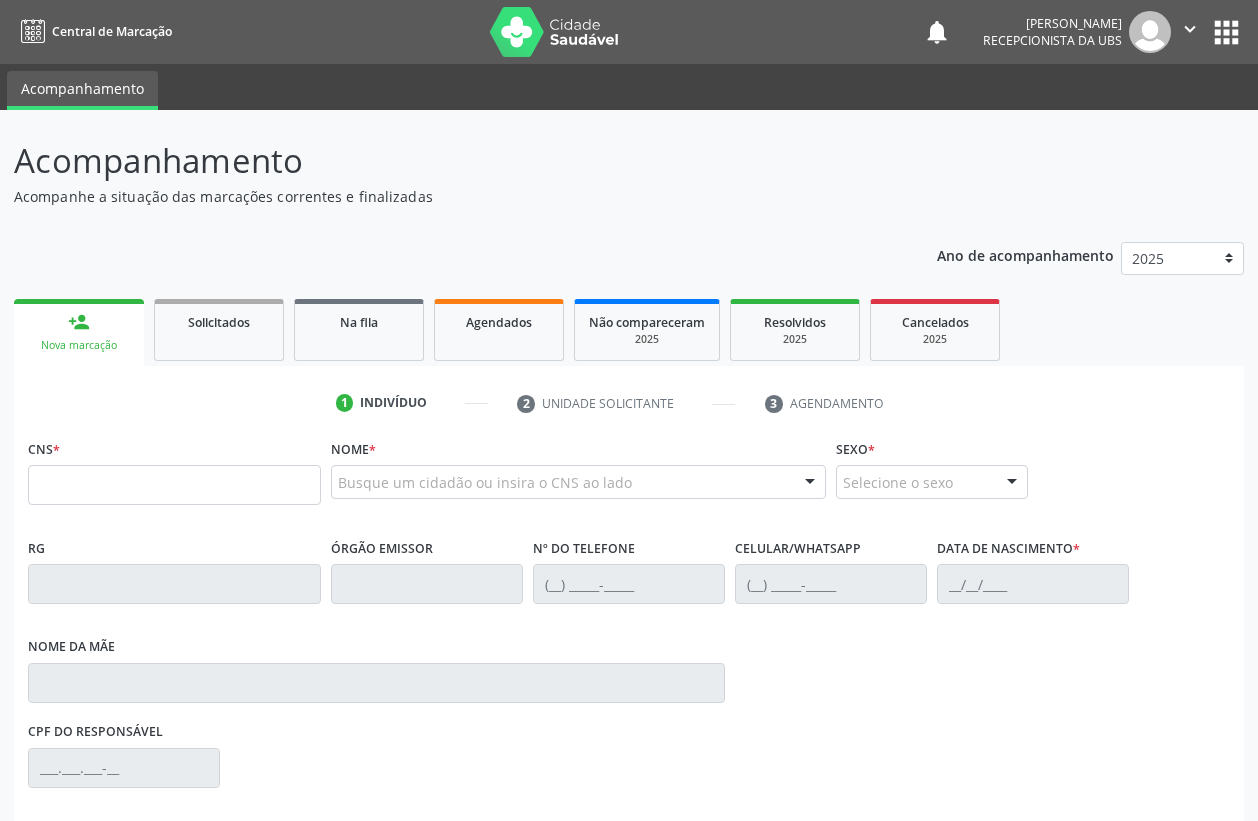 scroll, scrollTop: 0, scrollLeft: 0, axis: both 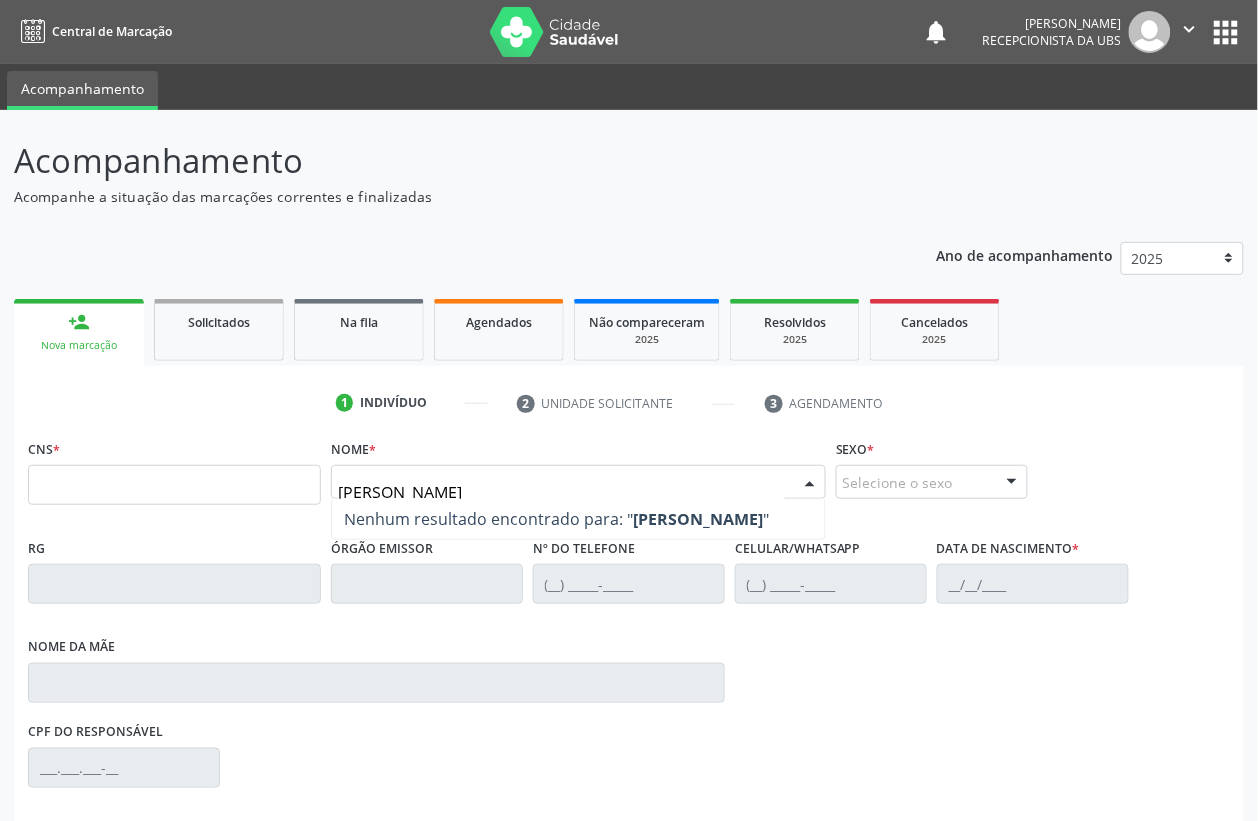 type on "MARIA LUSIENE" 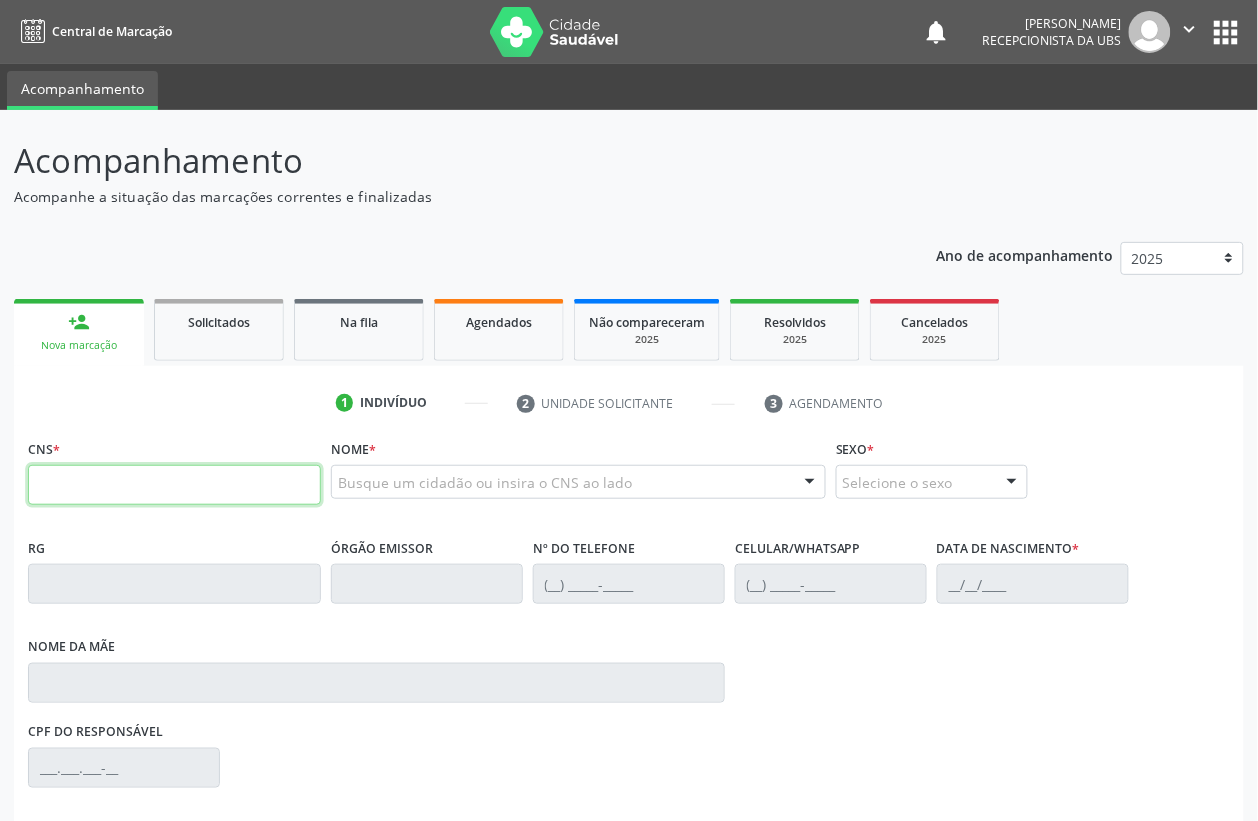 click at bounding box center (174, 485) 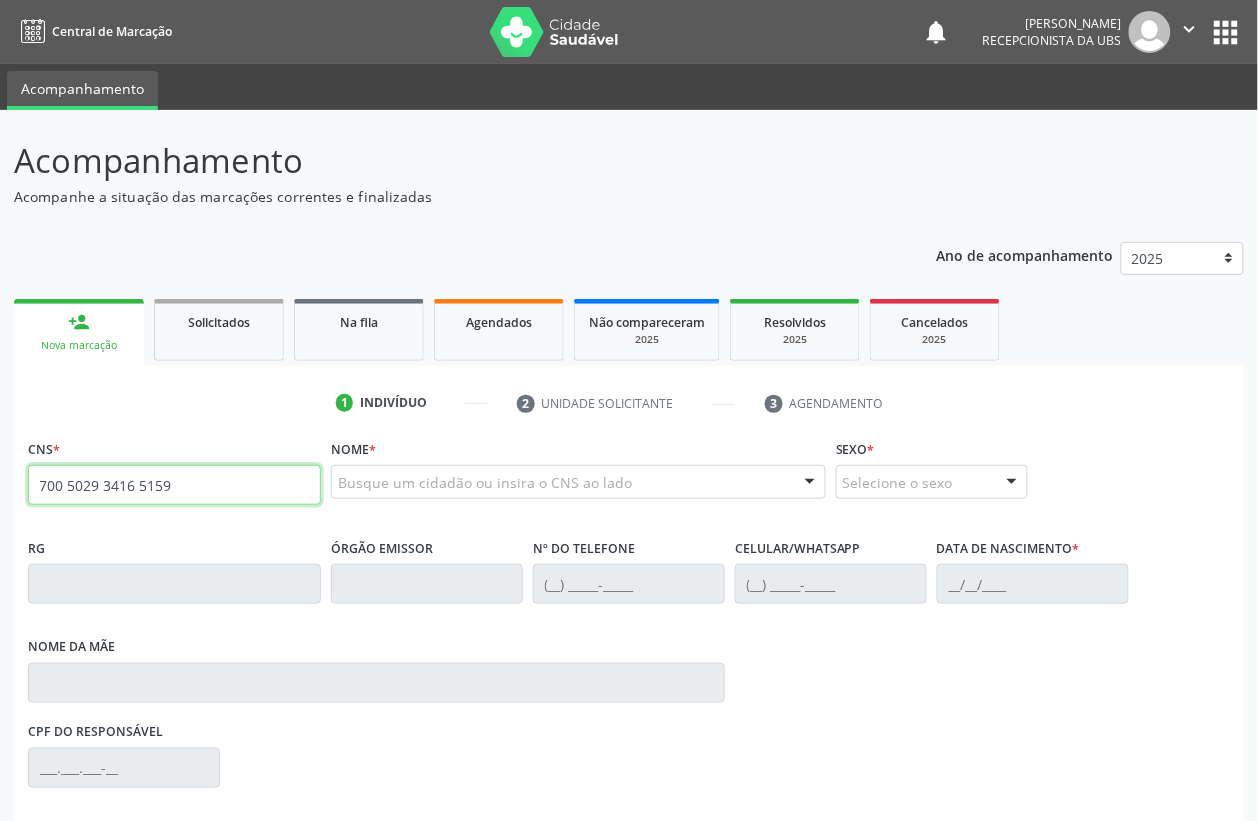 type on "700 5029 3416 5159" 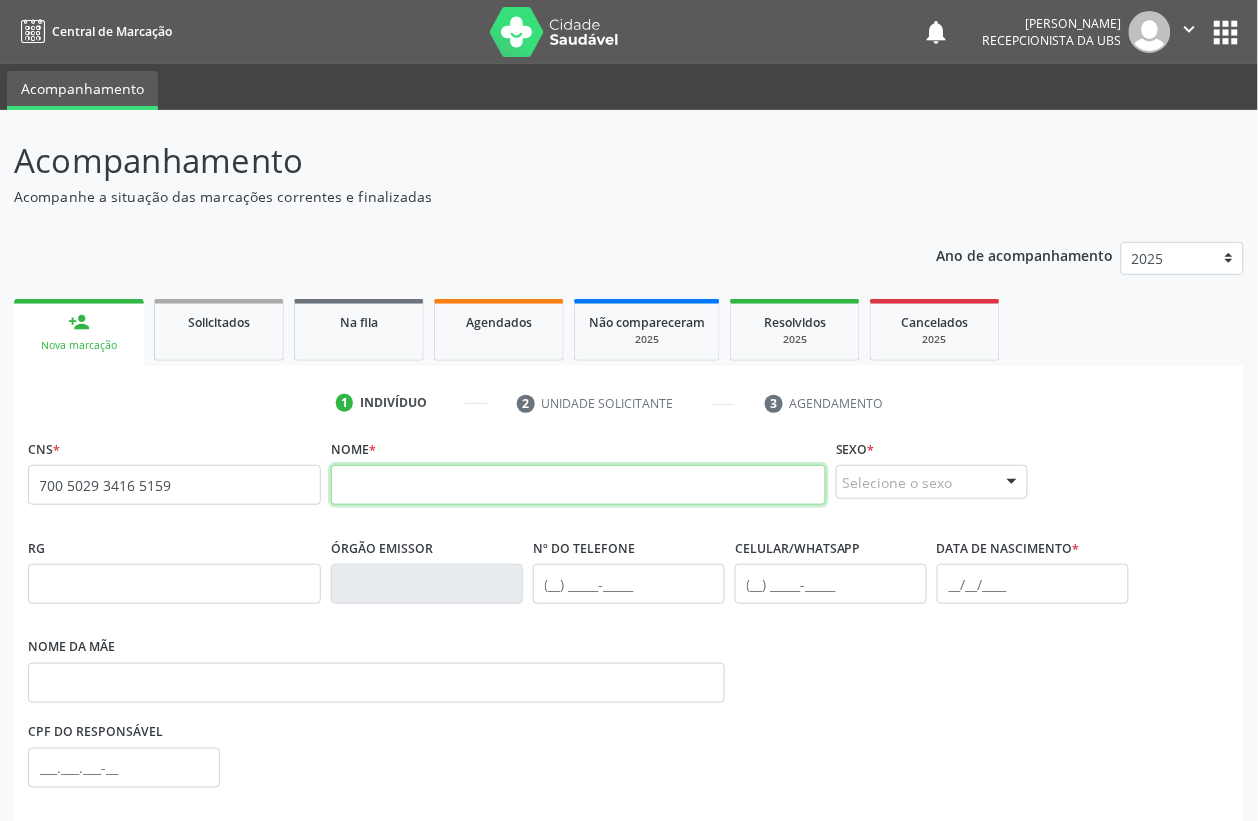 click at bounding box center (578, 485) 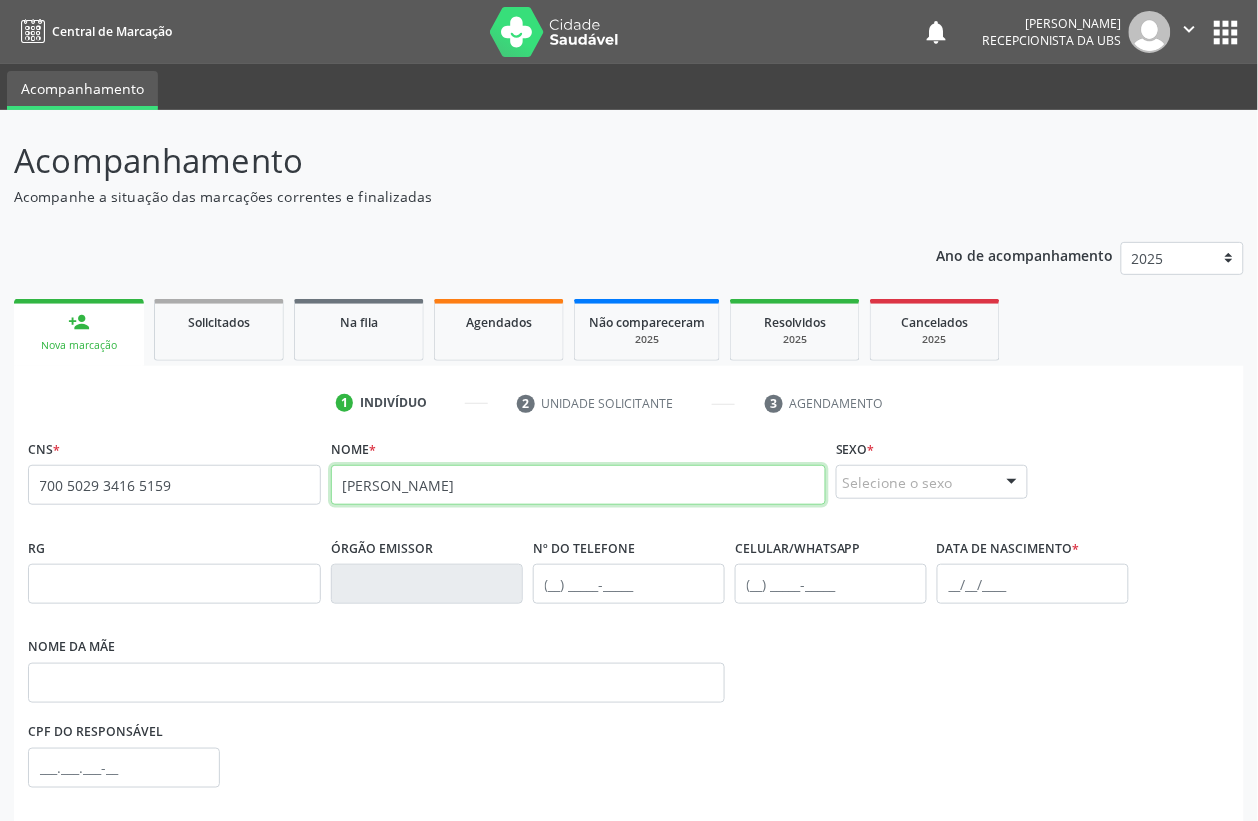 type on "MARIA LUSIENE DA SILVA BOMFIM" 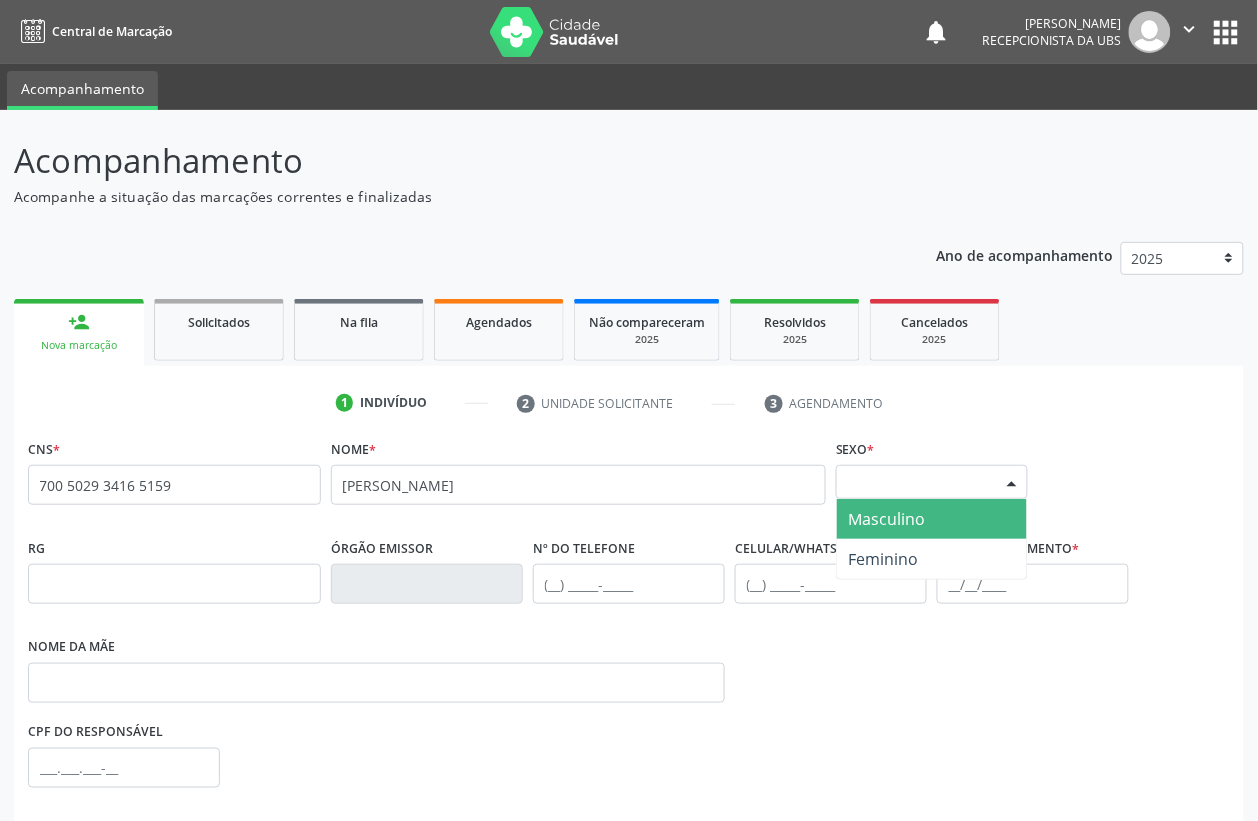 click on "Selecione o sexo" at bounding box center (932, 482) 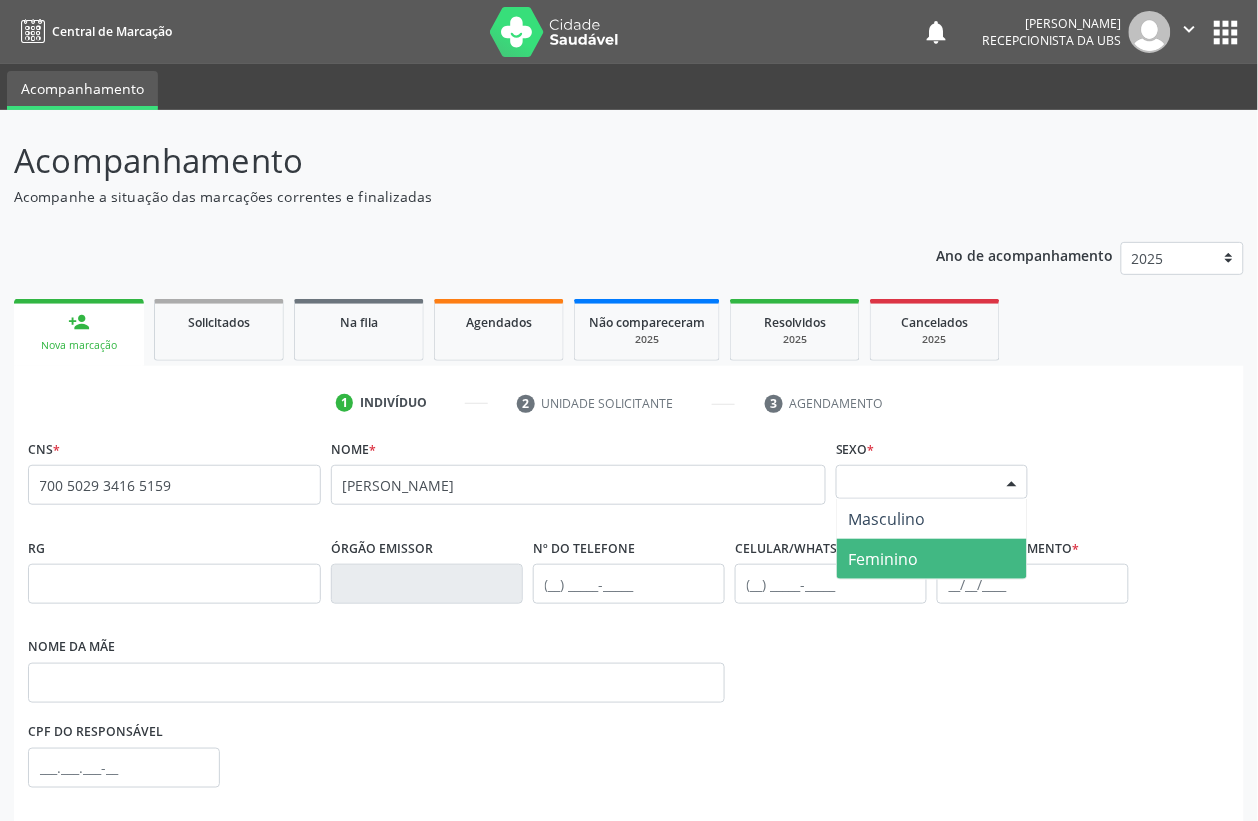 click on "Feminino" at bounding box center (884, 559) 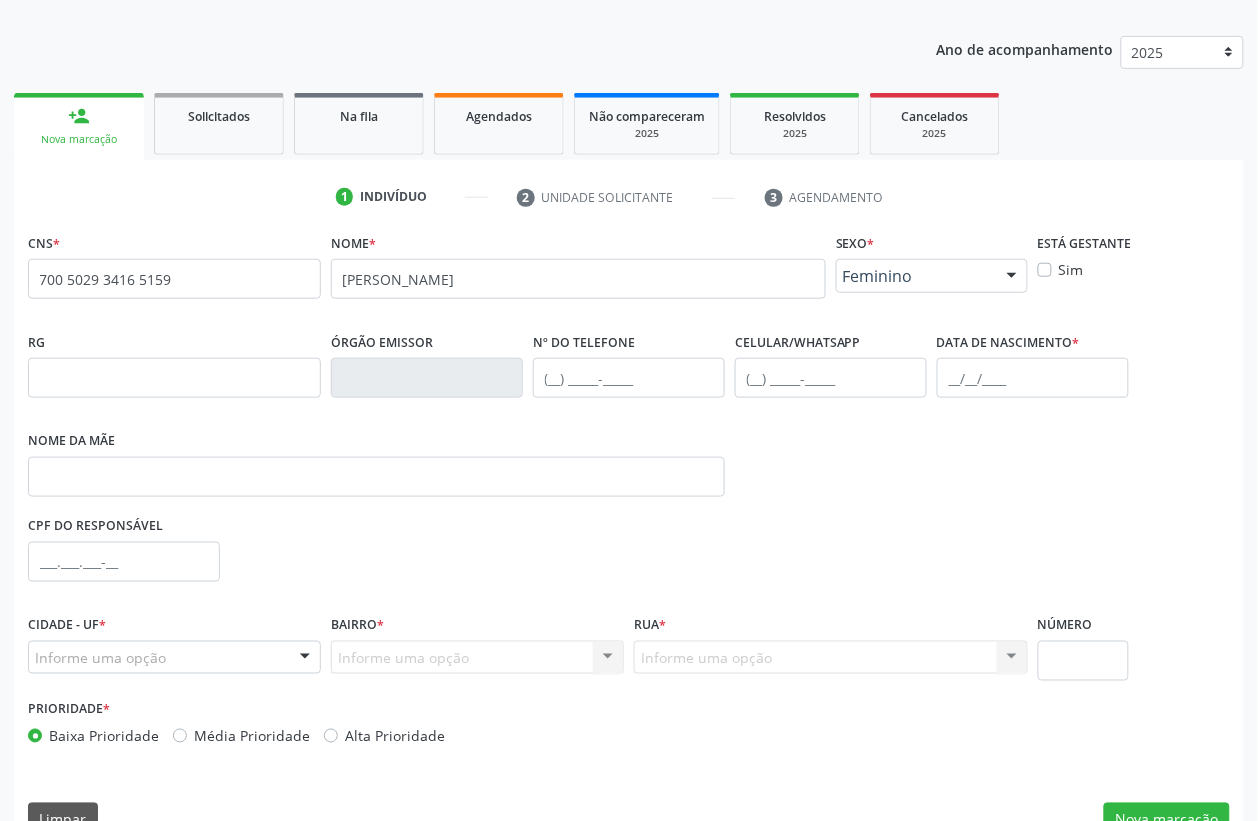 scroll, scrollTop: 248, scrollLeft: 0, axis: vertical 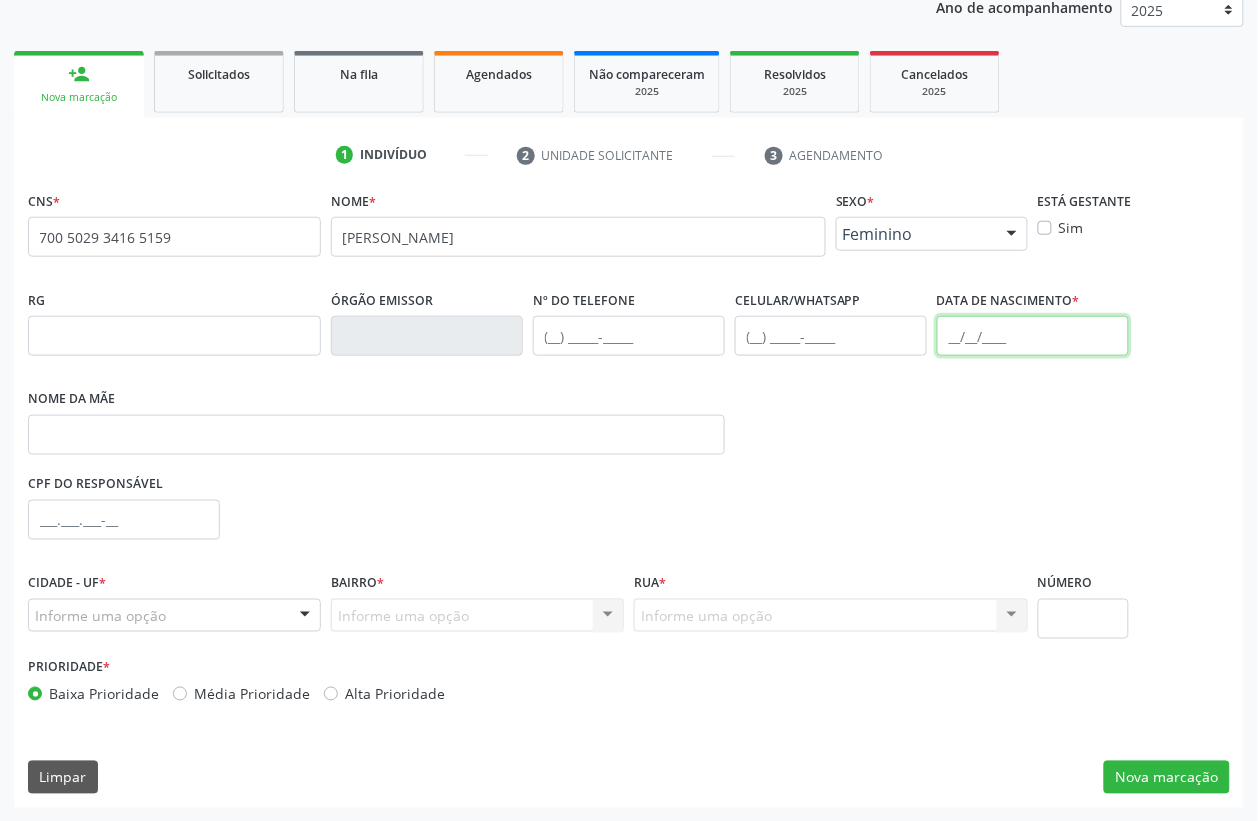 click at bounding box center (1033, 336) 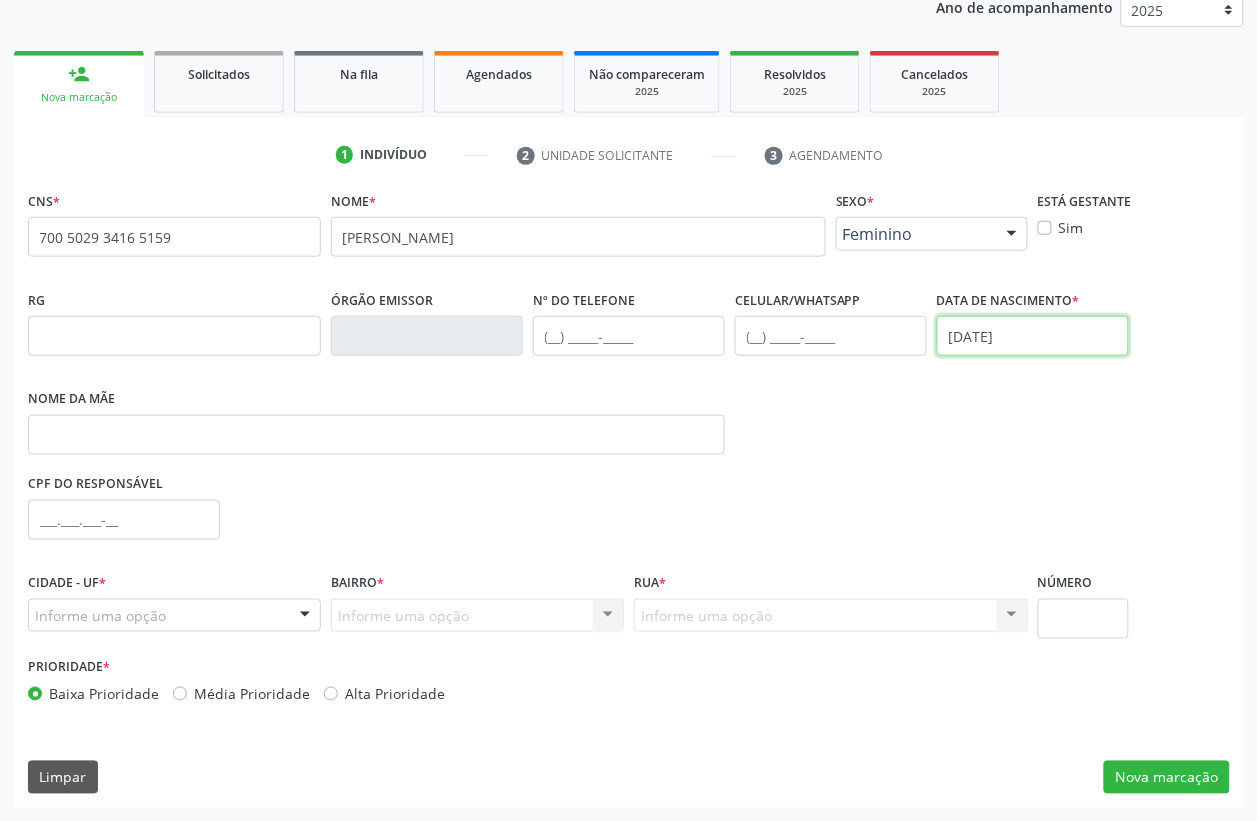 type on "11/09/1970" 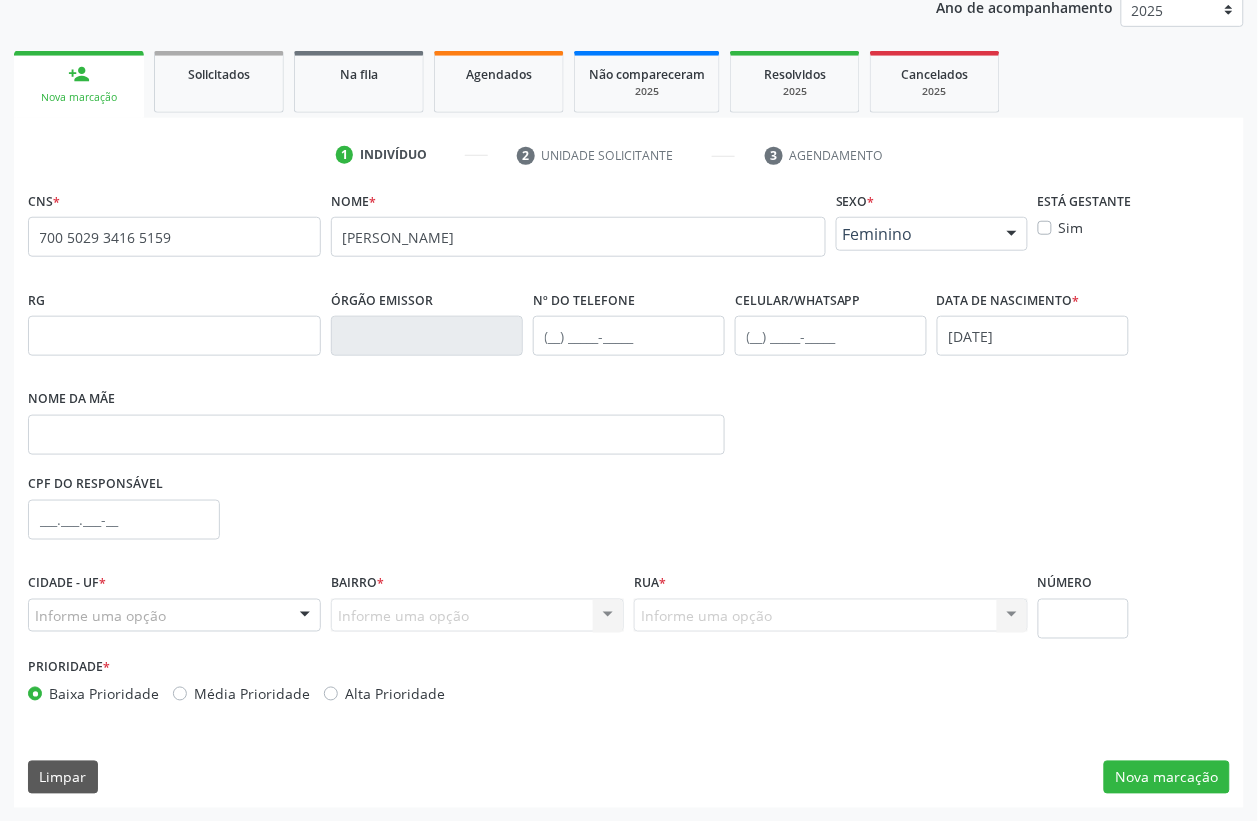 click on "Informe uma opção" at bounding box center [174, 616] 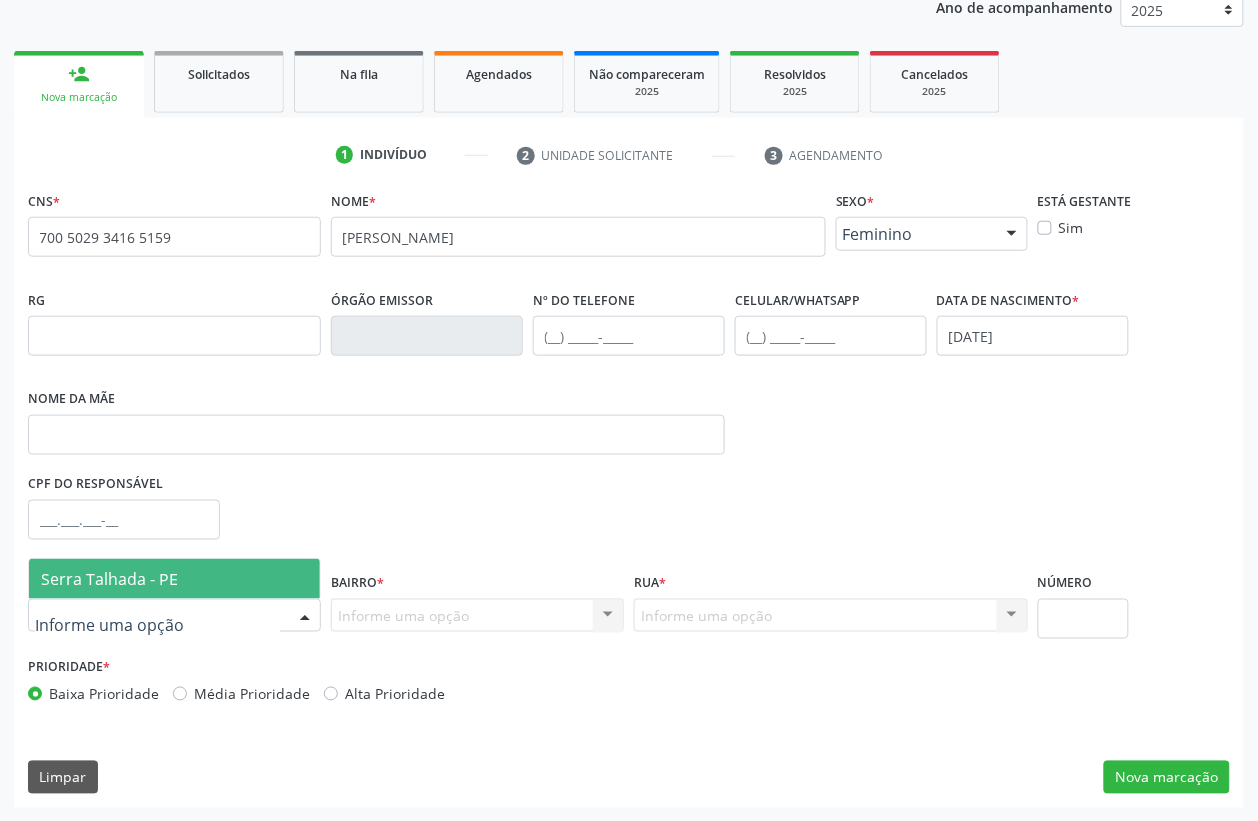 click on "Serra Talhada - PE" at bounding box center (174, 579) 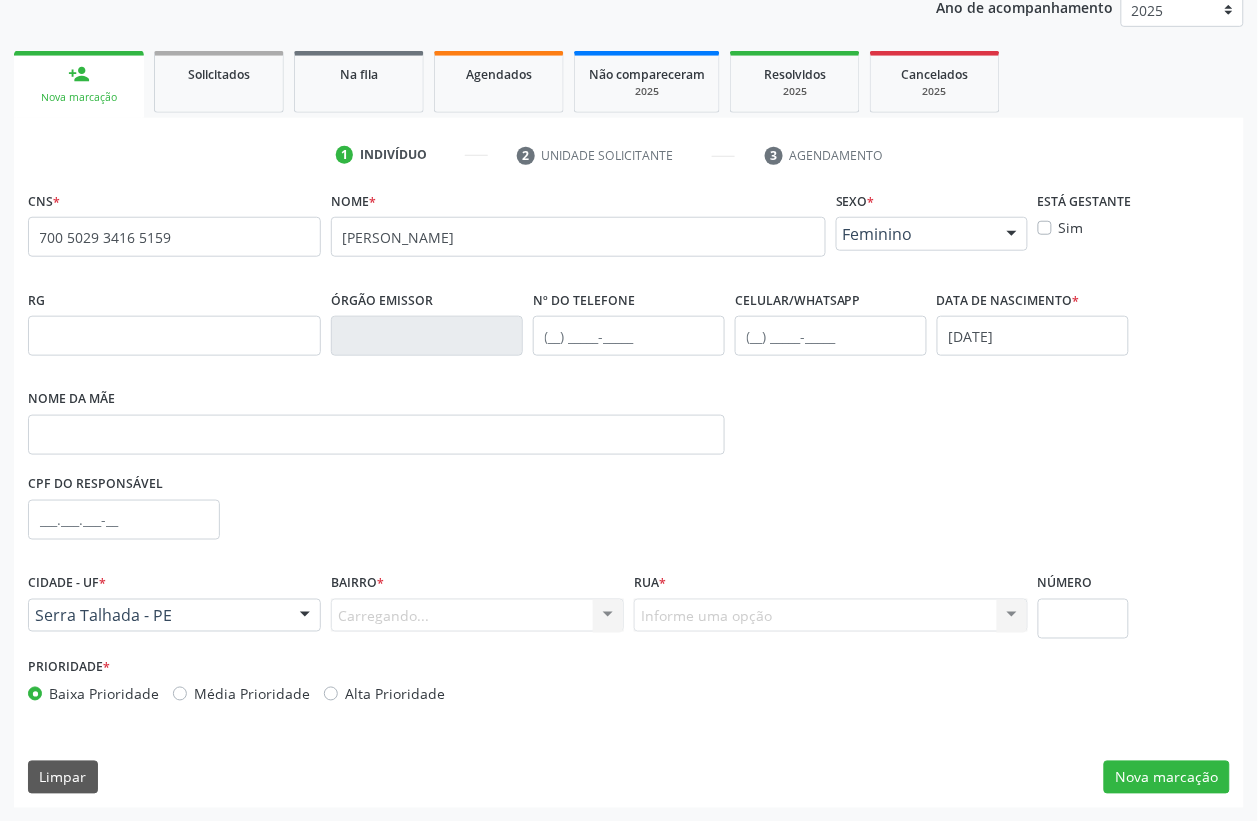click on "Carregando...
Nenhum resultado encontrado para: "   "
Nenhuma opção encontrada. Digite para adicionar." at bounding box center [477, 616] 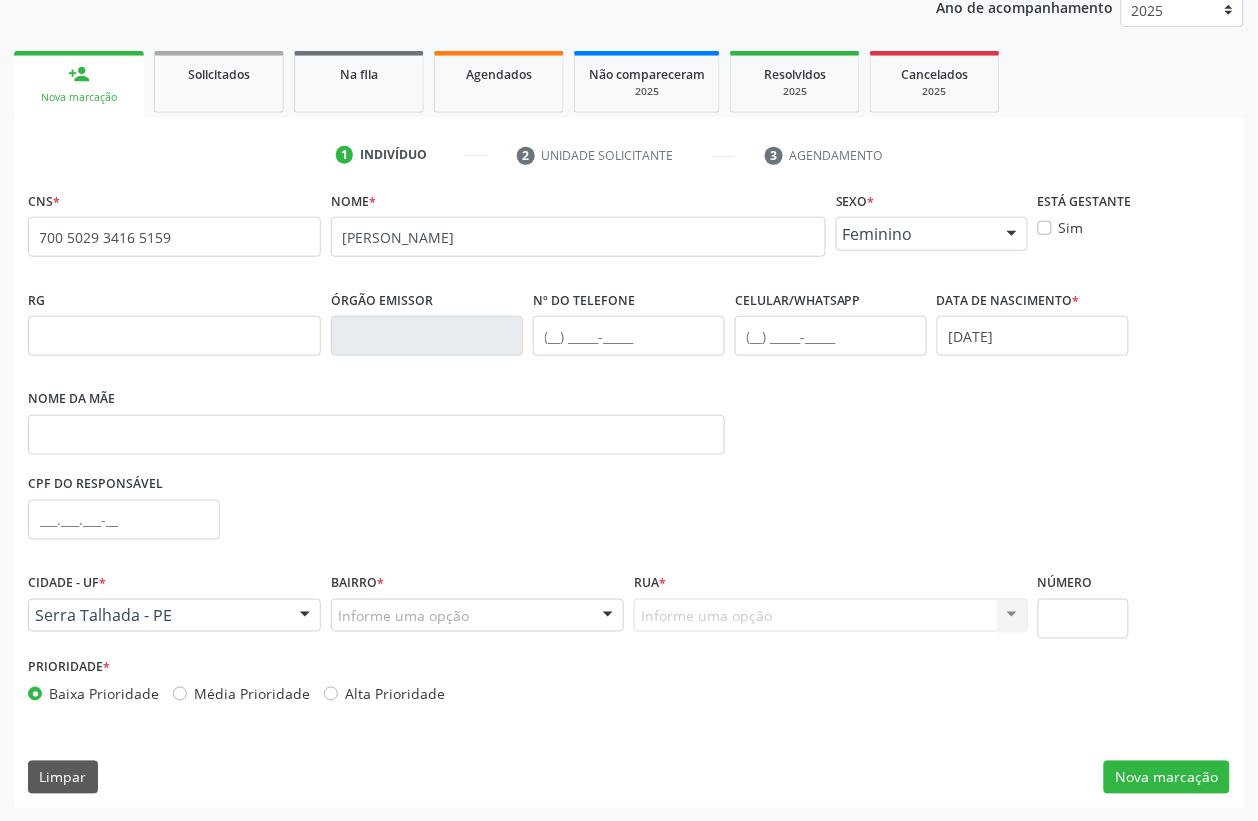 click on "Informe uma opção" at bounding box center [477, 616] 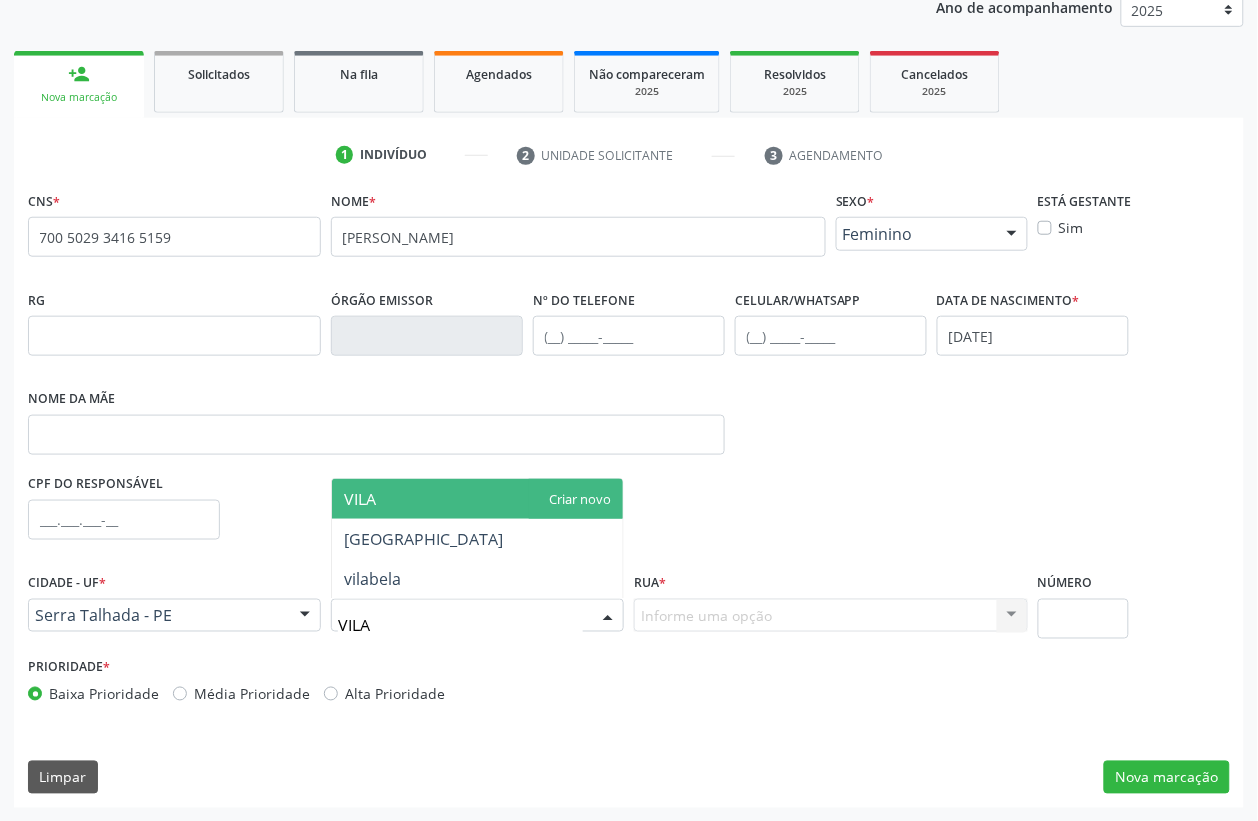 type on "VILA B" 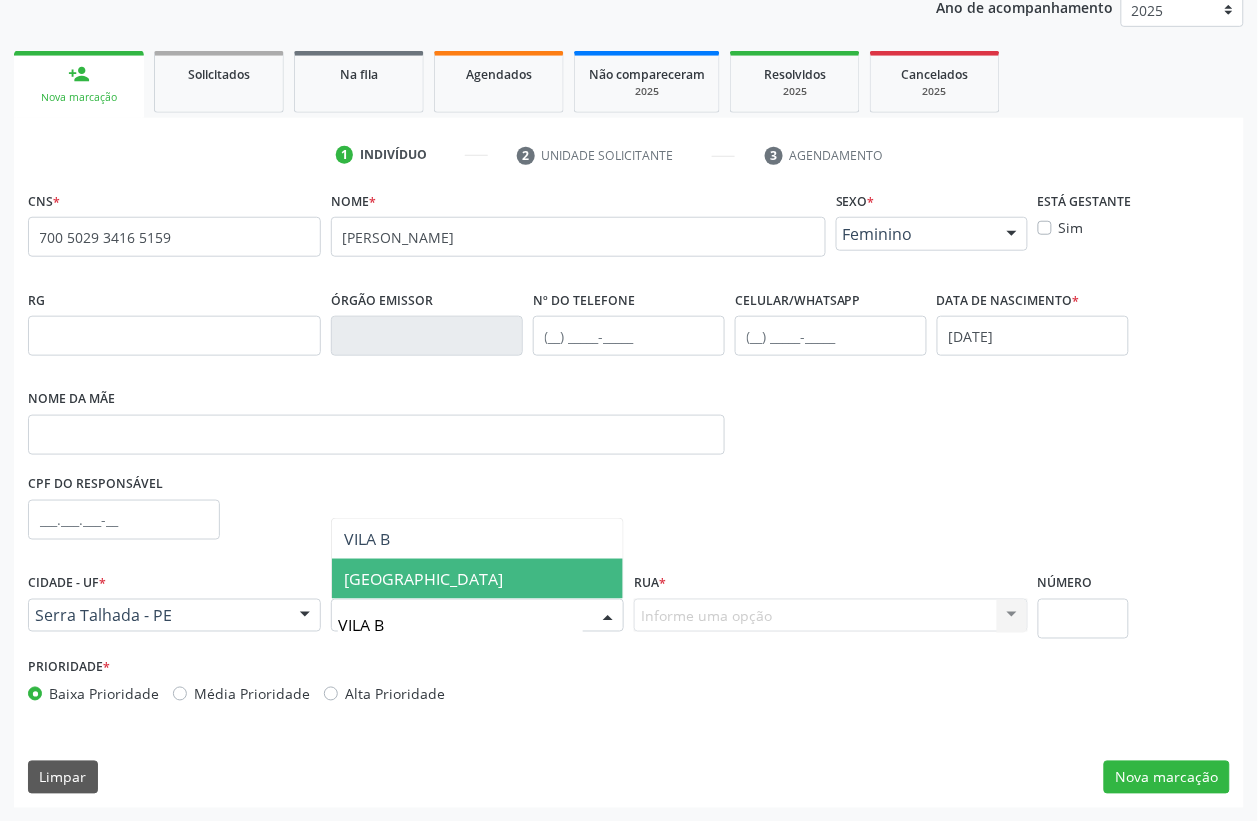 click on "Vila Bela" at bounding box center (477, 579) 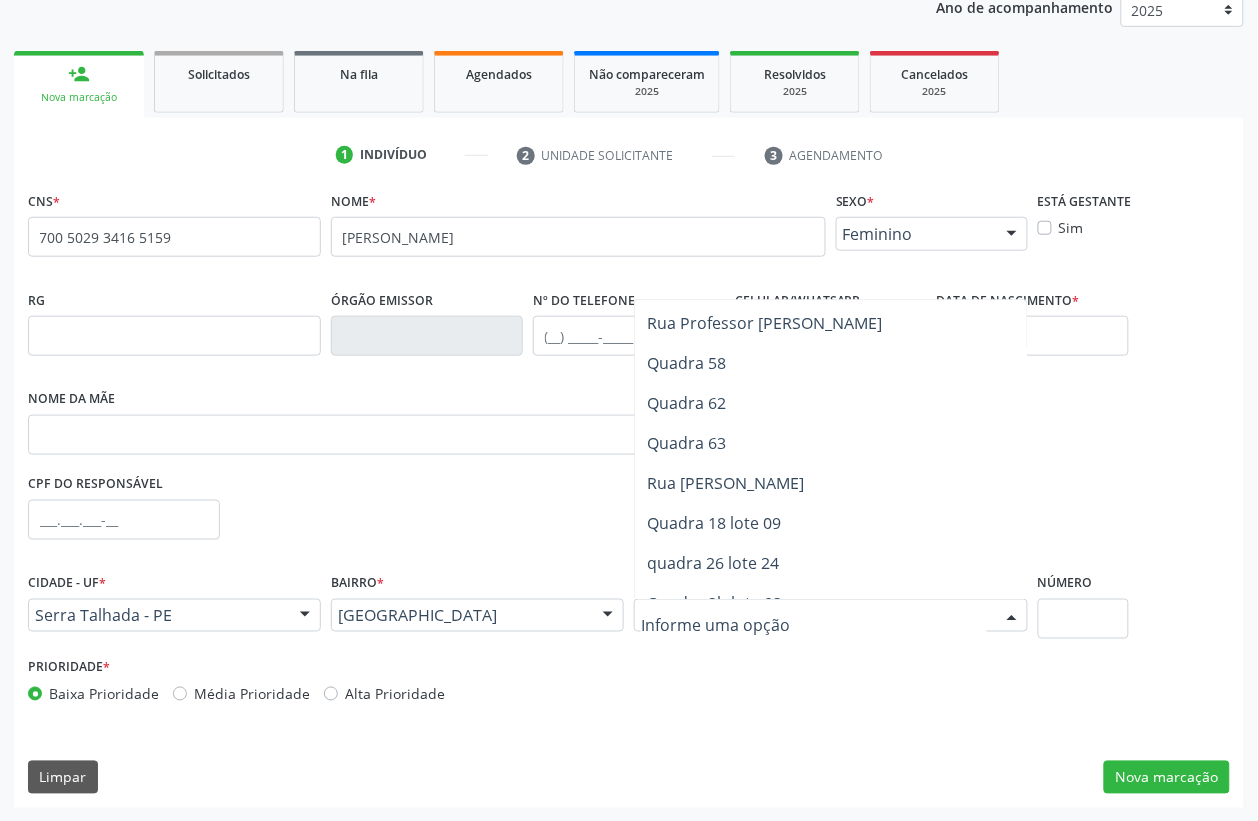 scroll, scrollTop: 1552, scrollLeft: 0, axis: vertical 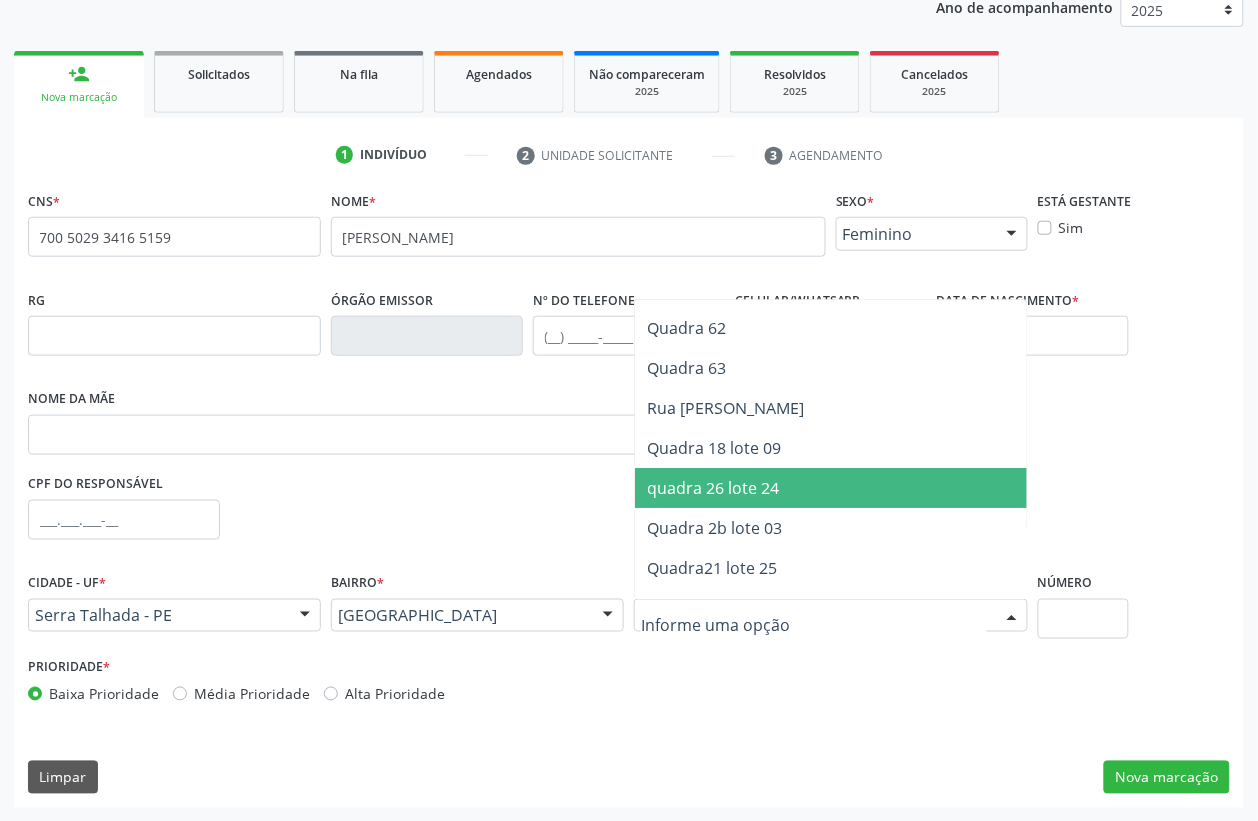 click on "quadra 26 lote 24" at bounding box center [840, 488] 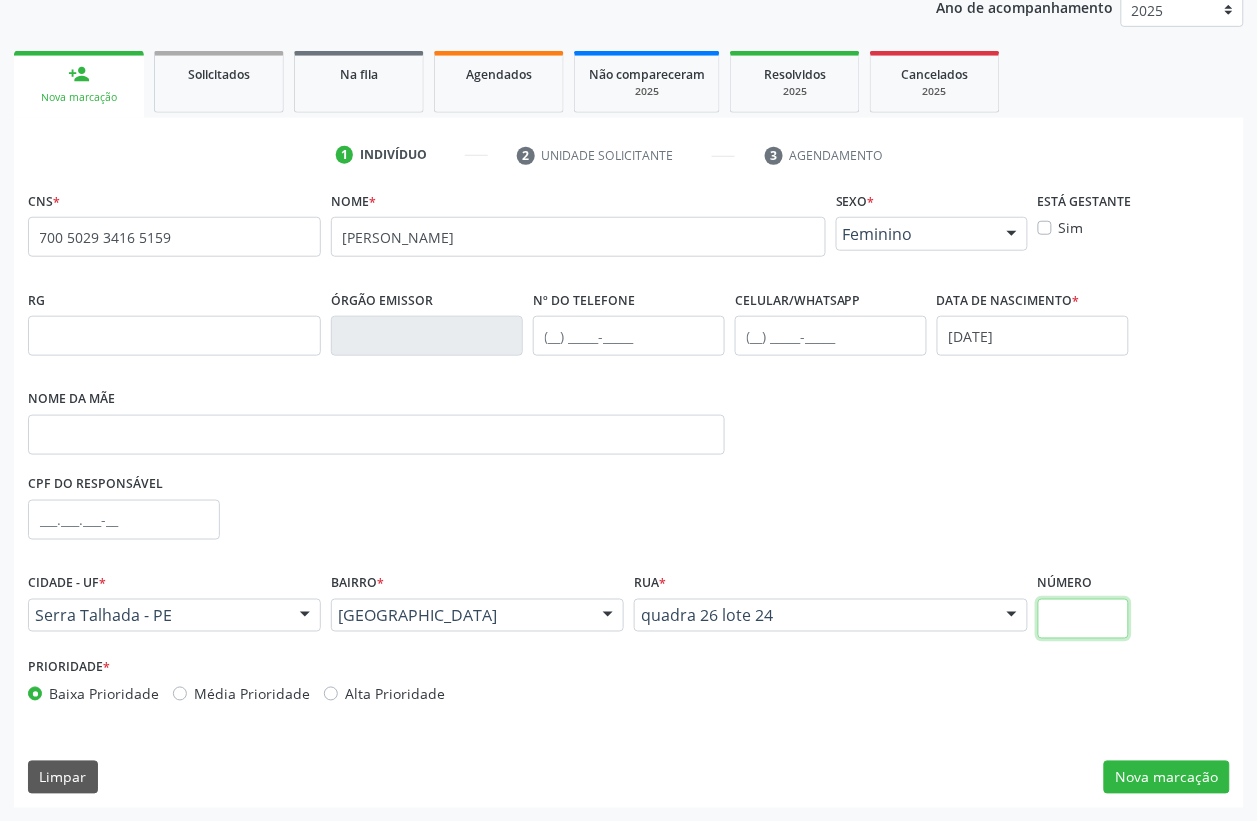 click at bounding box center [1083, 619] 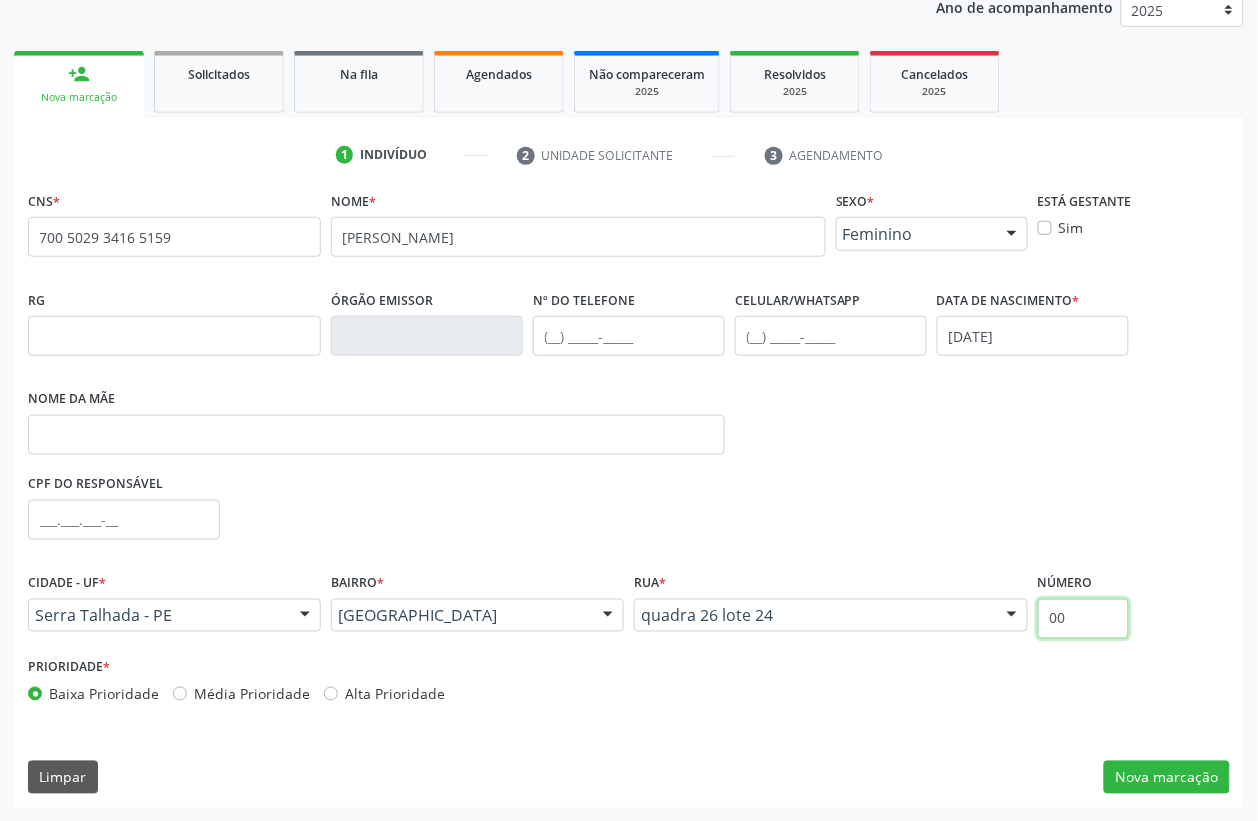 type on "00" 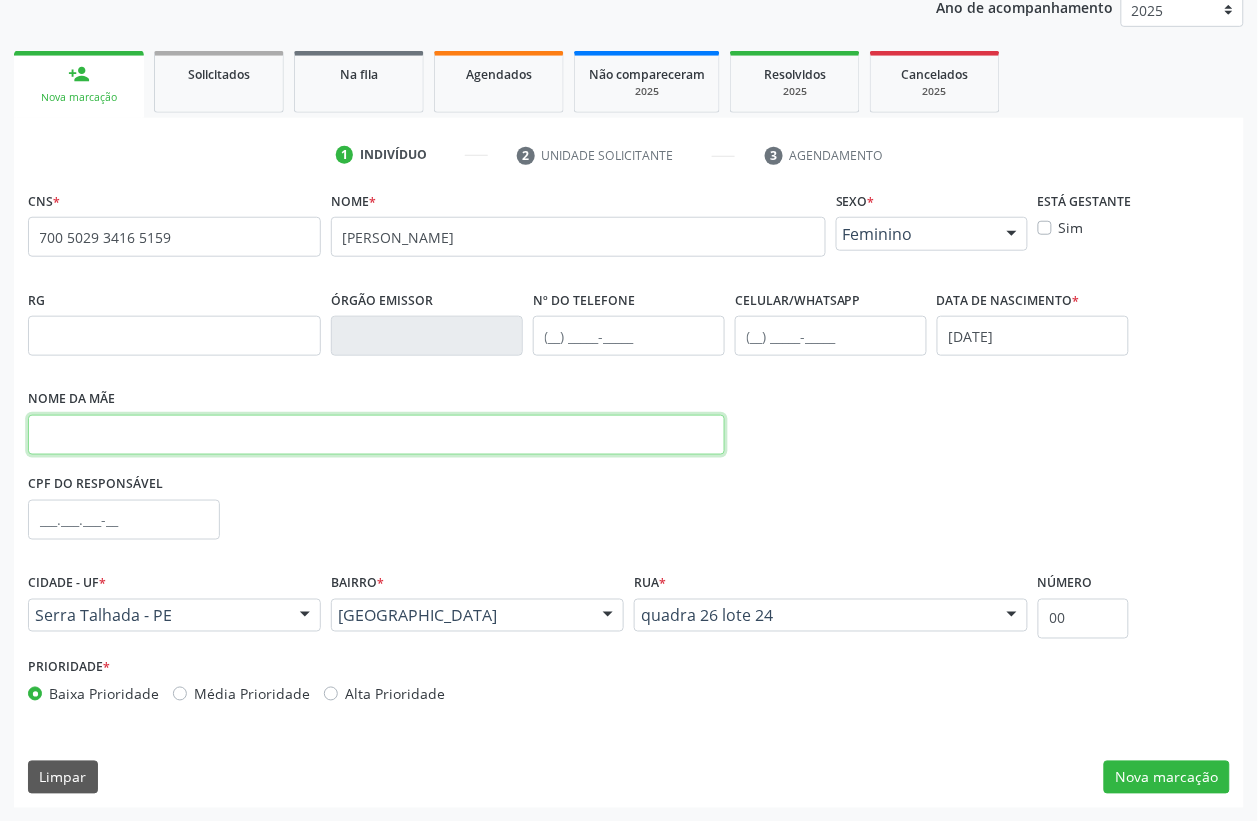 click at bounding box center [376, 435] 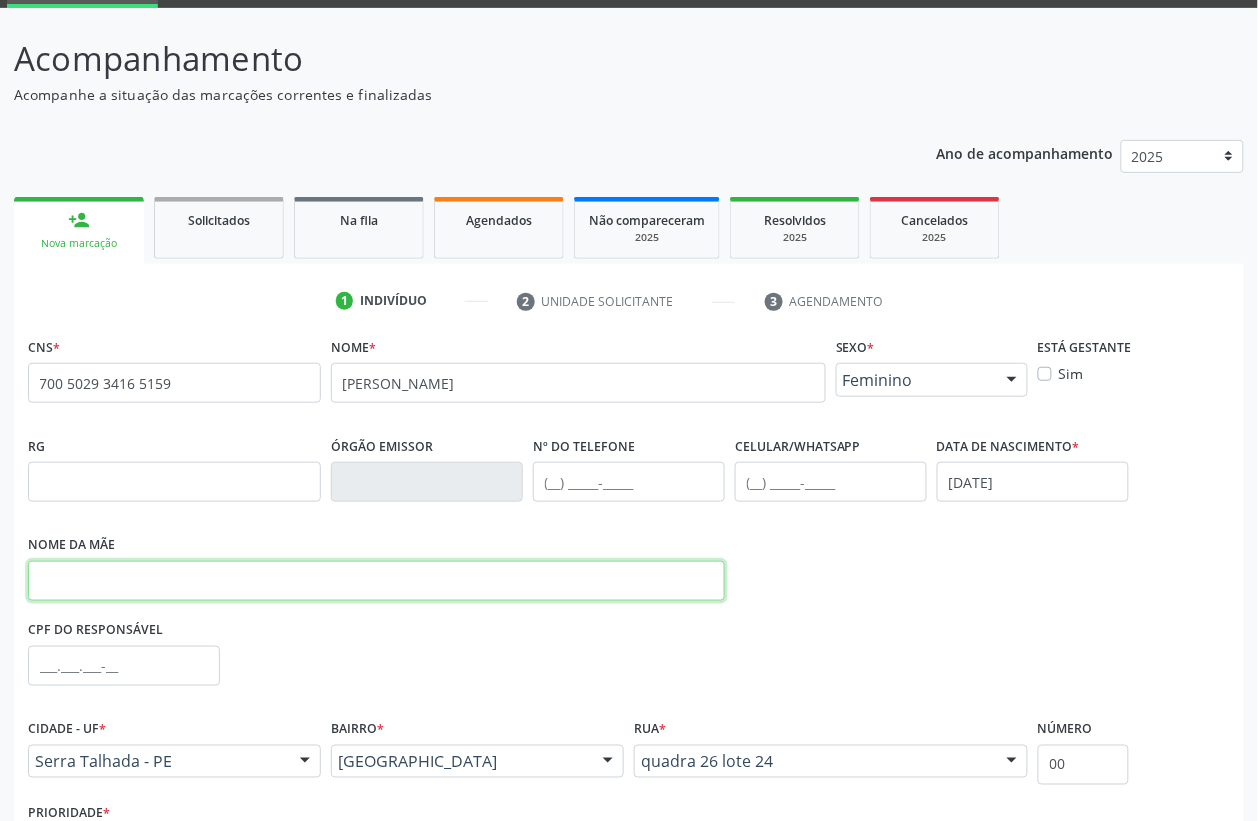 scroll, scrollTop: 248, scrollLeft: 0, axis: vertical 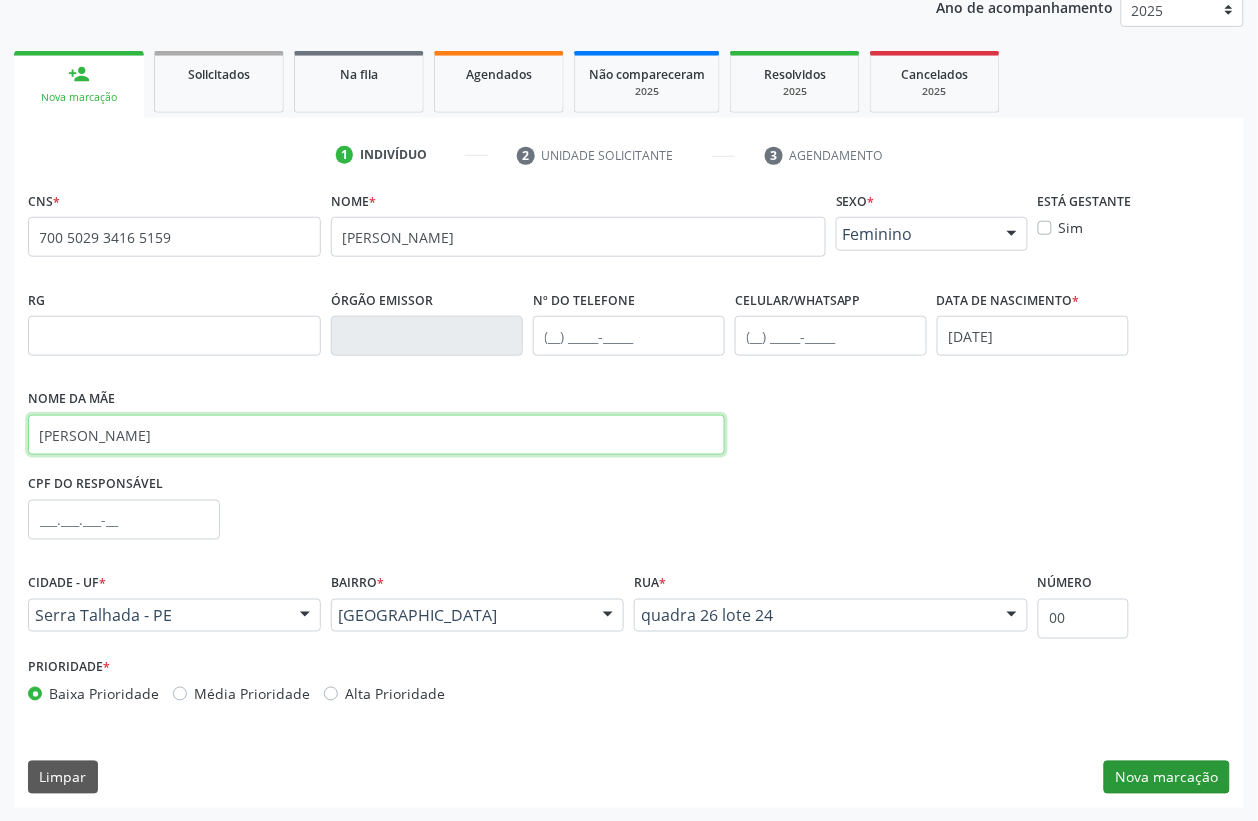 type on "MARIA DE LOURDES ALVES DA SILVA" 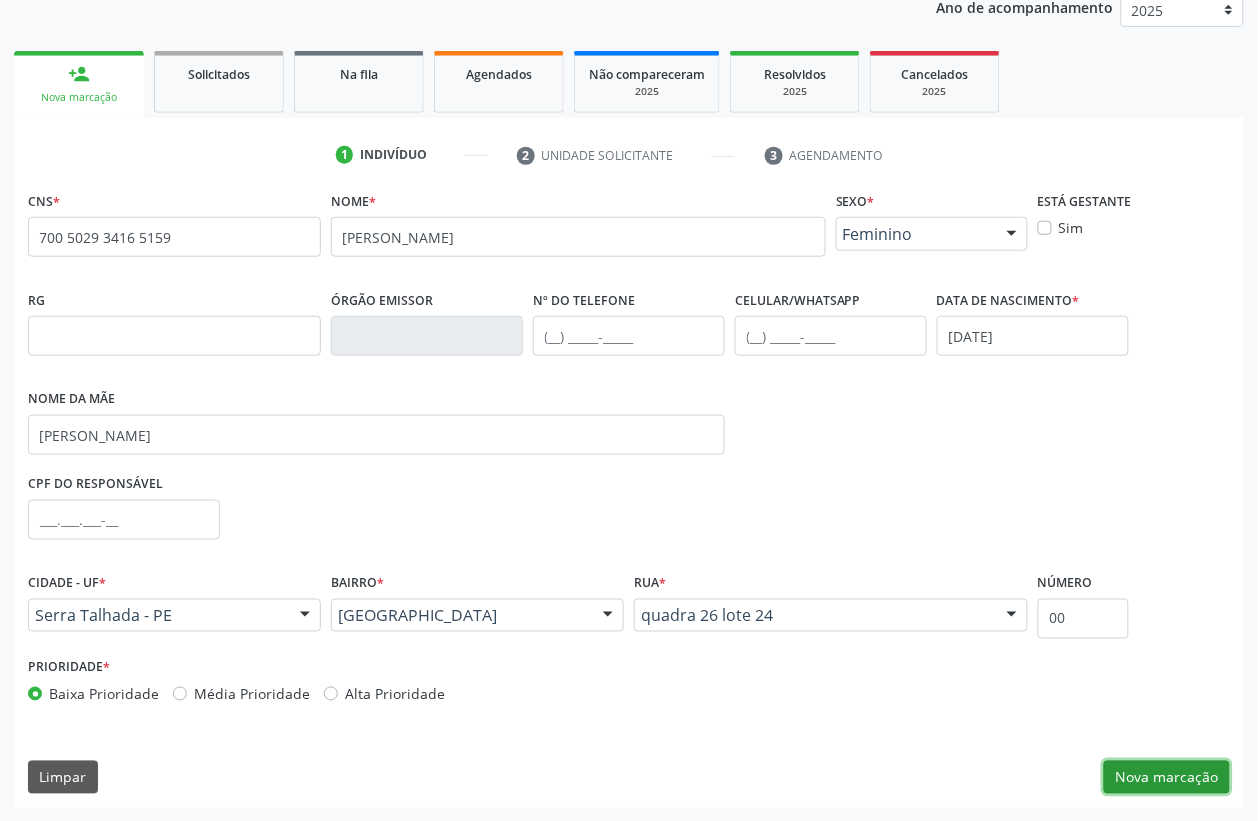 click on "Nova marcação" at bounding box center (1167, 778) 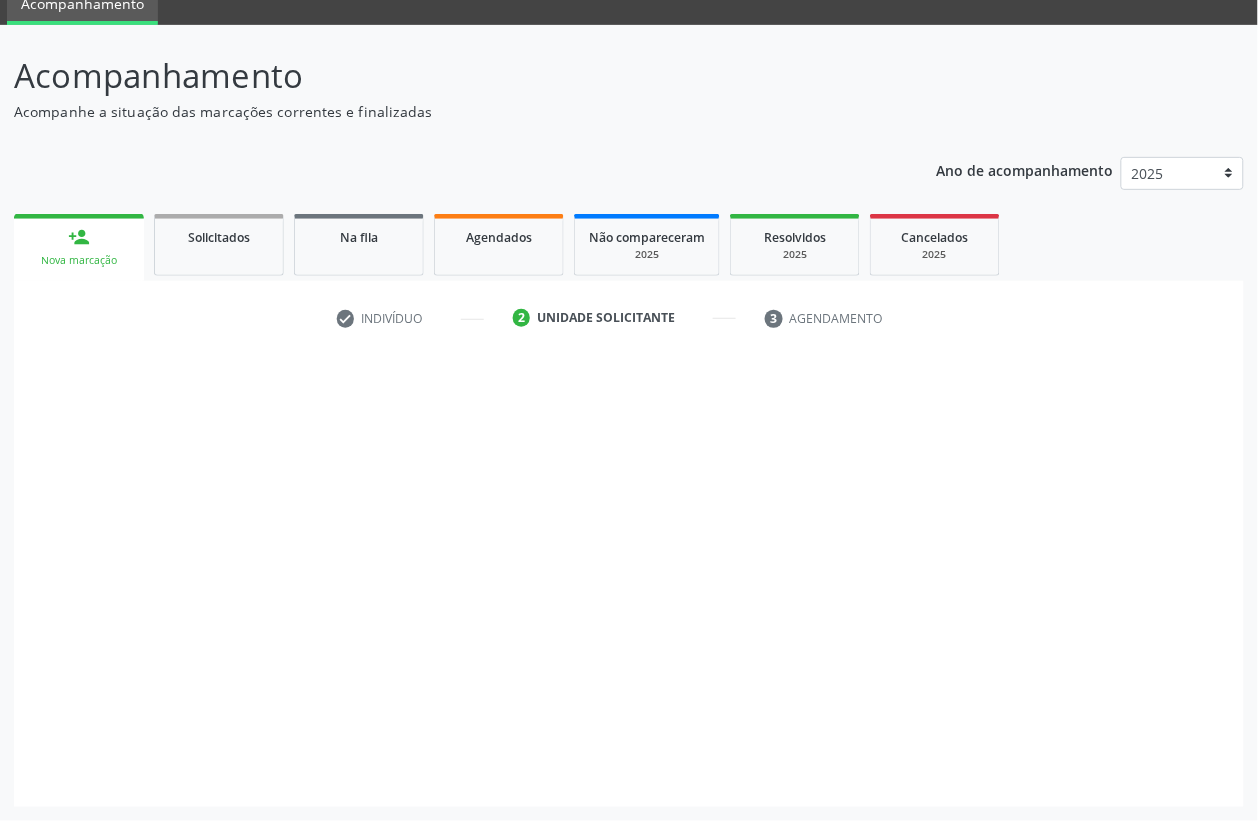 scroll, scrollTop: 85, scrollLeft: 0, axis: vertical 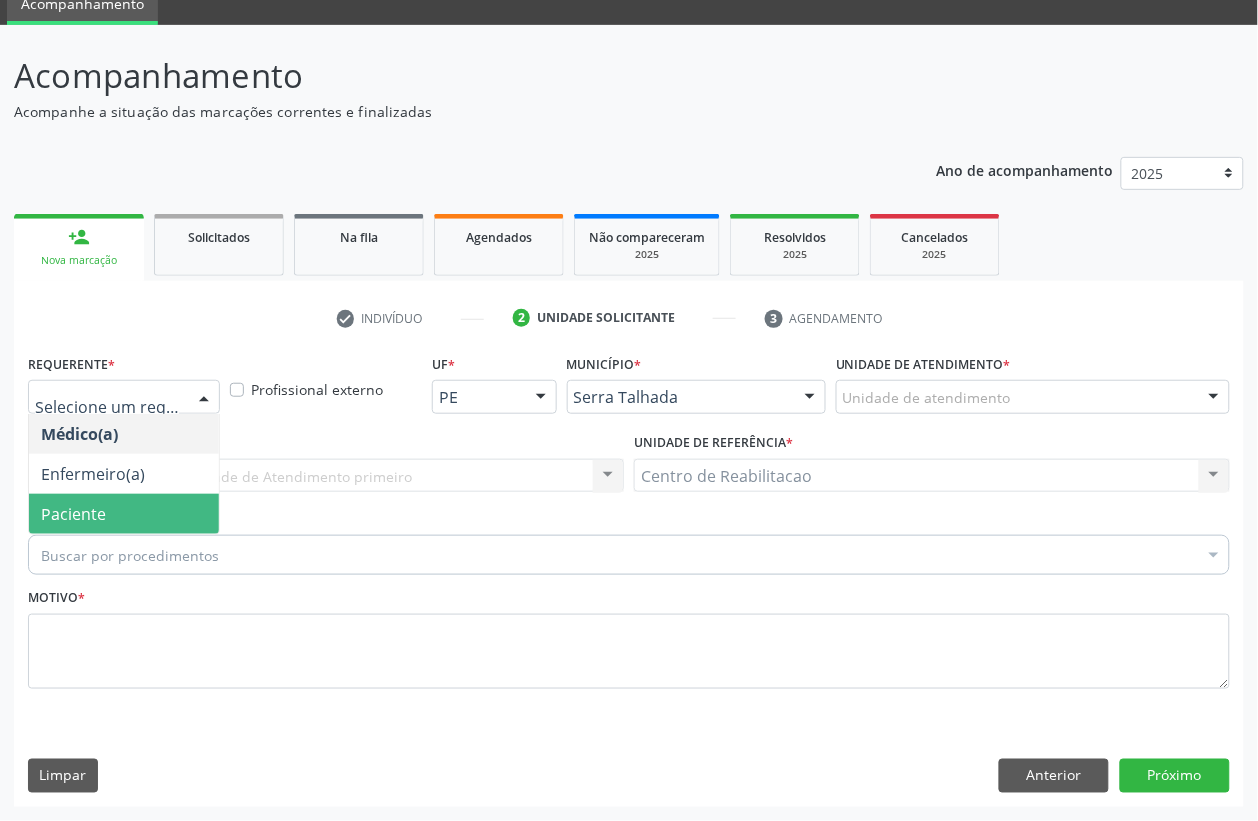 click on "Paciente" at bounding box center (124, 514) 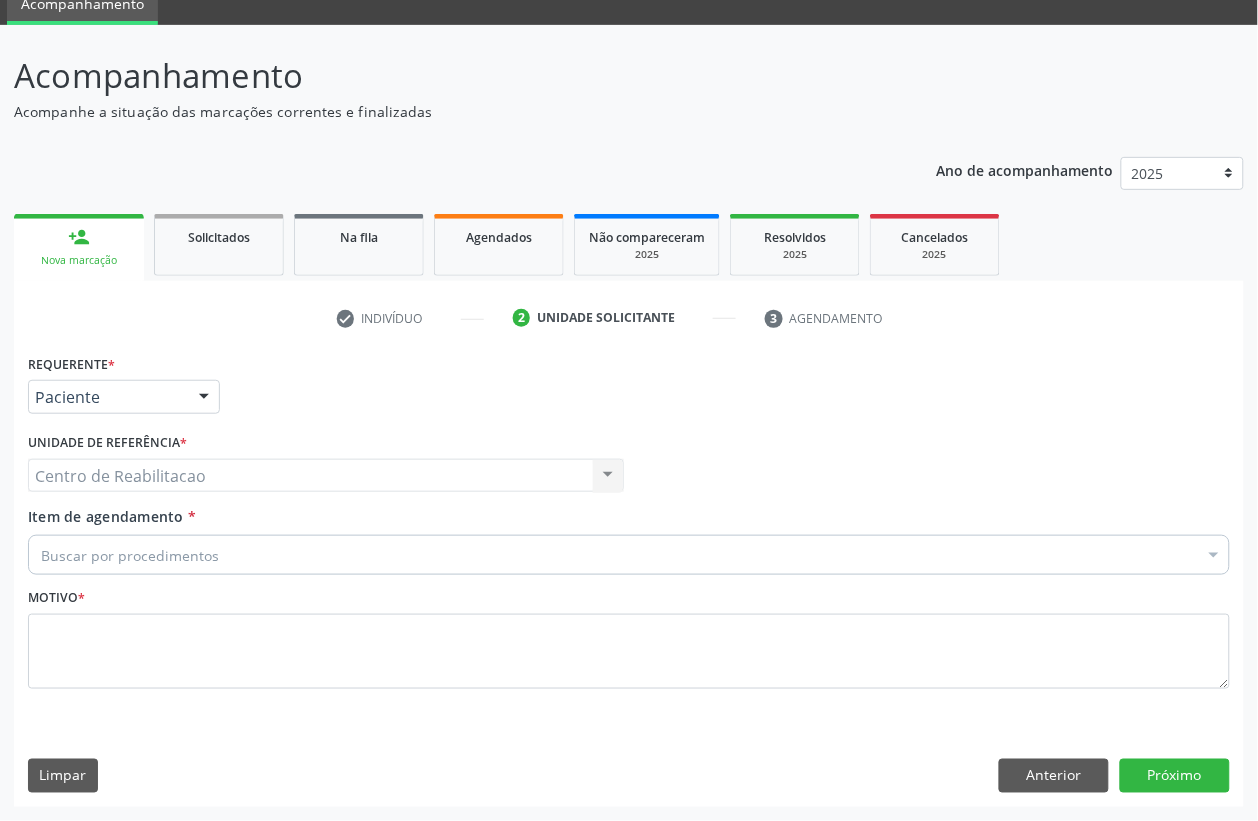 click on "Centro de Reabilitacao         Centro de Reabilitacao
Nenhum resultado encontrado para: "   "
Não há nenhuma opção para ser exibida." at bounding box center [326, 476] 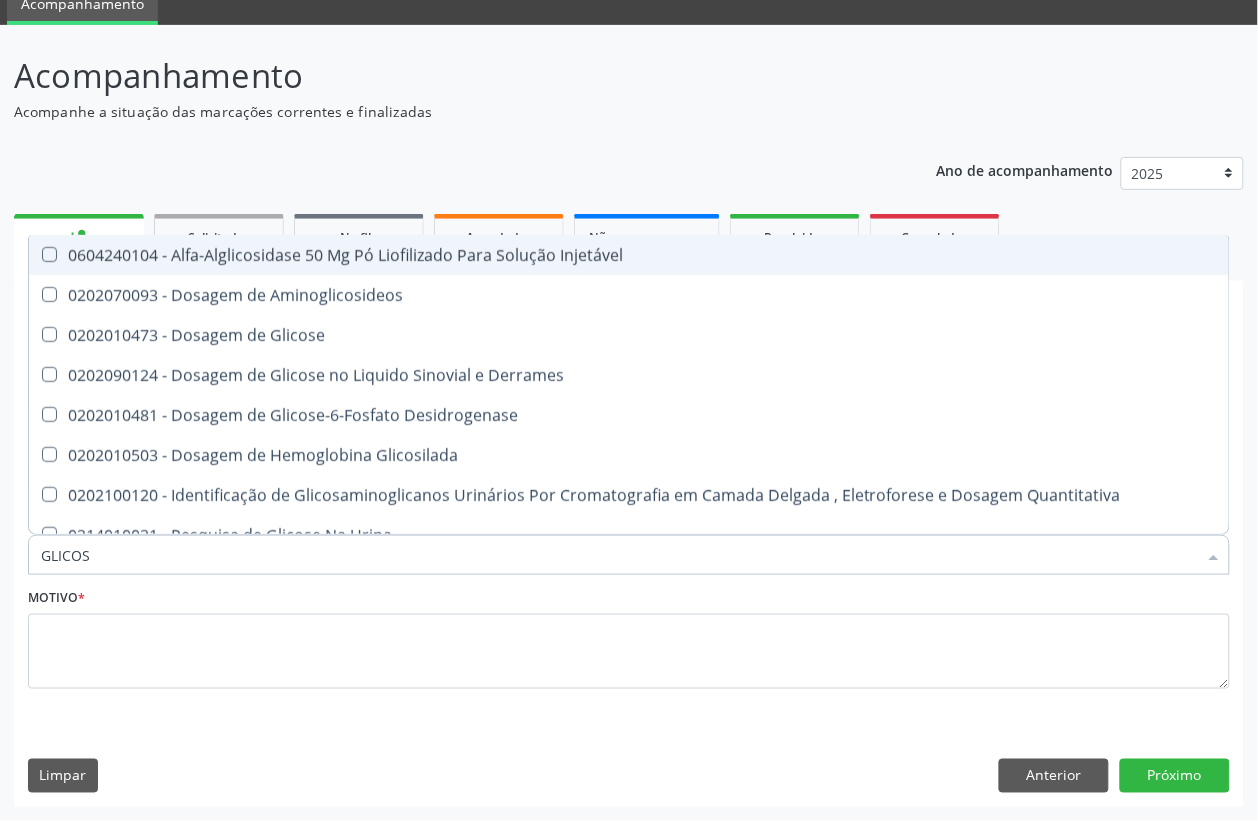 type on "GLICOSE" 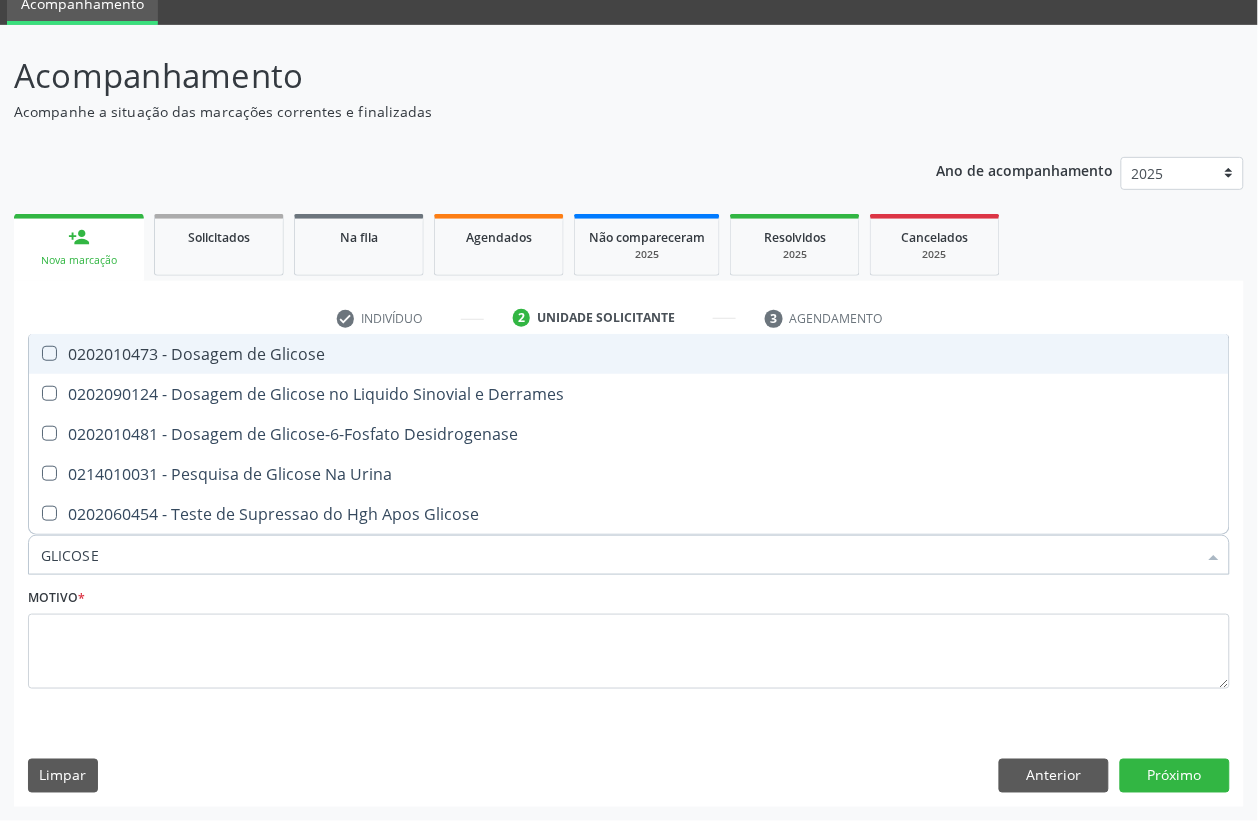 click on "0202010473 - Dosagem de Glicose" at bounding box center (629, 354) 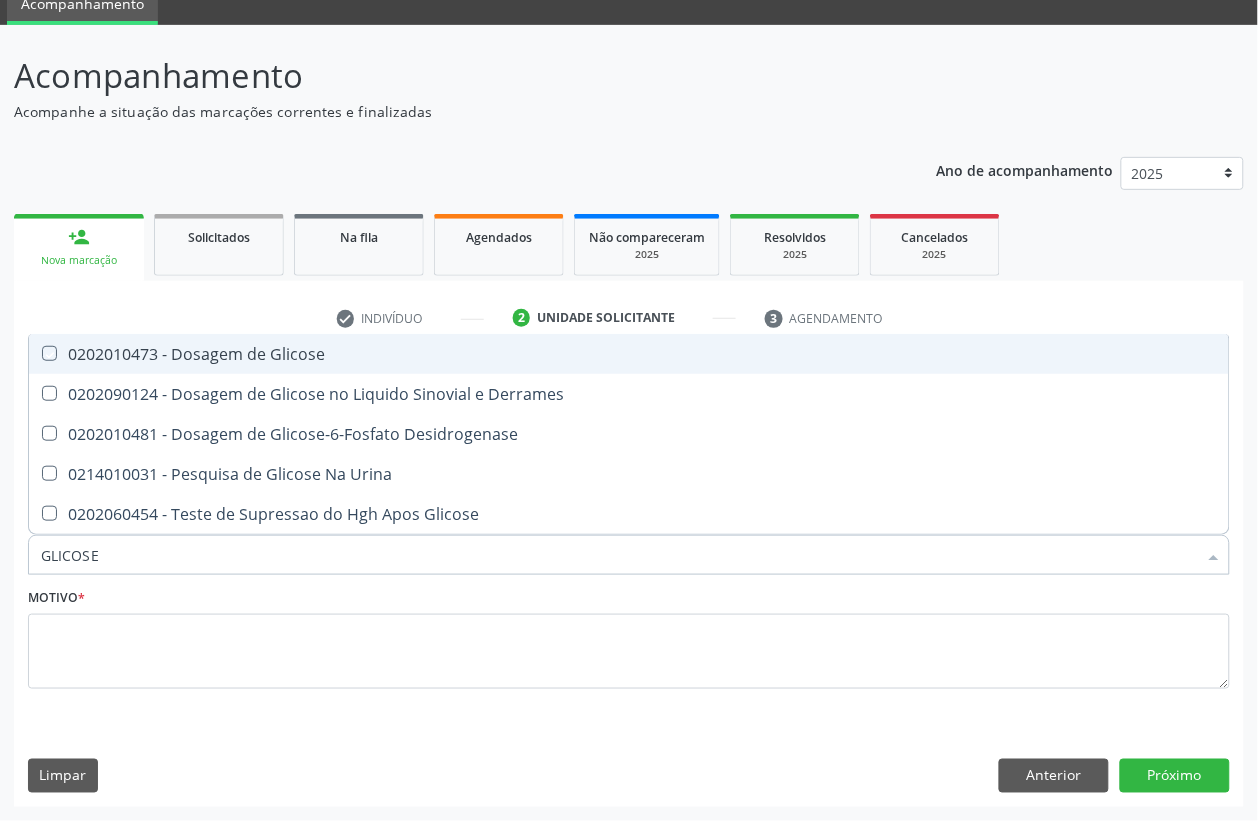 checkbox on "true" 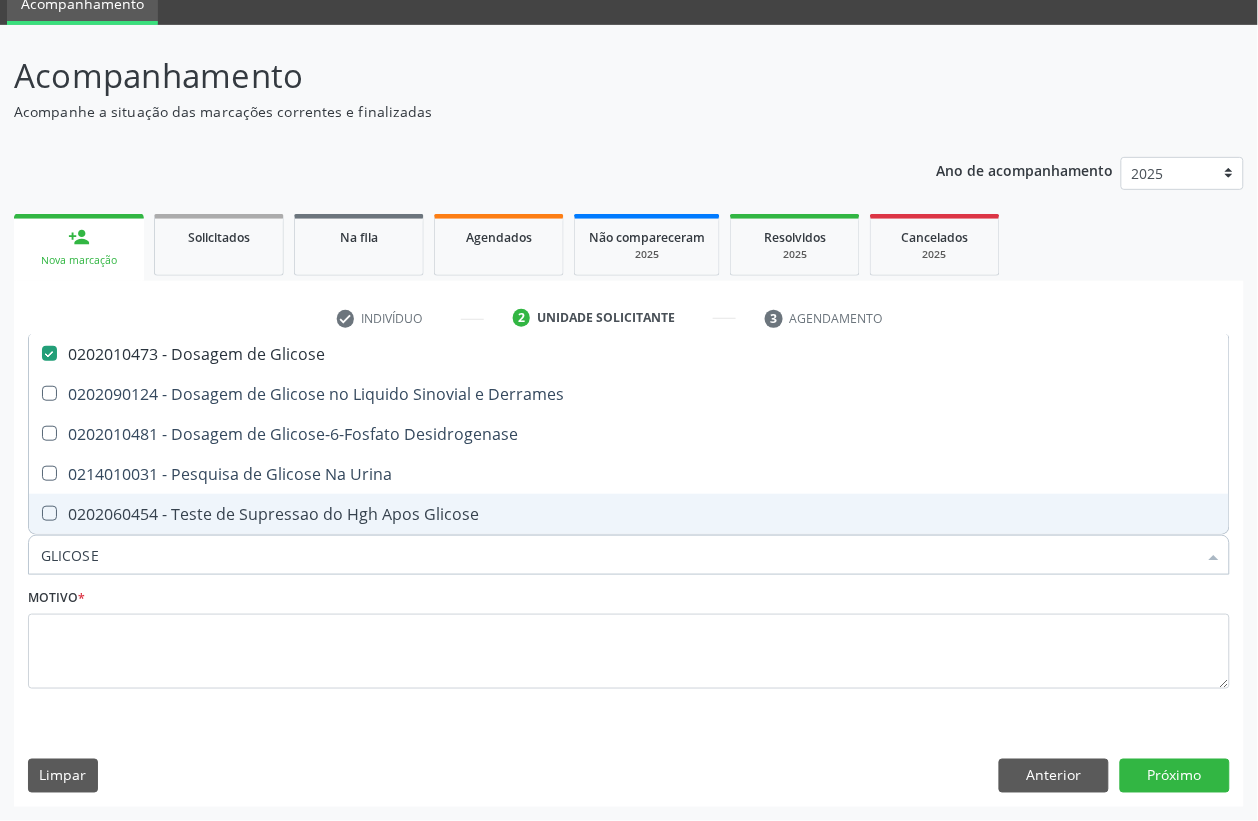 drag, startPoint x: 100, startPoint y: 557, endPoint x: 23, endPoint y: 566, distance: 77.52419 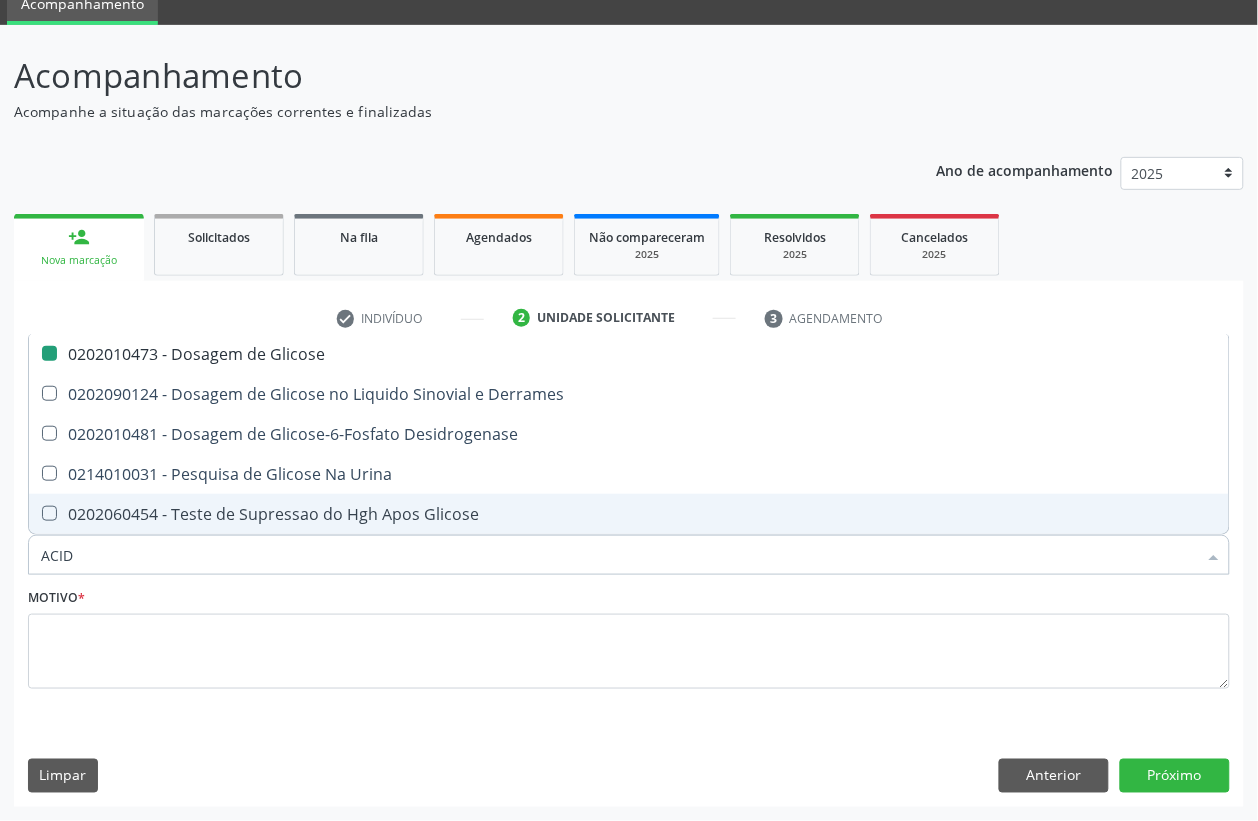 type on "ACIDO" 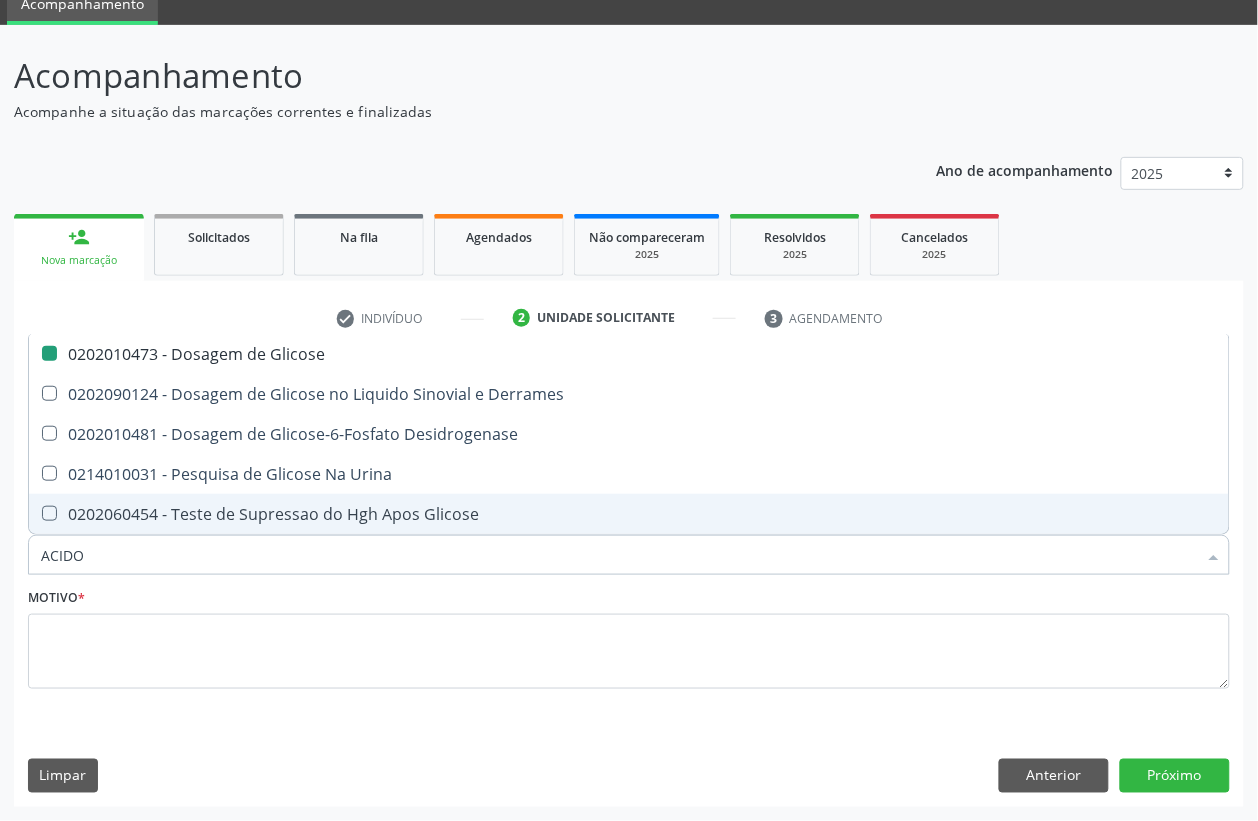 checkbox on "false" 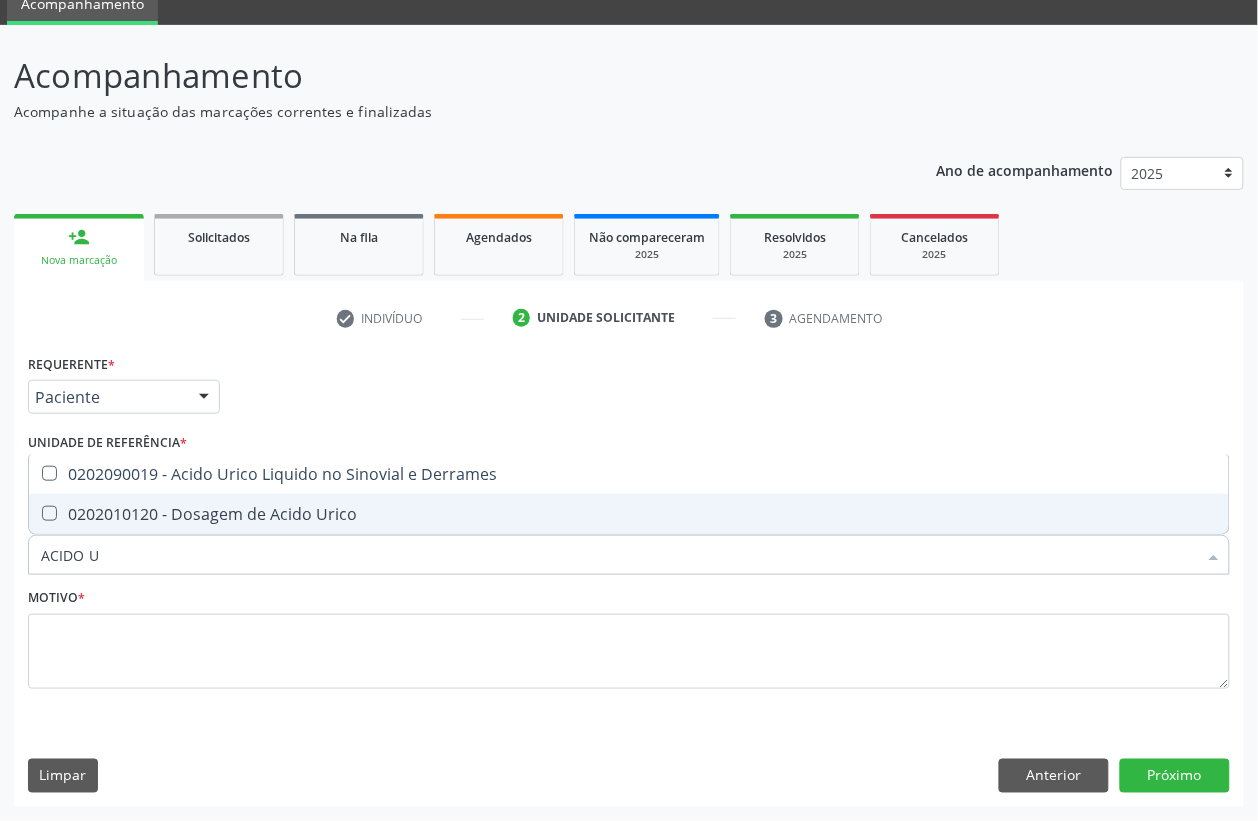 type on "ACIDO UR" 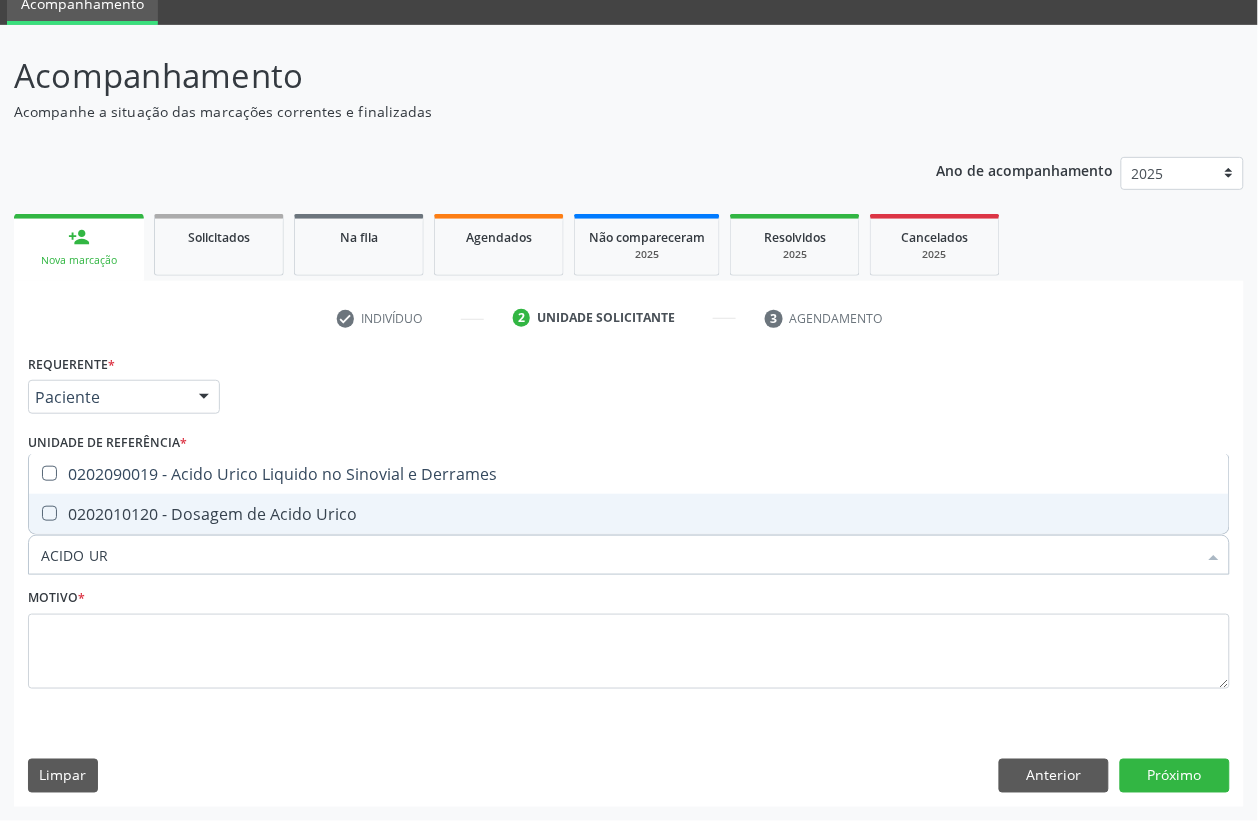 click on "0202010120 - Dosagem de Acido Urico" at bounding box center [629, 514] 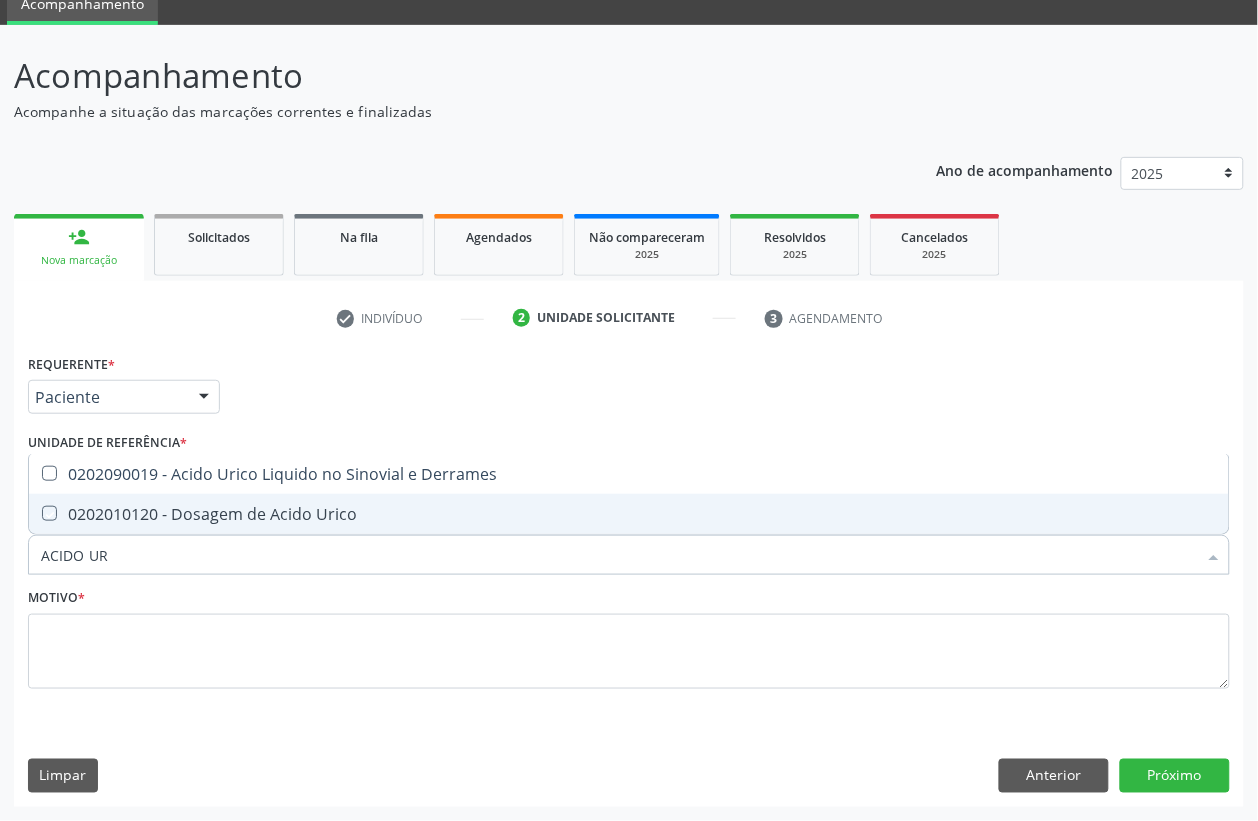 checkbox on "true" 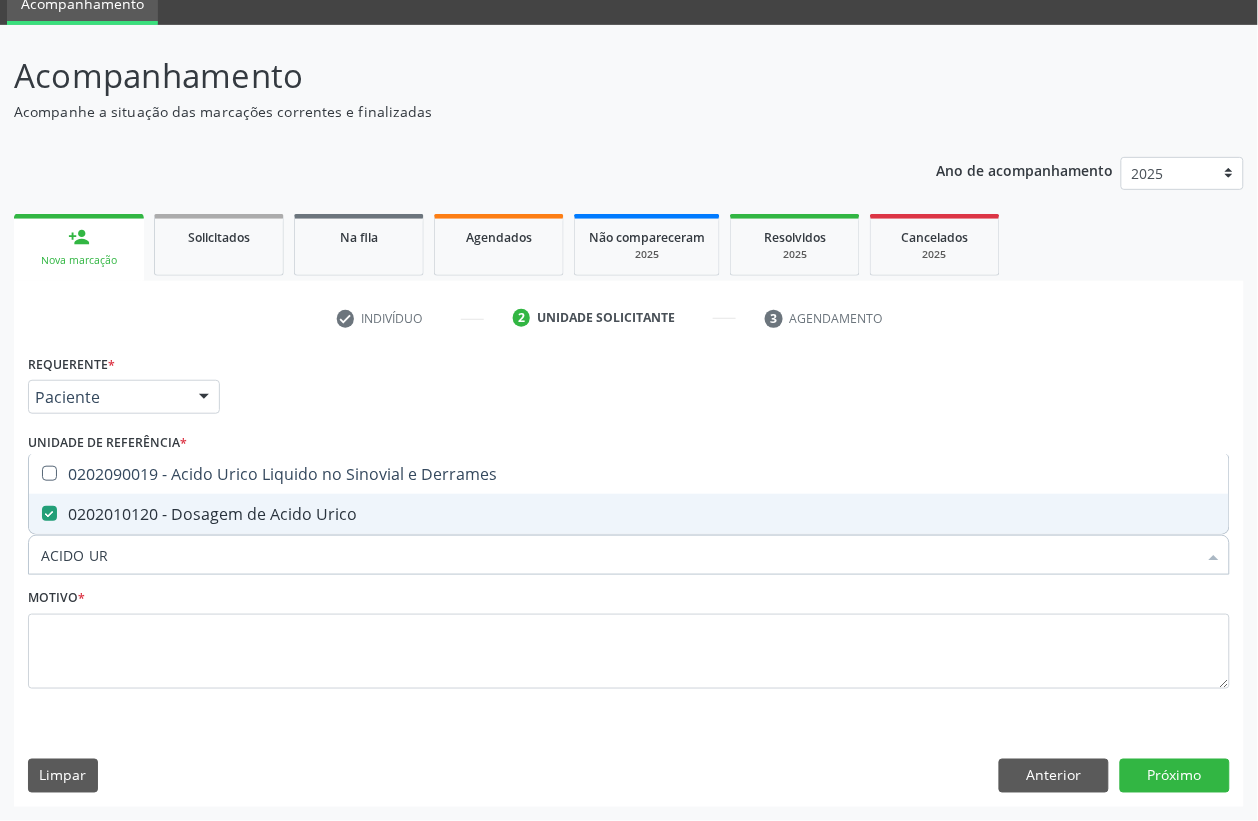click on "ACIDO UR" at bounding box center (619, 555) 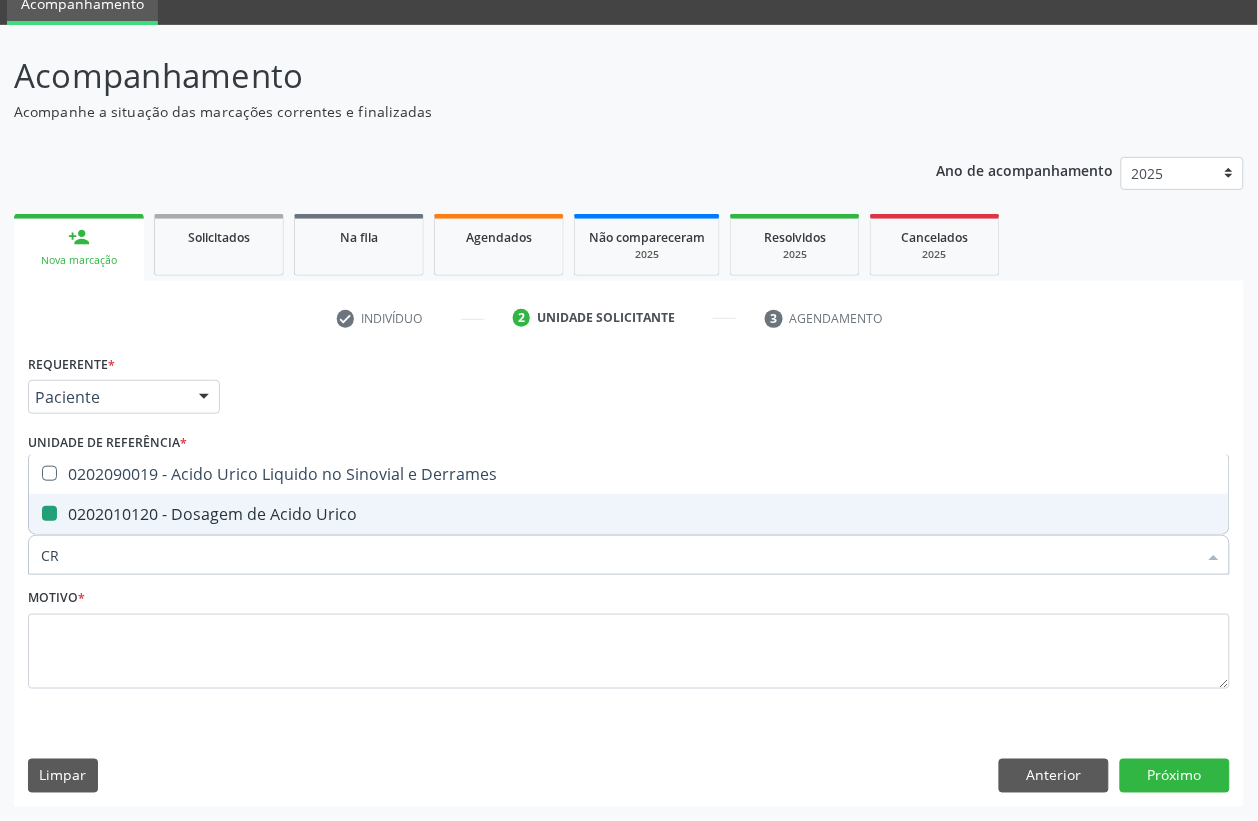 type on "CRE" 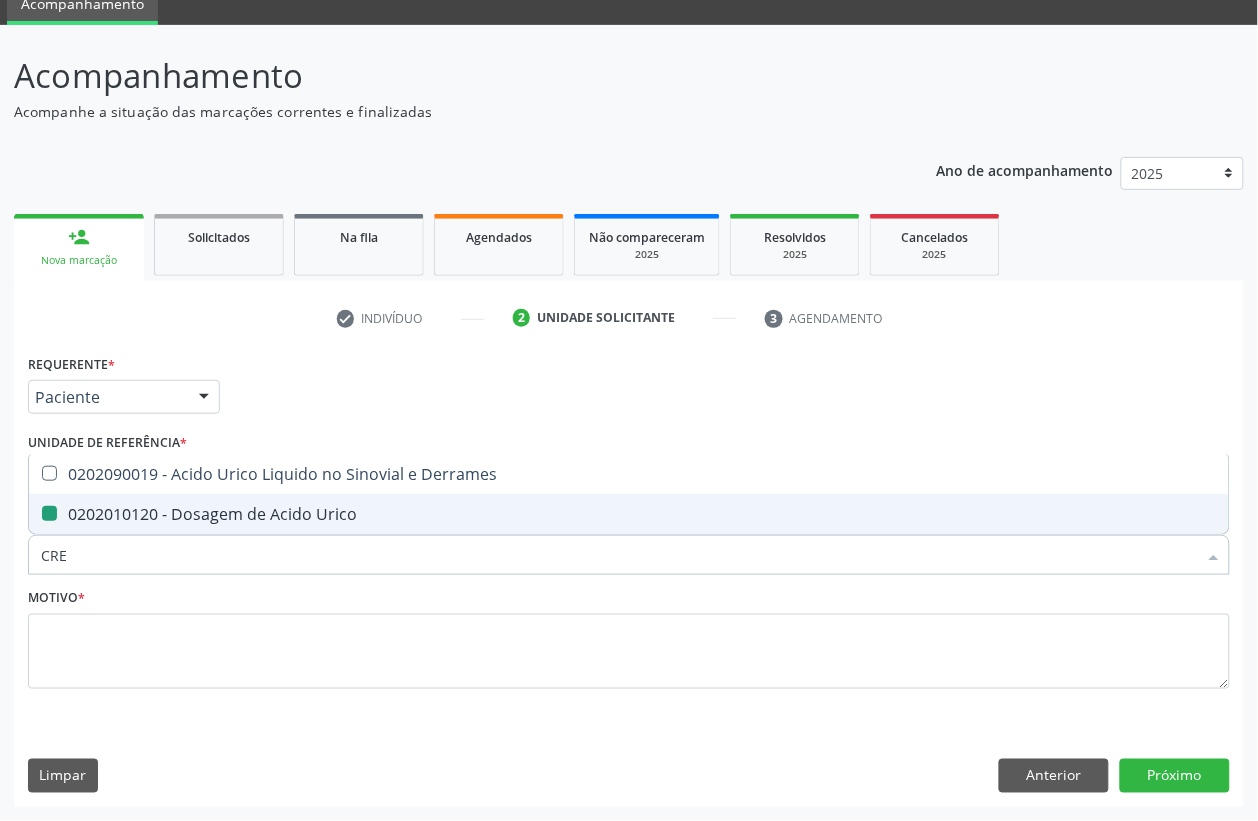 checkbox on "false" 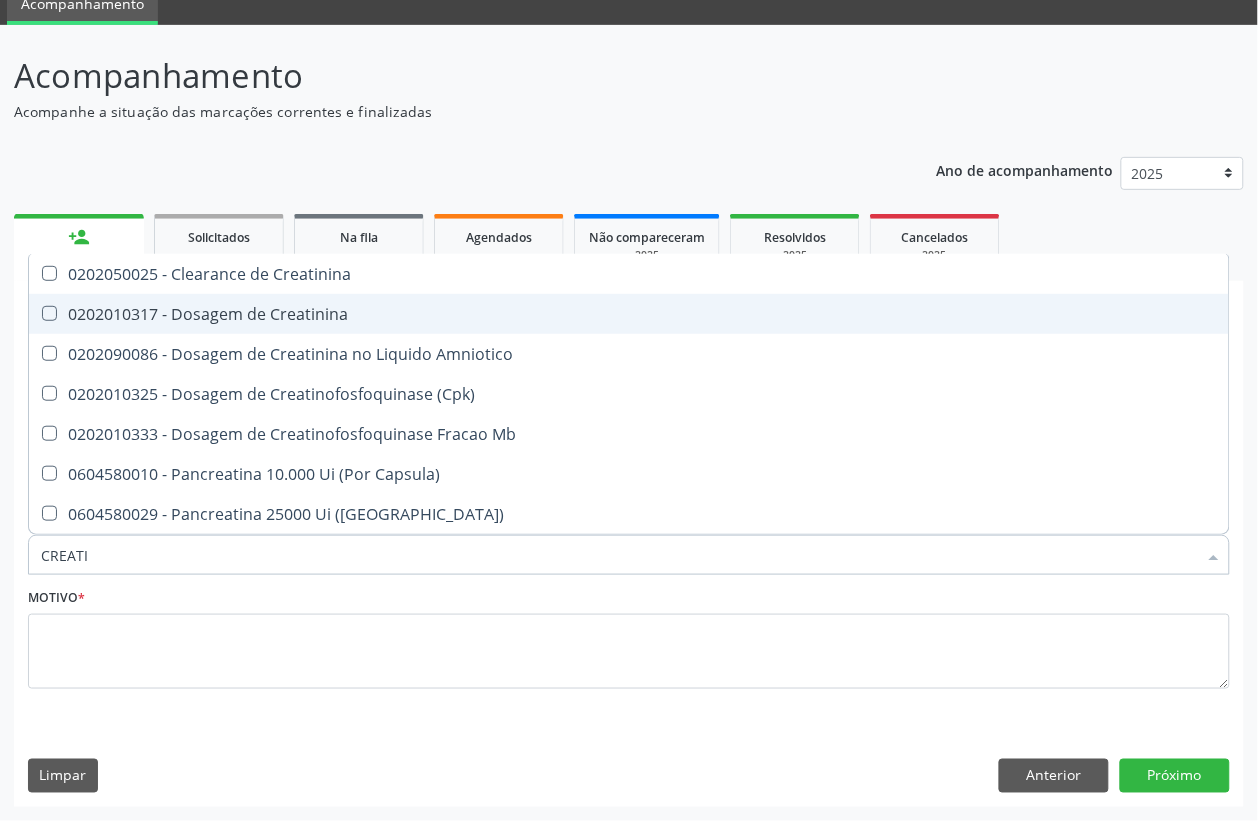 type on "CREATIN" 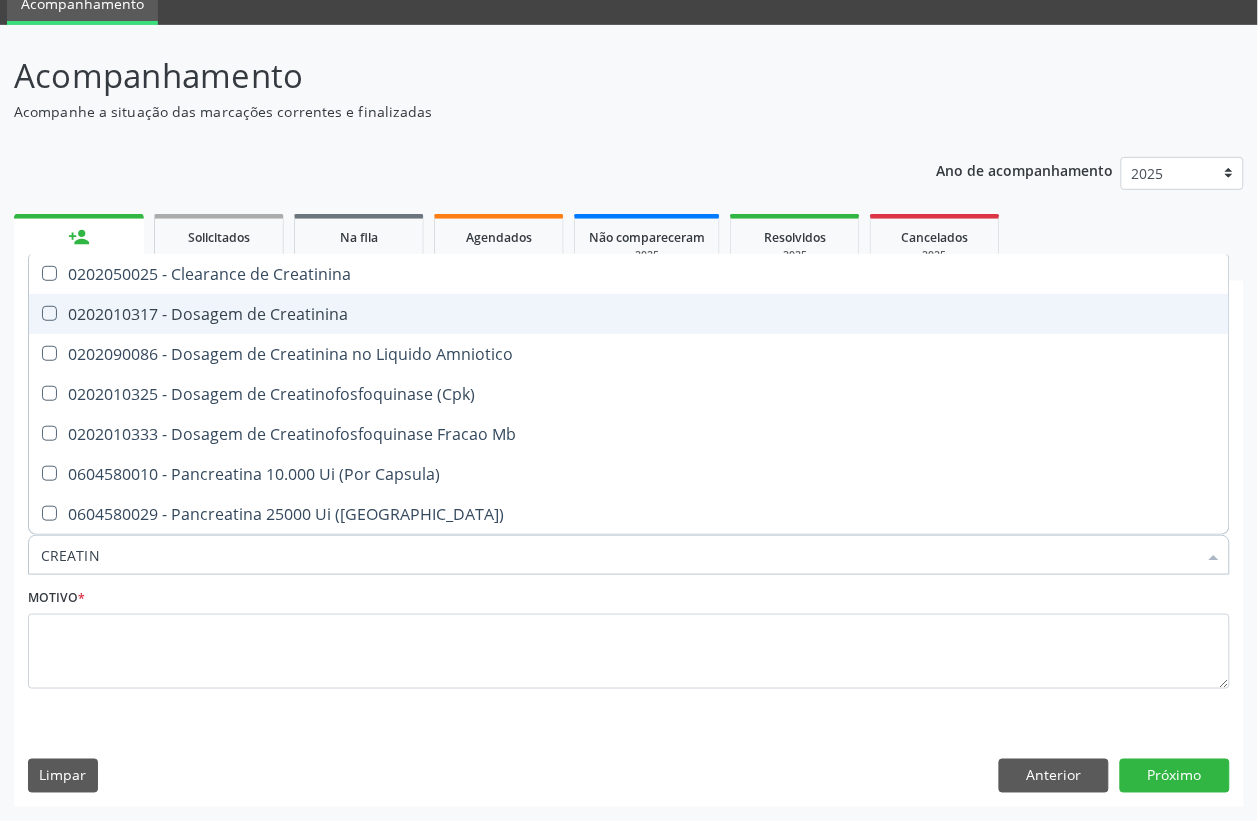 click on "0202010317 - Dosagem de Creatinina" at bounding box center (629, 314) 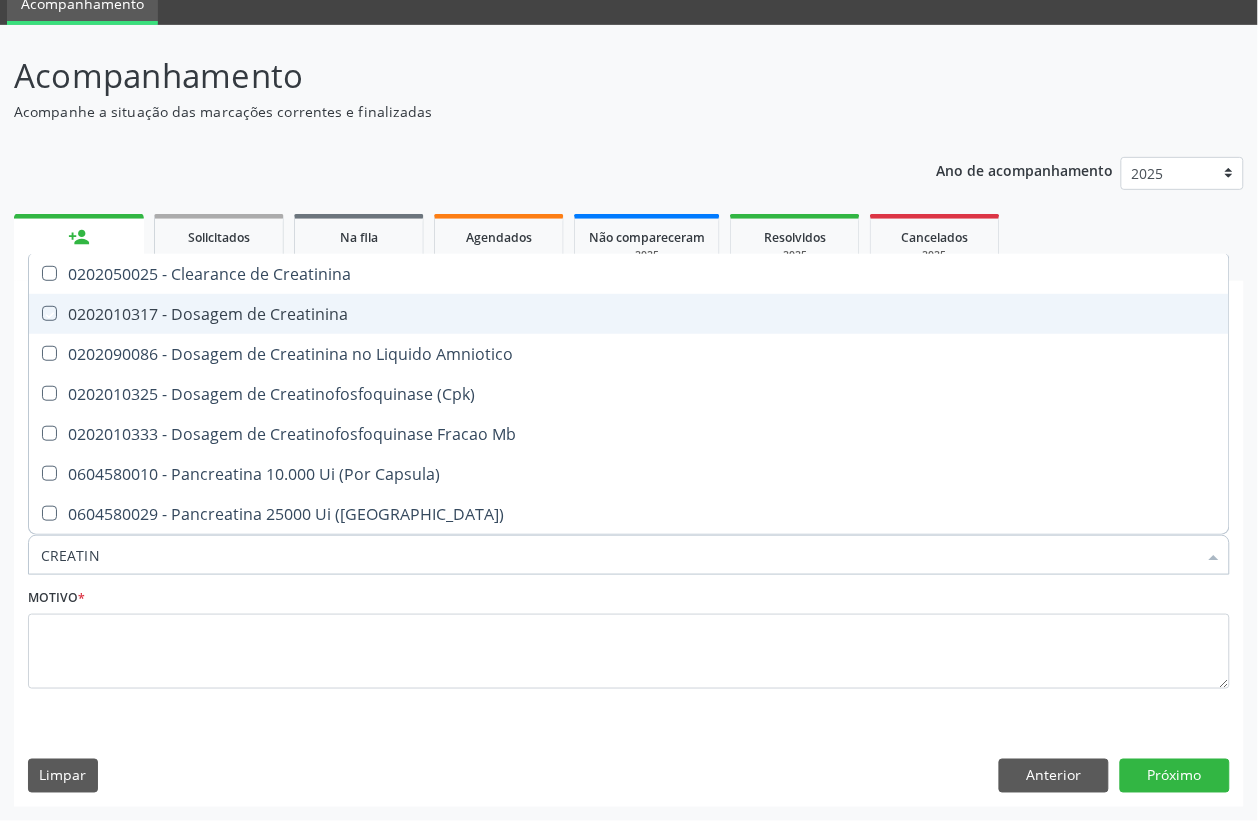 checkbox on "true" 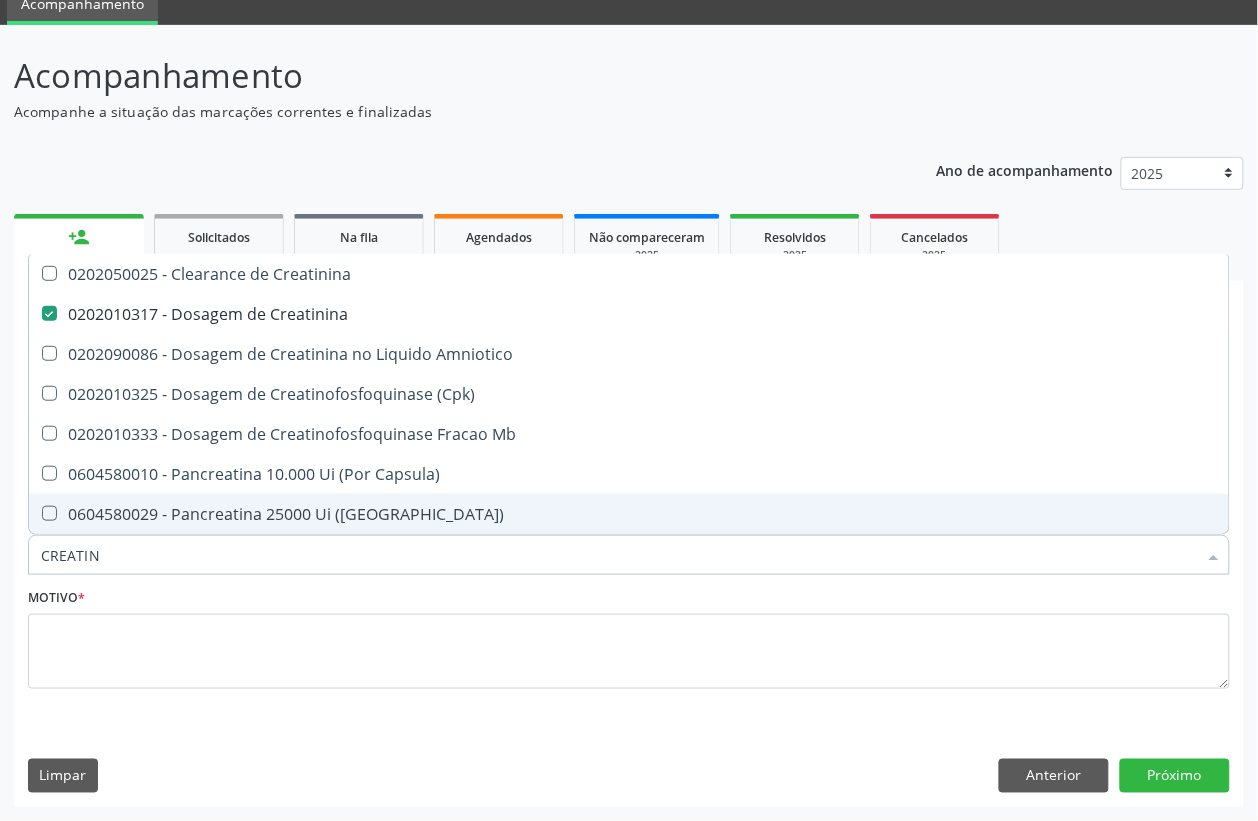 drag, startPoint x: 116, startPoint y: 553, endPoint x: 0, endPoint y: 571, distance: 117.388245 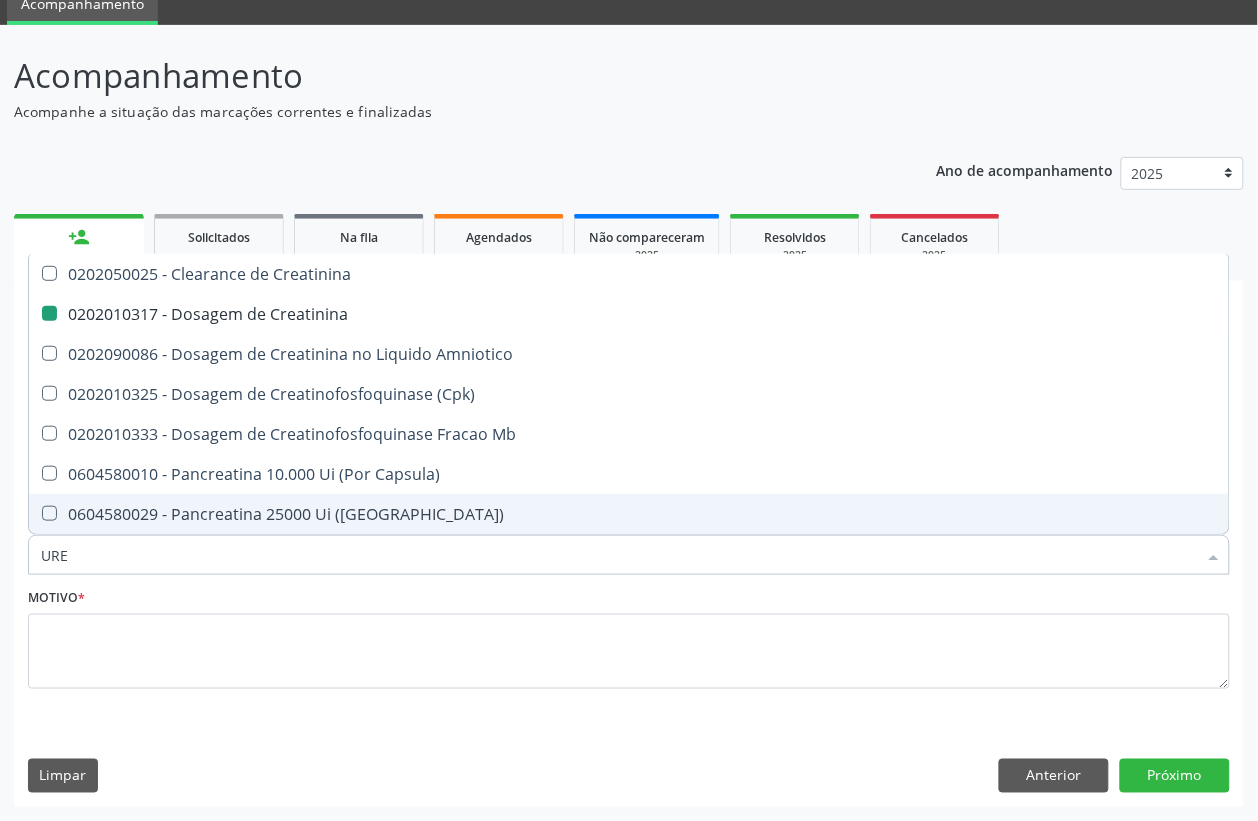 type on "UREI" 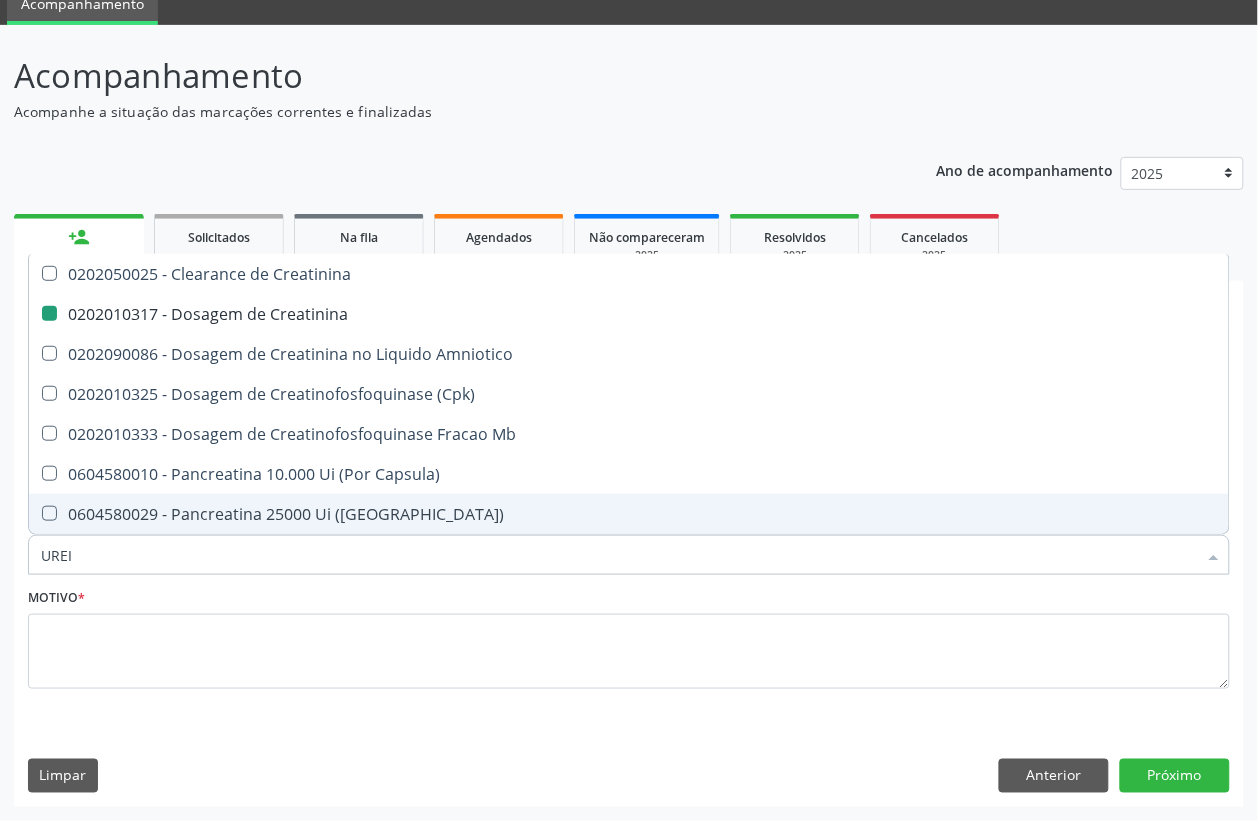 checkbox on "false" 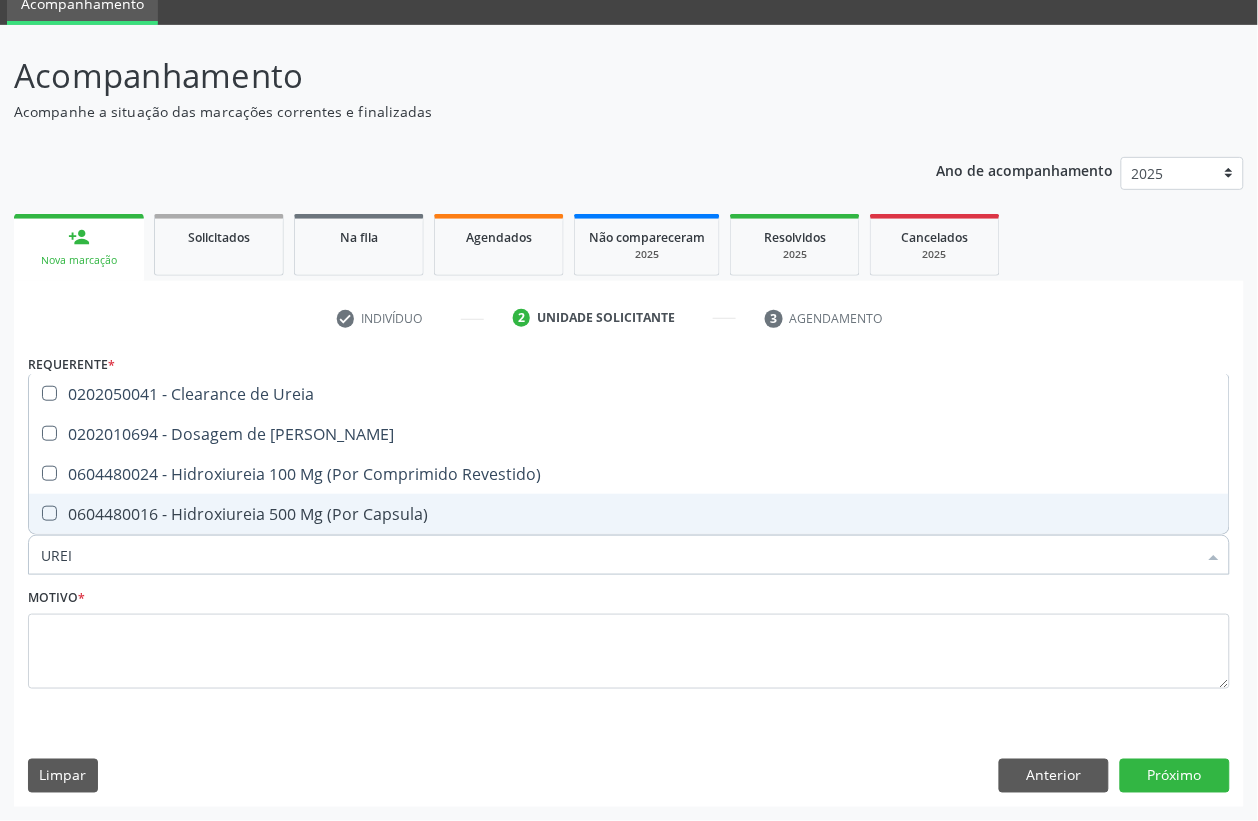 type on "UREIA" 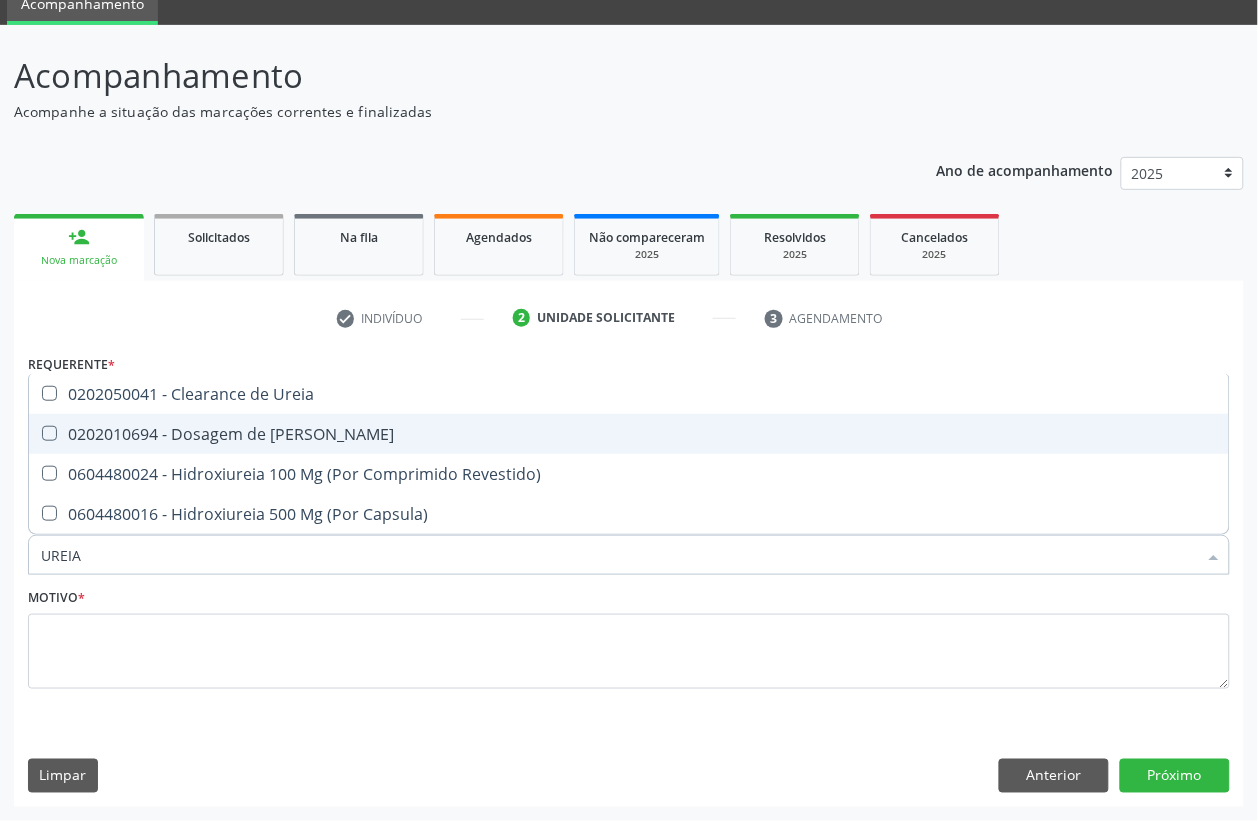 click on "0202010694 - Dosagem de [PERSON_NAME]" at bounding box center (629, 434) 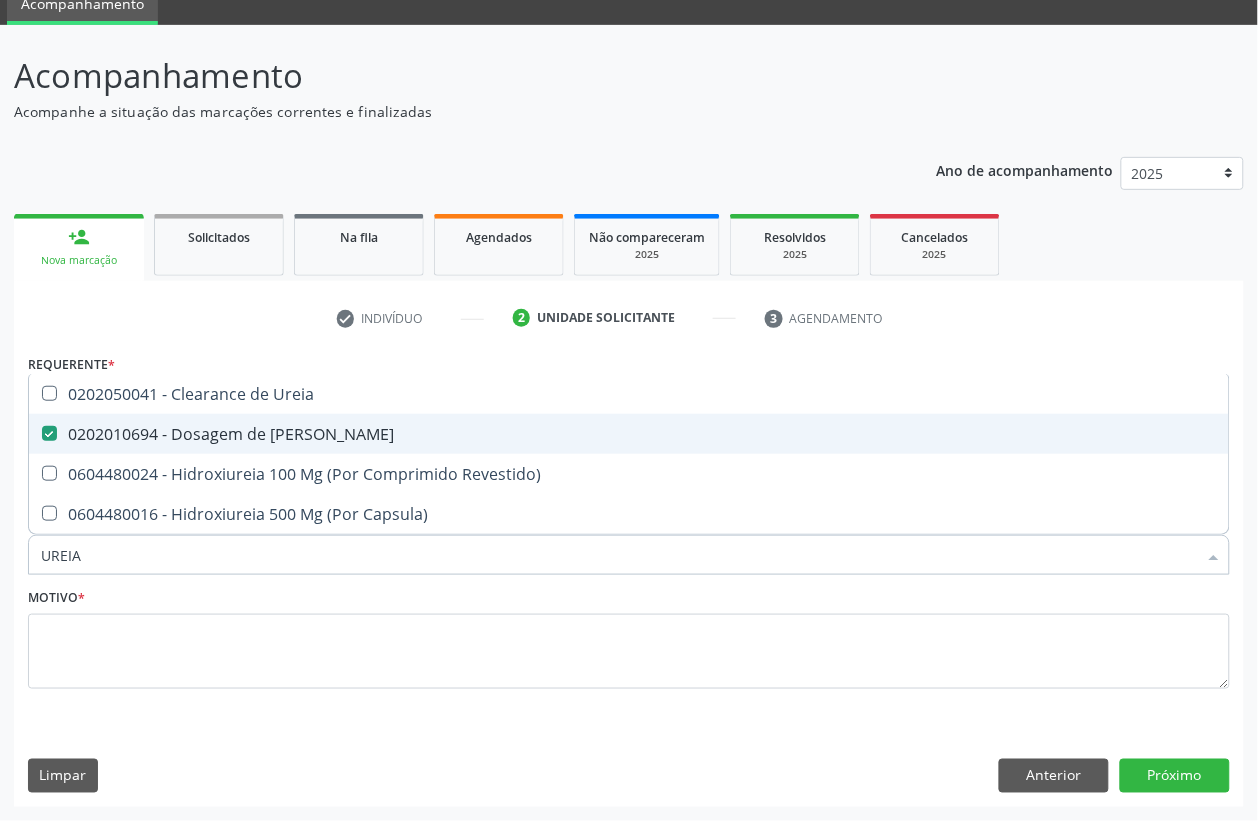 checkbox on "true" 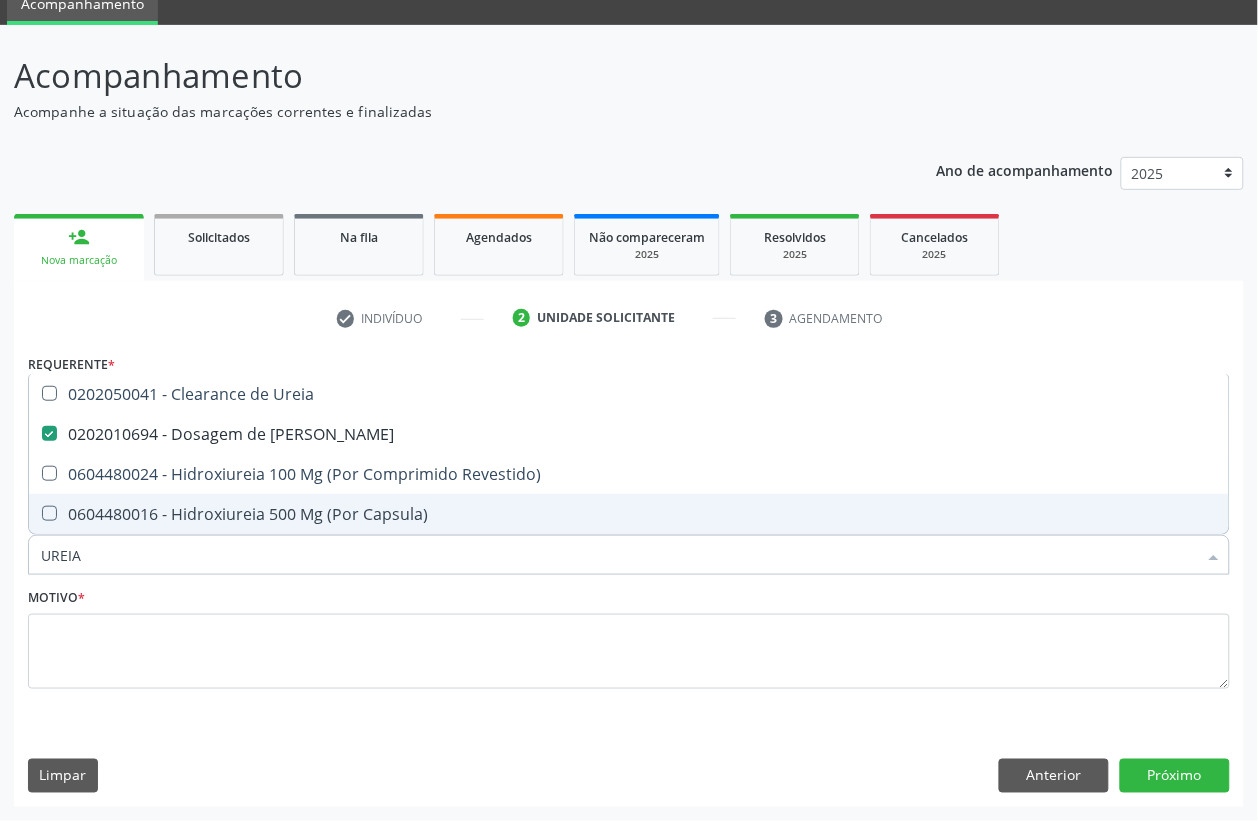 click on "UREIA" at bounding box center [619, 555] 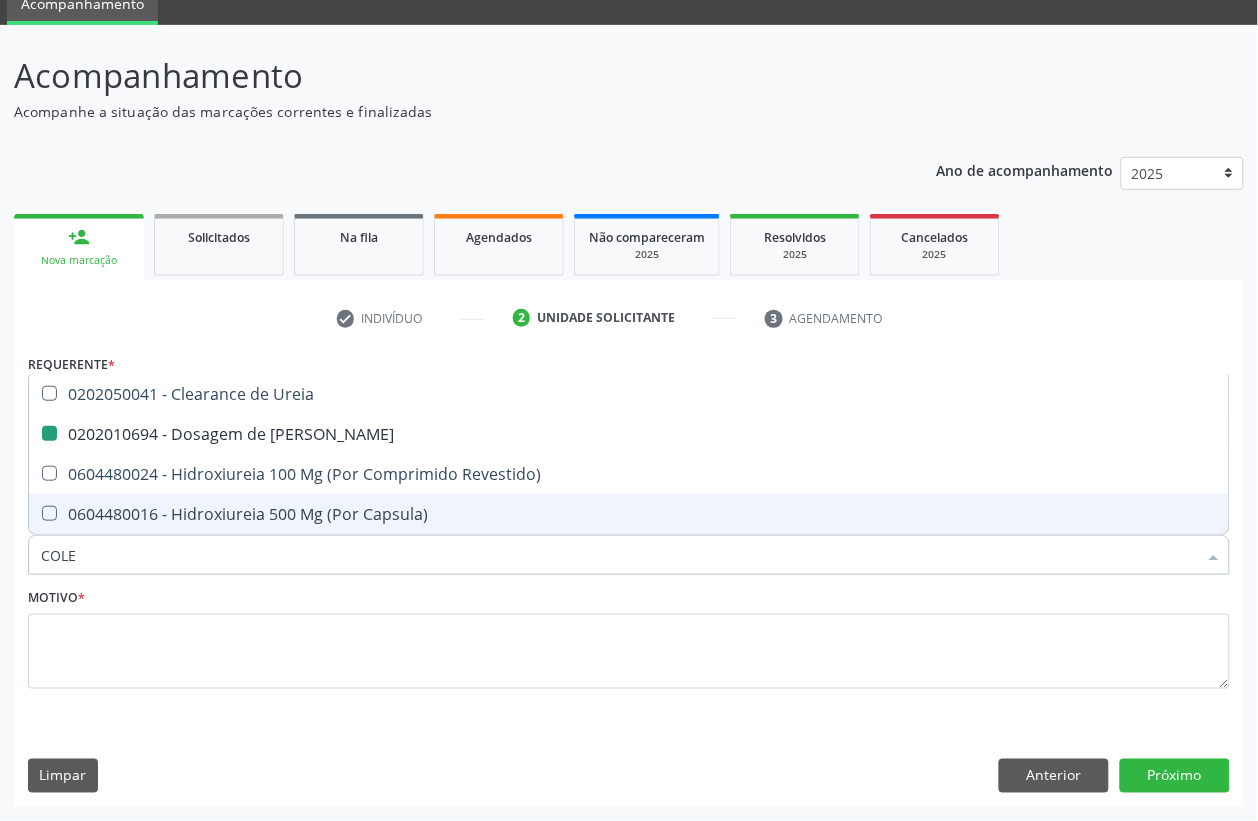type on "COLES" 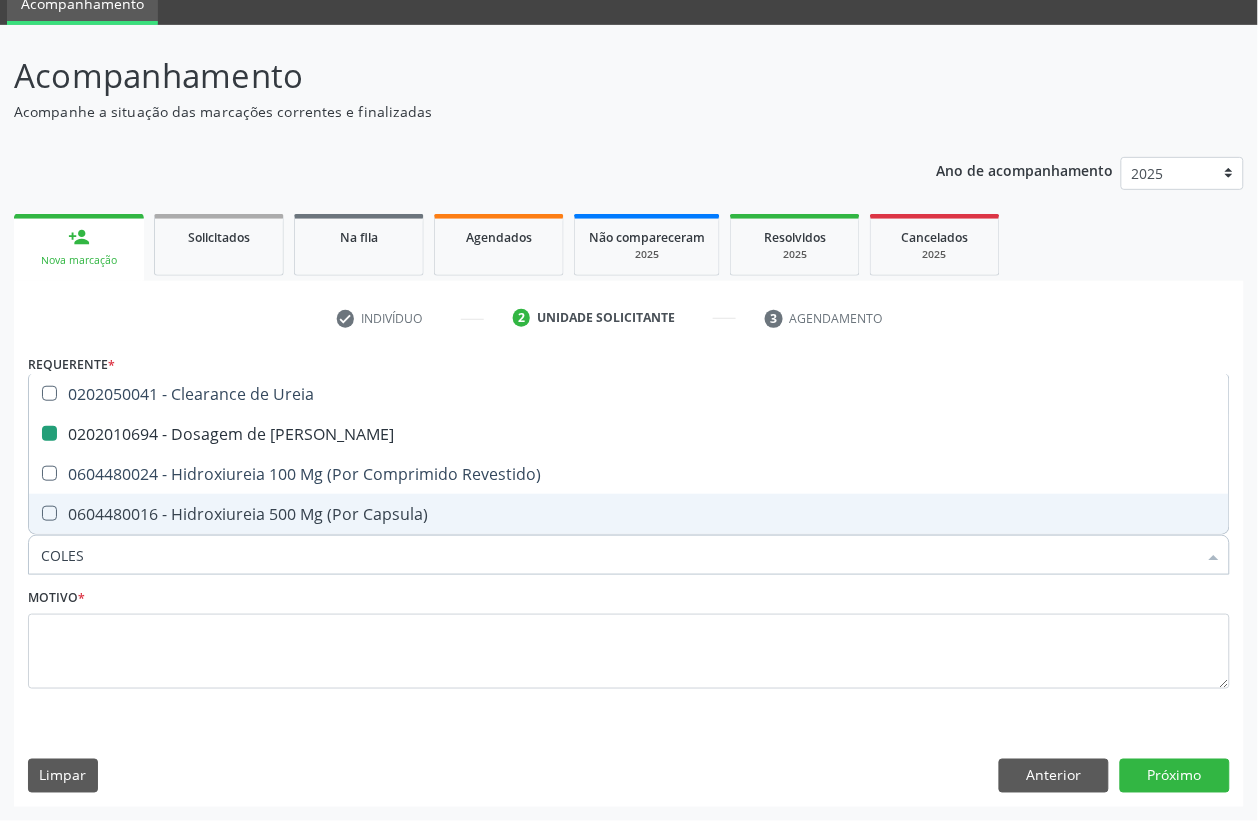 checkbox on "false" 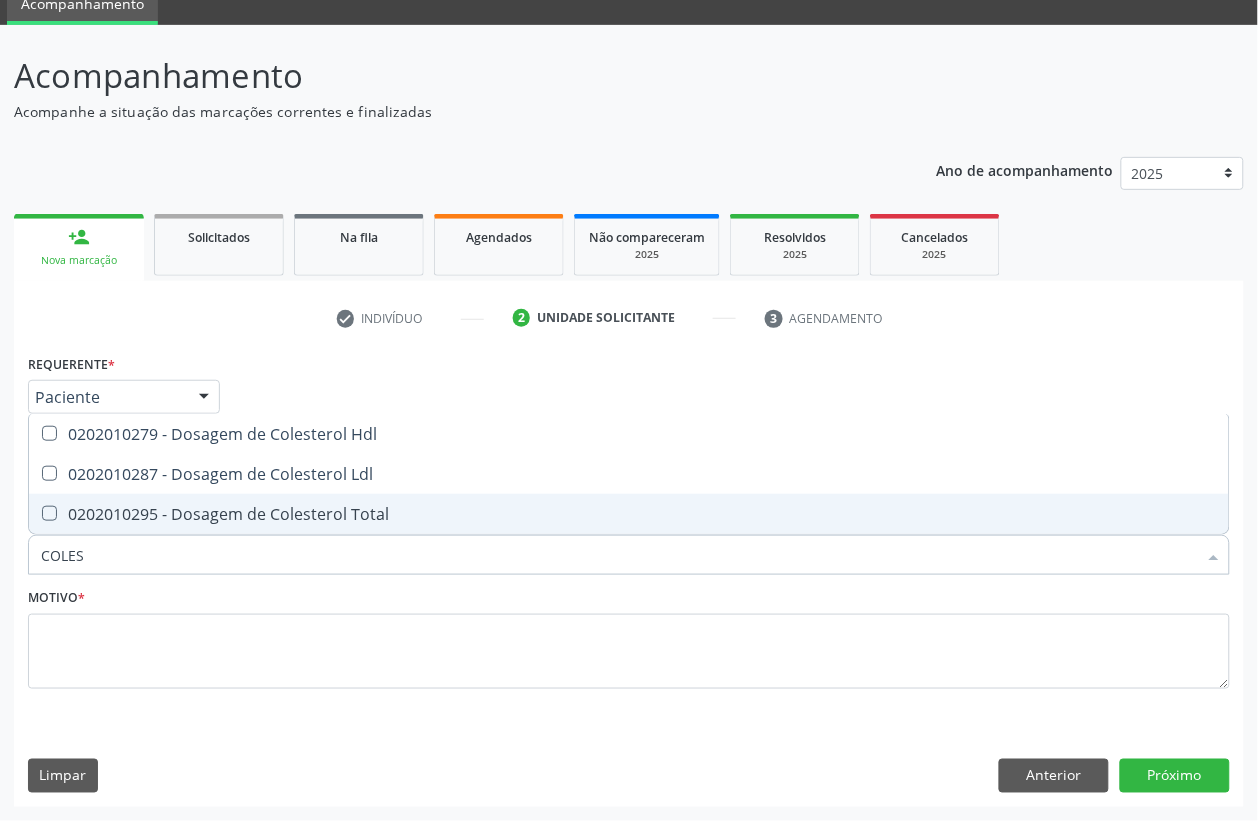 click on "0202010295 - Dosagem de Colesterol Total" at bounding box center (629, 514) 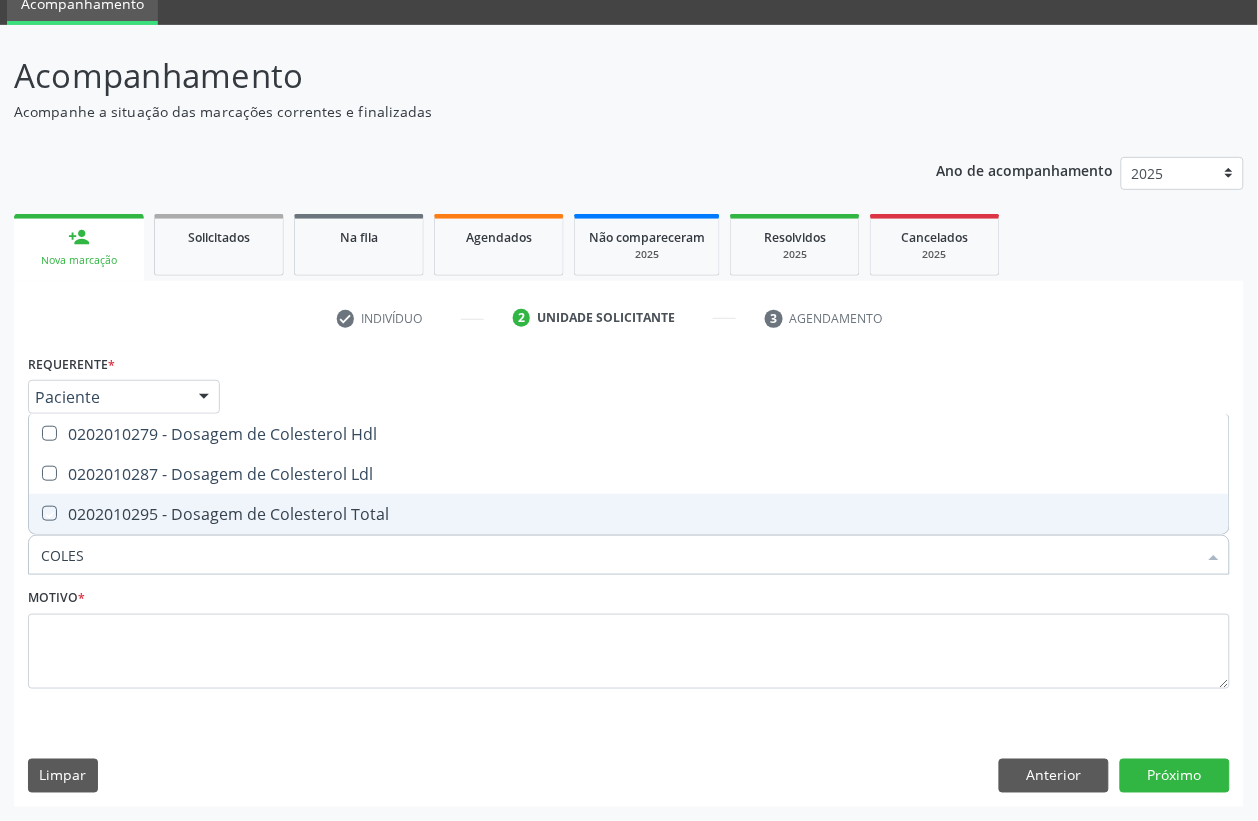 checkbox on "true" 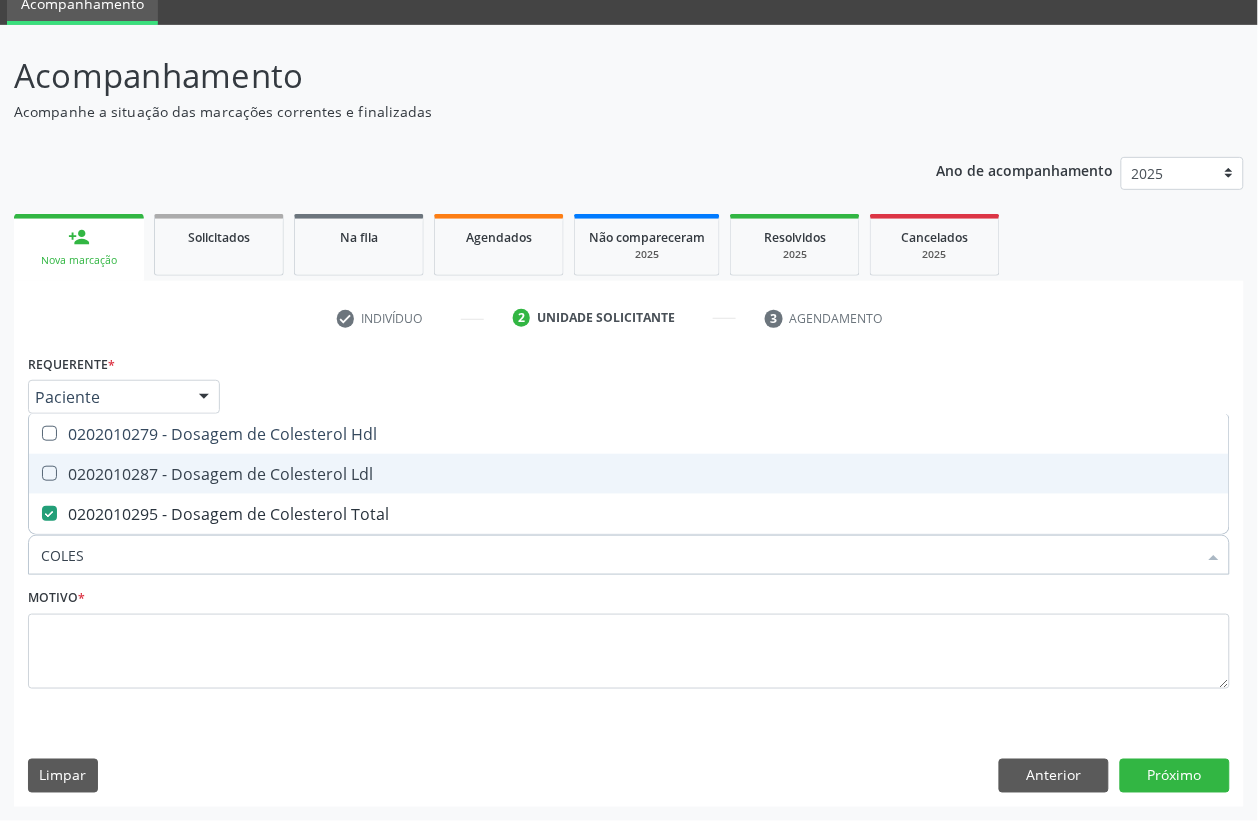 click on "0202010287 - Dosagem de Colesterol Ldl" at bounding box center (629, 474) 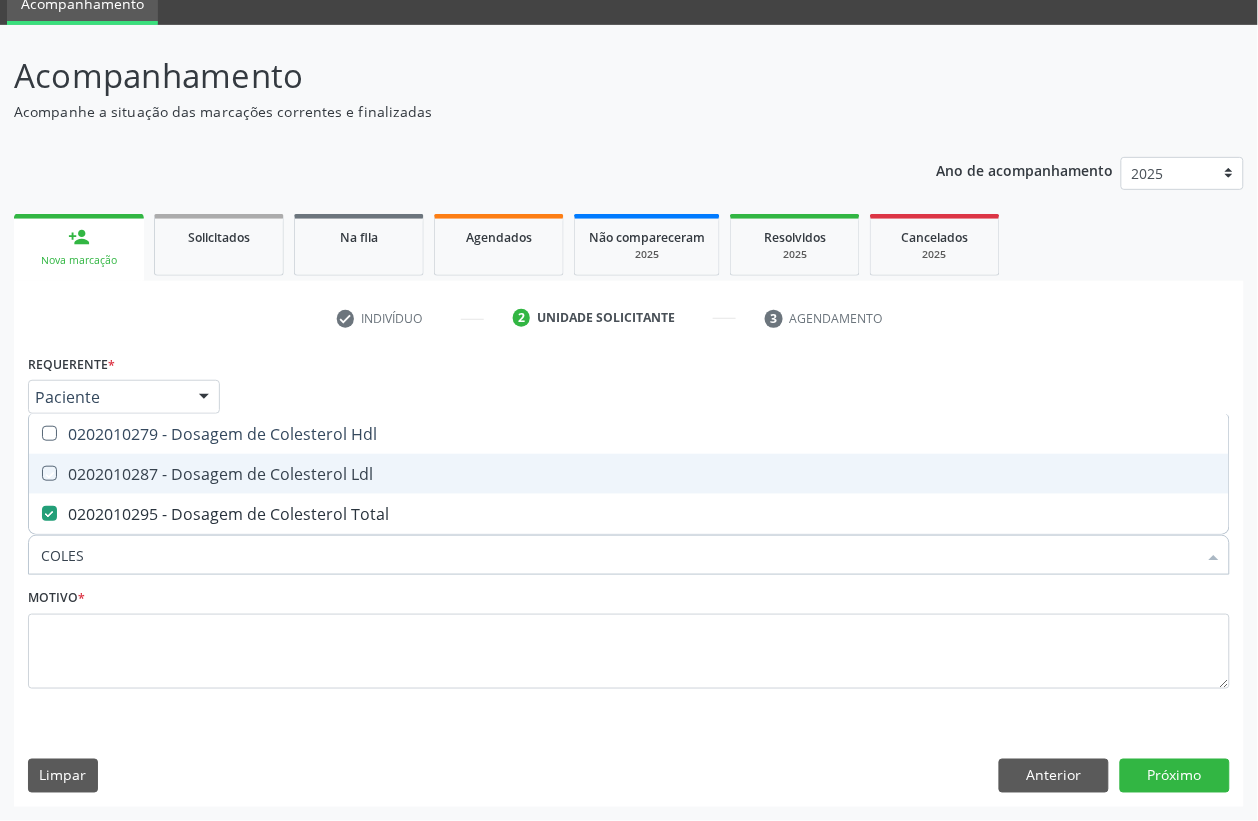 checkbox on "true" 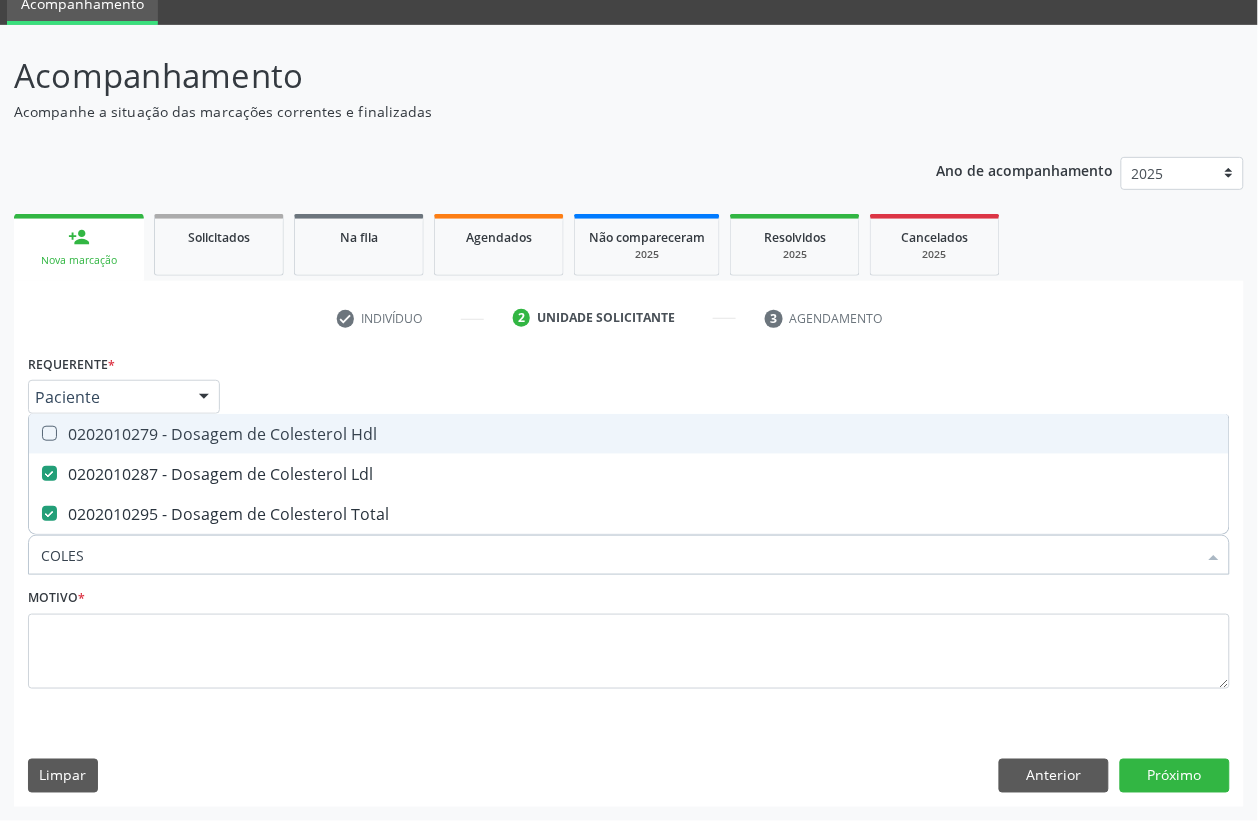 click on "0202010279 - Dosagem de Colesterol Hdl" at bounding box center [629, 434] 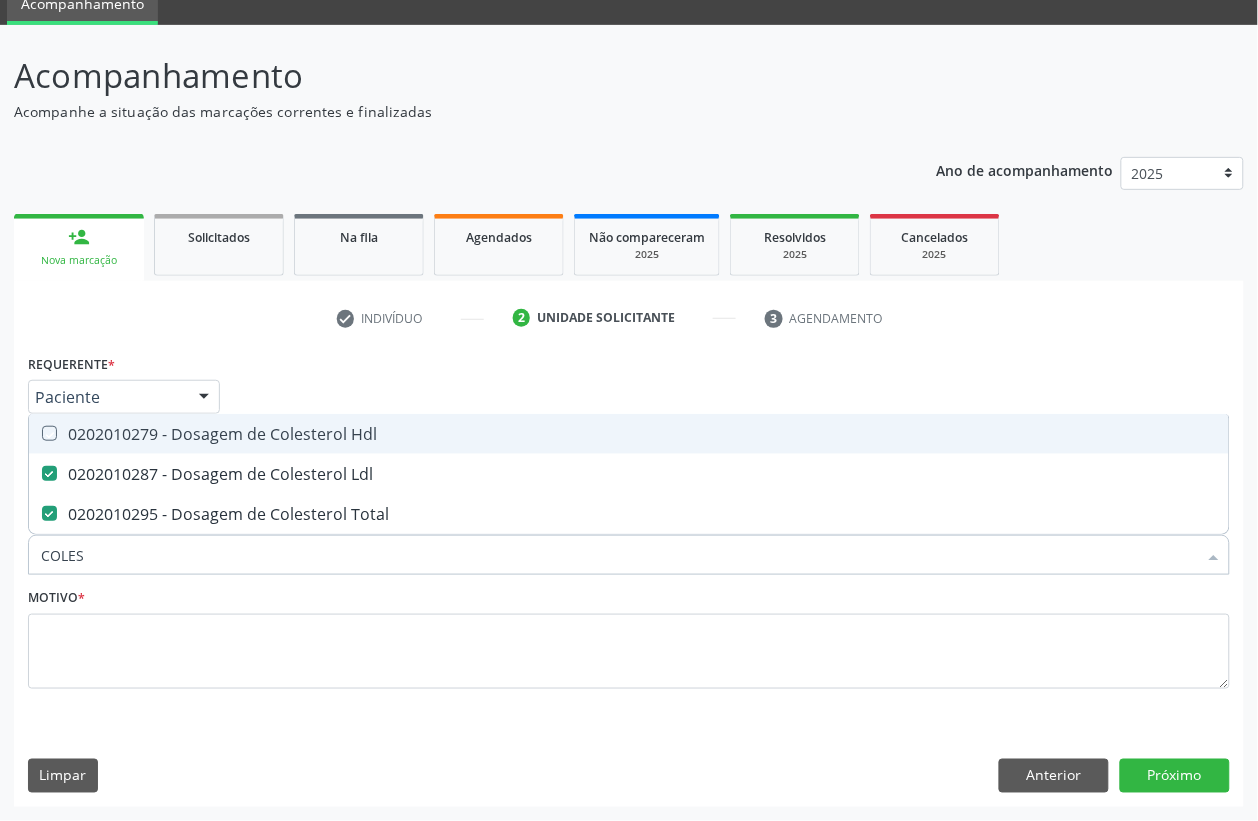 checkbox on "true" 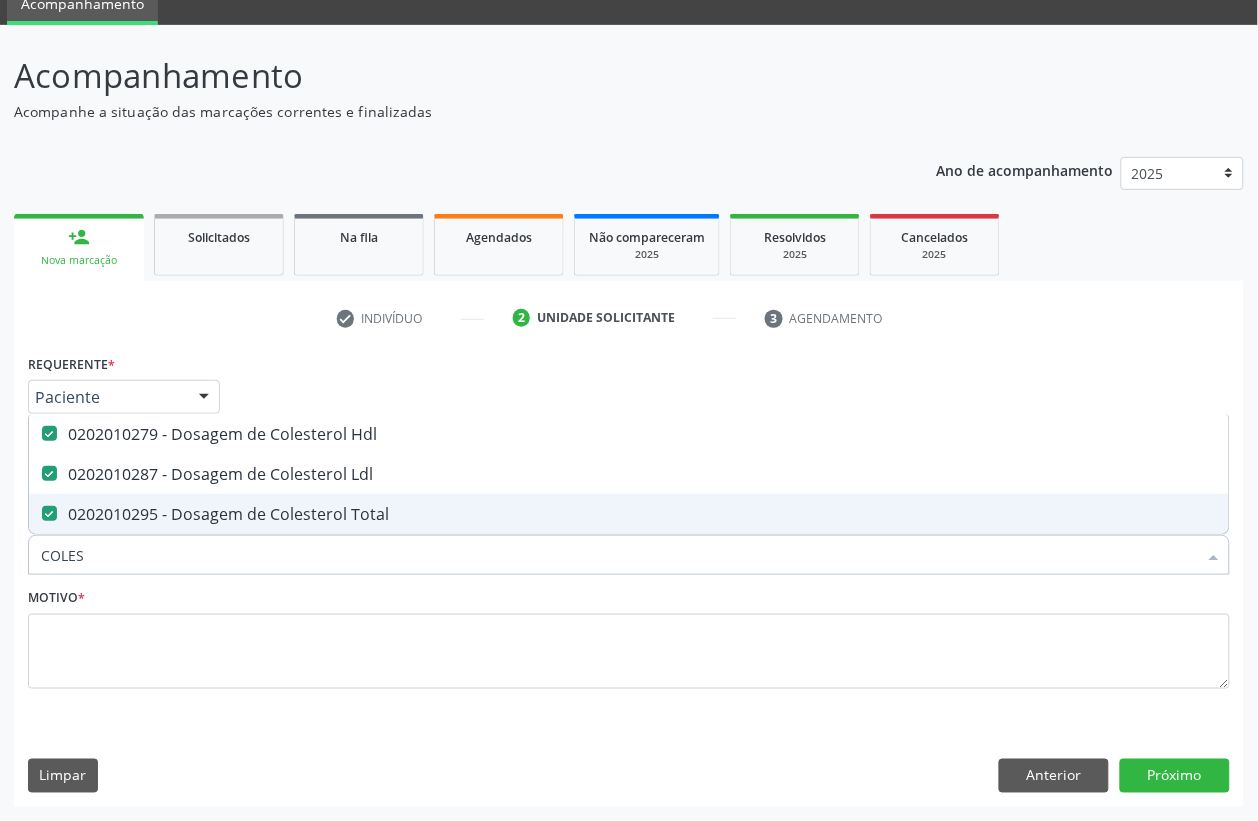 click on "COLES" at bounding box center (619, 555) 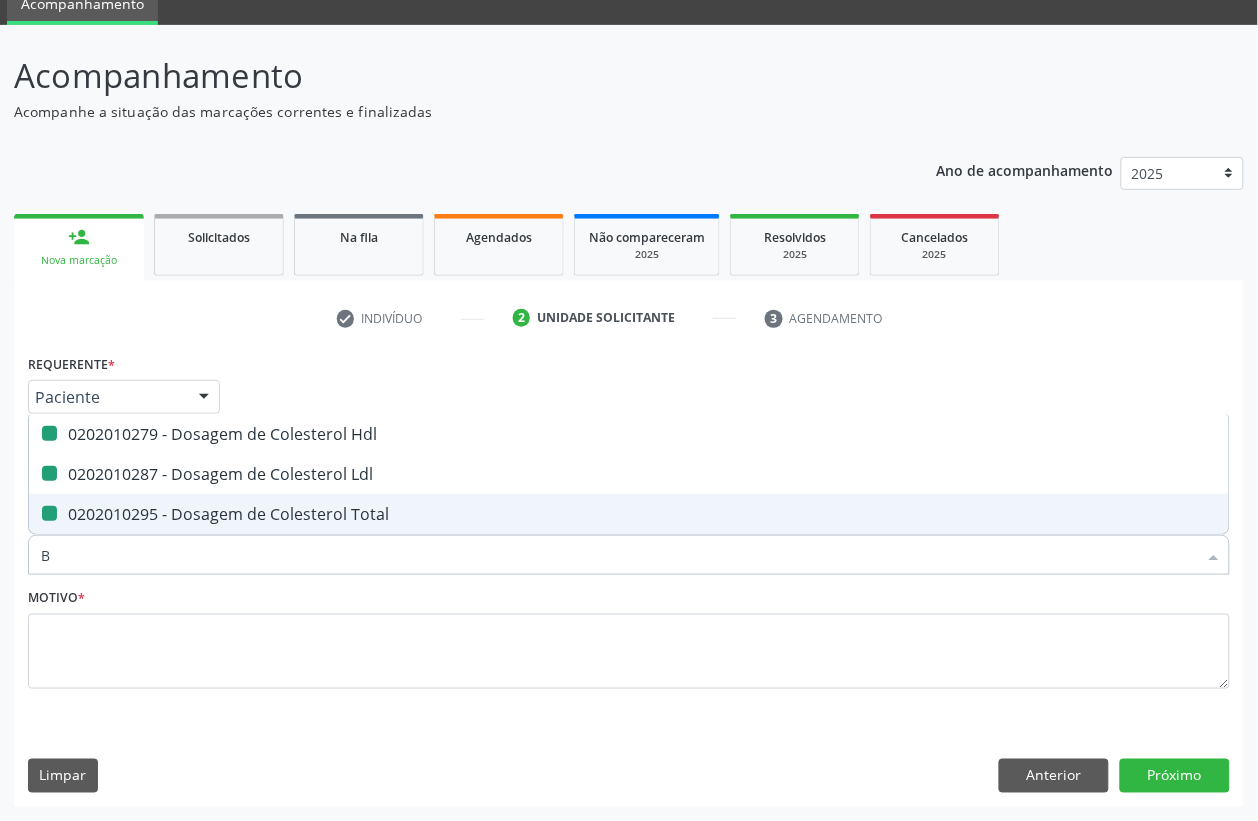 type on "BI" 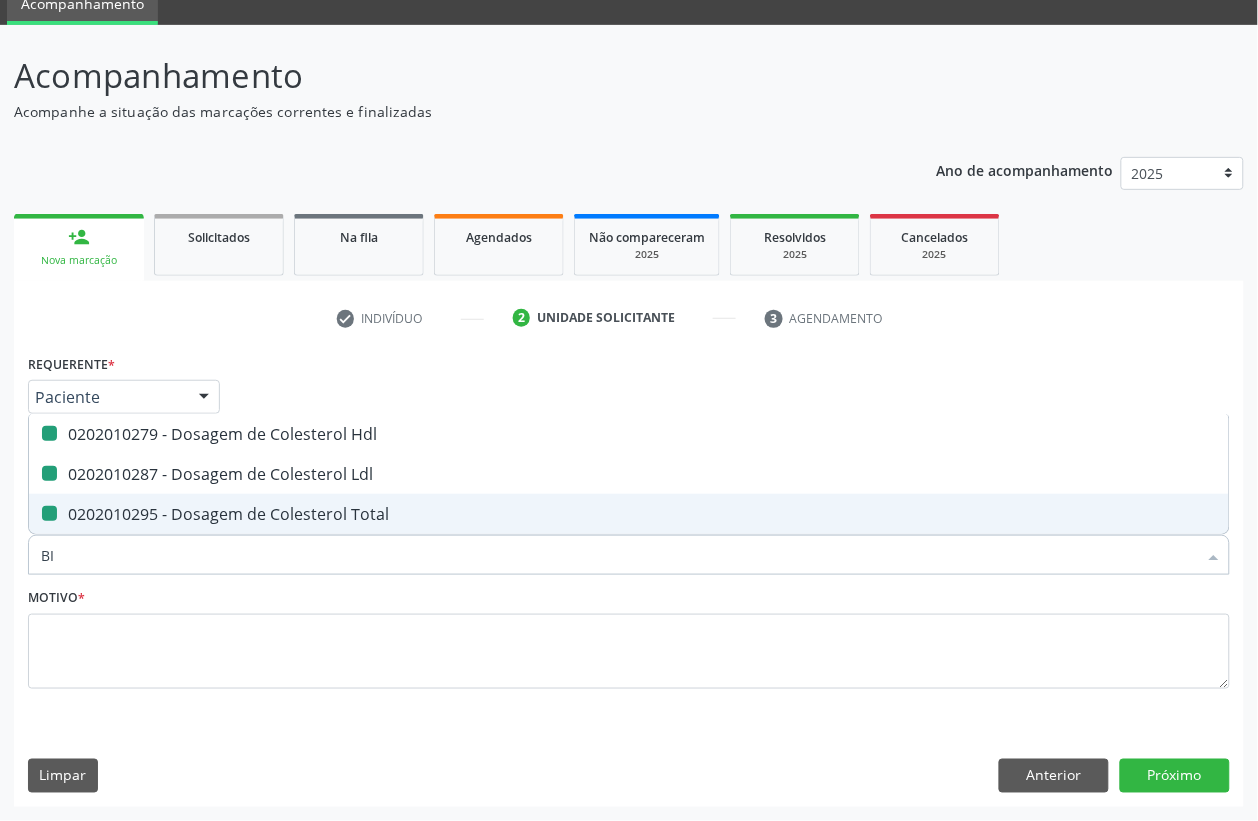 checkbox on "false" 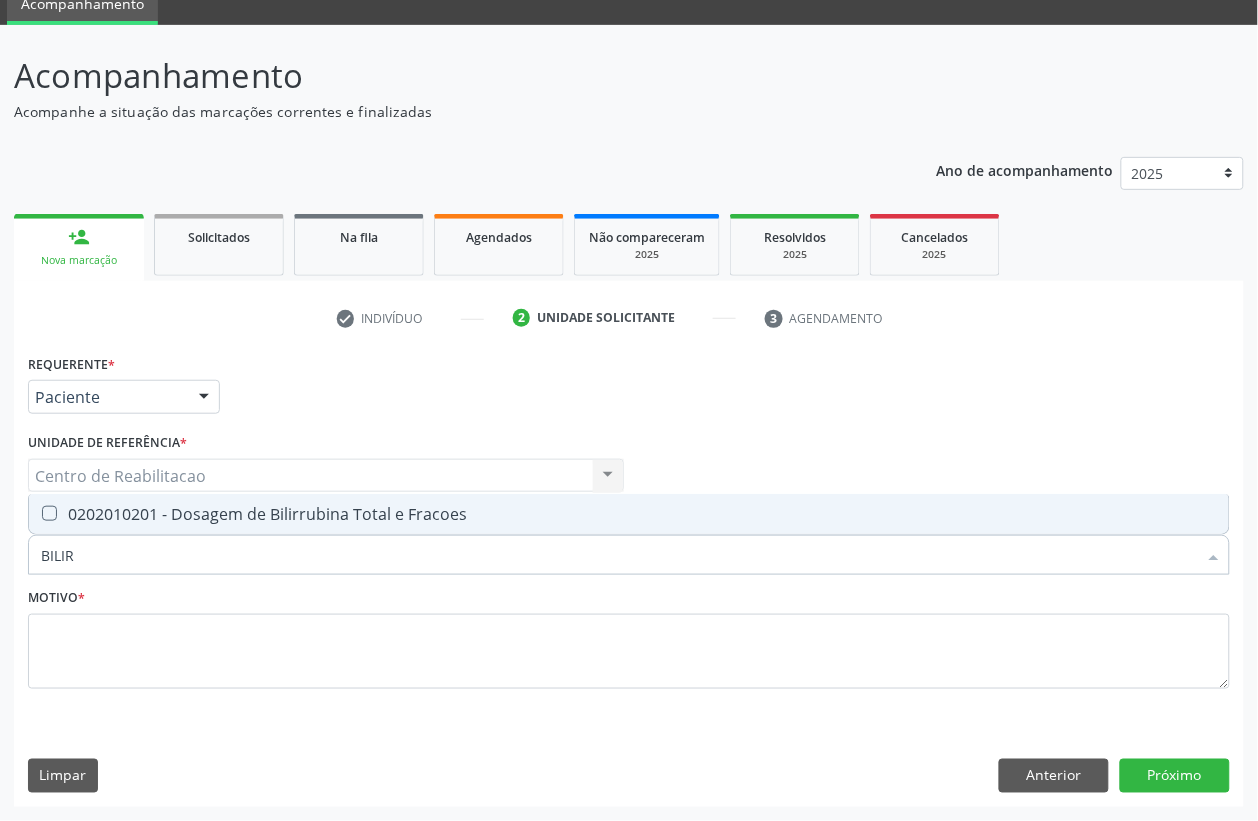 type on "BILIRR" 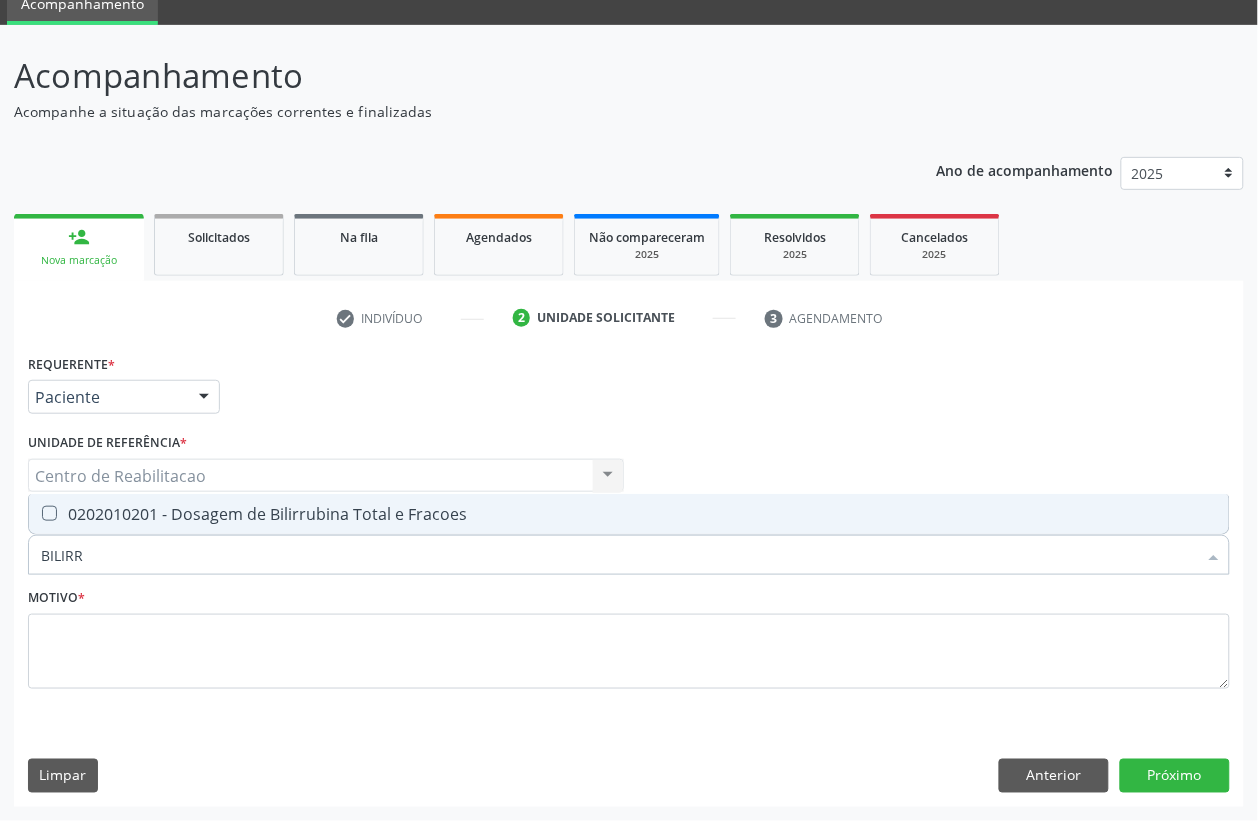 click on "0202010201 - Dosagem de Bilirrubina Total e Fracoes" at bounding box center [629, 514] 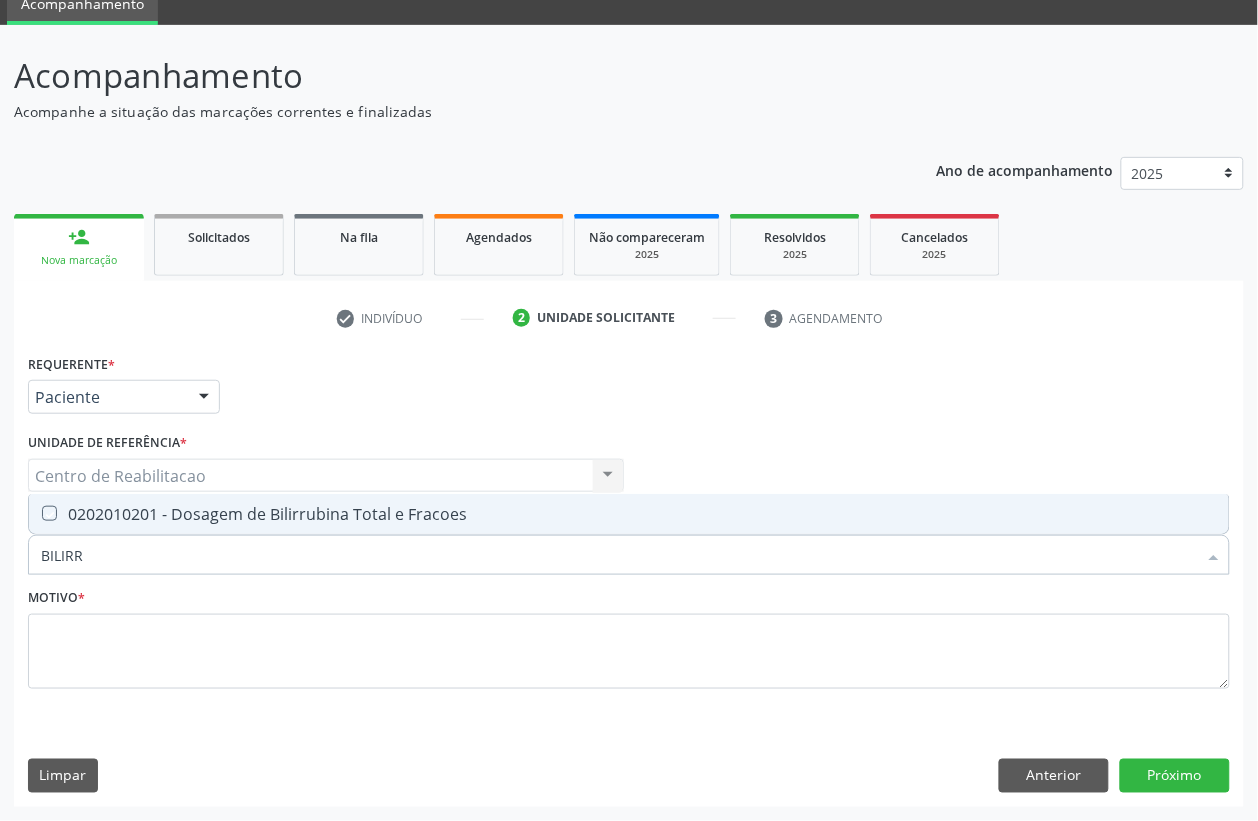 checkbox on "true" 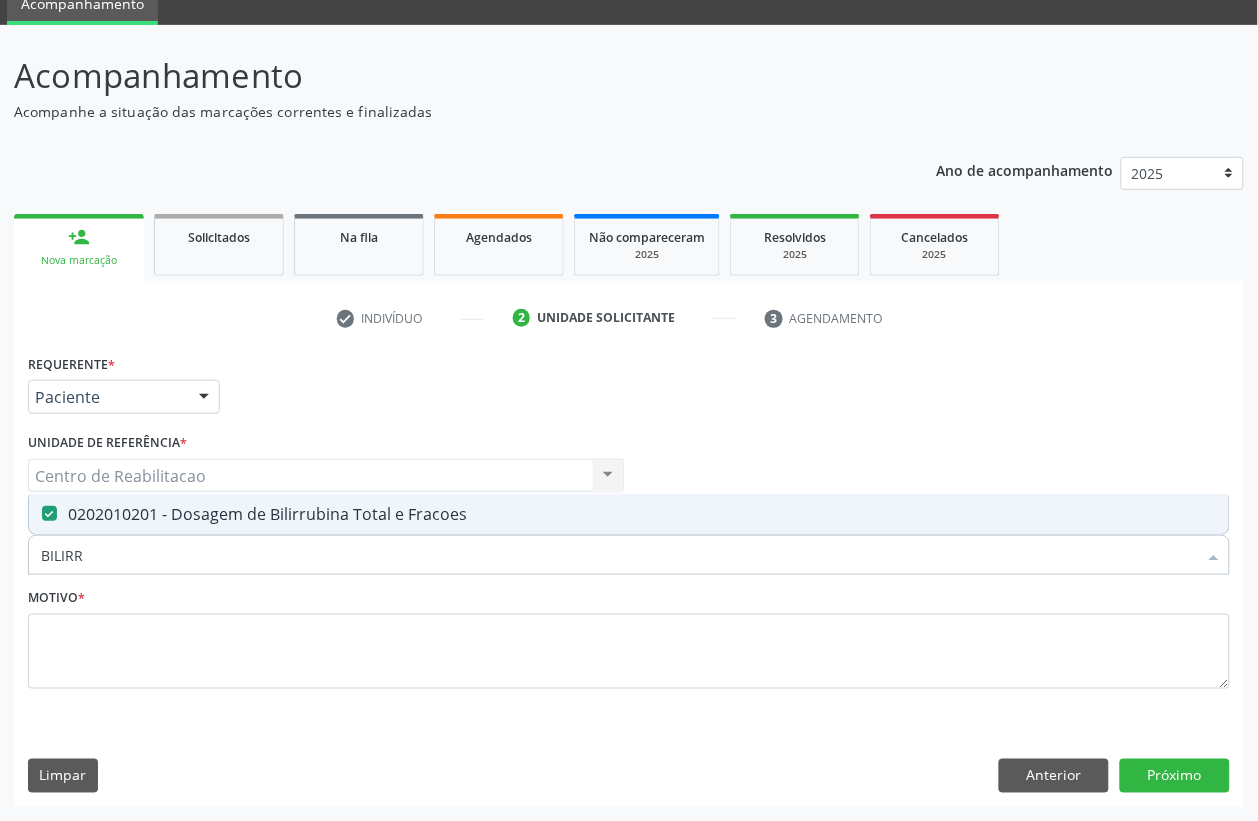 click on "BILIRR" at bounding box center (619, 555) 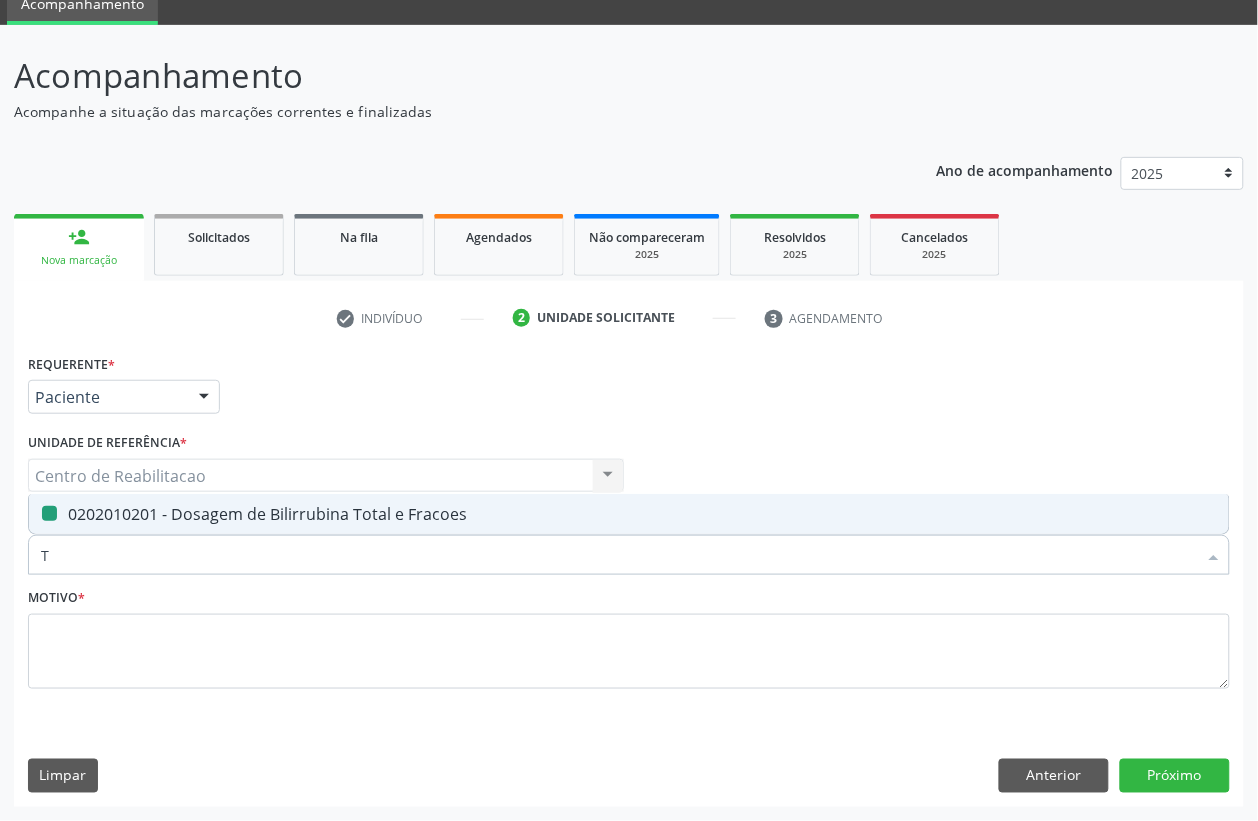 type on "TG" 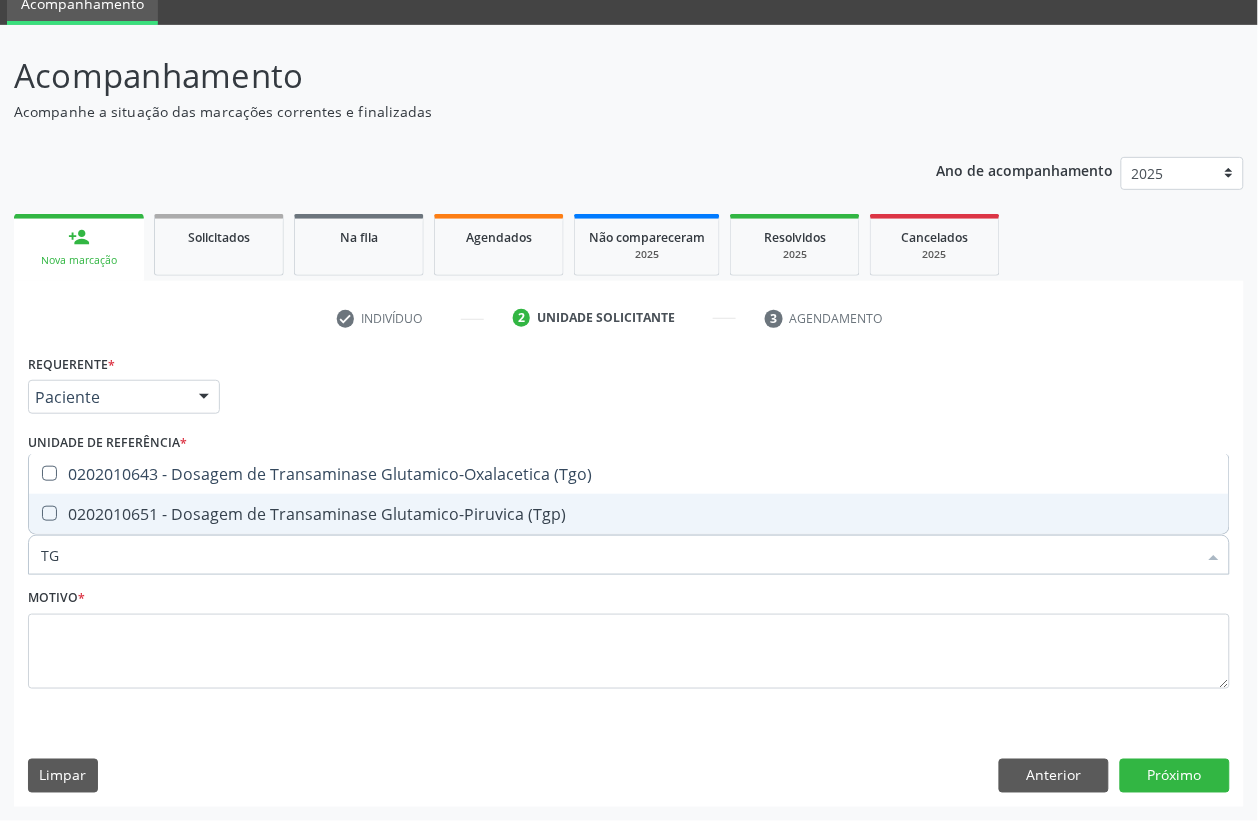click on "0202010651 - Dosagem de Transaminase Glutamico-Piruvica (Tgp)" at bounding box center [629, 514] 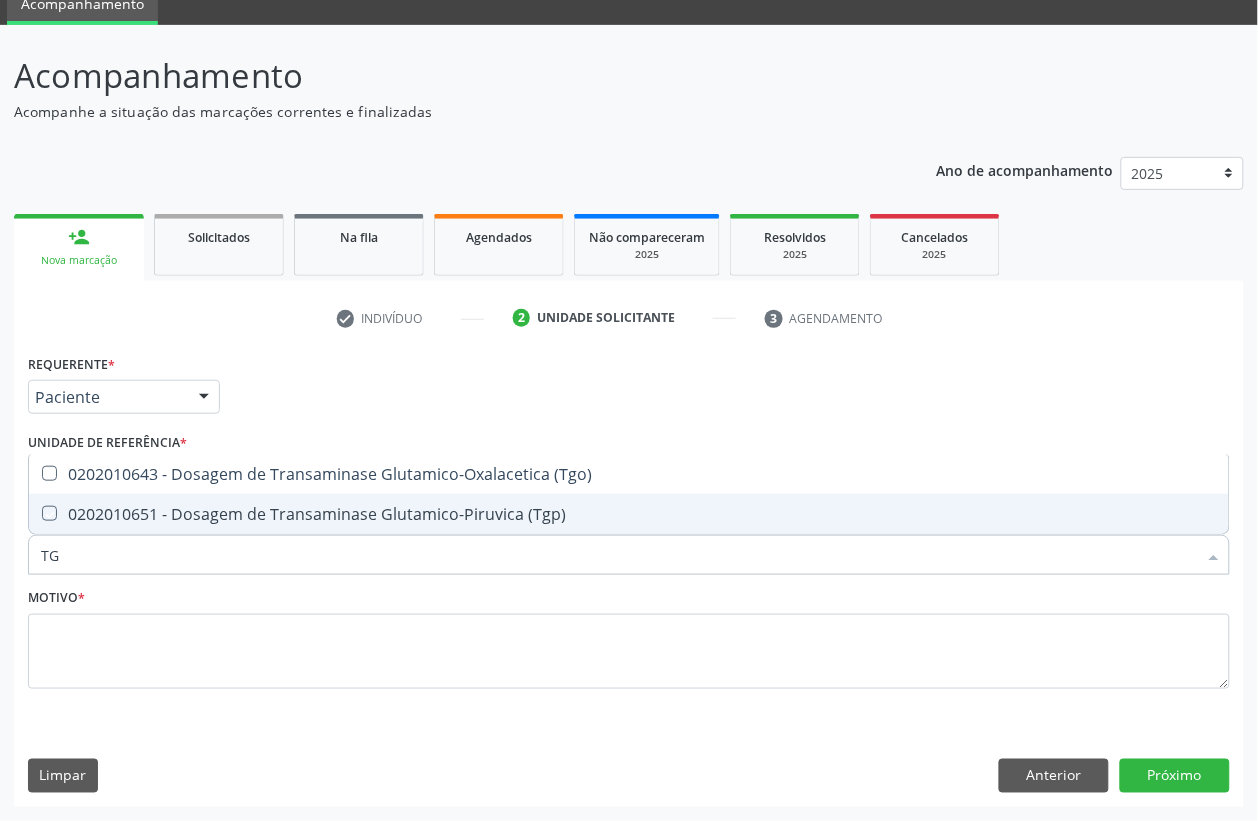 checkbox on "true" 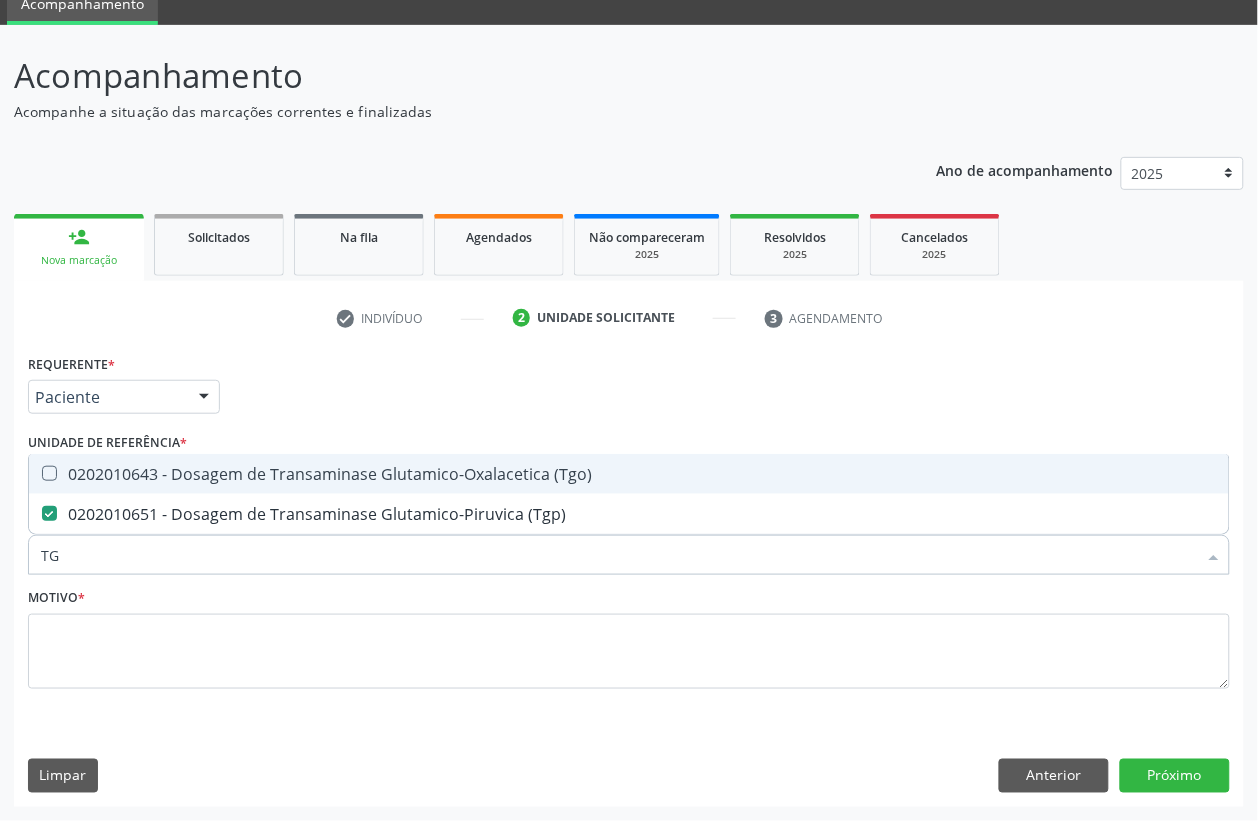 click on "0202010643 - Dosagem de Transaminase Glutamico-Oxalacetica (Tgo)" at bounding box center [629, 474] 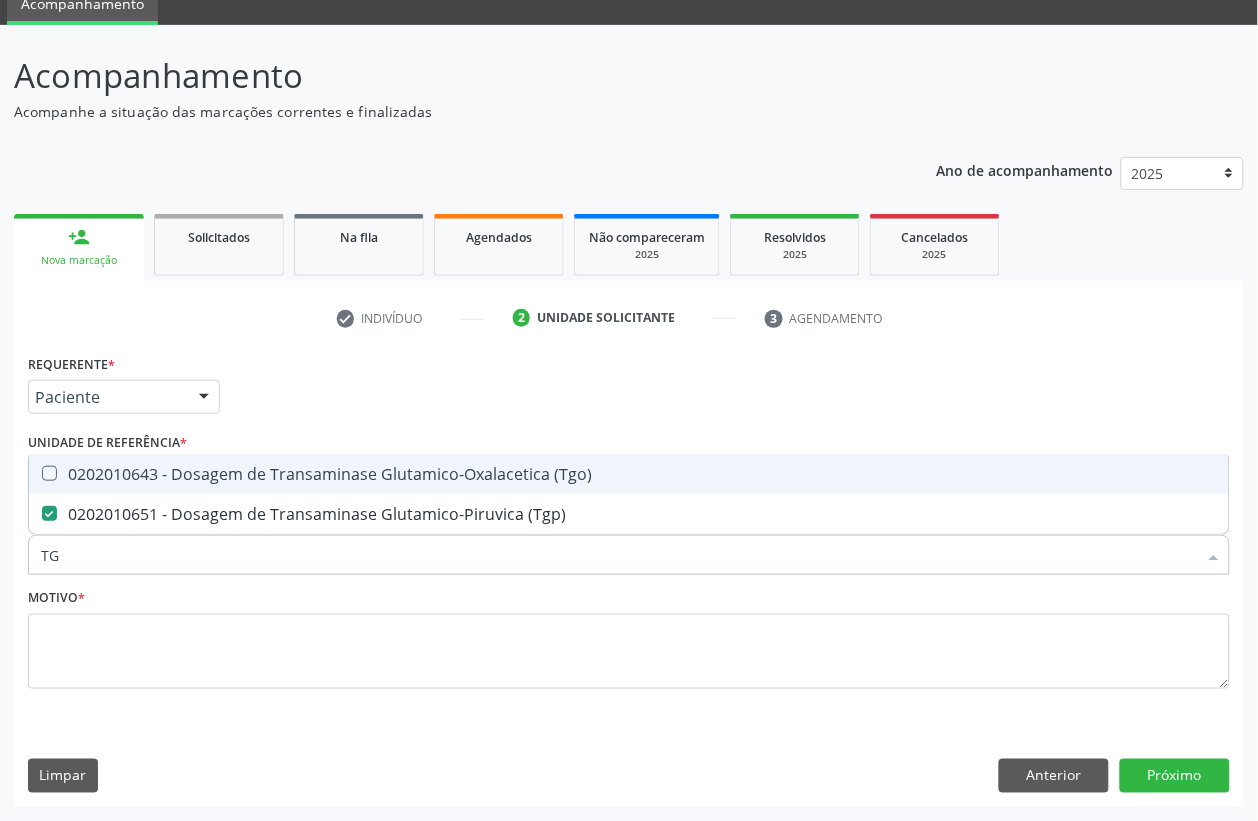 checkbox on "true" 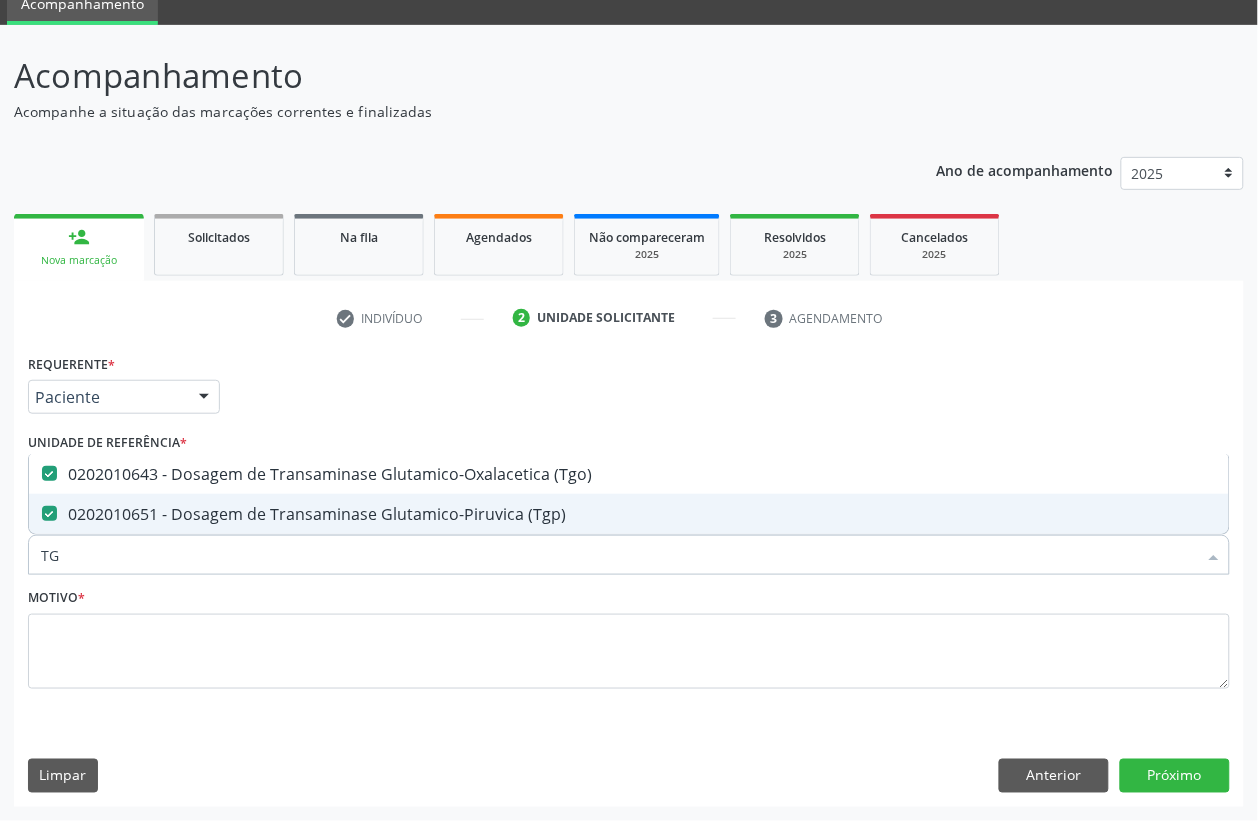 click on "TG" at bounding box center [619, 555] 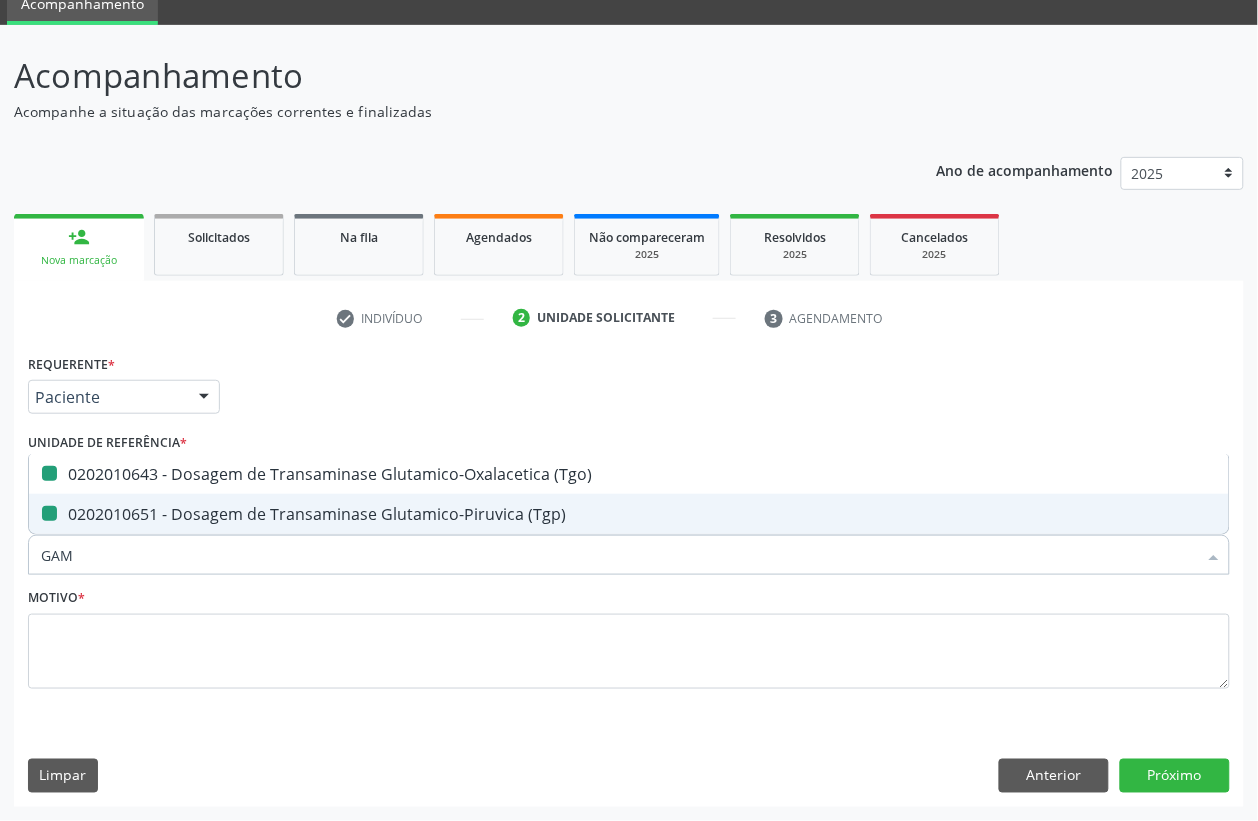 type on "GAMA" 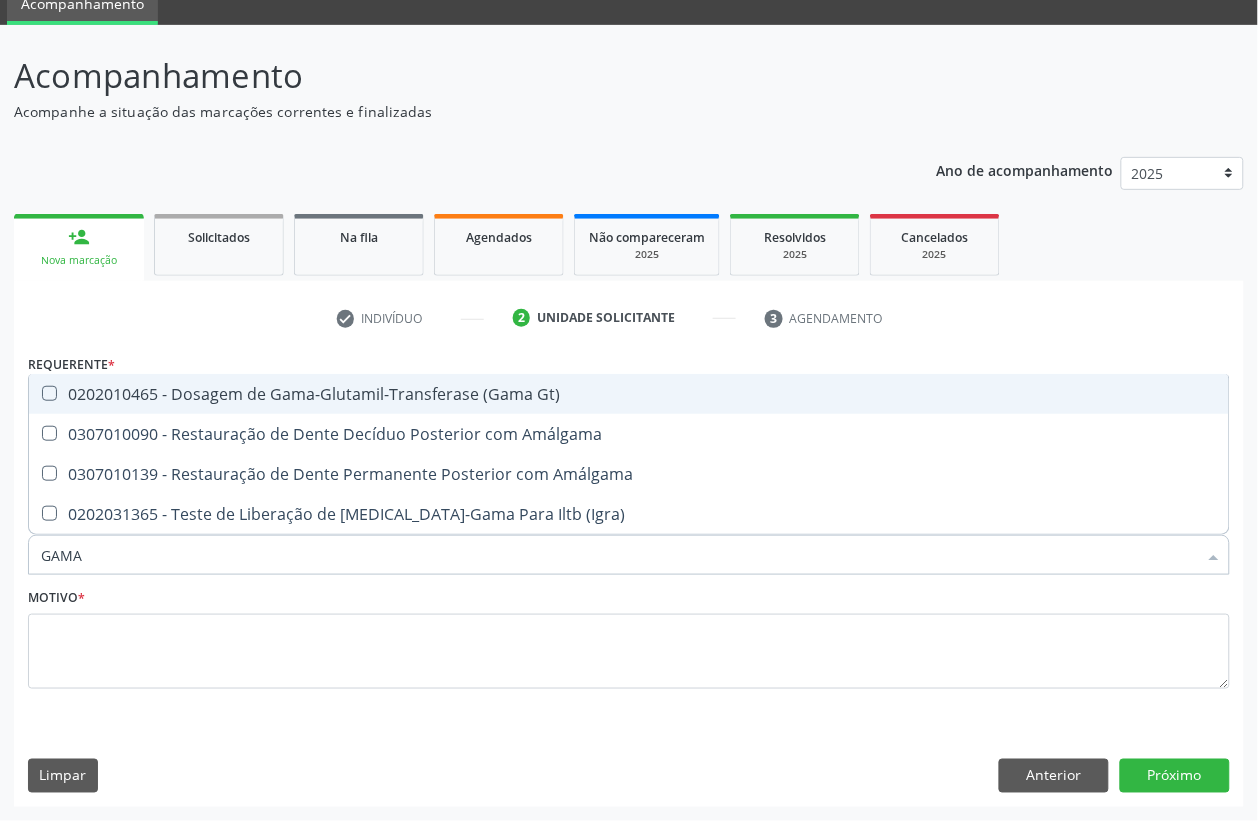 click on "0202010465 - Dosagem de Gama-Glutamil-Transferase (Gama Gt)" at bounding box center [629, 394] 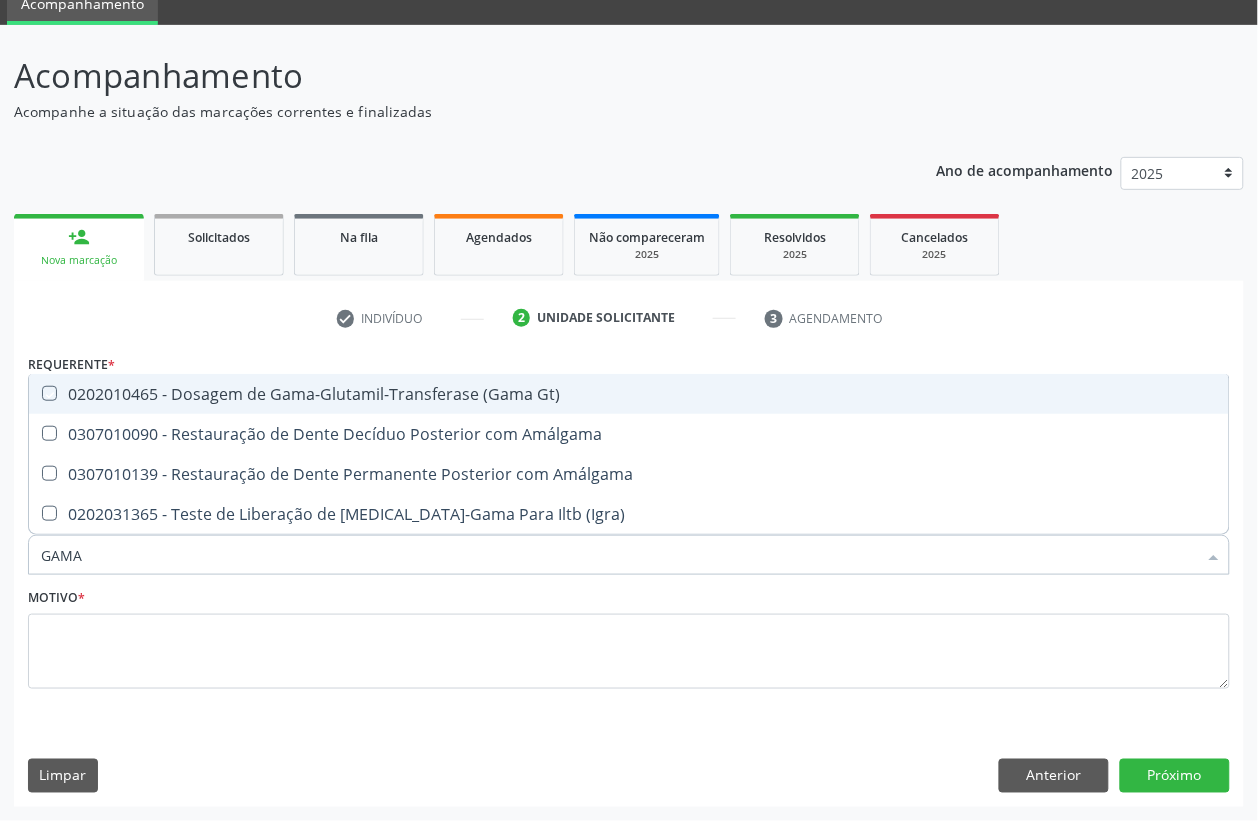 checkbox on "true" 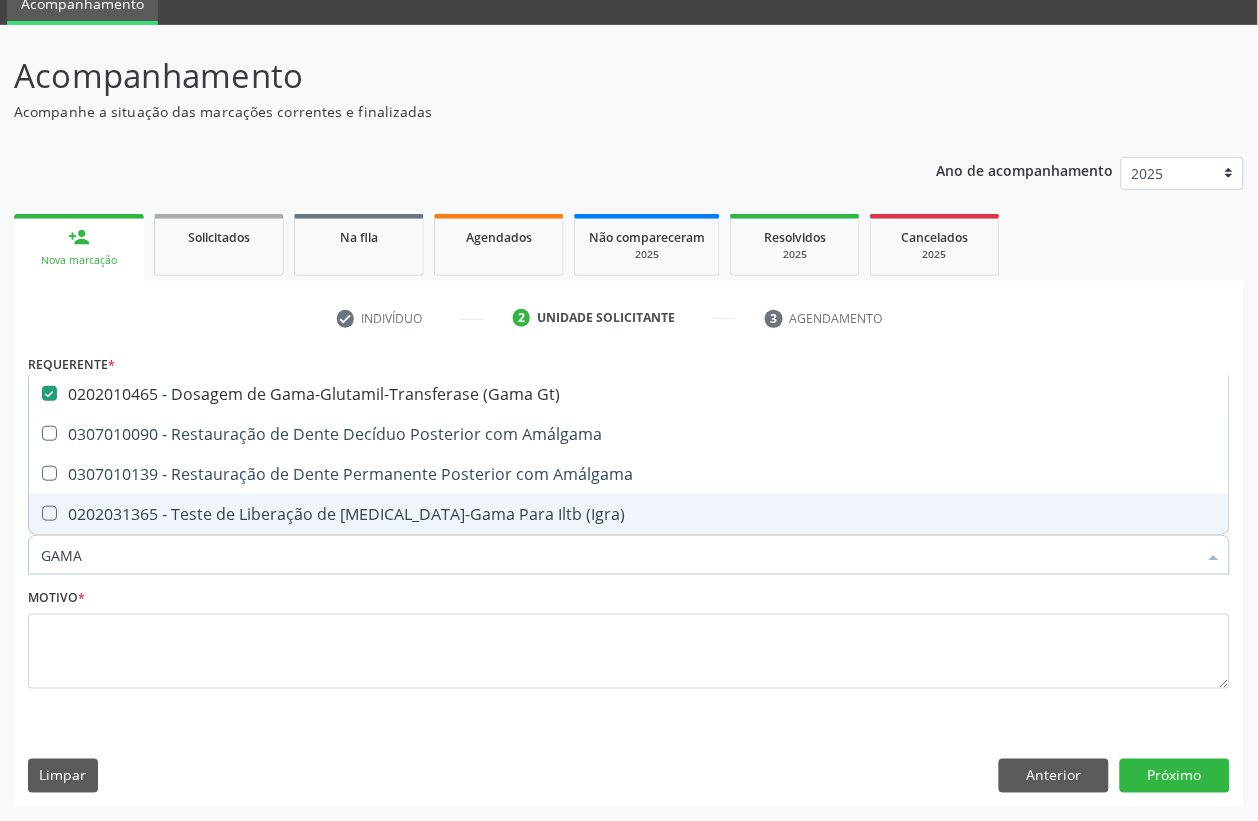 click on "GAMA" at bounding box center (619, 555) 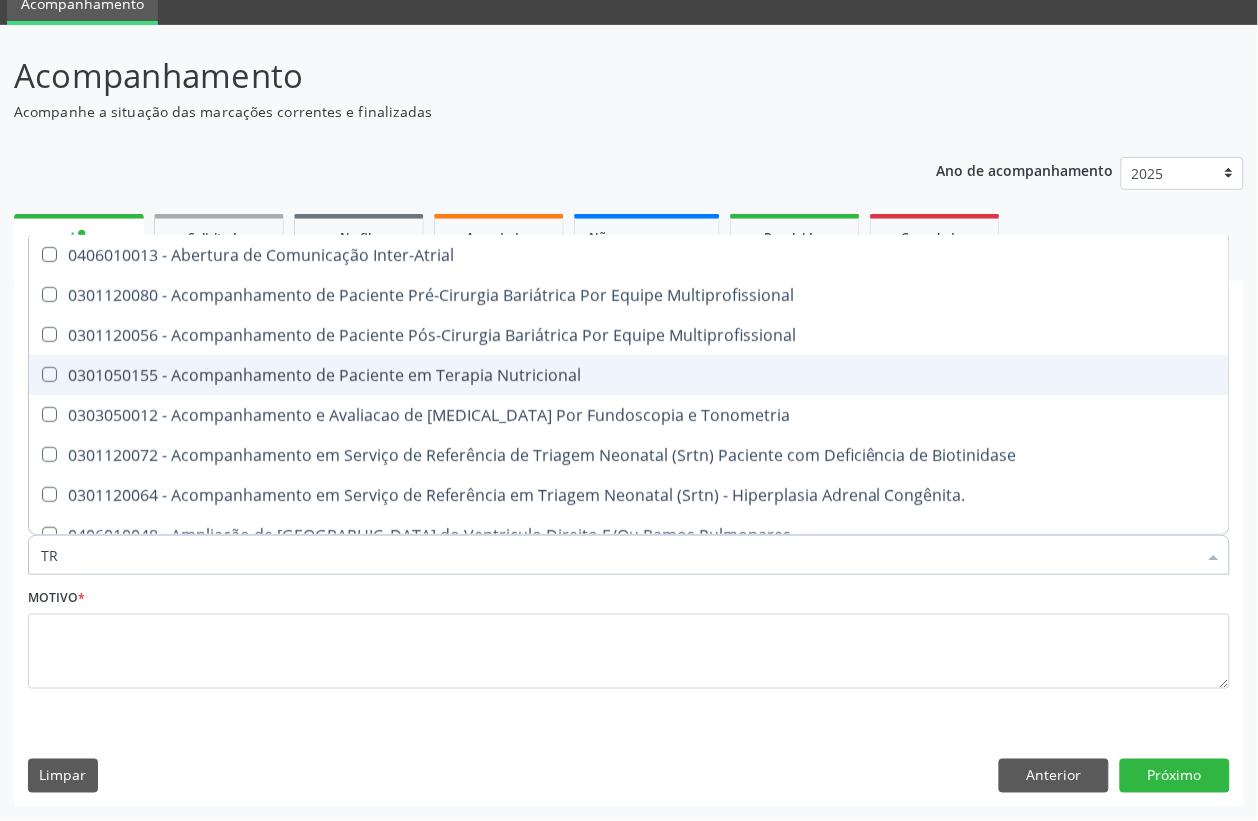 type on "TRI" 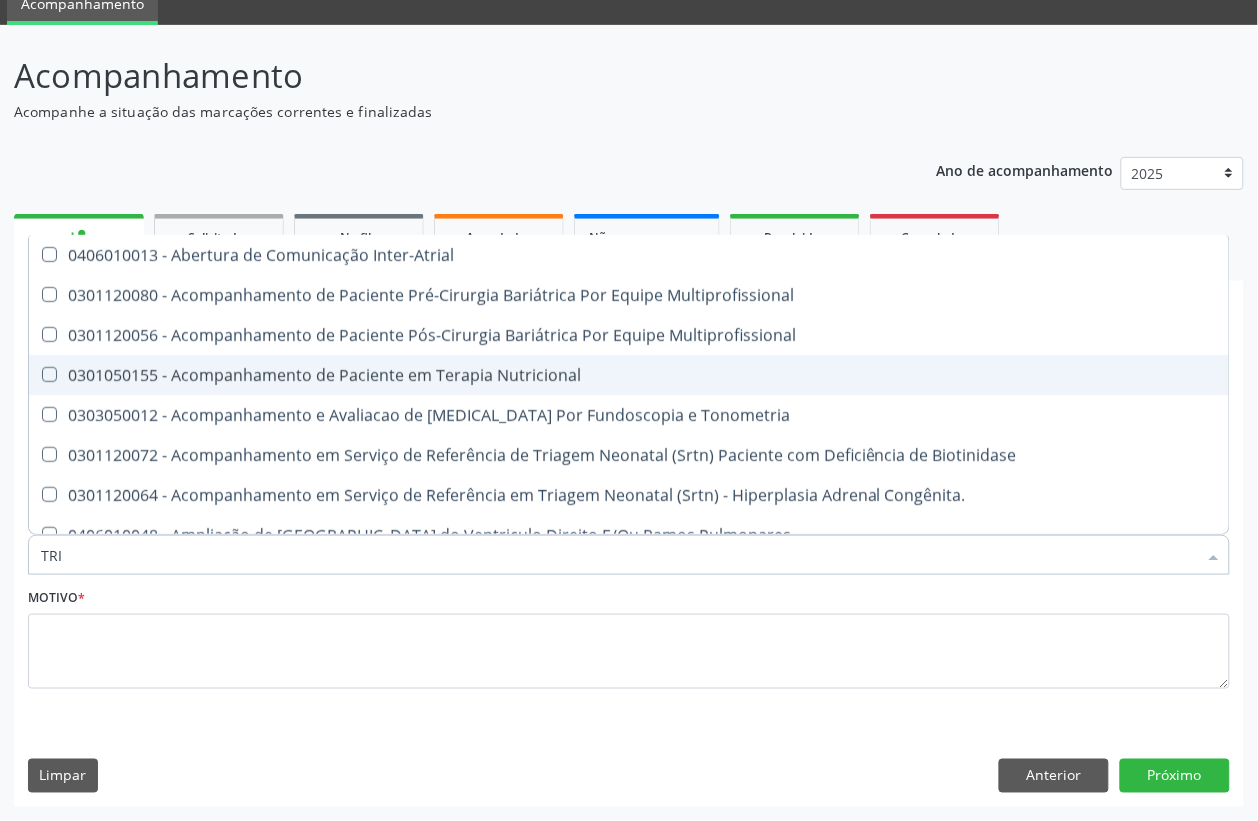 checkbox on "false" 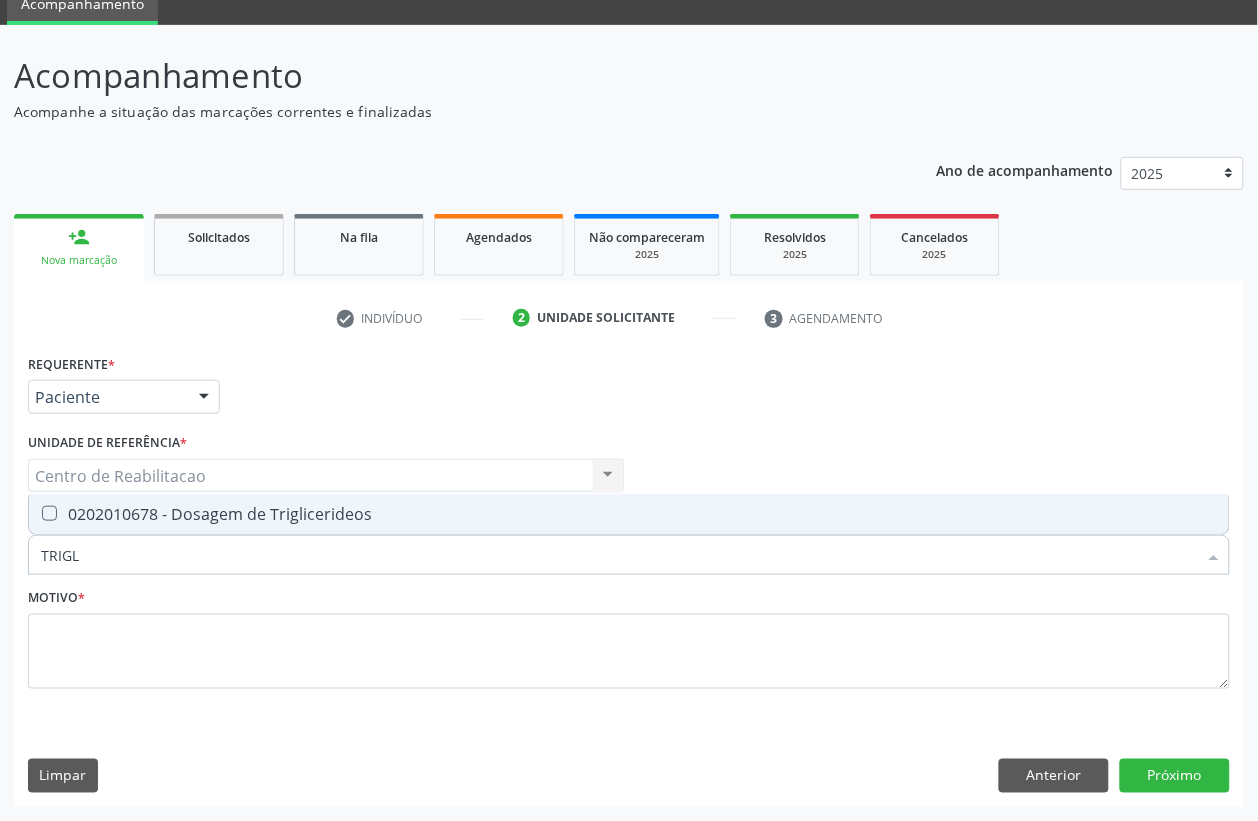 type on "TRIGLI" 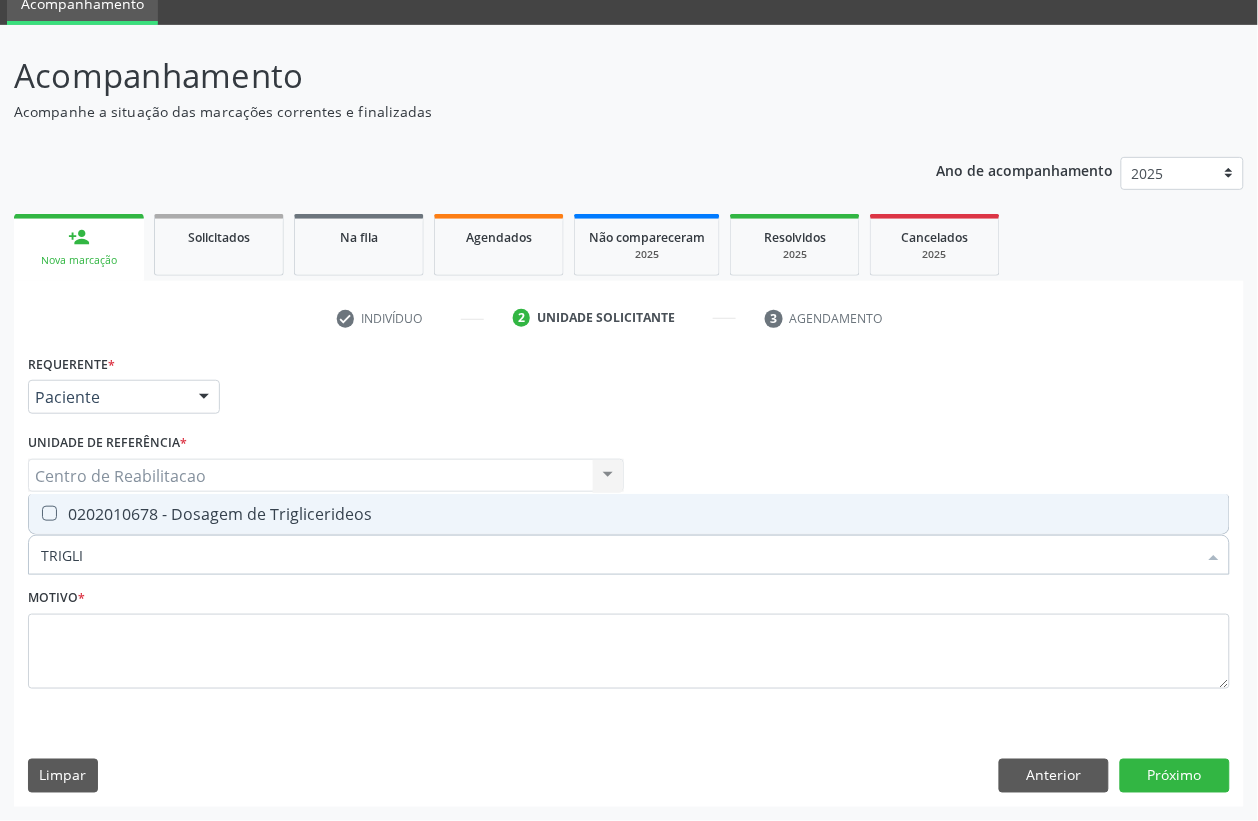 click on "0202010678 - Dosagem de Triglicerideos" at bounding box center [629, 514] 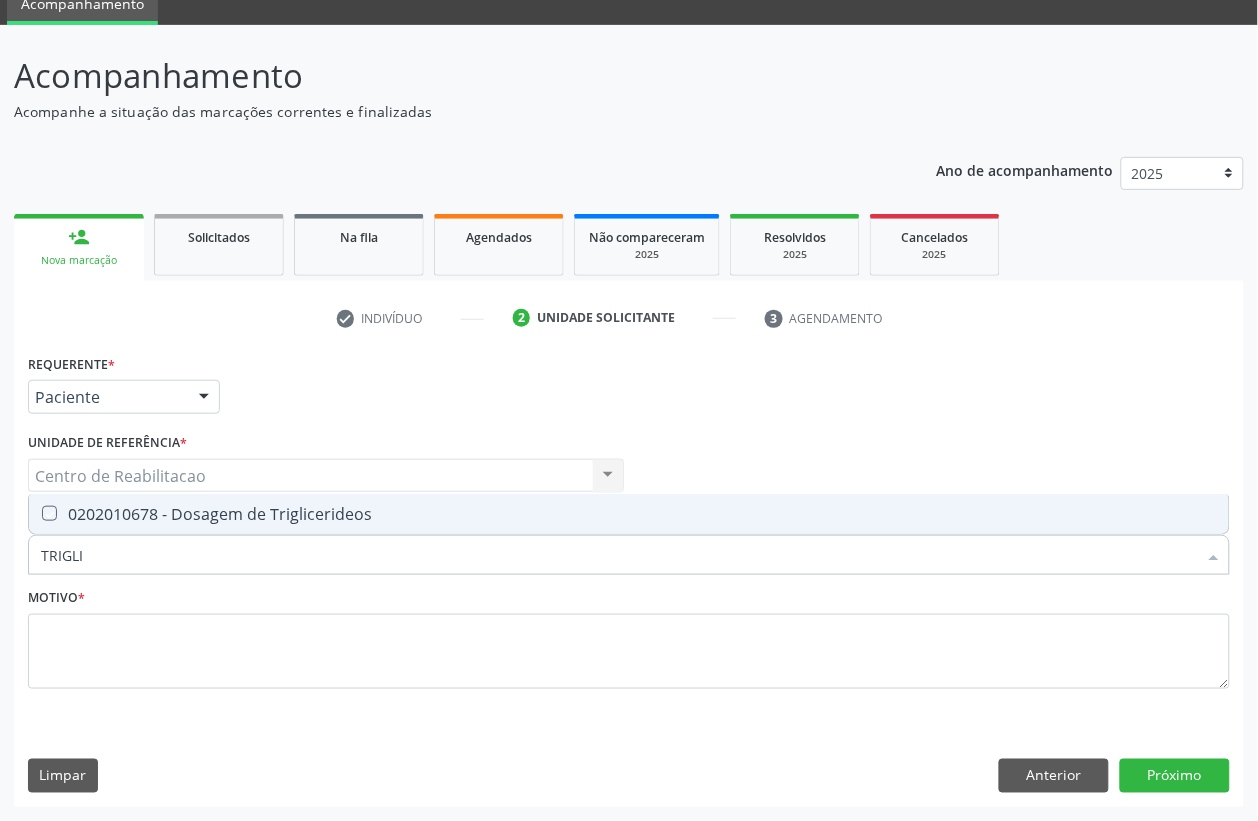 checkbox on "true" 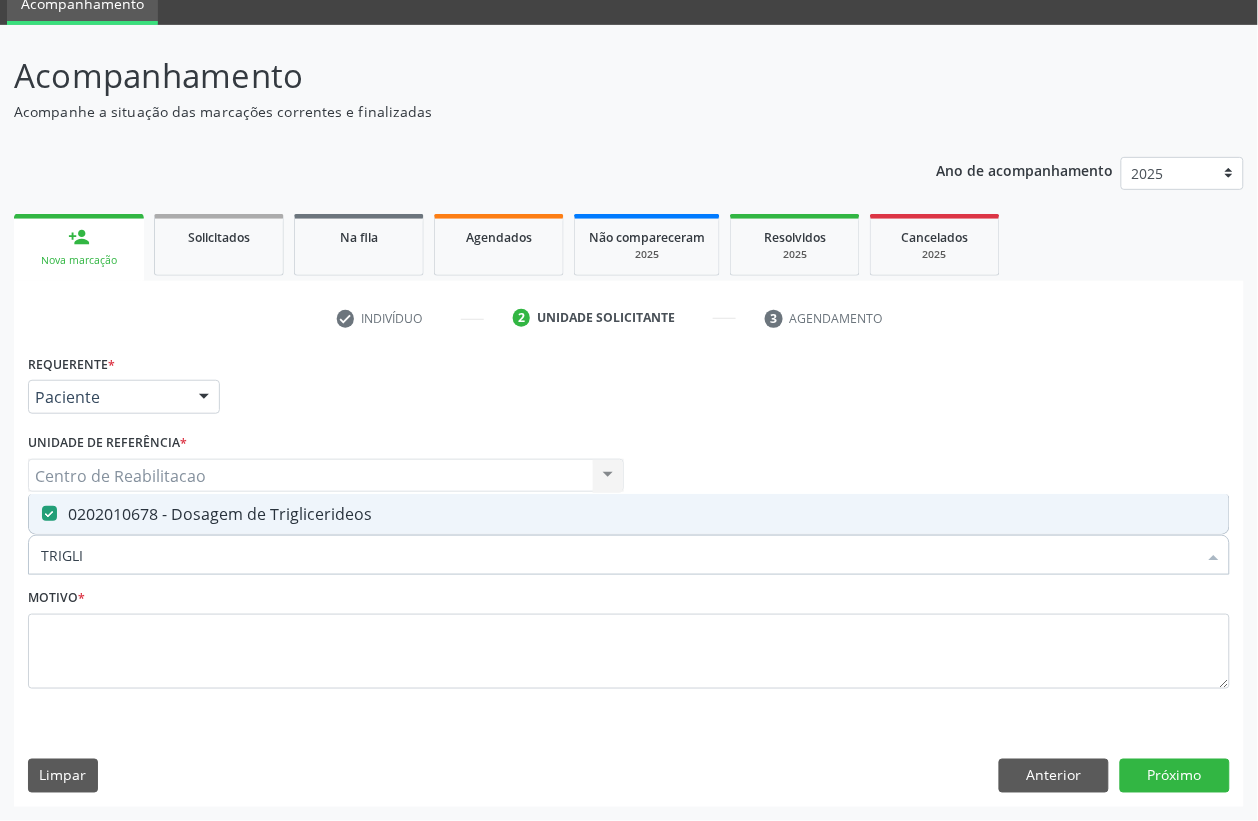 click on "TRIGLI" at bounding box center [619, 555] 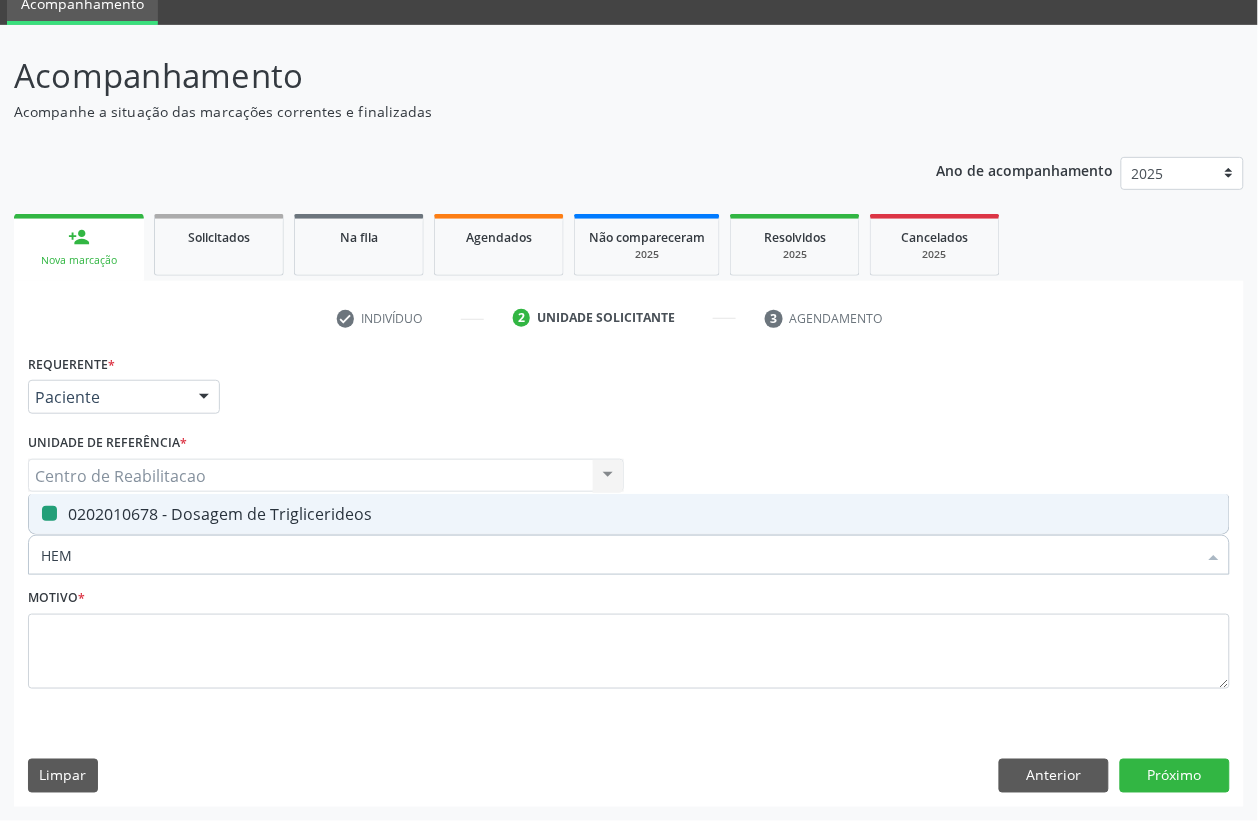 type on "HEMO" 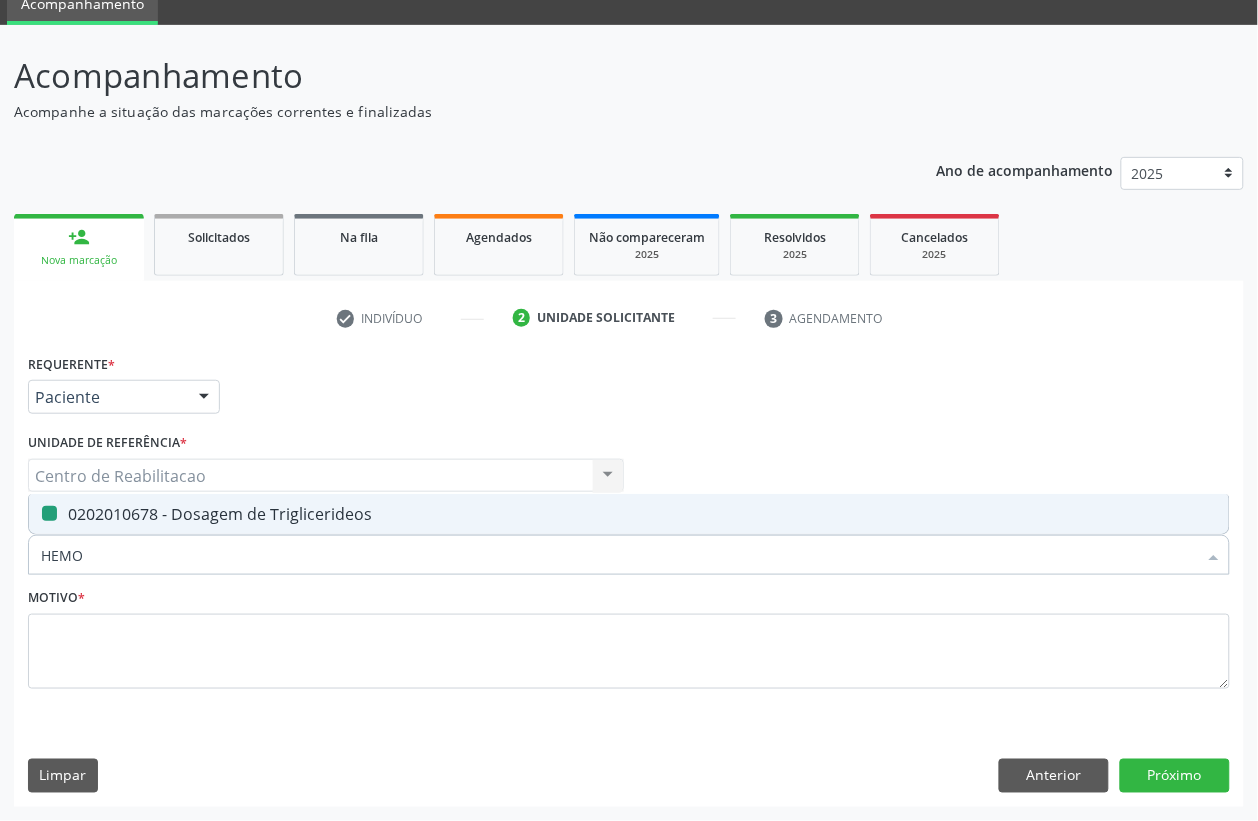 checkbox on "false" 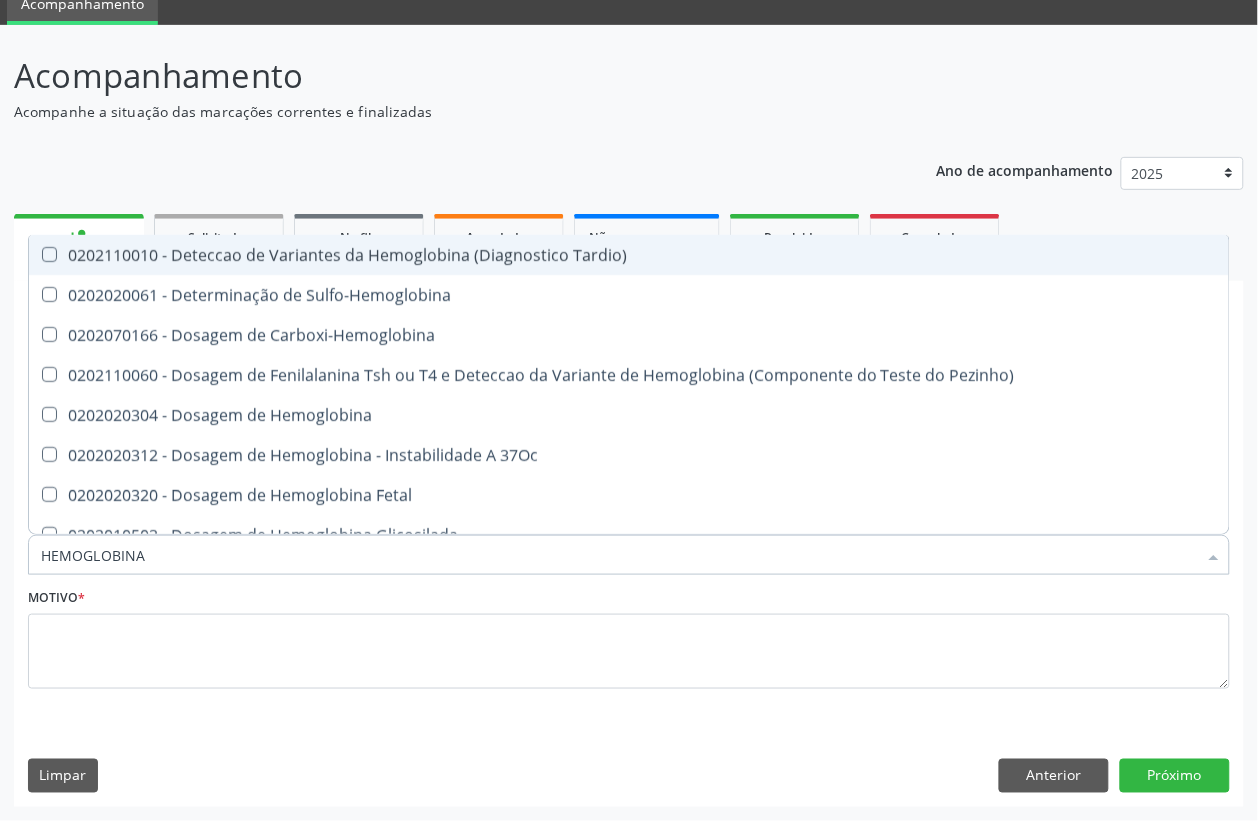 type on "HEMOGLOBINA G" 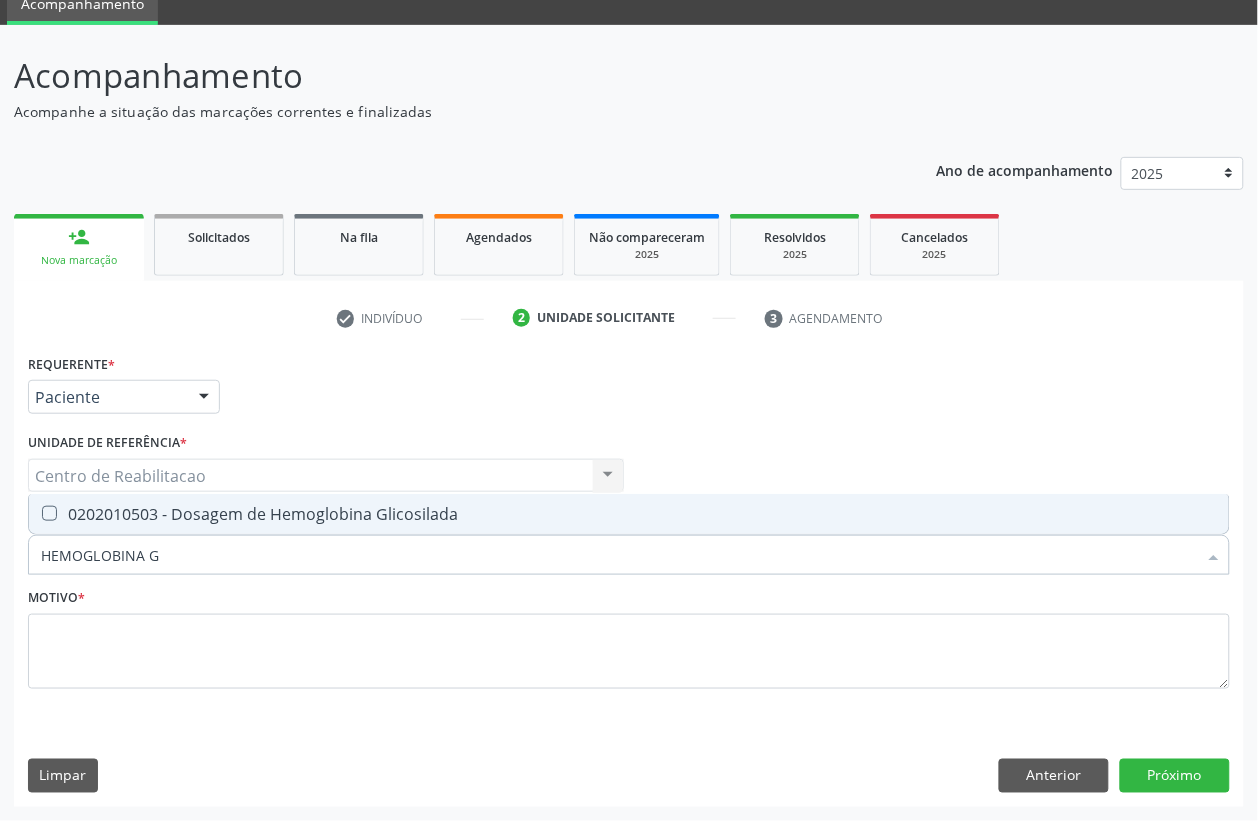 click on "0202010503 - Dosagem de Hemoglobina Glicosilada" at bounding box center [629, 514] 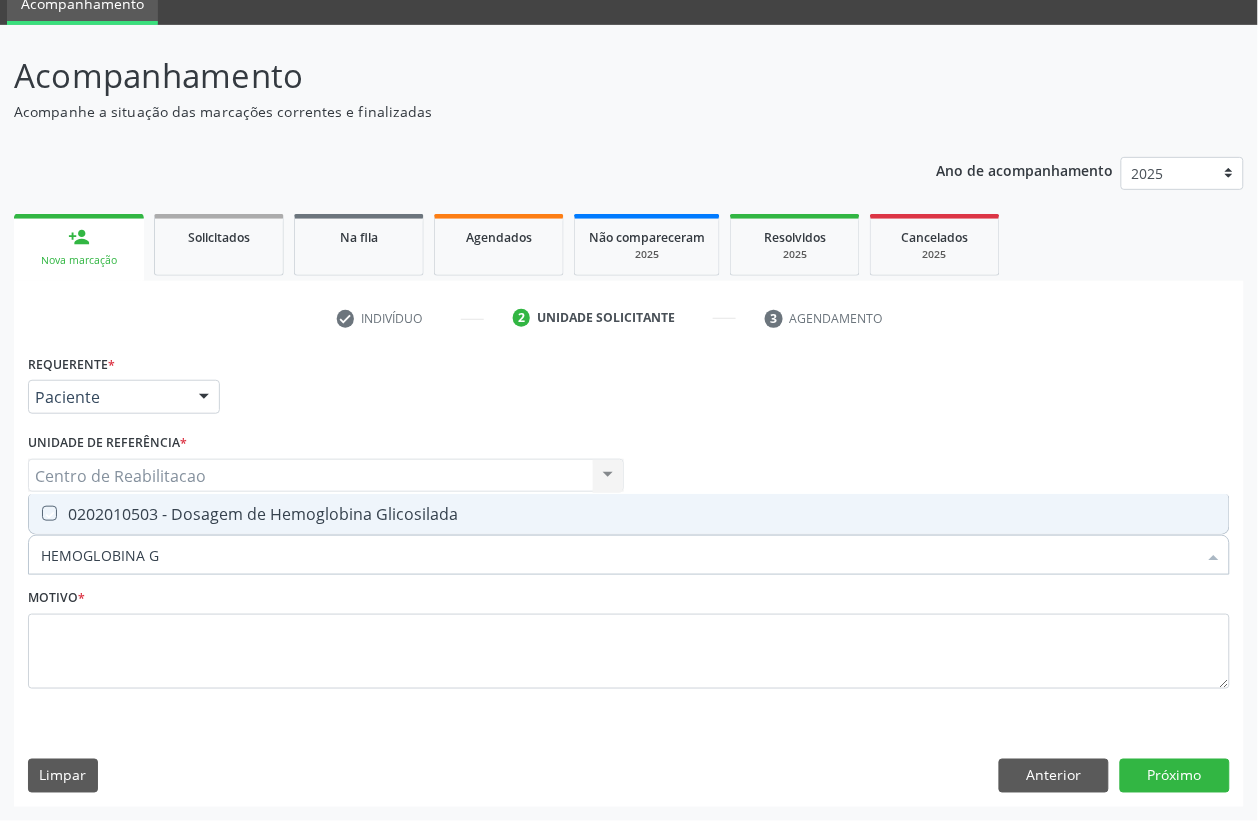 checkbox on "true" 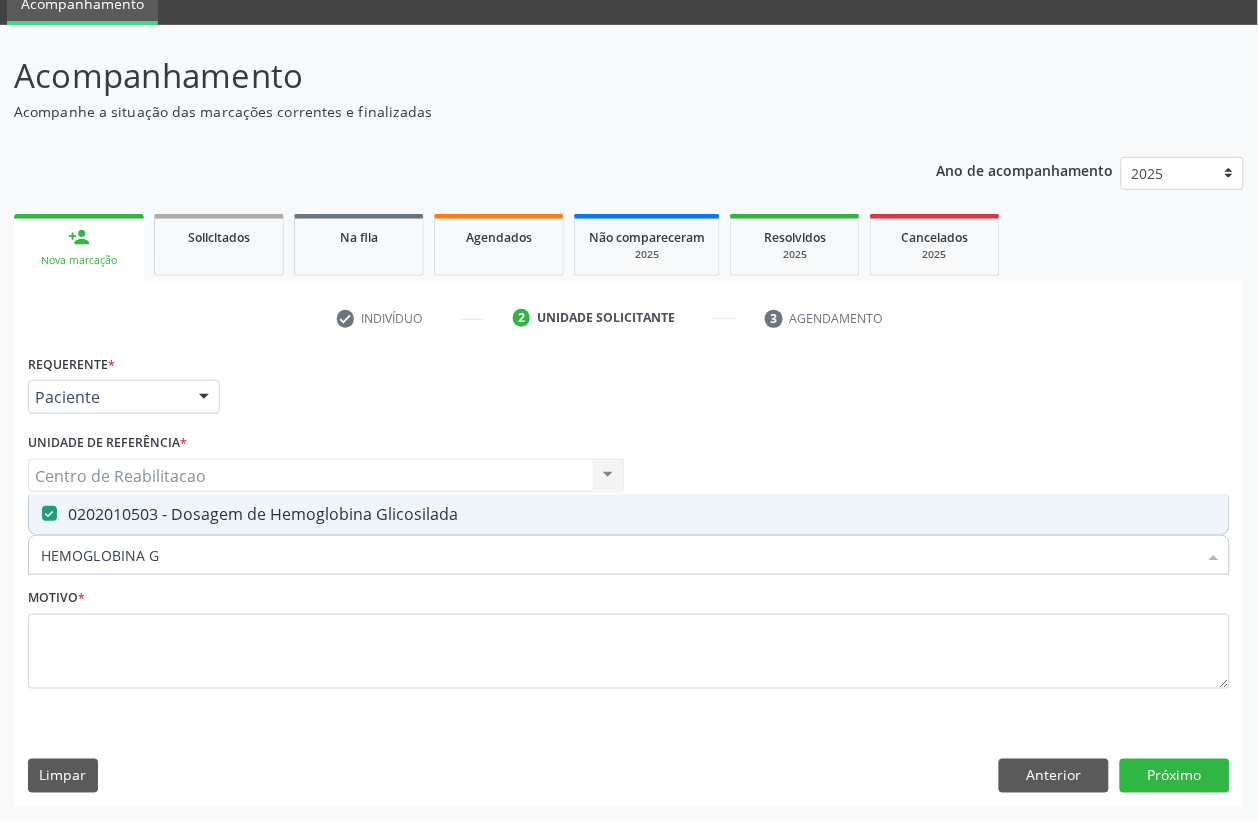 click on "HEMOGLOBINA G" at bounding box center (619, 555) 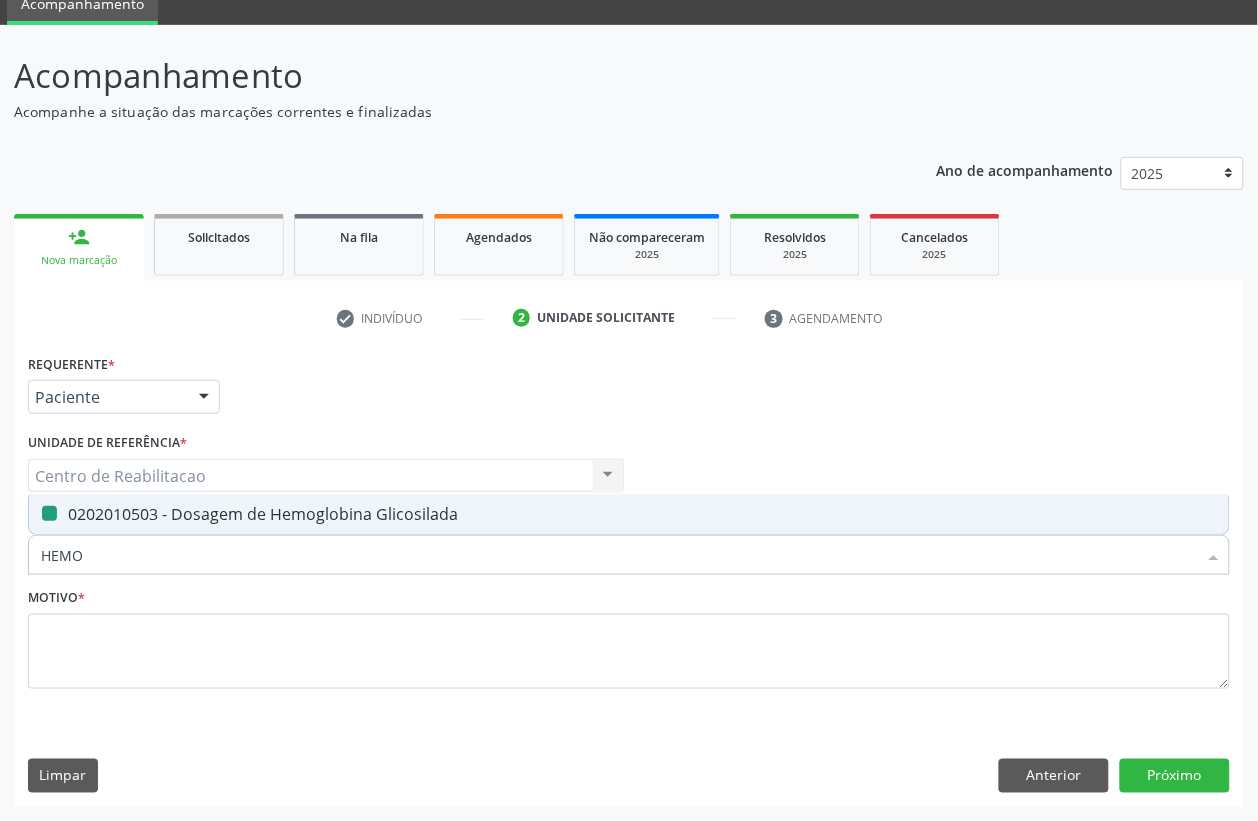 type on "HEMOG" 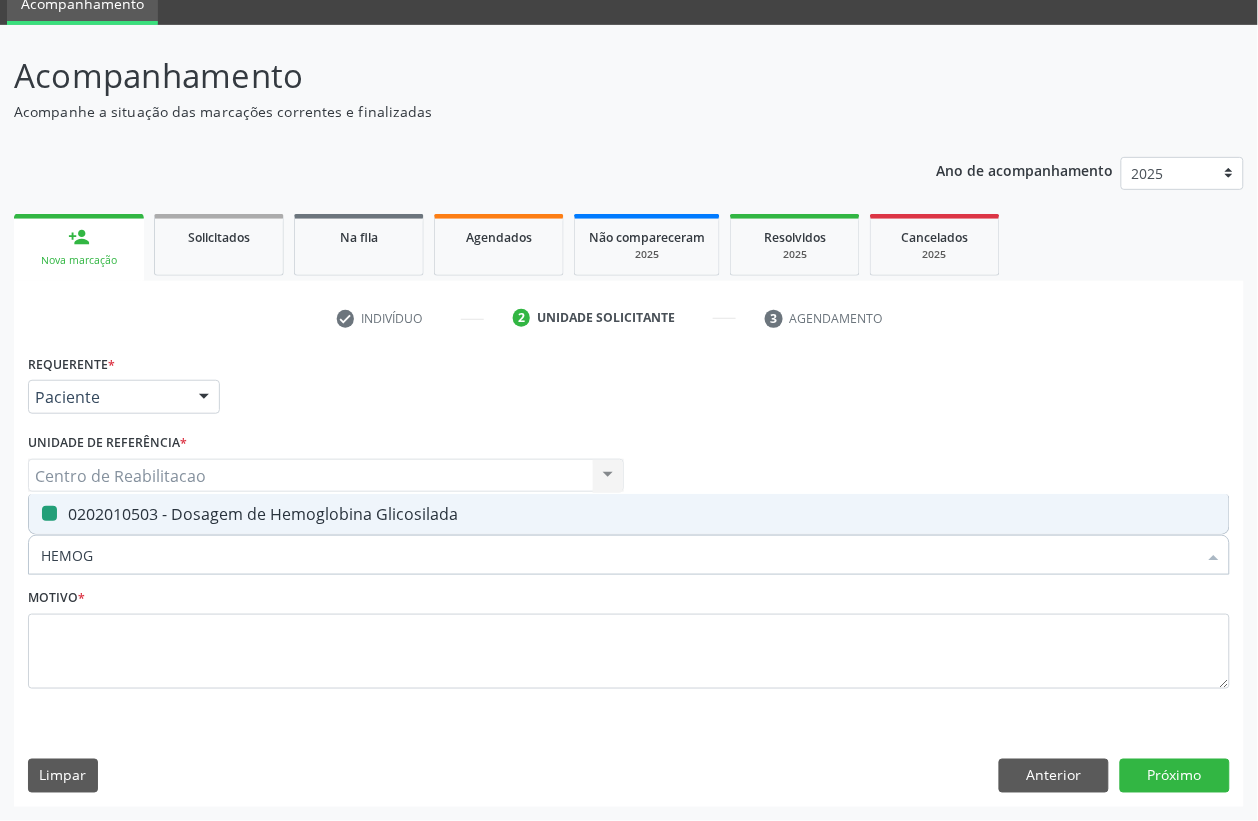 checkbox on "false" 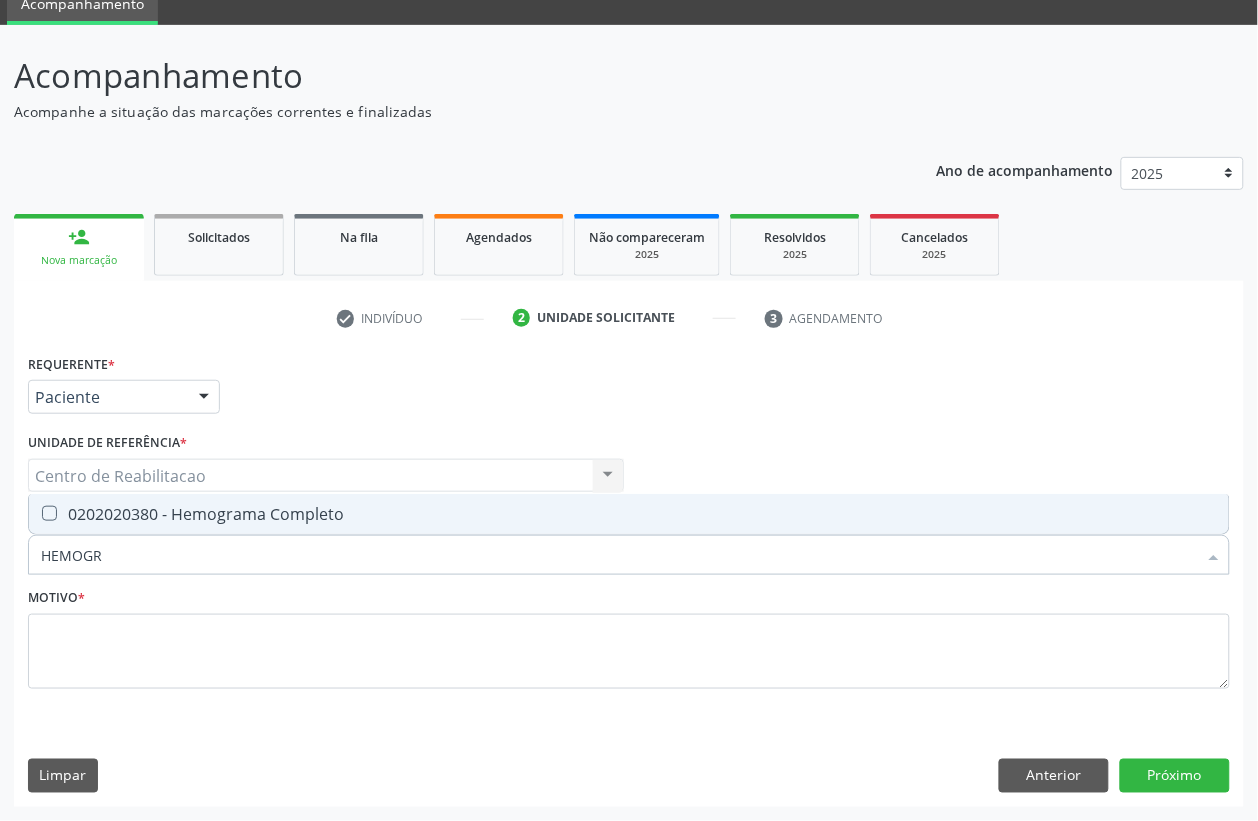 type on "HEMOGRA" 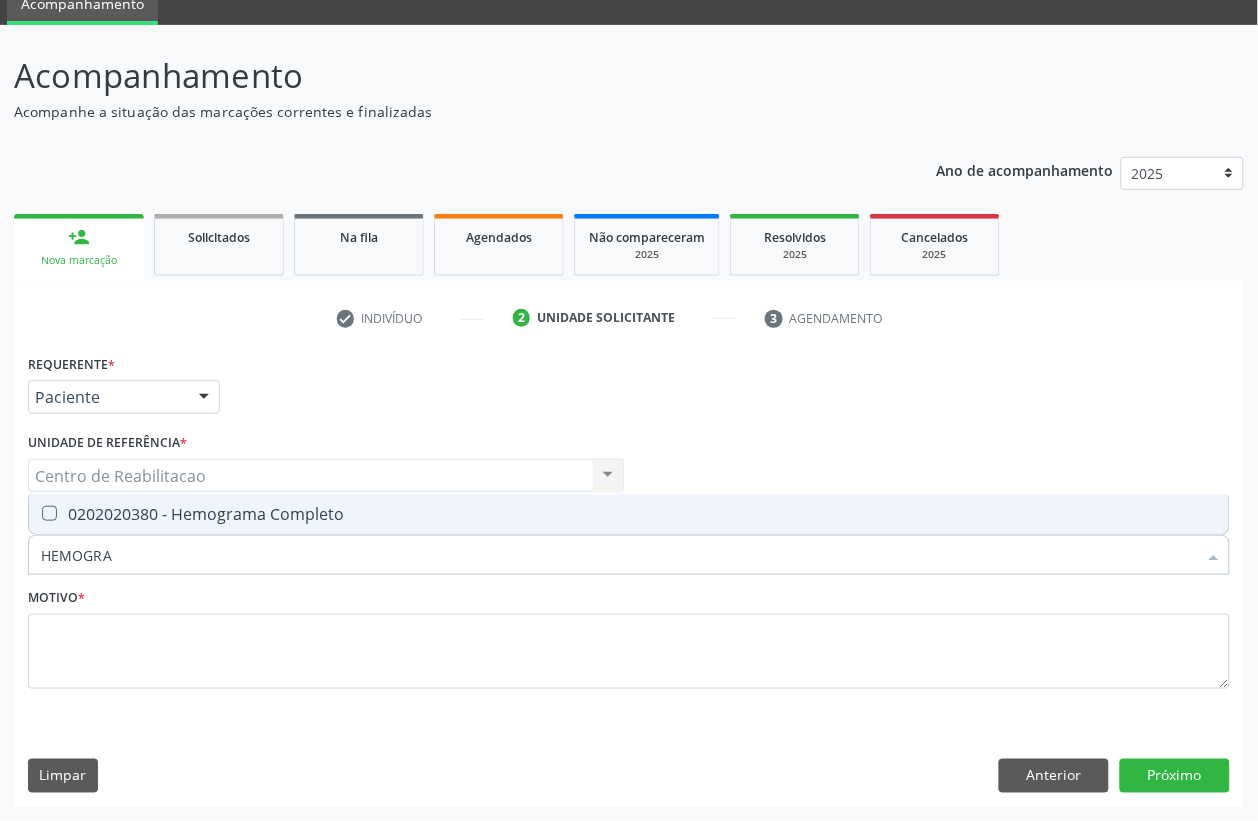 click on "0202020380 - Hemograma Completo" at bounding box center [629, 514] 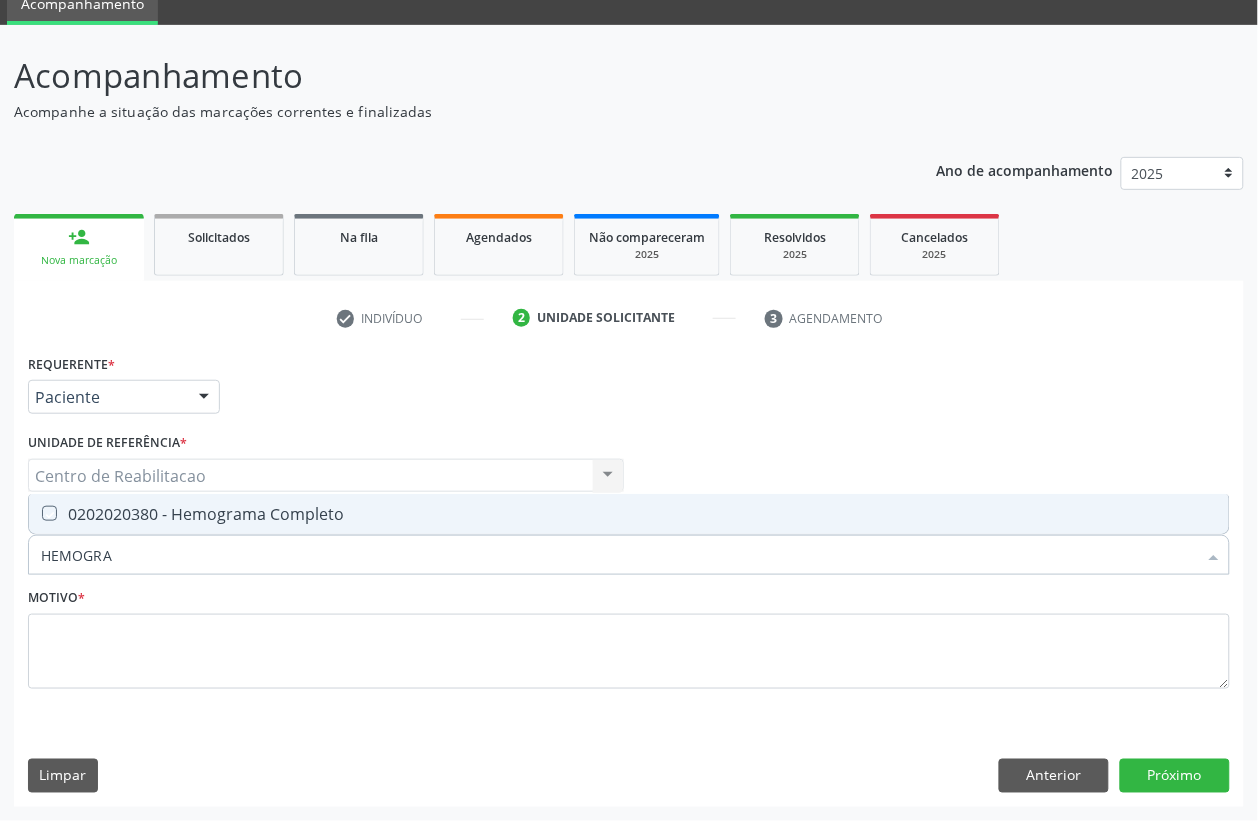 checkbox on "true" 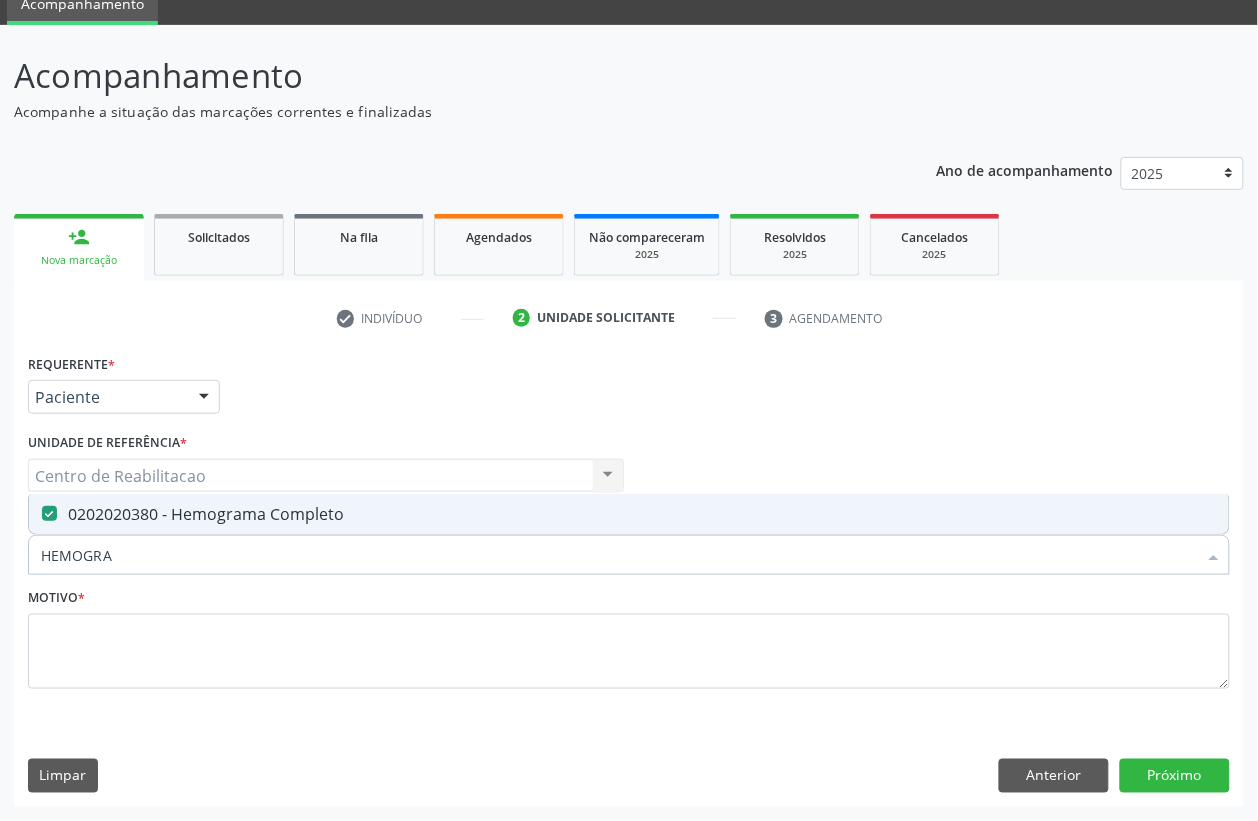 click on "HEMOGRA" at bounding box center [619, 555] 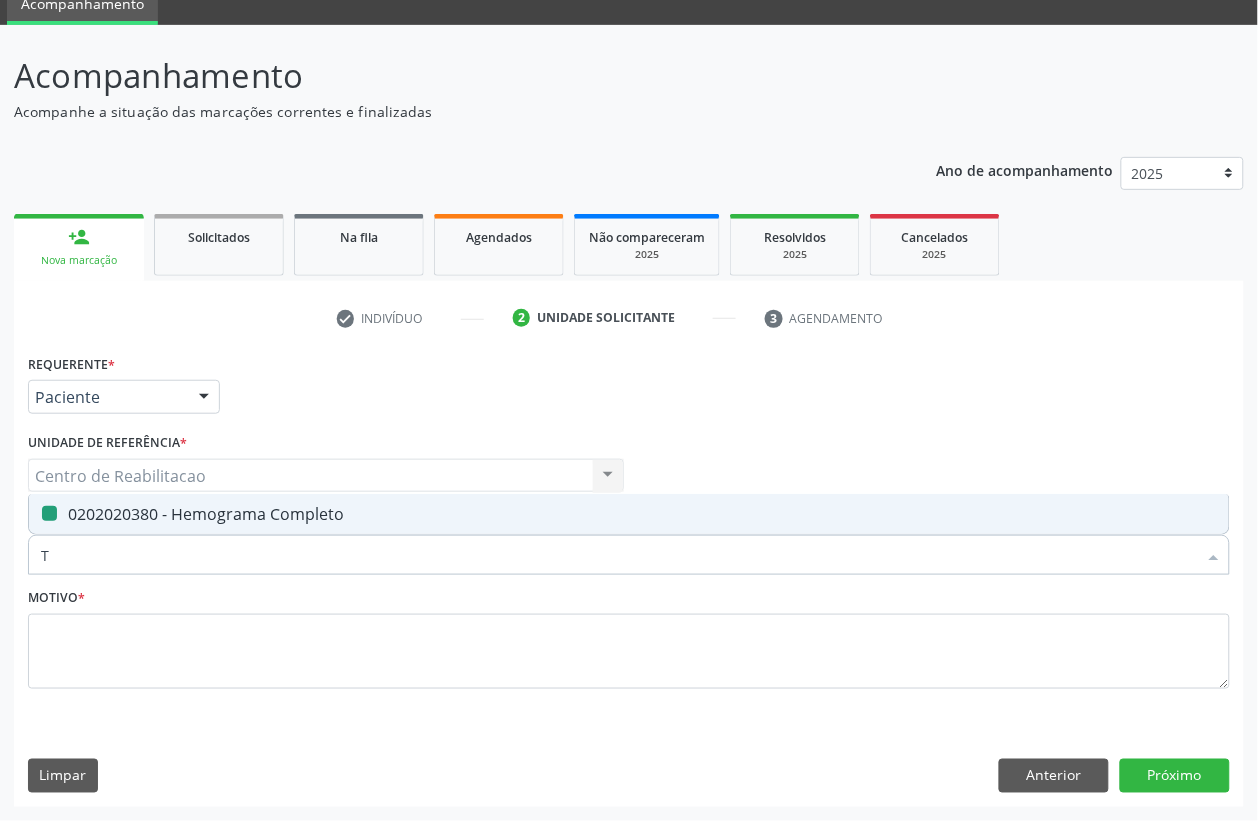 type on "T4" 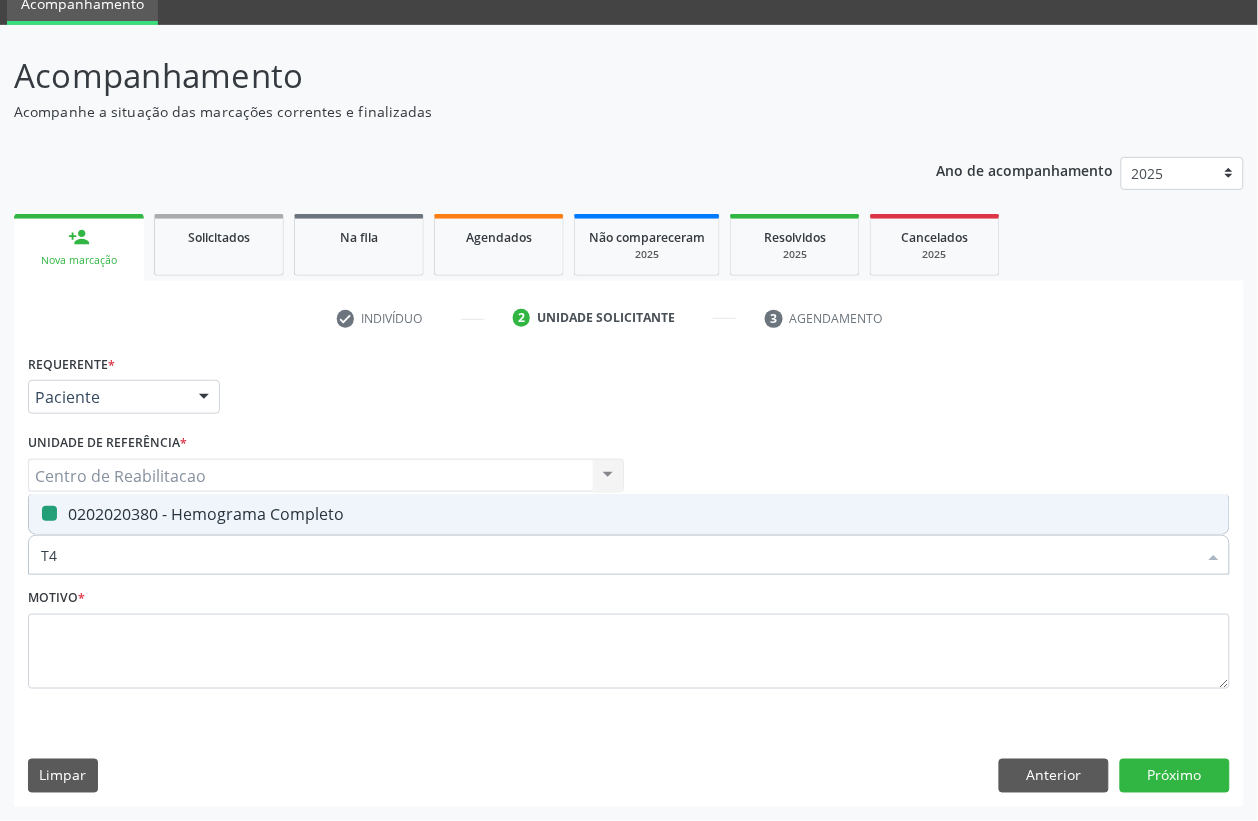checkbox on "false" 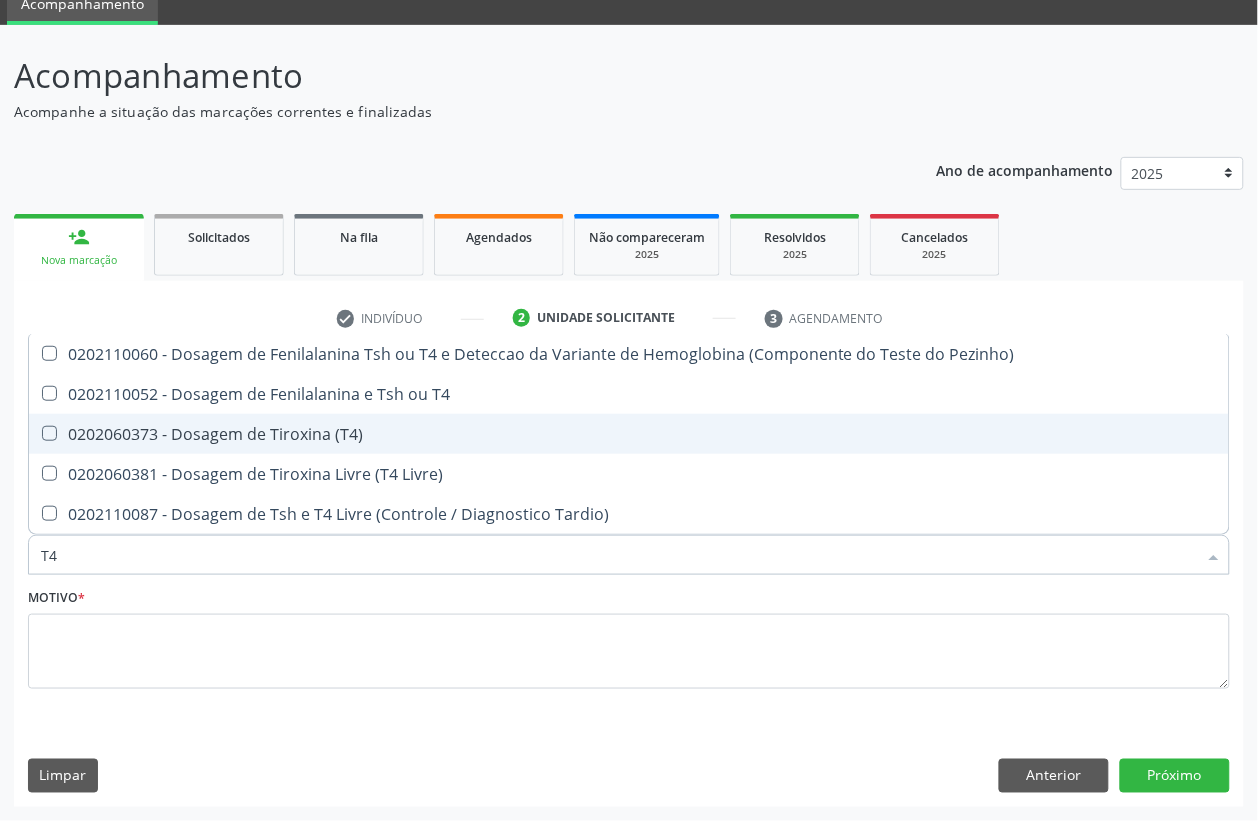 click on "0202060373 - Dosagem de Tiroxina (T4)" at bounding box center (629, 434) 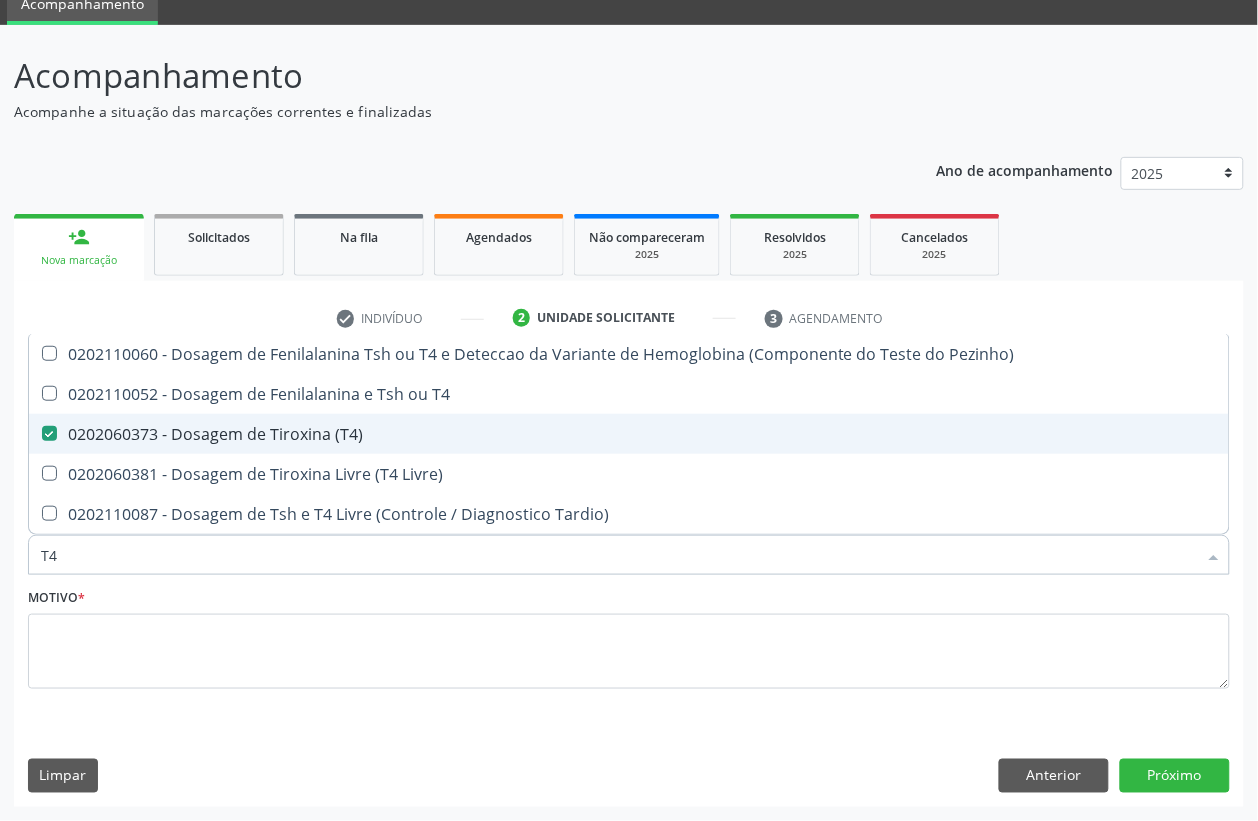 click at bounding box center (36, 434) 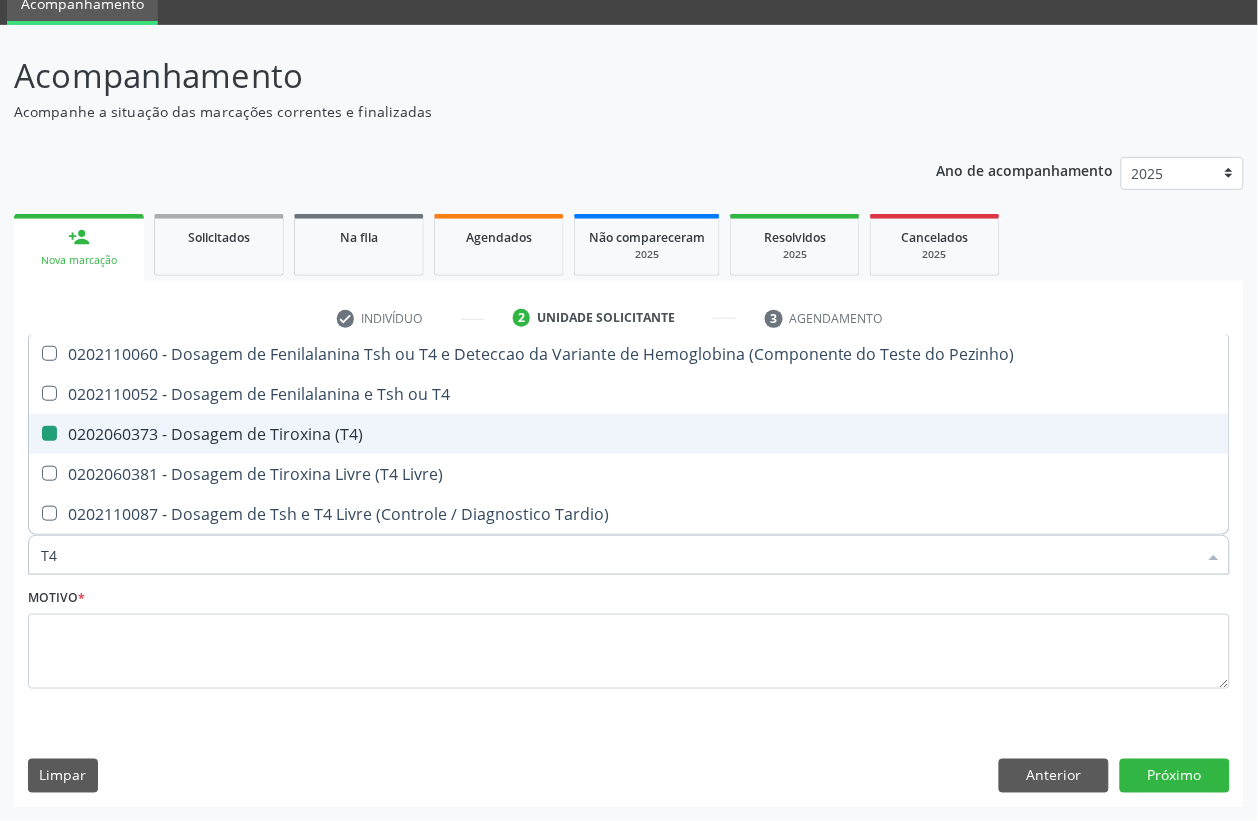 checkbox on "false" 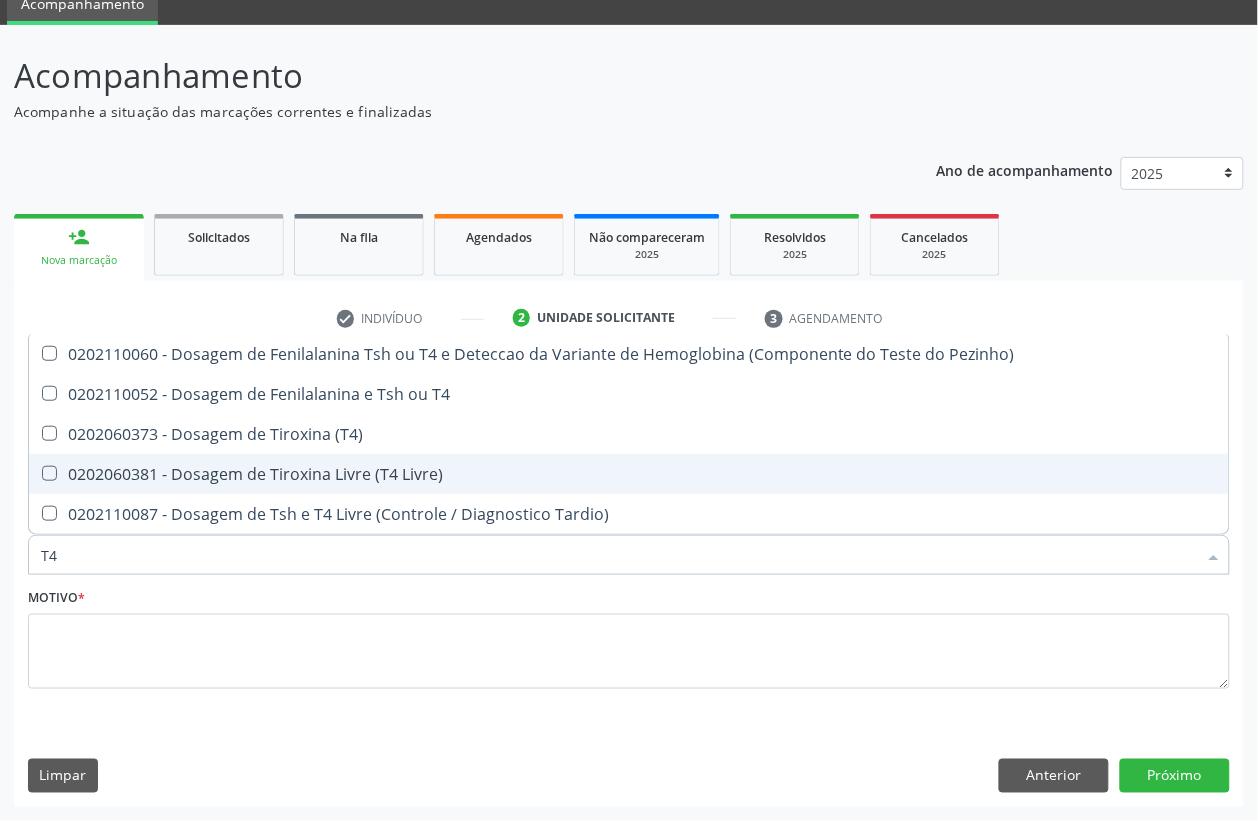click on "0202060381 - Dosagem de Tiroxina Livre (T4 Livre)" at bounding box center (629, 474) 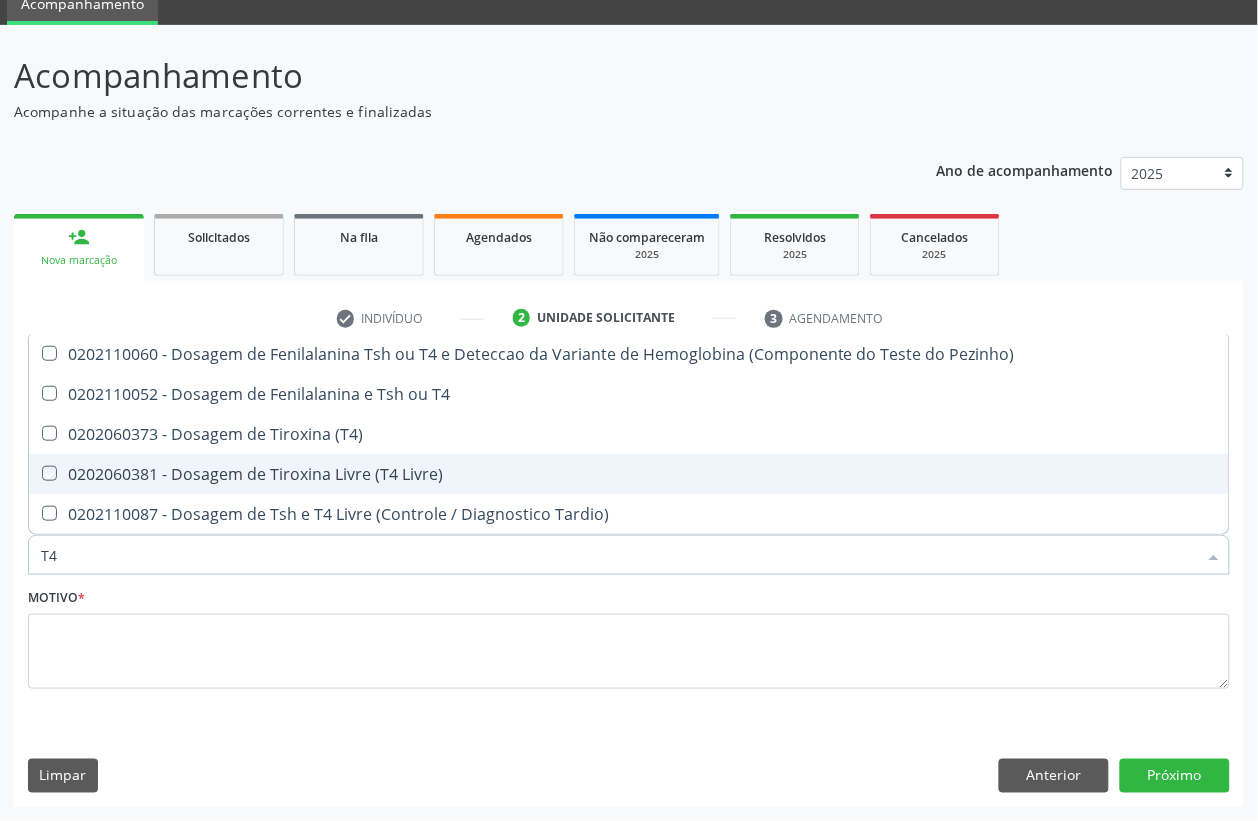 checkbox on "true" 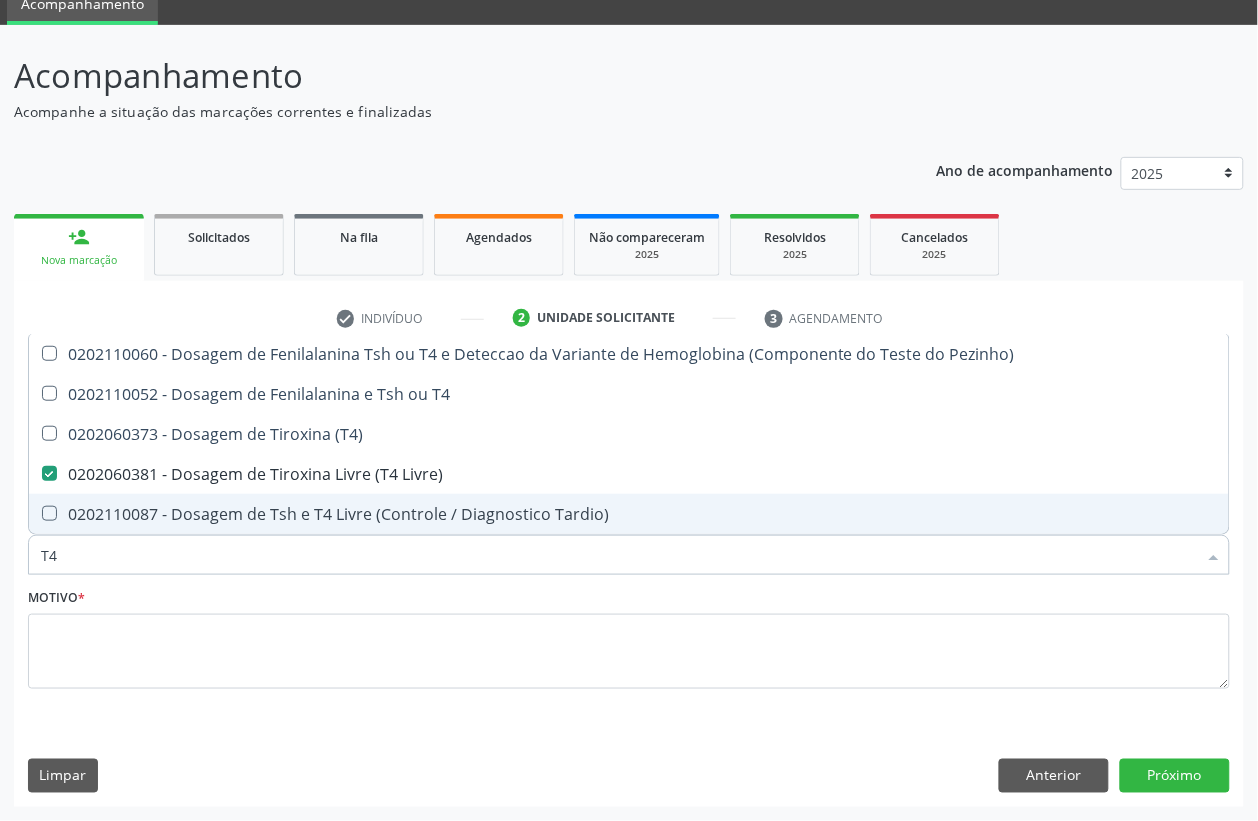 click on "T4" at bounding box center [619, 555] 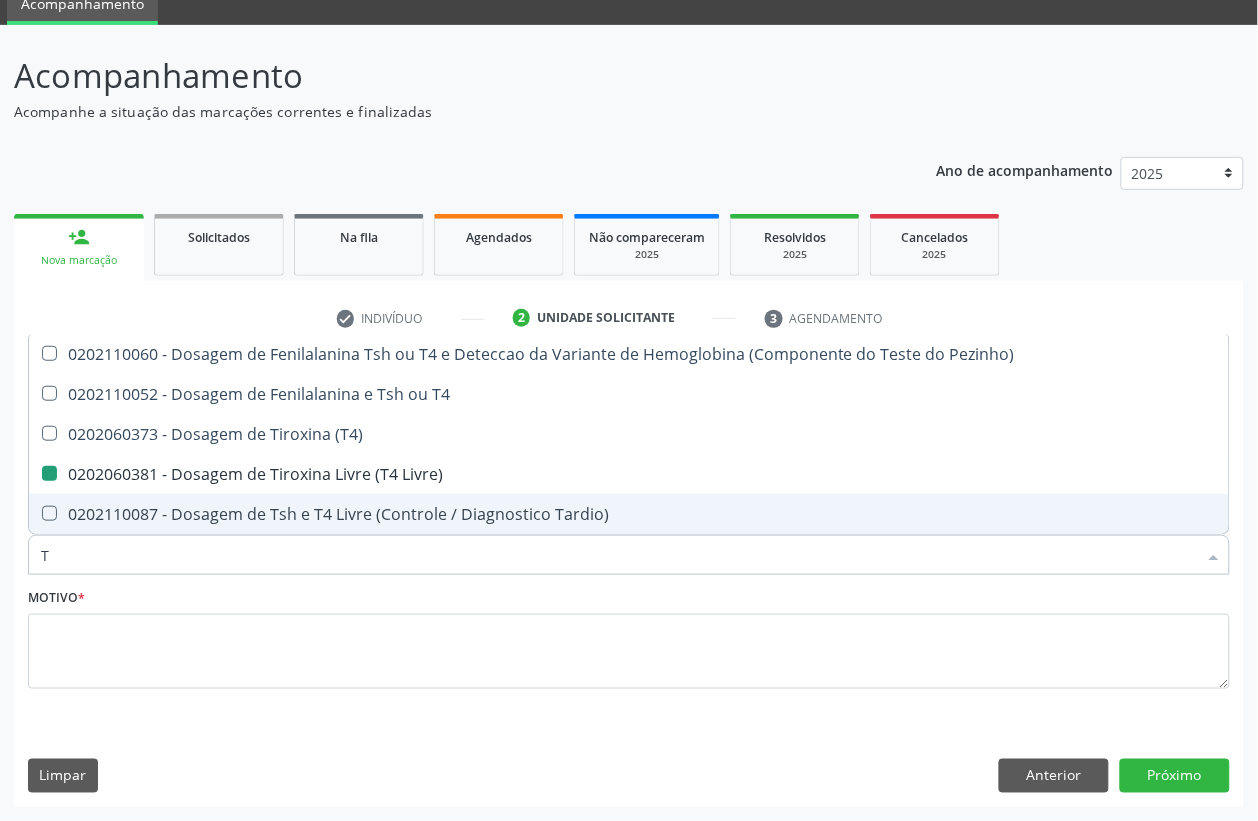 type on "TS" 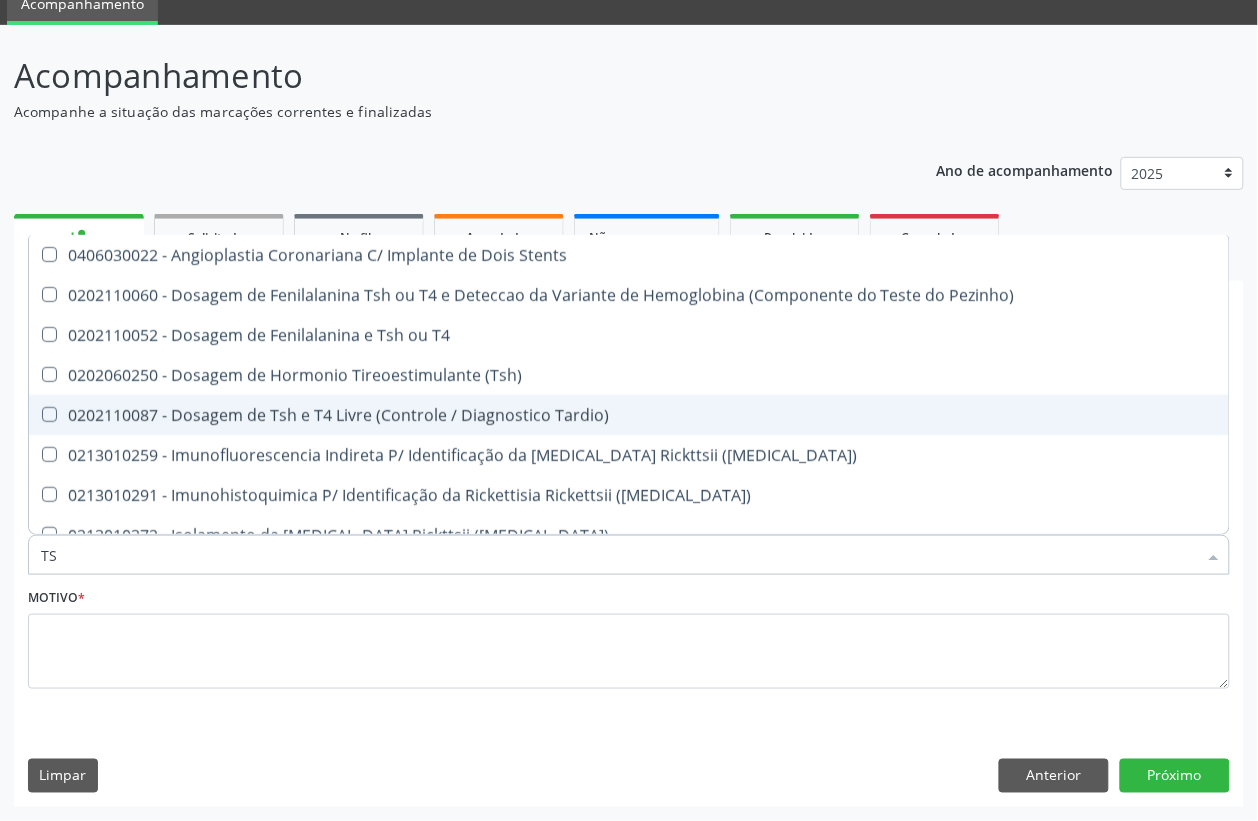 type on "TSH" 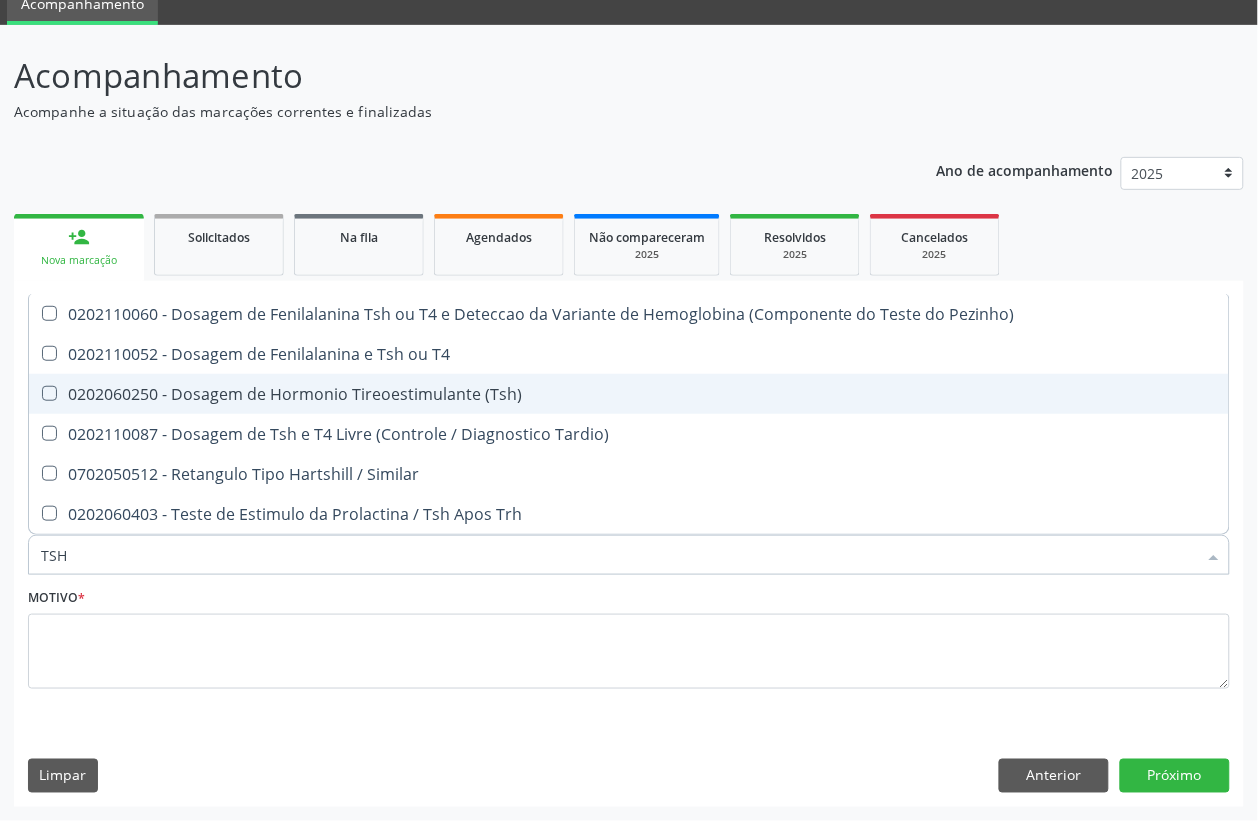 click on "0202060250 - Dosagem de Hormonio Tireoestimulante (Tsh)" at bounding box center [629, 394] 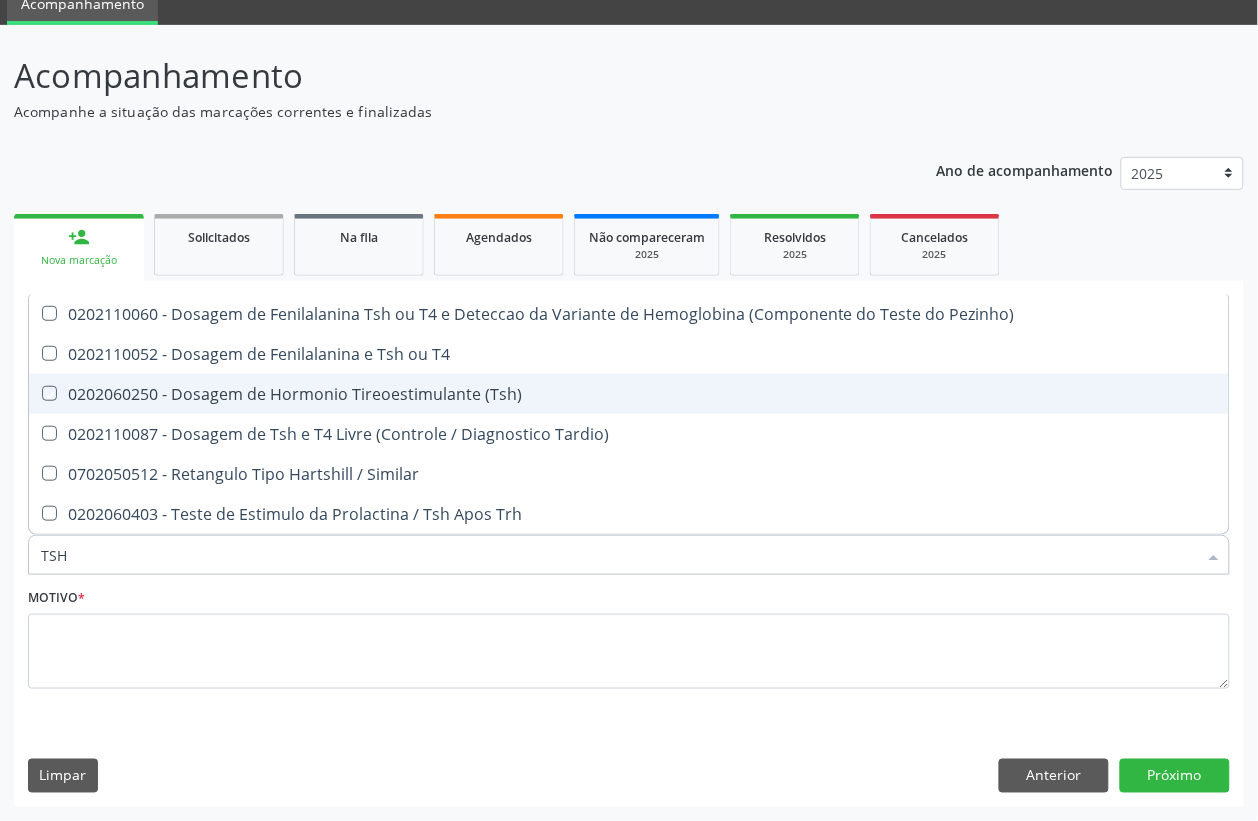 checkbox on "true" 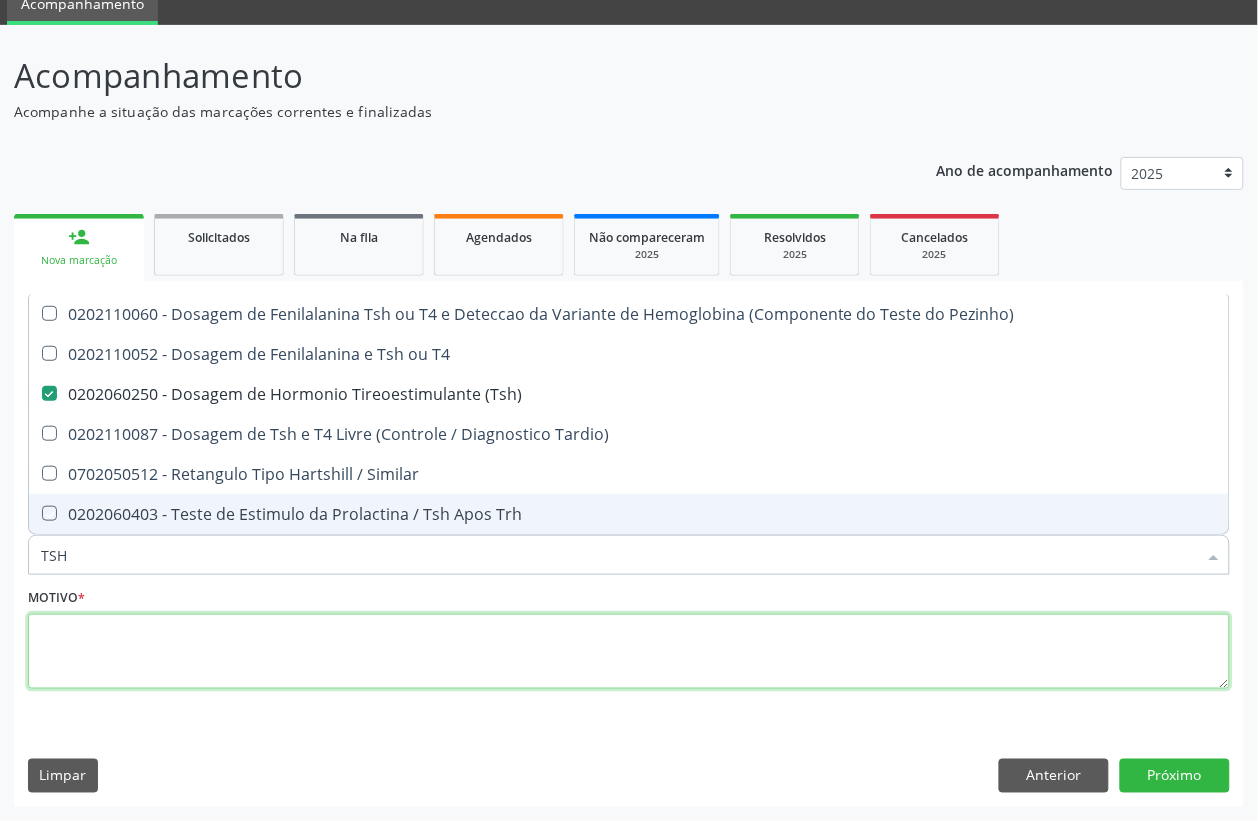 click at bounding box center (629, 652) 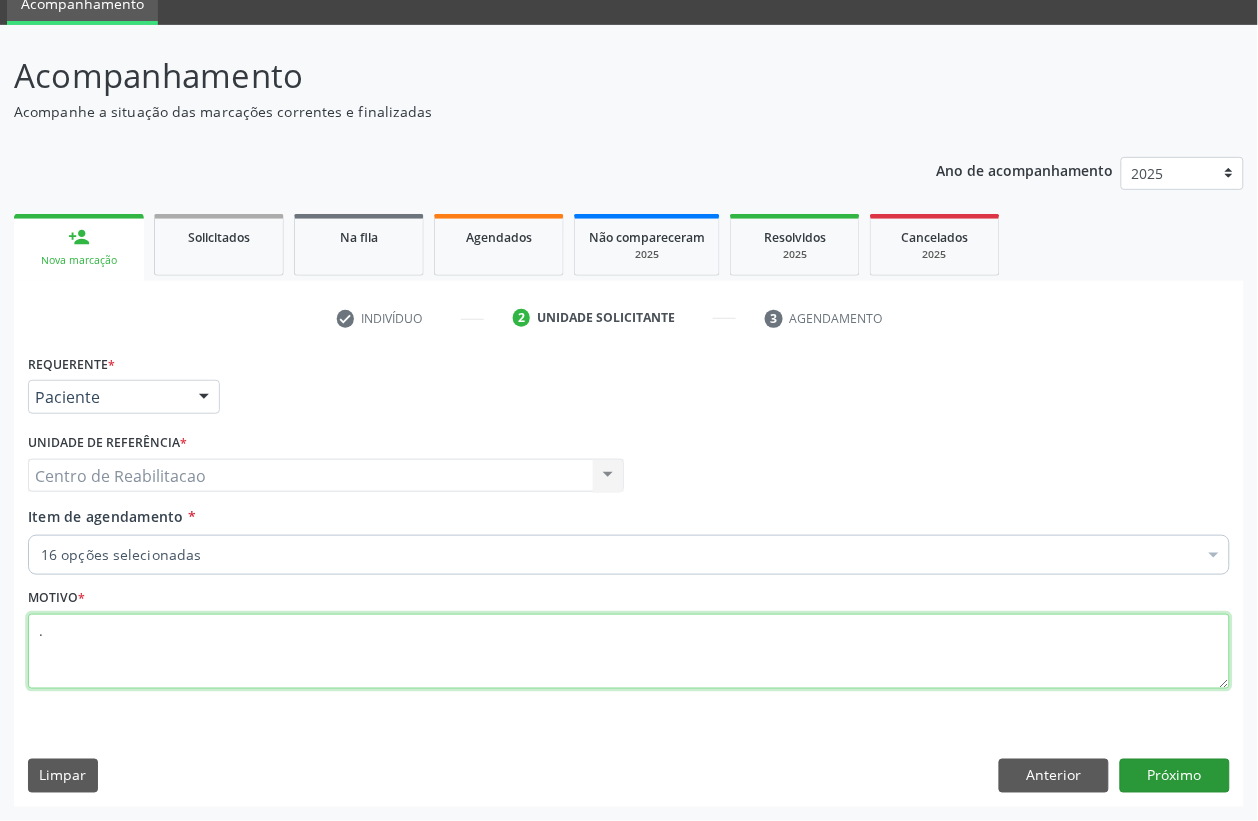 type on "." 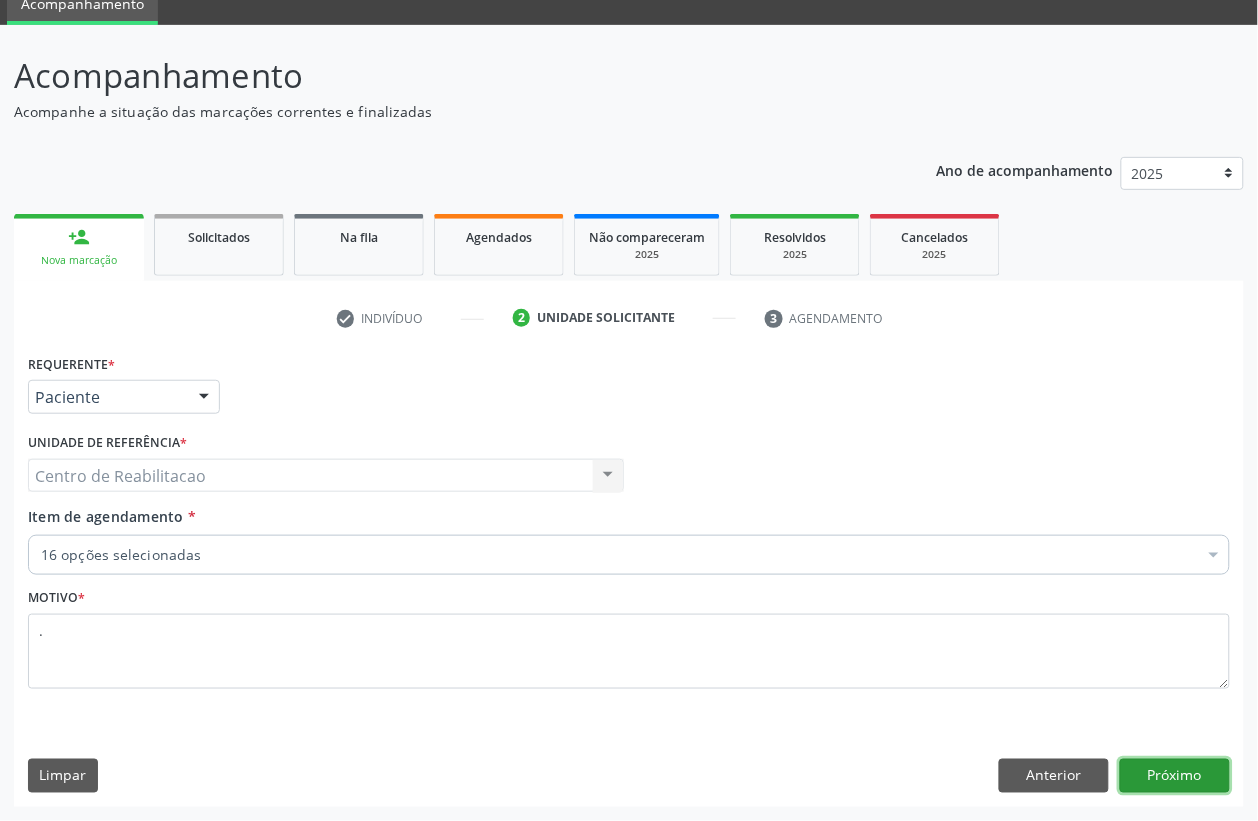click on "Próximo" at bounding box center [1175, 776] 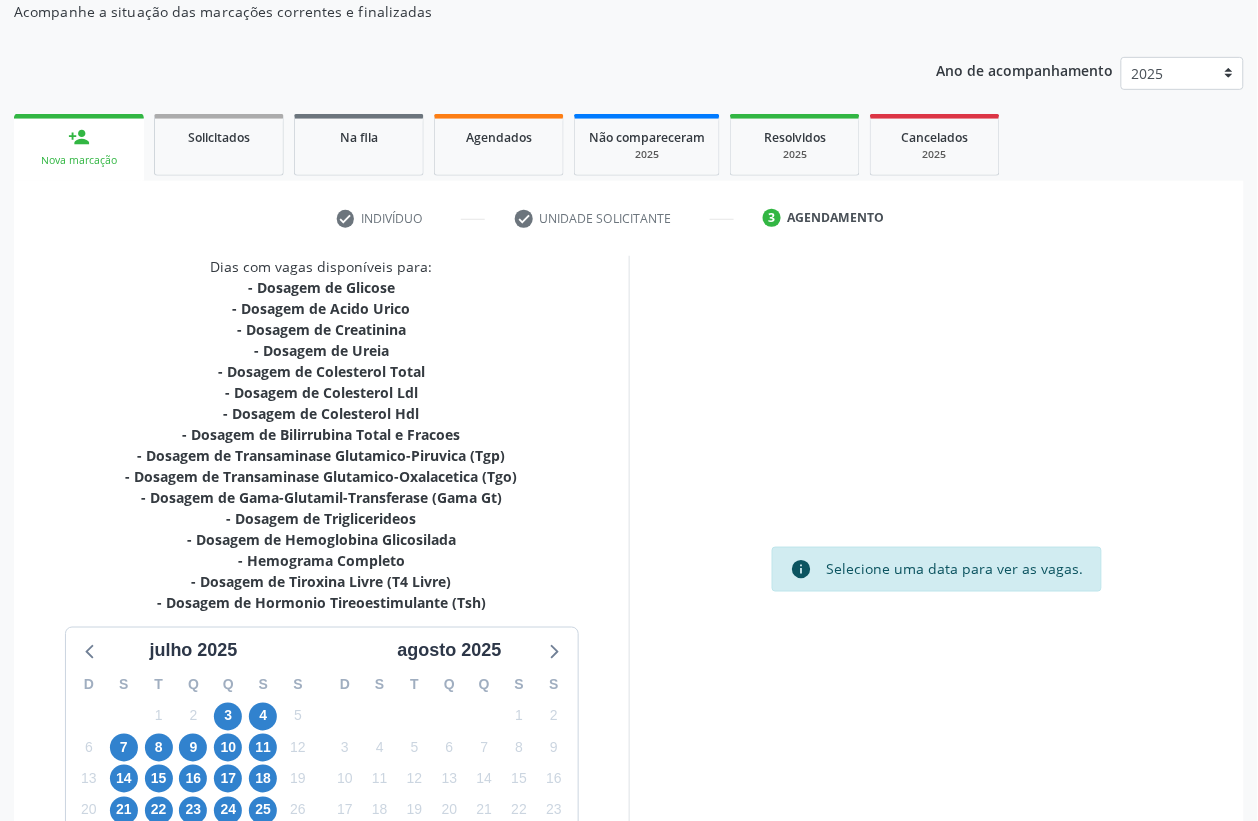 scroll, scrollTop: 365, scrollLeft: 0, axis: vertical 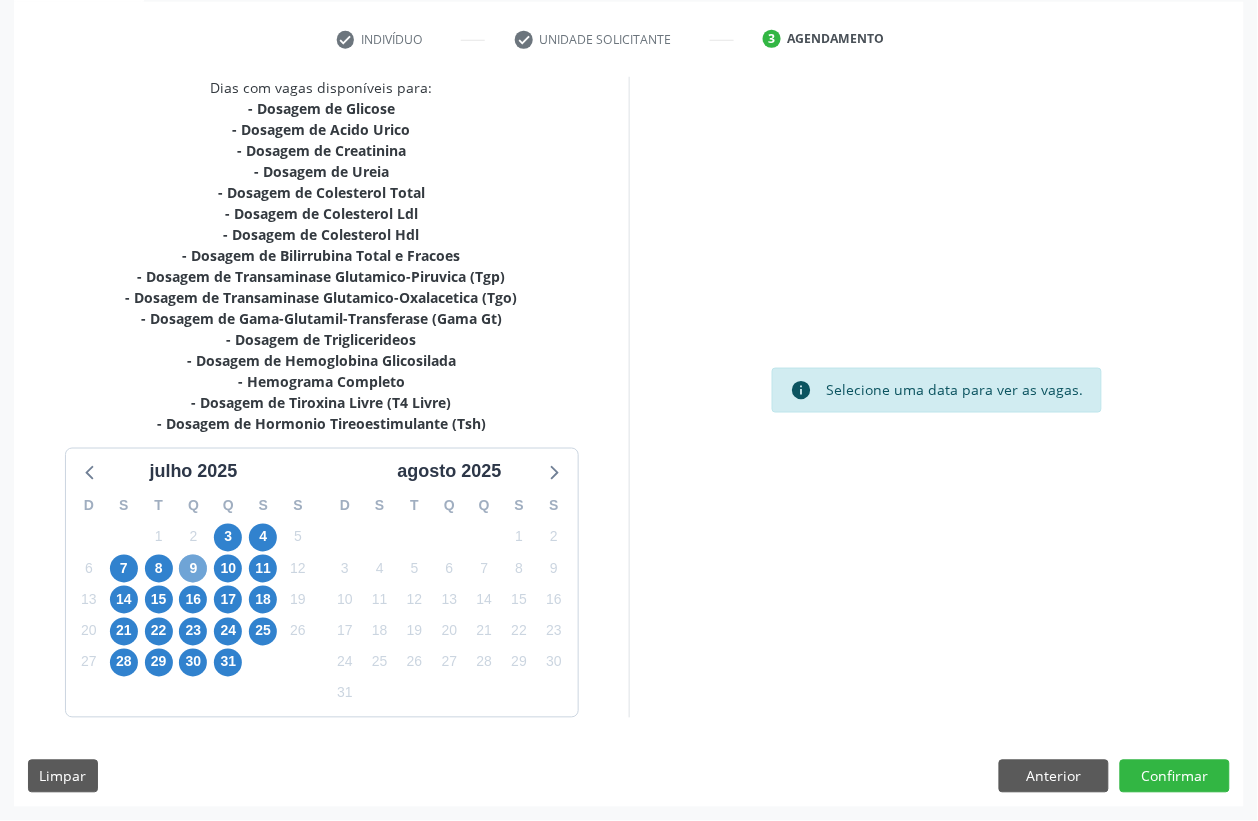 click on "9" at bounding box center [193, 569] 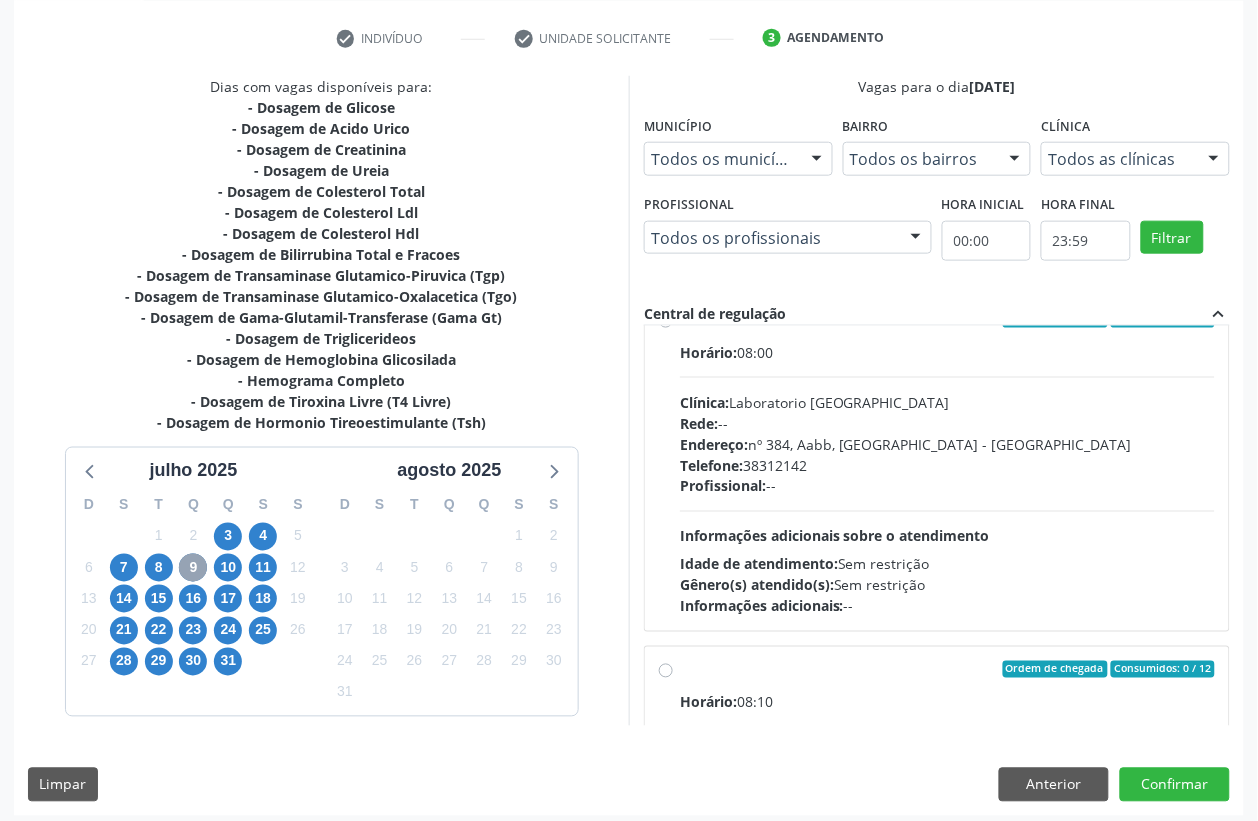 scroll, scrollTop: 621, scrollLeft: 0, axis: vertical 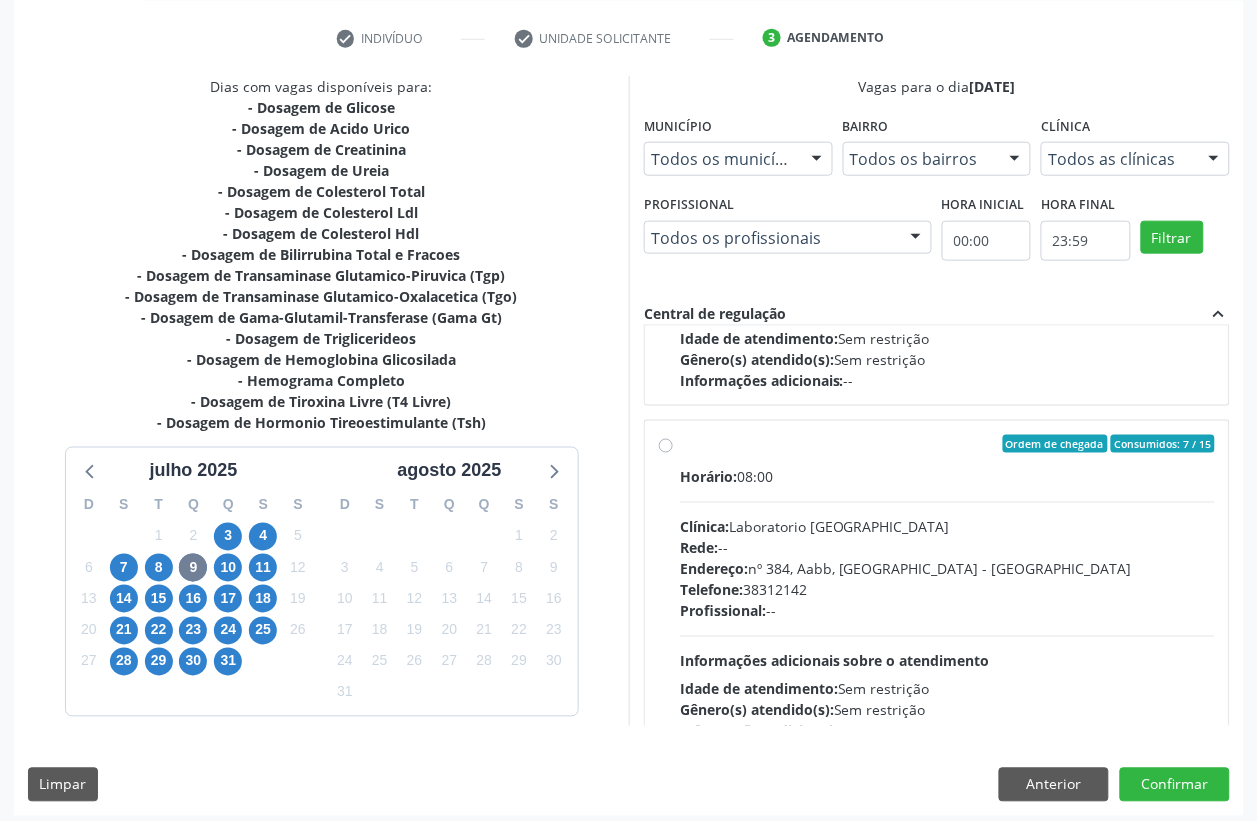 click on "Ordem de chegada
Consumidos: 7 / 15
Horário:   08:00
Clínica:  Laboratorio Sao Francisco
Rede:
--
Endereço:   nº 384, Aabb, Serra Talhada - PE
Telefone:   38312142
Profissional:
--
Informações adicionais sobre o atendimento
Idade de atendimento:
Sem restrição
Gênero(s) atendido(s):
Sem restrição
Informações adicionais:
--" at bounding box center (937, 588) 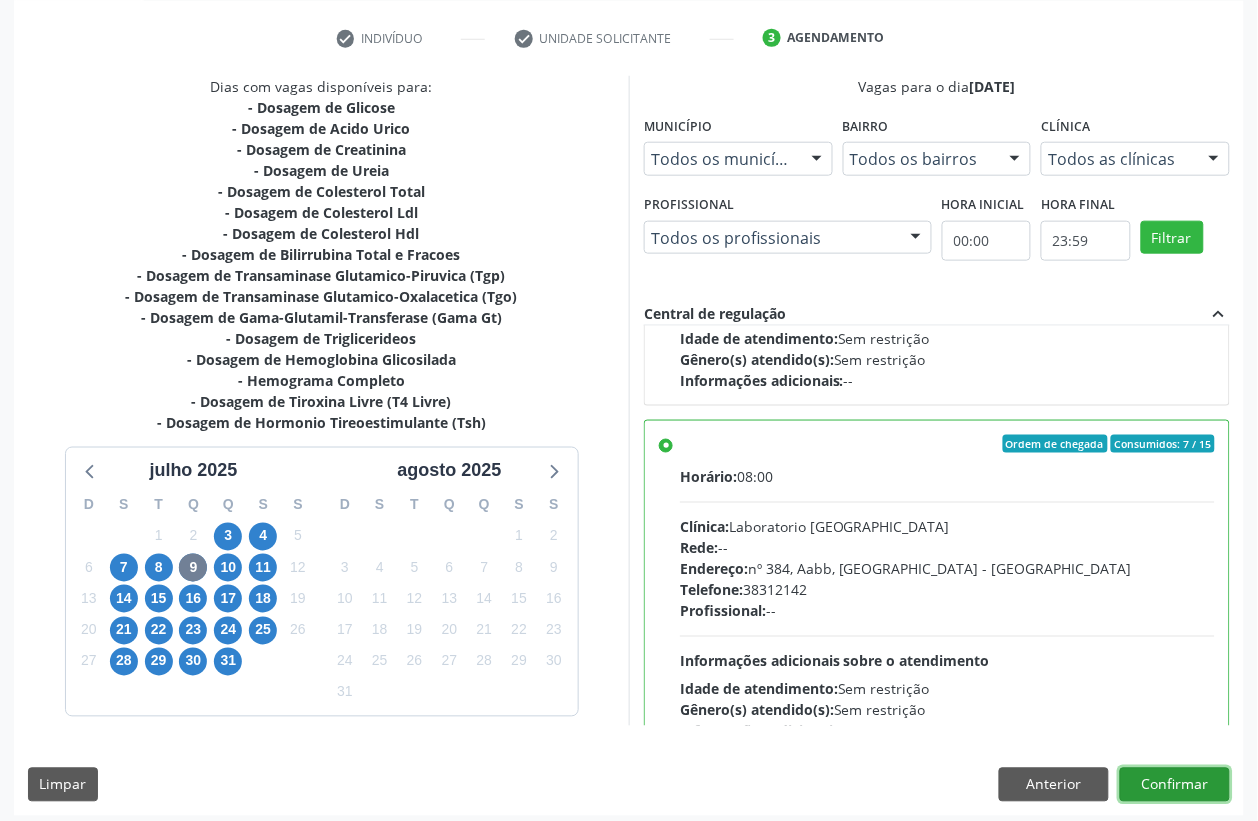 click on "Confirmar" at bounding box center (1175, 785) 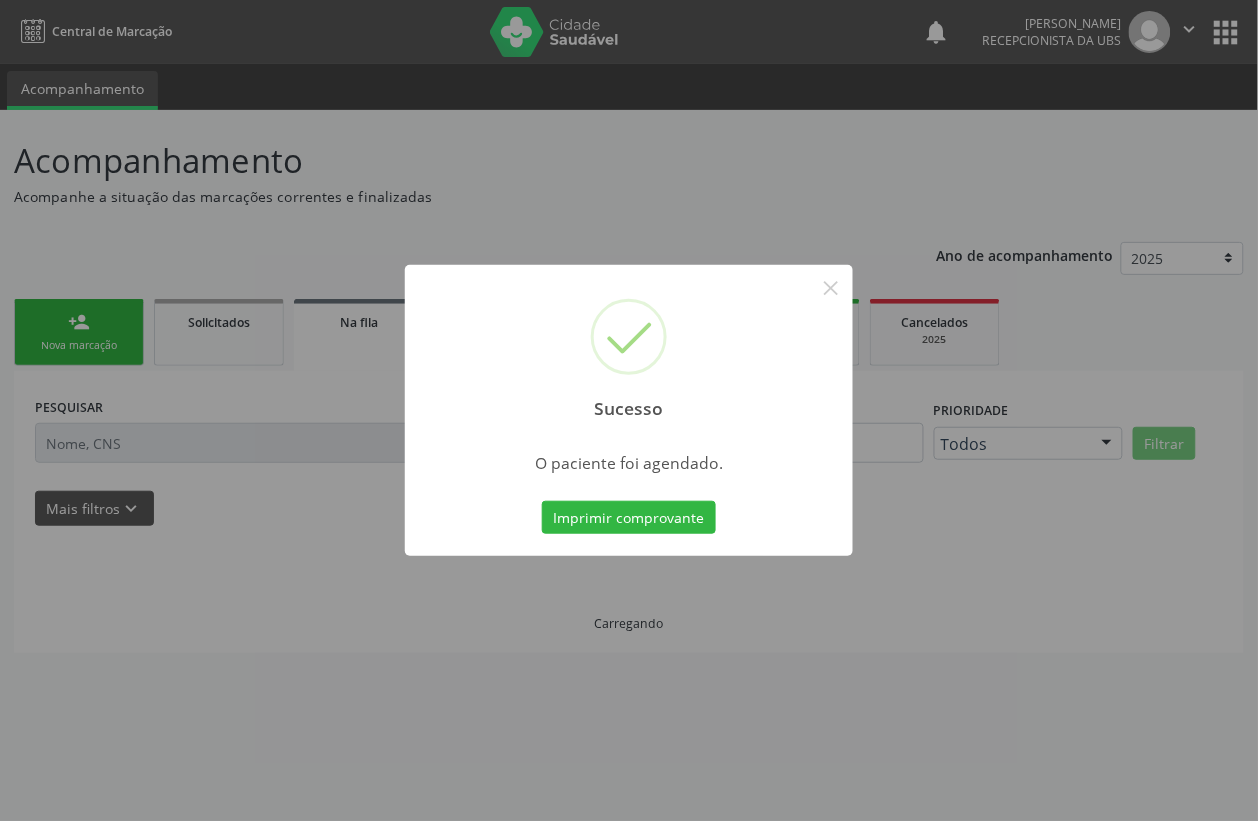 scroll, scrollTop: 0, scrollLeft: 0, axis: both 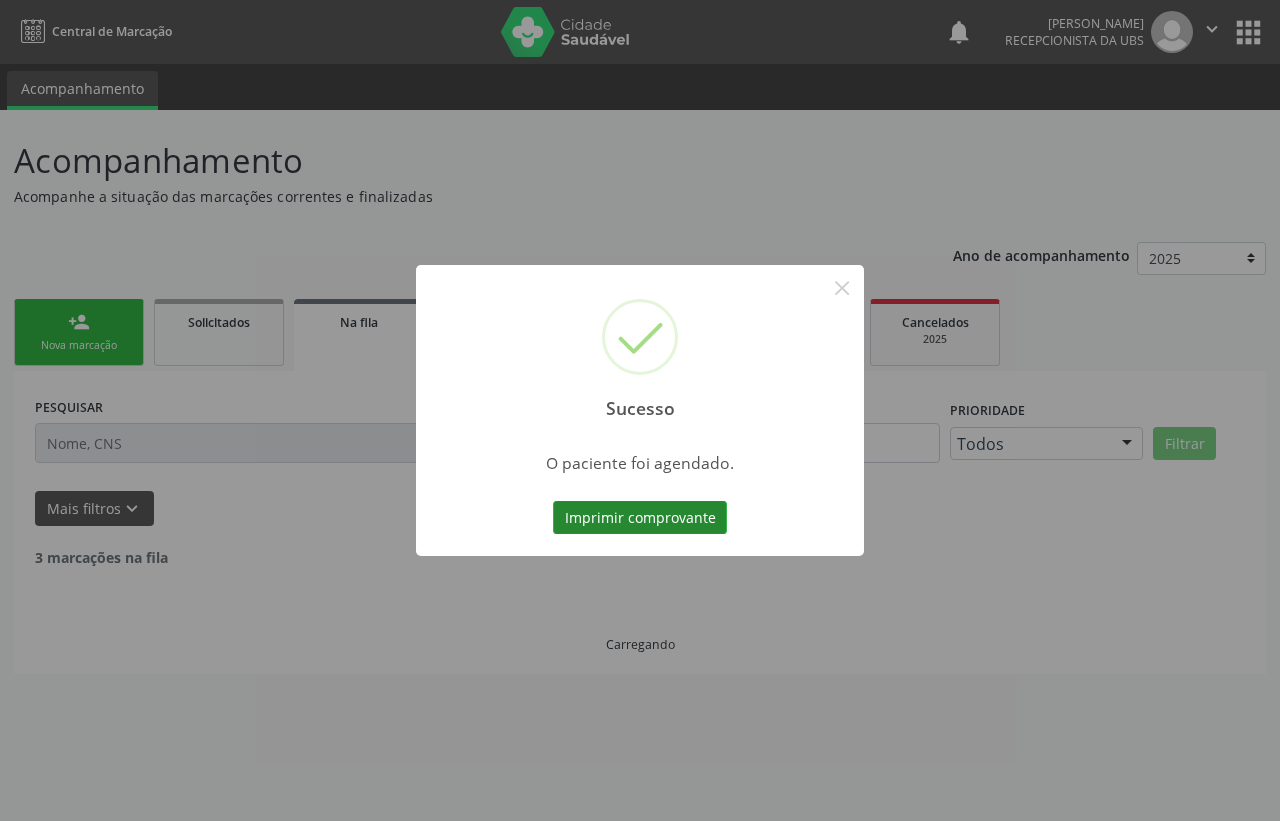 click on "Imprimir comprovante" at bounding box center [640, 518] 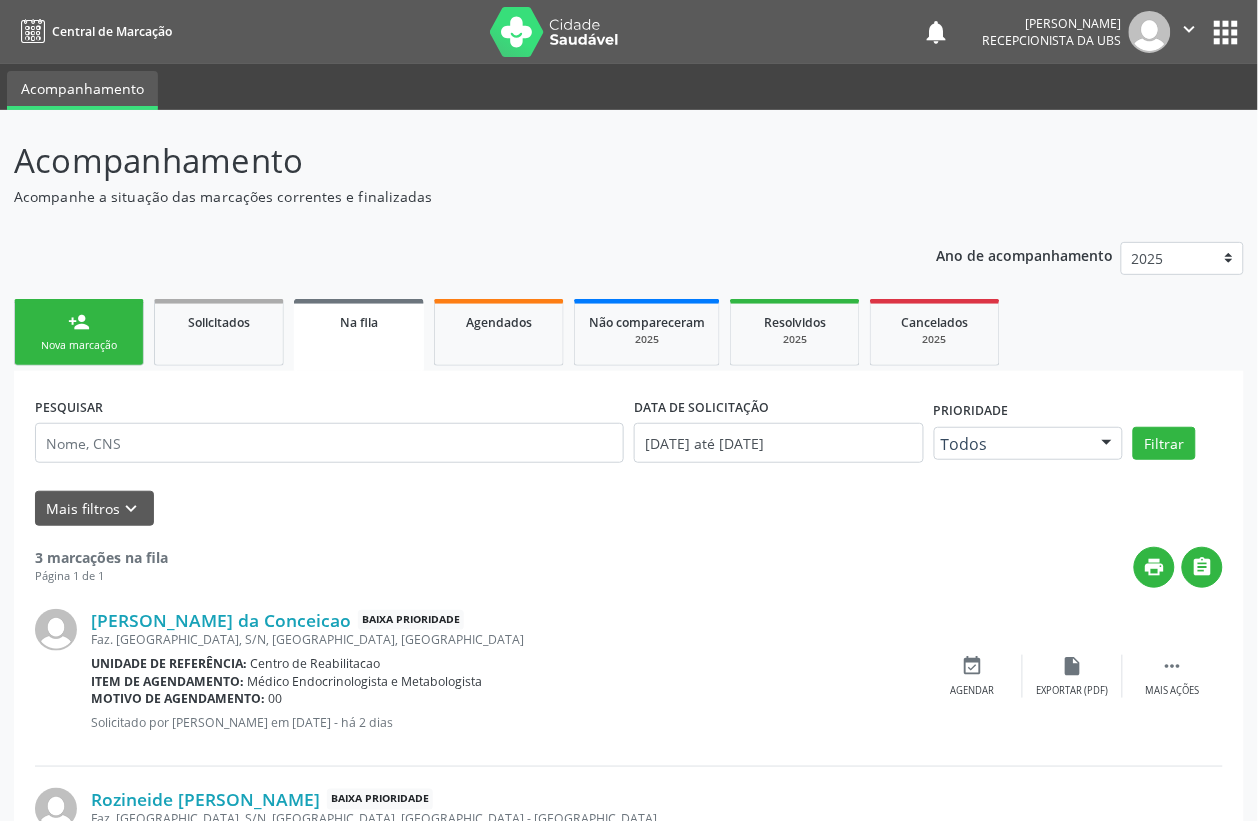 click on "person_add
Nova marcação" at bounding box center [79, 332] 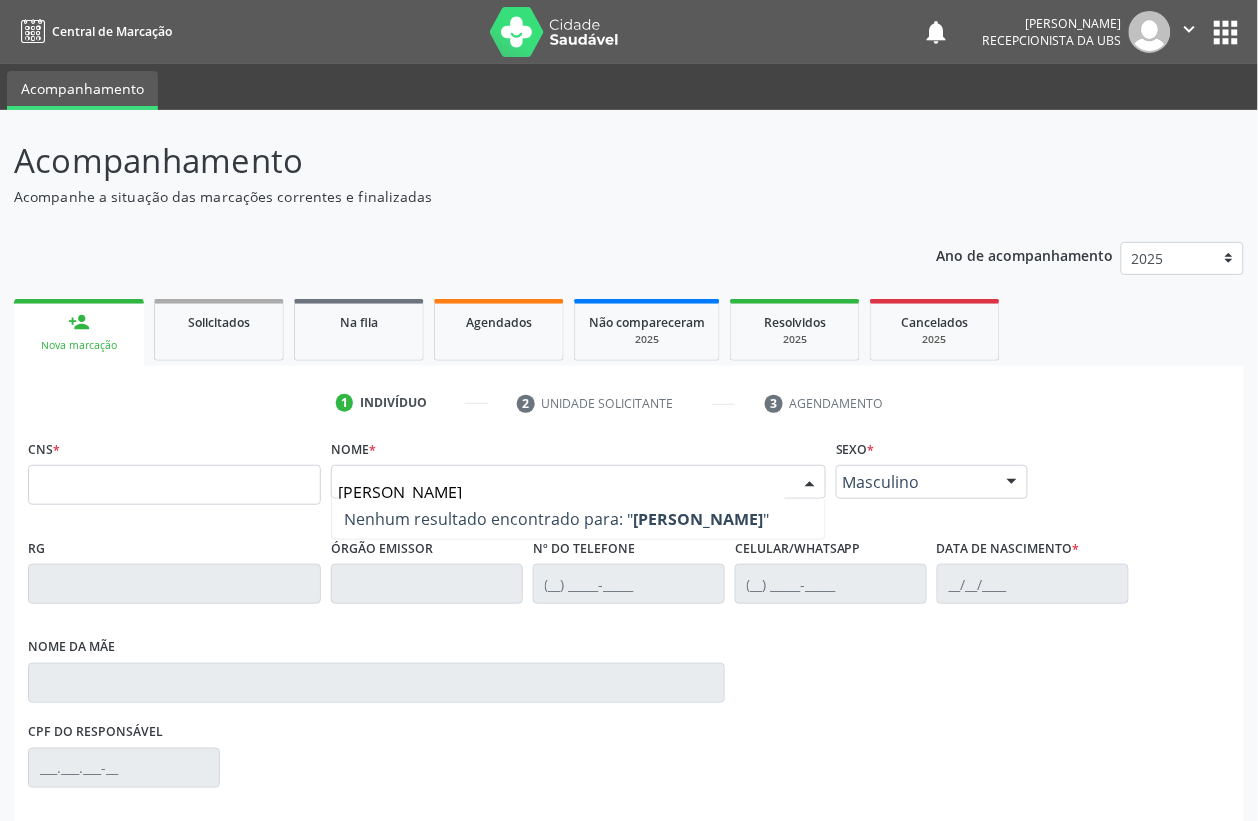 type on "maria lusiene da silva b" 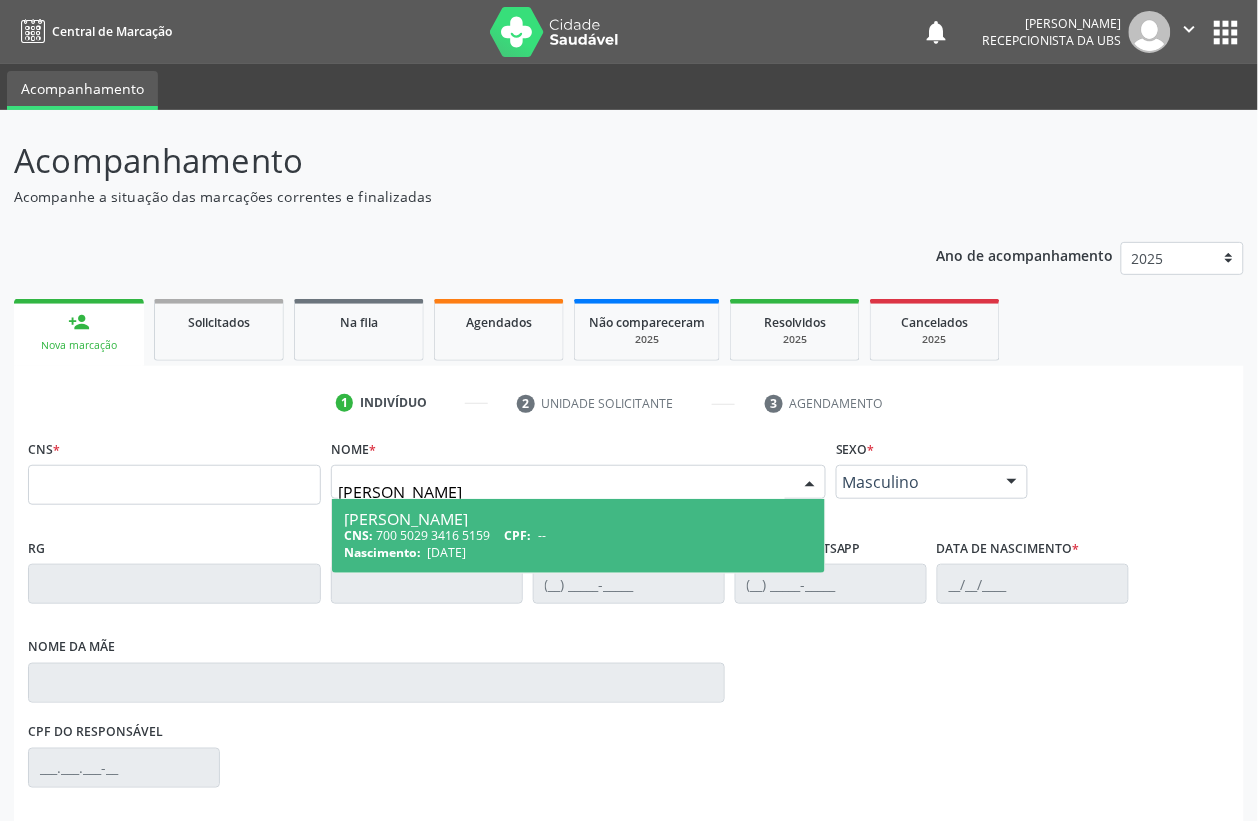 click on "Maria Lusiene da Silva Bomfim" at bounding box center [578, 519] 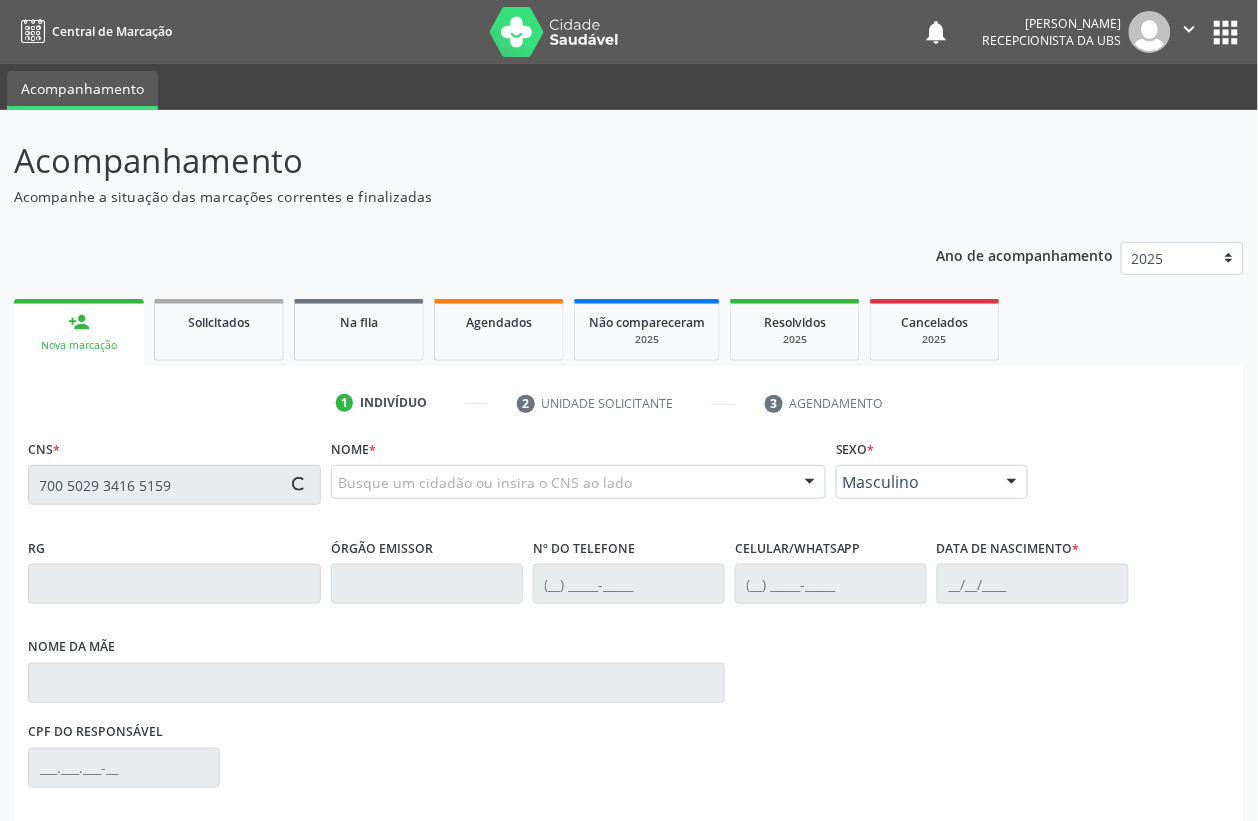 type on "700 5029 3416 5159" 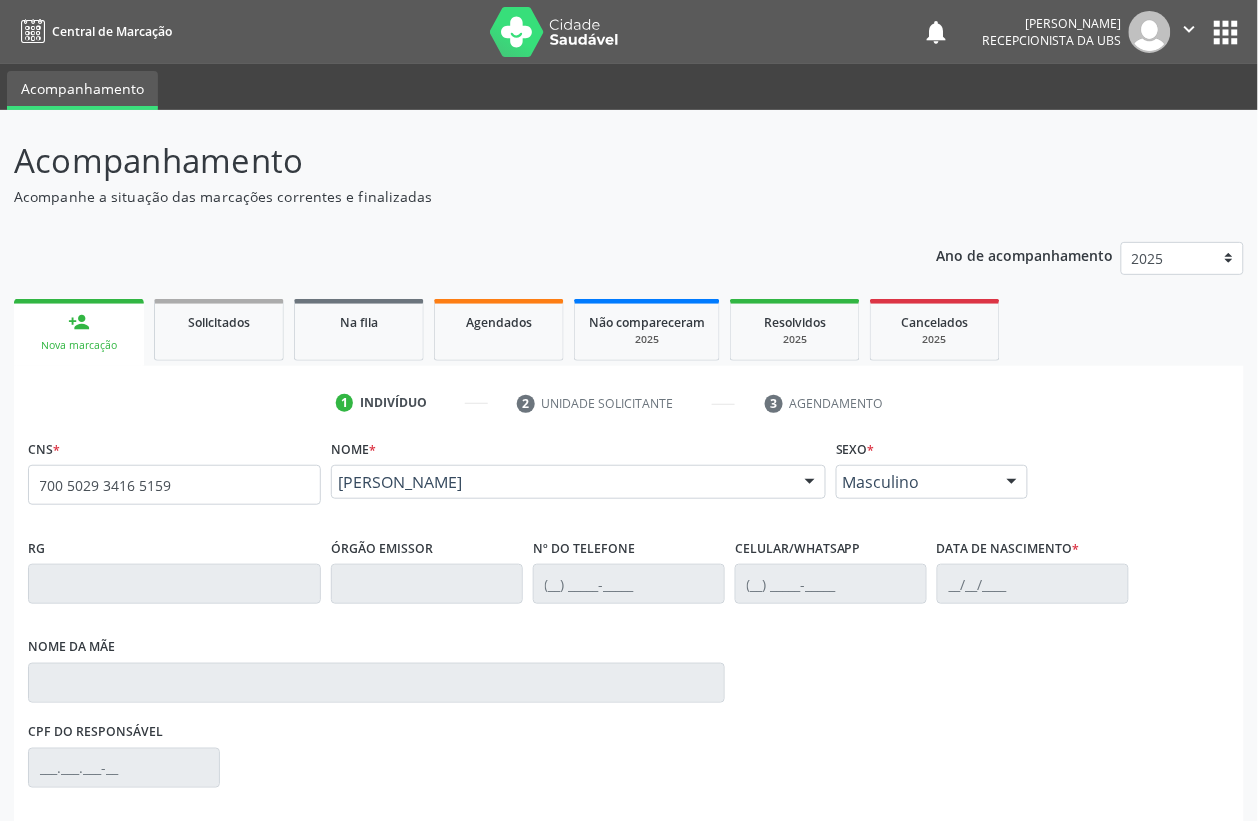 scroll, scrollTop: 248, scrollLeft: 0, axis: vertical 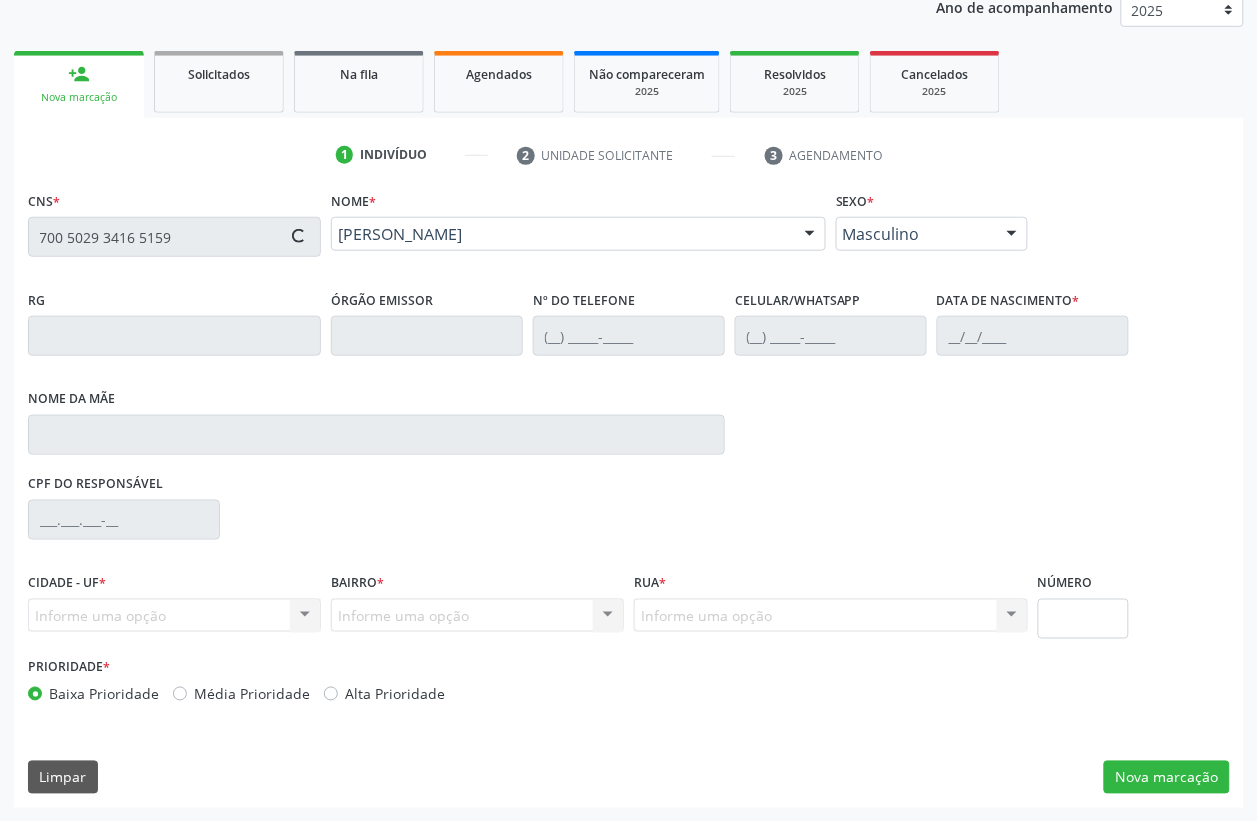 type on "11/09/1970" 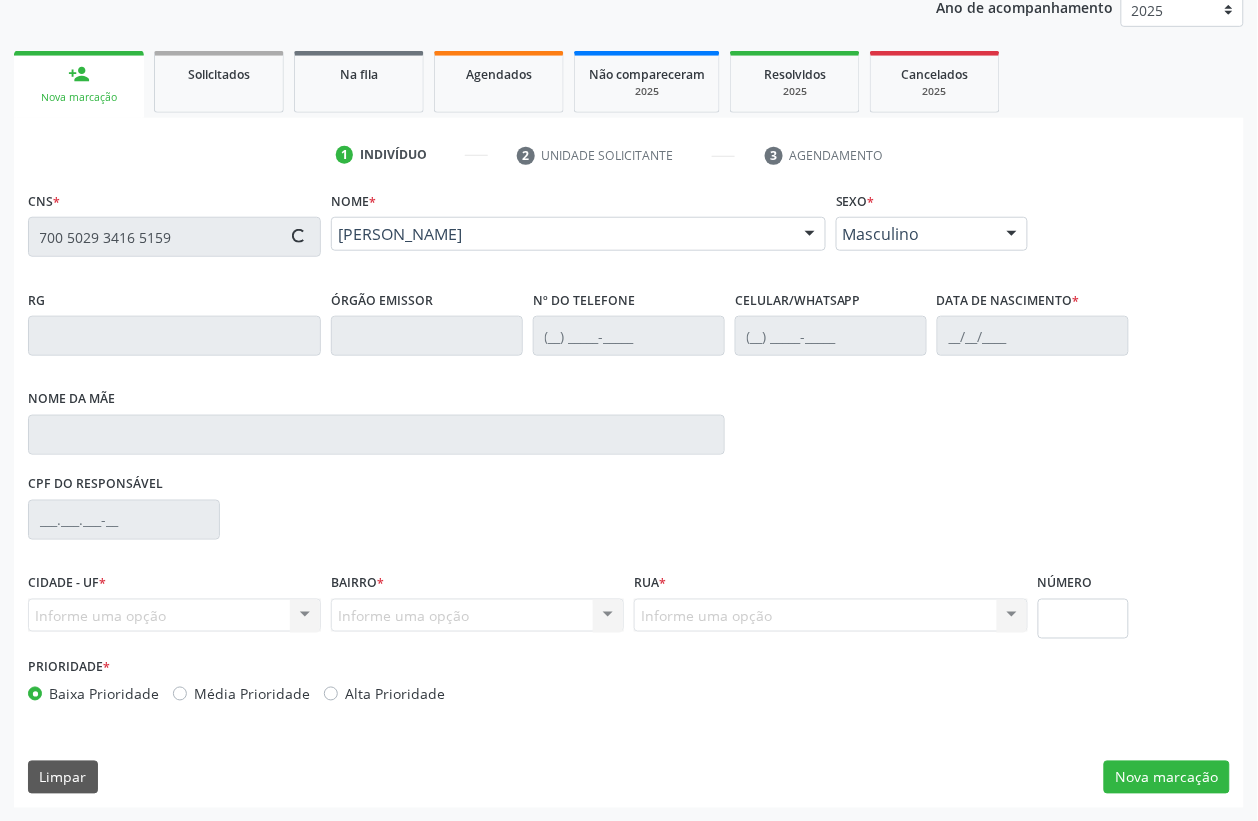 type on "Maria de Lourdes Alves da Silva" 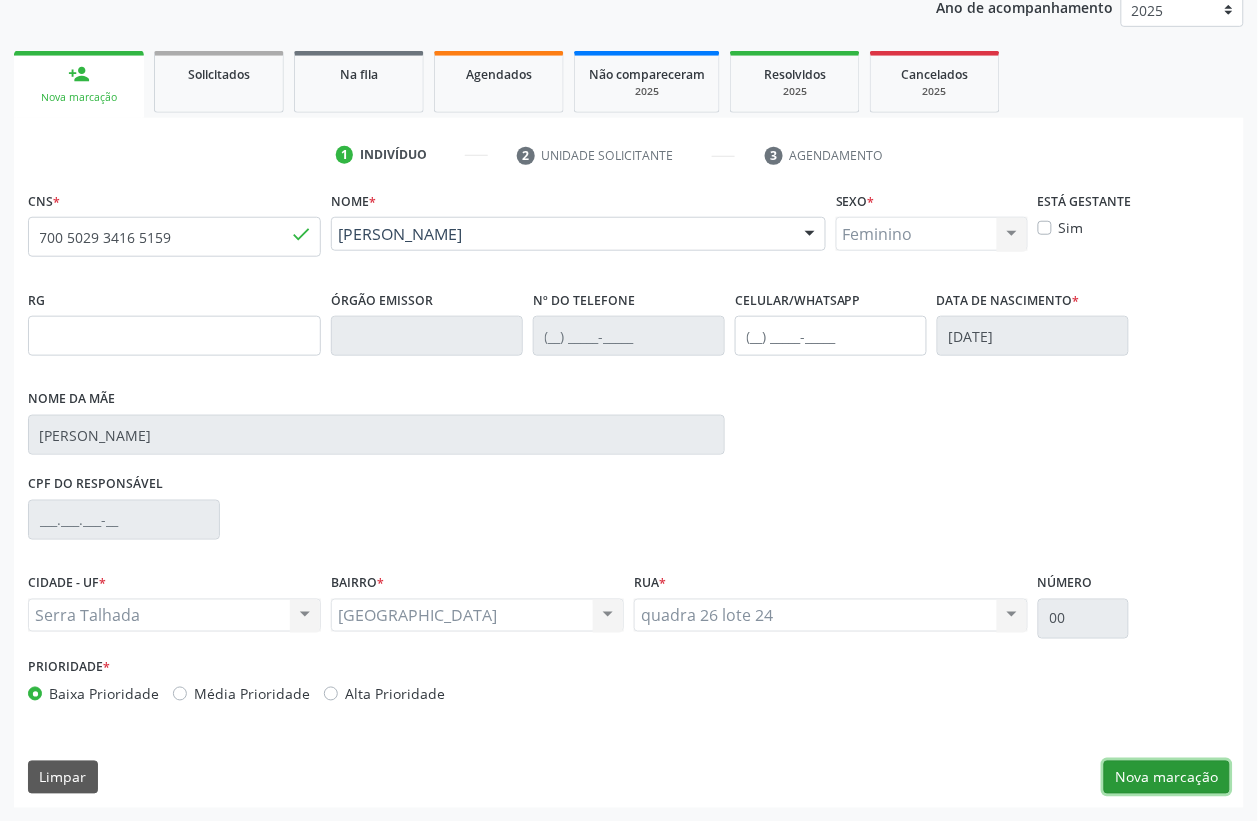 click on "Nova marcação" at bounding box center [1167, 778] 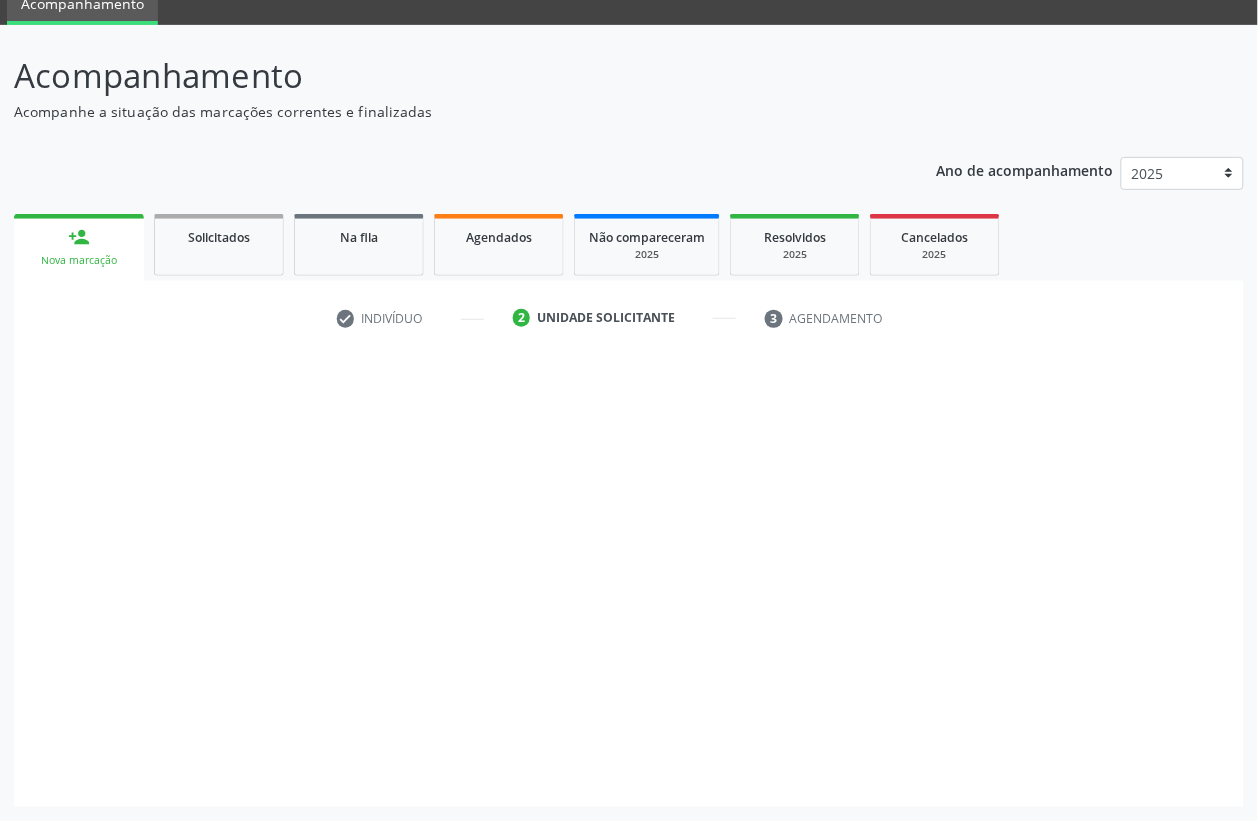 scroll, scrollTop: 85, scrollLeft: 0, axis: vertical 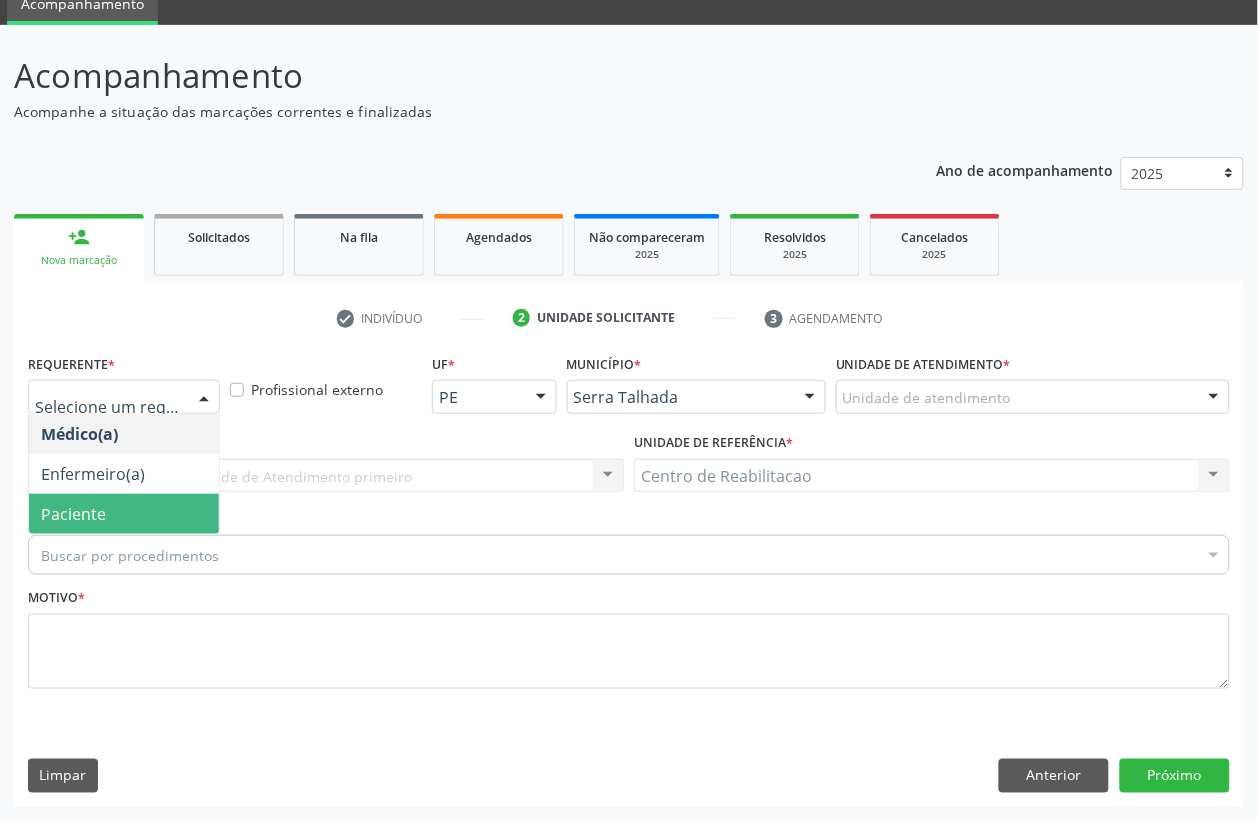 click on "Paciente" at bounding box center (124, 514) 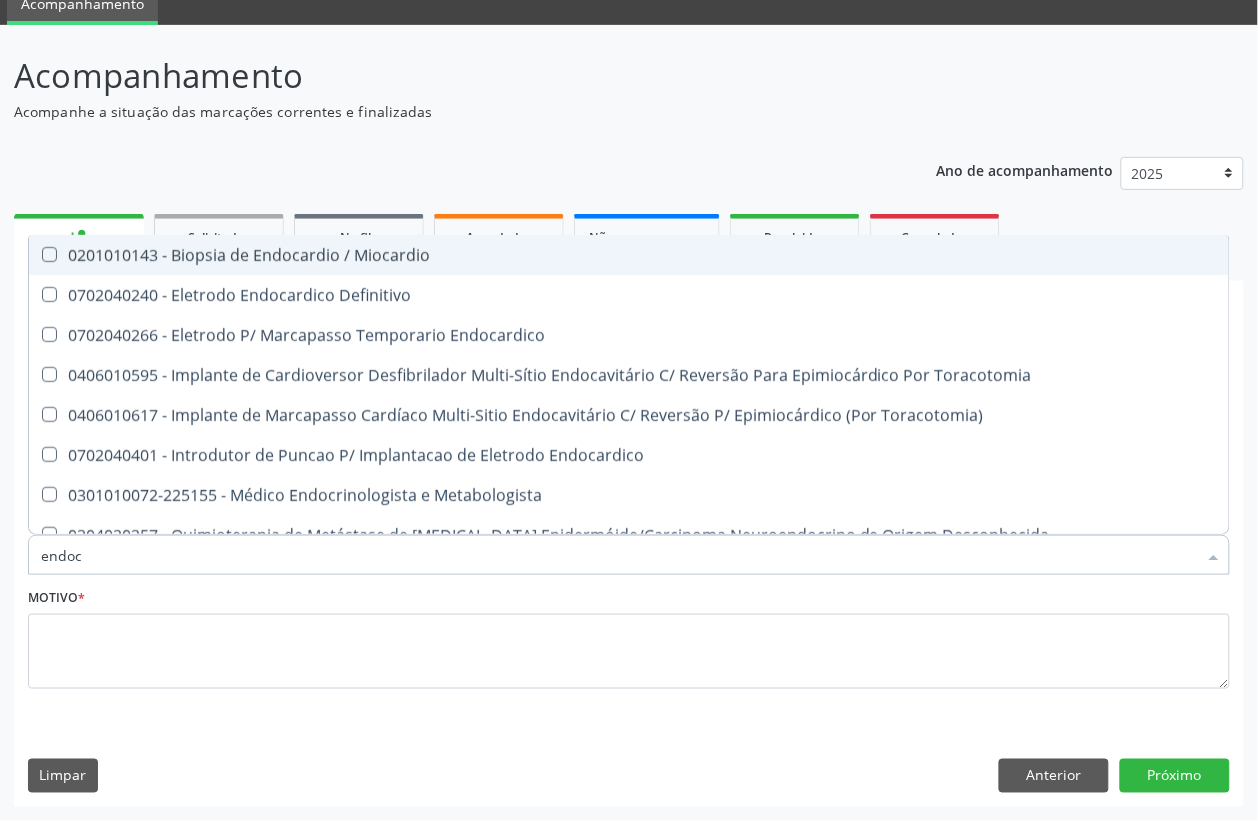 type on "endocr" 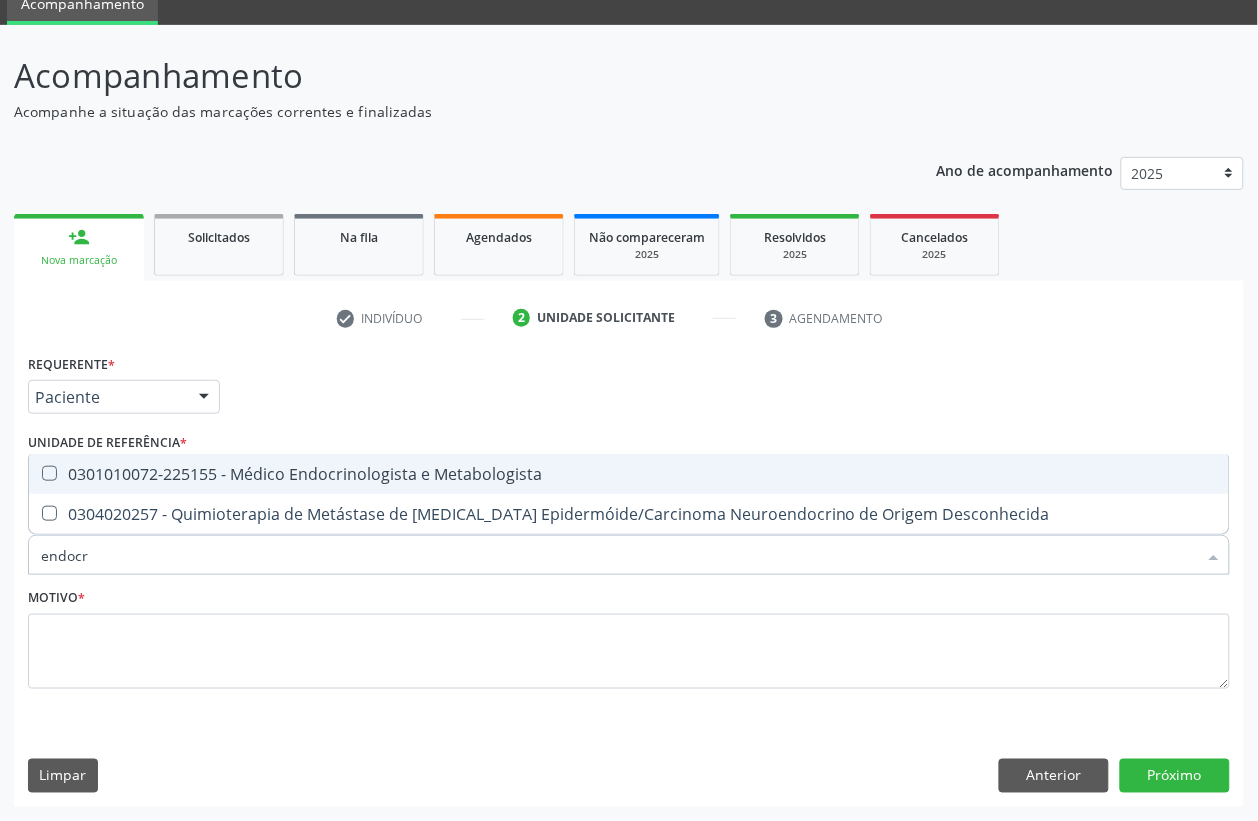 click on "0301010072-225155 - Médico Endocrinologista e Metabologista" at bounding box center (629, 474) 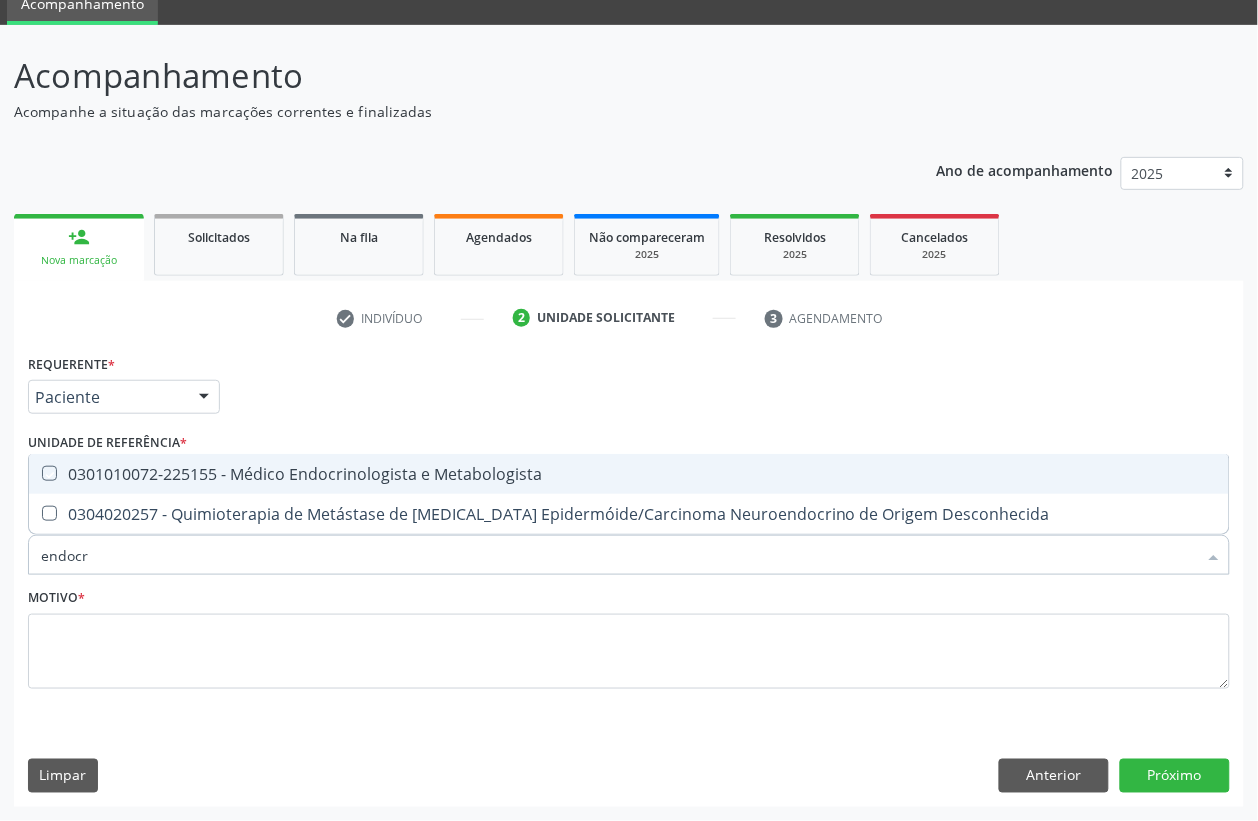 checkbox on "true" 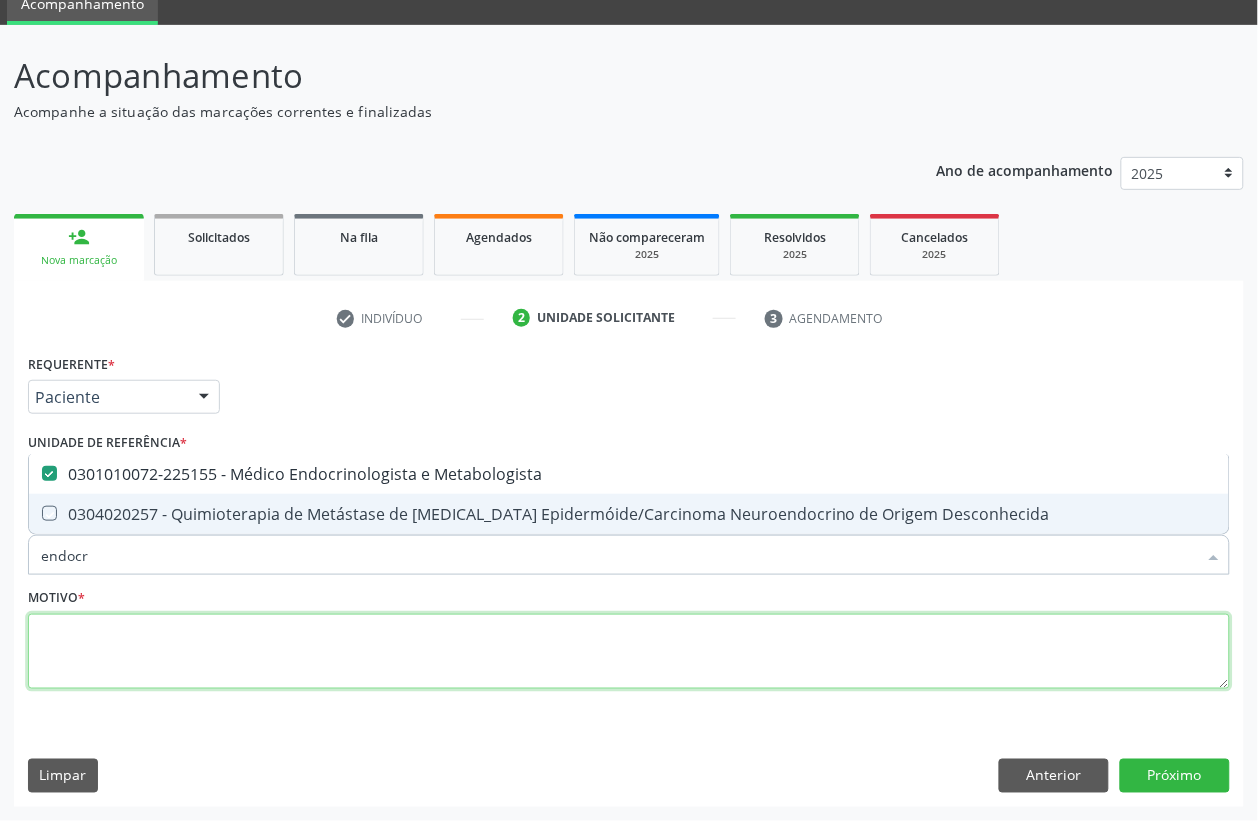 click at bounding box center (629, 652) 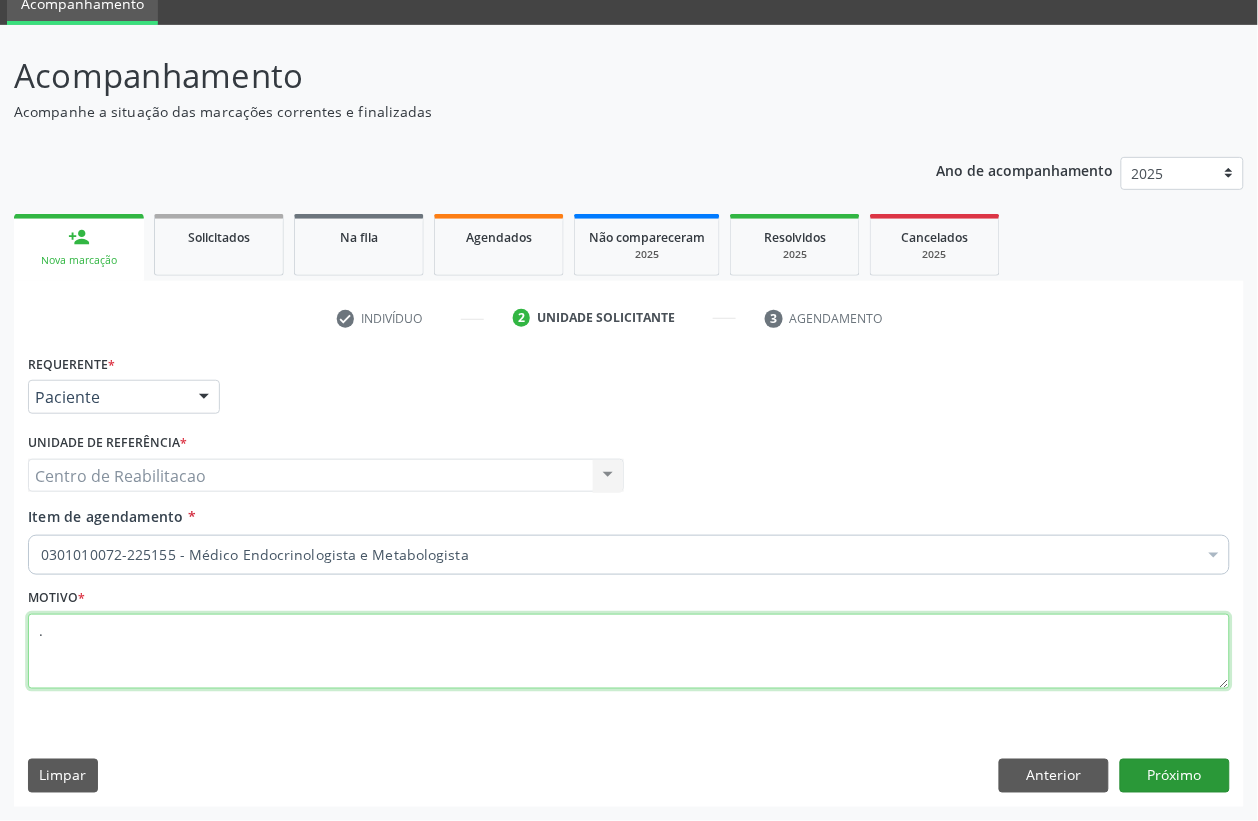 type on "." 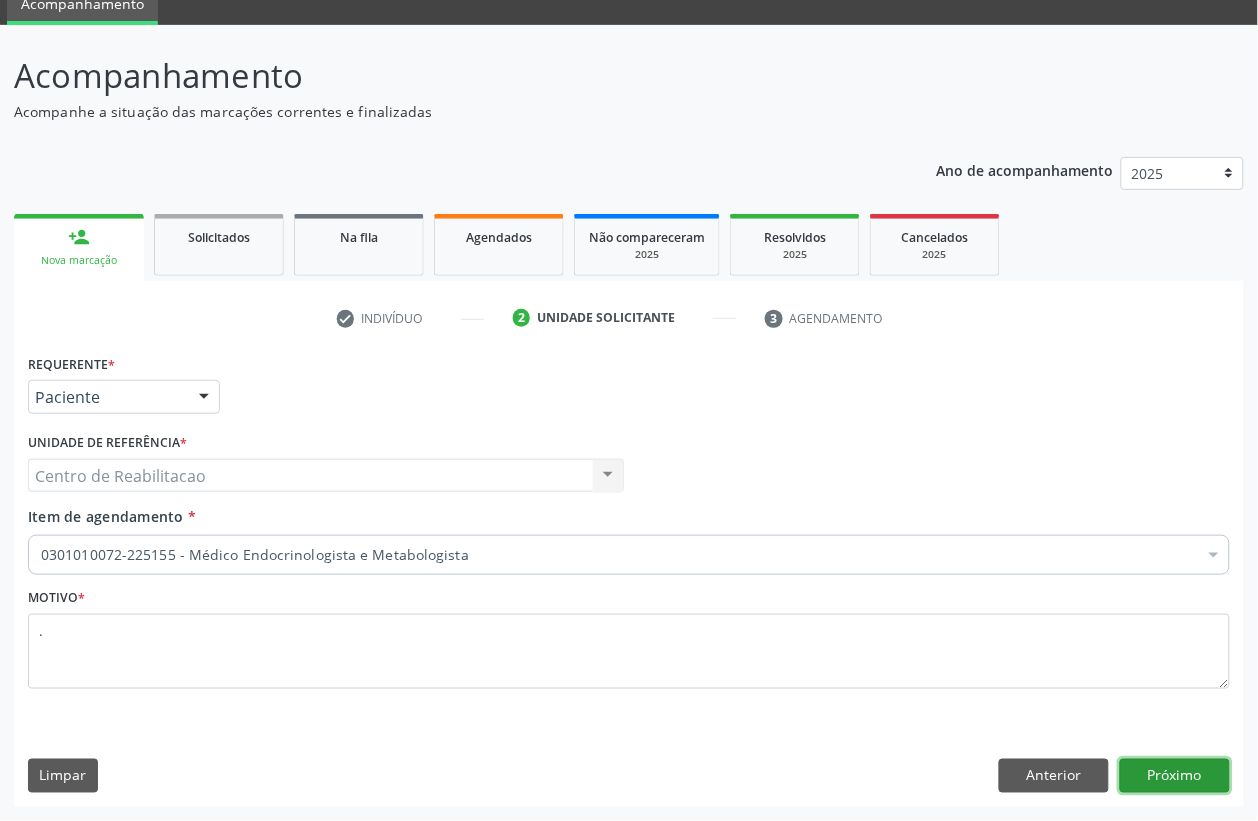 click on "Próximo" at bounding box center [1175, 776] 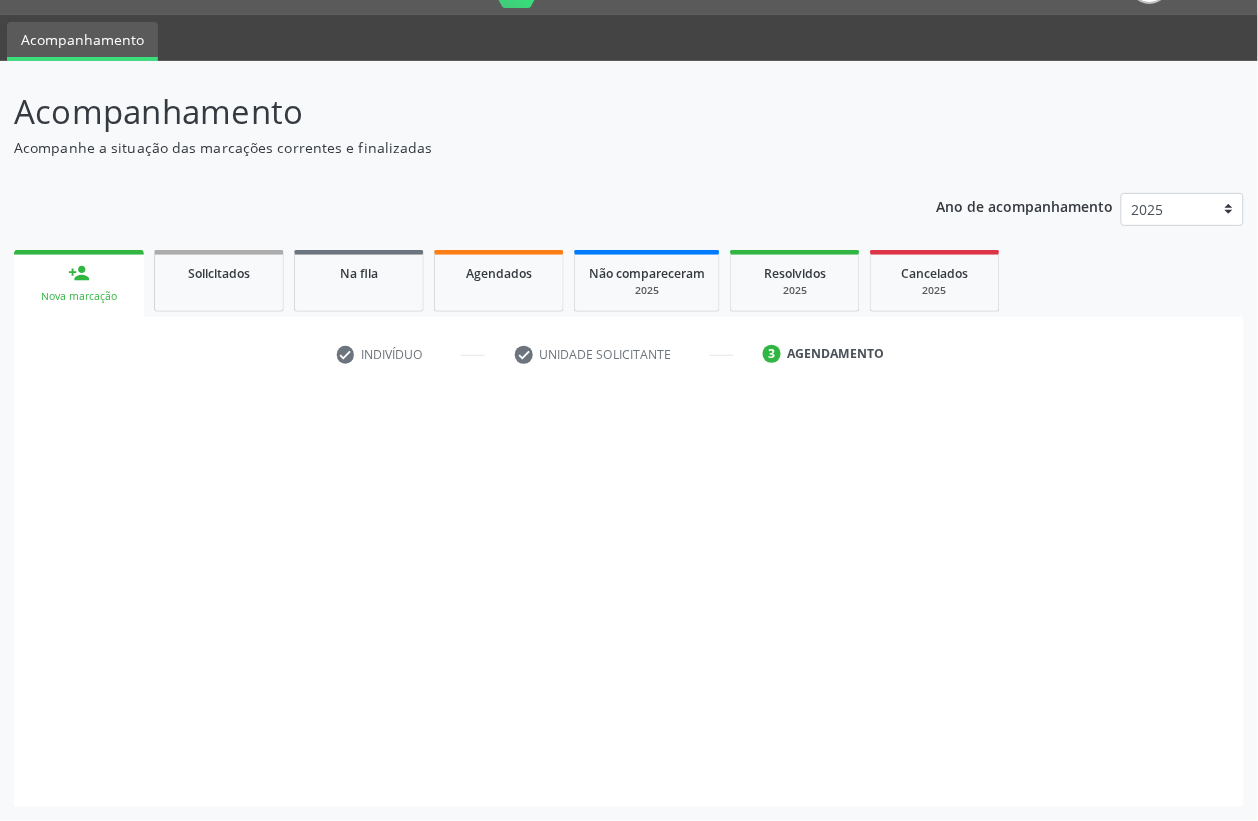 scroll, scrollTop: 50, scrollLeft: 0, axis: vertical 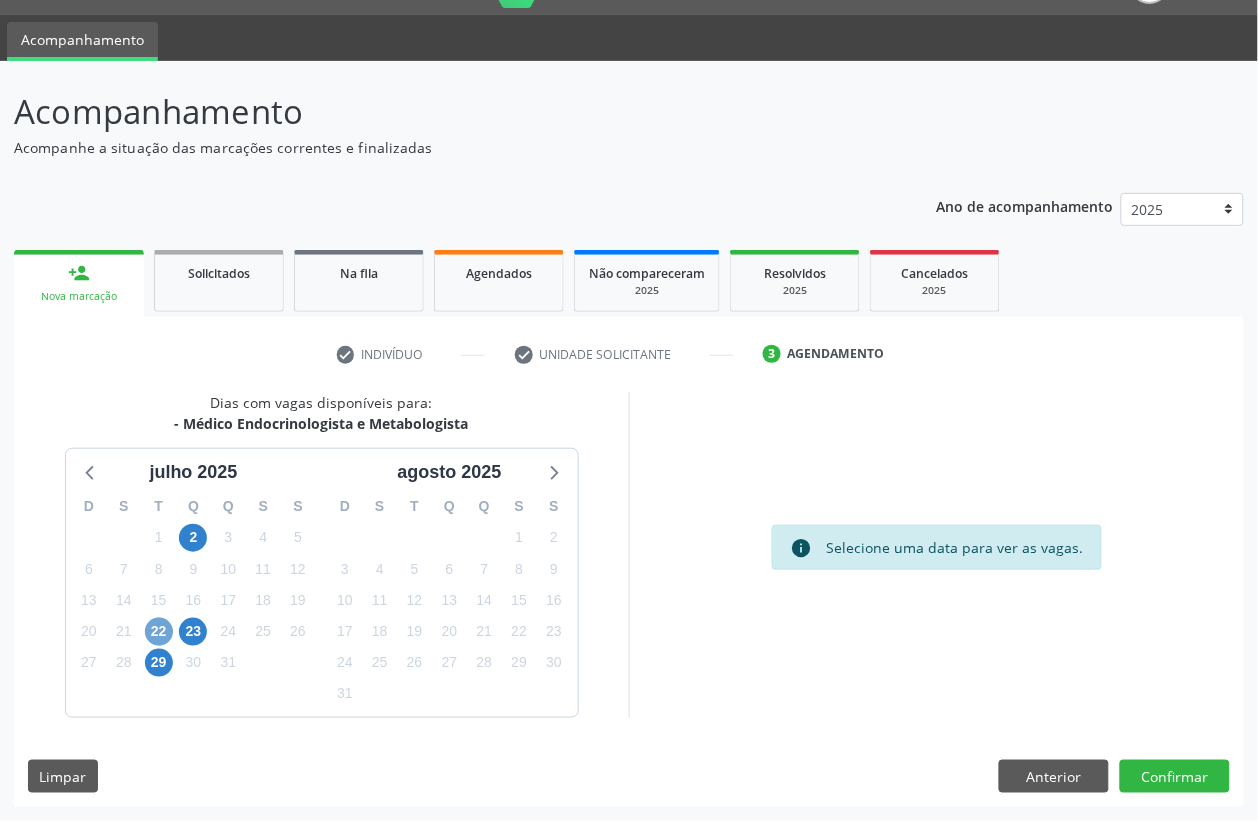 click on "22" at bounding box center [159, 632] 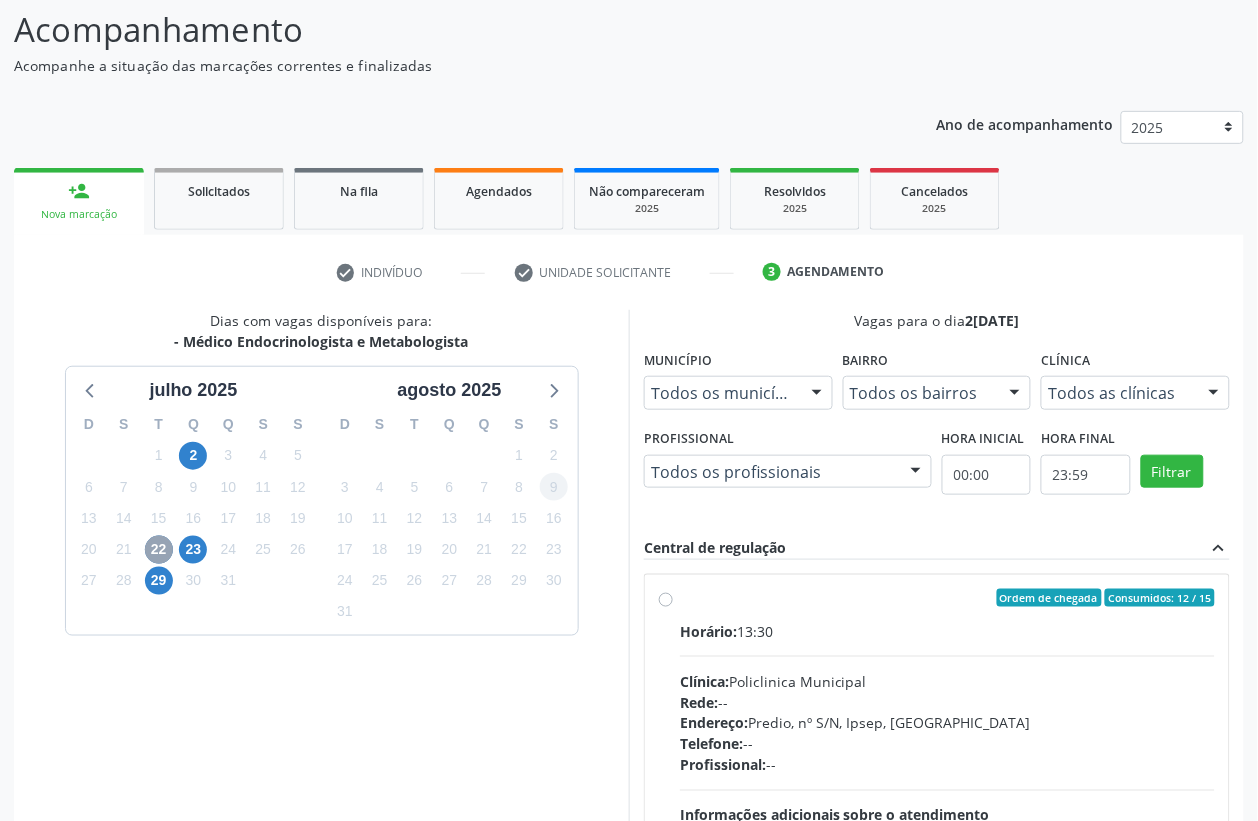 scroll, scrollTop: 175, scrollLeft: 0, axis: vertical 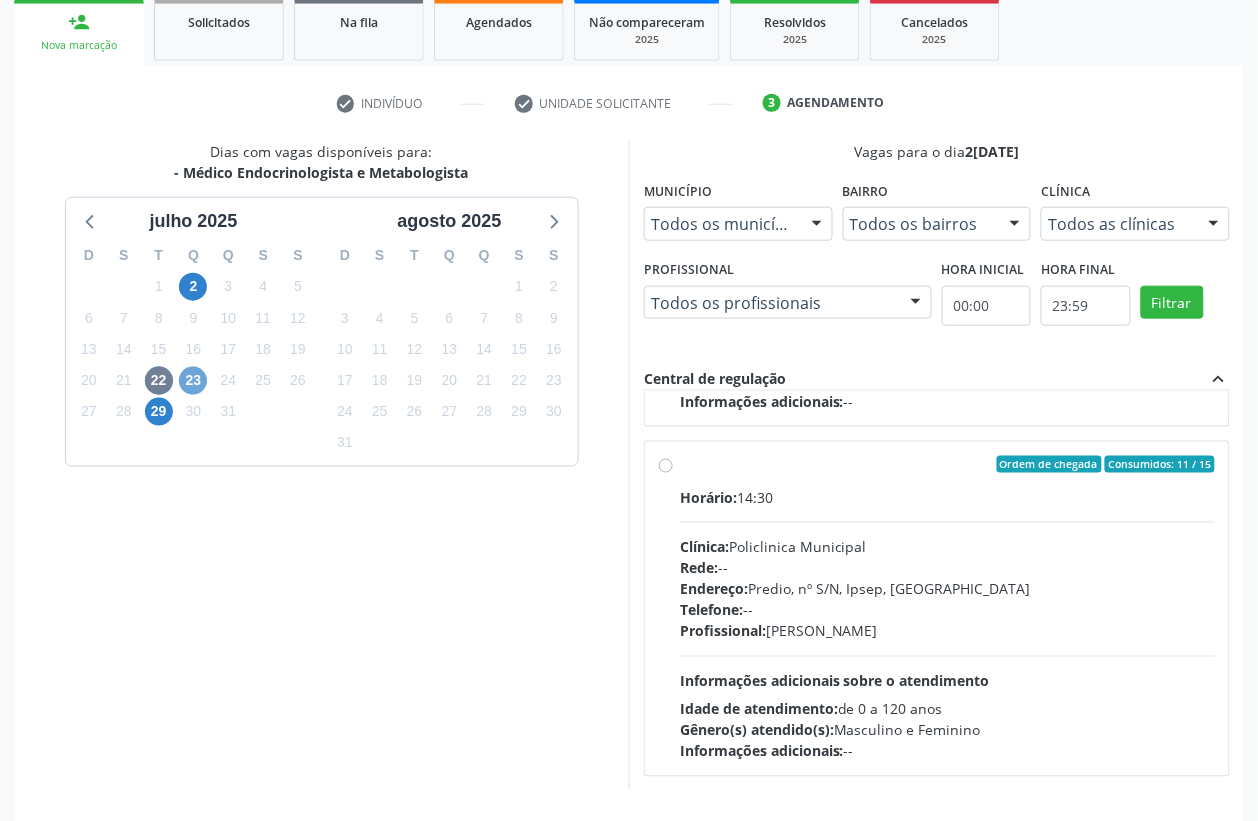 click on "23" at bounding box center [193, 381] 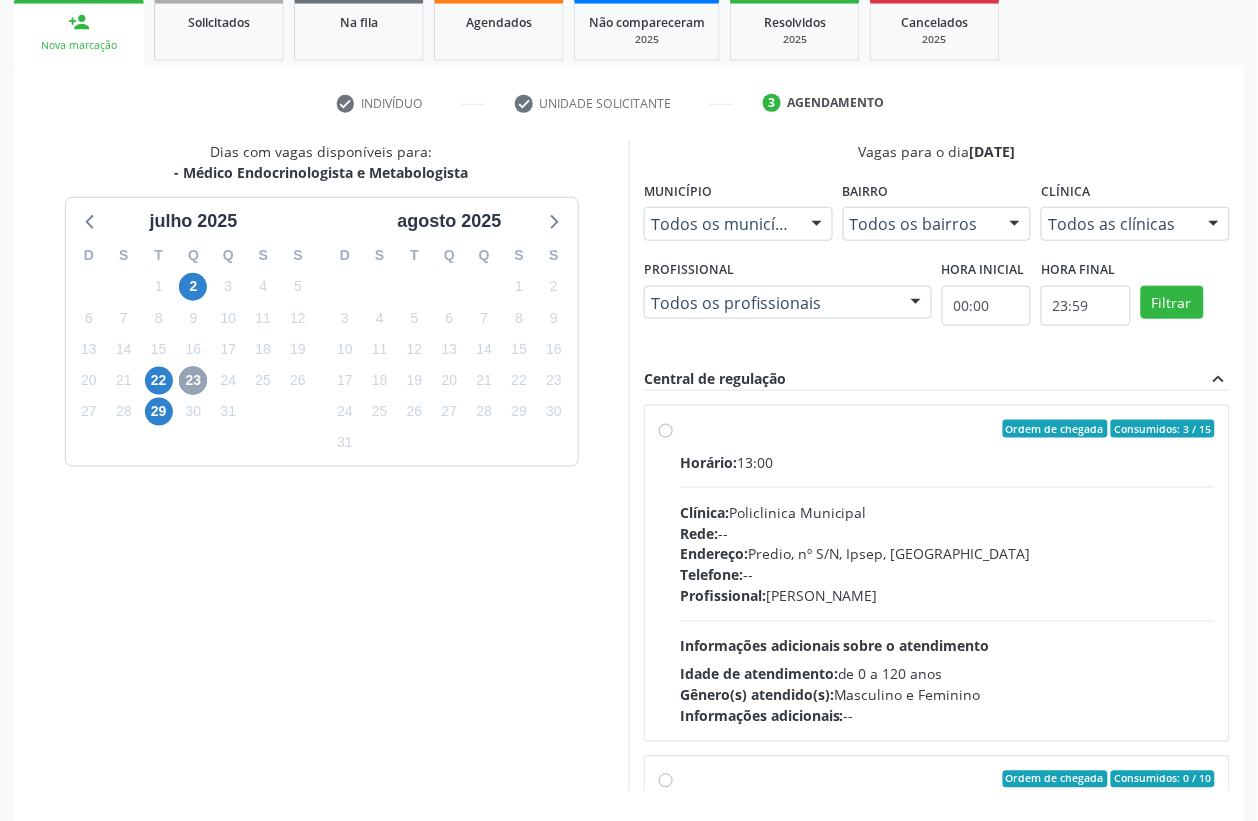 scroll, scrollTop: 373, scrollLeft: 0, axis: vertical 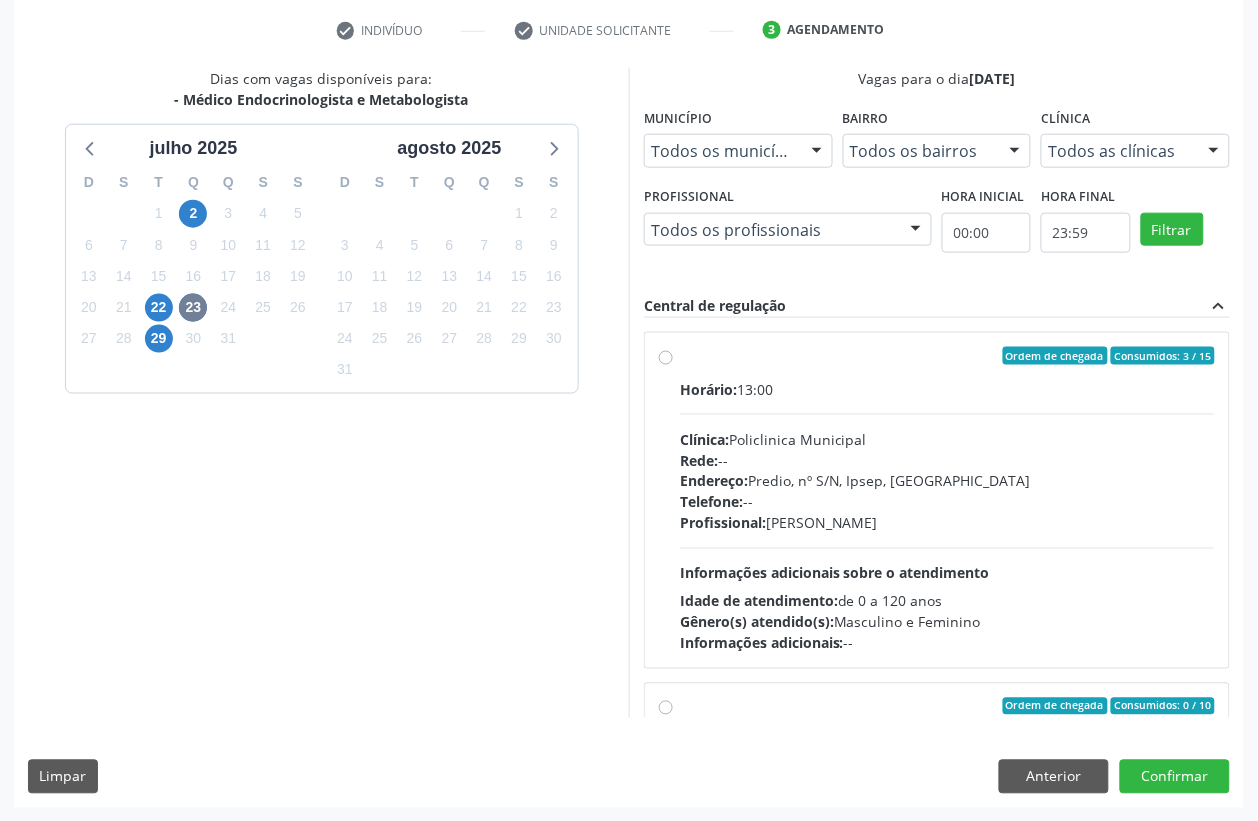 click on "Ordem de chegada
Consumidos: 3 / 15
Horário:   13:00
Clínica:  Policlinica Municipal
Rede:
--
Endereço:   Predio, nº S/N, Ipsep, Serra Talhada - PE
Telefone:   --
Profissional:
Antonio Carlos Brito Pereira de Meneses
Informações adicionais sobre o atendimento
Idade de atendimento:
de 0 a 120 anos
Gênero(s) atendido(s):
Masculino e Feminino
Informações adicionais:
--" at bounding box center (947, 500) 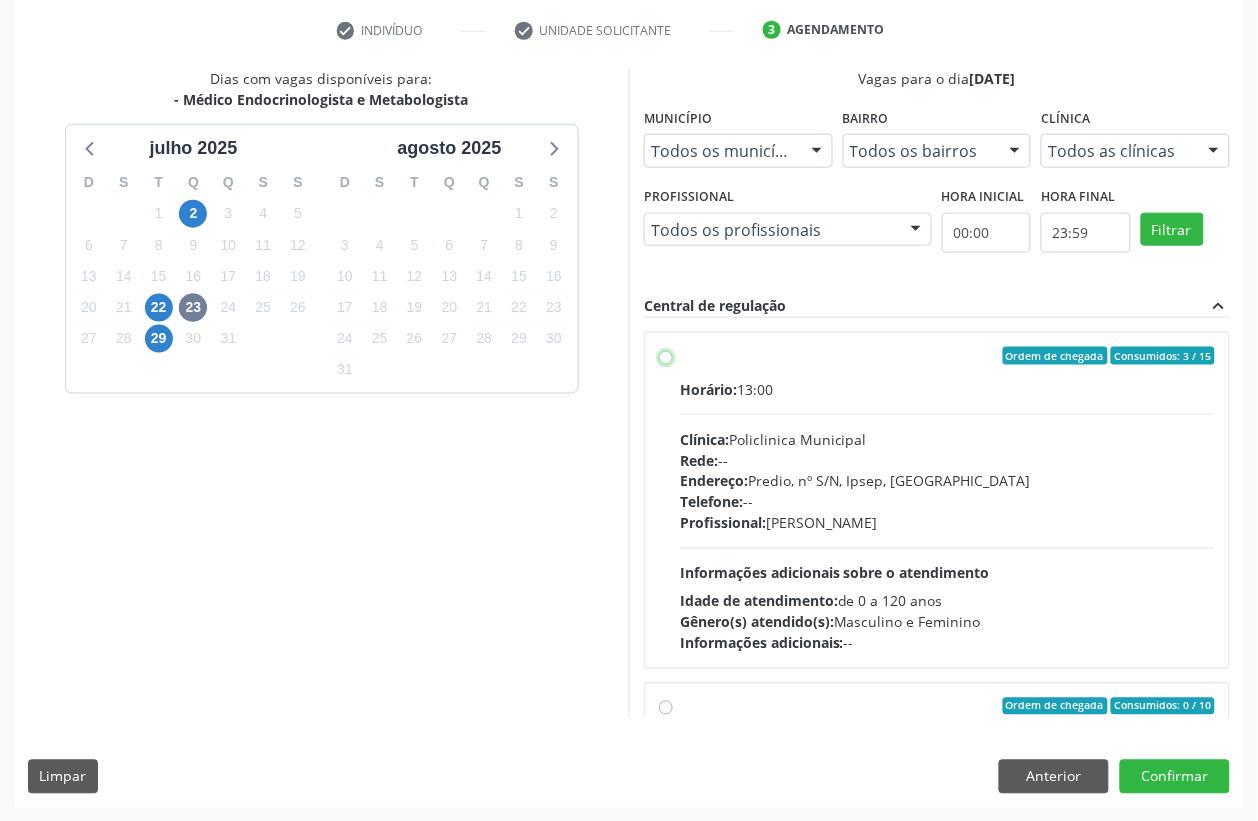 radio on "true" 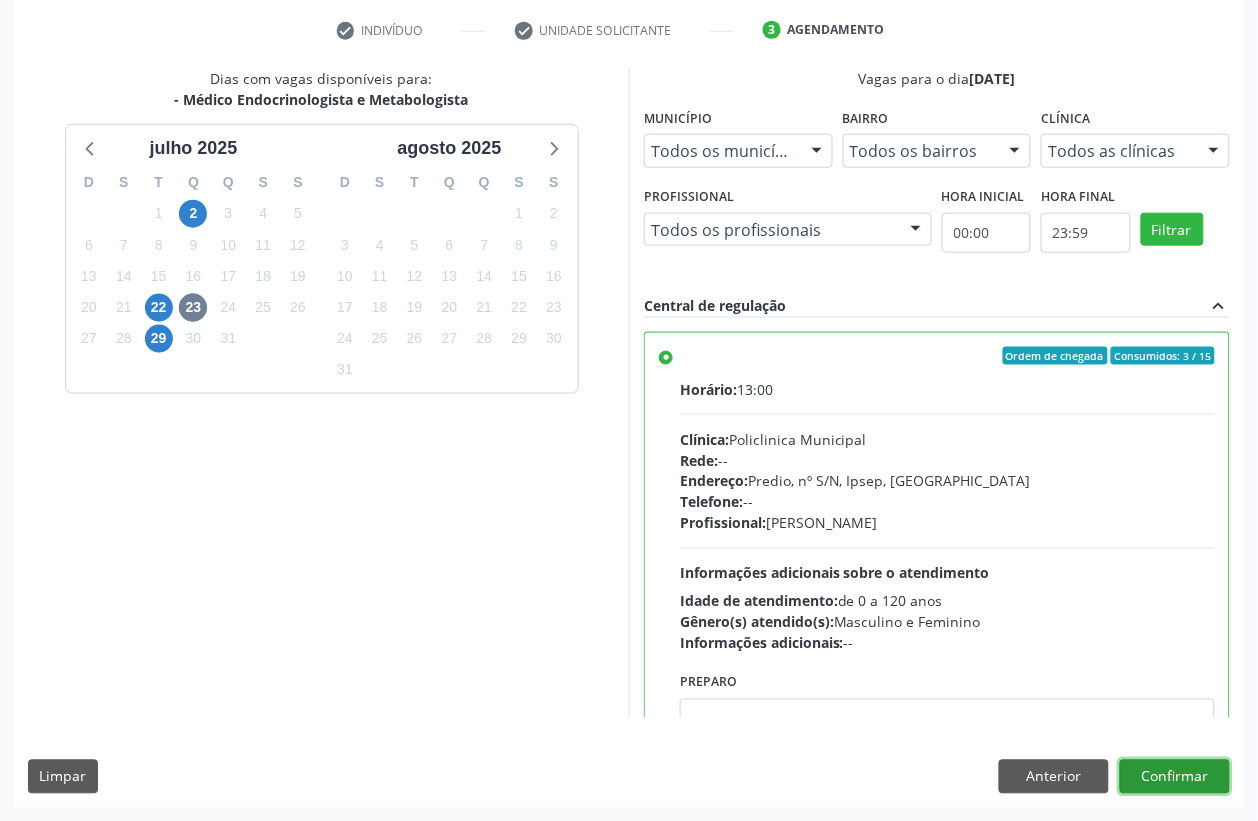 click on "Confirmar" at bounding box center (1175, 777) 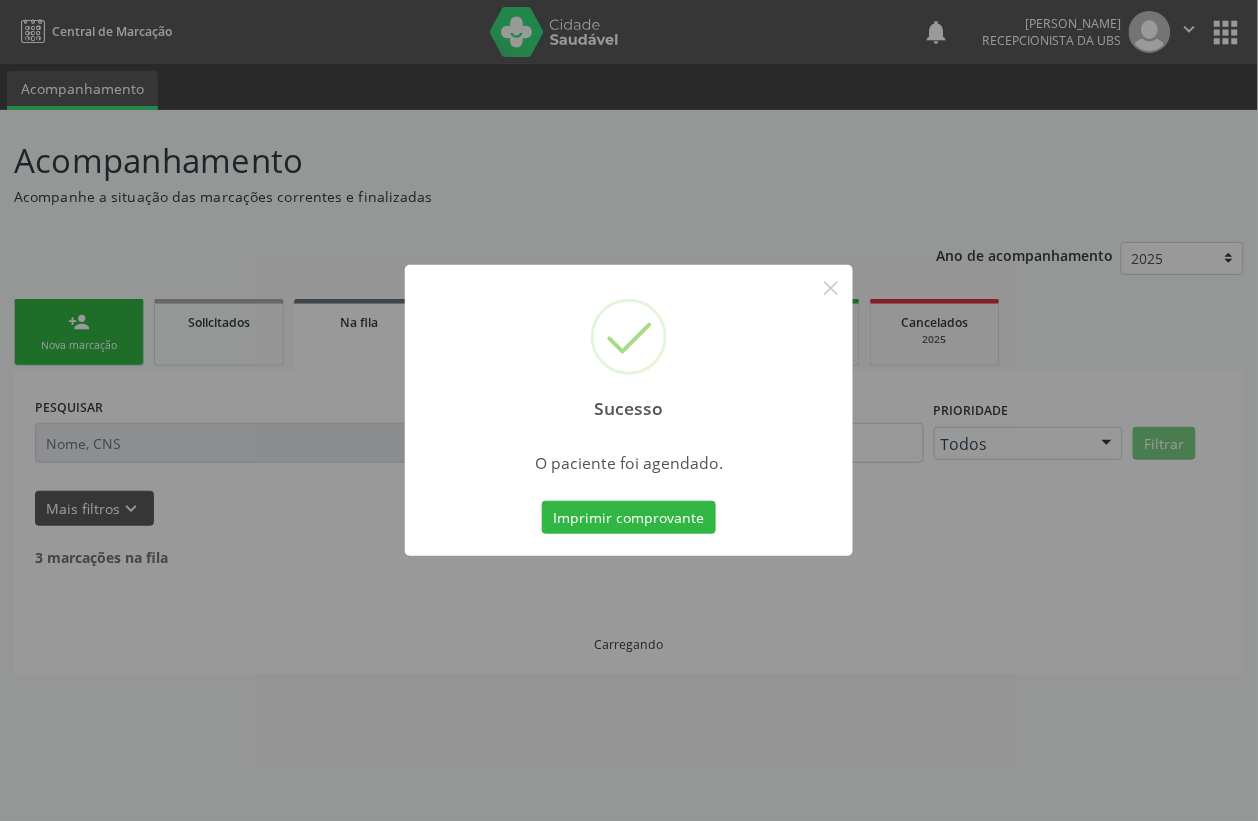 scroll, scrollTop: 0, scrollLeft: 0, axis: both 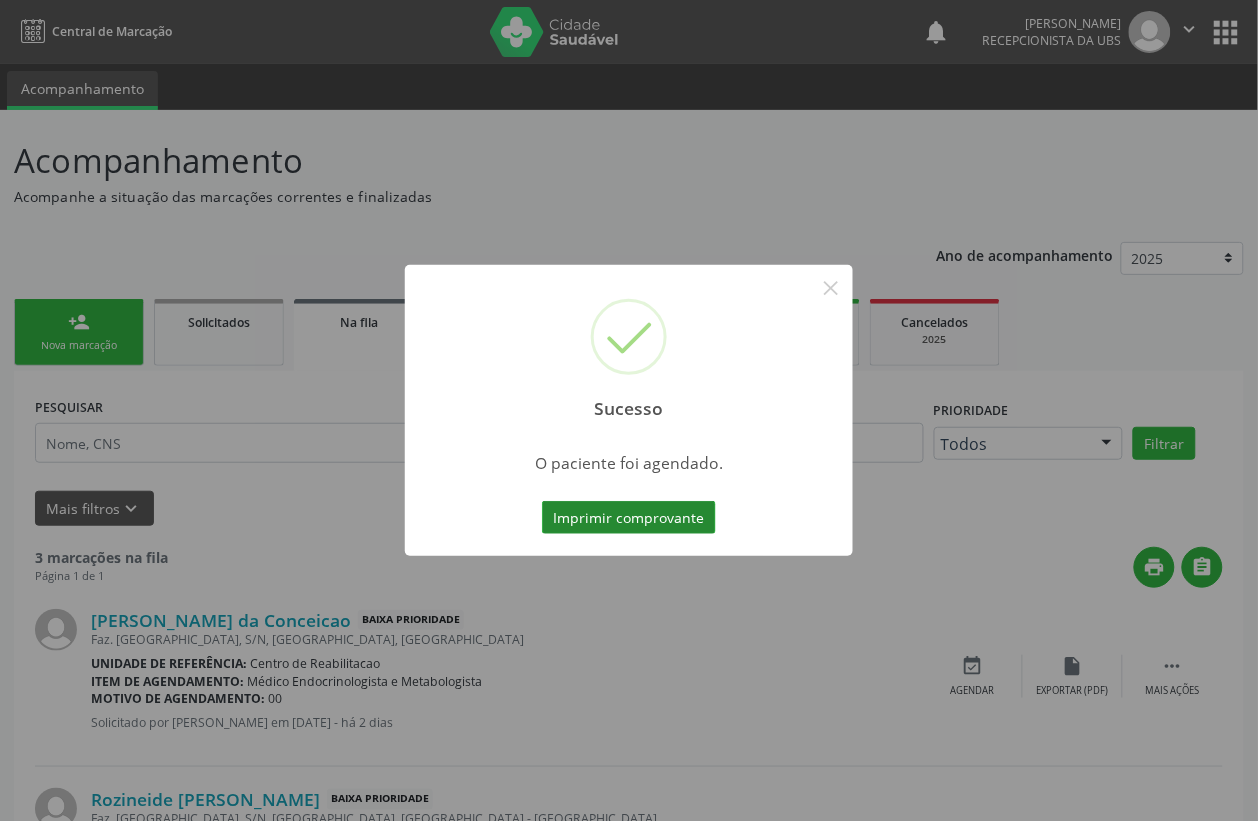 click on "Imprimir comprovante" at bounding box center [629, 518] 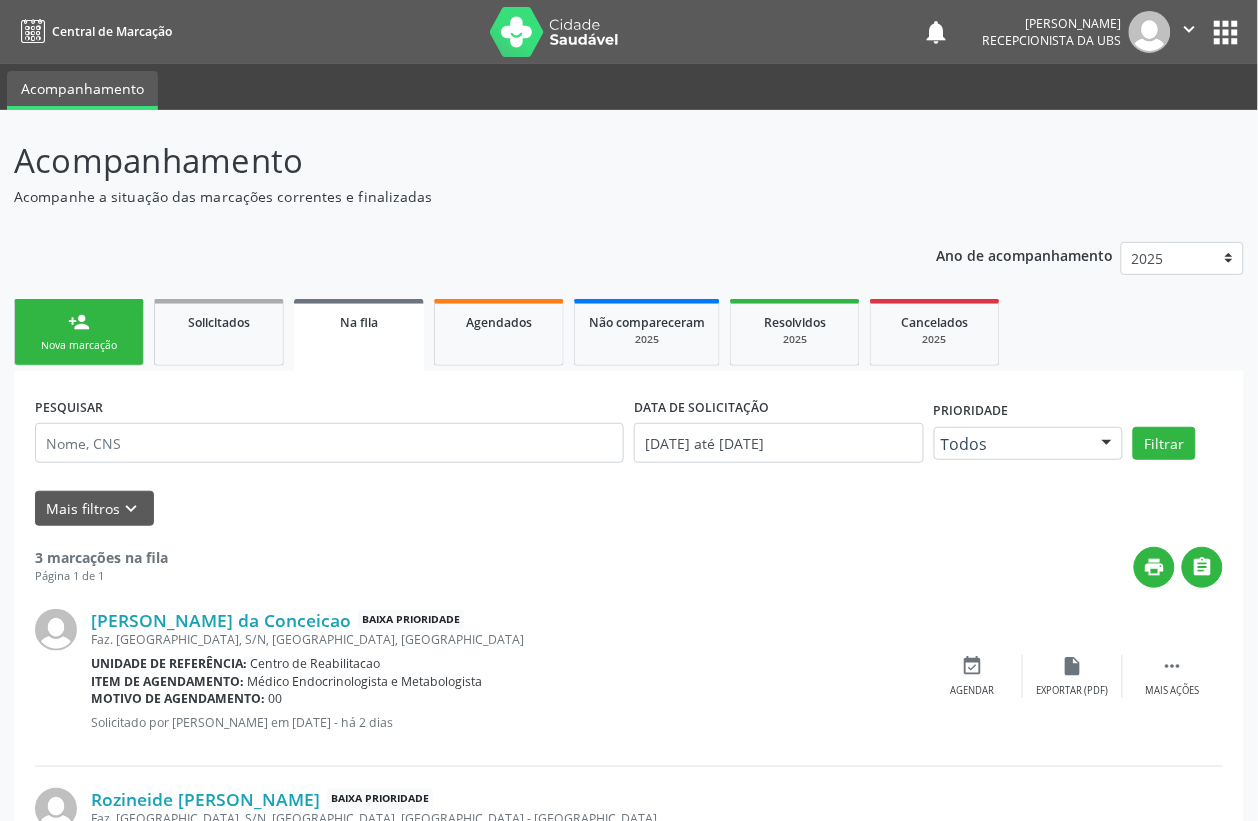 click on "Nova marcação" at bounding box center [79, 345] 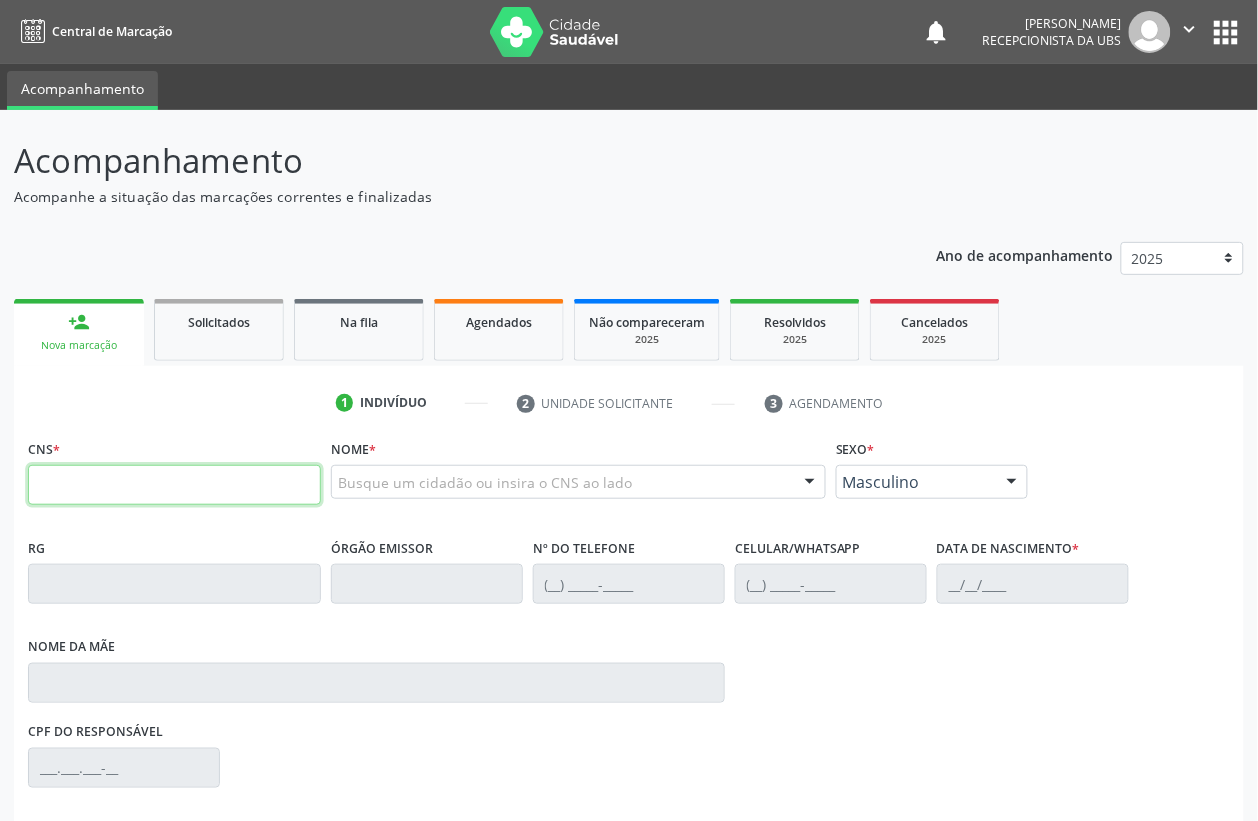 click at bounding box center (174, 485) 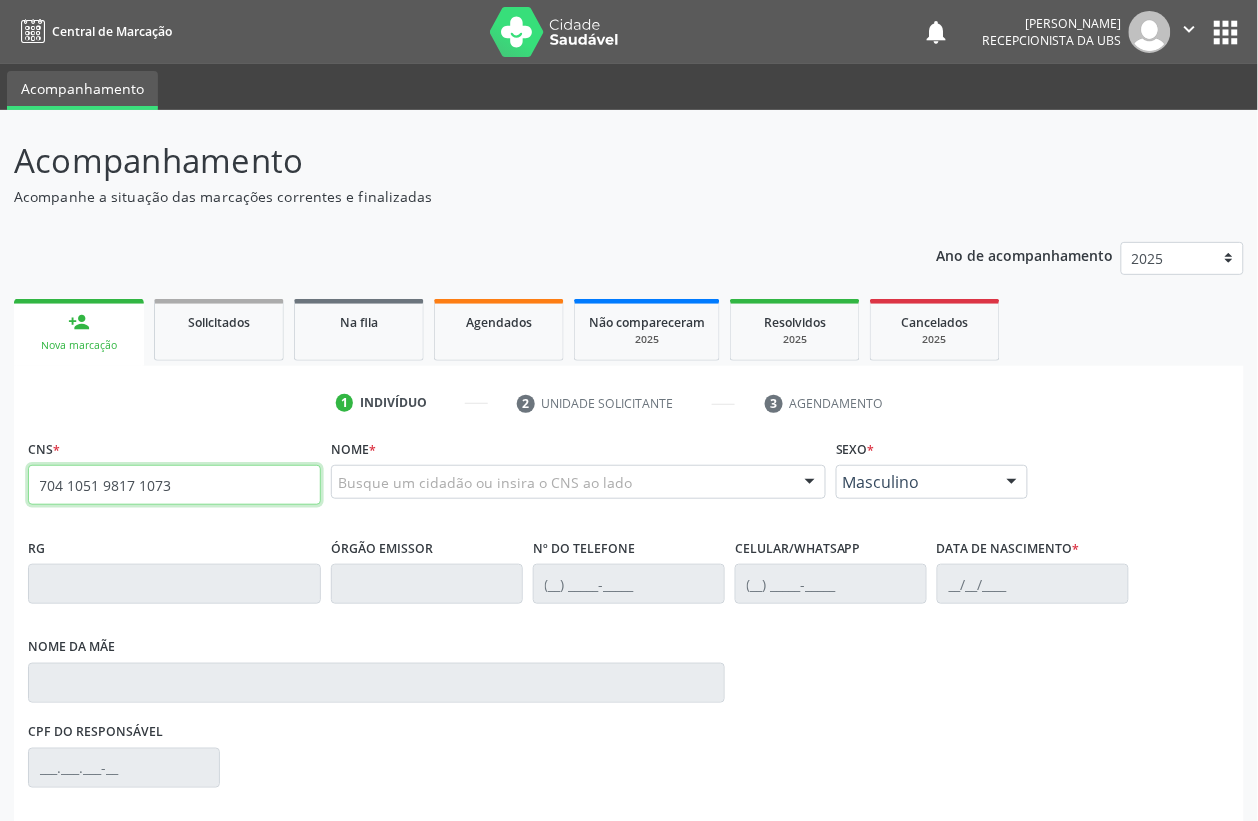 type on "704 1051 9817 1073" 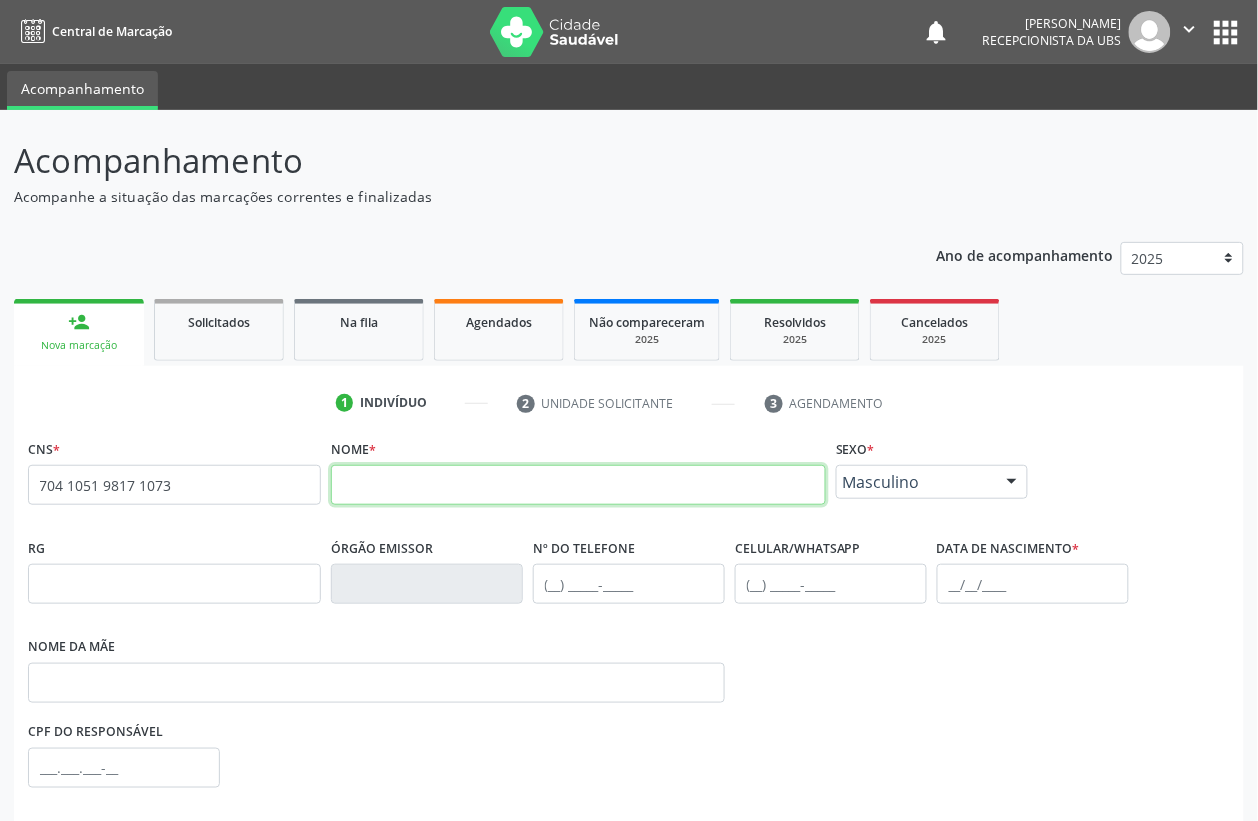 click at bounding box center [578, 485] 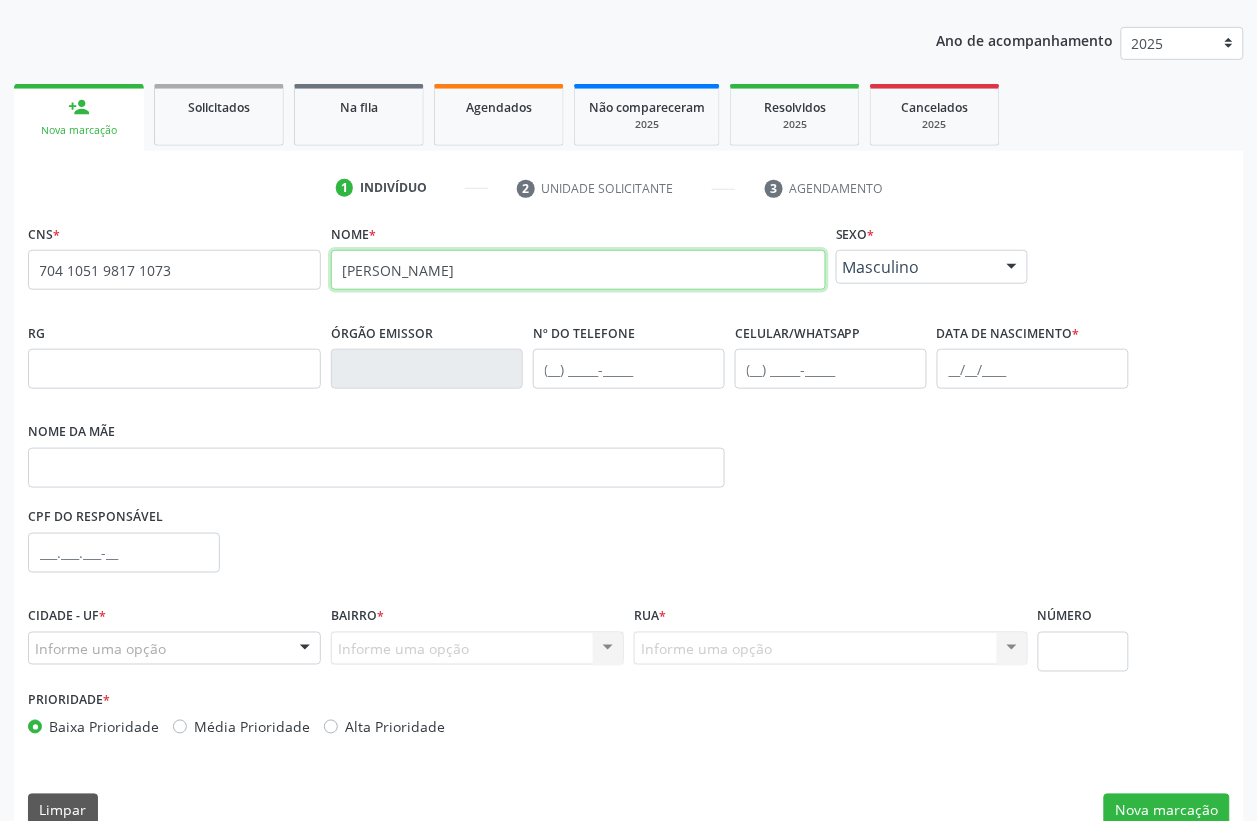 scroll, scrollTop: 248, scrollLeft: 0, axis: vertical 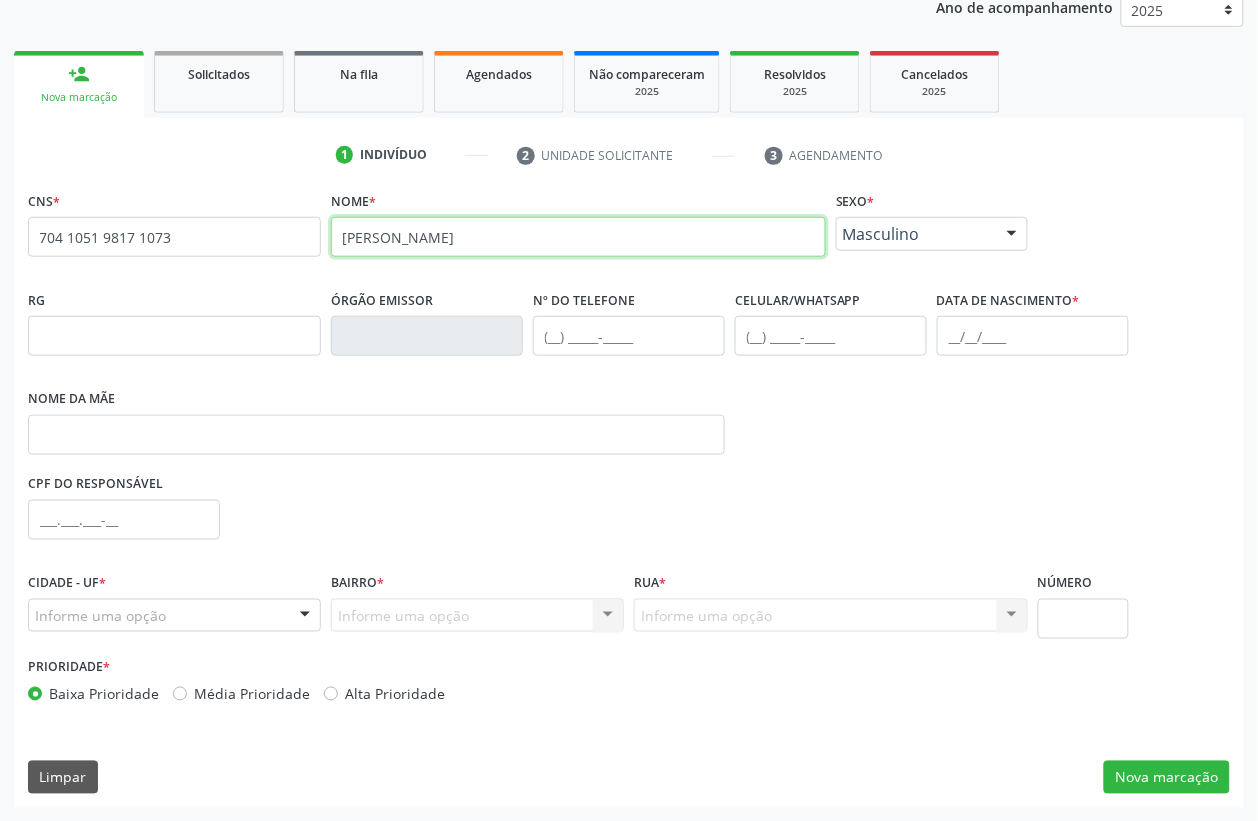 type on "ARTHUR DAVI DA SILVA ROCHA" 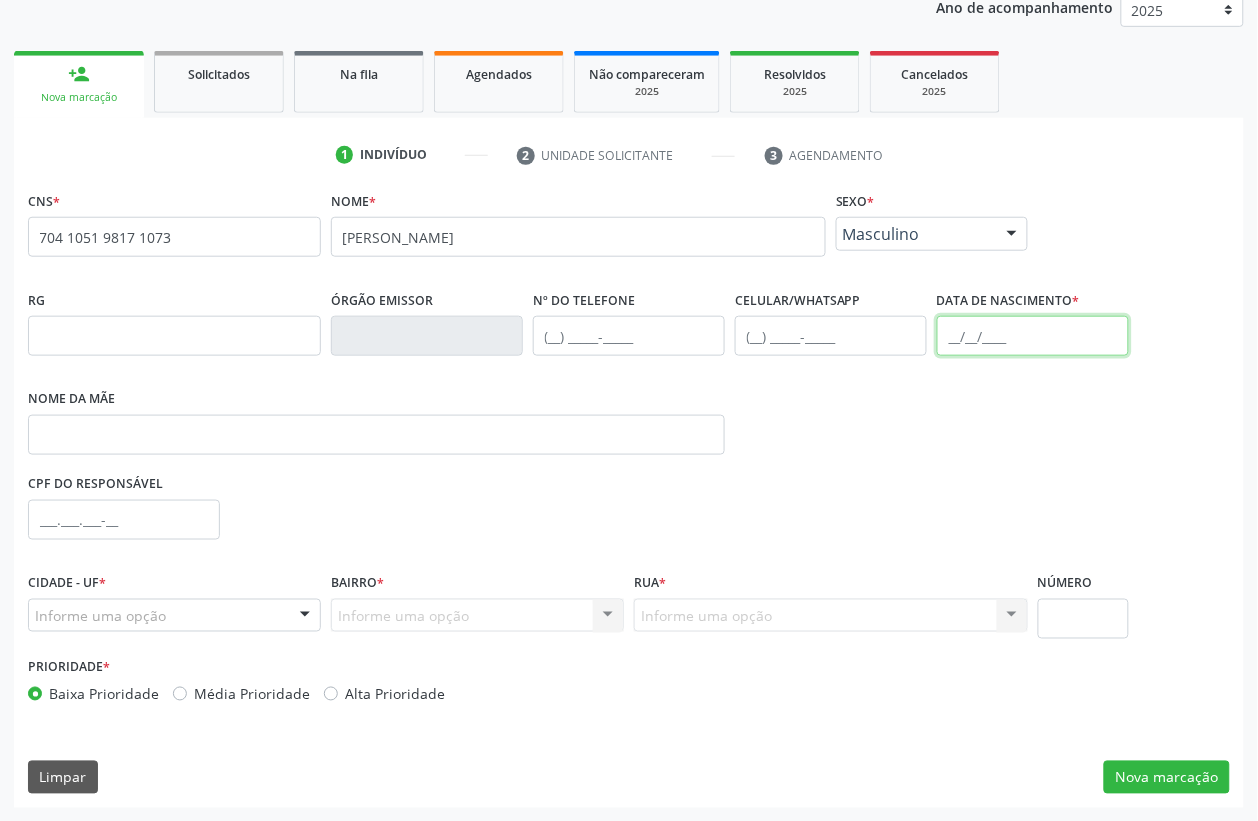 click at bounding box center [1033, 336] 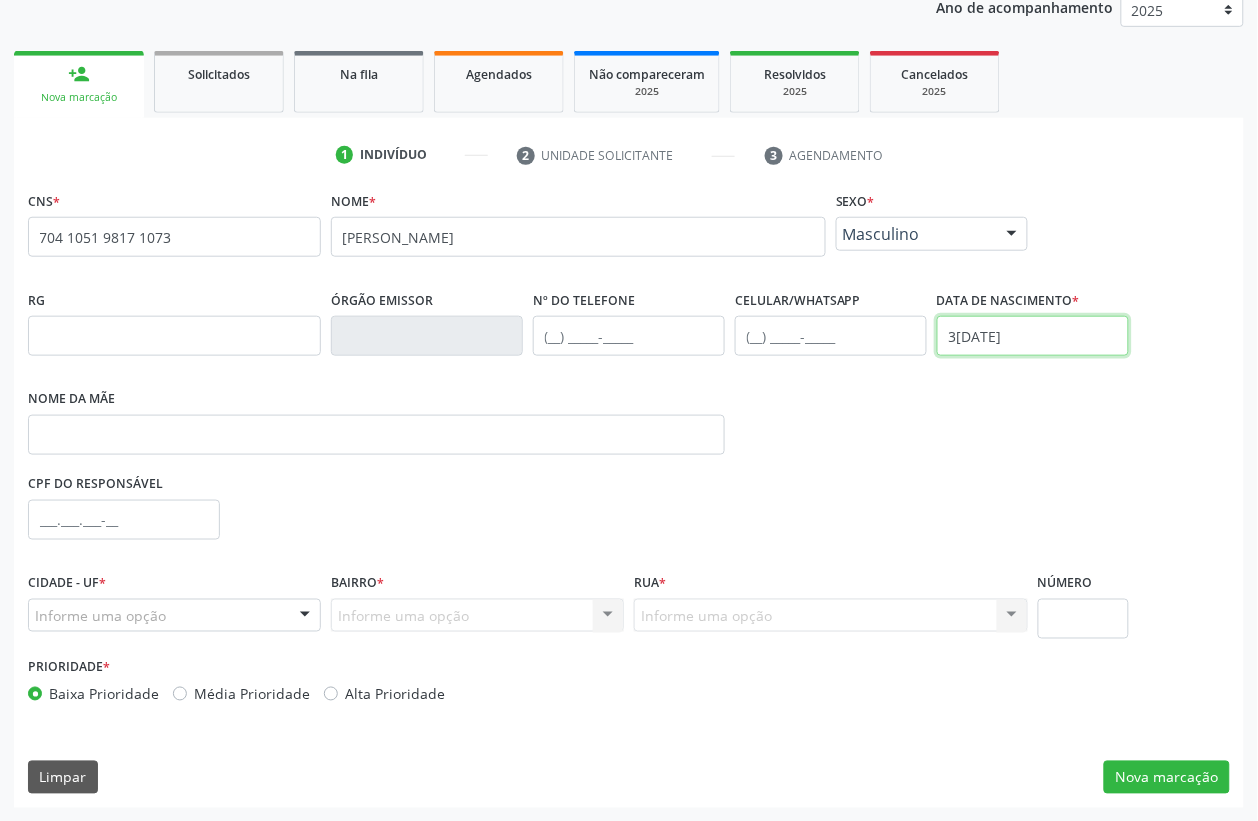 type on "30/05/2025" 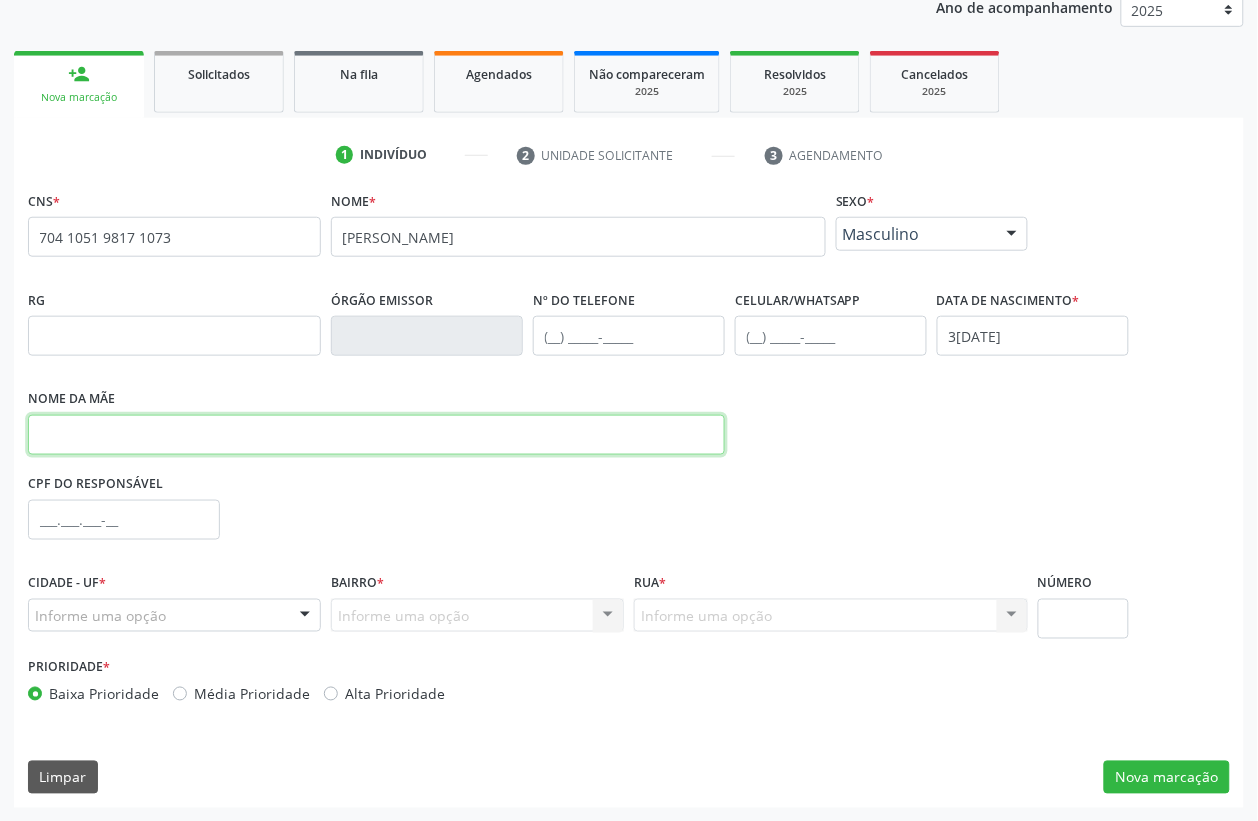 click at bounding box center (376, 435) 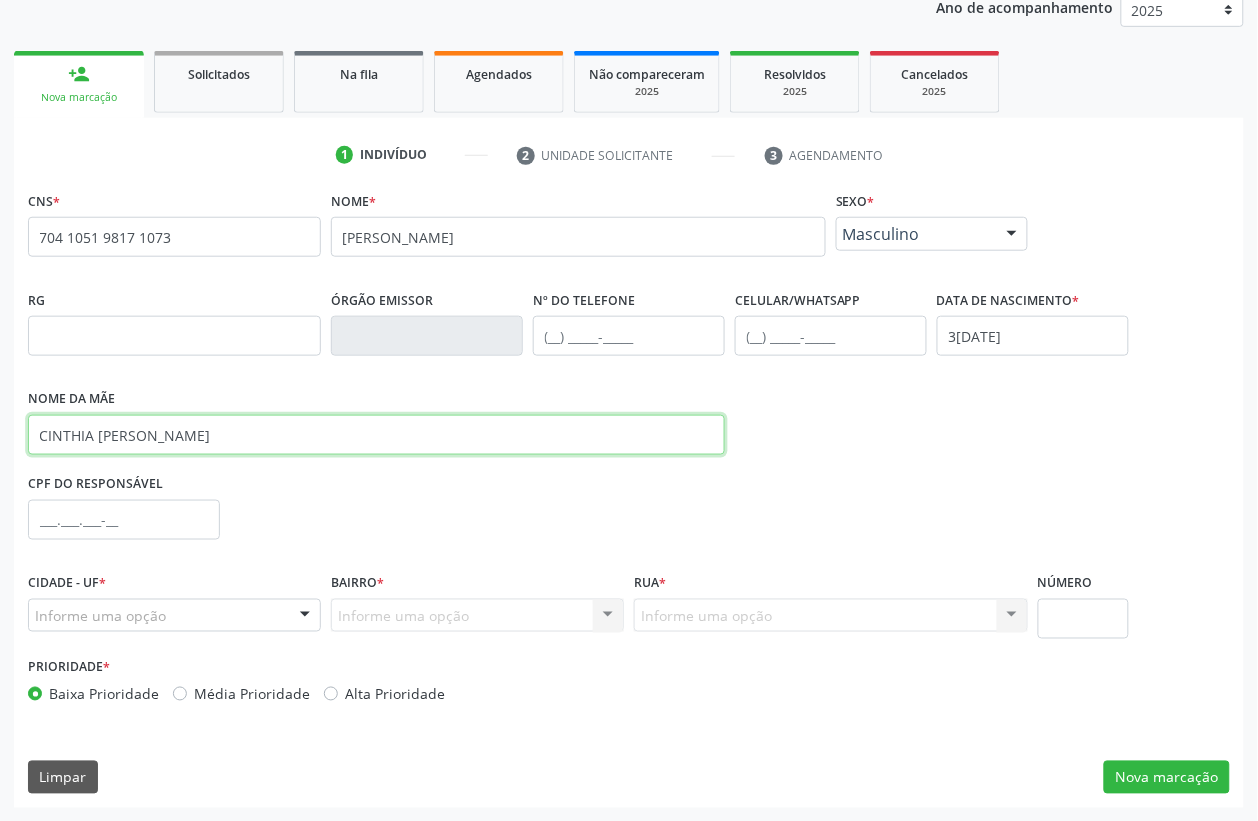 type on "CINTHIA MICAELE COSMO DA SILVA" 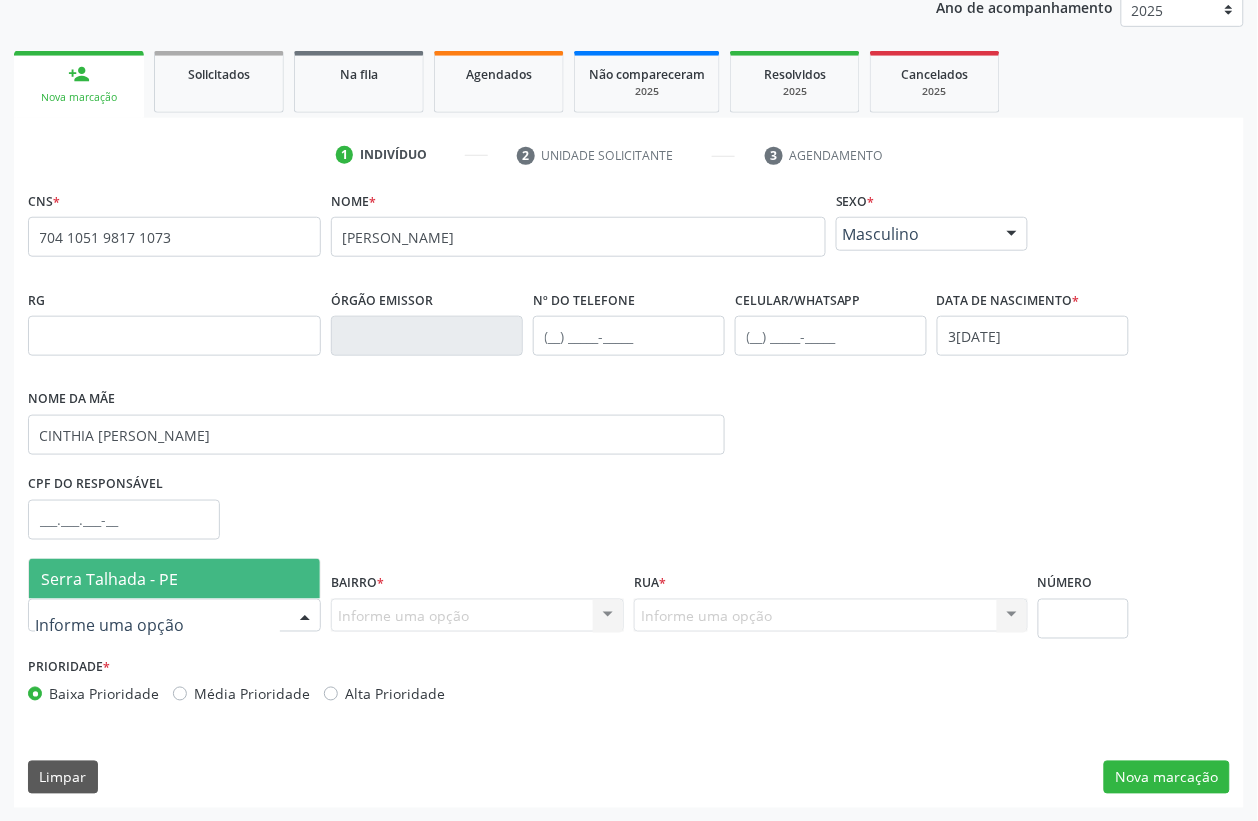 click at bounding box center [174, 616] 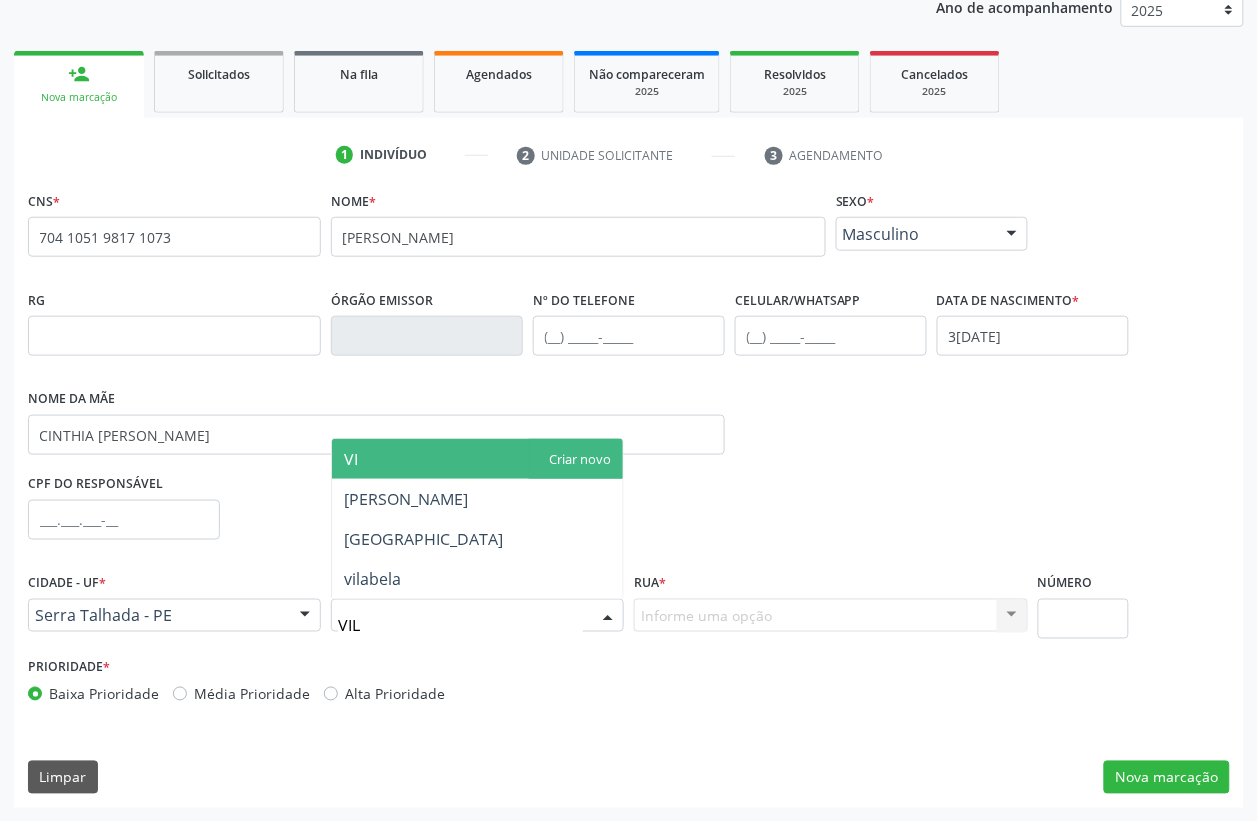 type on "VILA" 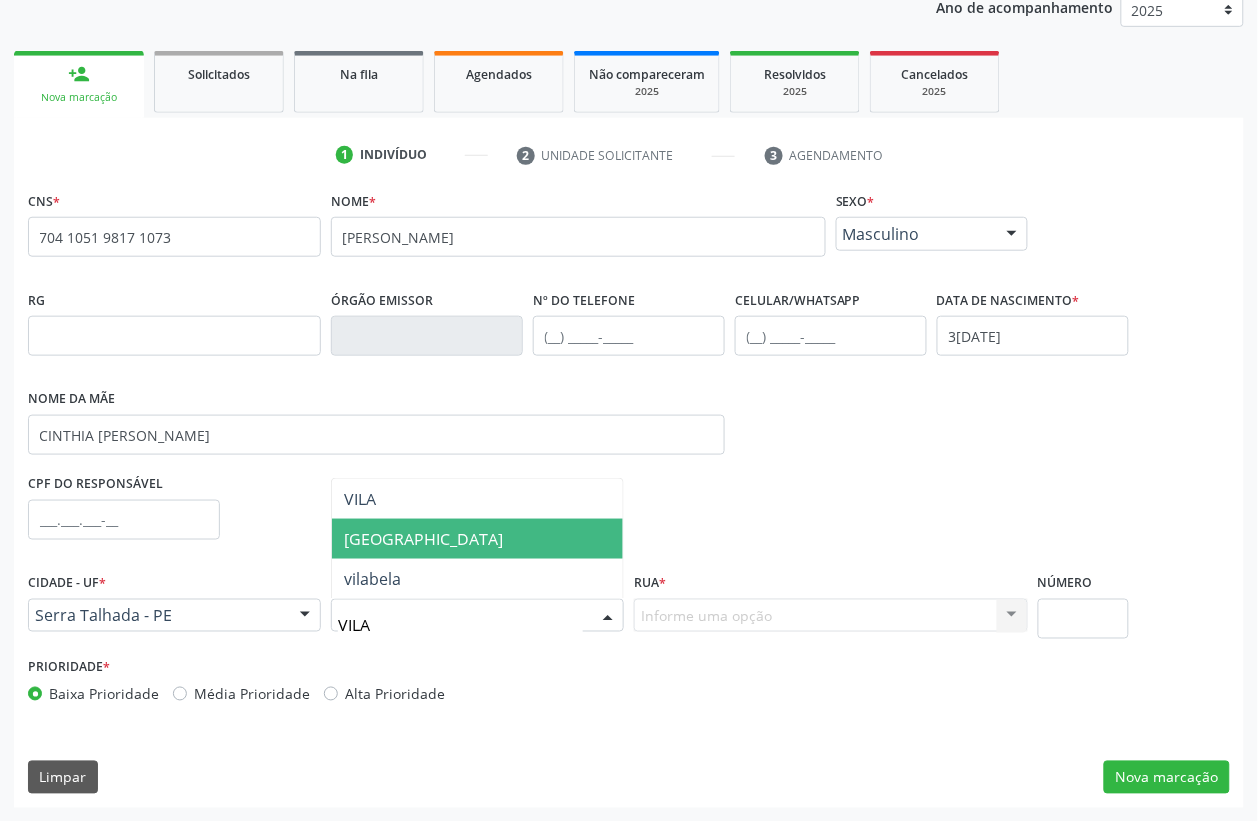 click on "Vila Bela" at bounding box center [477, 539] 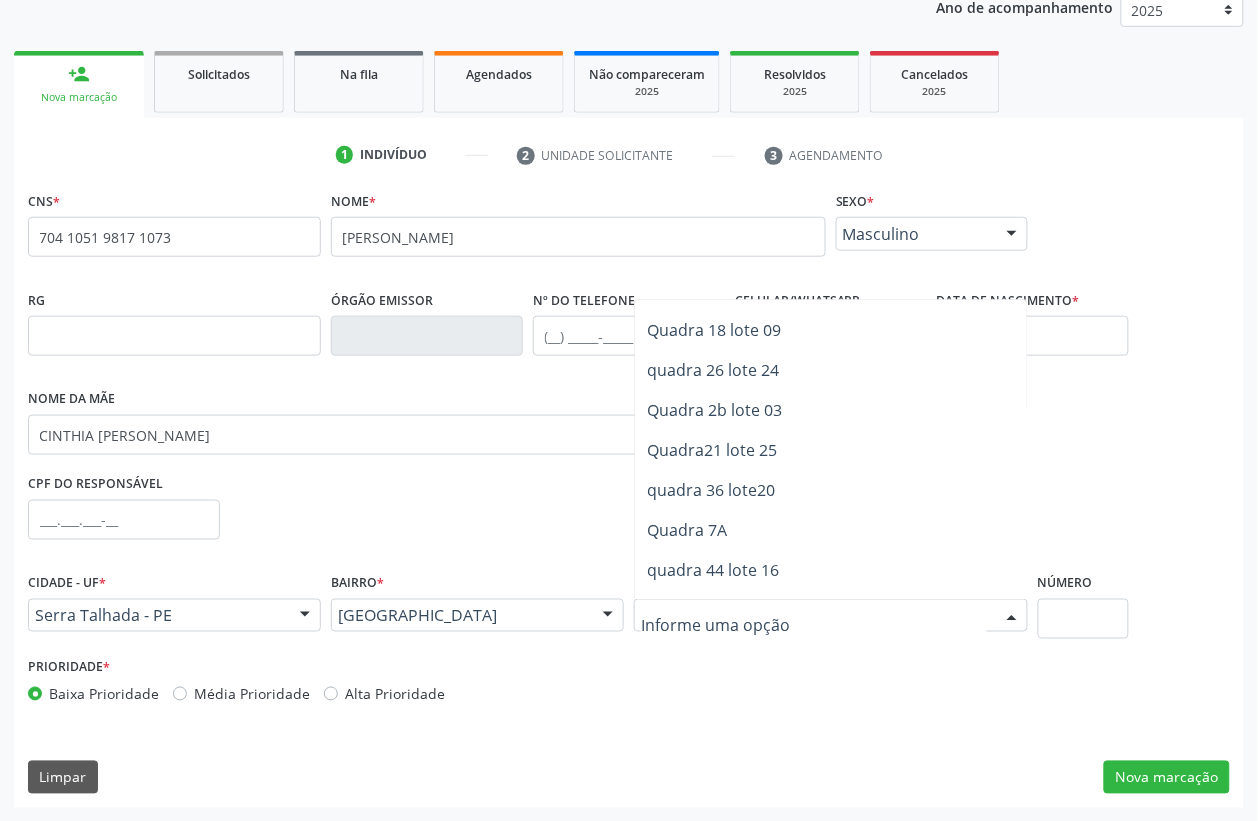 scroll, scrollTop: 1775, scrollLeft: 0, axis: vertical 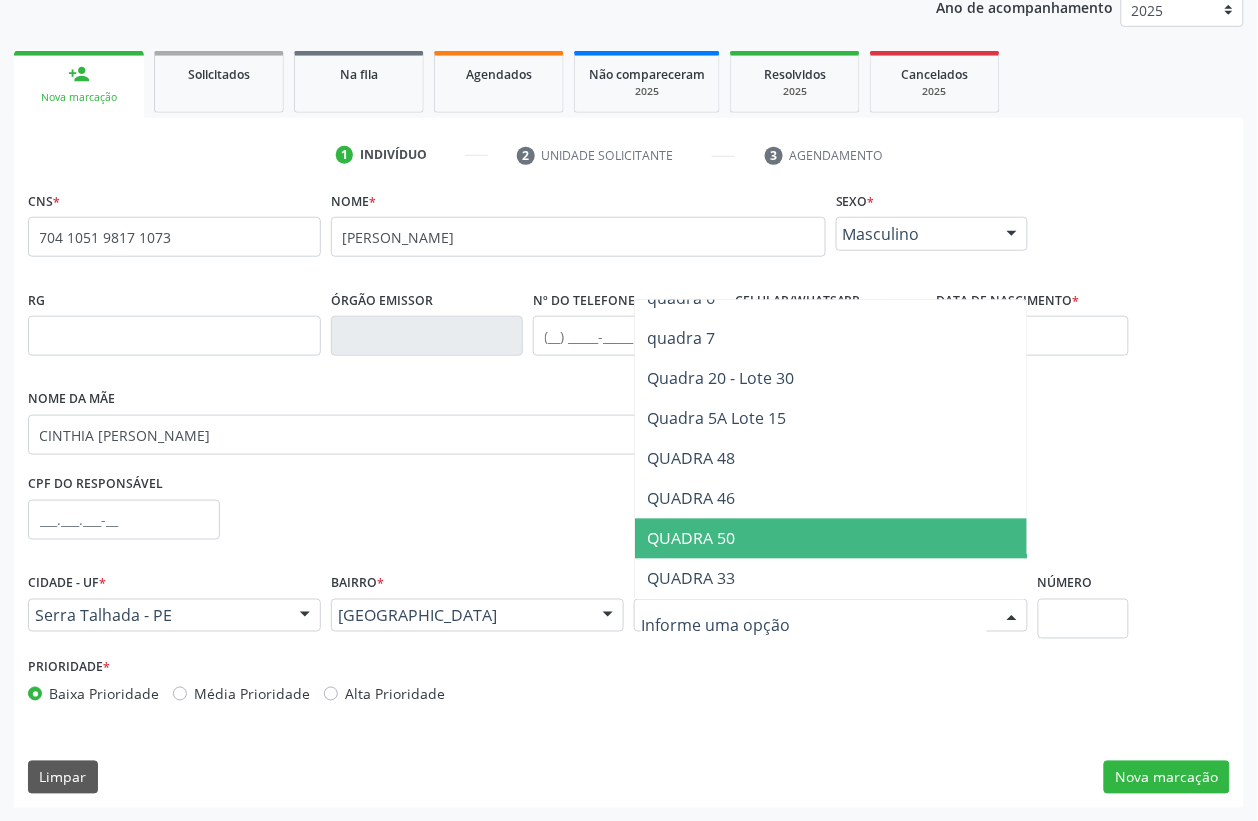 click on "QUADRA 50" at bounding box center [840, 539] 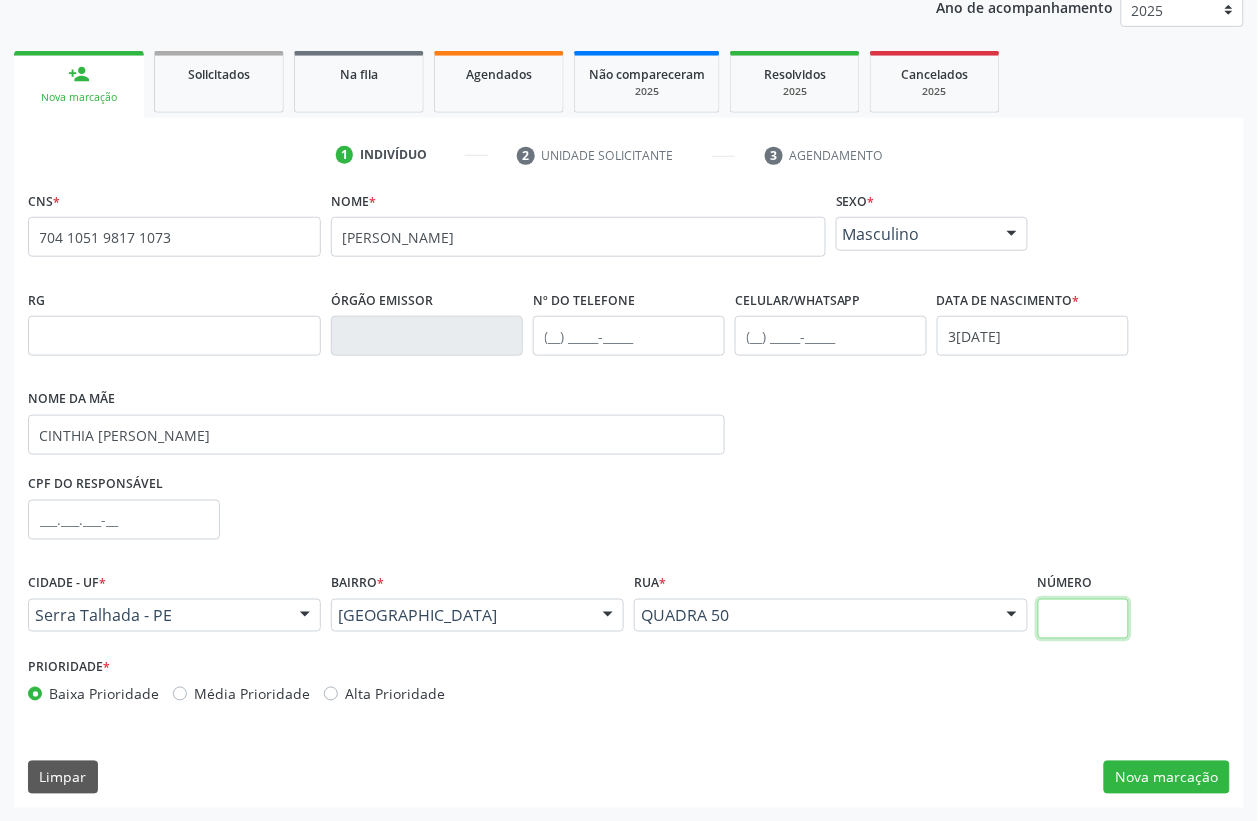 click at bounding box center (1083, 619) 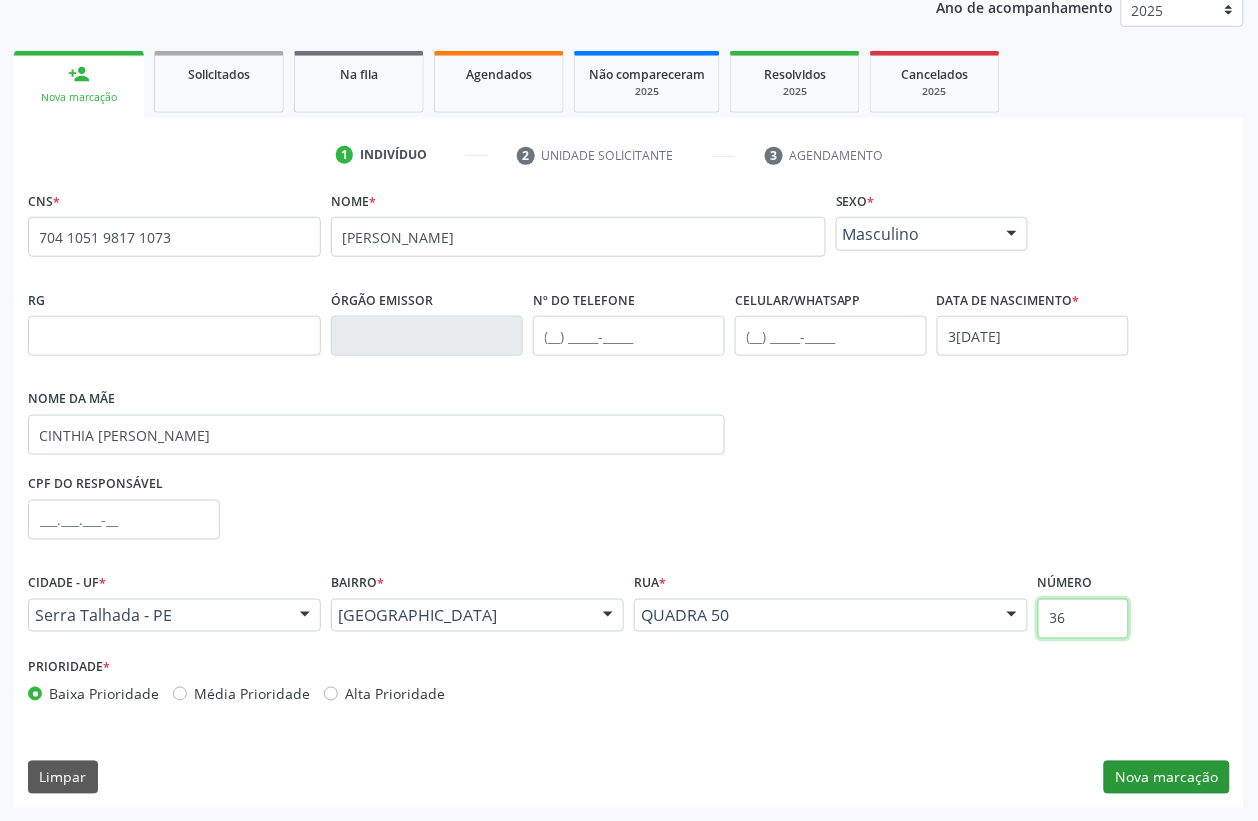 type on "36" 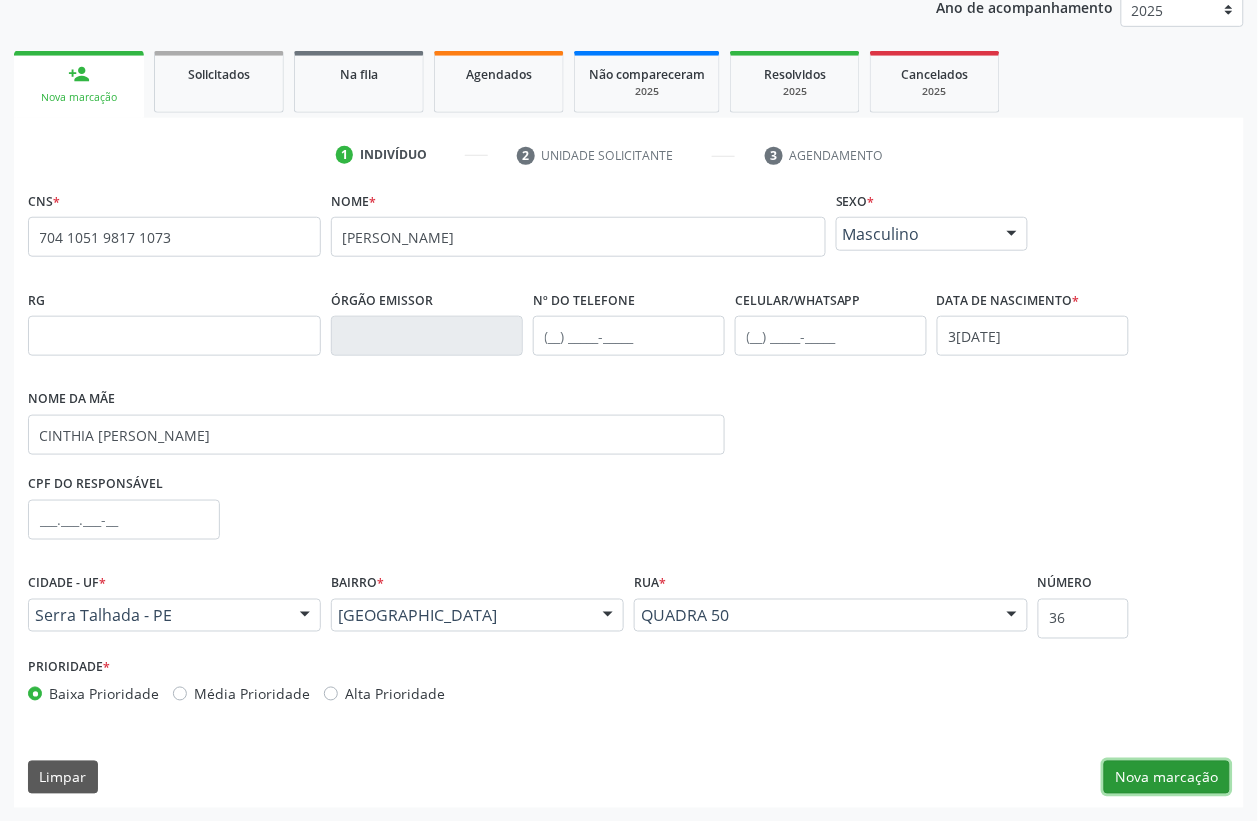 click on "Nova marcação" at bounding box center (1167, 778) 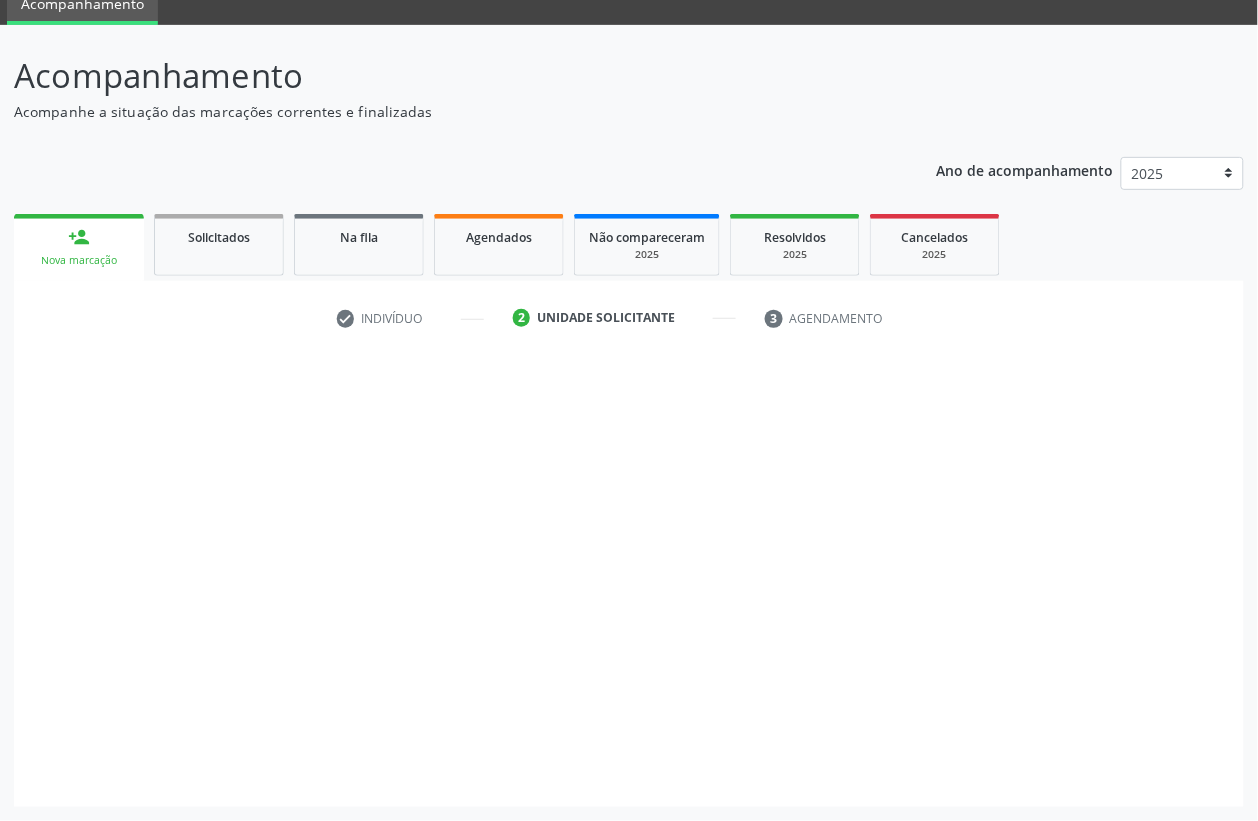 scroll, scrollTop: 85, scrollLeft: 0, axis: vertical 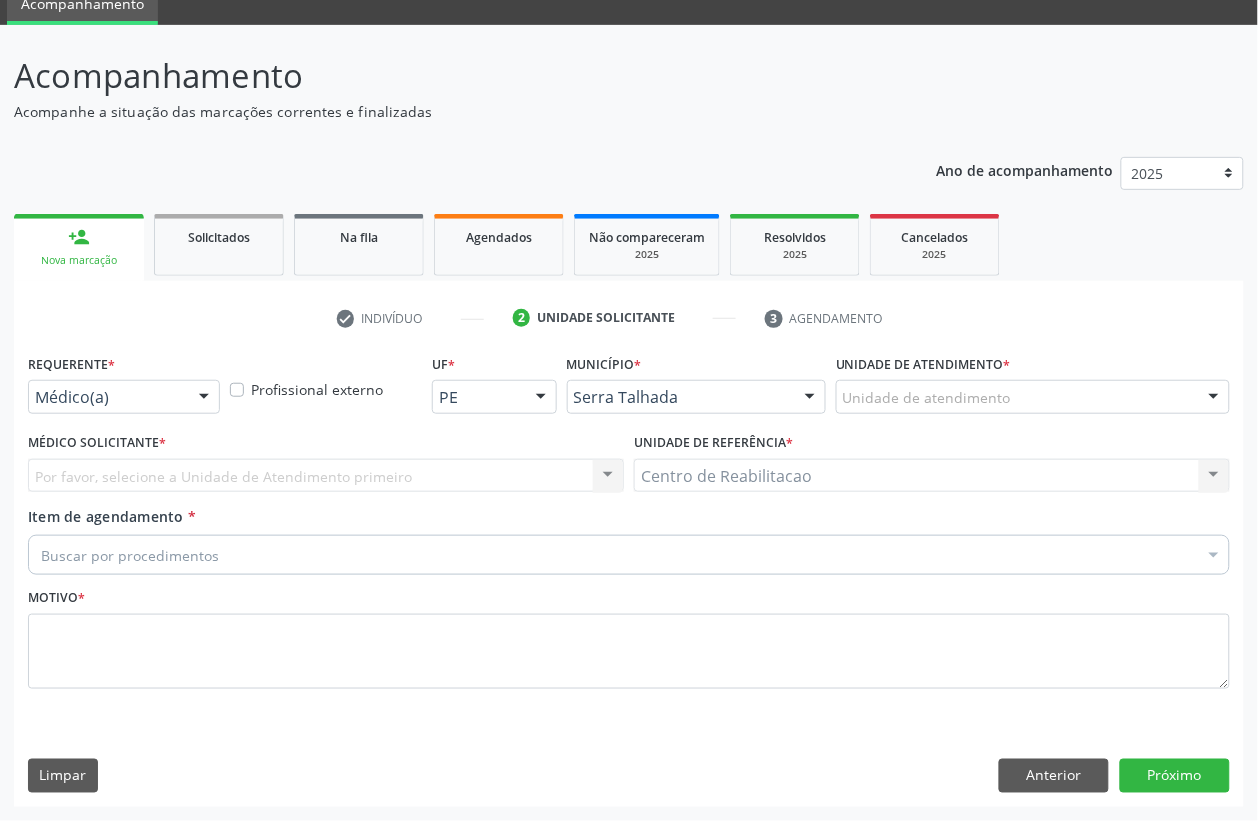 click on "Médico(a)" at bounding box center [124, 397] 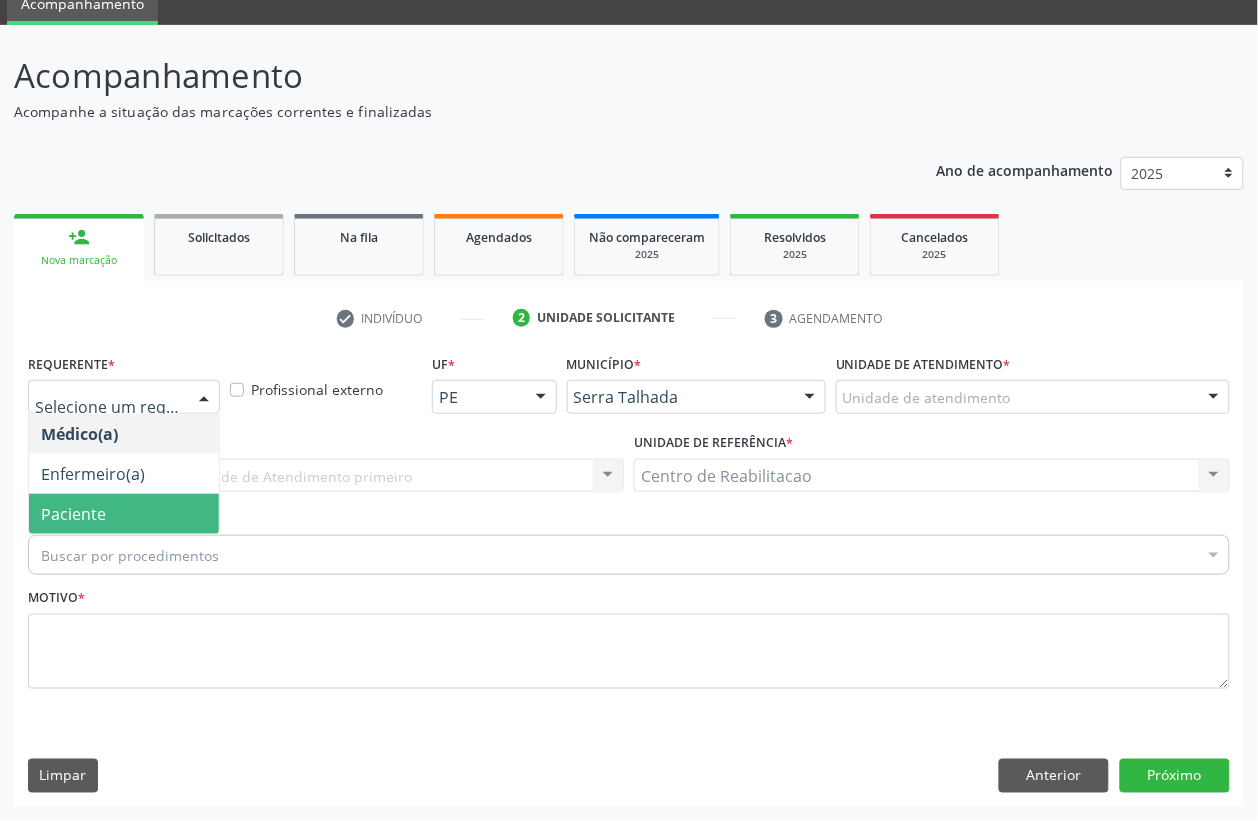 click on "Paciente" at bounding box center [124, 514] 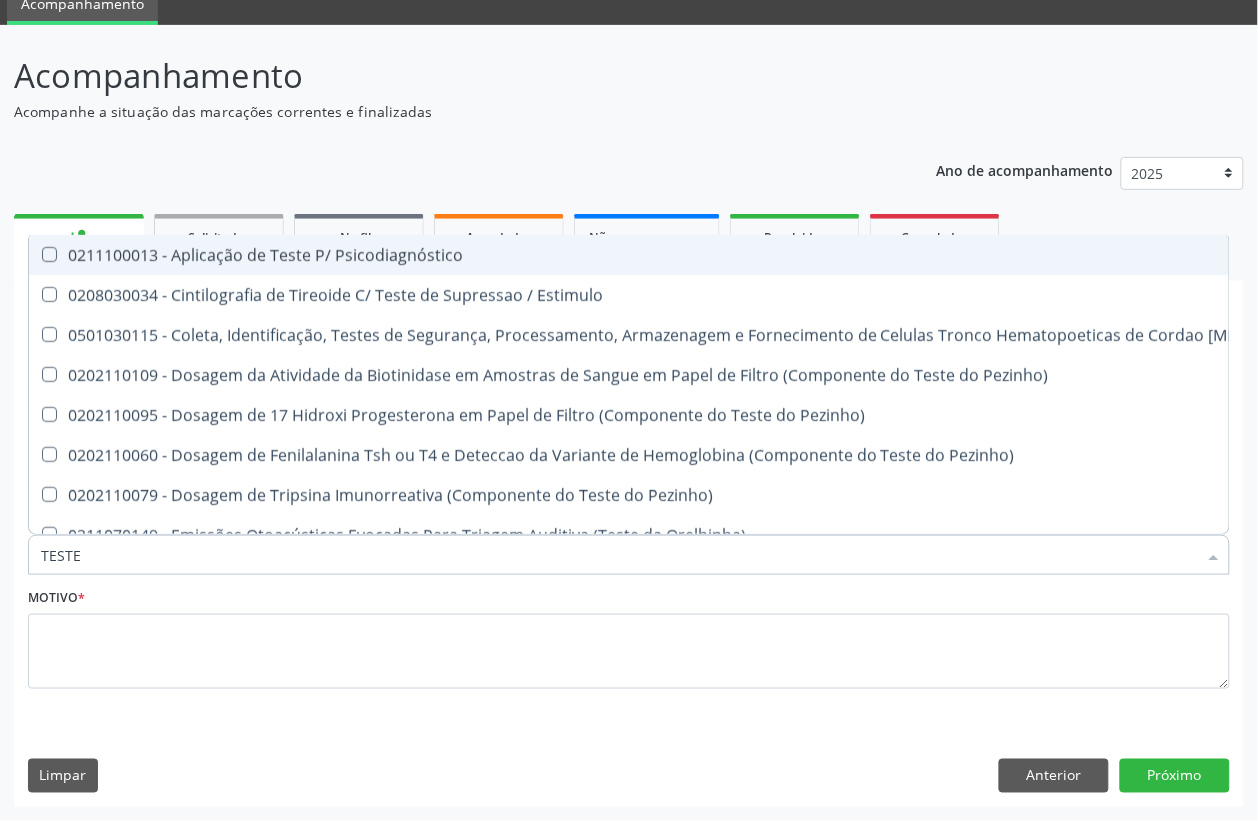 type on "TESTES" 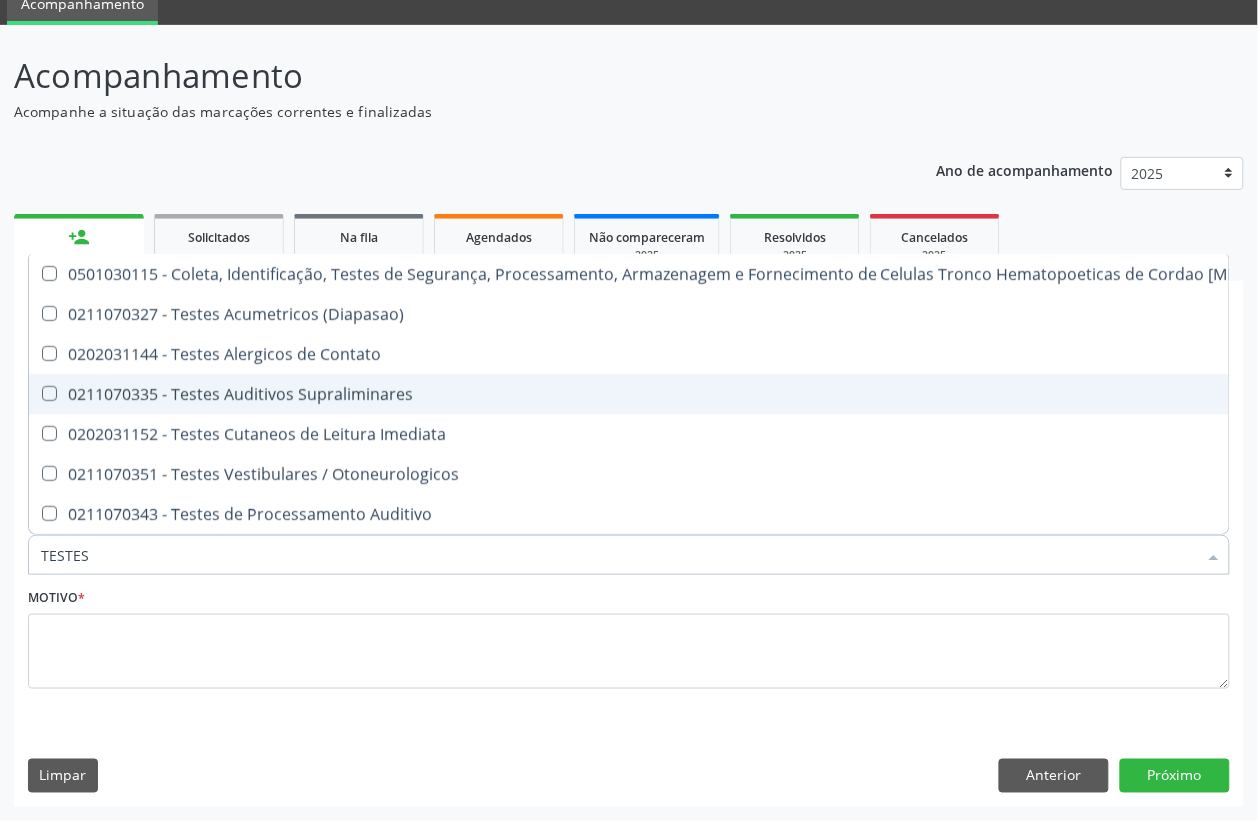 scroll, scrollTop: 2, scrollLeft: 0, axis: vertical 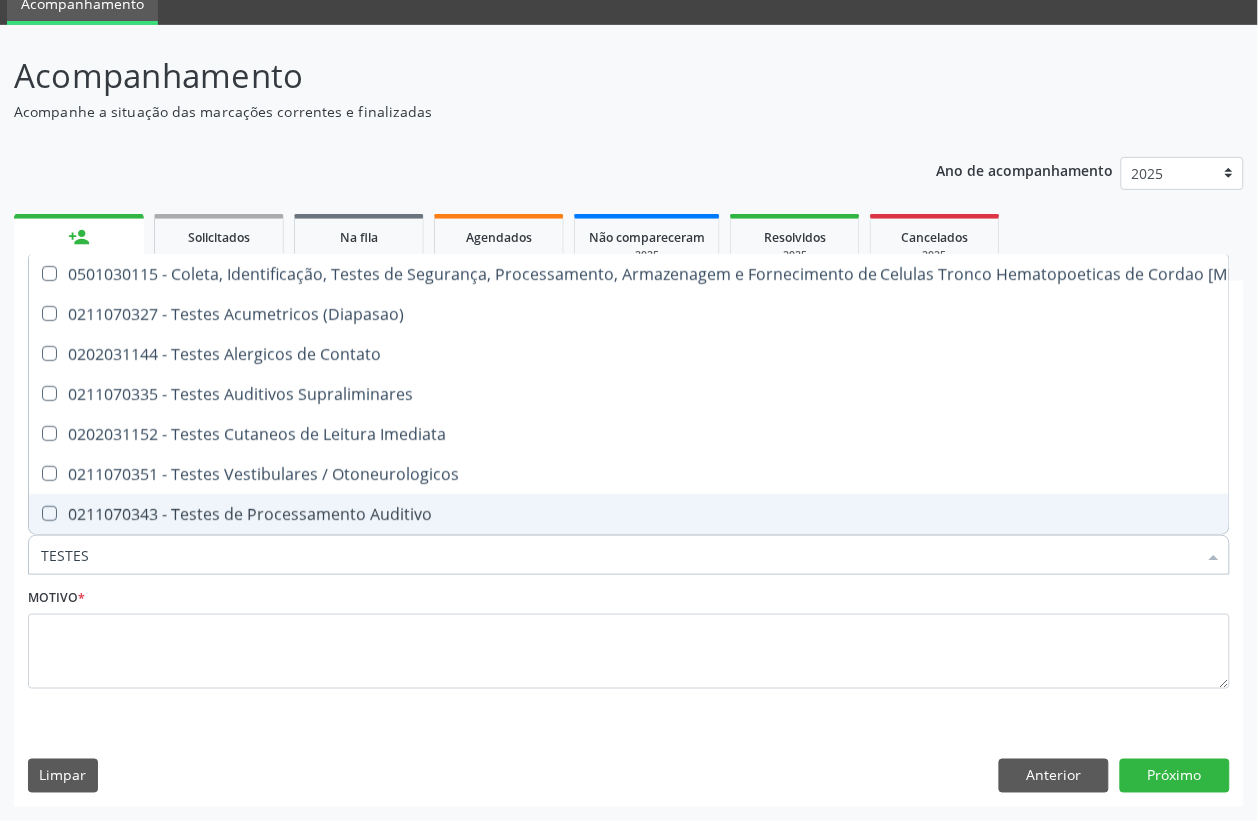 click on "0211070343 - Testes de Processamento Auditivo" at bounding box center (739, 514) 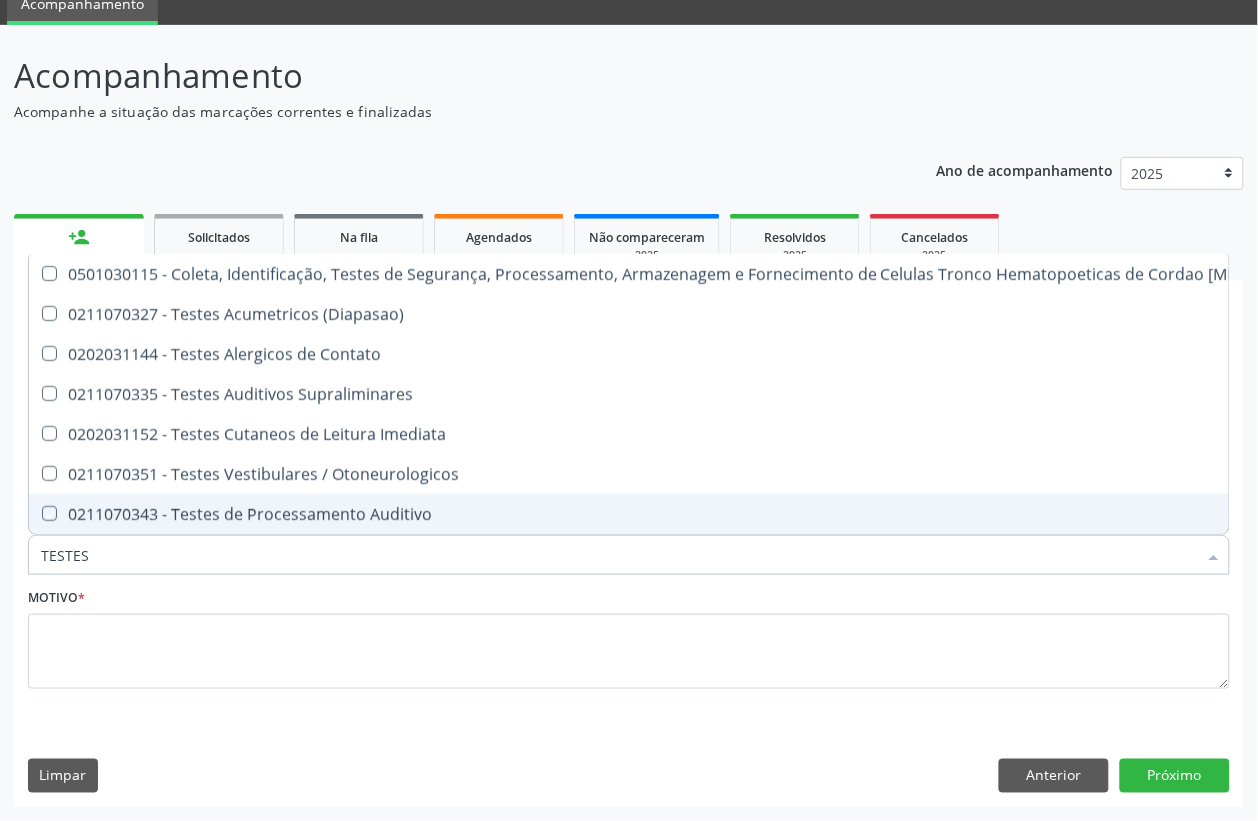 checkbox on "true" 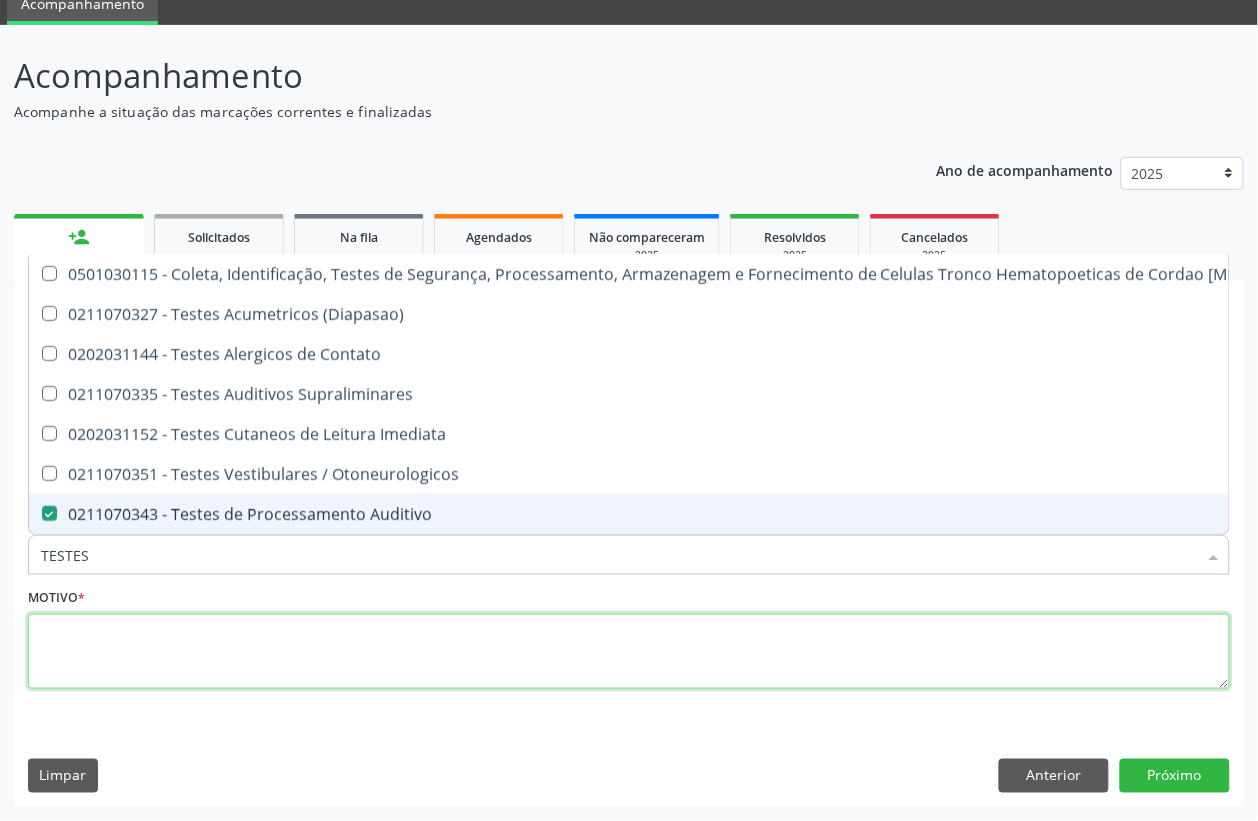 click at bounding box center [629, 652] 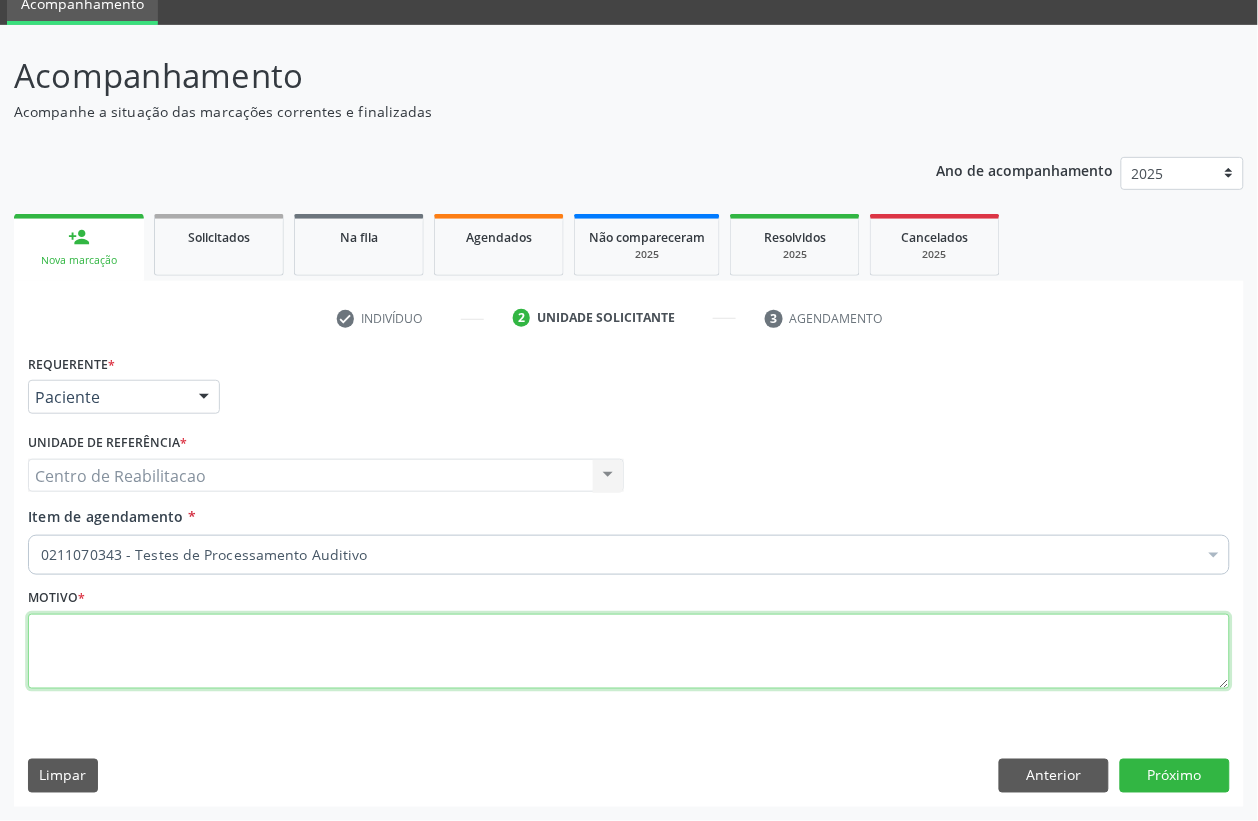 scroll, scrollTop: 0, scrollLeft: 0, axis: both 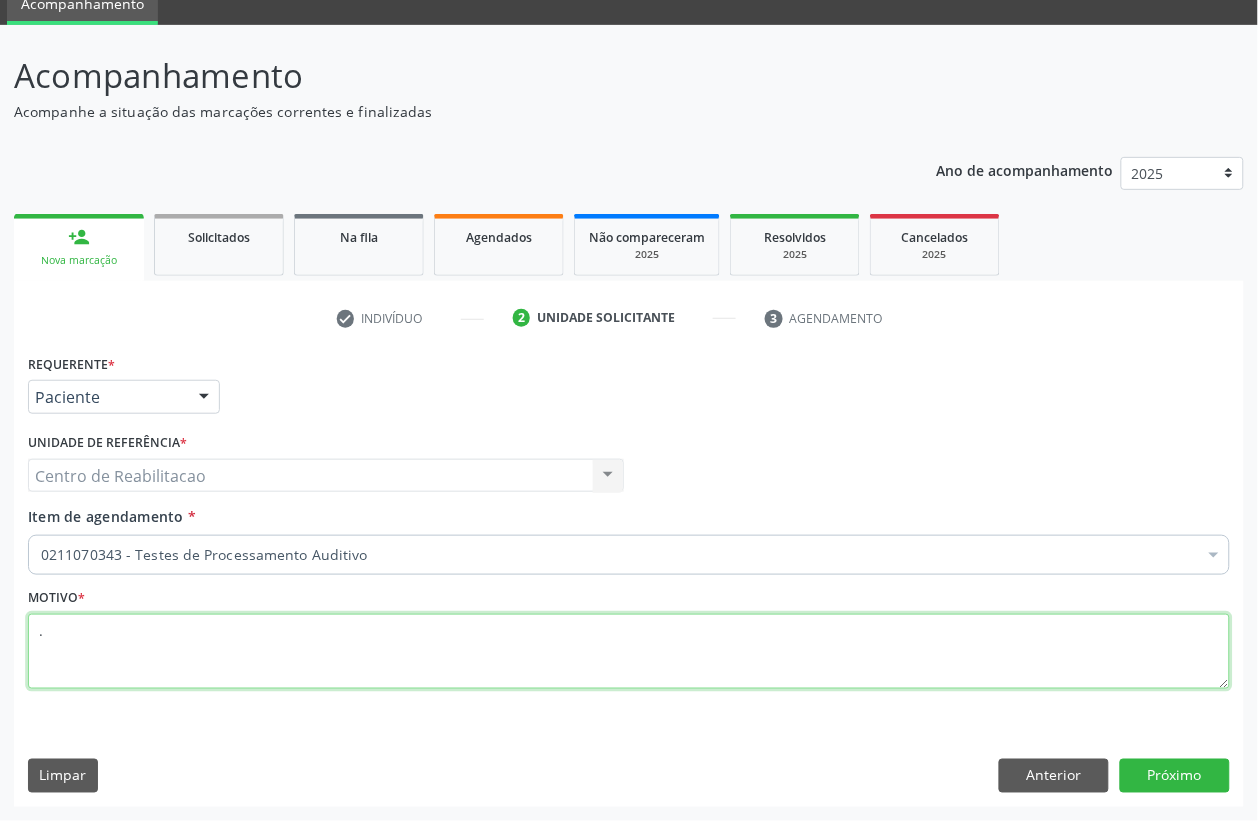 type on "." 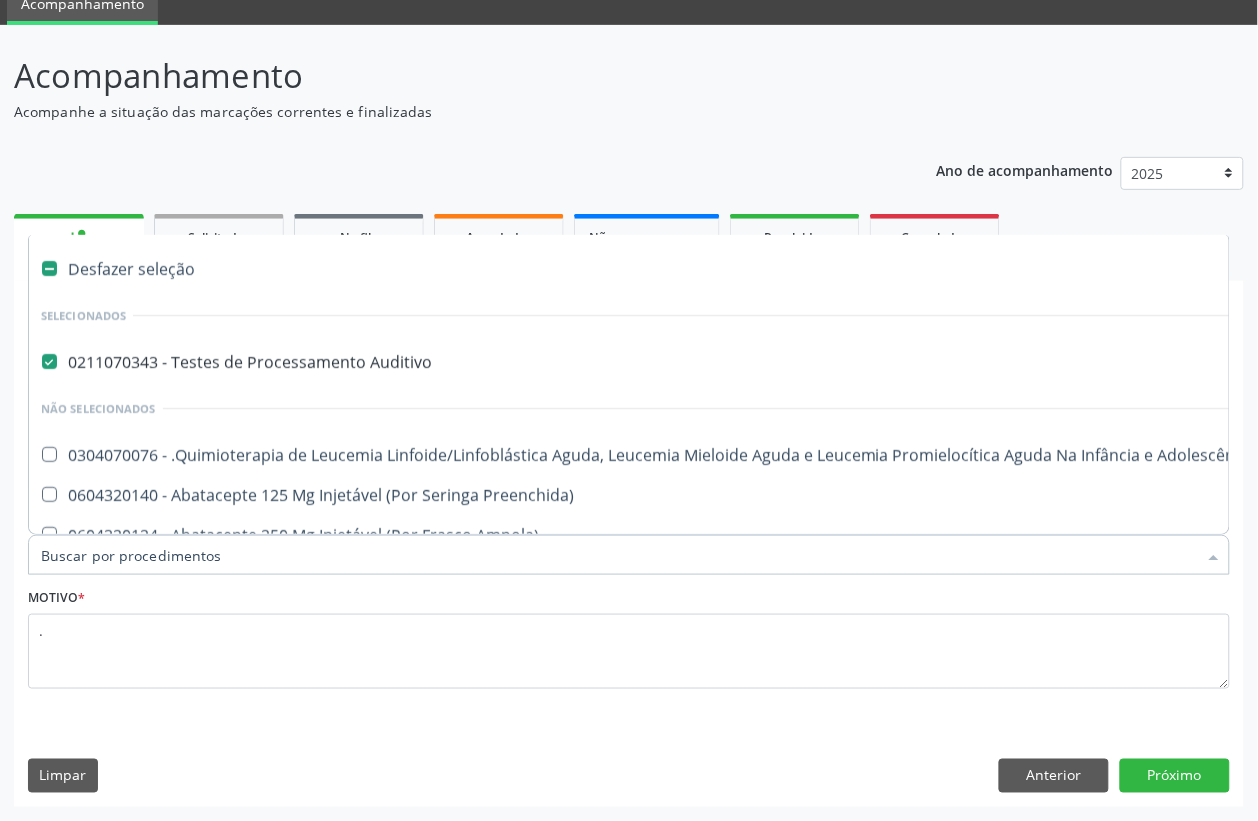 paste on "0211070335" 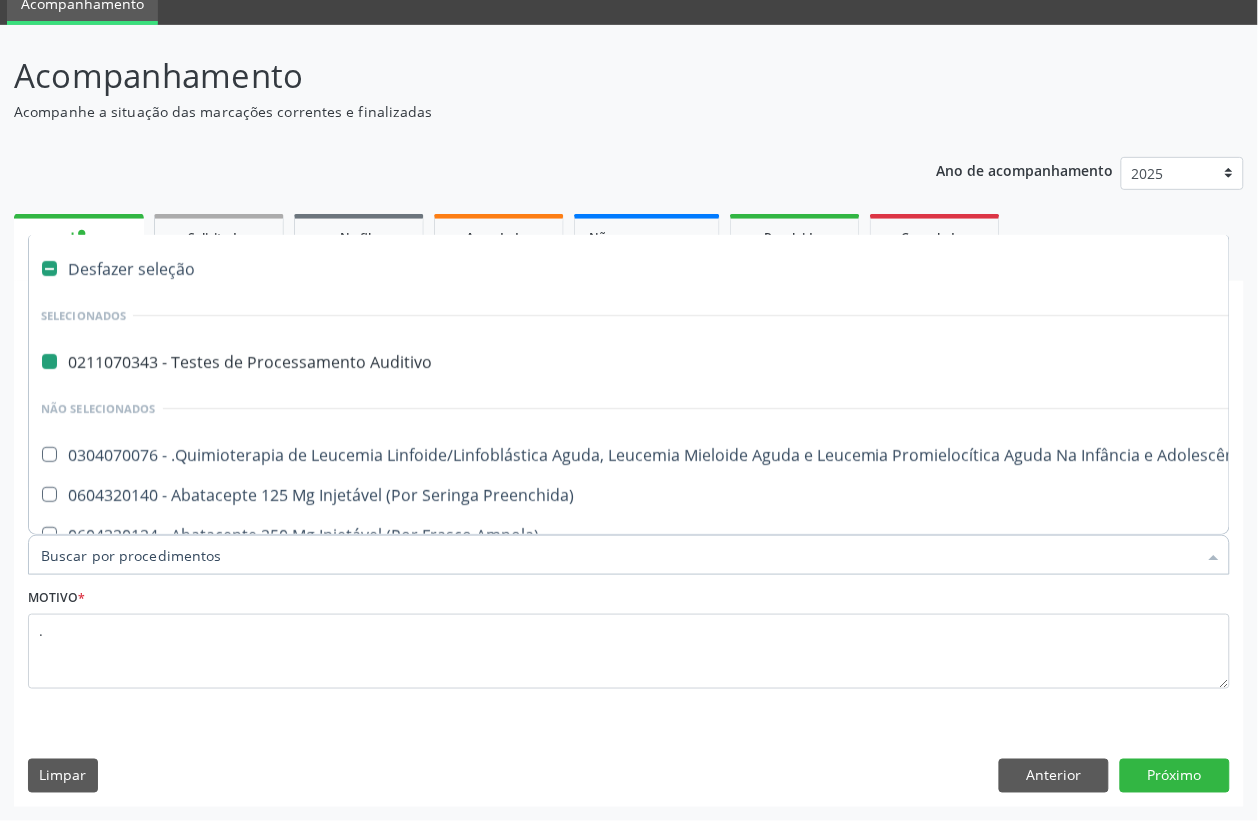 type on "0211070335" 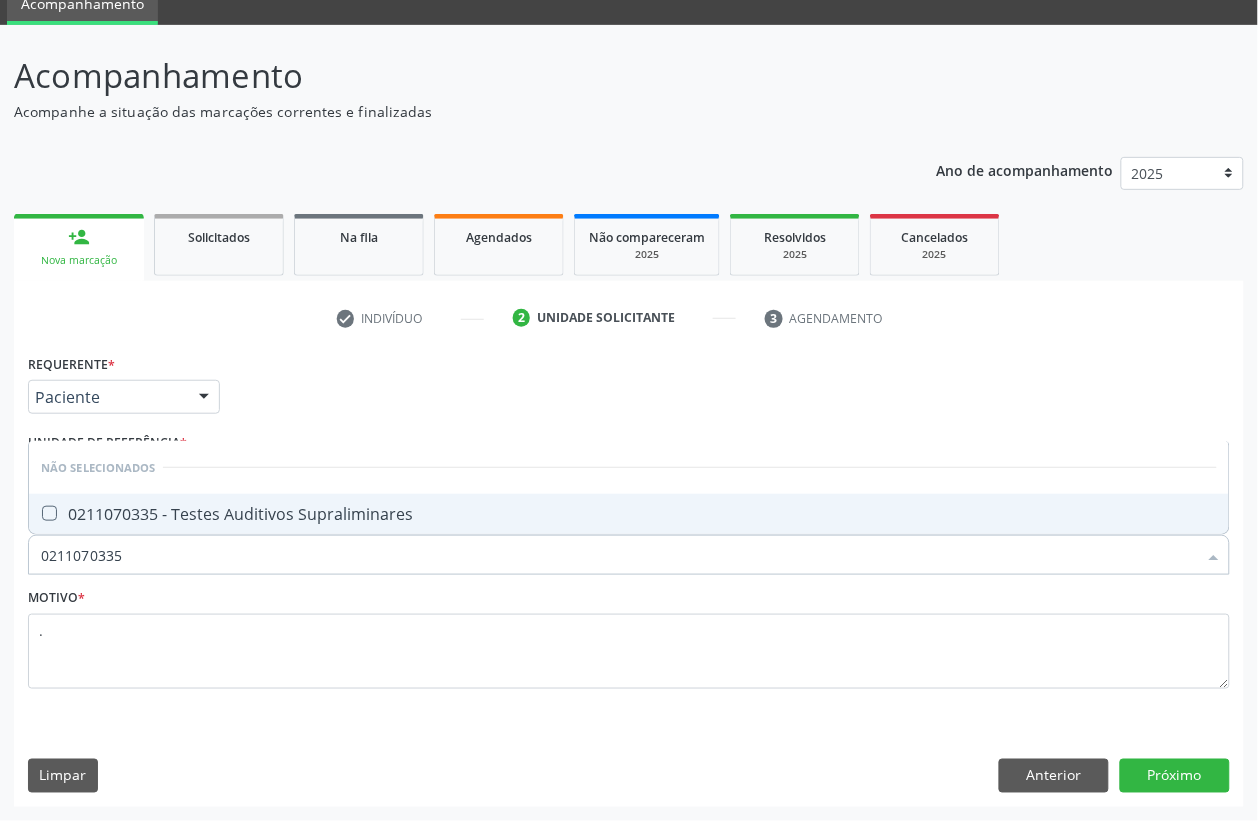 click at bounding box center [49, 513] 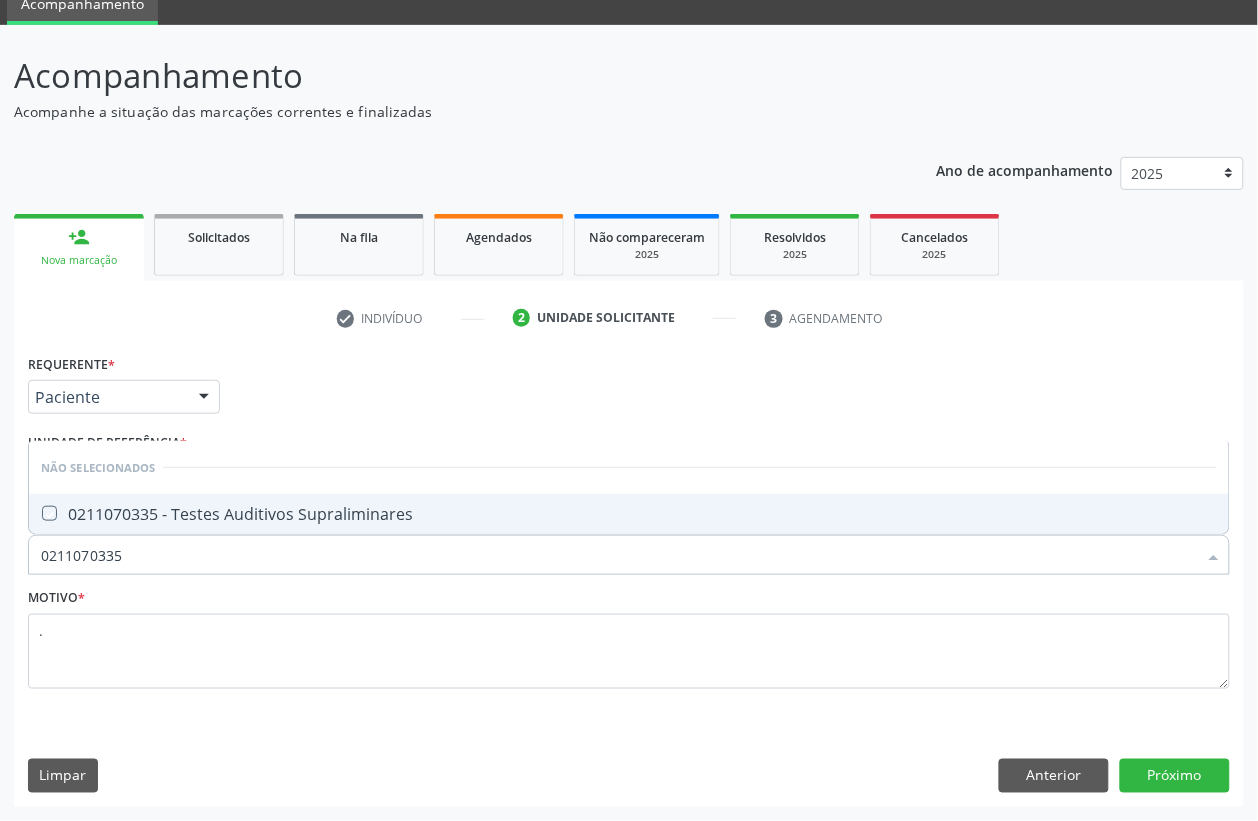 click at bounding box center (35, 513) 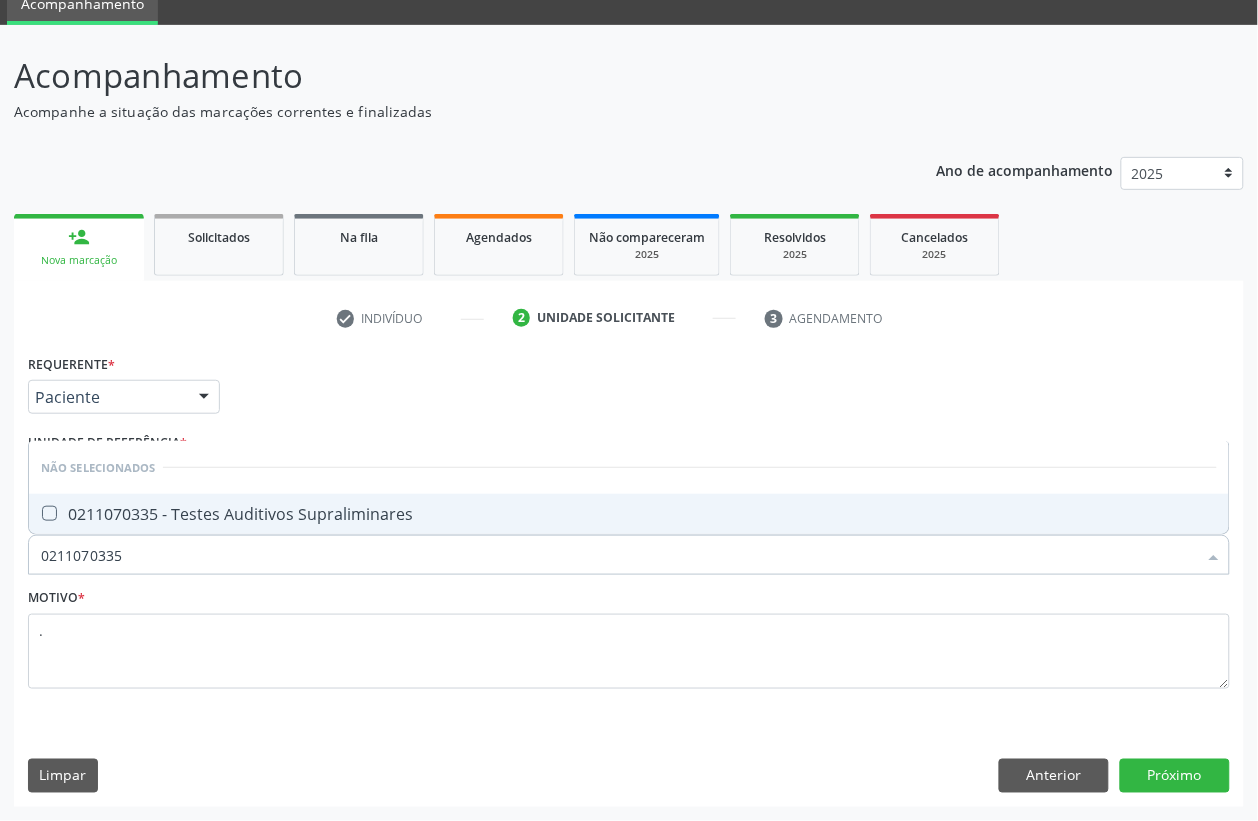 checkbox on "true" 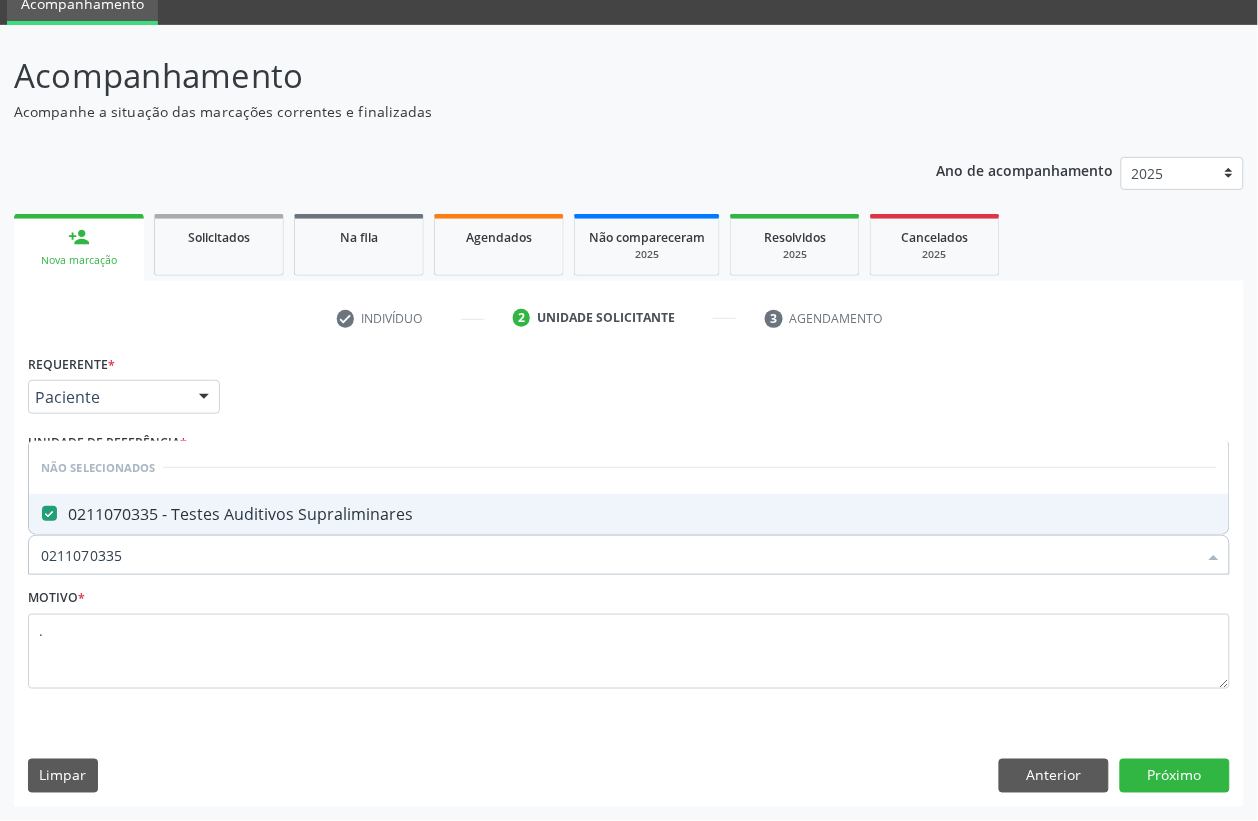 click on "0211070335" at bounding box center (619, 555) 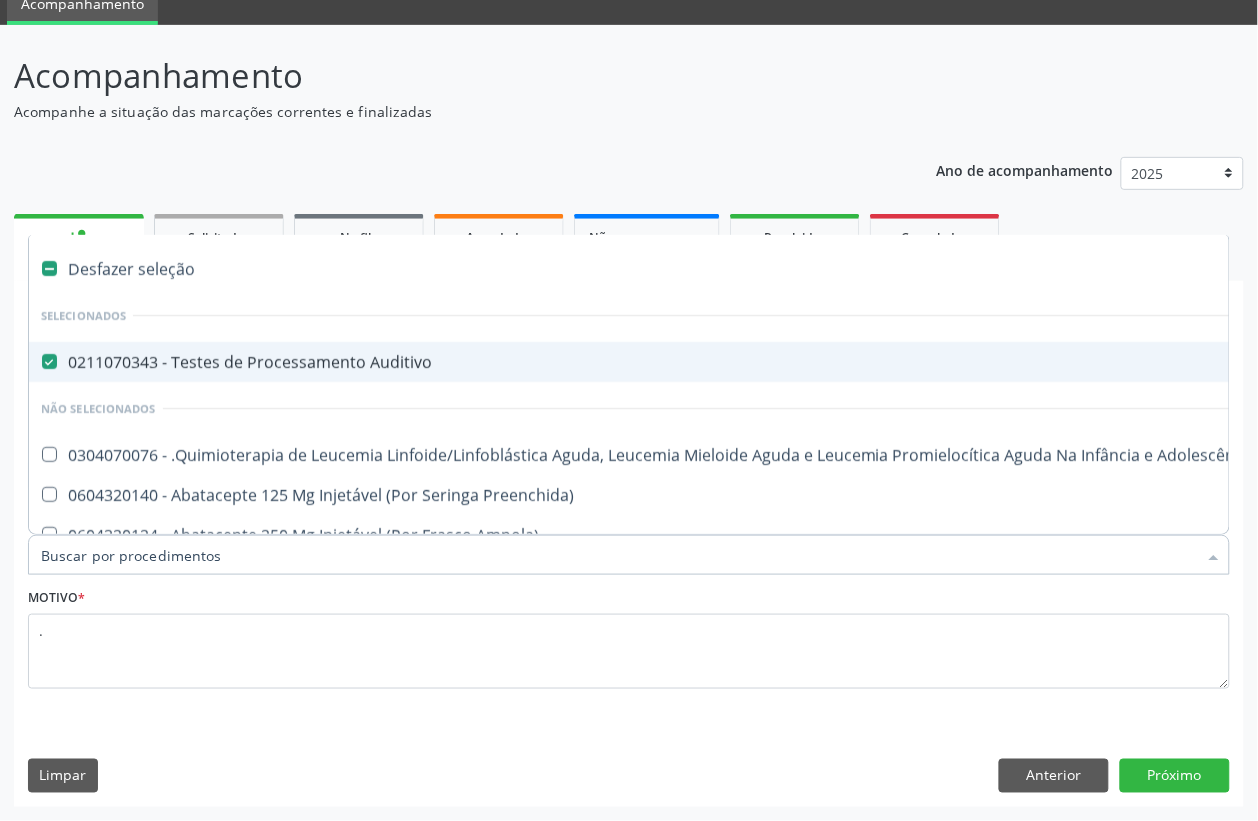click at bounding box center (49, 361) 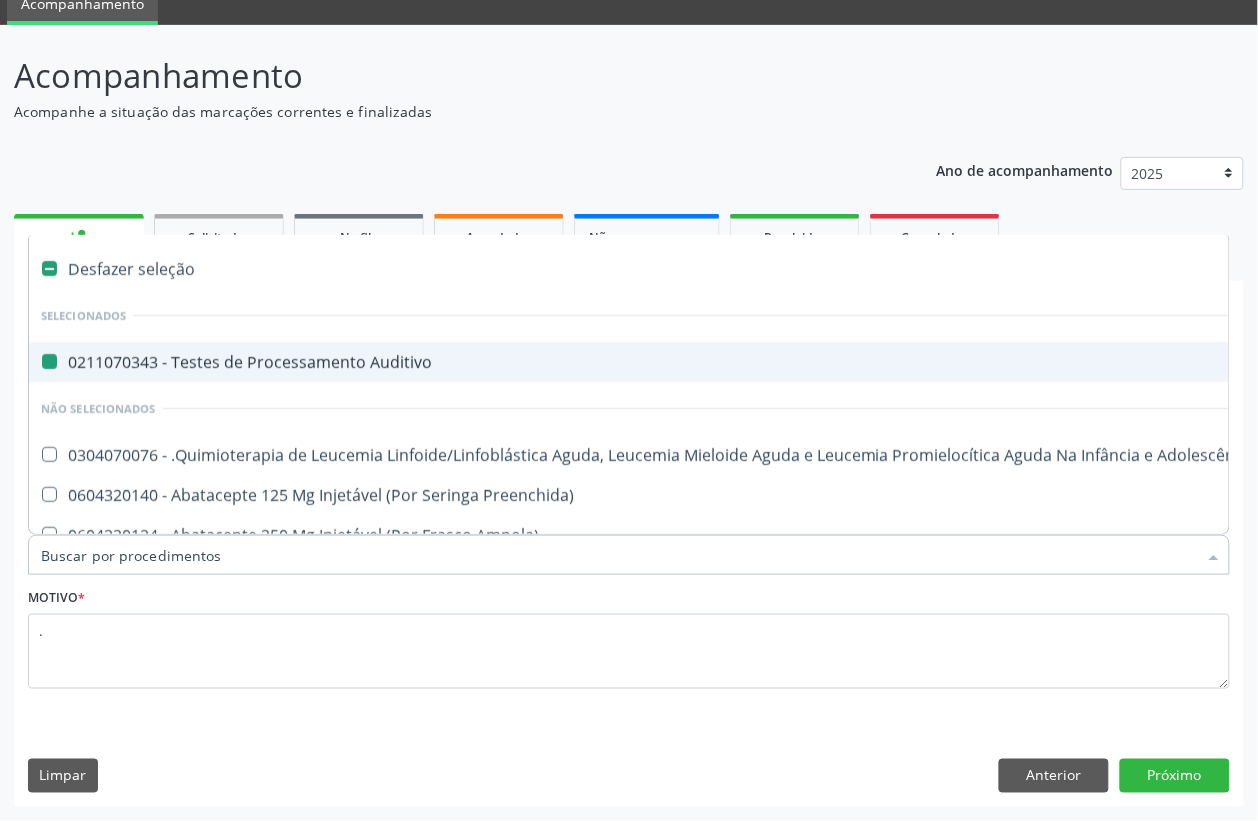 checkbox on "false" 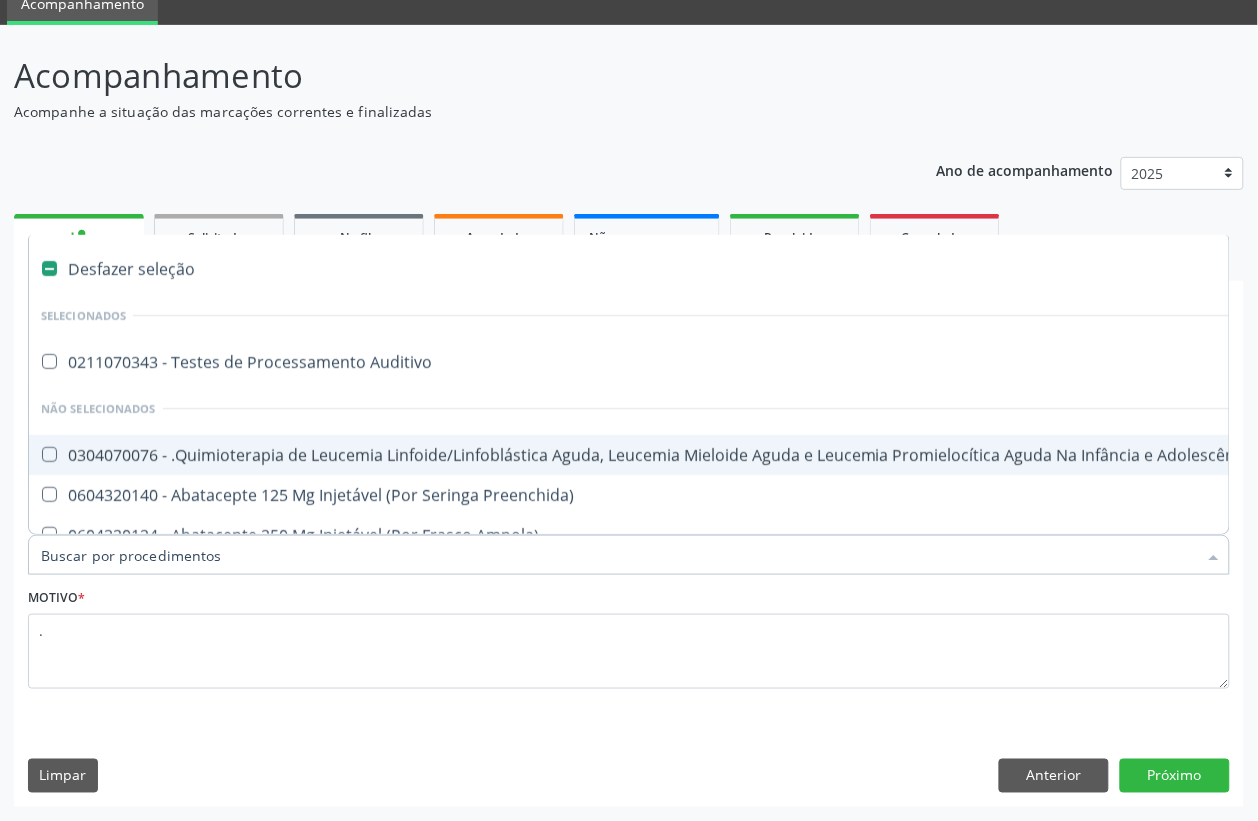 paste on "0211070335" 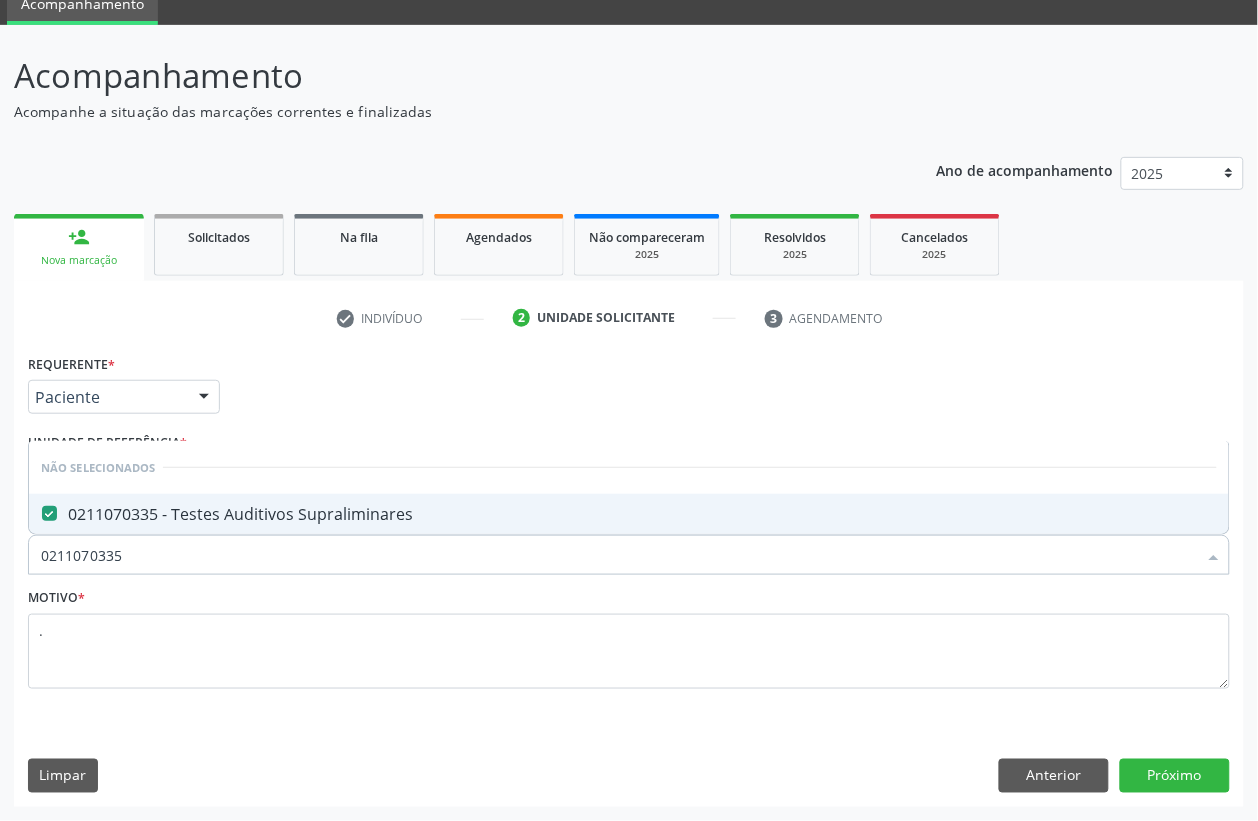 click at bounding box center [49, 513] 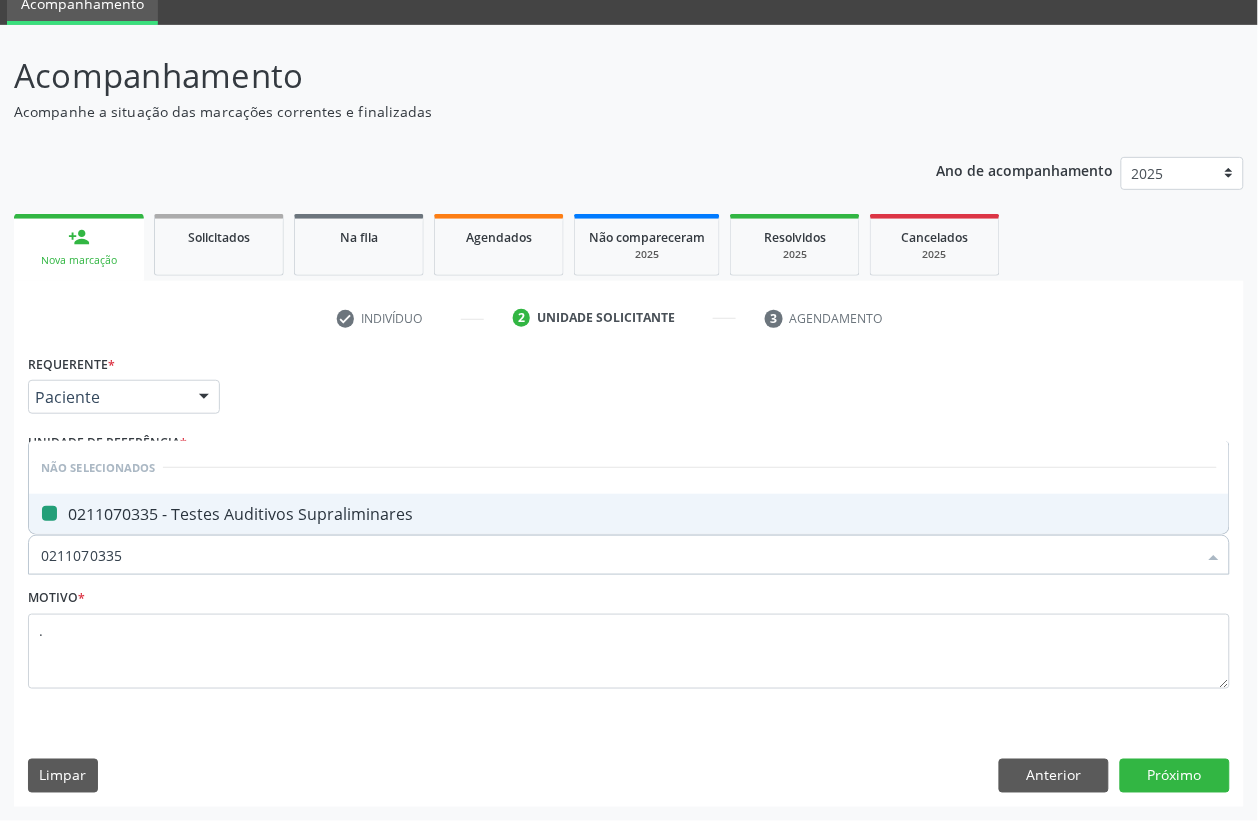 click at bounding box center (35, 513) 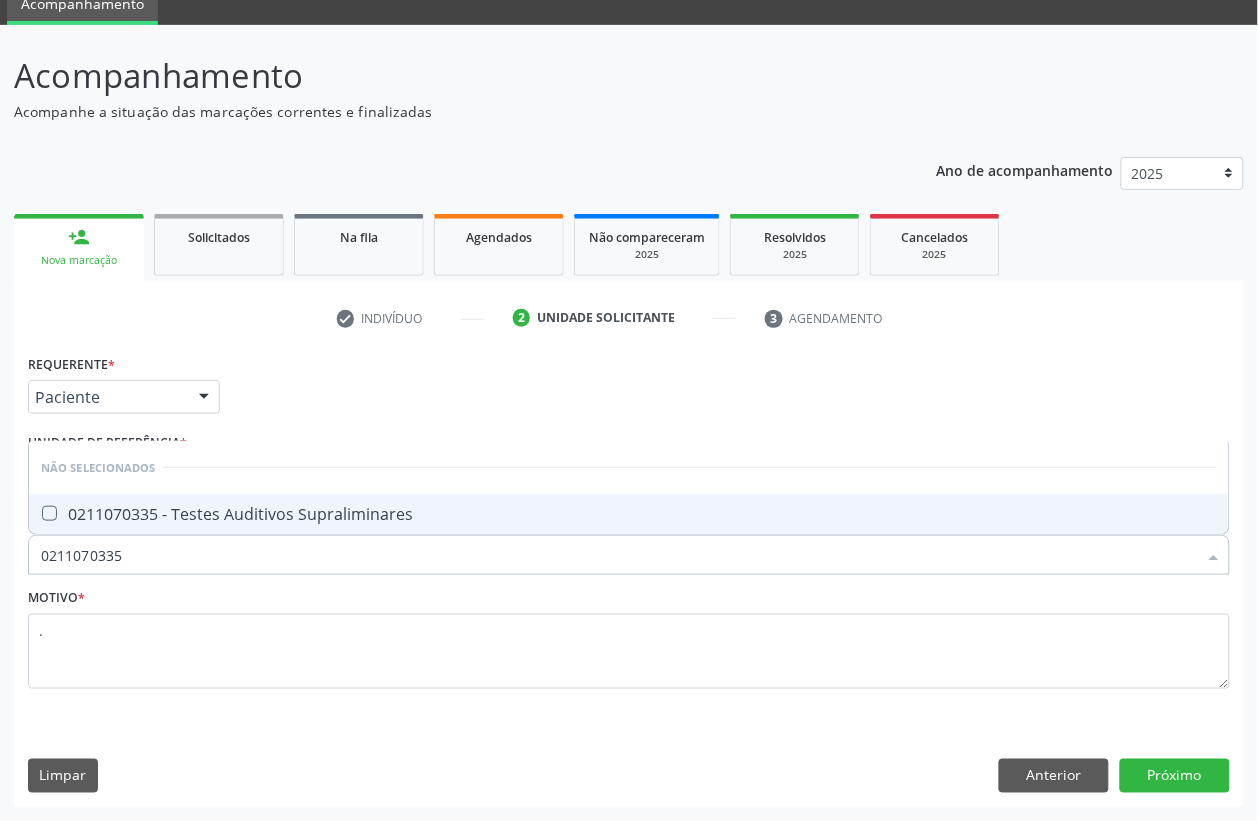 click at bounding box center (49, 513) 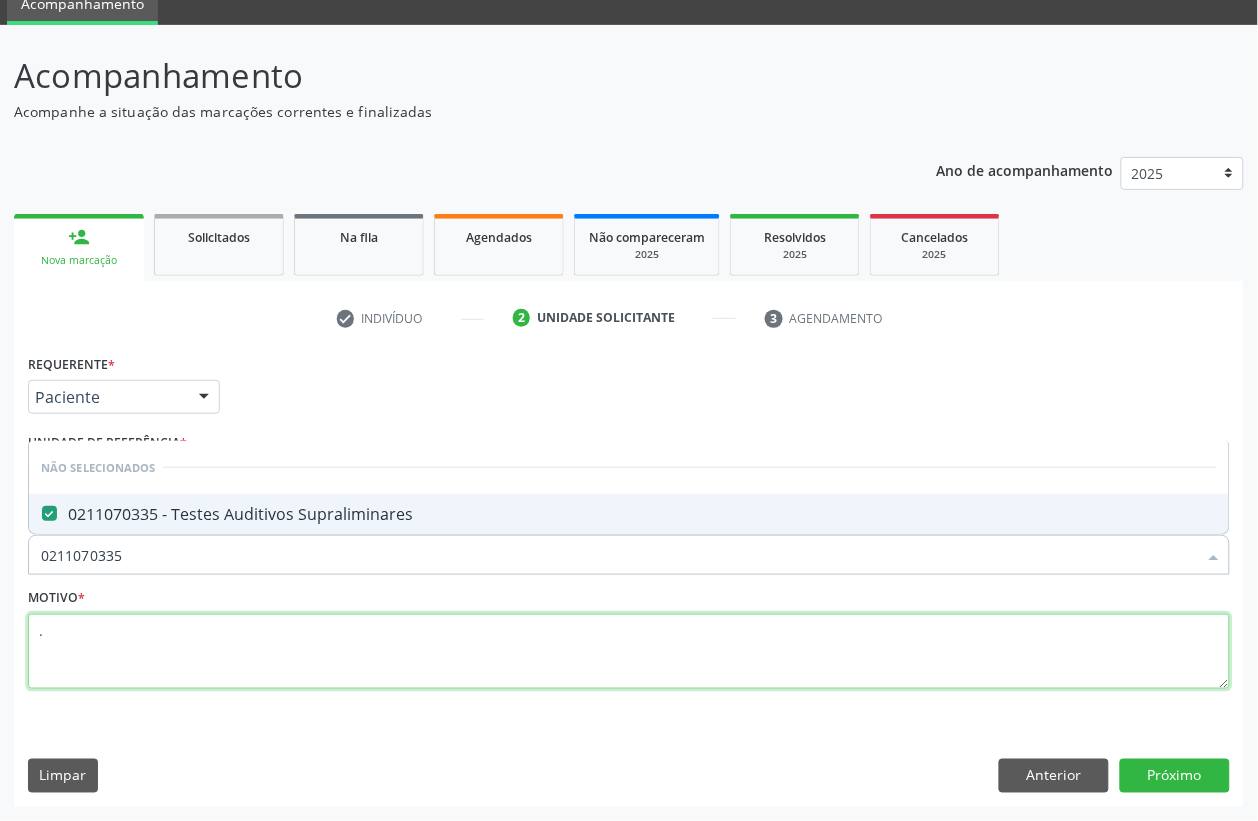 click on "." at bounding box center [629, 652] 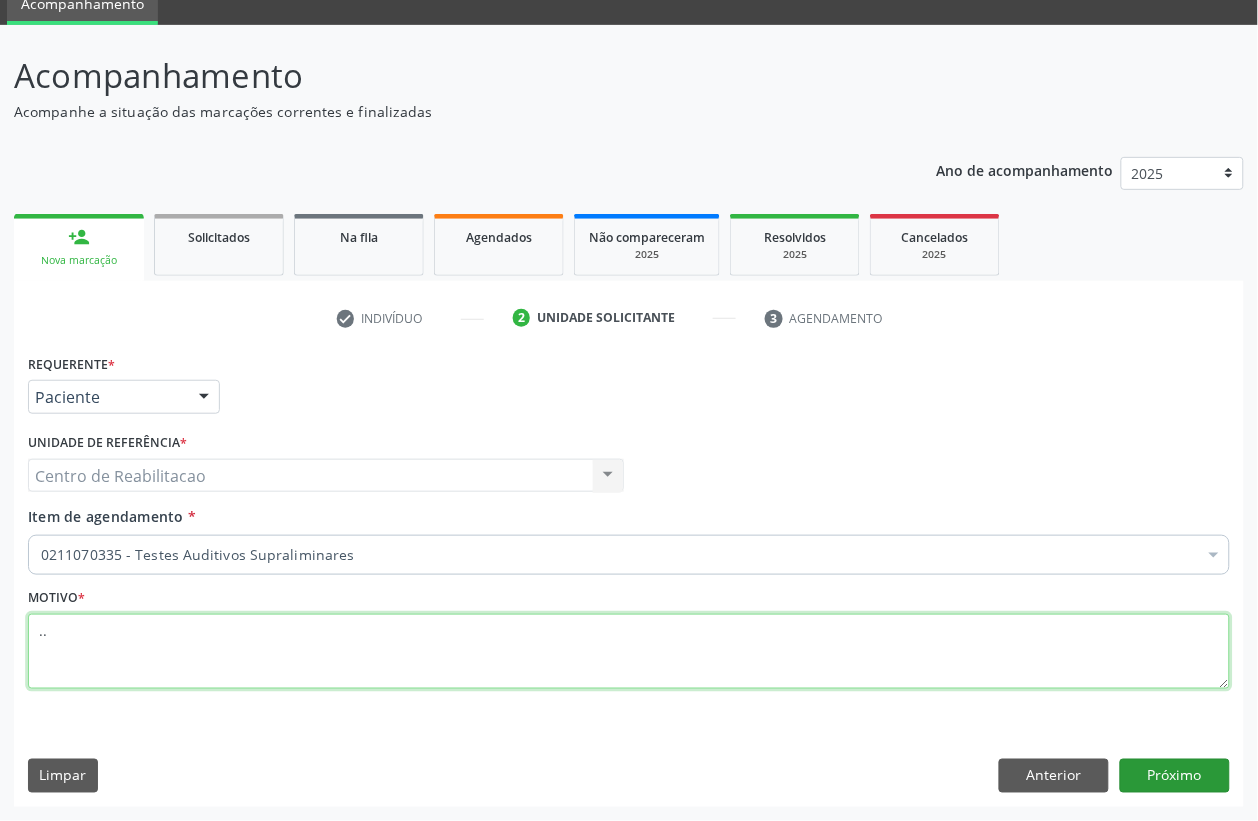 type on ".." 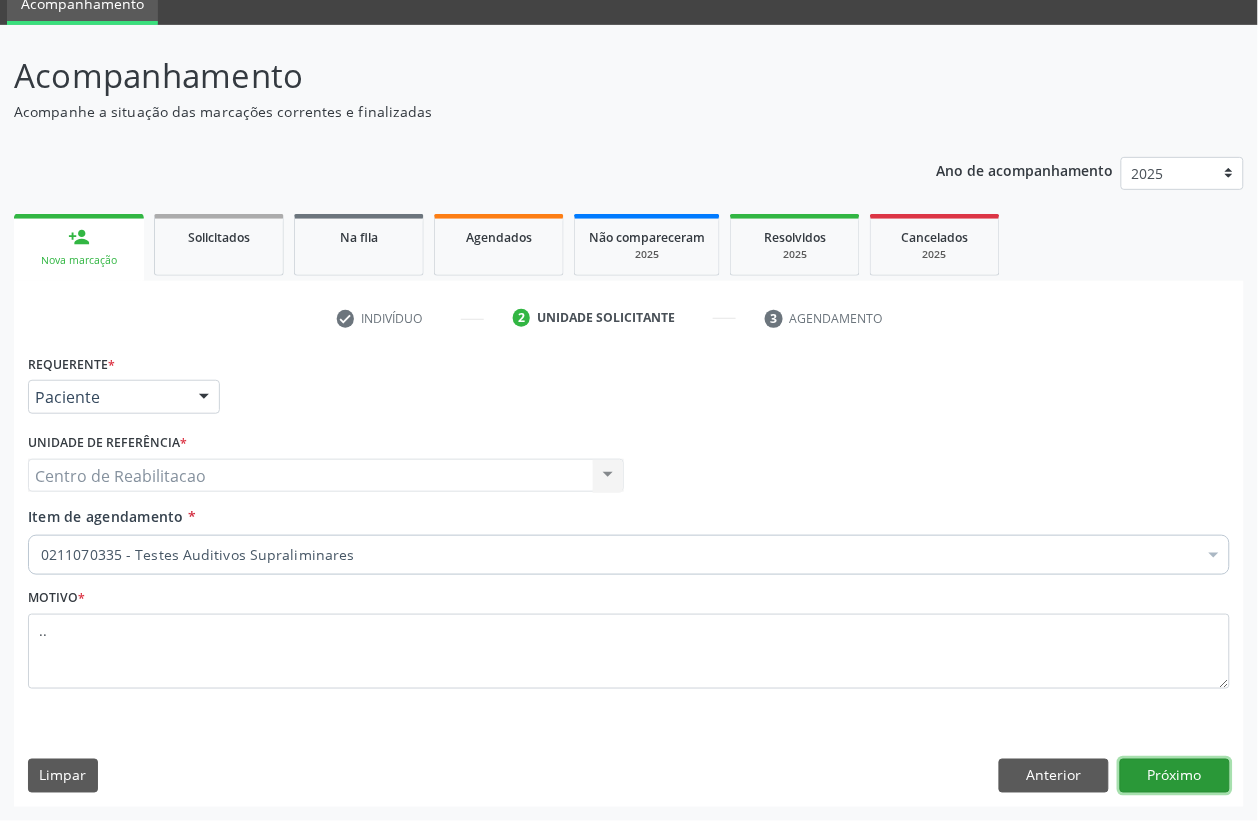 click on "Próximo" at bounding box center (1175, 776) 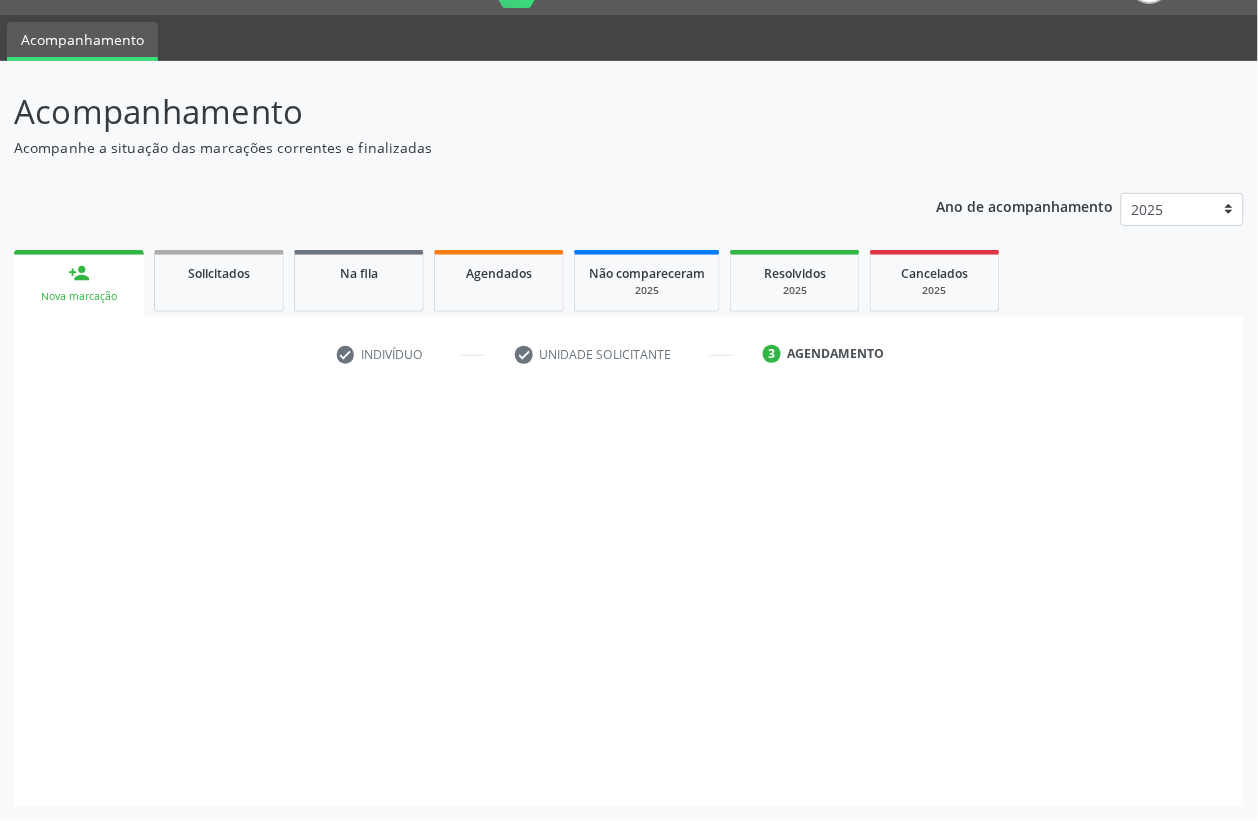 scroll, scrollTop: 50, scrollLeft: 0, axis: vertical 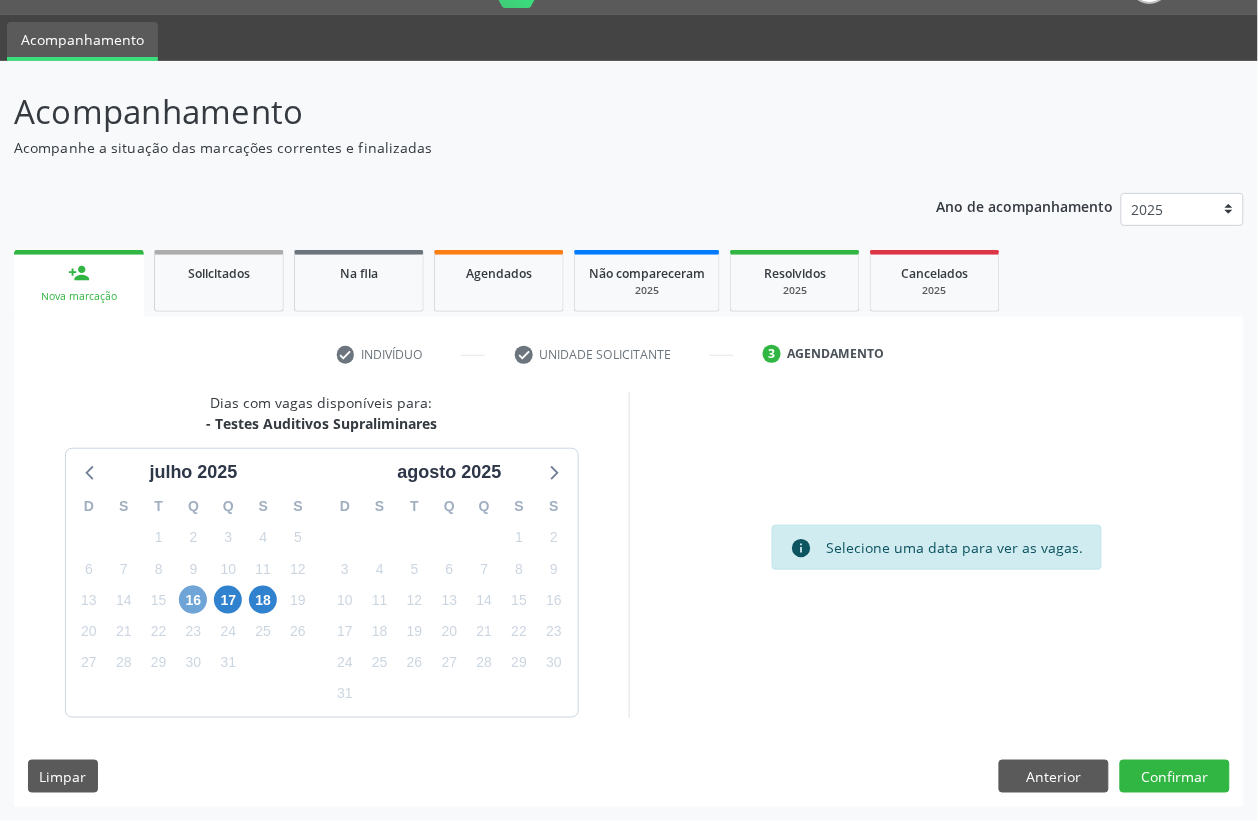 click on "16" at bounding box center (193, 600) 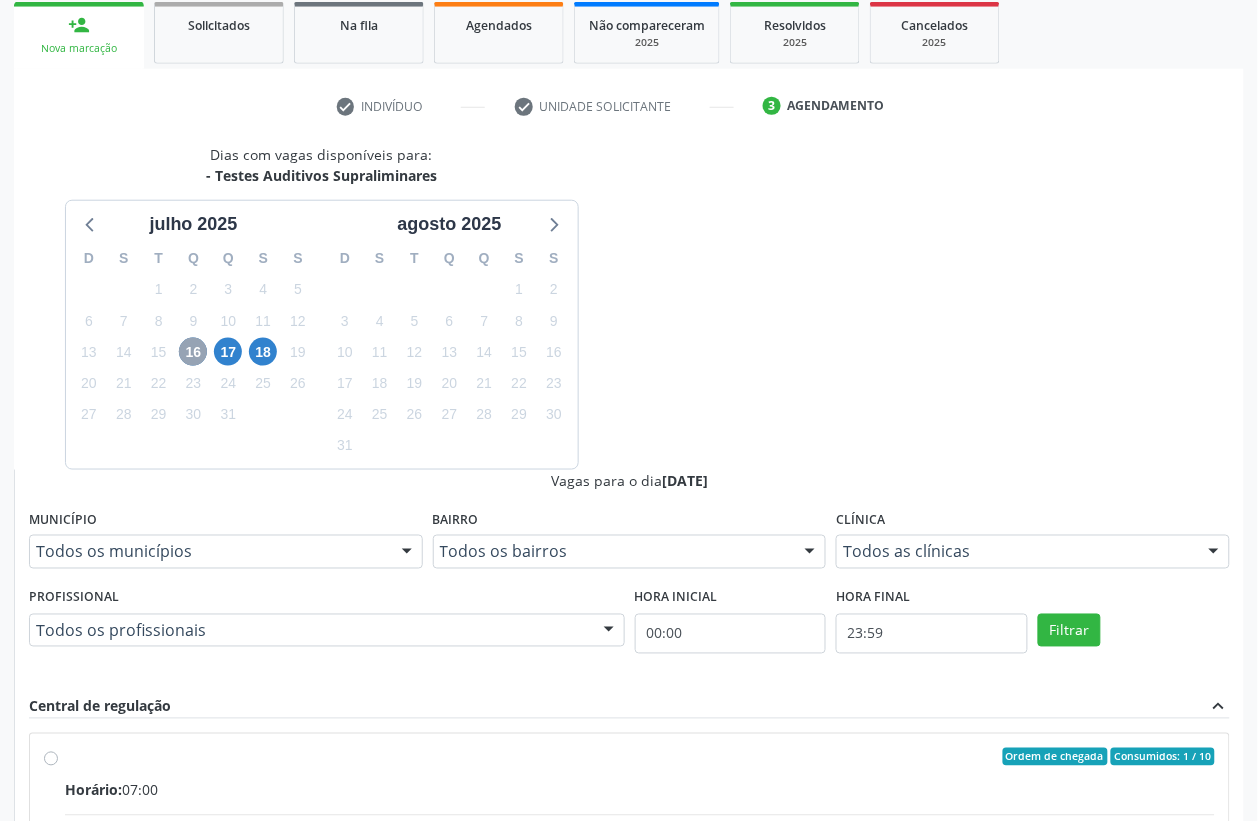 scroll, scrollTop: 300, scrollLeft: 0, axis: vertical 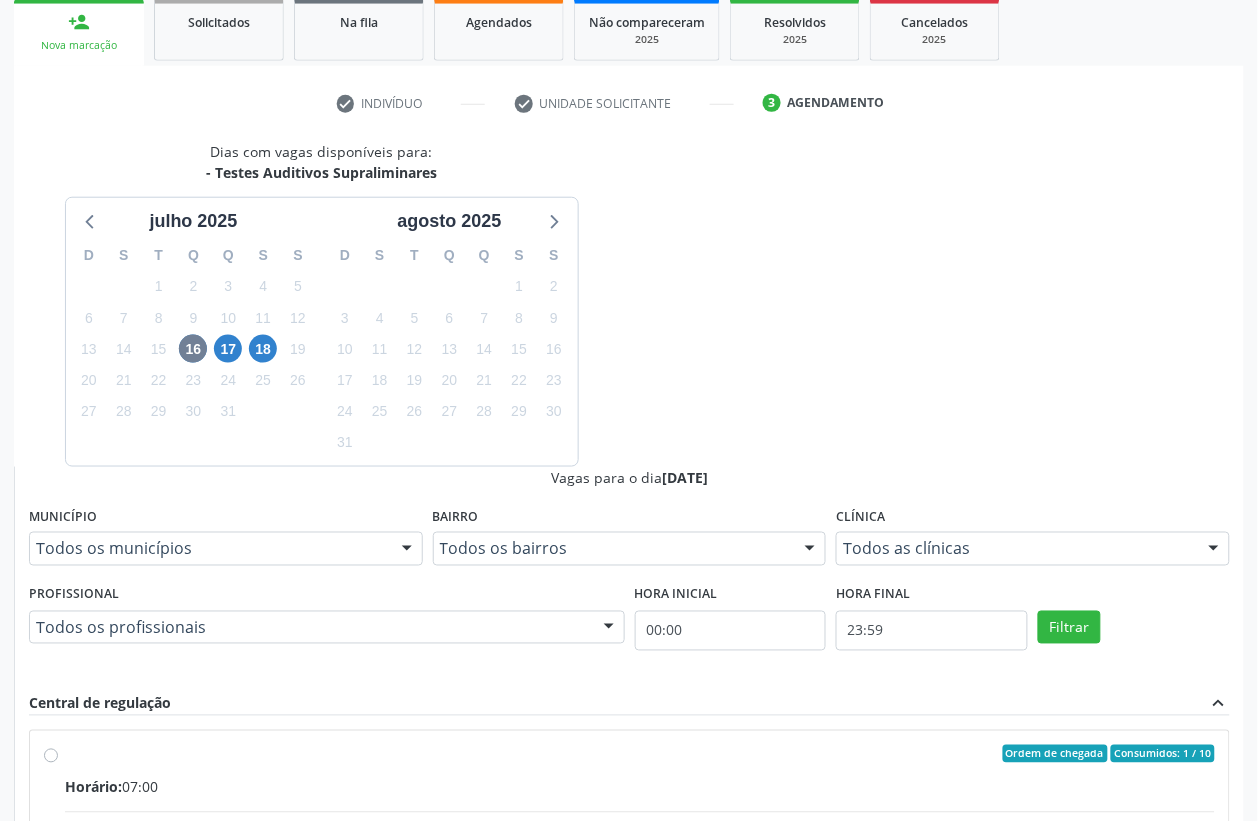 click on "Ordem de chegada
Consumidos: 1 / 10
Horário:   07:00
Clínica:  Hospital Sao Francisco
Rede:
--
Endereço:   nº 384, Varzea, Serra Talhada - PE
Telefone:   (81) 38312142
Profissional:
Cibelly de Souza Brandao
Informações adicionais sobre o atendimento
Idade de atendimento:
de 0 a 120 anos
Gênero(s) atendido(s):
Masculino e Feminino
Informações adicionais:
--" at bounding box center (640, 898) 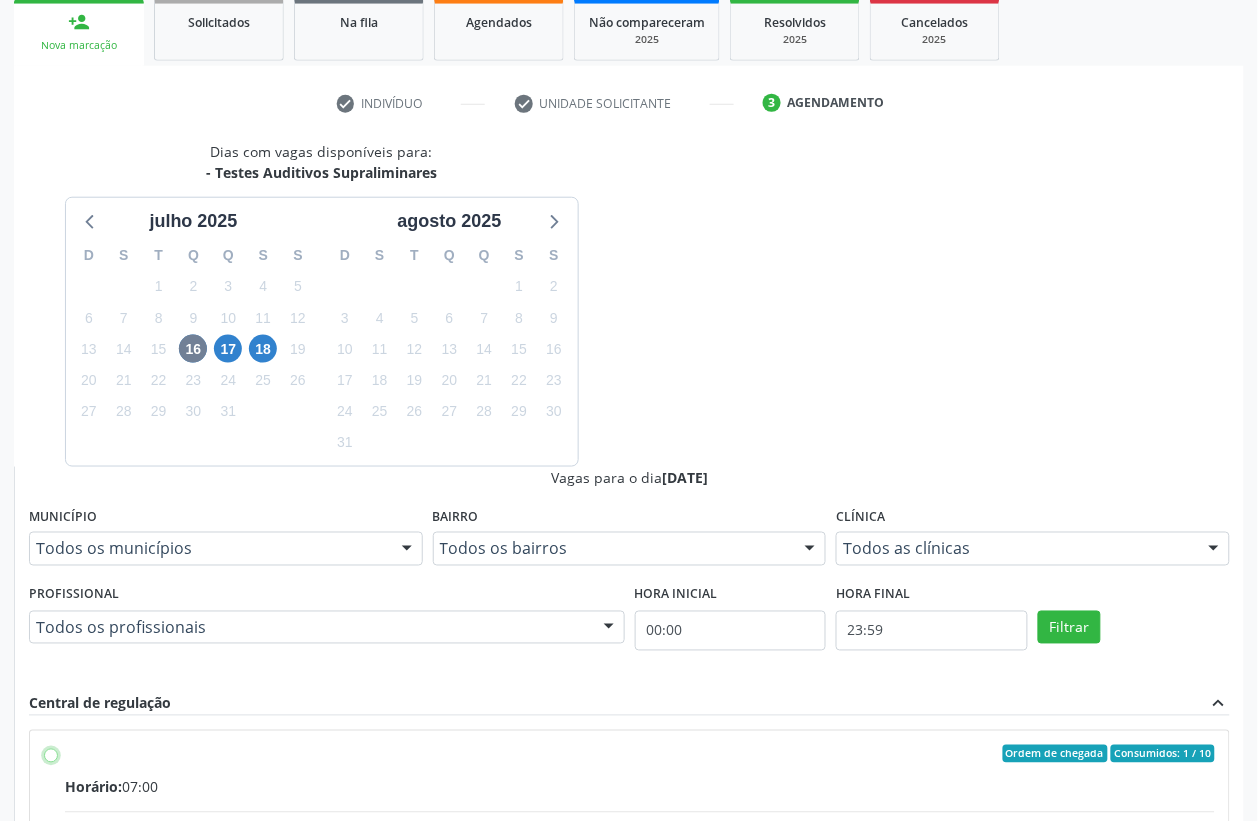 click on "Ordem de chegada
Consumidos: 1 / 10
Horário:   07:00
Clínica:  Hospital Sao Francisco
Rede:
--
Endereço:   nº 384, Varzea, Serra Talhada - PE
Telefone:   (81) 38312142
Profissional:
Cibelly de Souza Brandao
Informações adicionais sobre o atendimento
Idade de atendimento:
de 0 a 120 anos
Gênero(s) atendido(s):
Masculino e Feminino
Informações adicionais:
--" at bounding box center (51, 754) 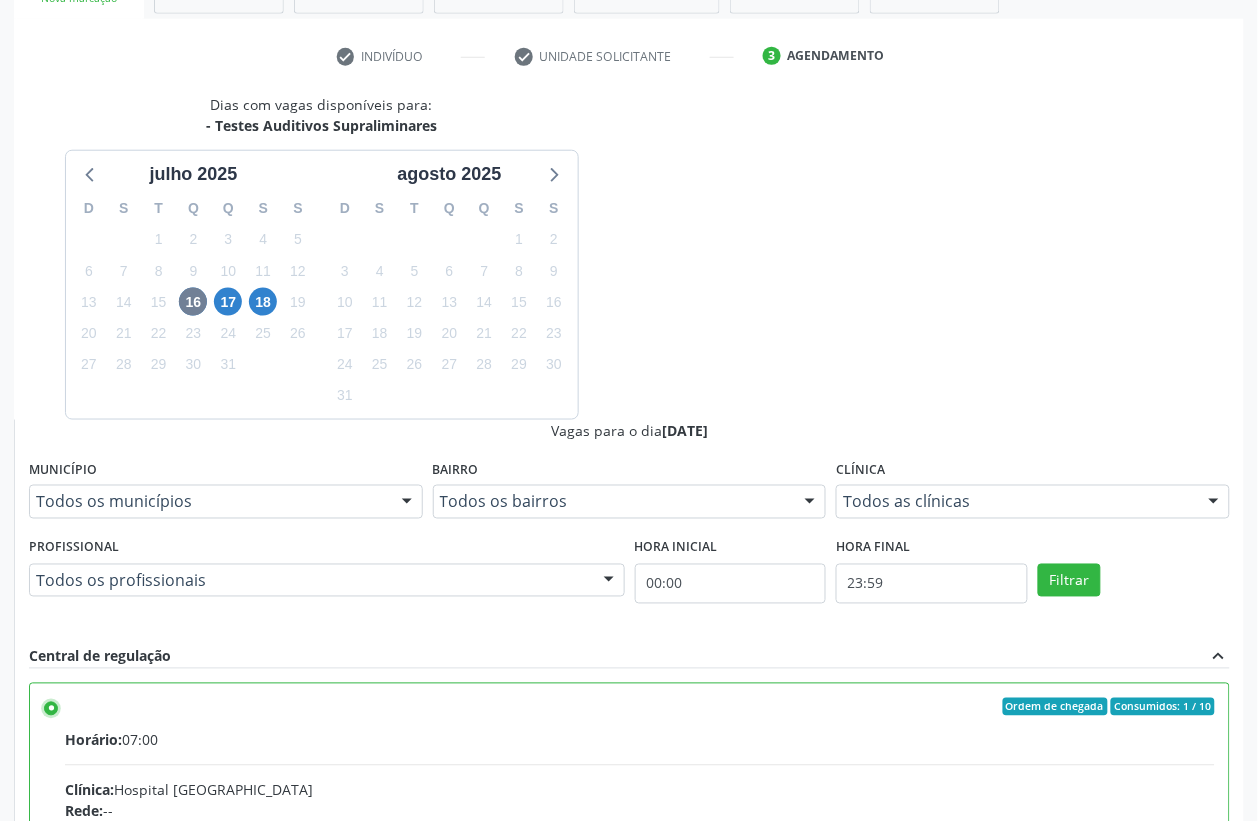 scroll, scrollTop: 373, scrollLeft: 0, axis: vertical 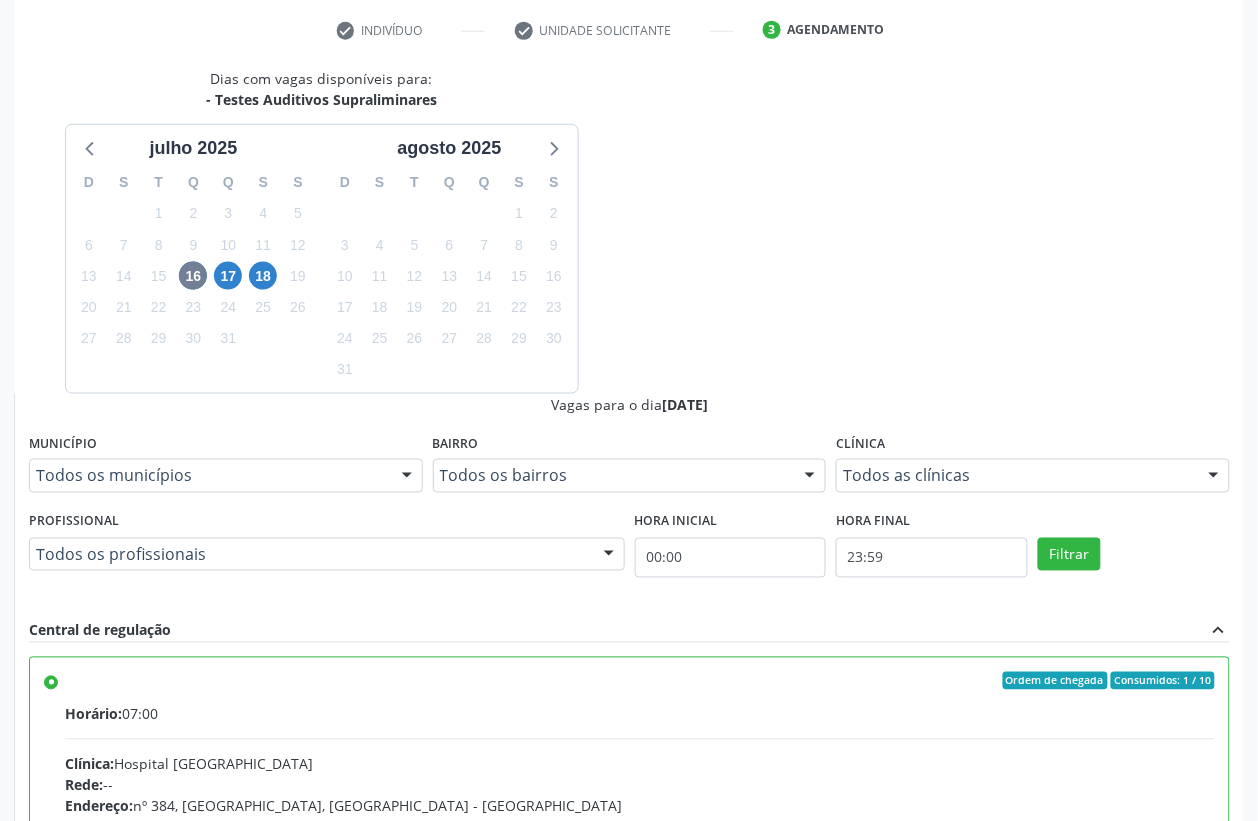 click on "Confirmar" at bounding box center (1175, 1102) 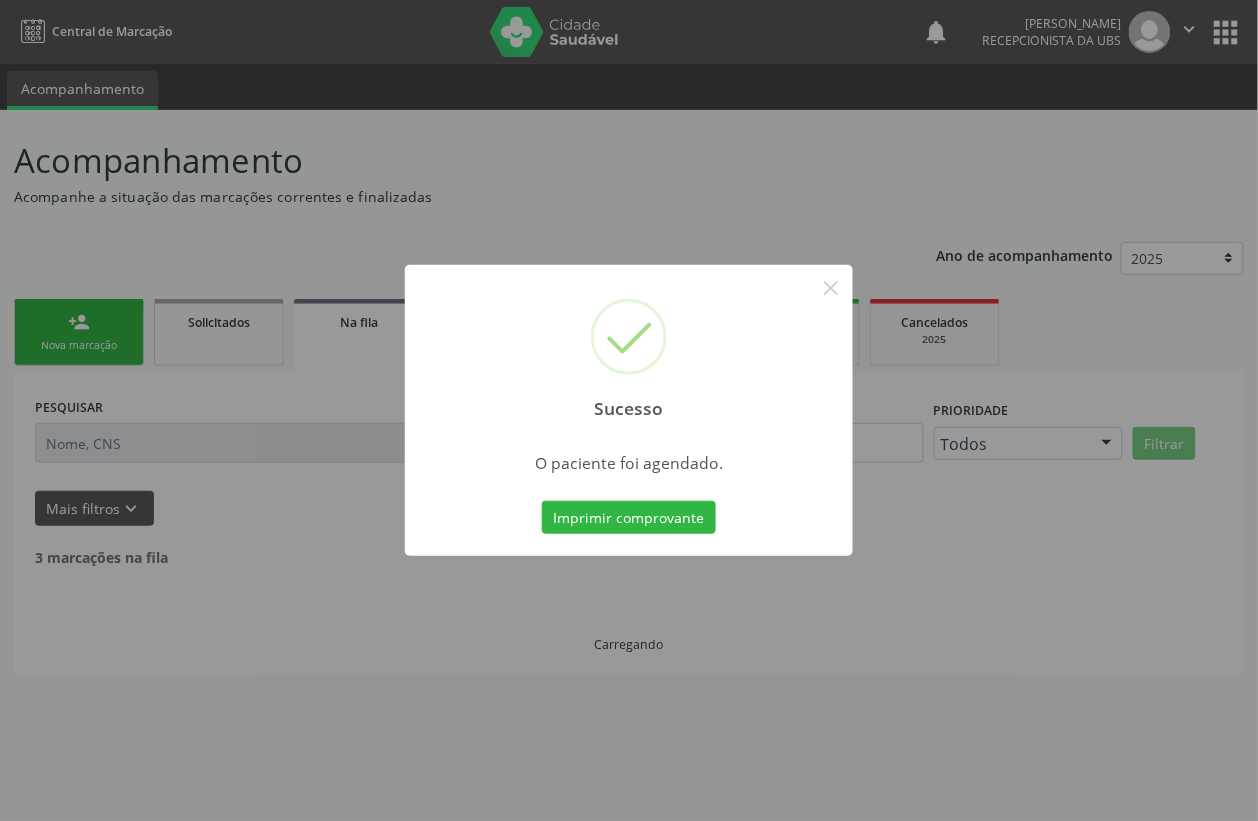 scroll, scrollTop: 0, scrollLeft: 0, axis: both 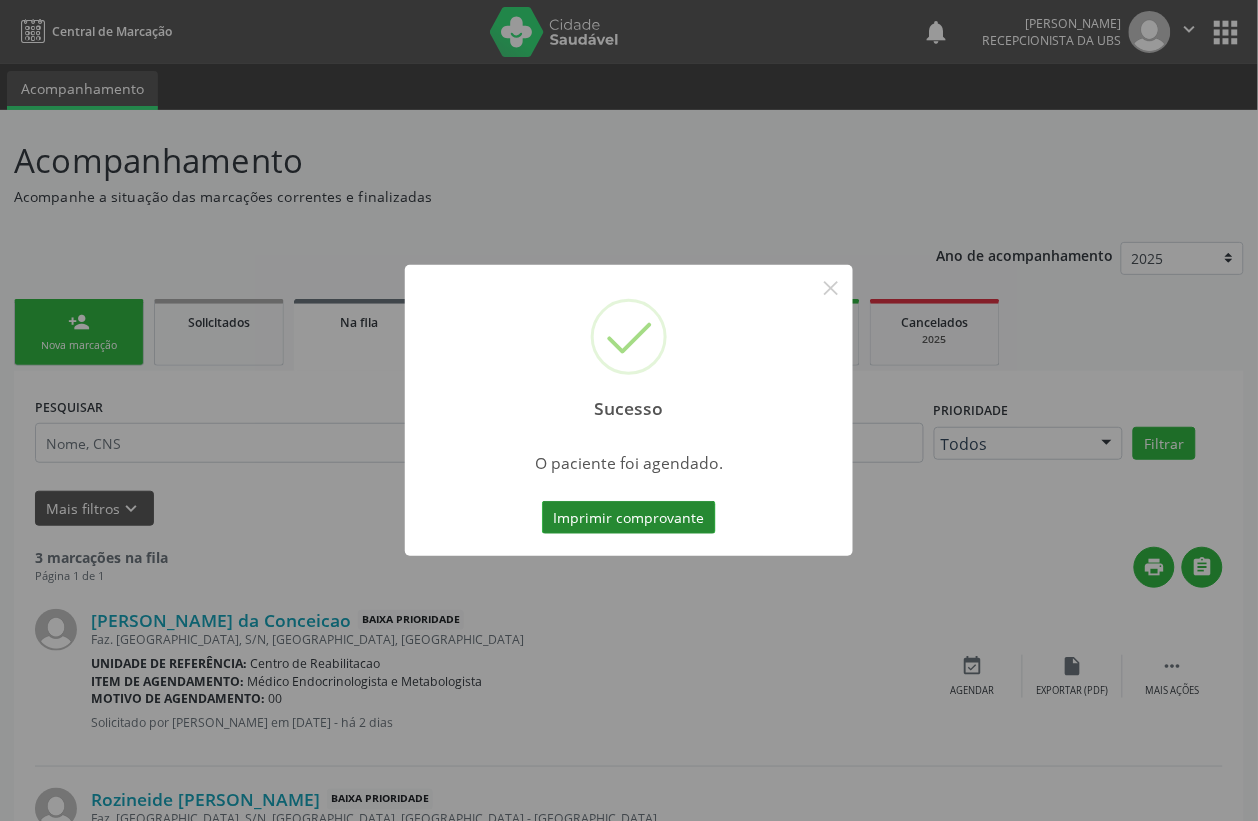 click on "Imprimir comprovante" at bounding box center (629, 518) 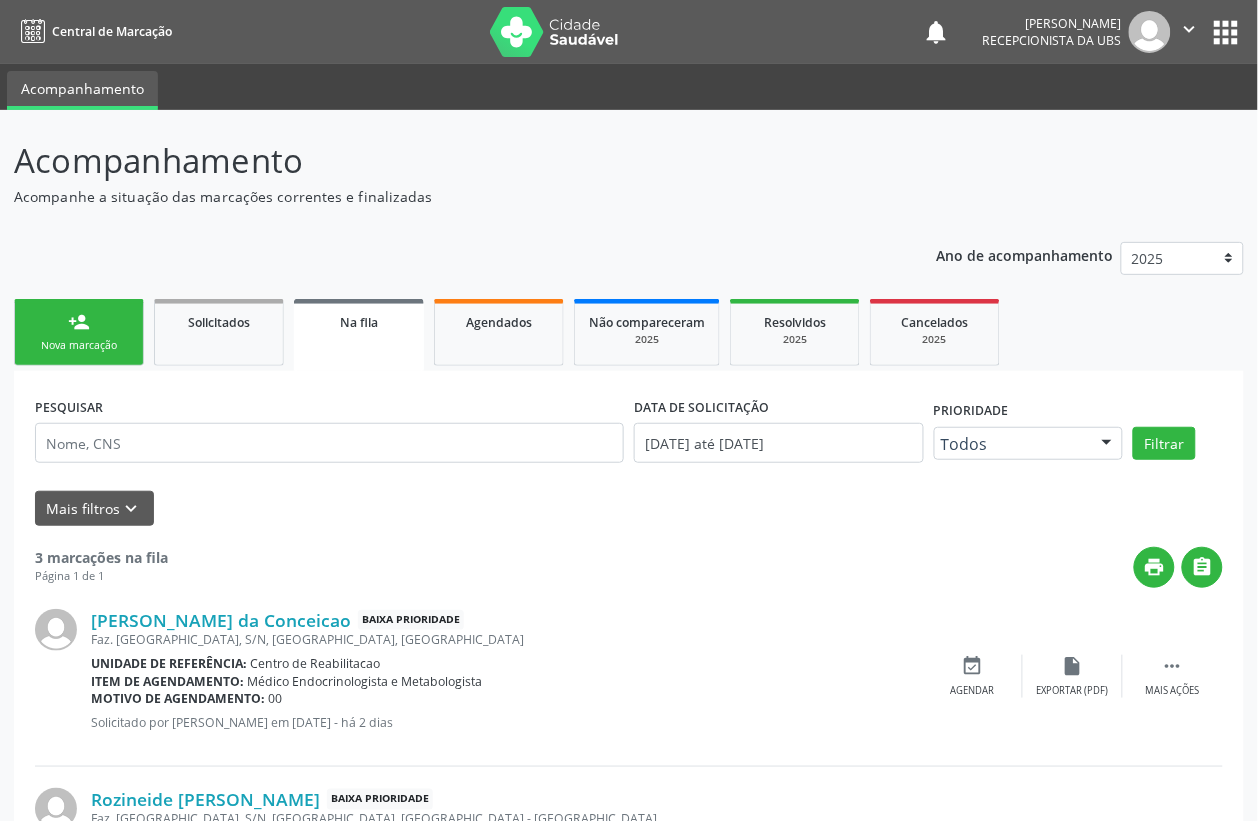 click on "Nova marcação" at bounding box center [79, 345] 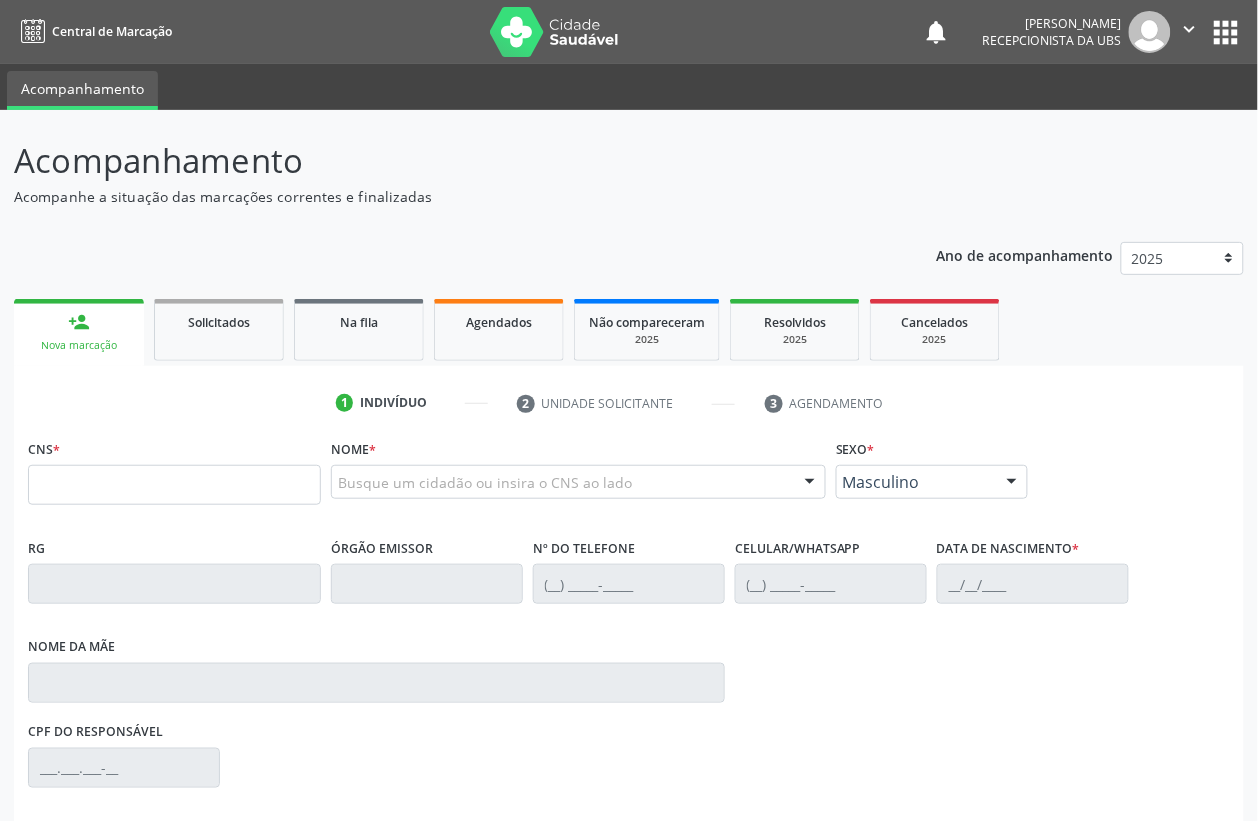 click on "Busque um cidadão ou insira o CNS ao lado" at bounding box center (578, 482) 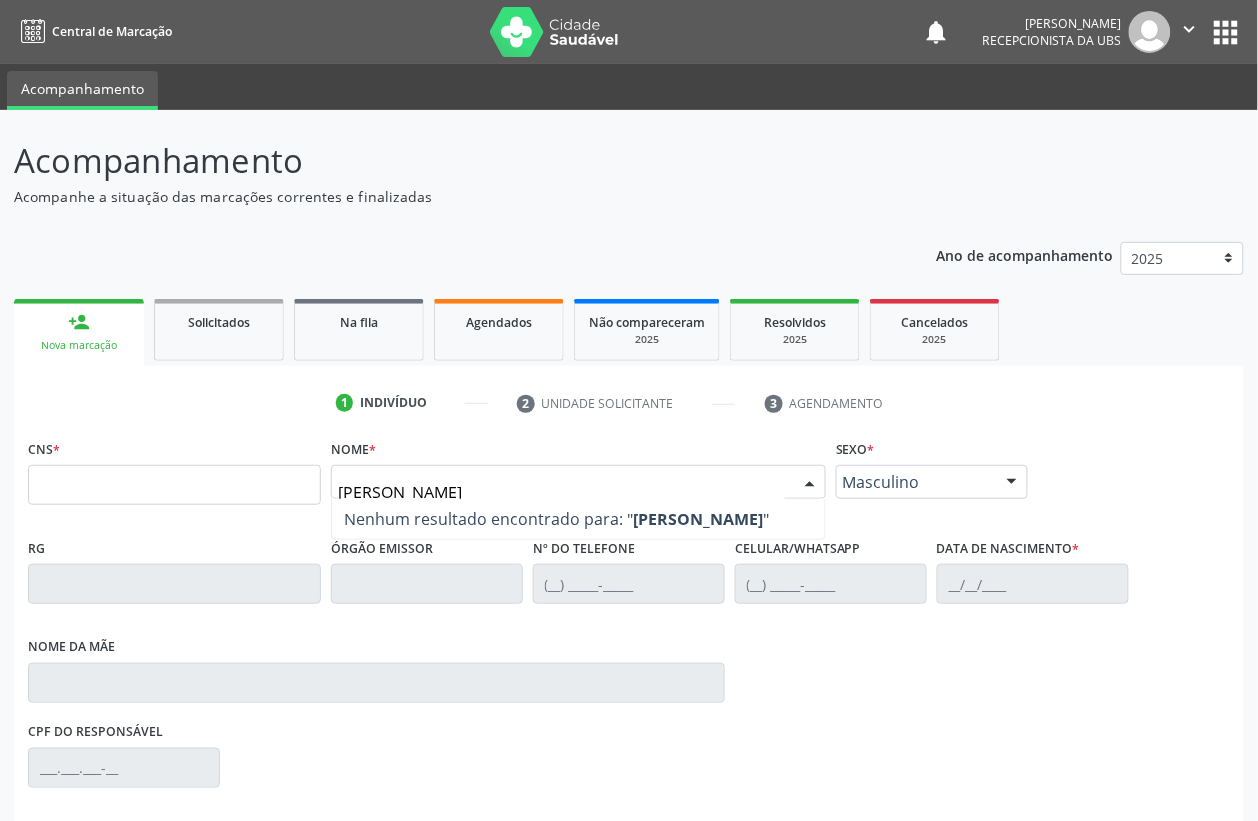 type on "ARTHUR DAVI DA SILVA RO" 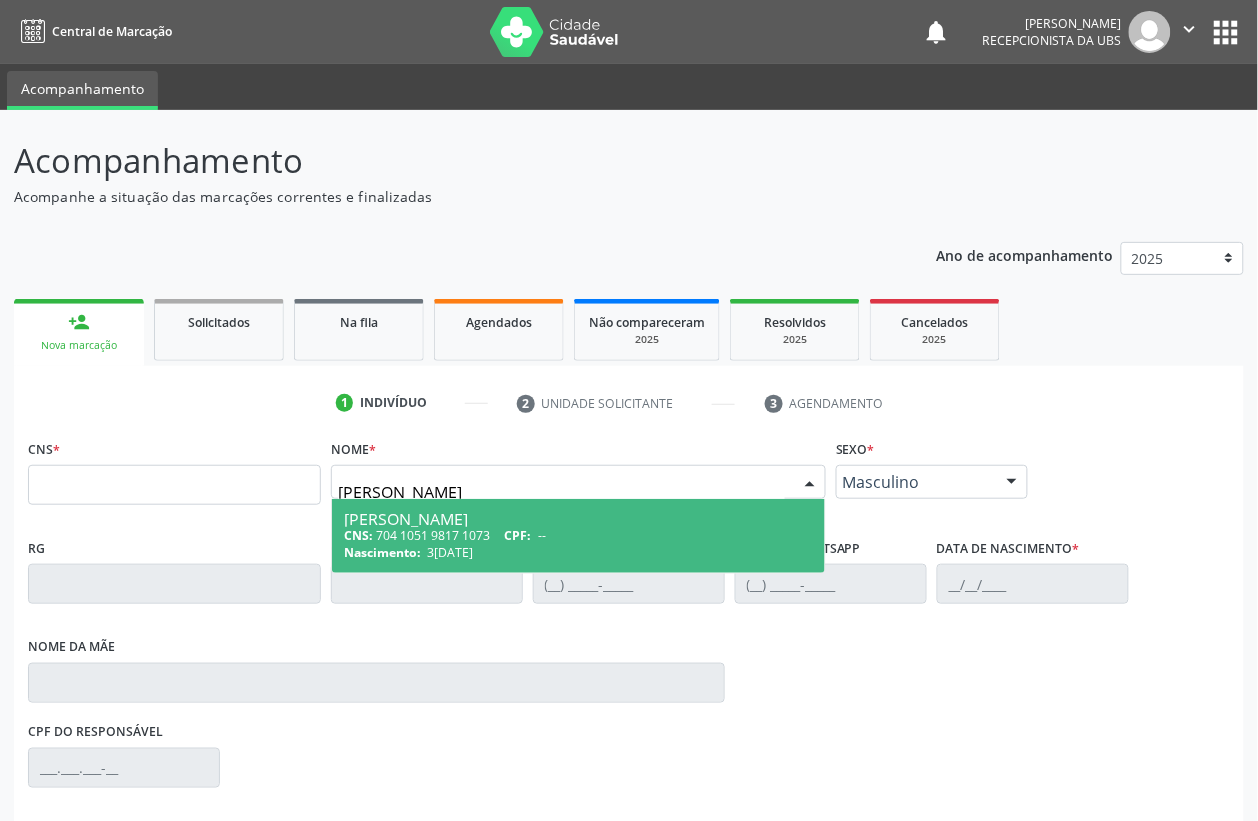 click on "Nascimento:
30/05/2025" at bounding box center (578, 552) 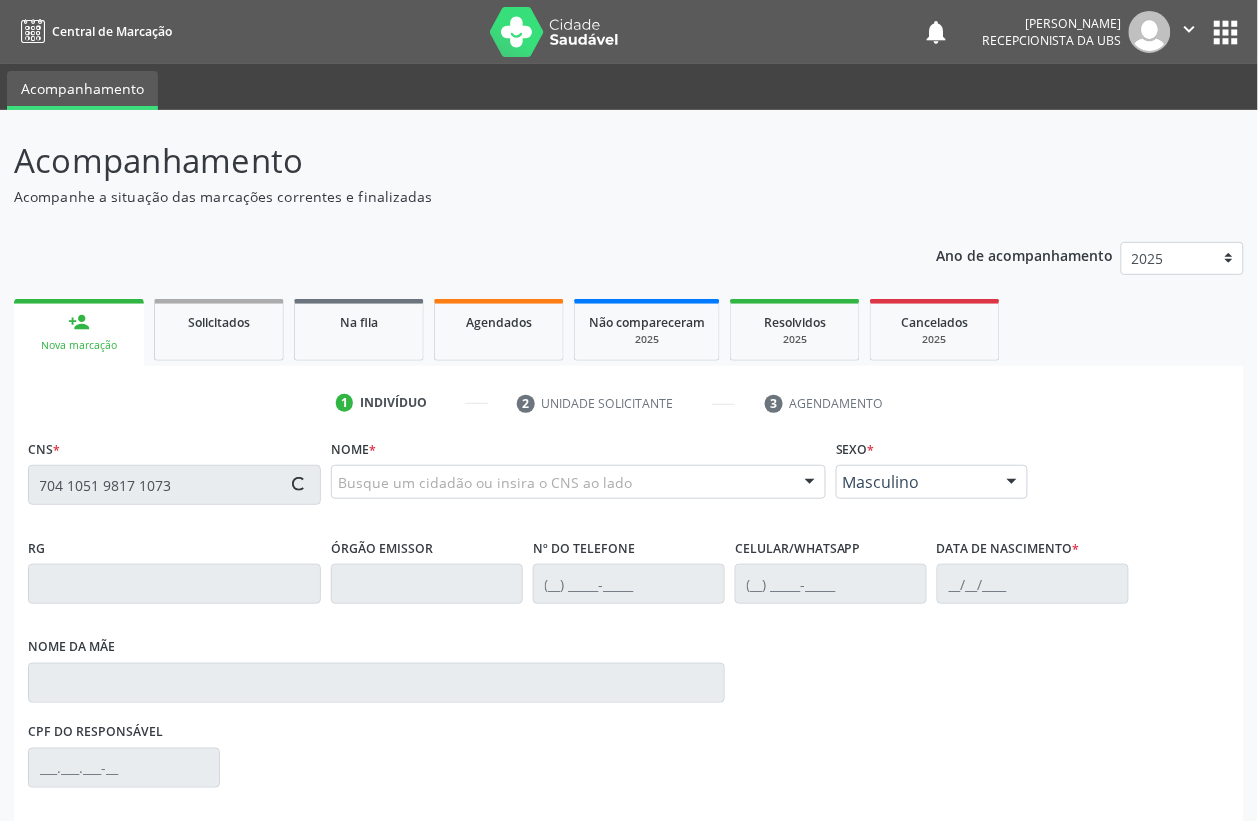 type on "704 1051 9817 1073" 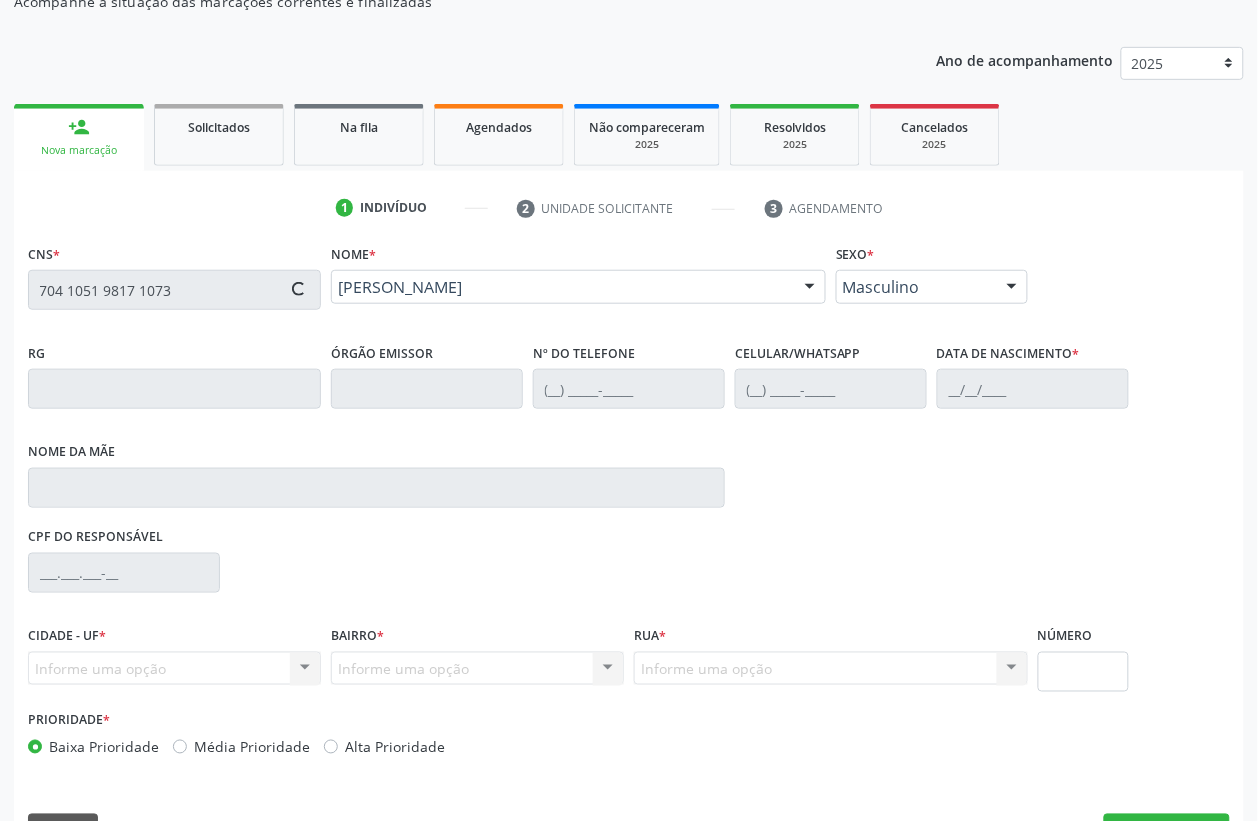 scroll, scrollTop: 248, scrollLeft: 0, axis: vertical 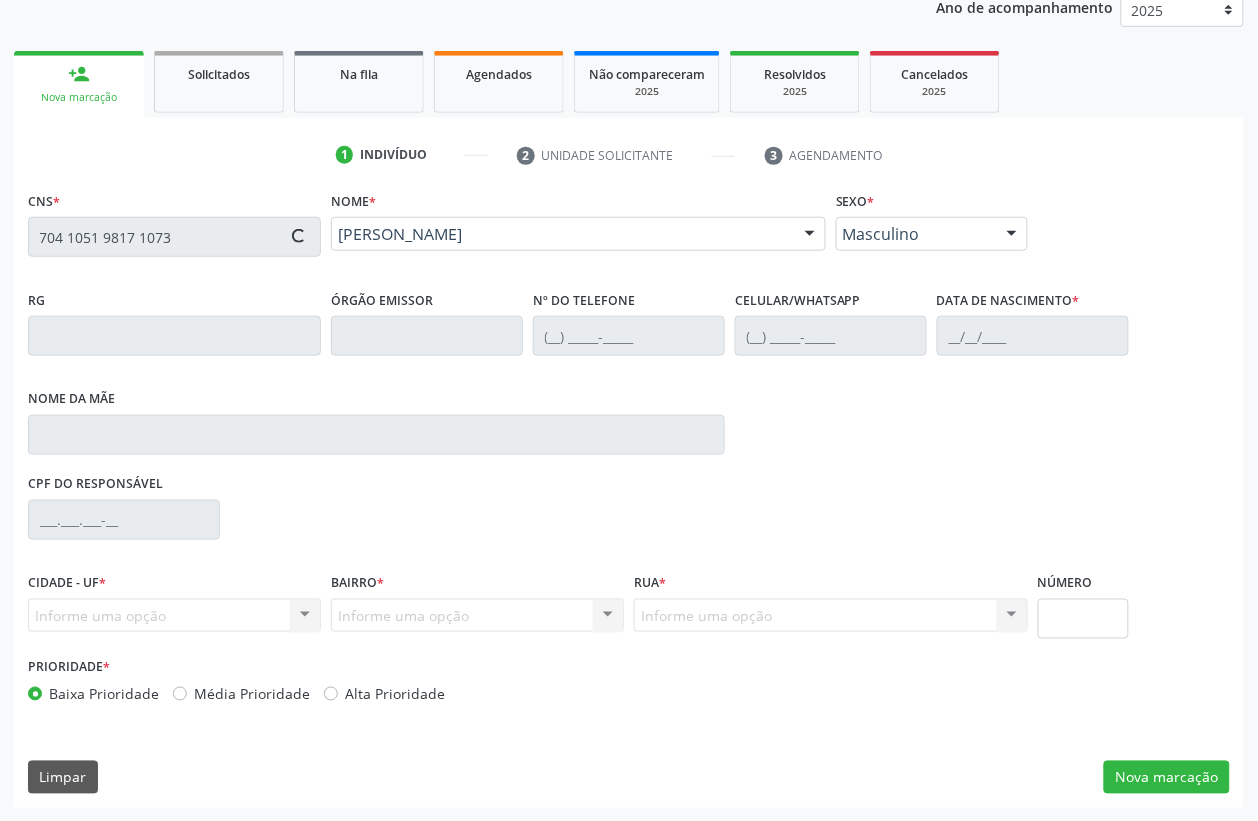 type on "30/05/2025" 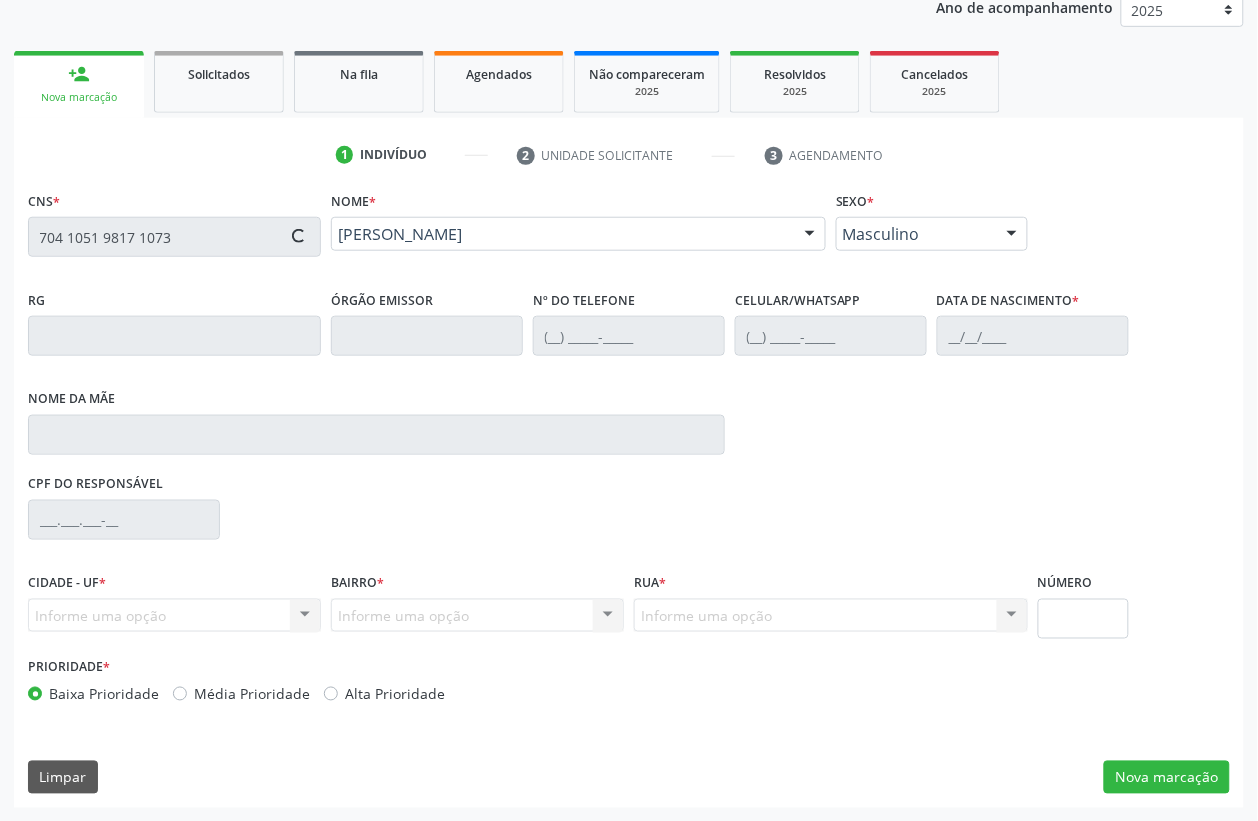 type on "Cinthia Micaele Cosmo da Silva" 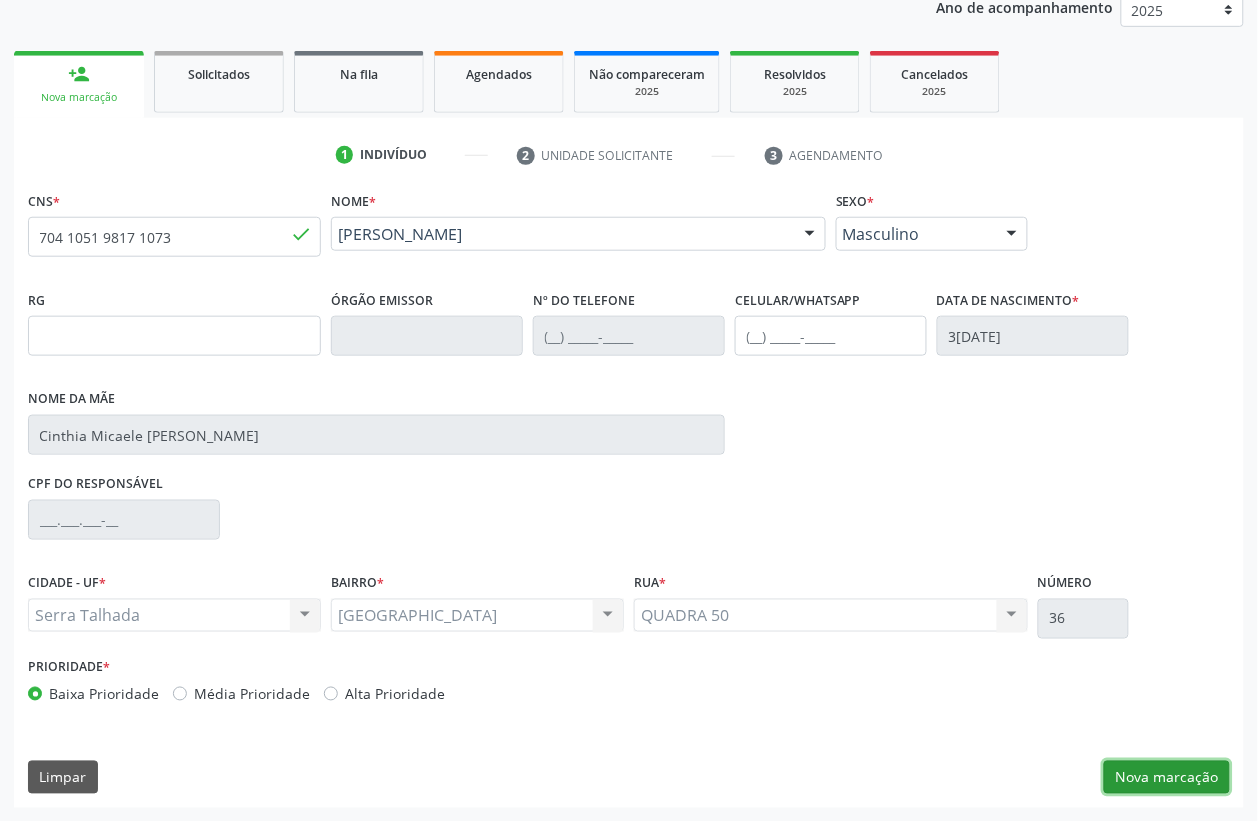 click on "Nova marcação" at bounding box center (1167, 778) 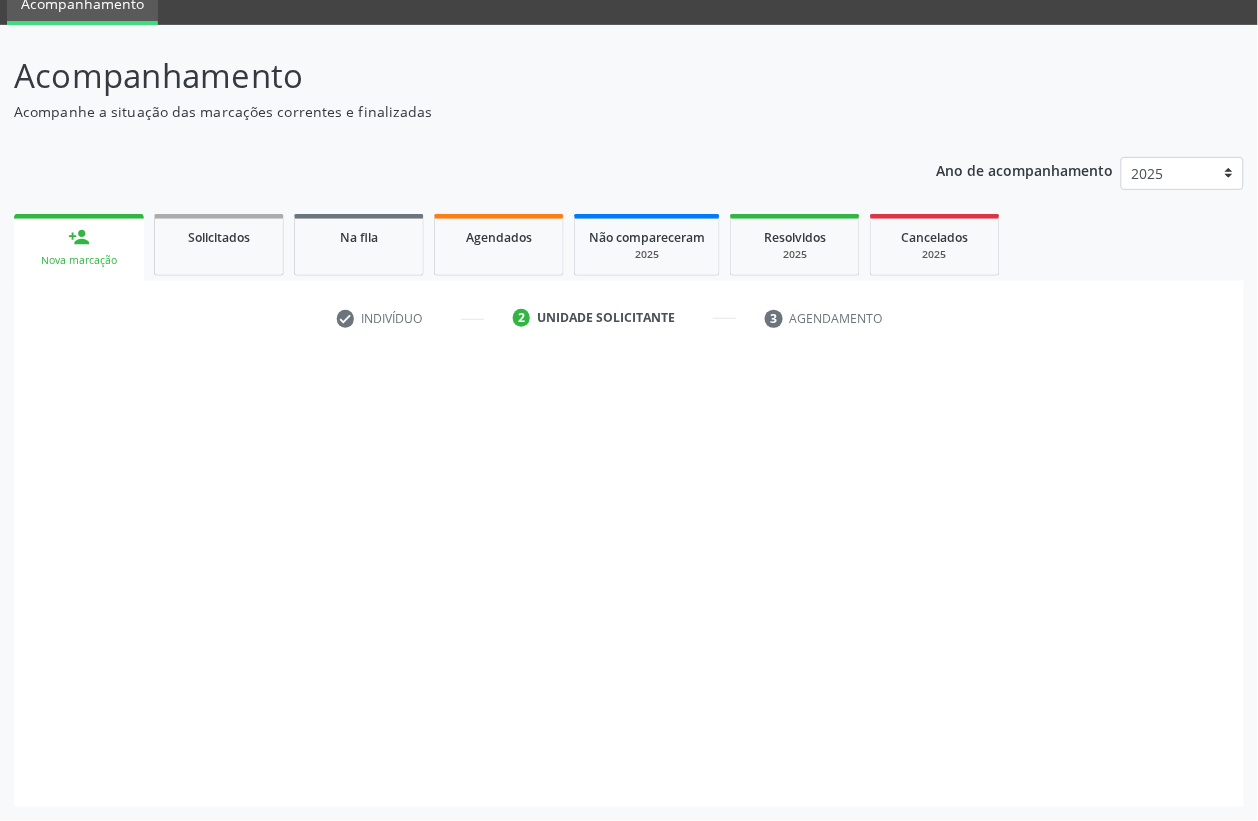 scroll, scrollTop: 85, scrollLeft: 0, axis: vertical 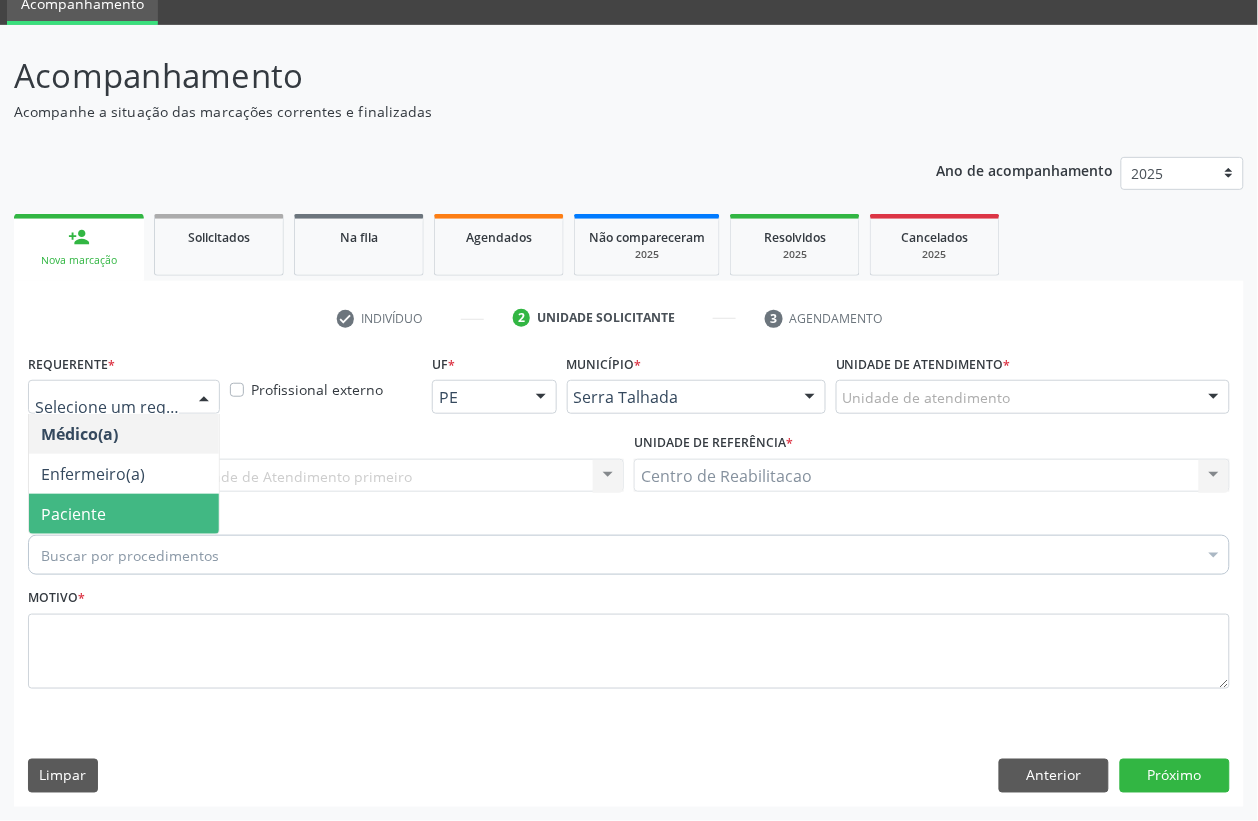 click on "Médico(a)   Enfermeiro(a)   Paciente
Nenhum resultado encontrado para: "   "
Não há nenhuma opção para ser exibida." at bounding box center (124, 474) 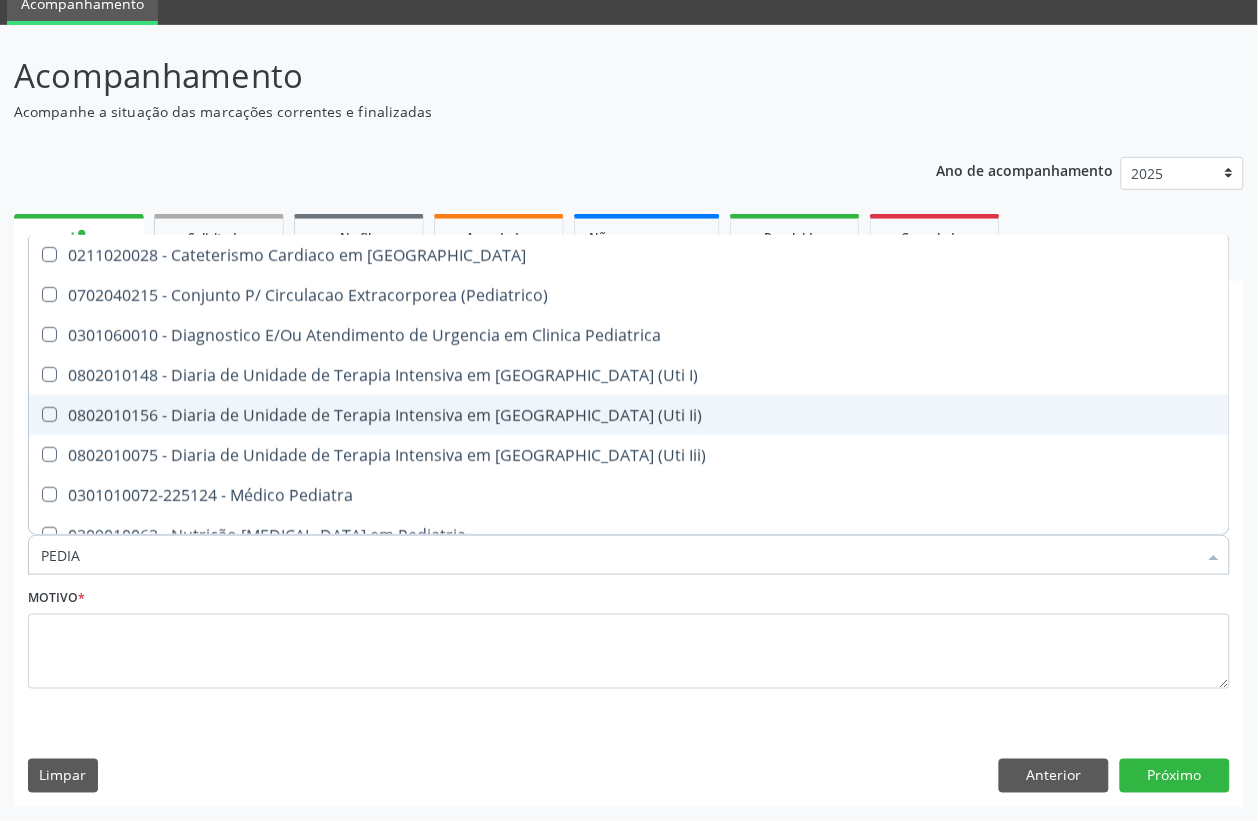 type on "PEDIAT" 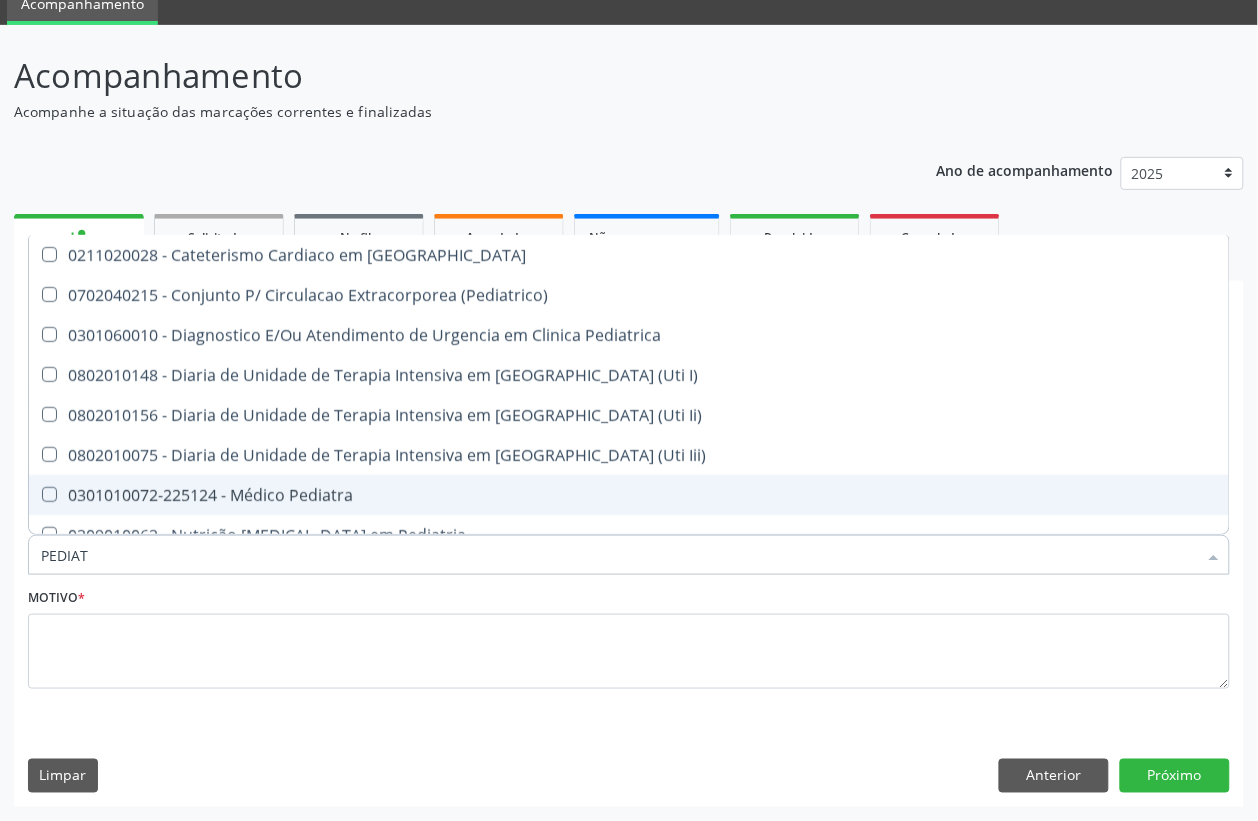 click on "0301010072-225124 - Médico Pediatra" at bounding box center (629, 495) 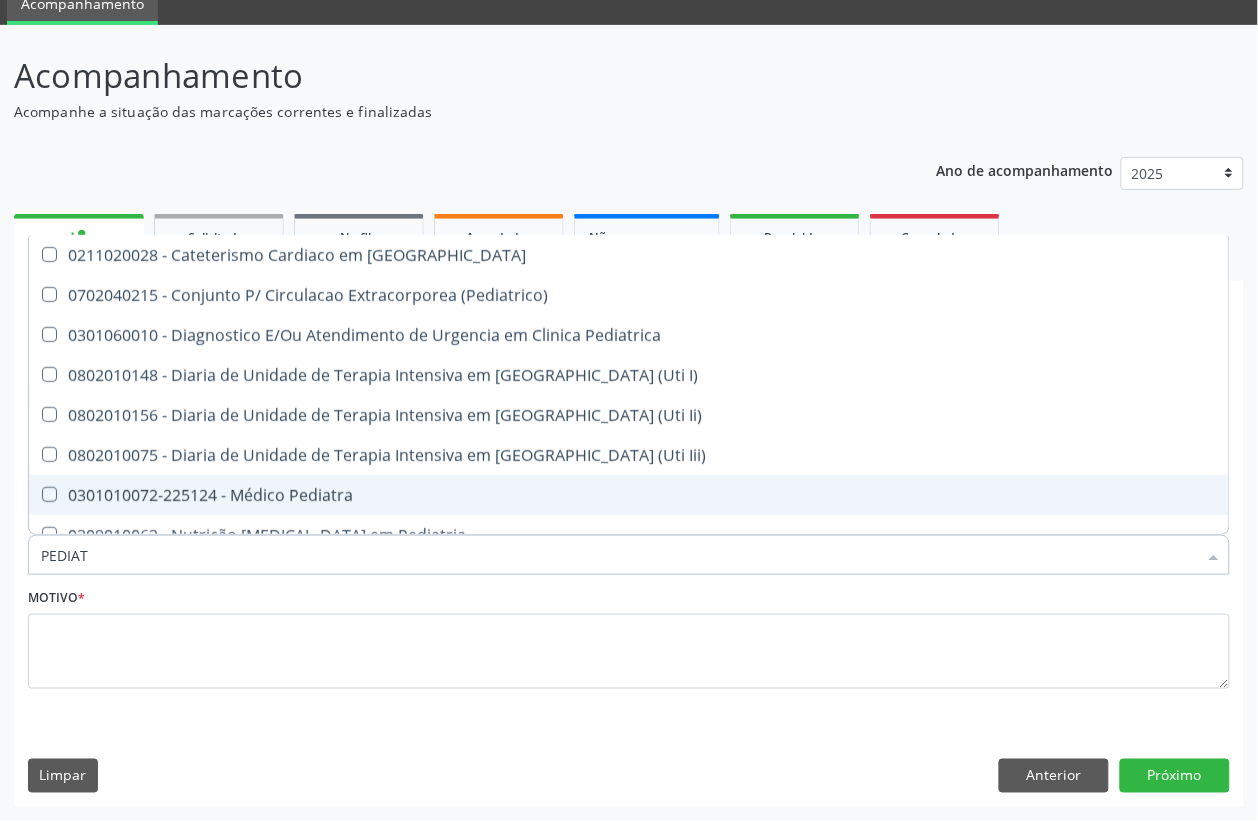 checkbox on "true" 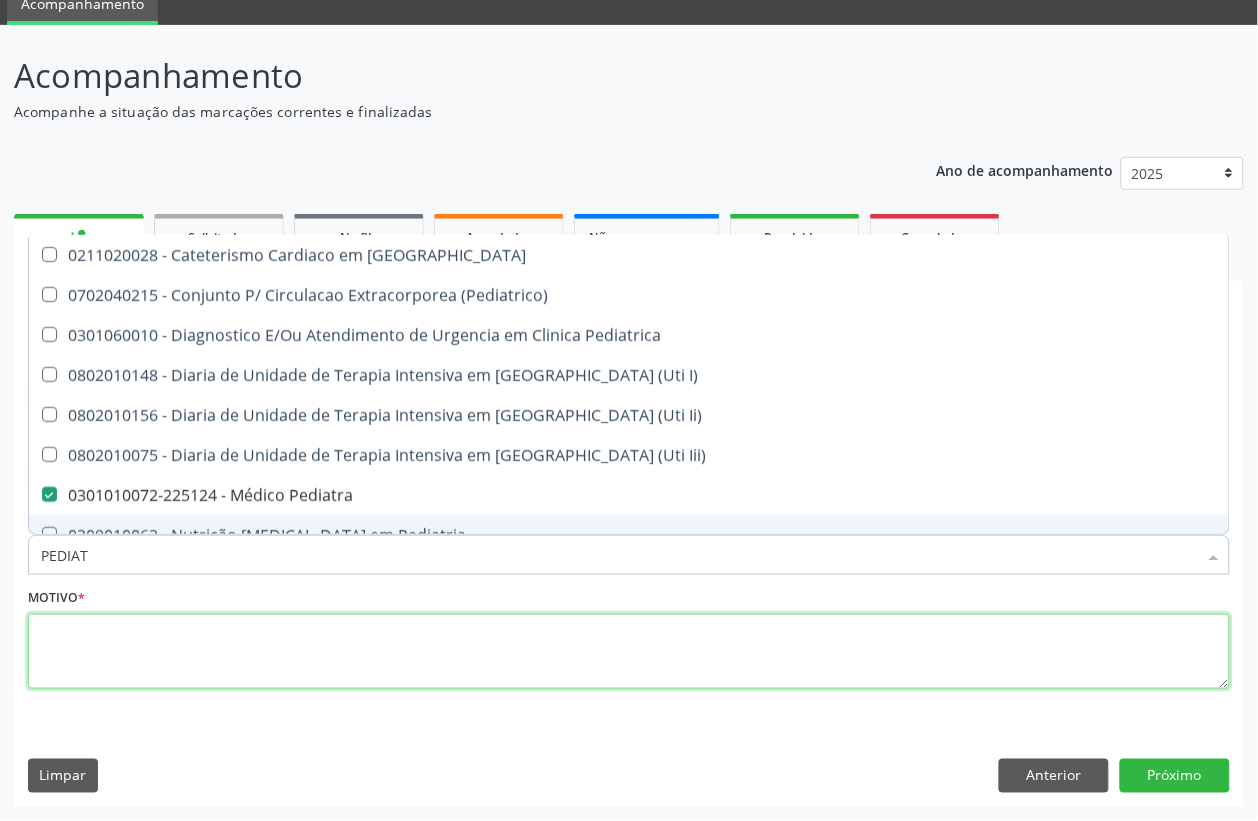 click at bounding box center (629, 652) 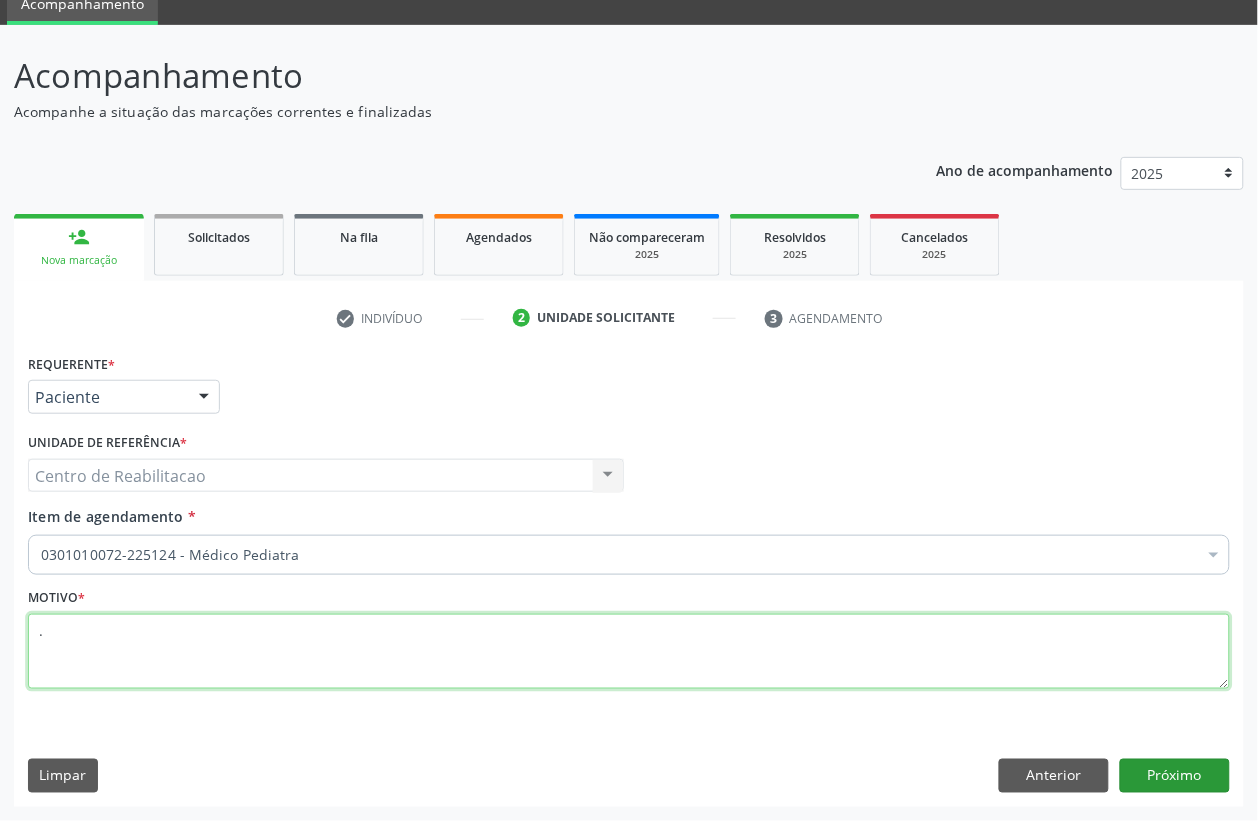 type on "." 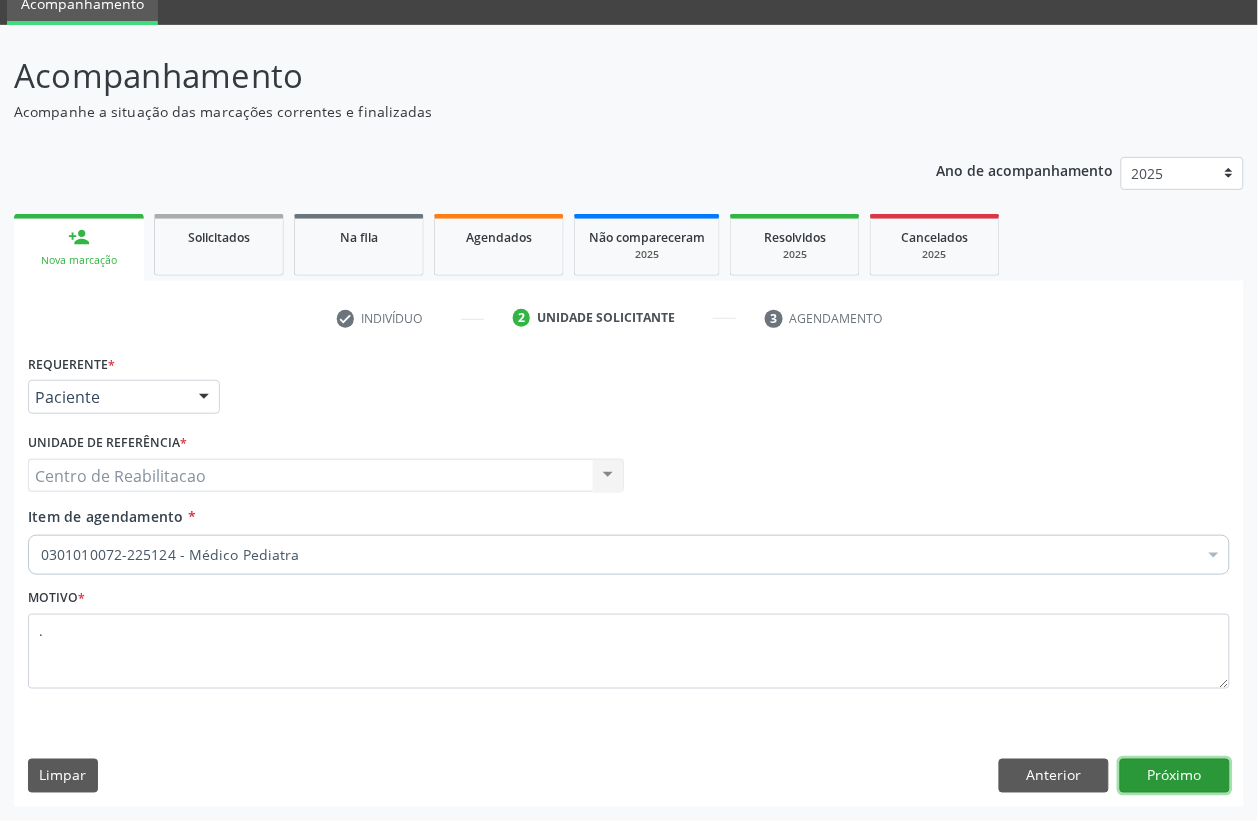 click on "Próximo" at bounding box center [1175, 776] 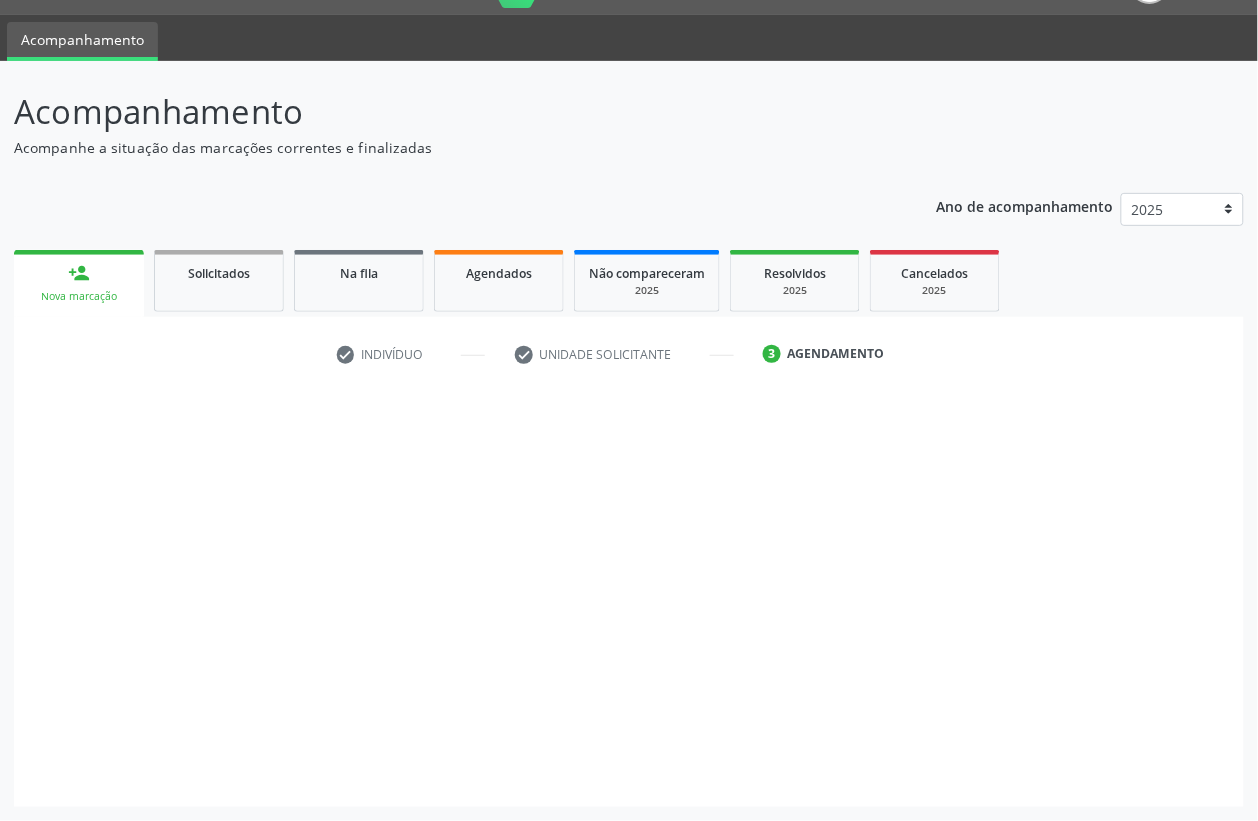 scroll, scrollTop: 50, scrollLeft: 0, axis: vertical 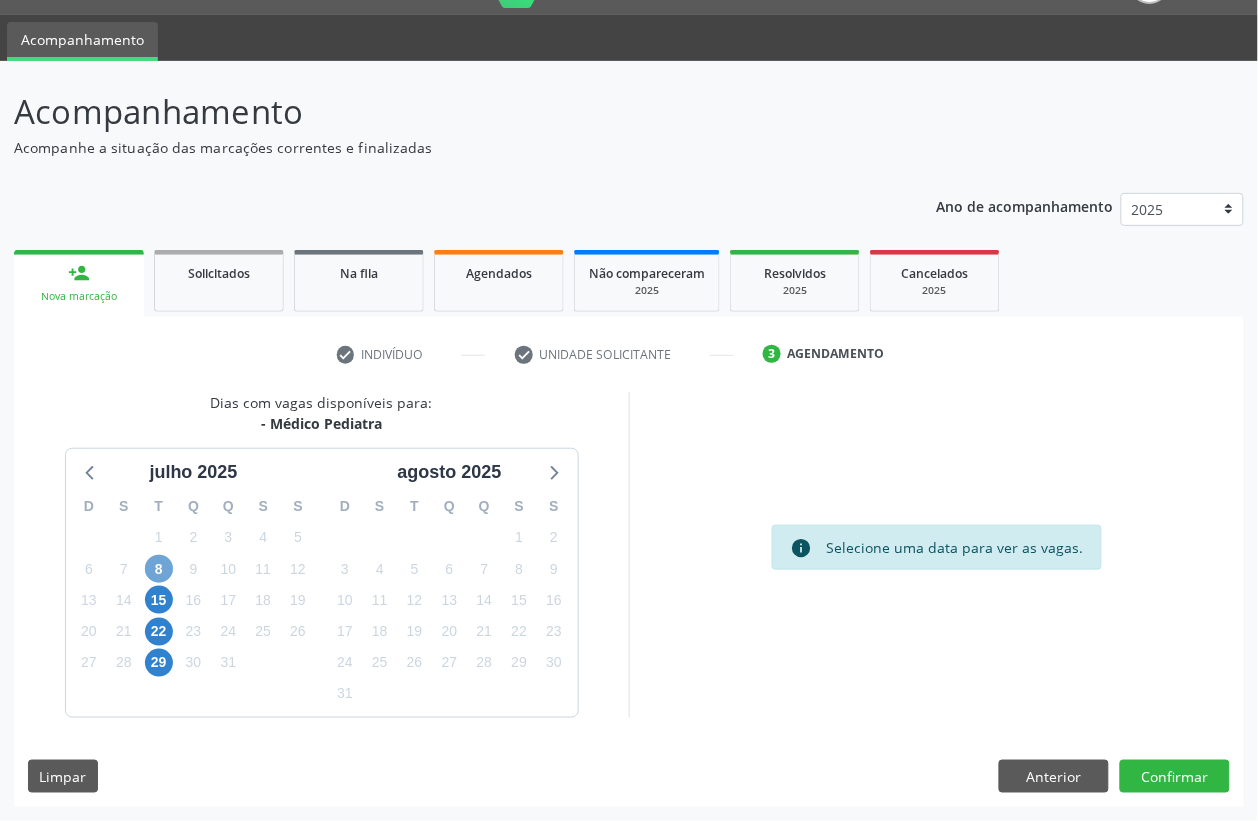 click on "8" at bounding box center (159, 569) 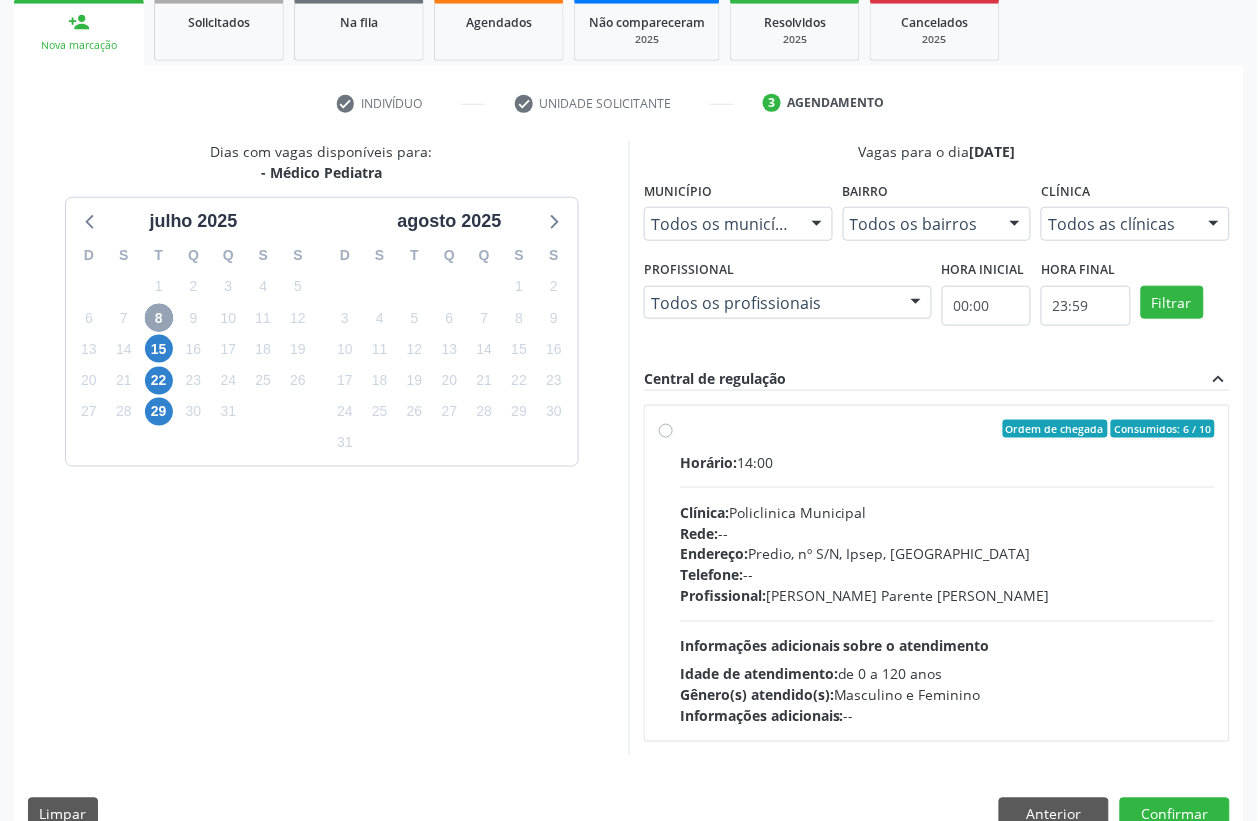 scroll, scrollTop: 338, scrollLeft: 0, axis: vertical 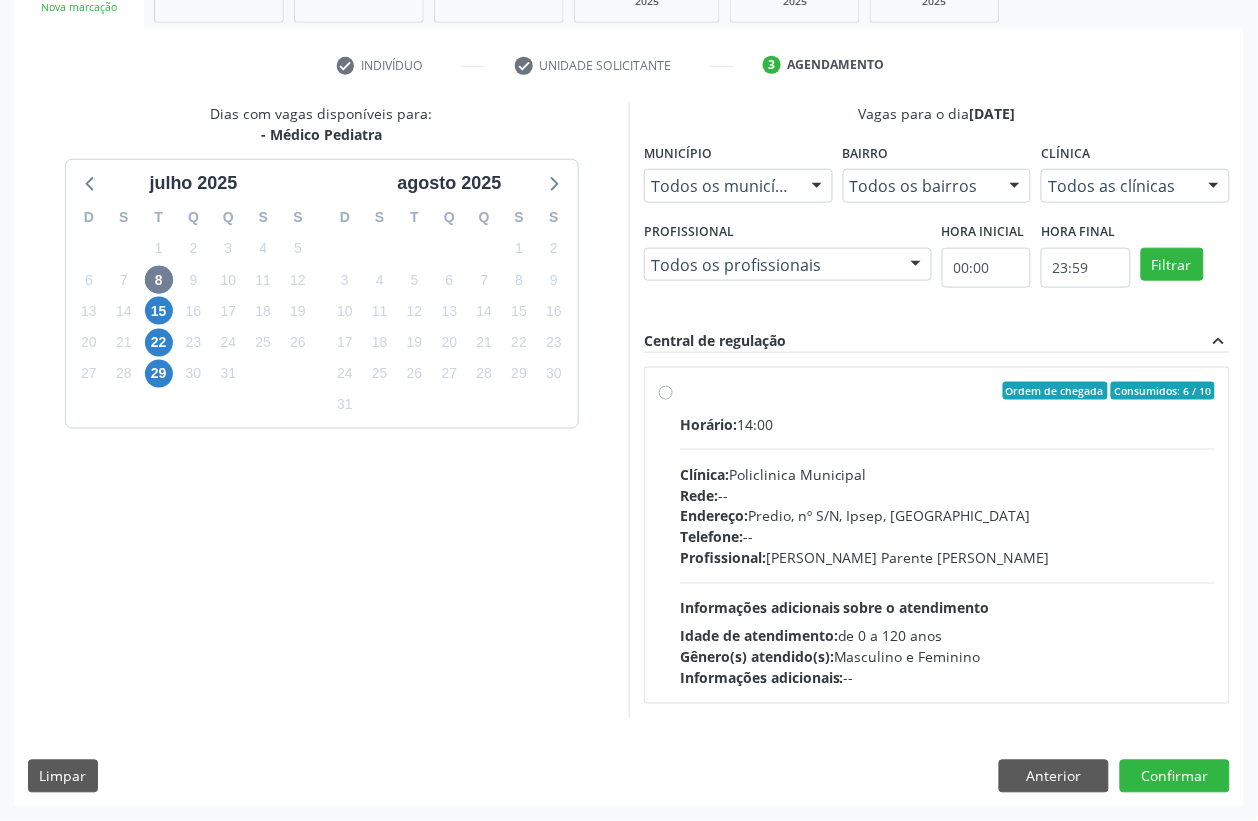 click on "Ordem de chegada
Consumidos: 6 / 10
Horário:   14:00
Clínica:  Policlinica Municipal
Rede:
--
Endereço:   Predio, nº S/N, Ipsep, Serra Talhada - PE
Telefone:   --
Profissional:
Bianca de Oliveira Parente Bezerra
Informações adicionais sobre o atendimento
Idade de atendimento:
de 0 a 120 anos
Gênero(s) atendido(s):
Masculino e Feminino
Informações adicionais:
--" at bounding box center (937, 535) 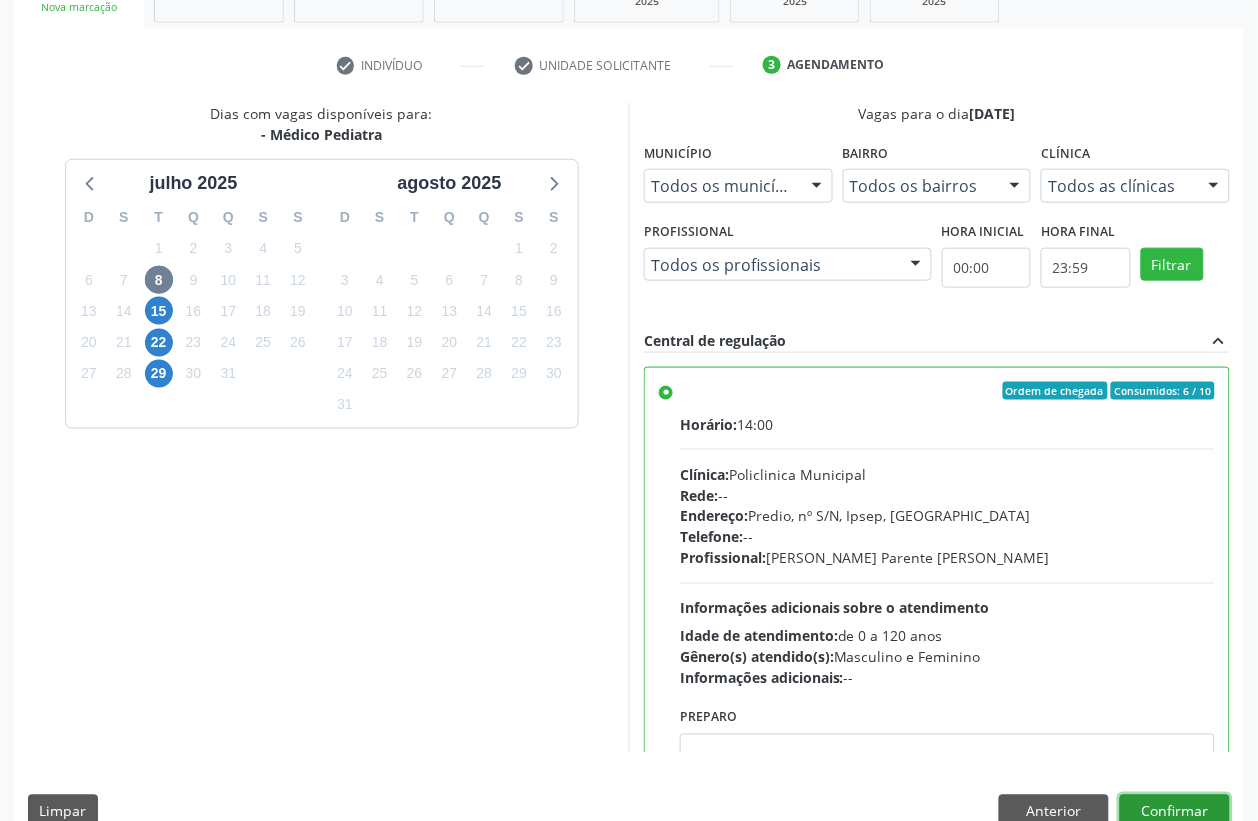 click on "Confirmar" at bounding box center [1175, 812] 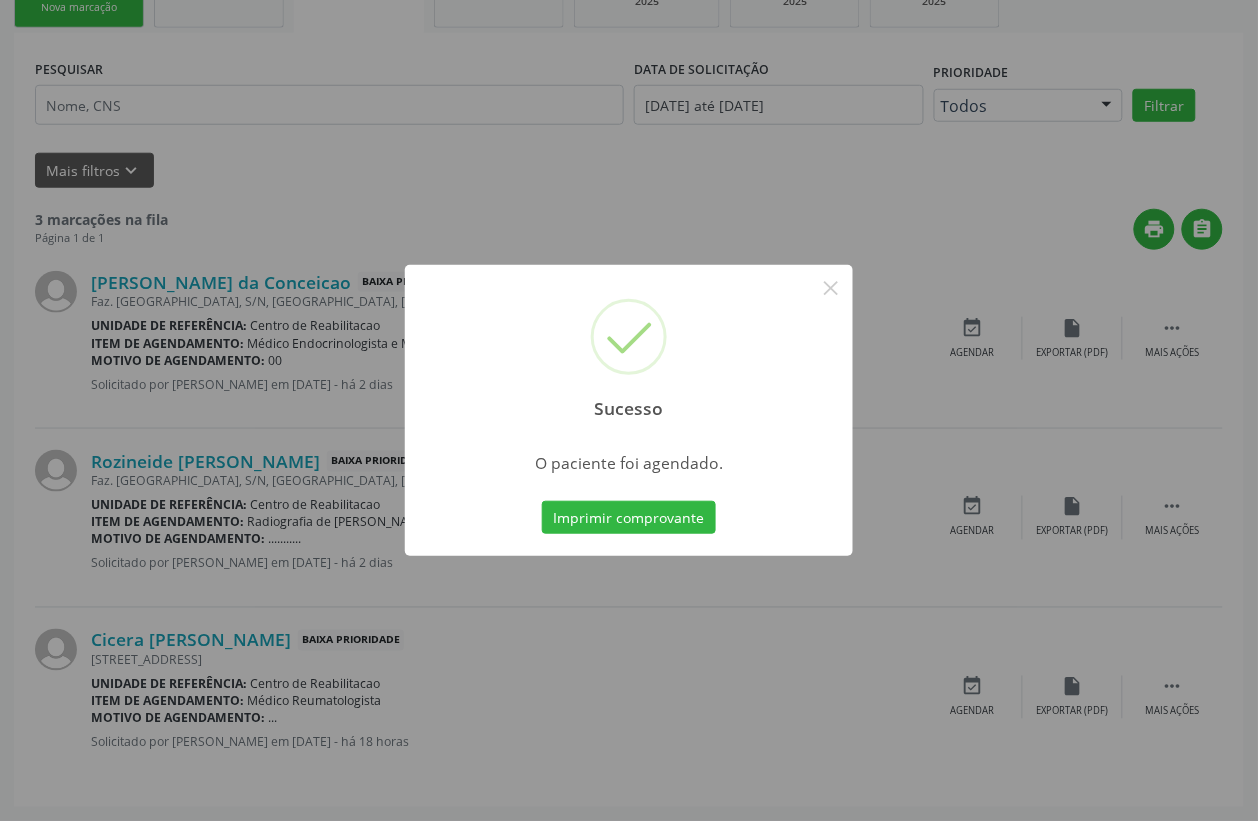 scroll, scrollTop: 0, scrollLeft: 0, axis: both 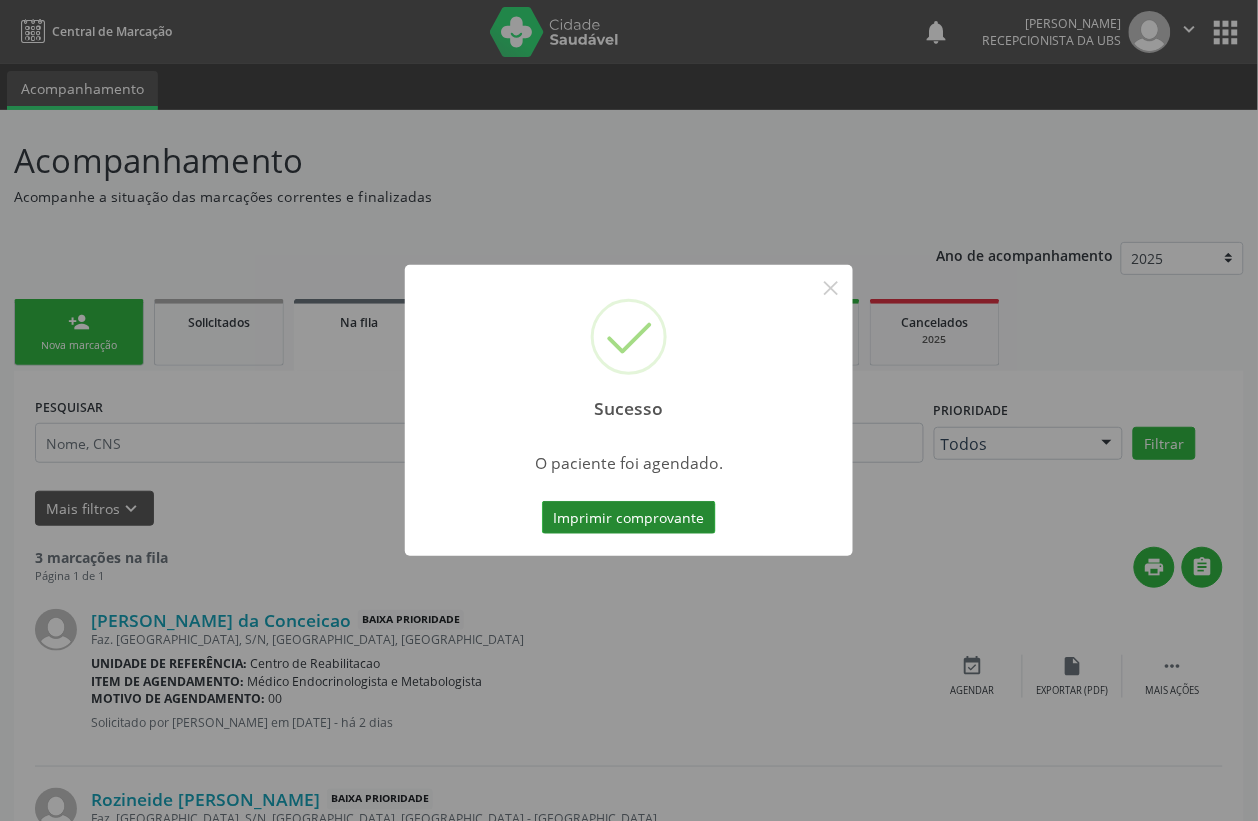 click on "Imprimir comprovante" at bounding box center [629, 518] 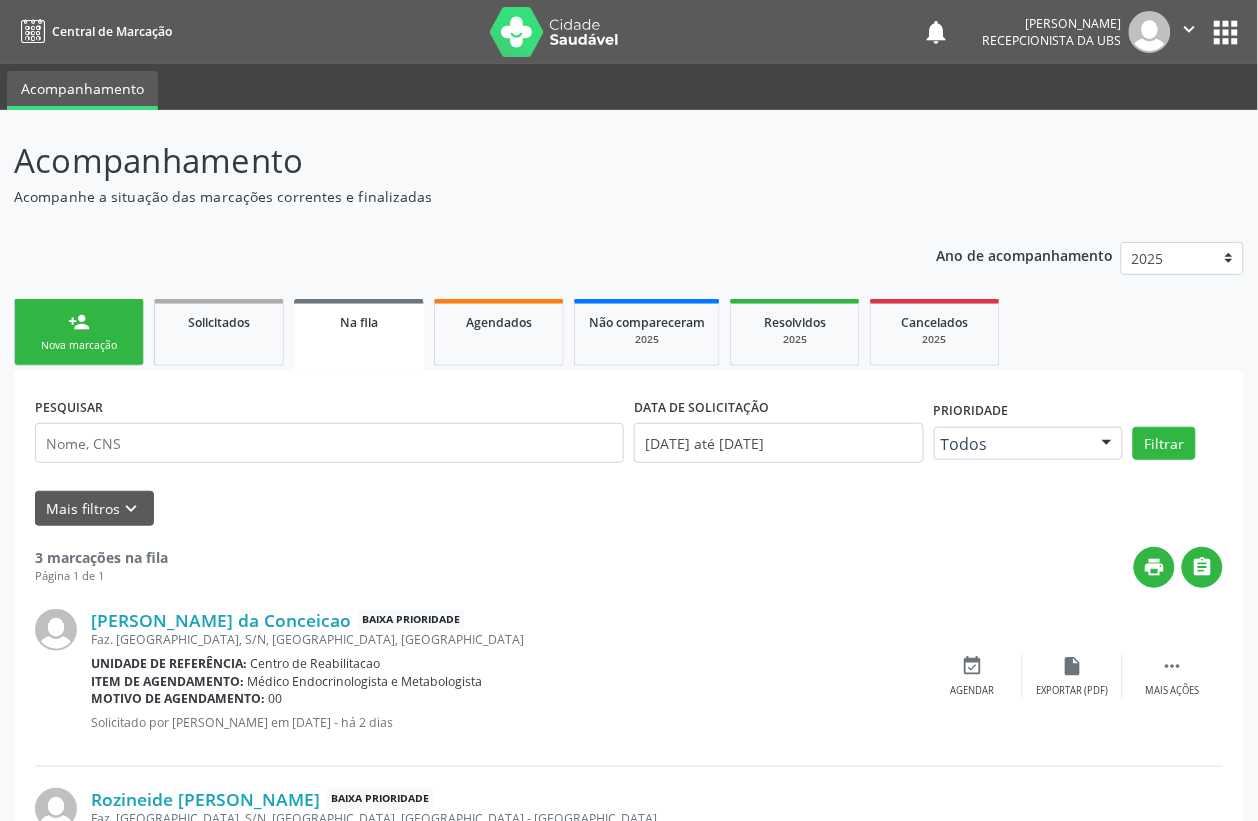 click on "person_add
Nova marcação" at bounding box center [79, 332] 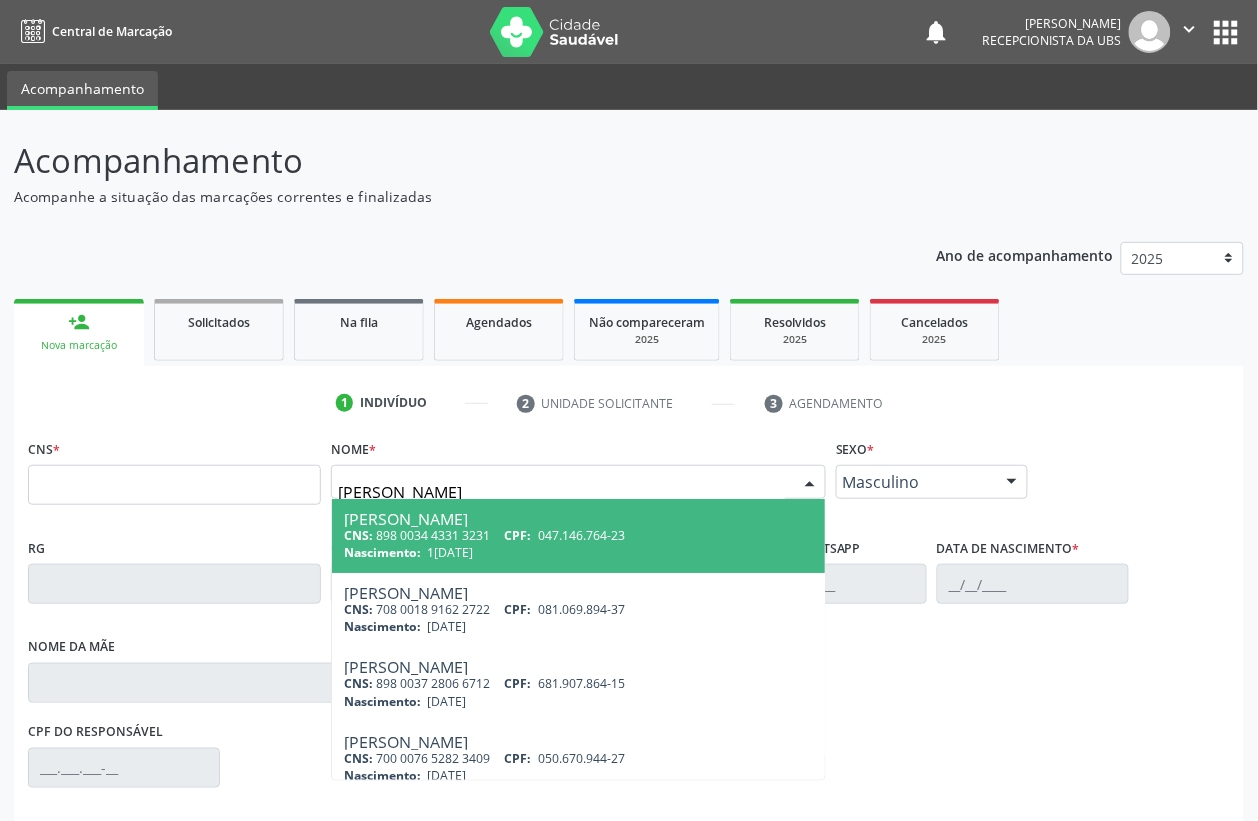 type on "MARIA DE LOURDES FERREIRA" 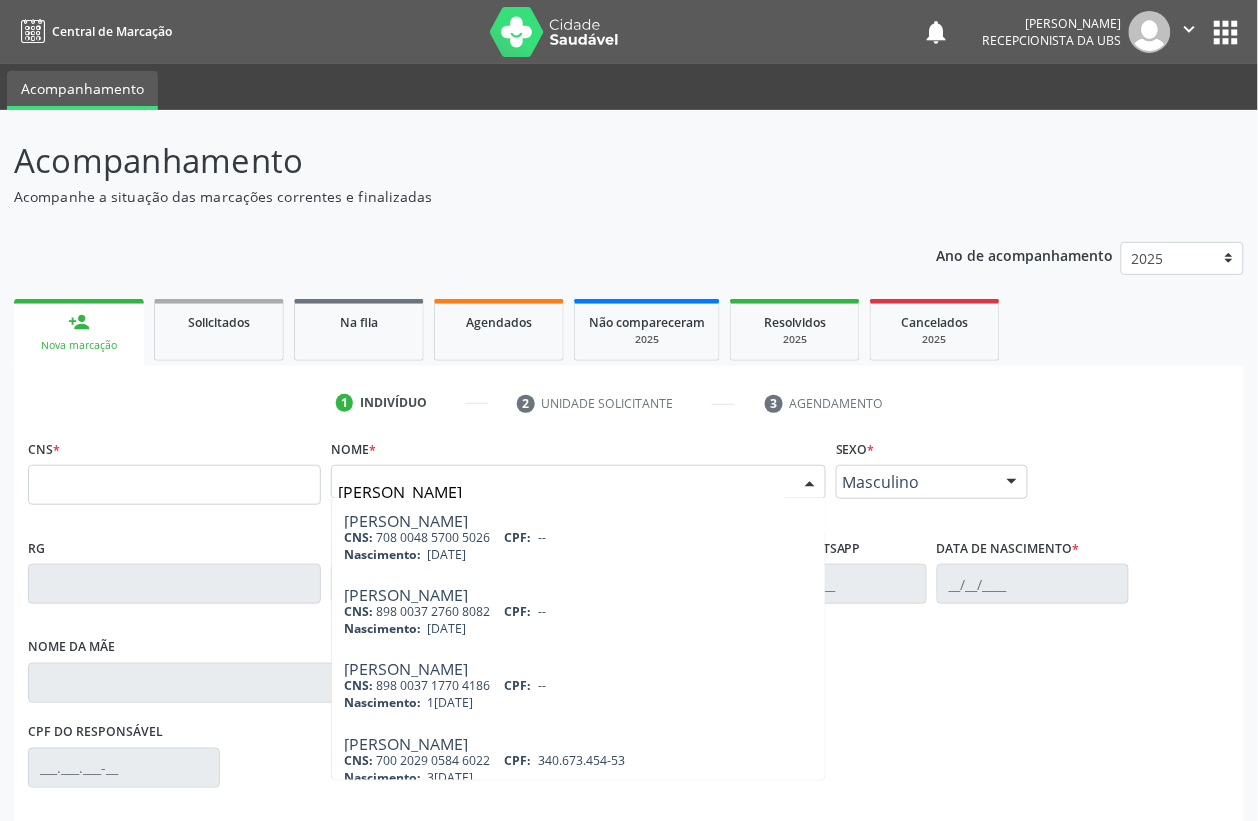 scroll, scrollTop: 250, scrollLeft: 0, axis: vertical 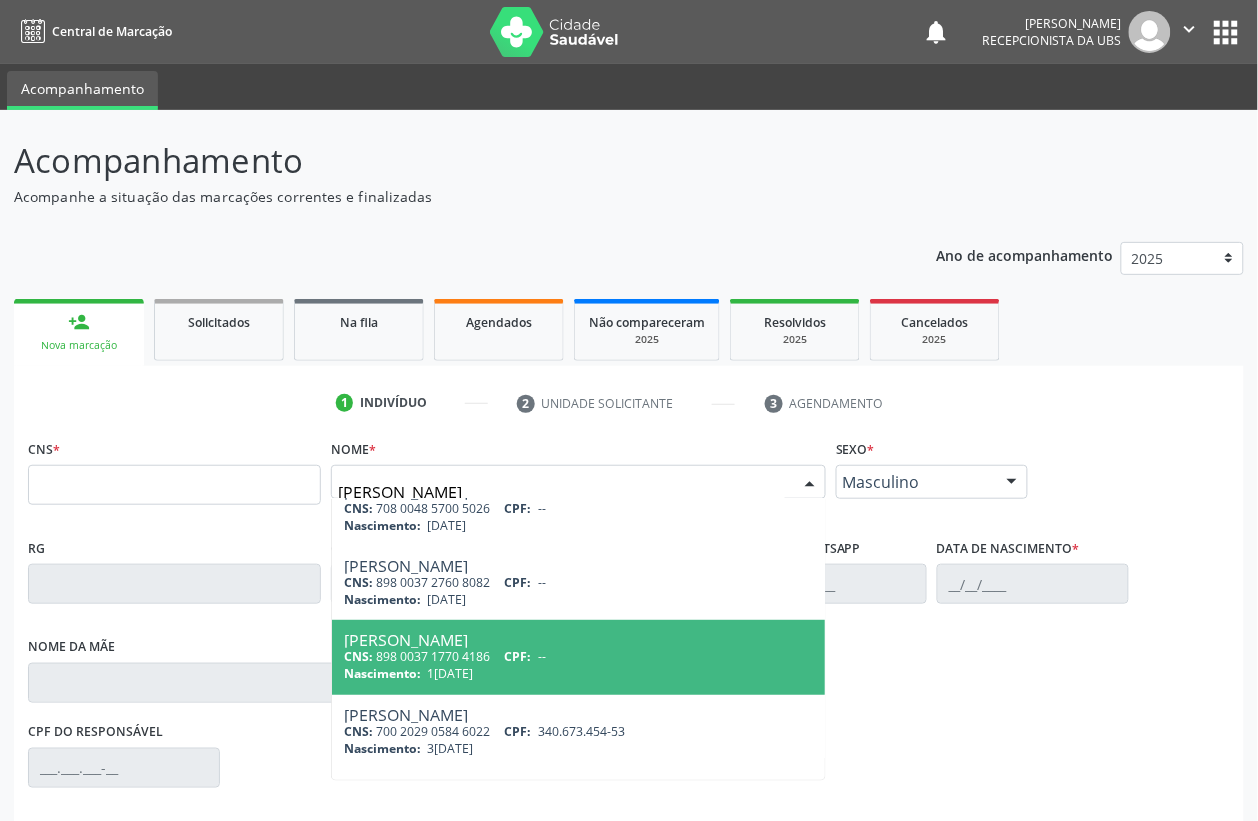 click on "CNS:
898 0037 1770 4186
CPF:    --" at bounding box center [578, 656] 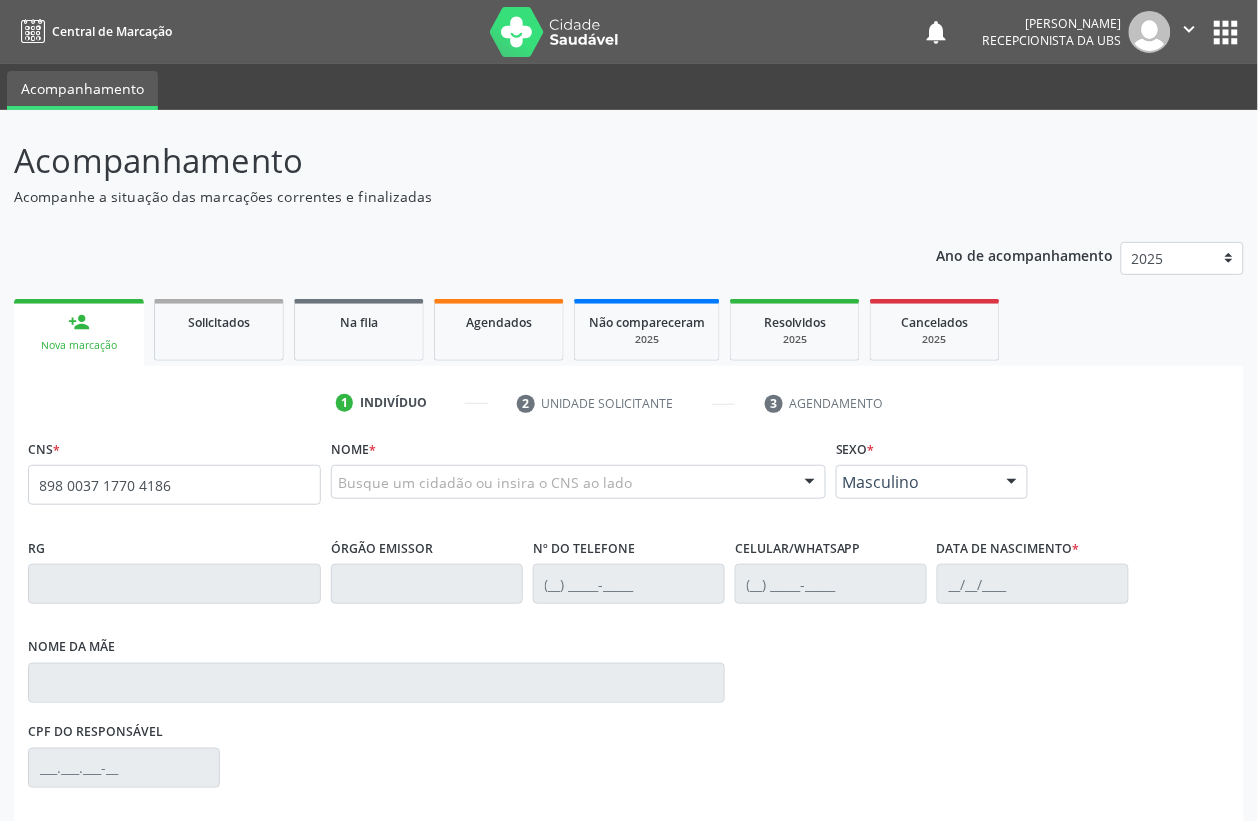 scroll, scrollTop: 0, scrollLeft: 0, axis: both 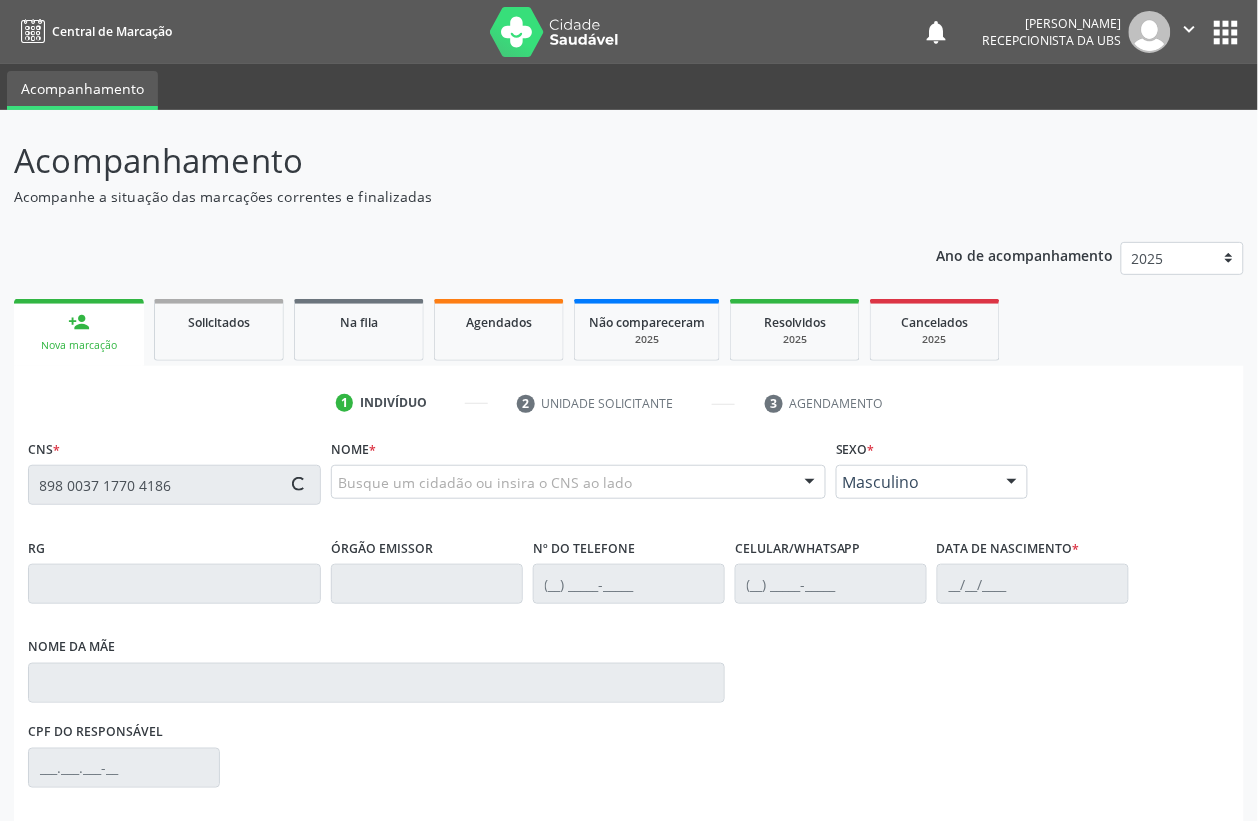 type on "898 0037 1770 4186" 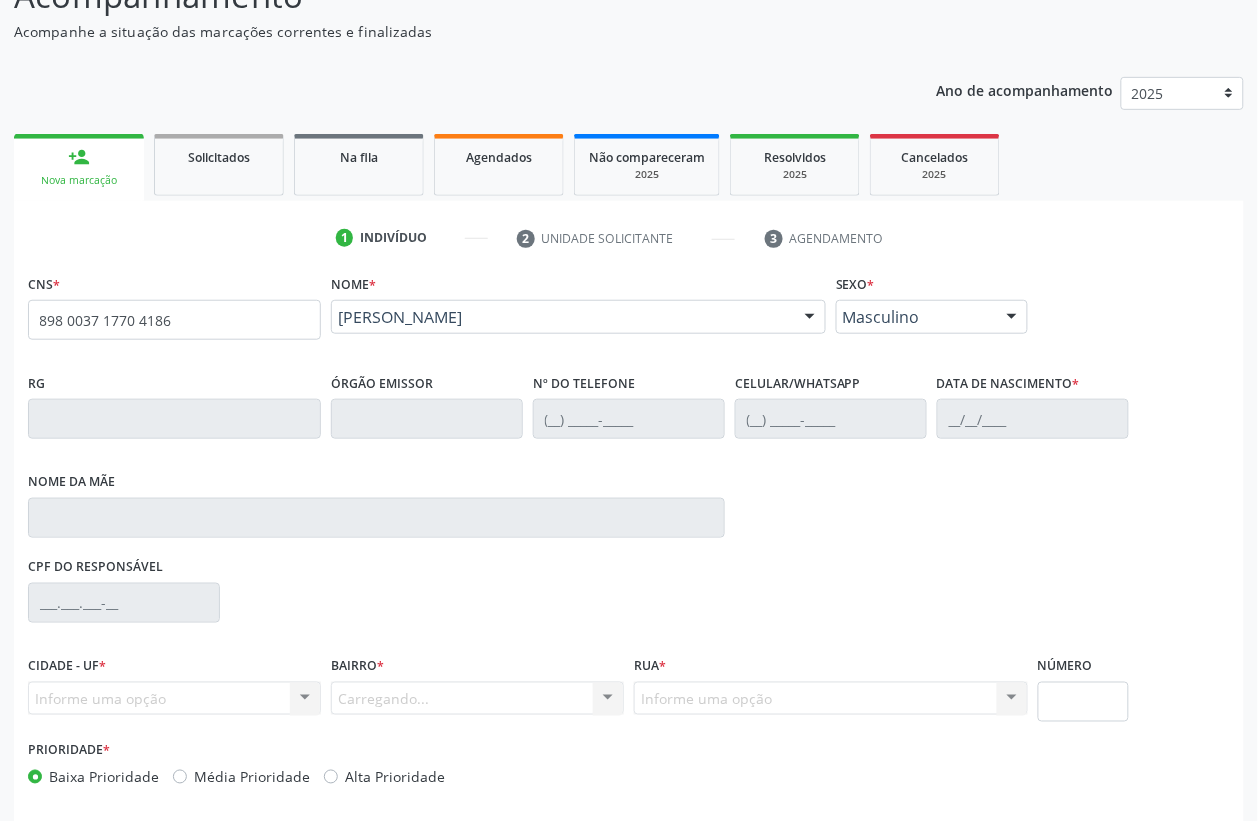 scroll, scrollTop: 248, scrollLeft: 0, axis: vertical 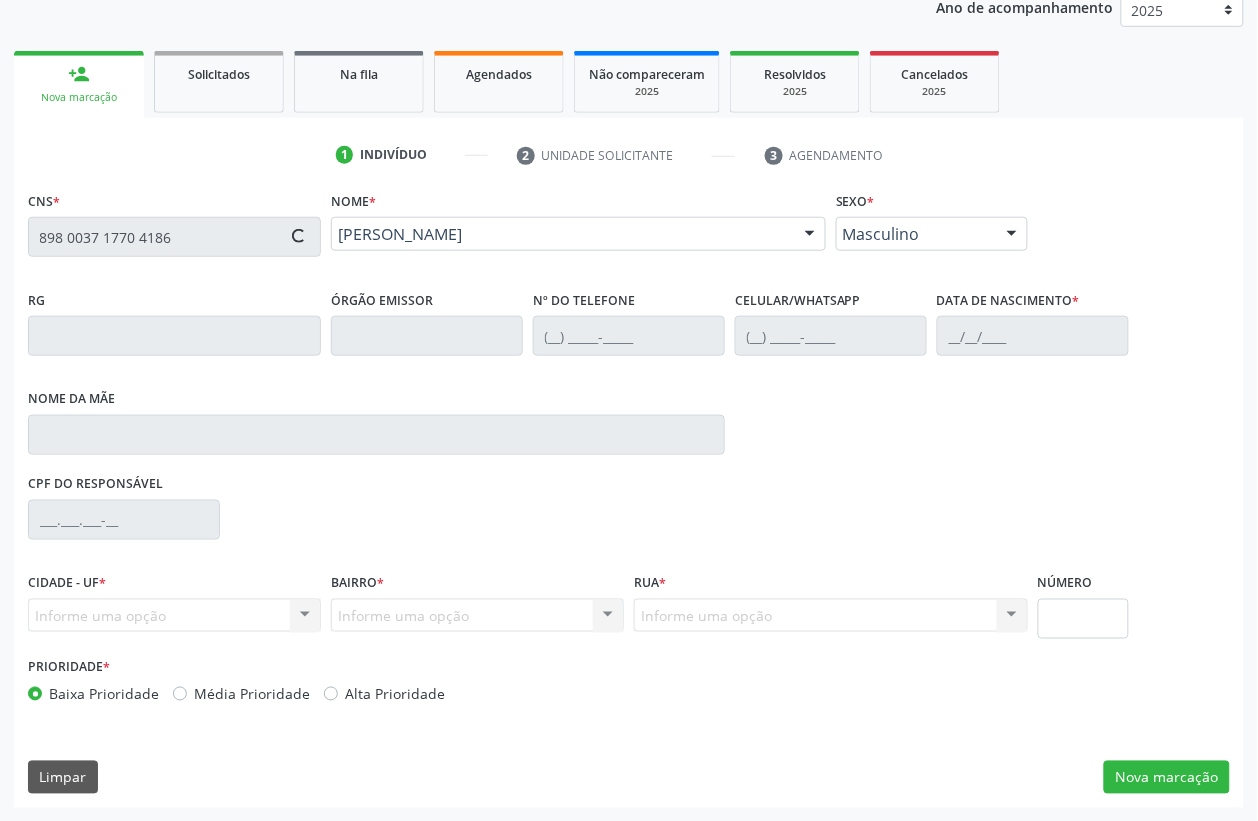 type on "(87) 99922-6726" 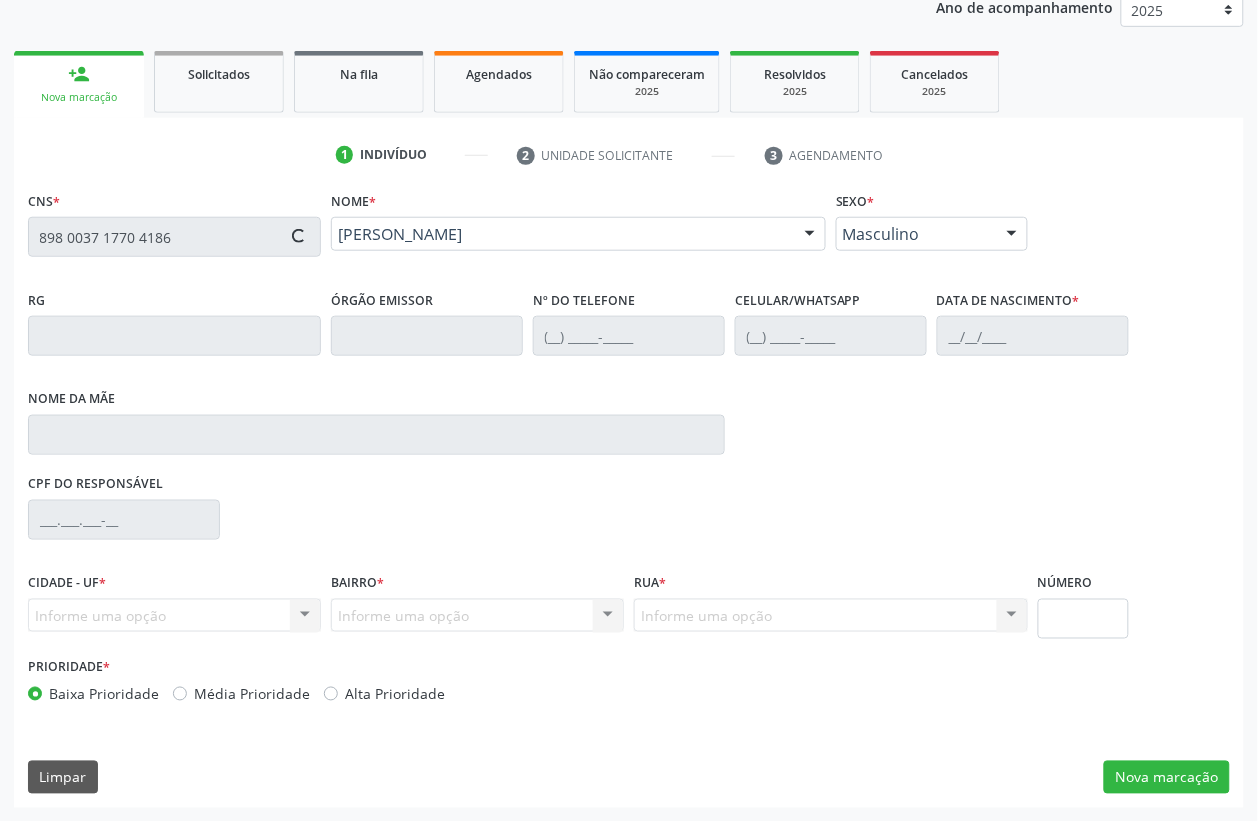 type on "19/07/1977" 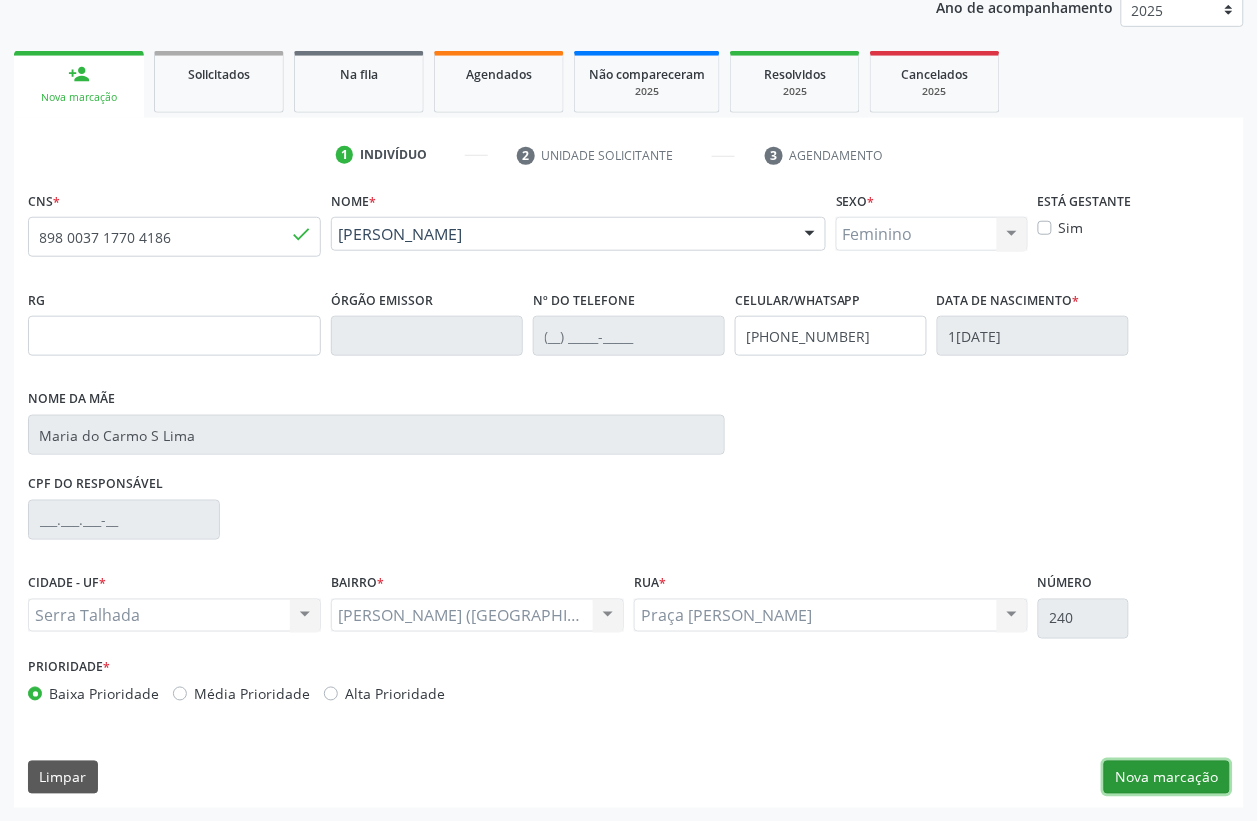 click on "Nova marcação" at bounding box center [1167, 778] 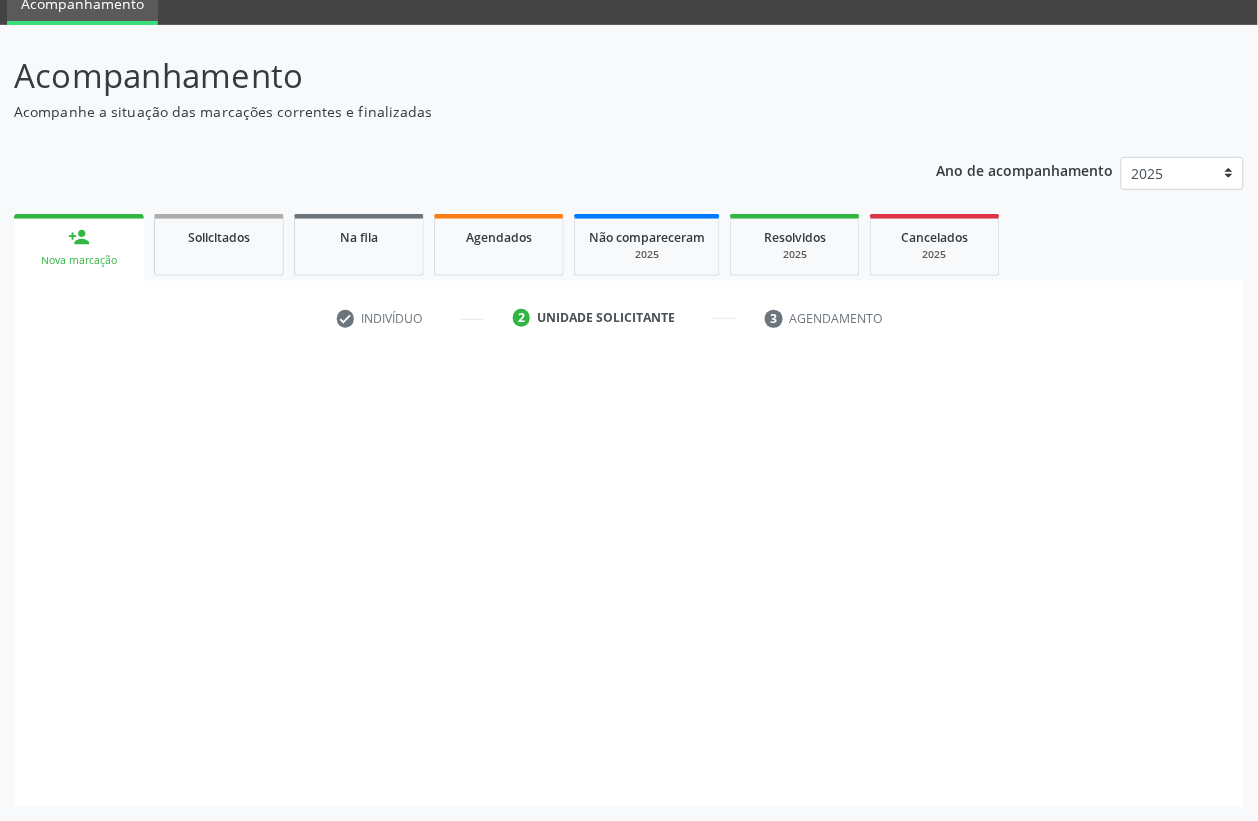 scroll, scrollTop: 85, scrollLeft: 0, axis: vertical 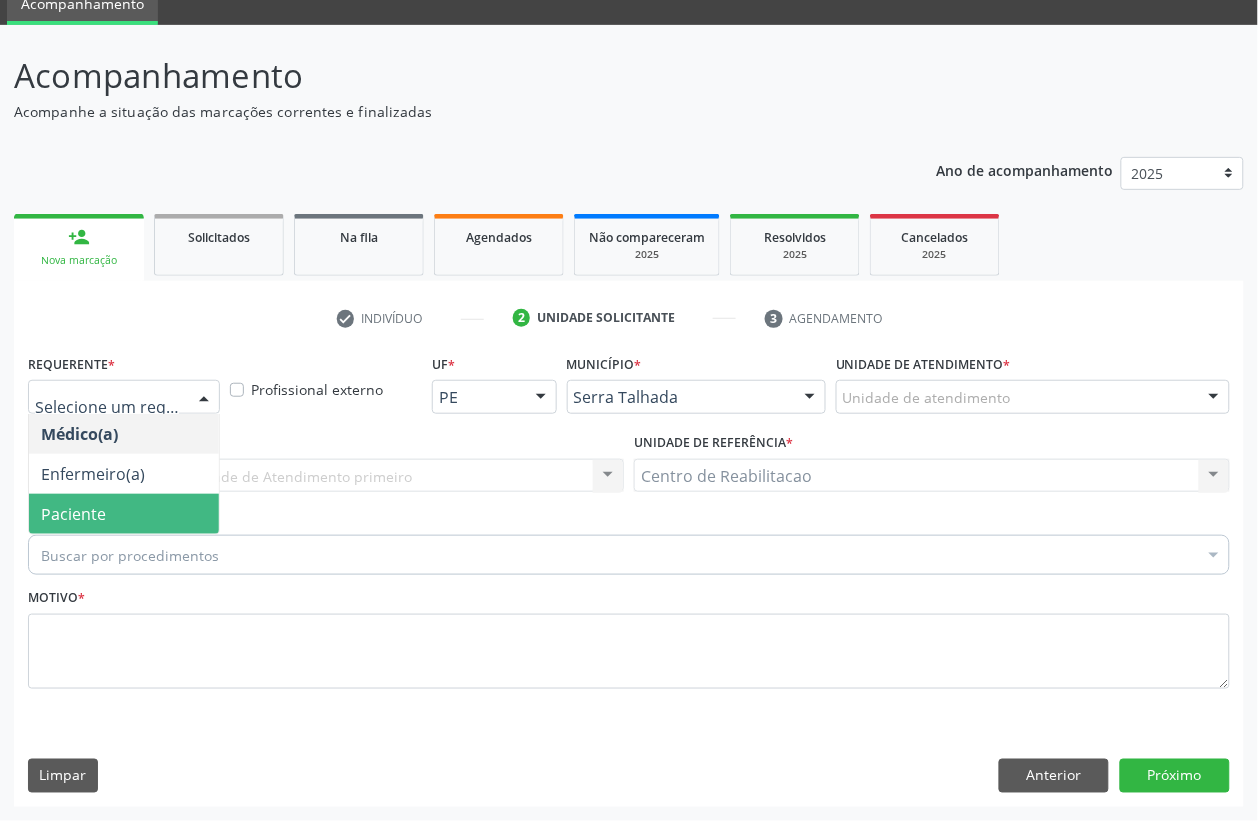 click on "Paciente" at bounding box center (73, 514) 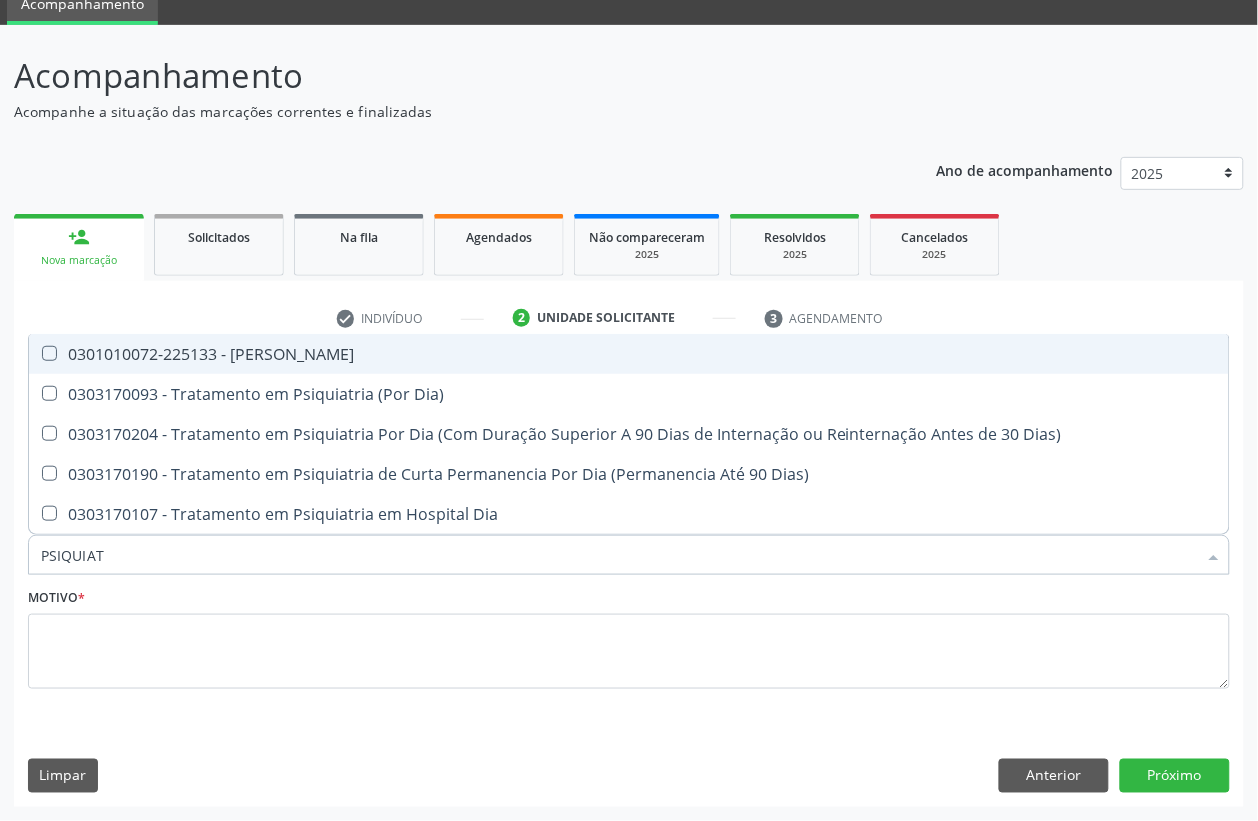 type on "PSIQUIATR" 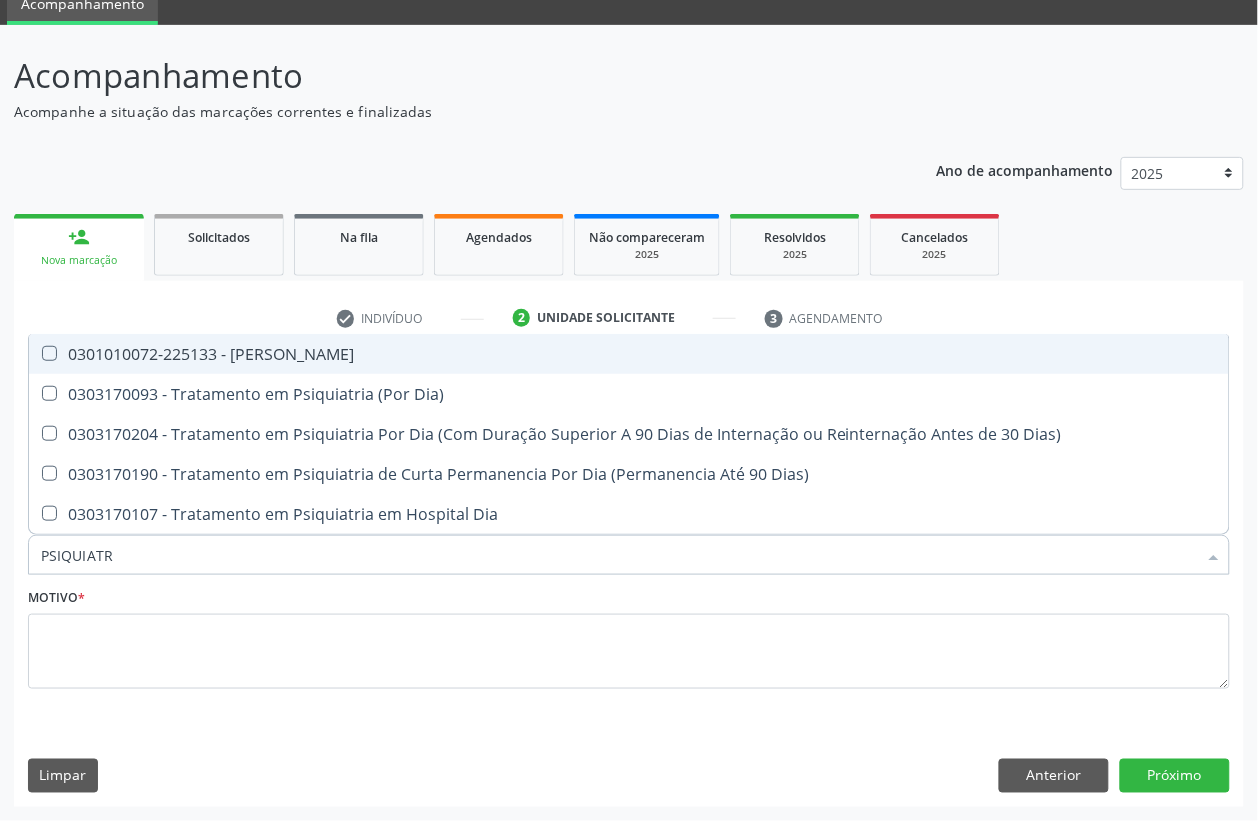 click on "0301010072-225133 - [PERSON_NAME]" at bounding box center (629, 354) 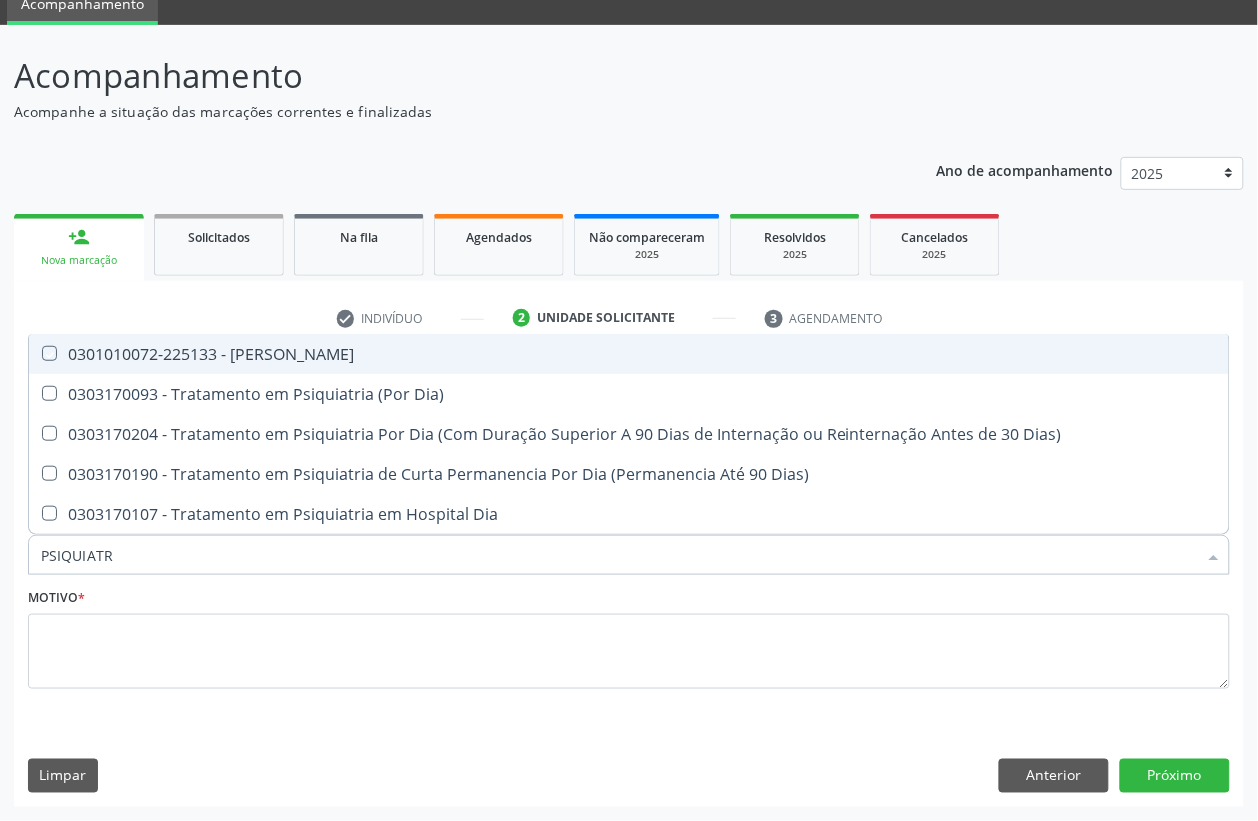 checkbox on "true" 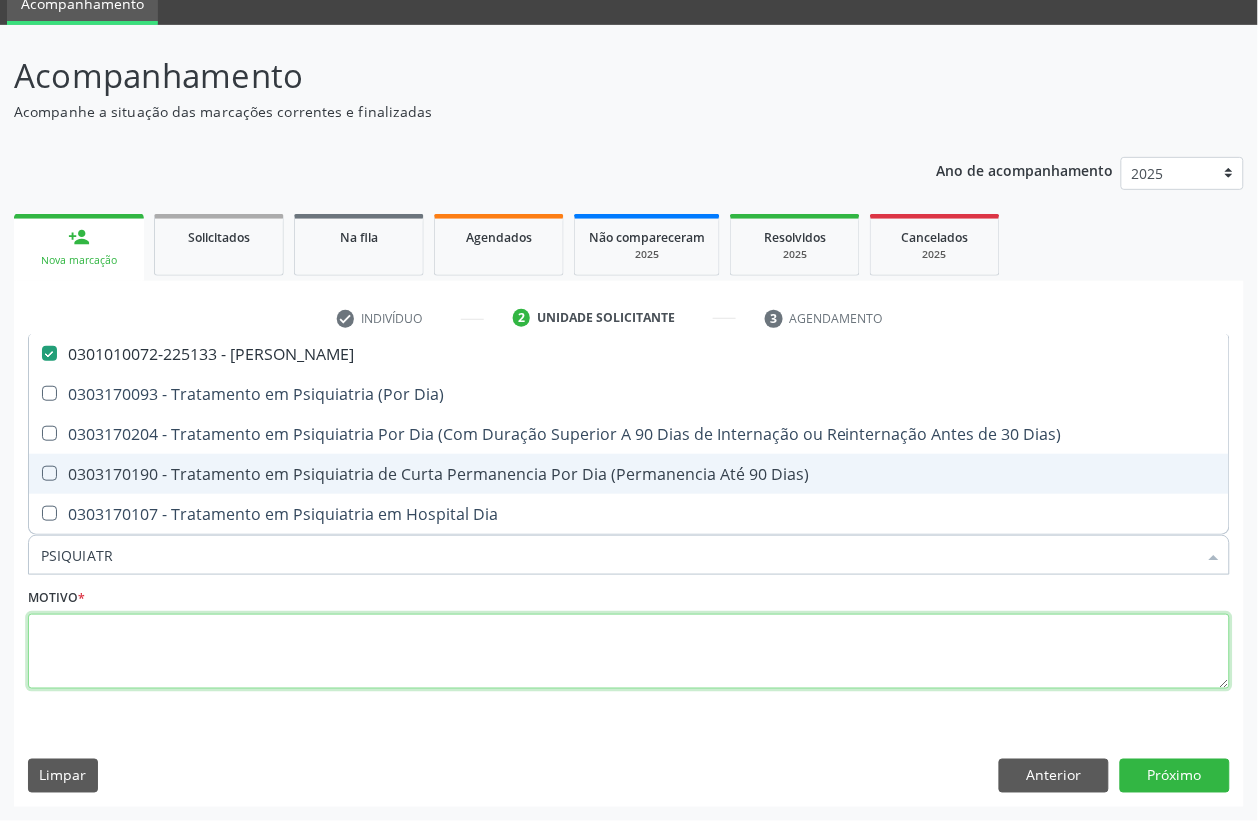 click at bounding box center (629, 652) 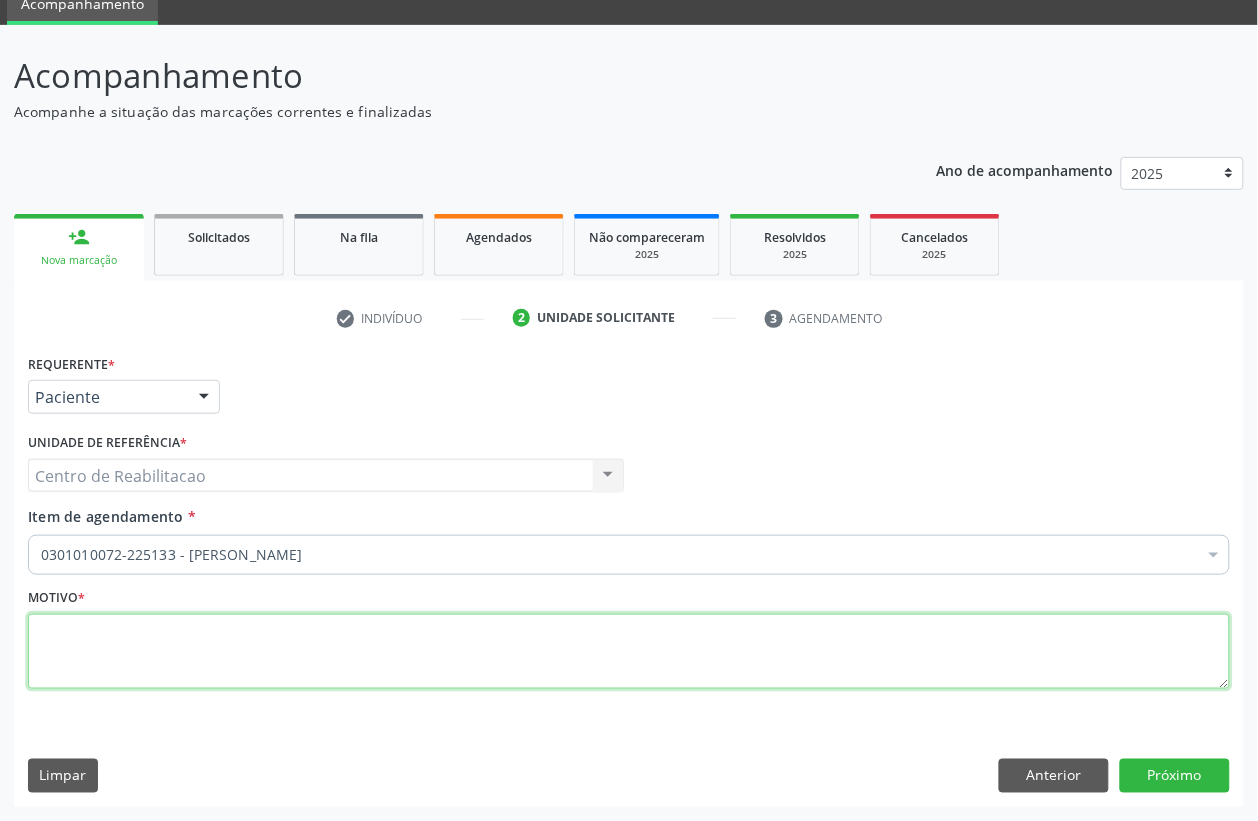 click at bounding box center (629, 652) 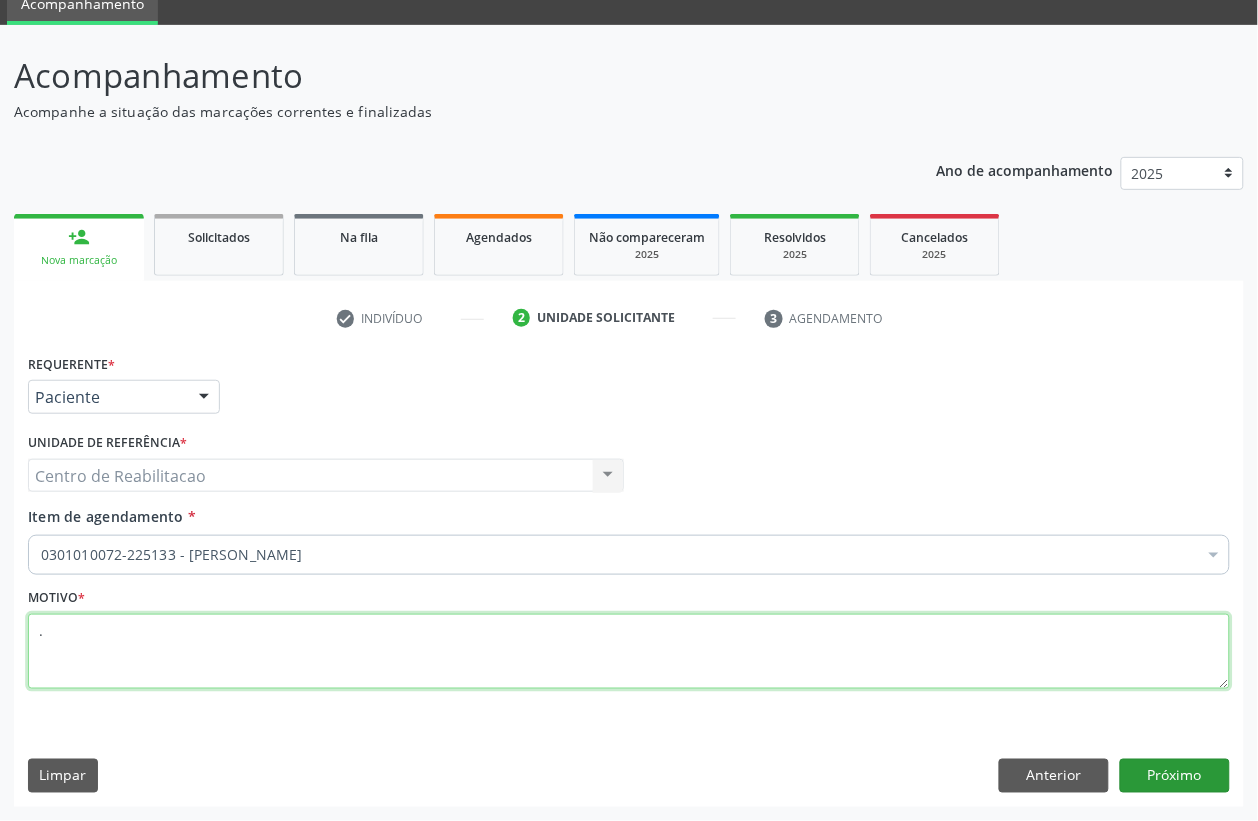 type on "." 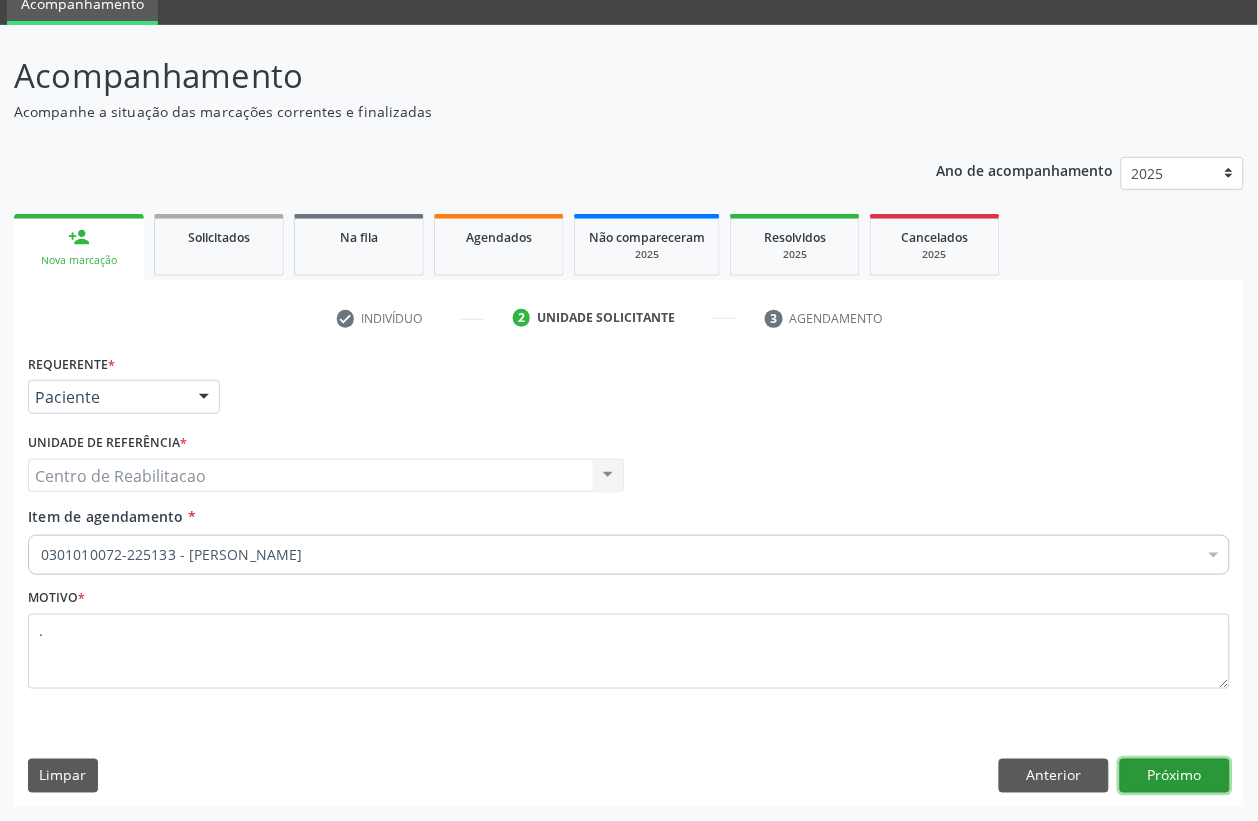 click on "Próximo" at bounding box center [1175, 776] 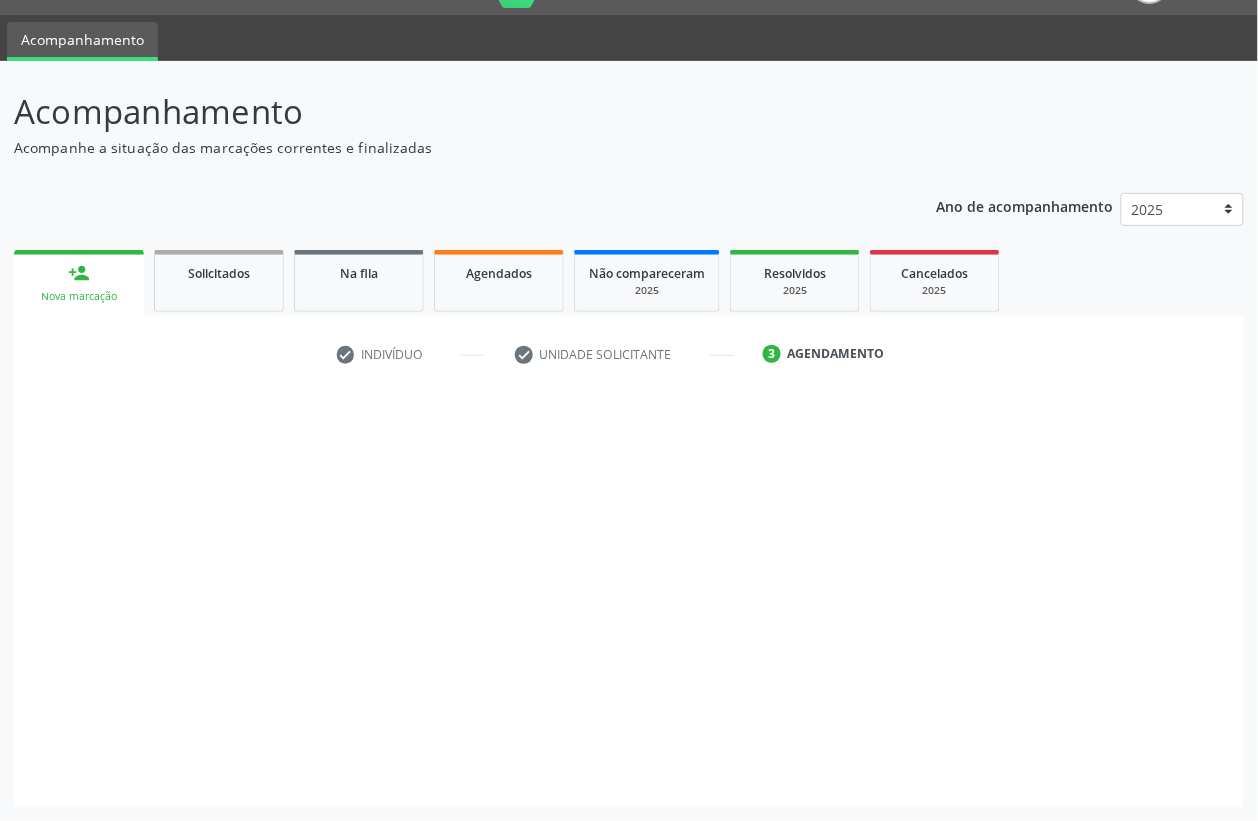 scroll, scrollTop: 50, scrollLeft: 0, axis: vertical 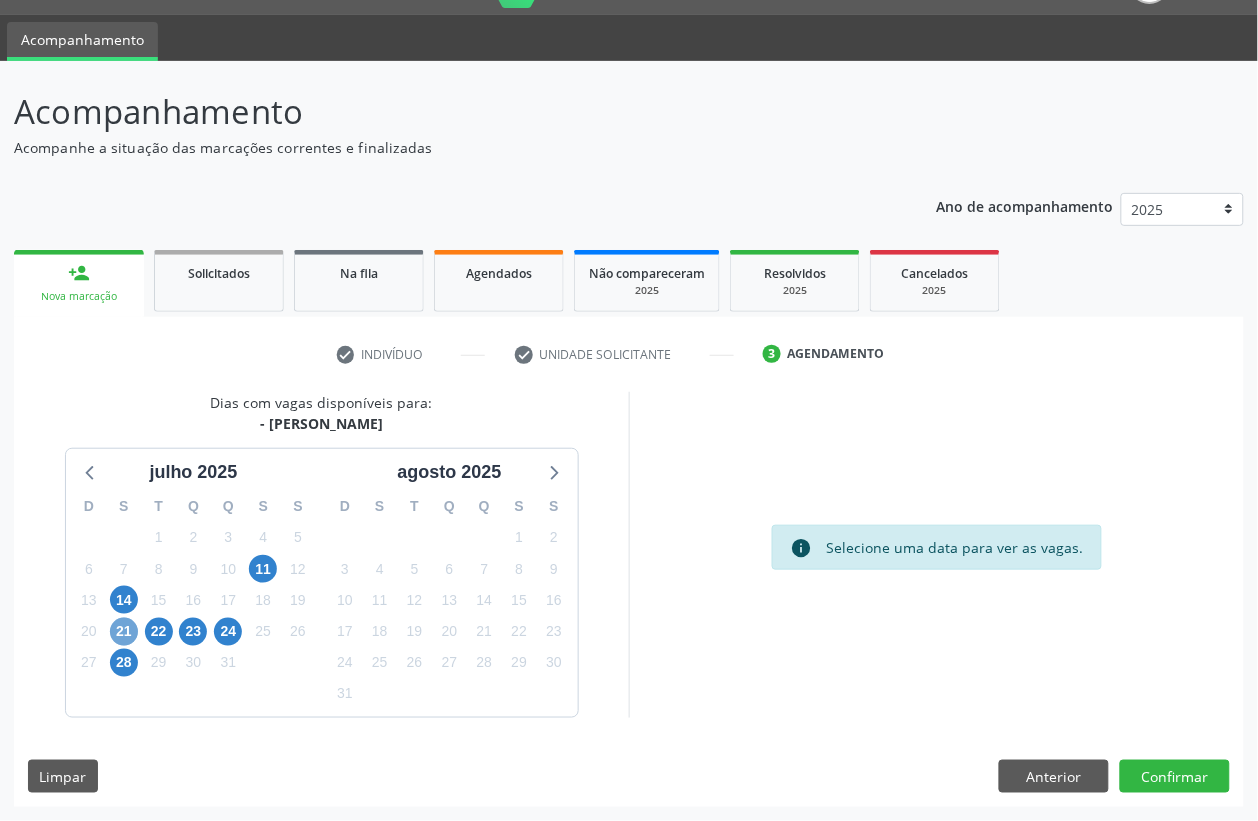 click on "21" at bounding box center [124, 632] 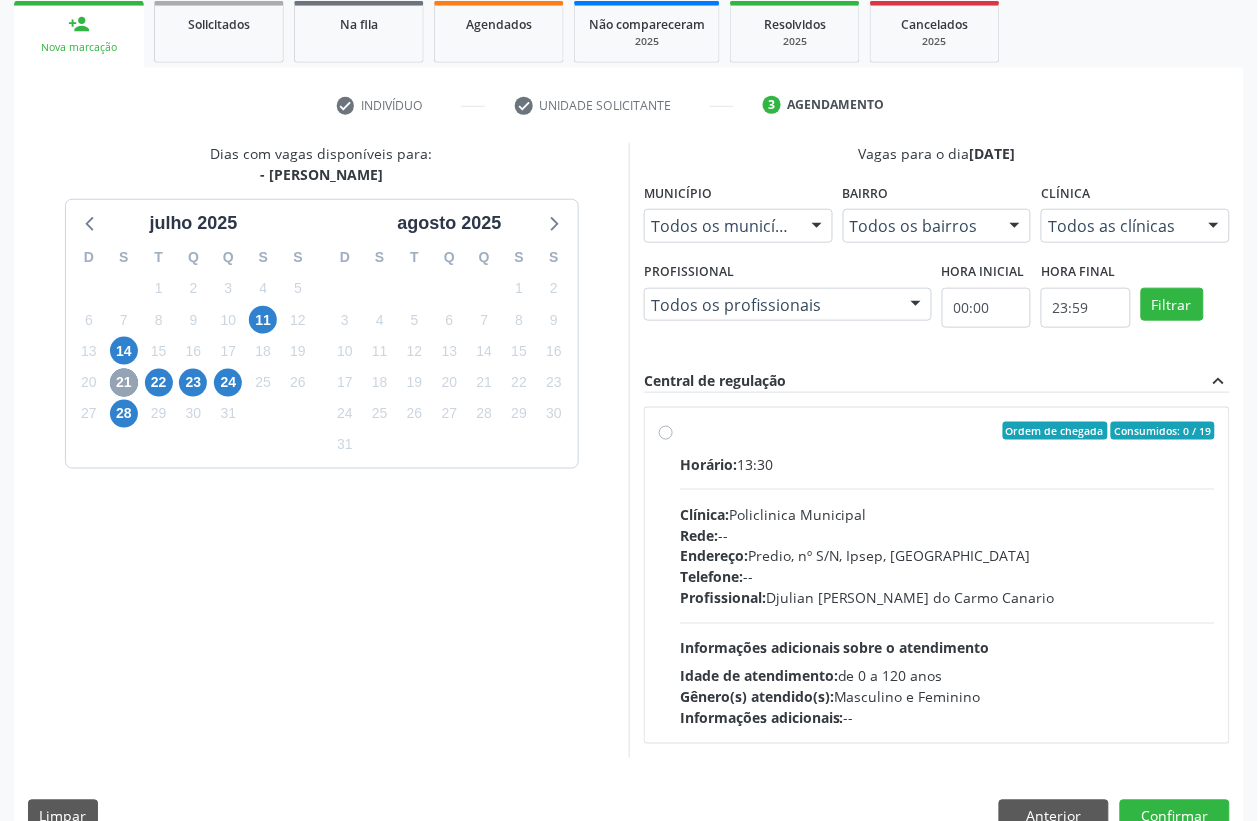 scroll, scrollTop: 300, scrollLeft: 0, axis: vertical 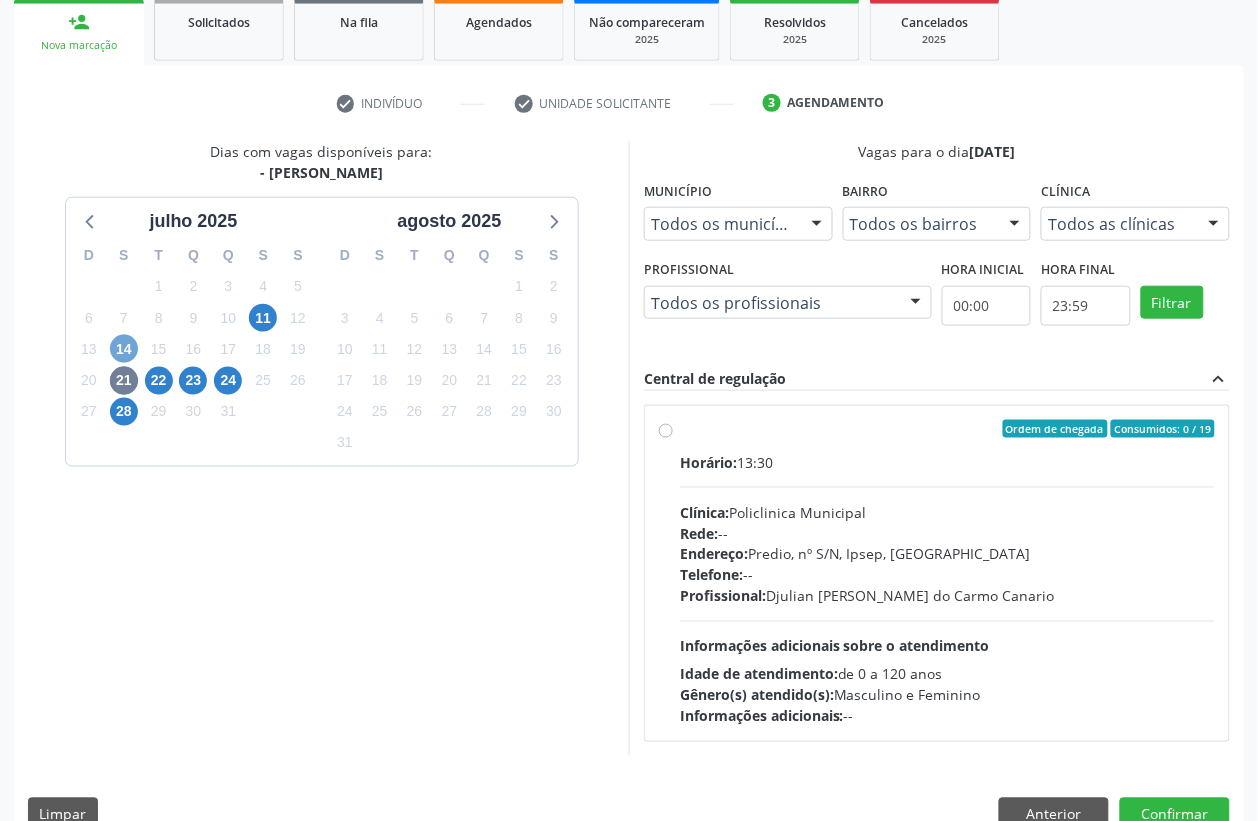 click on "14" at bounding box center [124, 349] 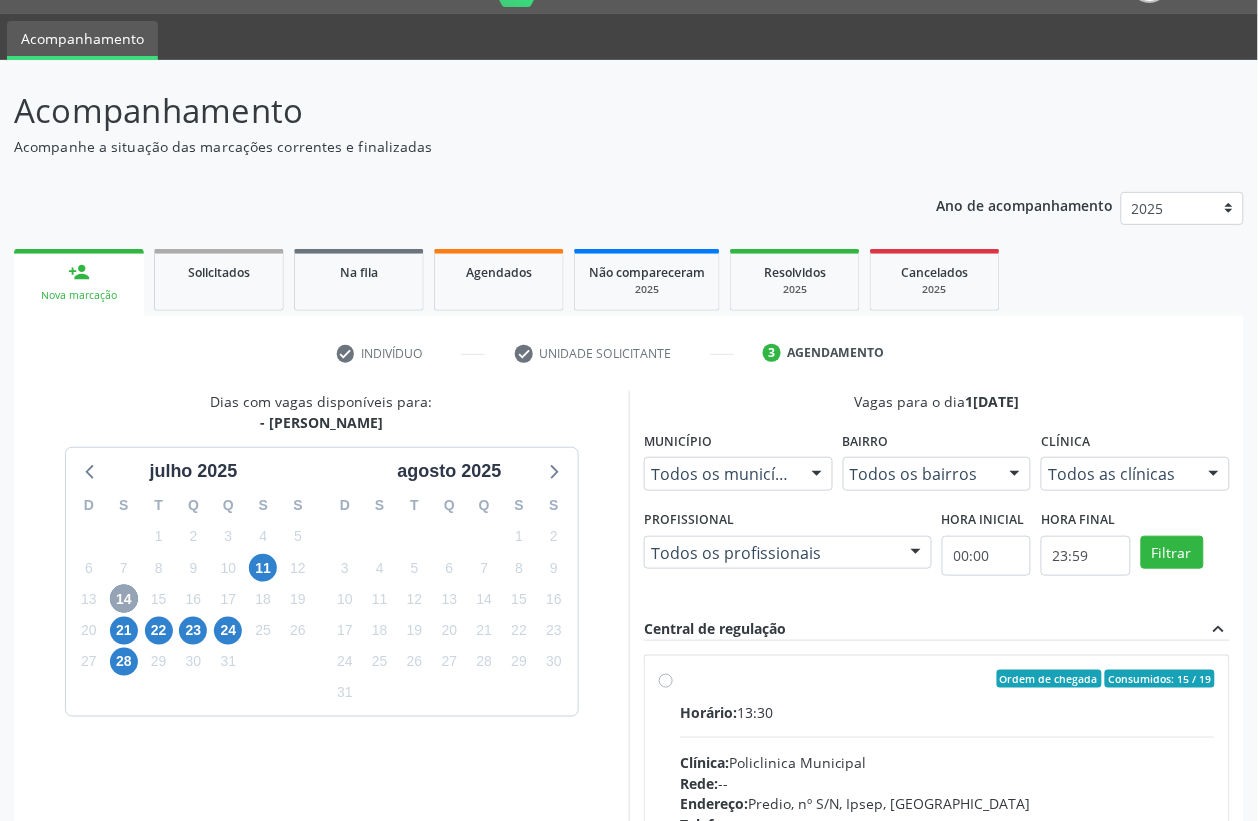 scroll, scrollTop: 300, scrollLeft: 0, axis: vertical 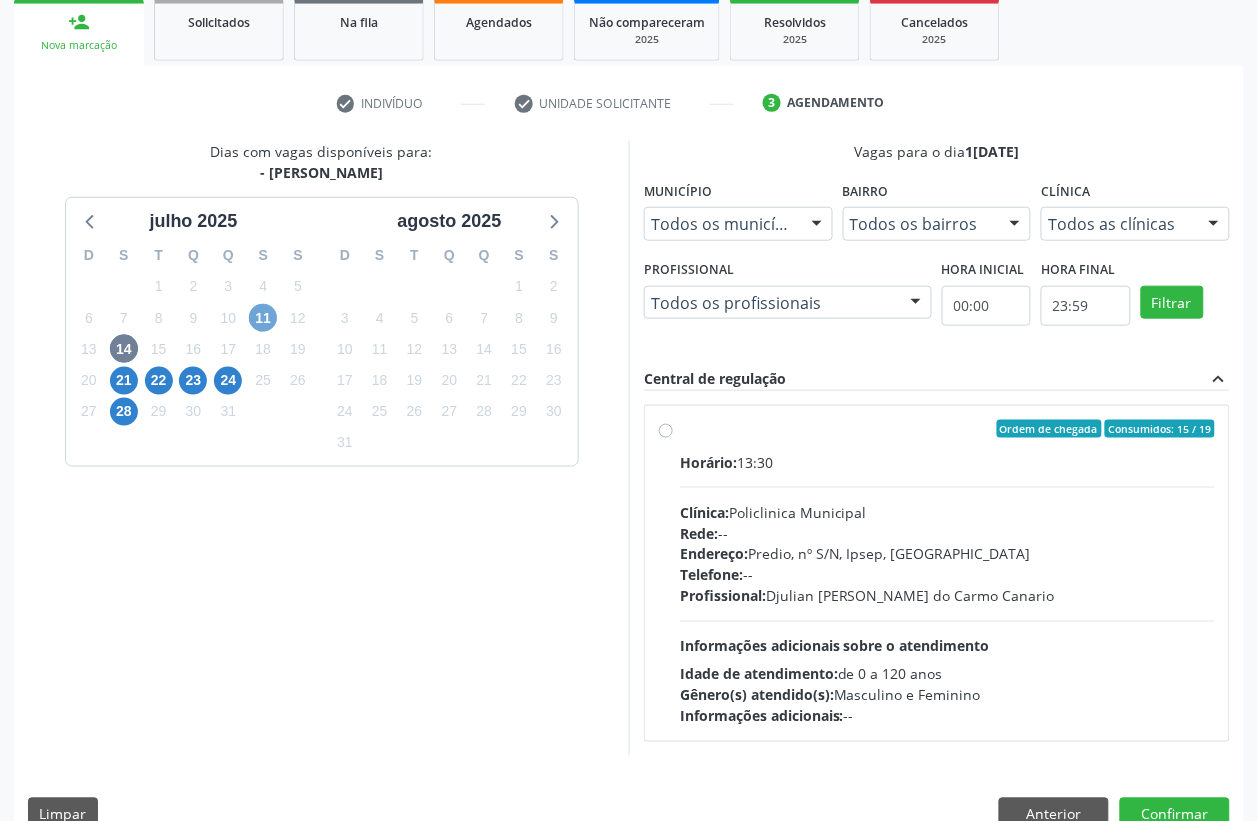 click on "11" at bounding box center [263, 318] 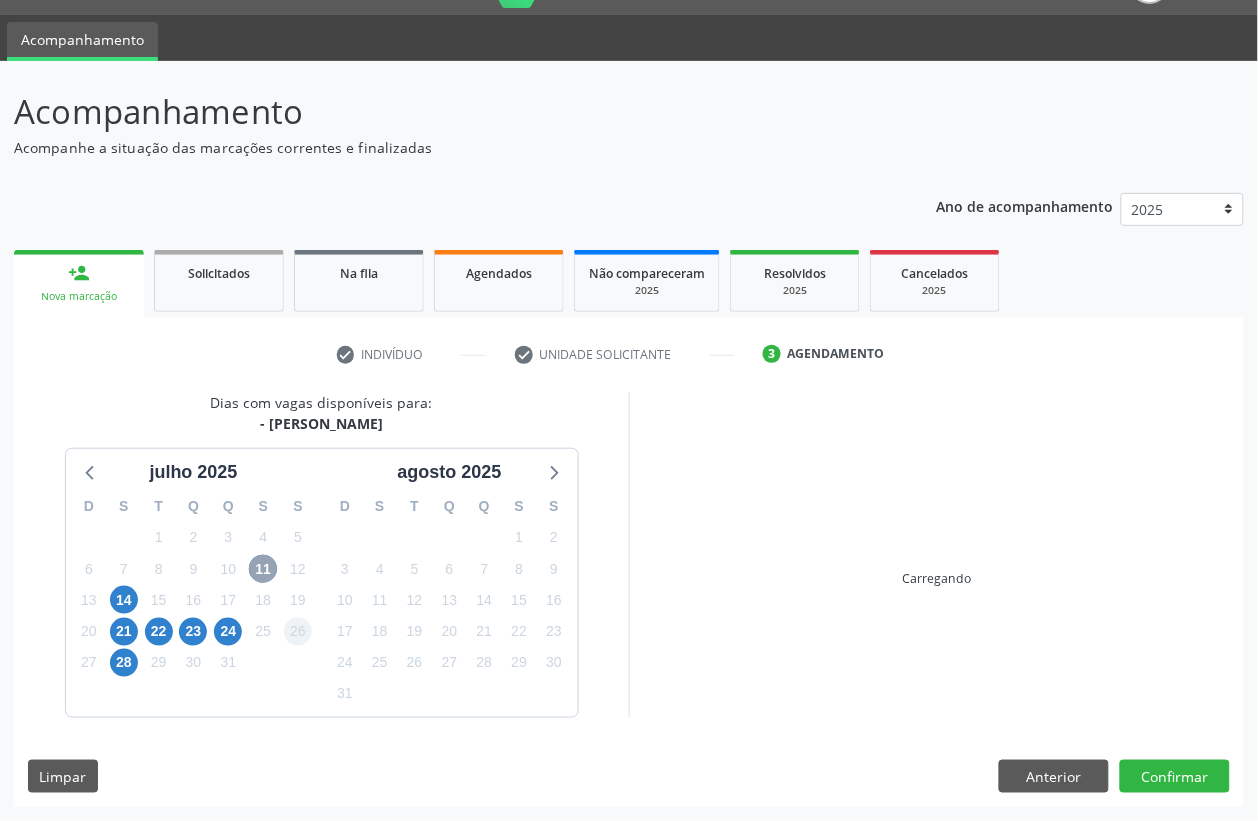 scroll, scrollTop: 300, scrollLeft: 0, axis: vertical 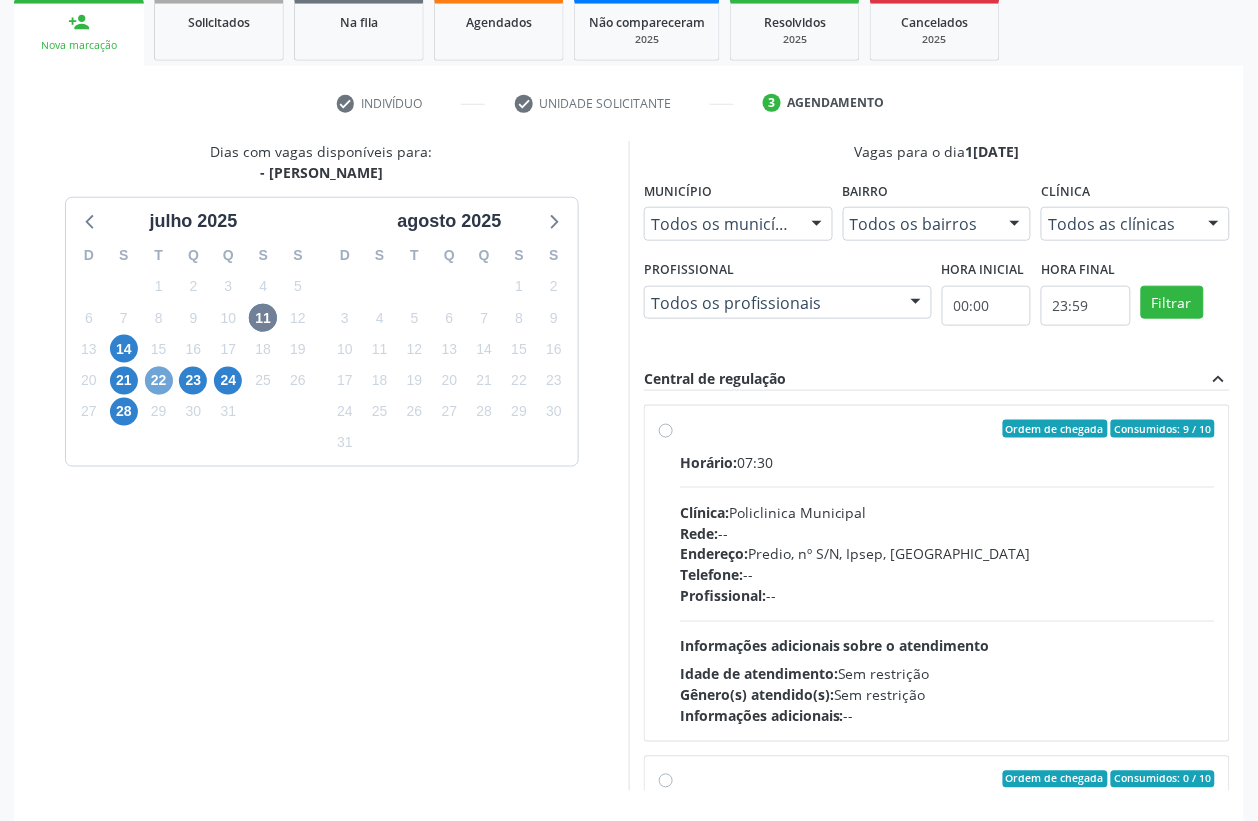 click on "22" at bounding box center (159, 381) 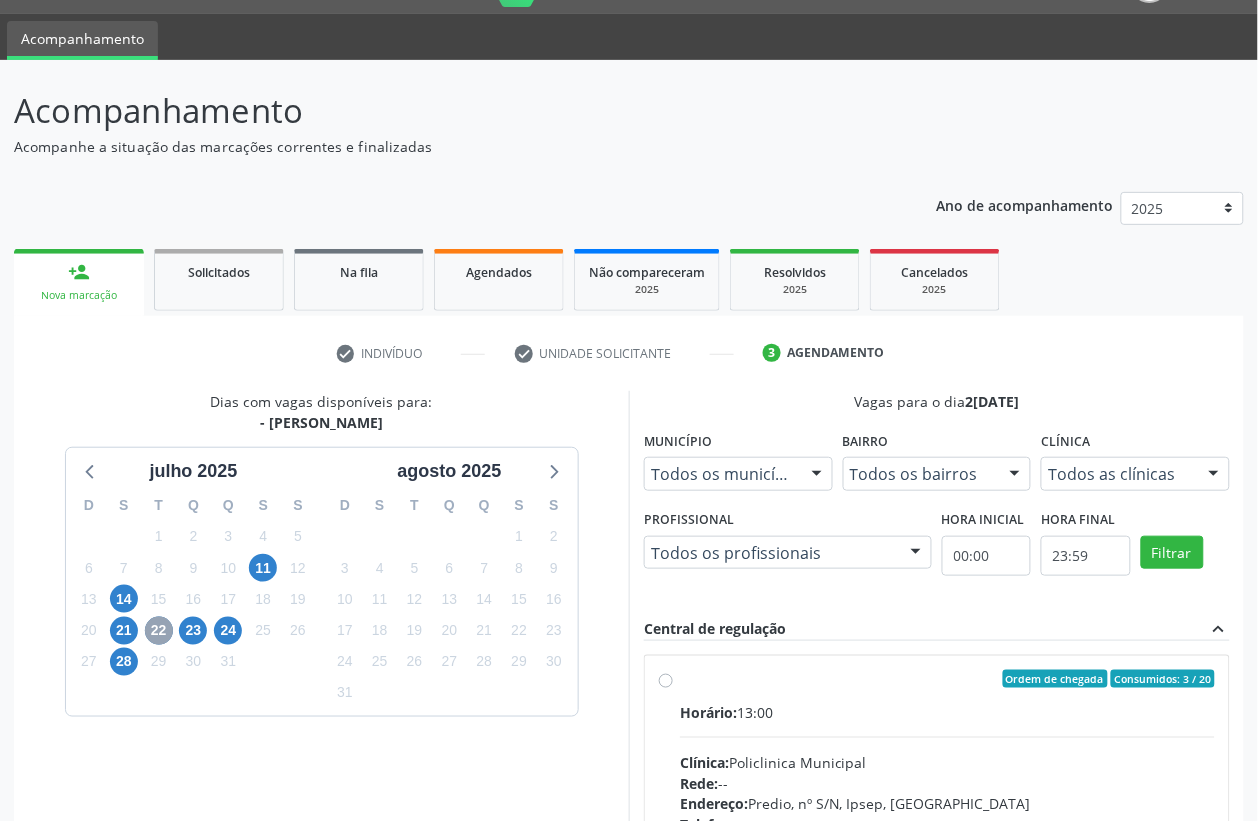 scroll, scrollTop: 300, scrollLeft: 0, axis: vertical 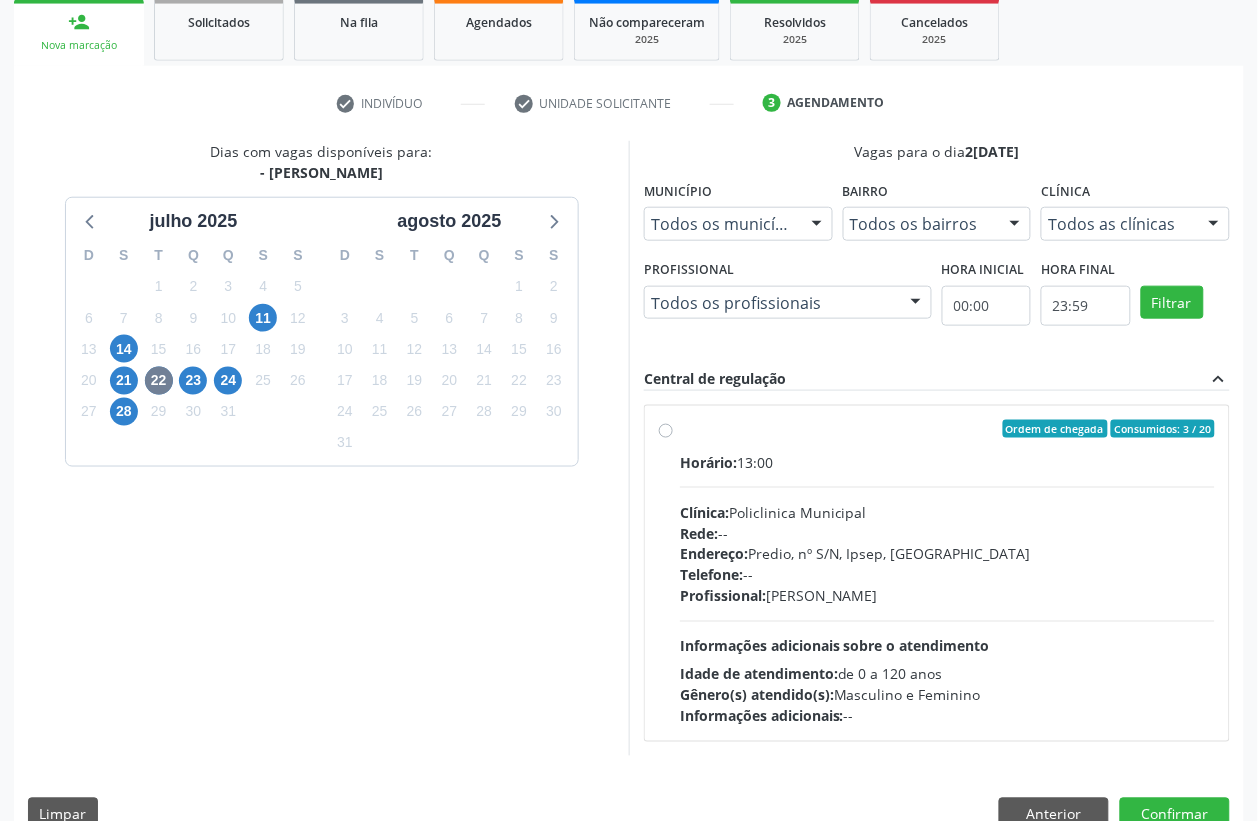 click on "Ordem de chegada
Consumidos: 3 / 20
Horário:   13:00
Clínica:  Policlinica Municipal
Rede:
--
Endereço:   Predio, nº S/N, Ipsep, Serra Talhada - PE
Telefone:   --
Profissional:
Maria Augusta Soares Sobreira Machado
Informações adicionais sobre o atendimento
Idade de atendimento:
de 0 a 120 anos
Gênero(s) atendido(s):
Masculino e Feminino
Informações adicionais:
--" at bounding box center [937, 573] 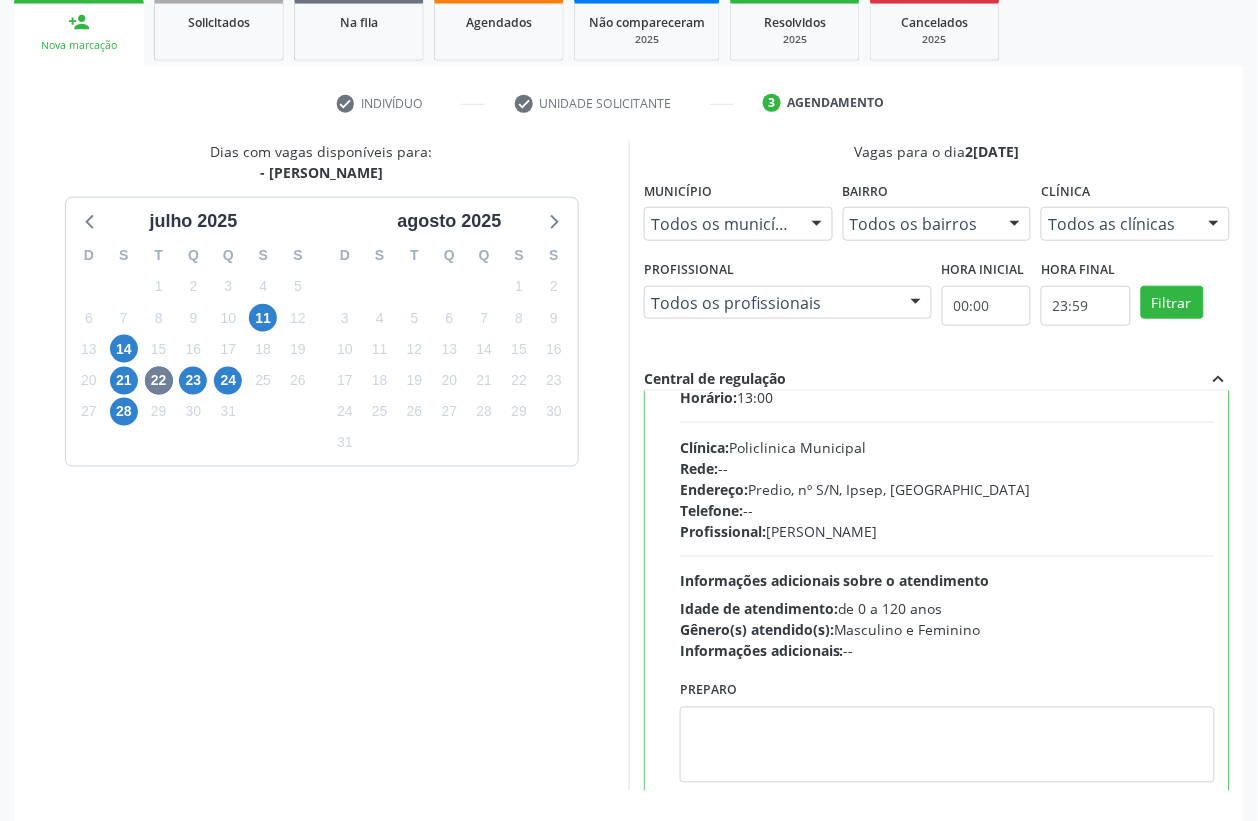 scroll, scrollTop: 100, scrollLeft: 0, axis: vertical 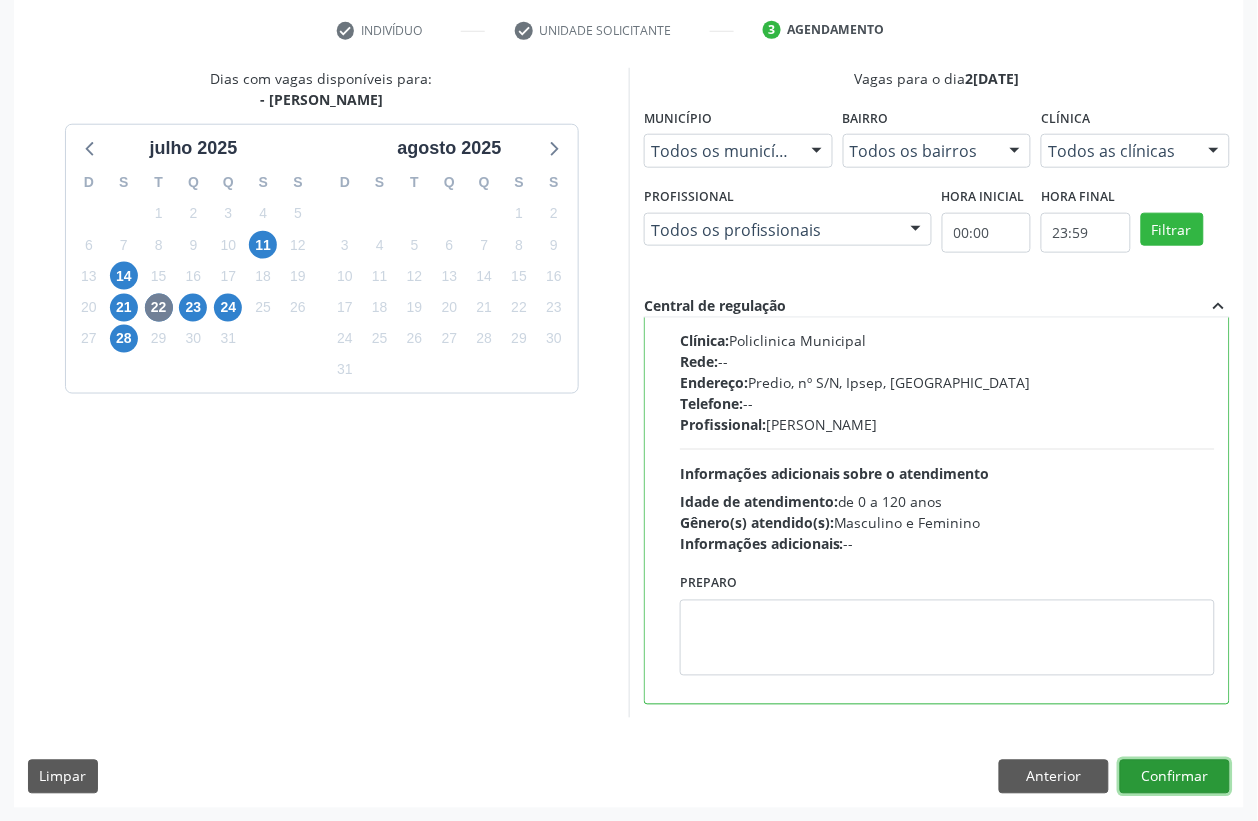 click on "Confirmar" at bounding box center (1175, 777) 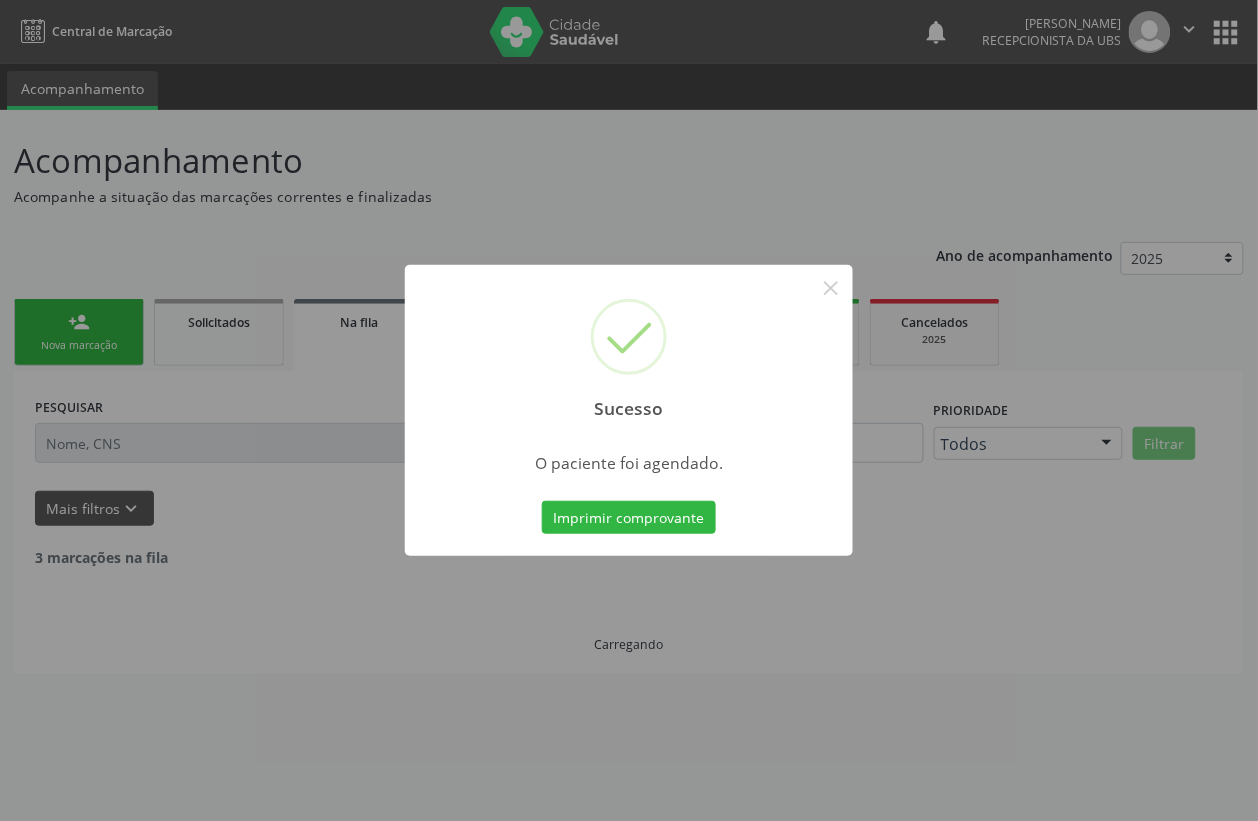 scroll, scrollTop: 0, scrollLeft: 0, axis: both 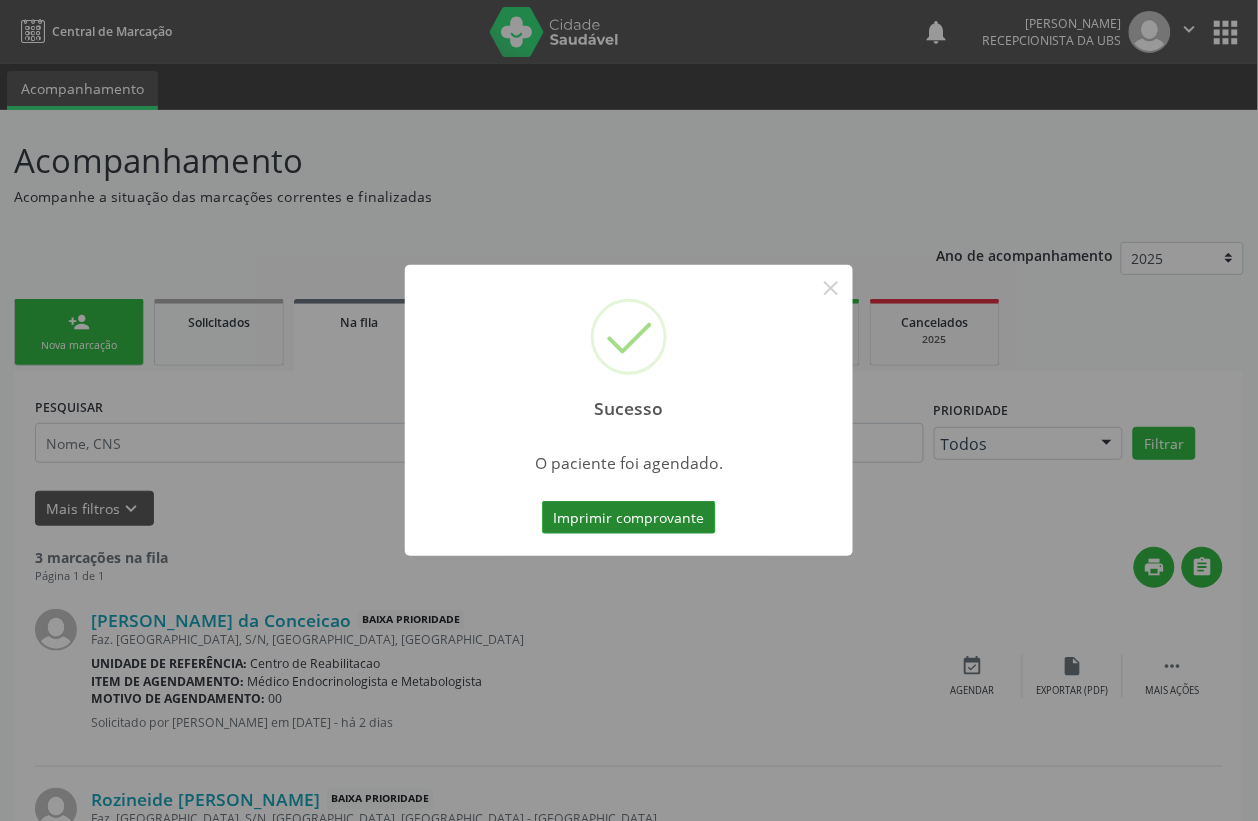 click on "Imprimir comprovante" at bounding box center [629, 518] 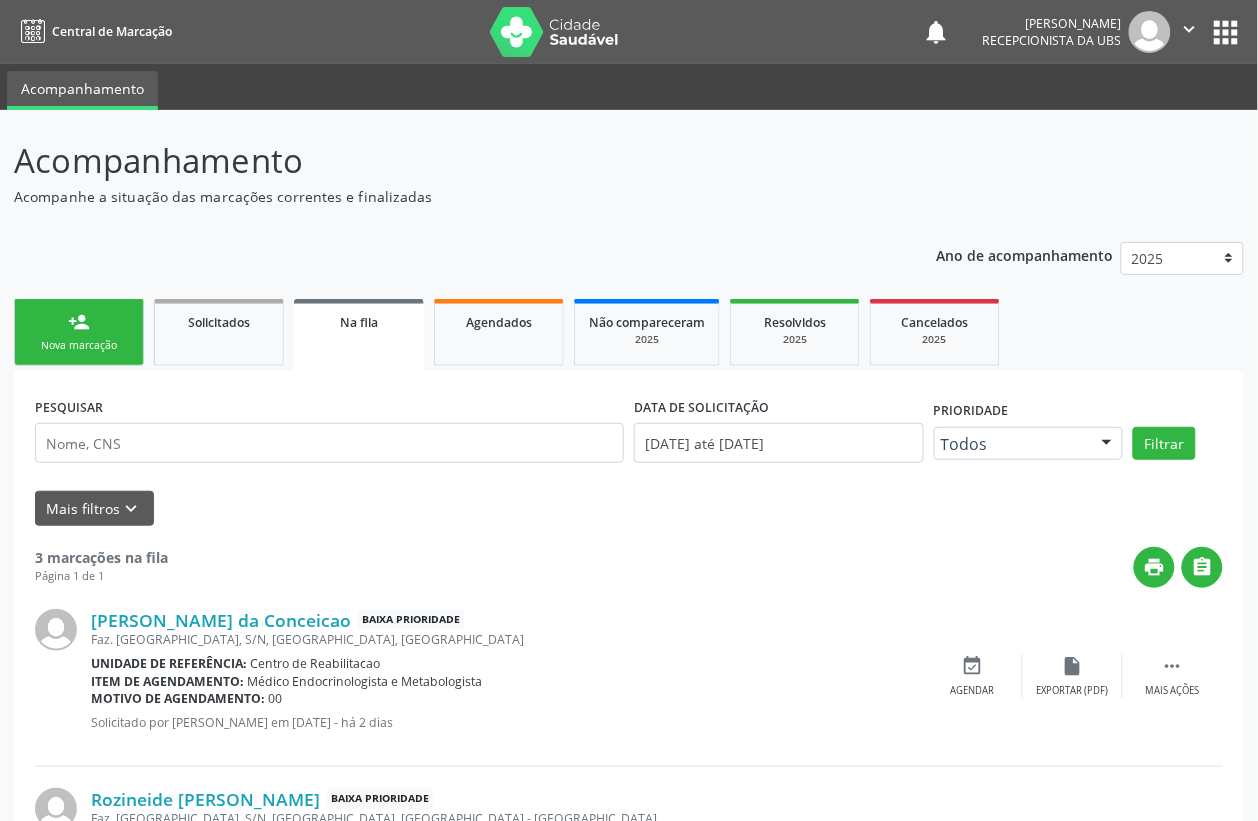 click on "Nova marcação" at bounding box center [79, 345] 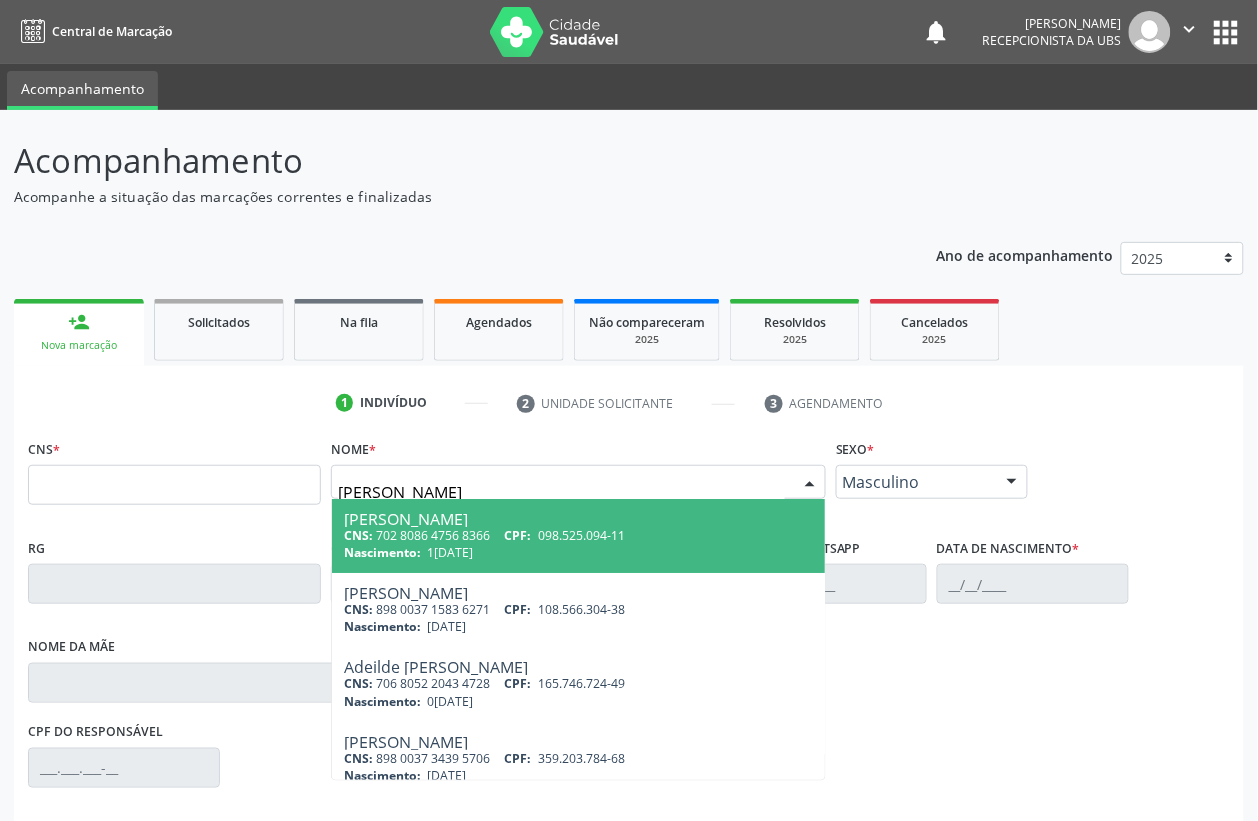 type on "MARIA DE LOURDES FERREIRA LIMA" 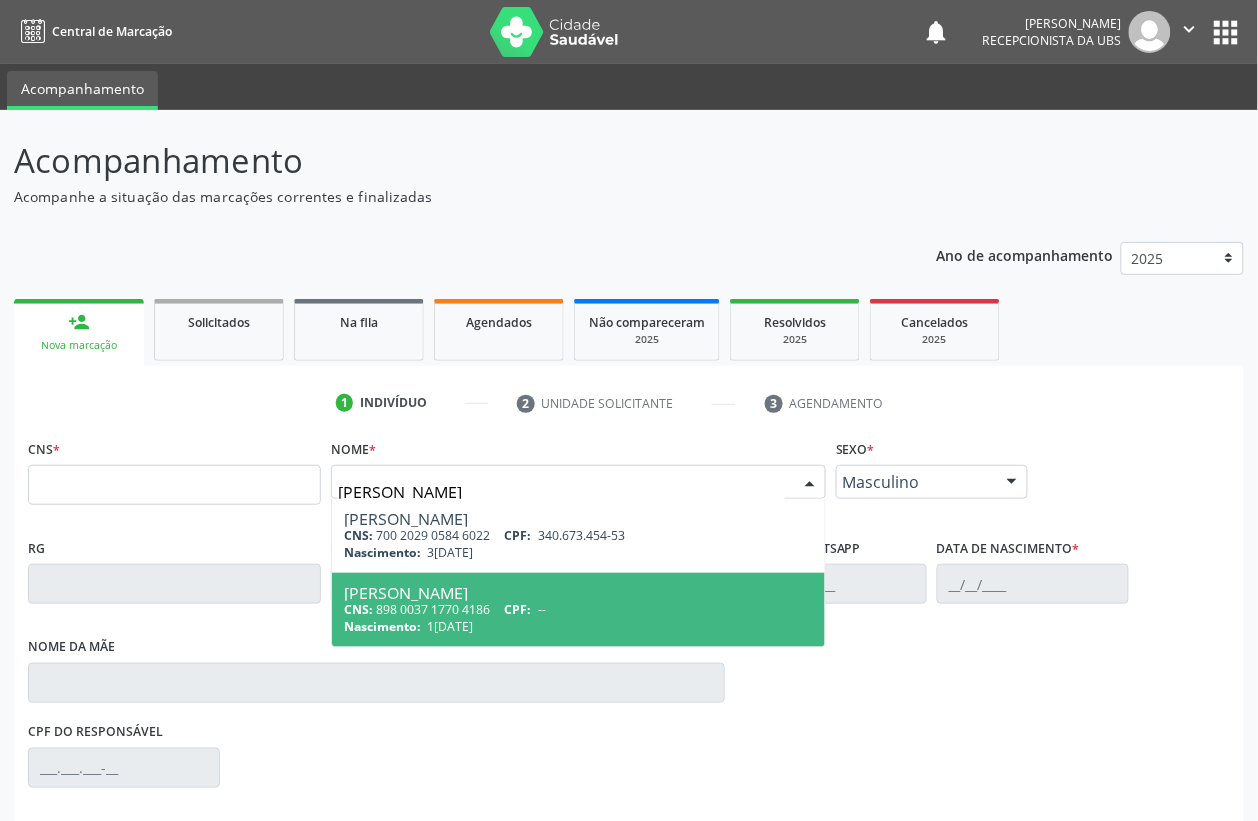 click on "CNS:
898 0037 1770 4186
CPF:    --" at bounding box center [578, 609] 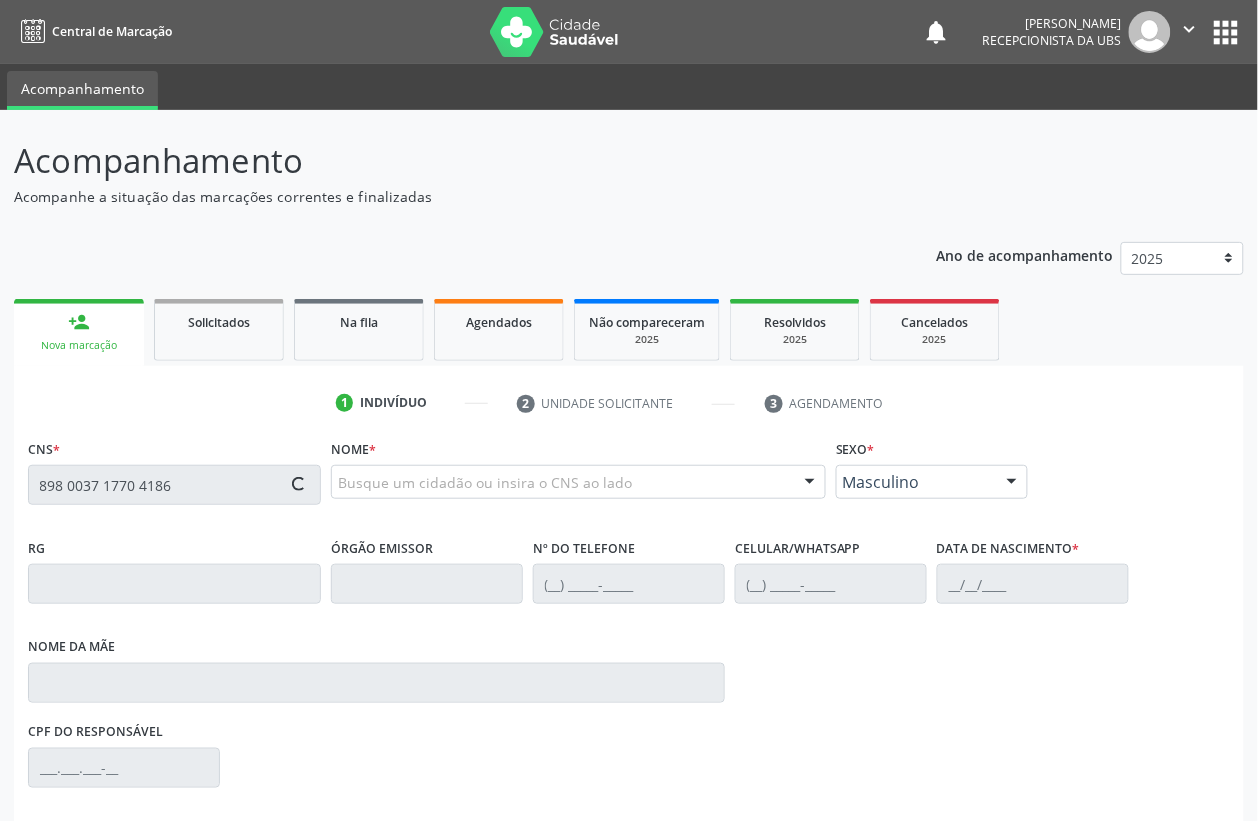 type on "898 0037 1770 4186" 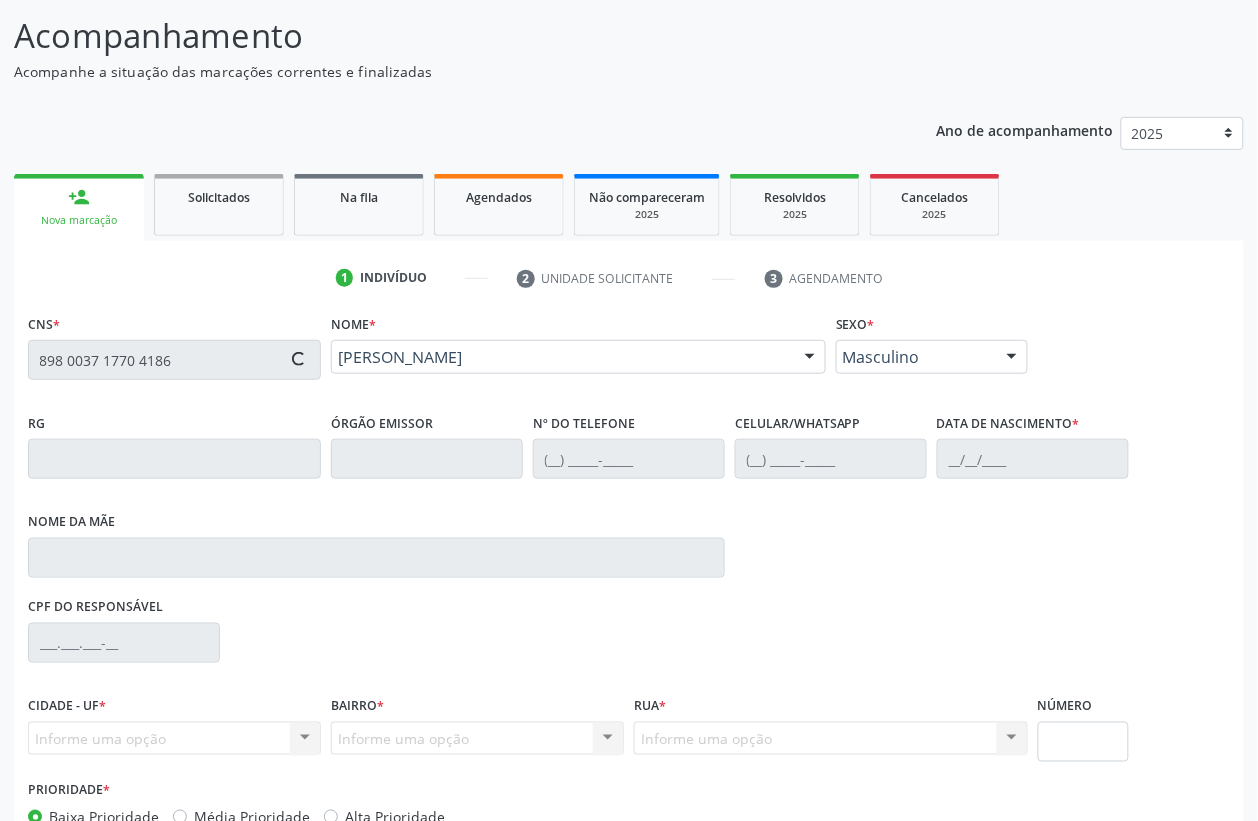 scroll, scrollTop: 248, scrollLeft: 0, axis: vertical 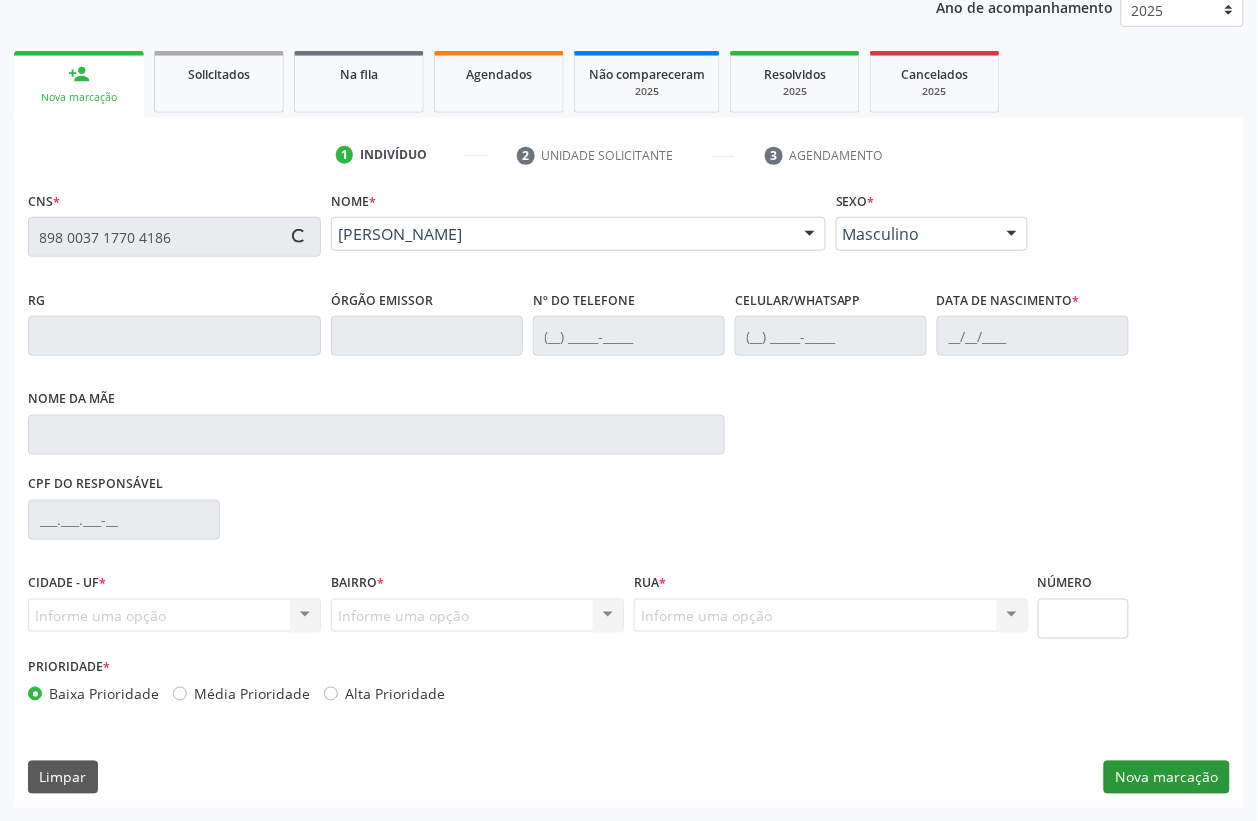 type on "(87) 99922-6726" 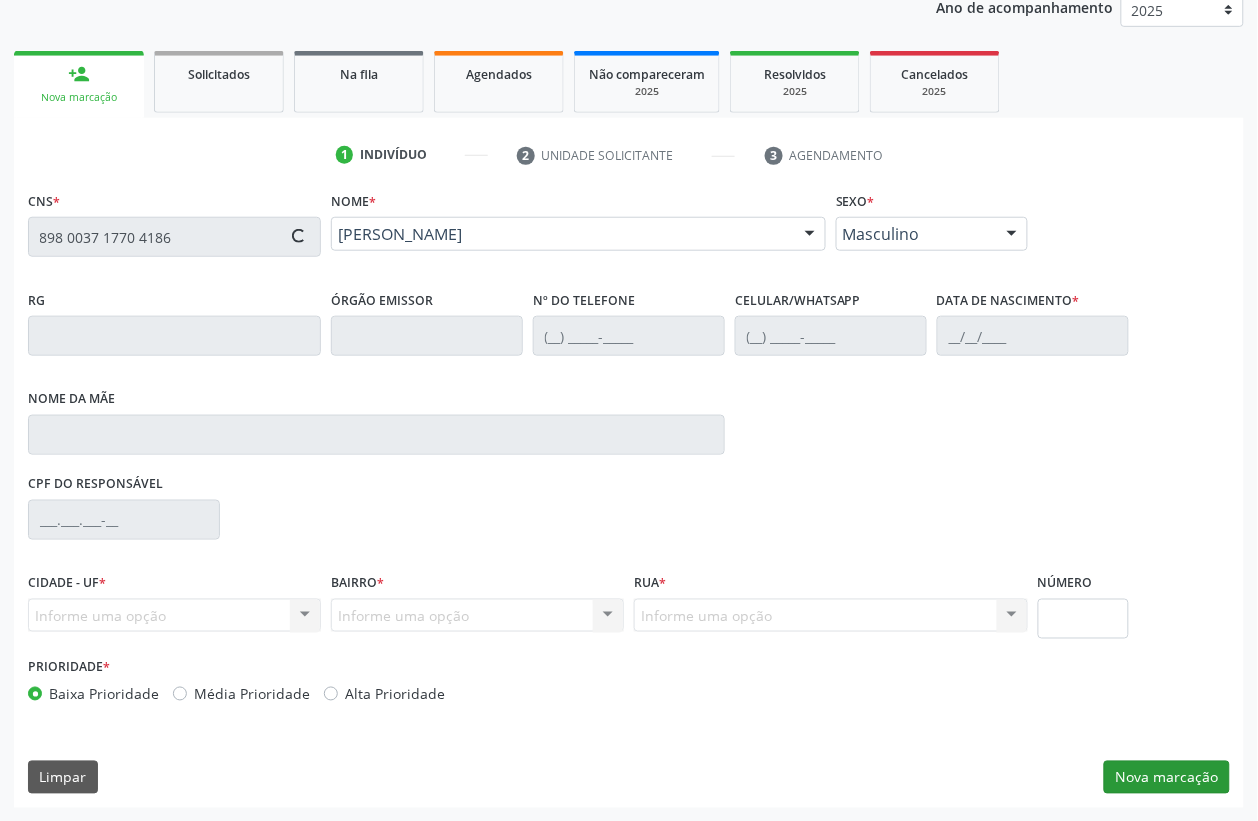 type on "(87) 99922-6726" 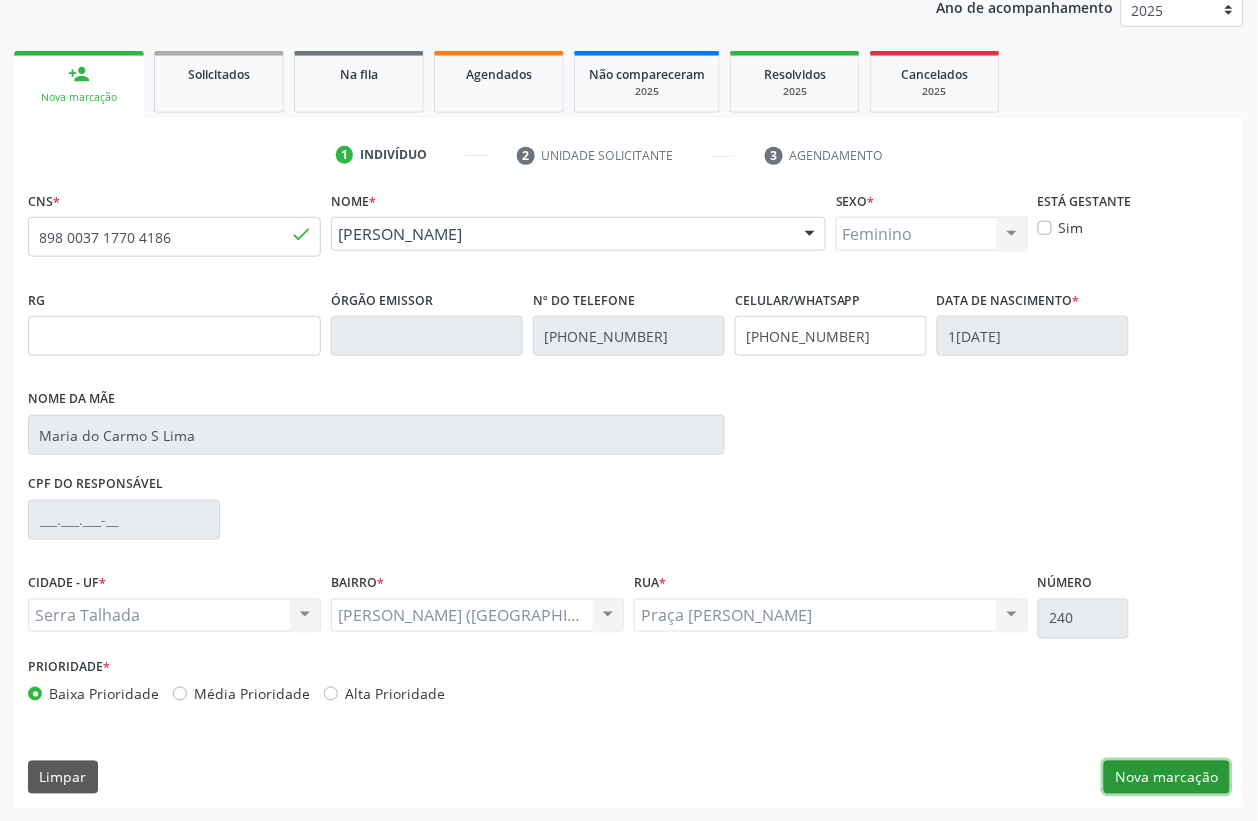 click on "Nova marcação" at bounding box center (1167, 778) 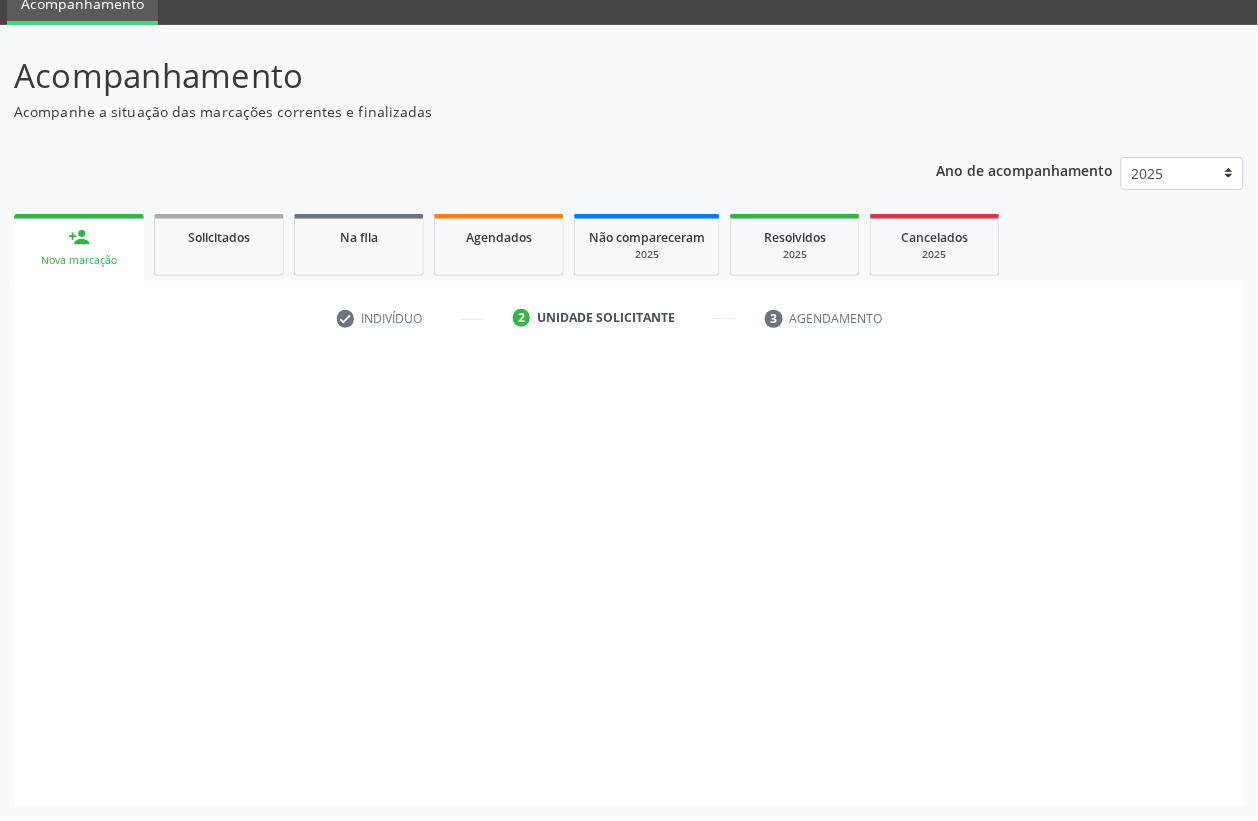 scroll, scrollTop: 85, scrollLeft: 0, axis: vertical 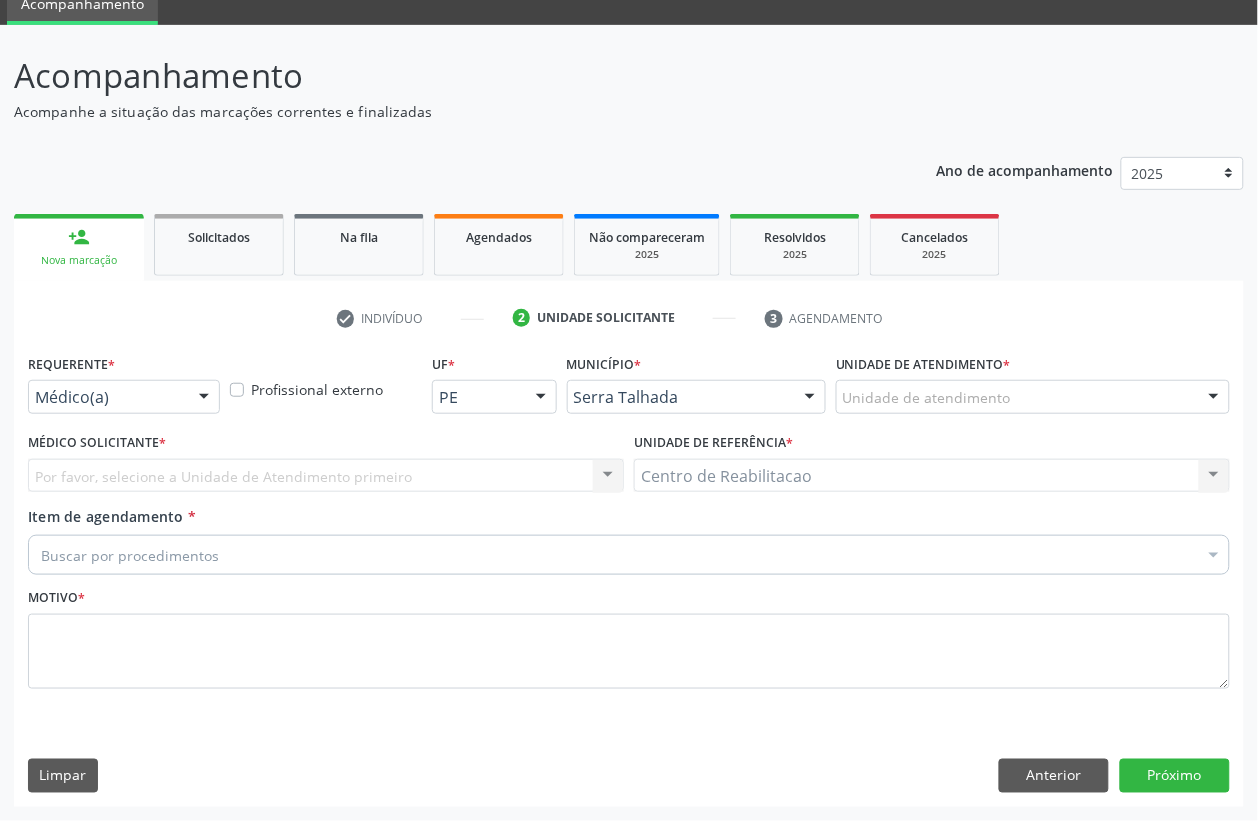click at bounding box center (204, 398) 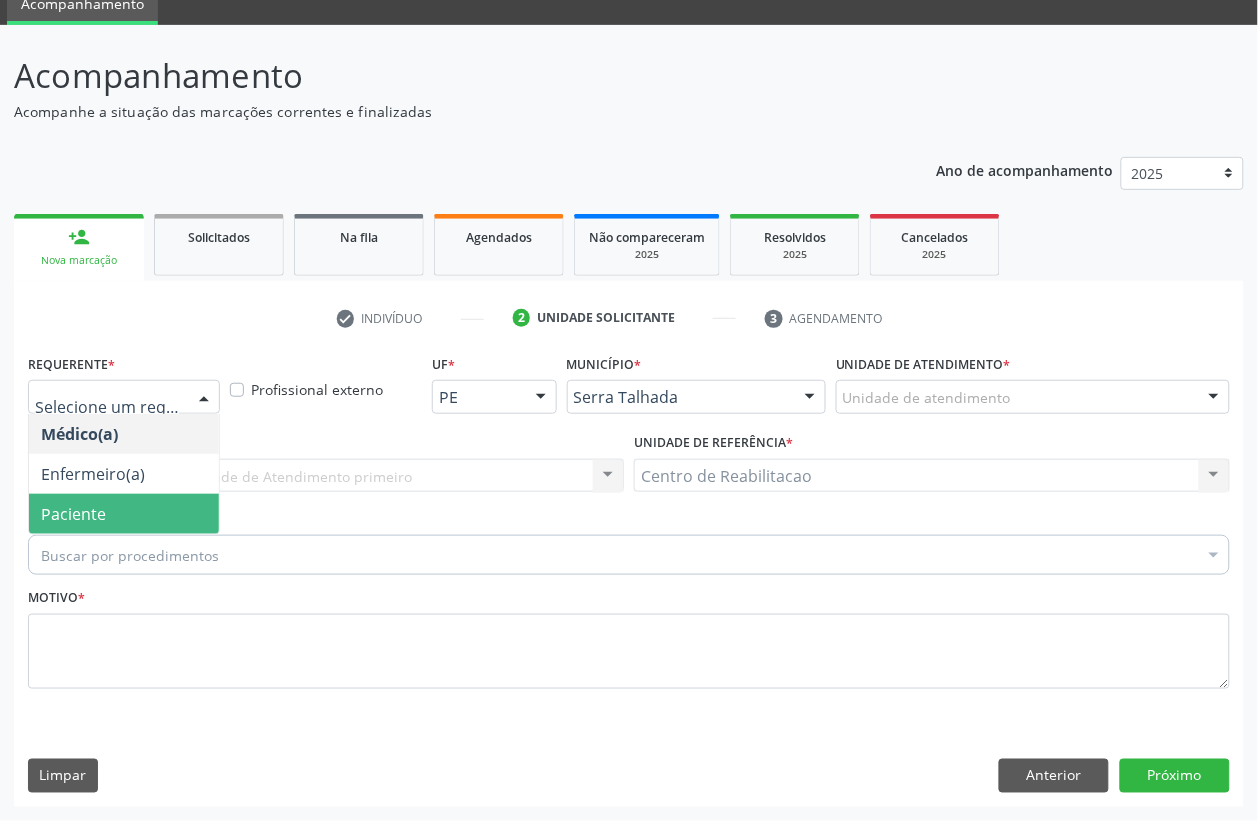 click on "Paciente" at bounding box center (124, 514) 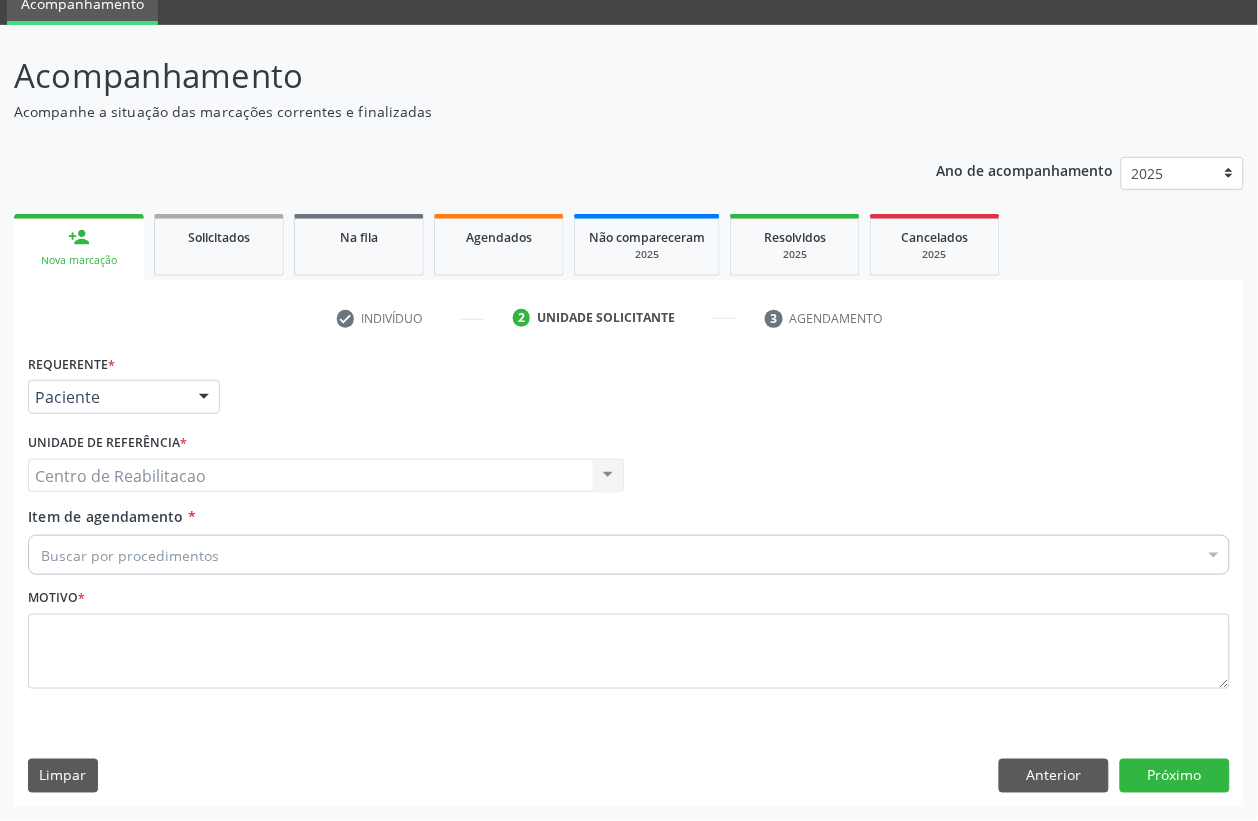 click on "Buscar por procedimentos" at bounding box center [629, 555] 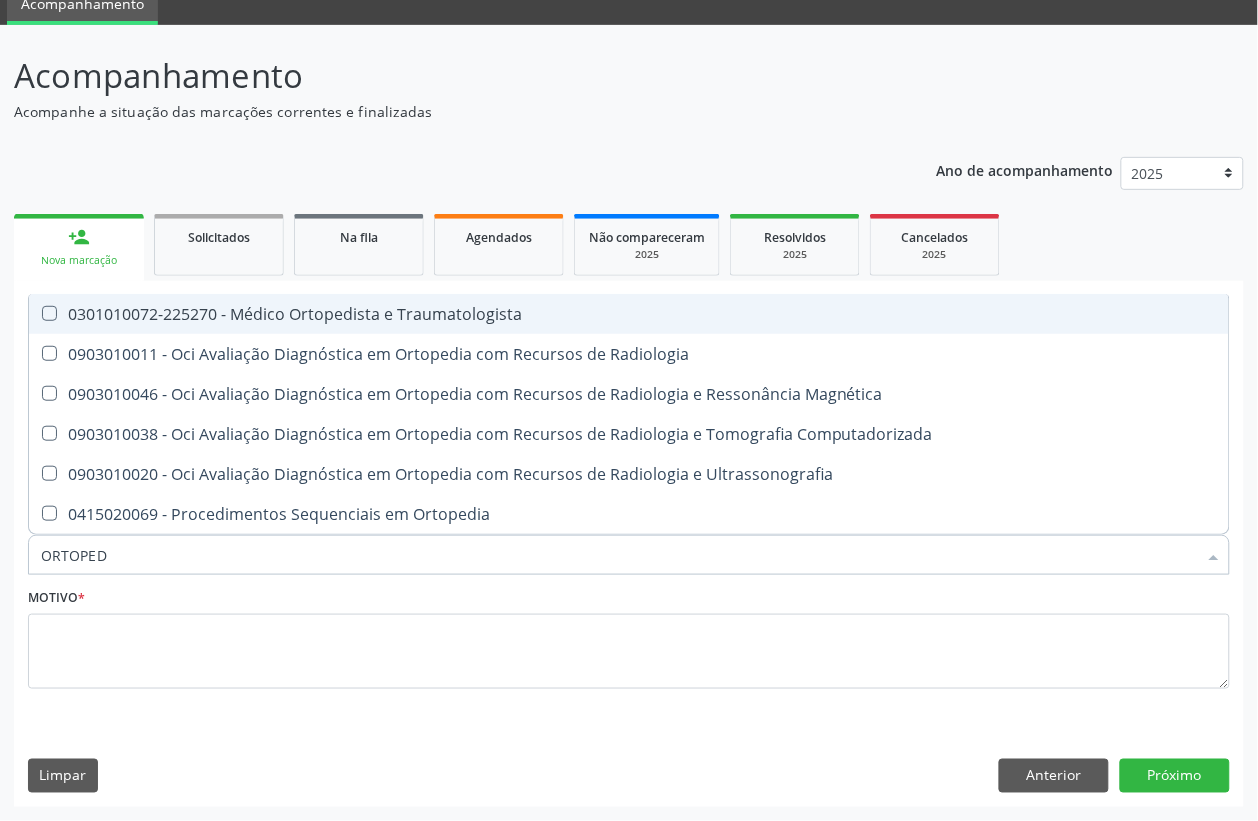 type on "ORTOPEDI" 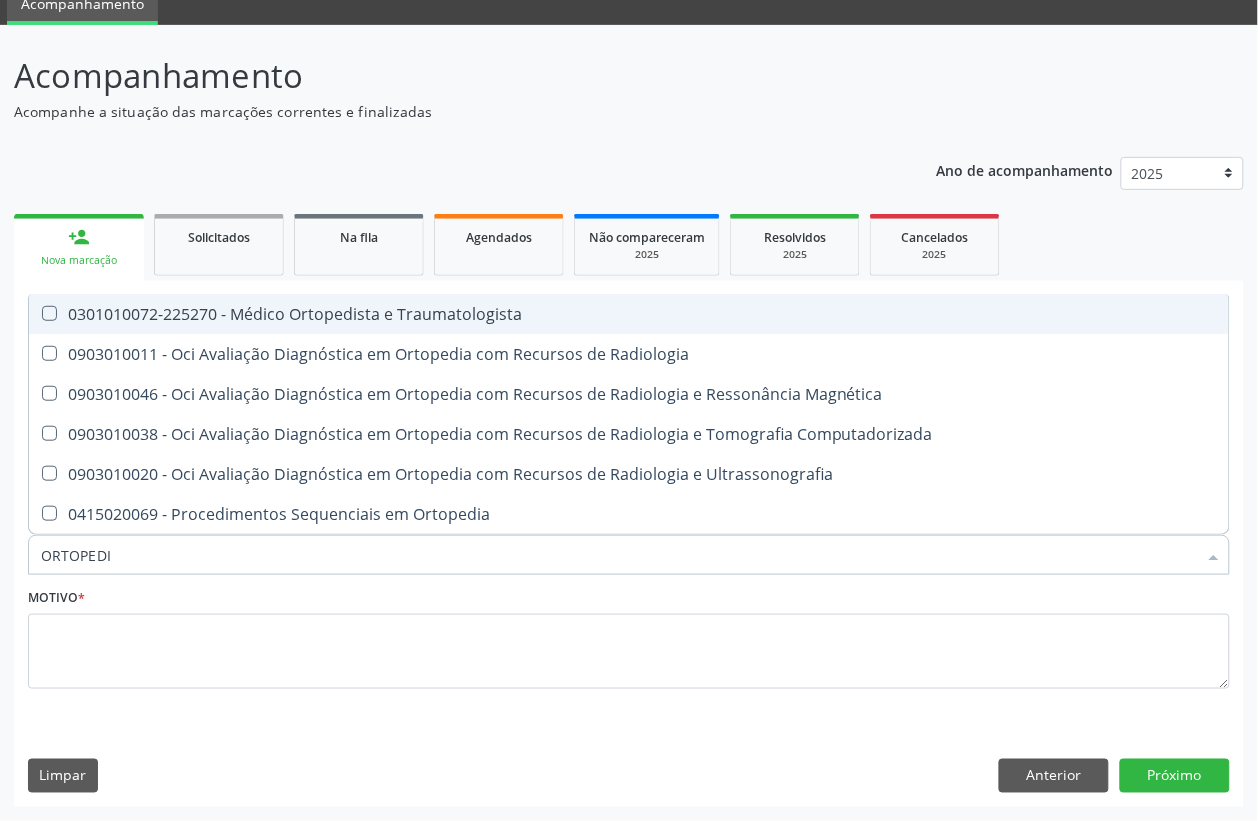 click on "0301010072-225270 - Médico Ortopedista e Traumatologista" at bounding box center [629, 314] 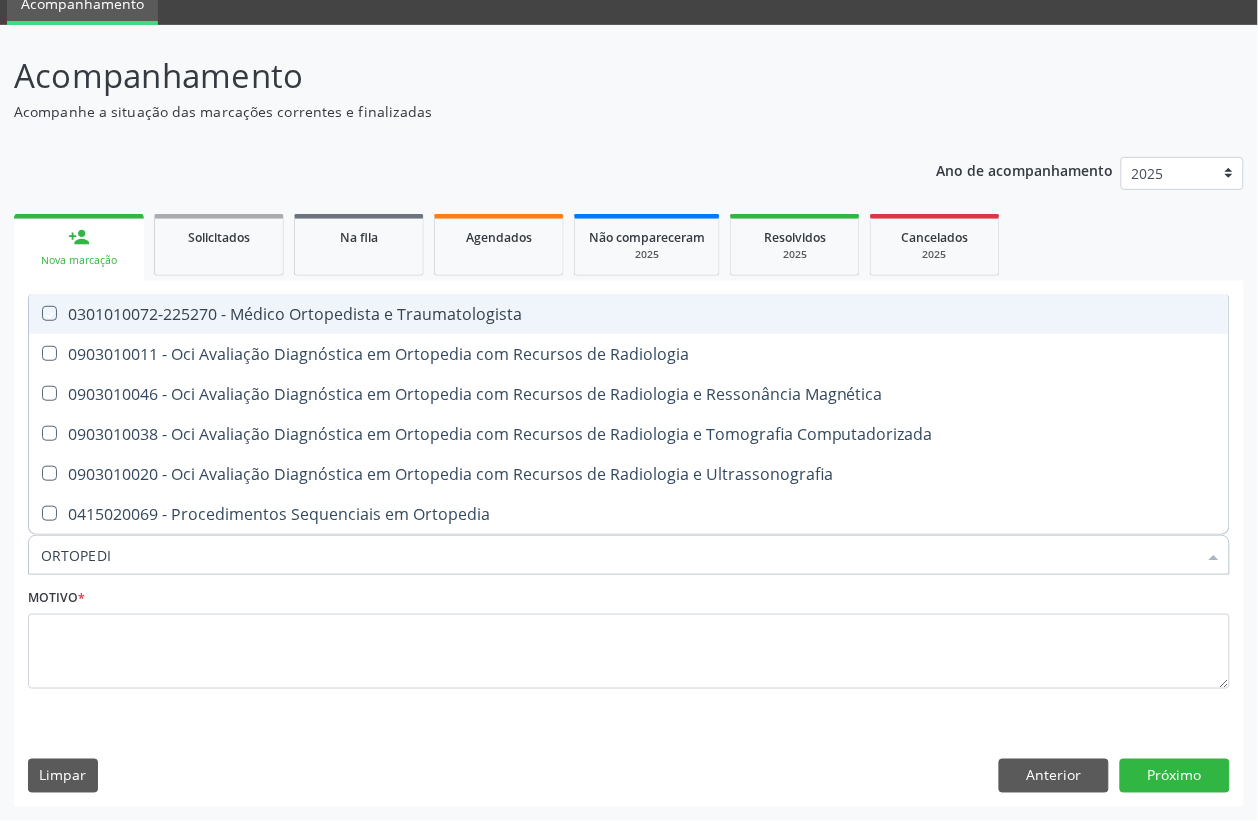 checkbox on "true" 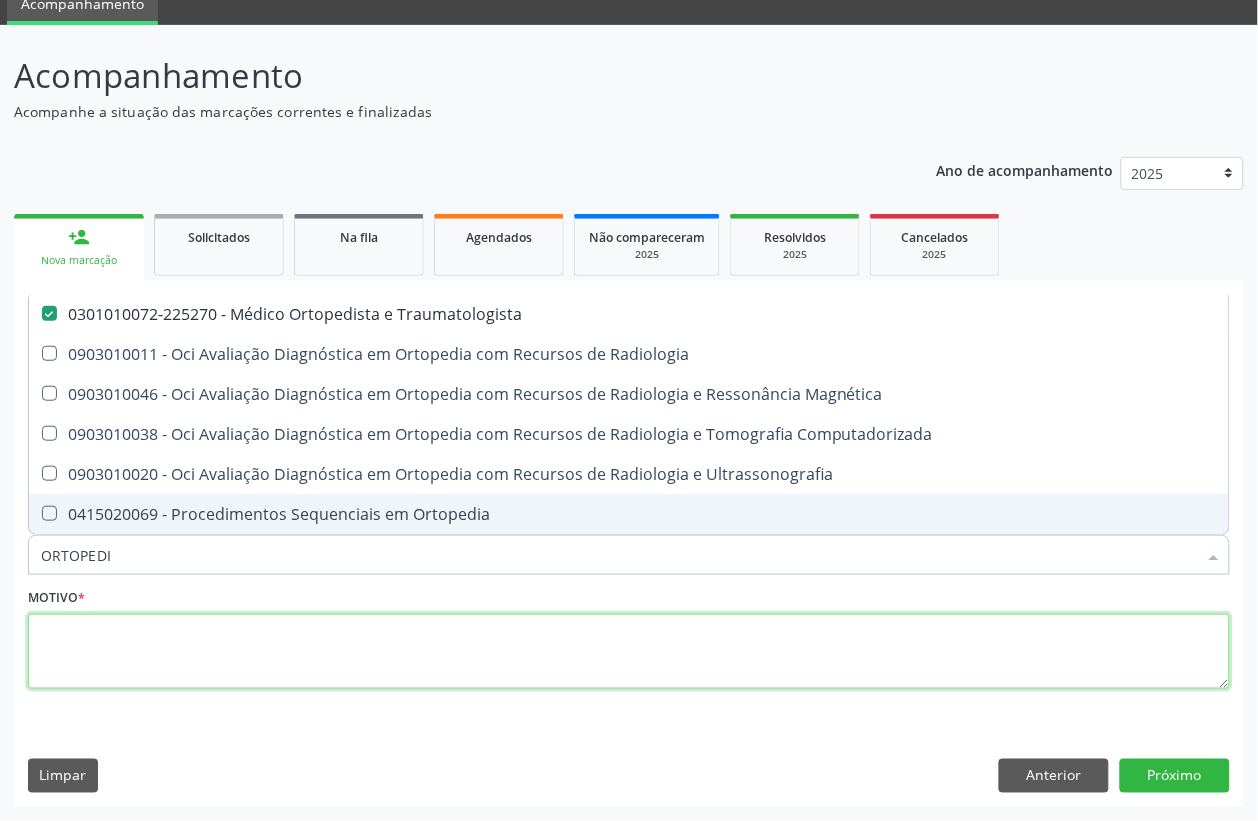 click at bounding box center (629, 652) 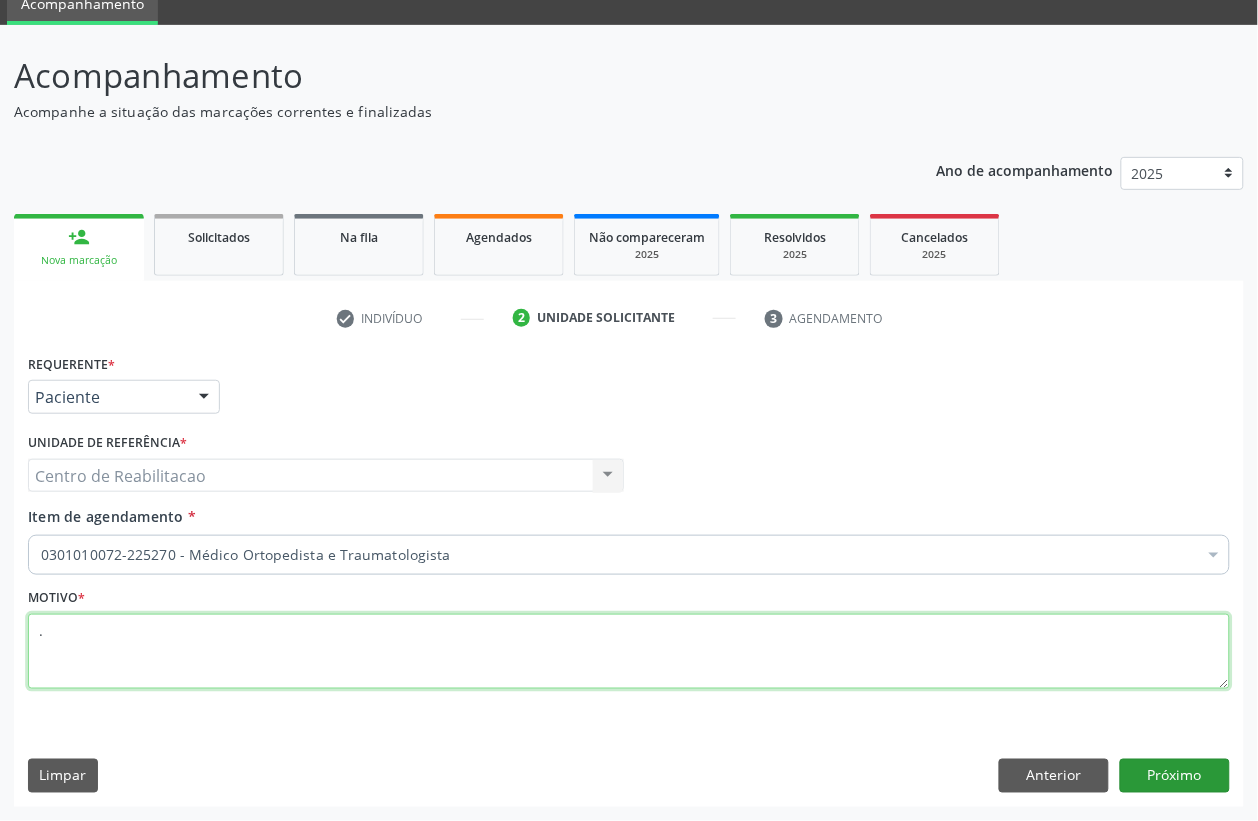 type on "." 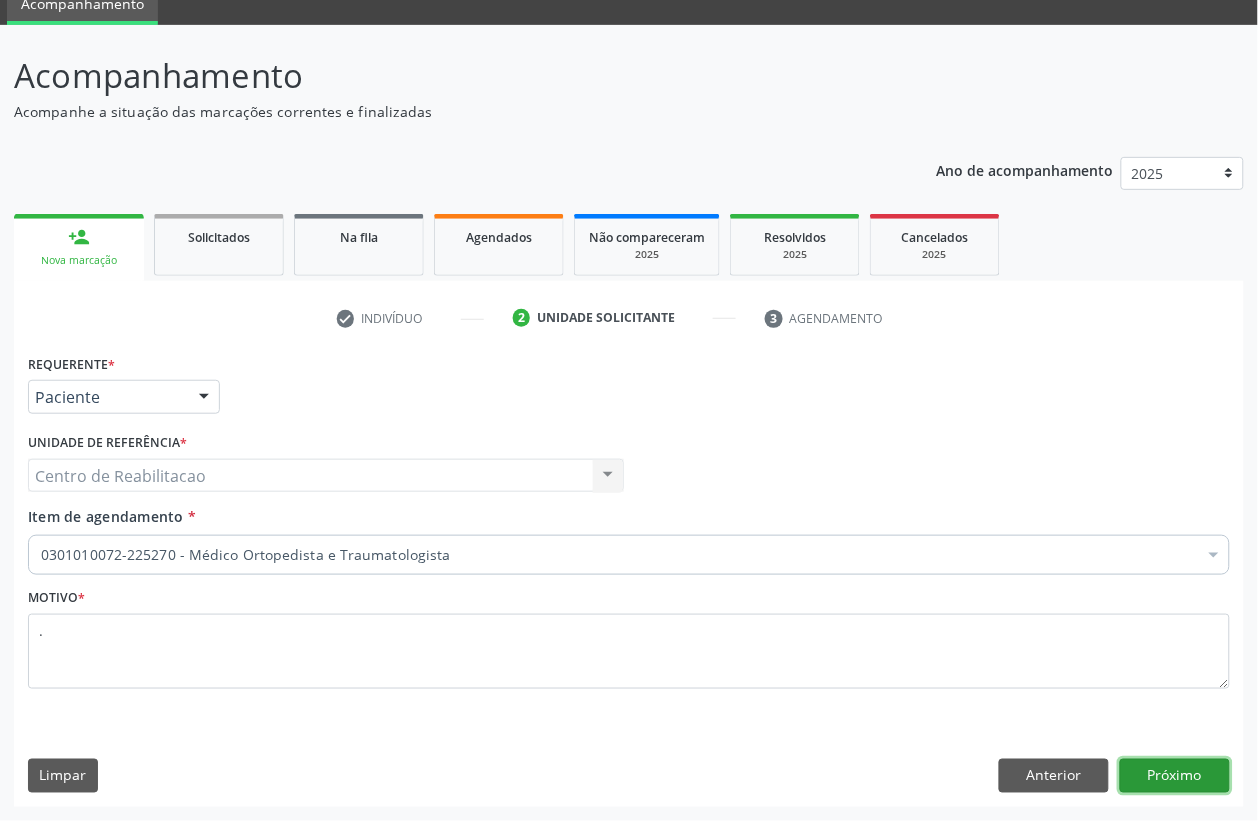 click on "Próximo" at bounding box center [1175, 776] 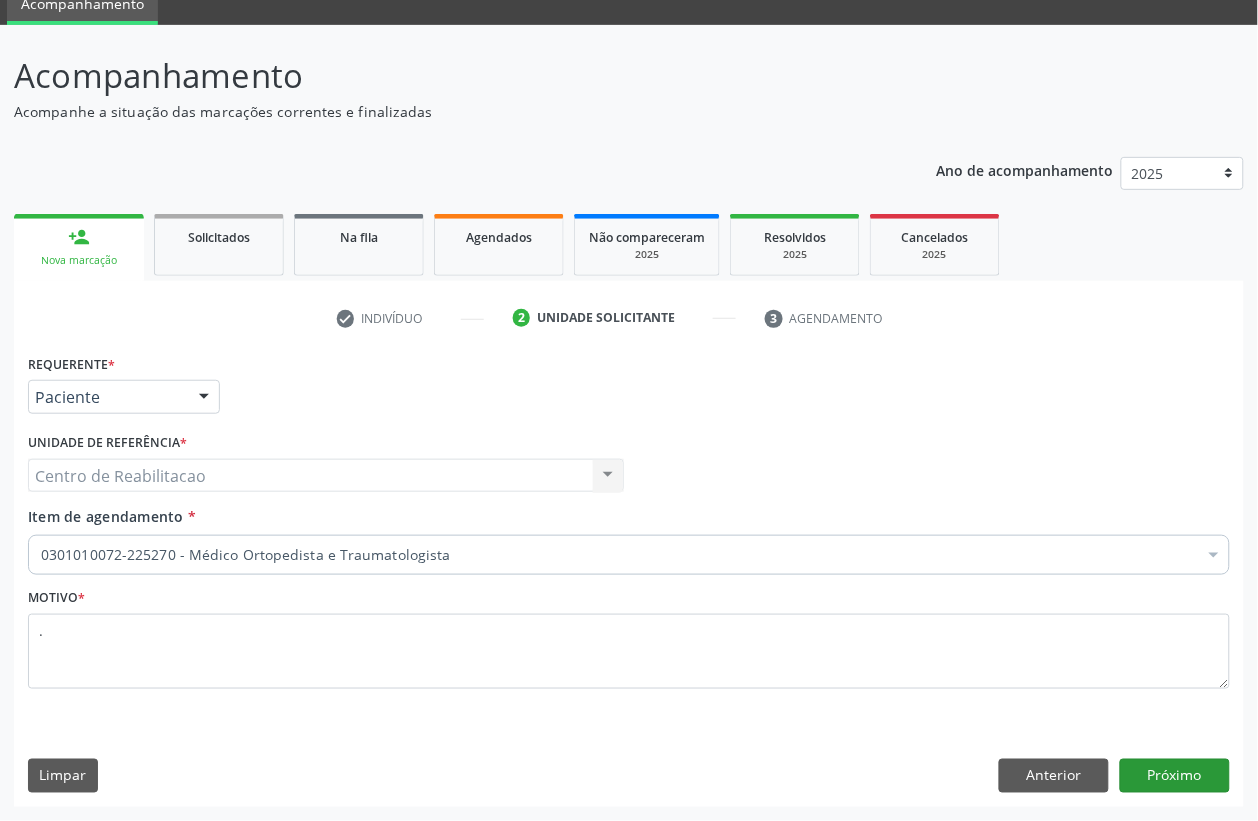 scroll, scrollTop: 50, scrollLeft: 0, axis: vertical 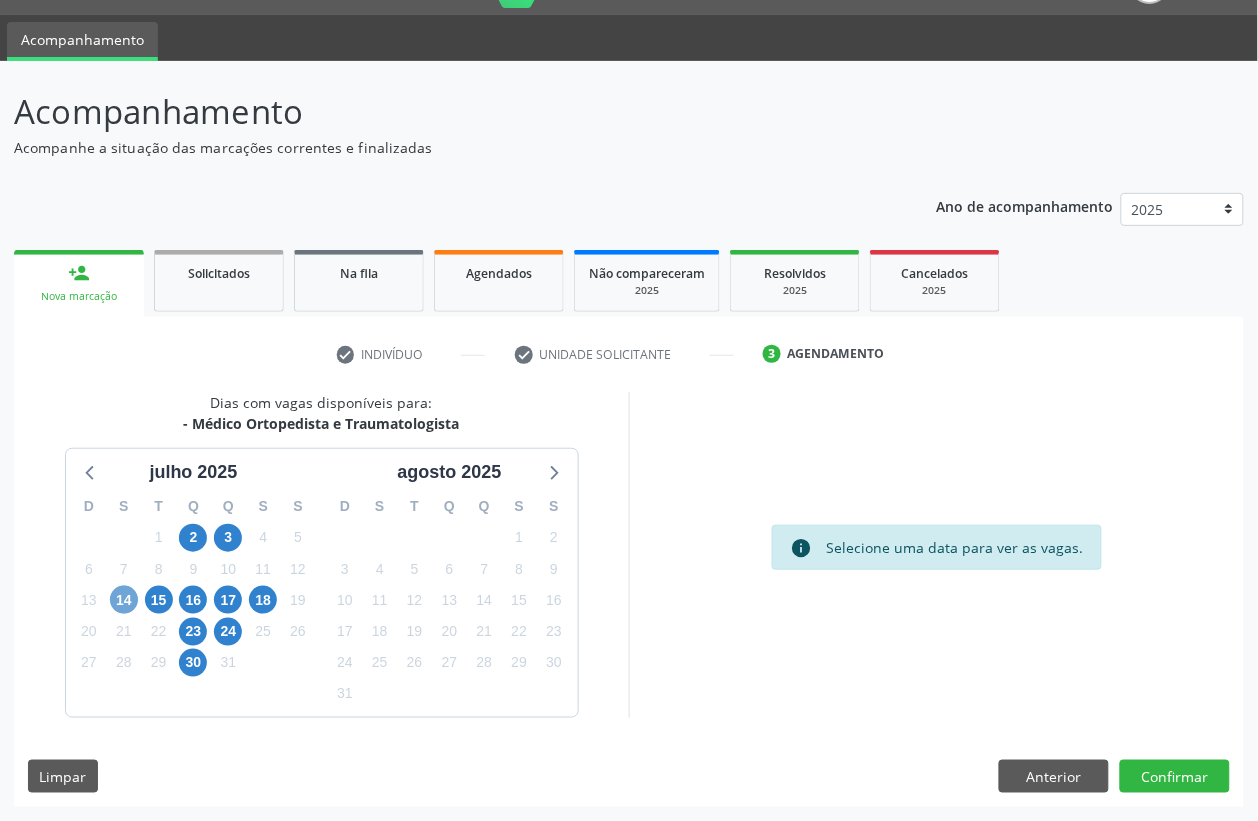 click on "14" at bounding box center [124, 600] 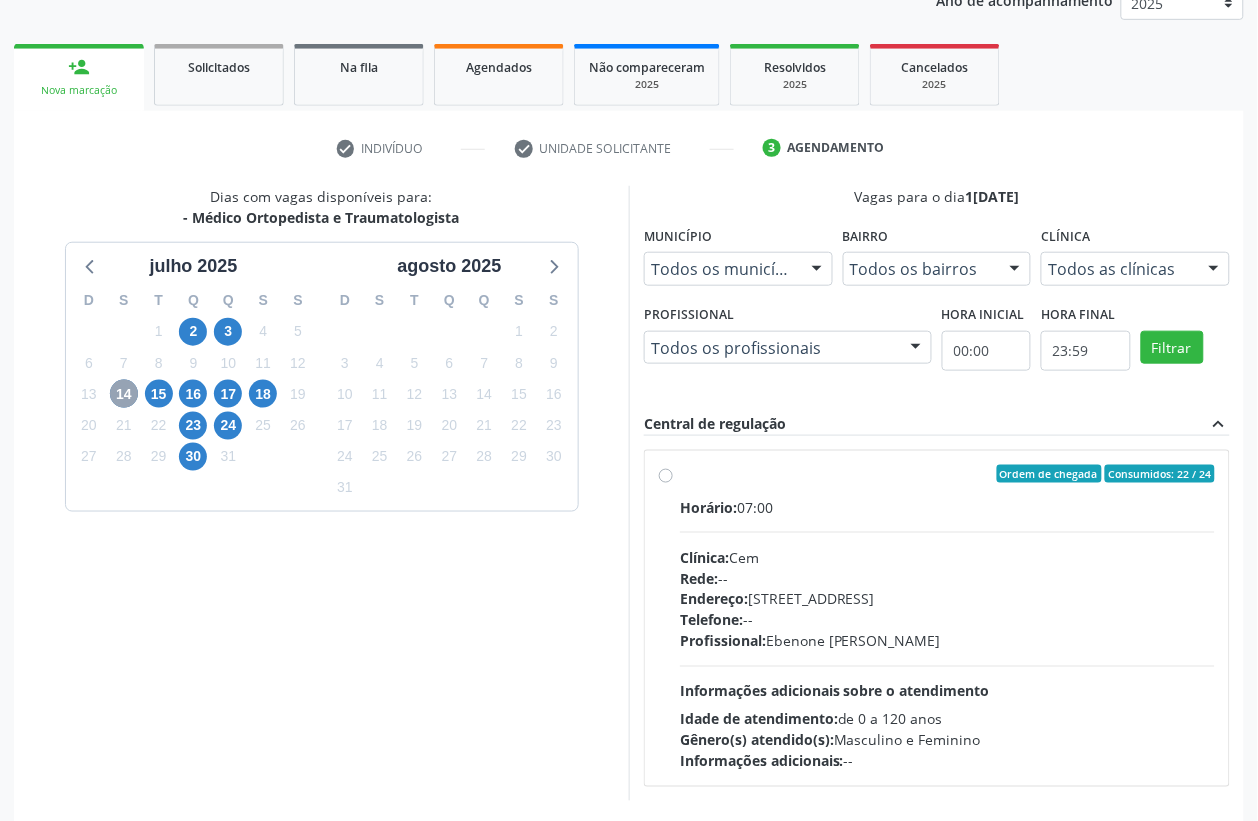 scroll, scrollTop: 300, scrollLeft: 0, axis: vertical 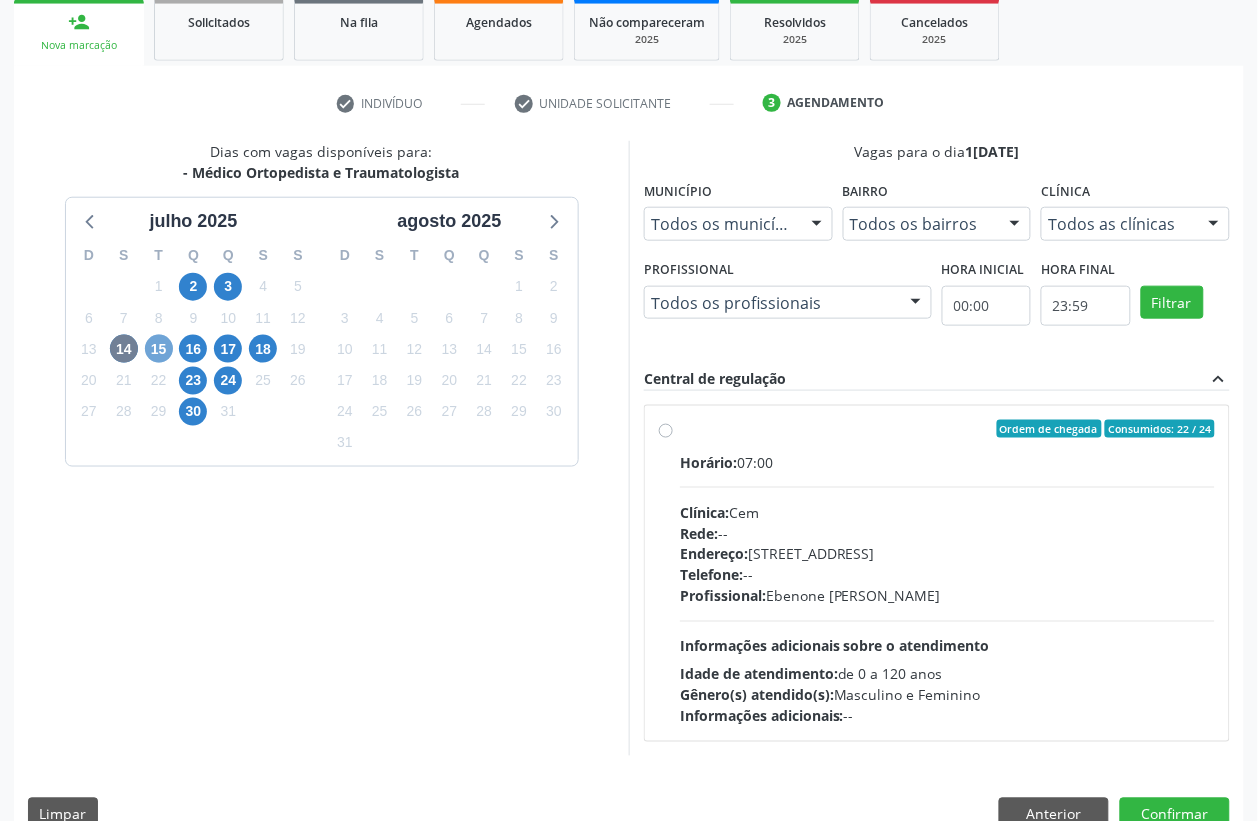 click on "15" at bounding box center [159, 349] 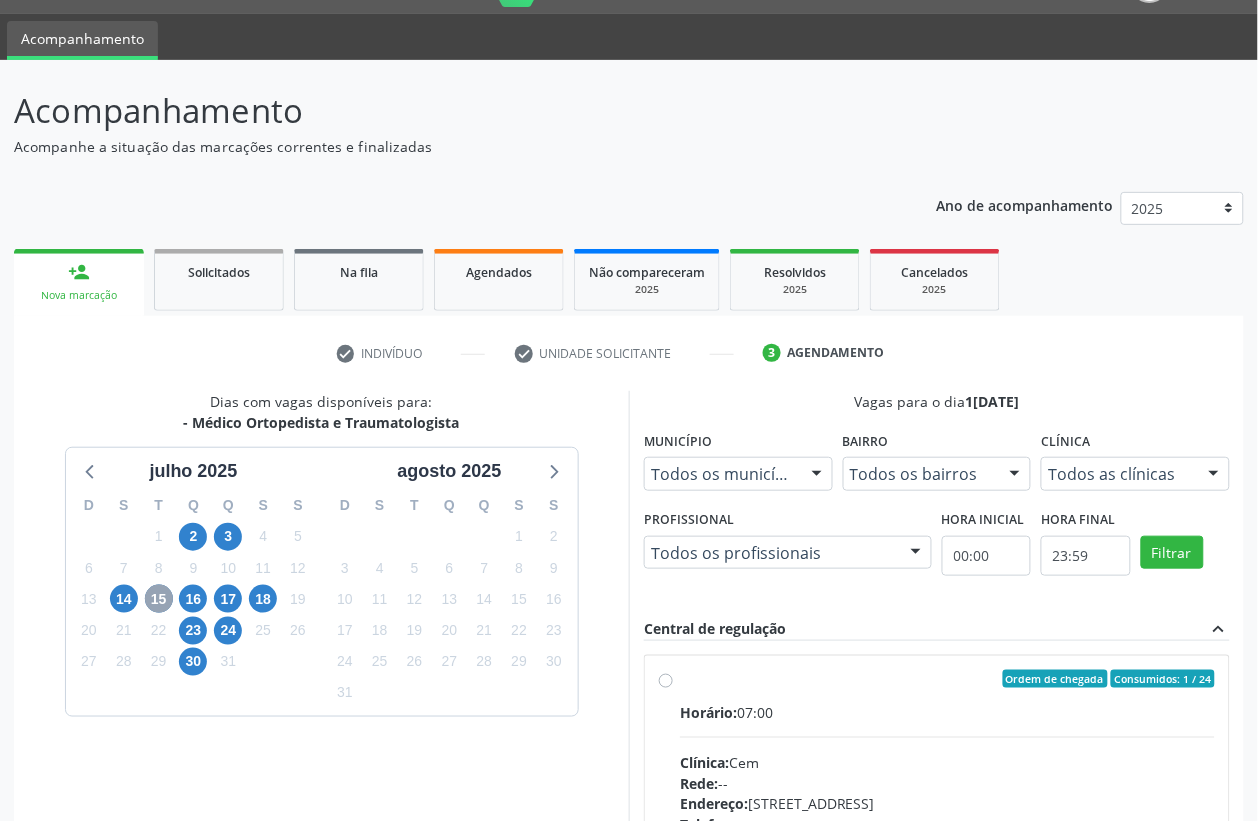 scroll, scrollTop: 300, scrollLeft: 0, axis: vertical 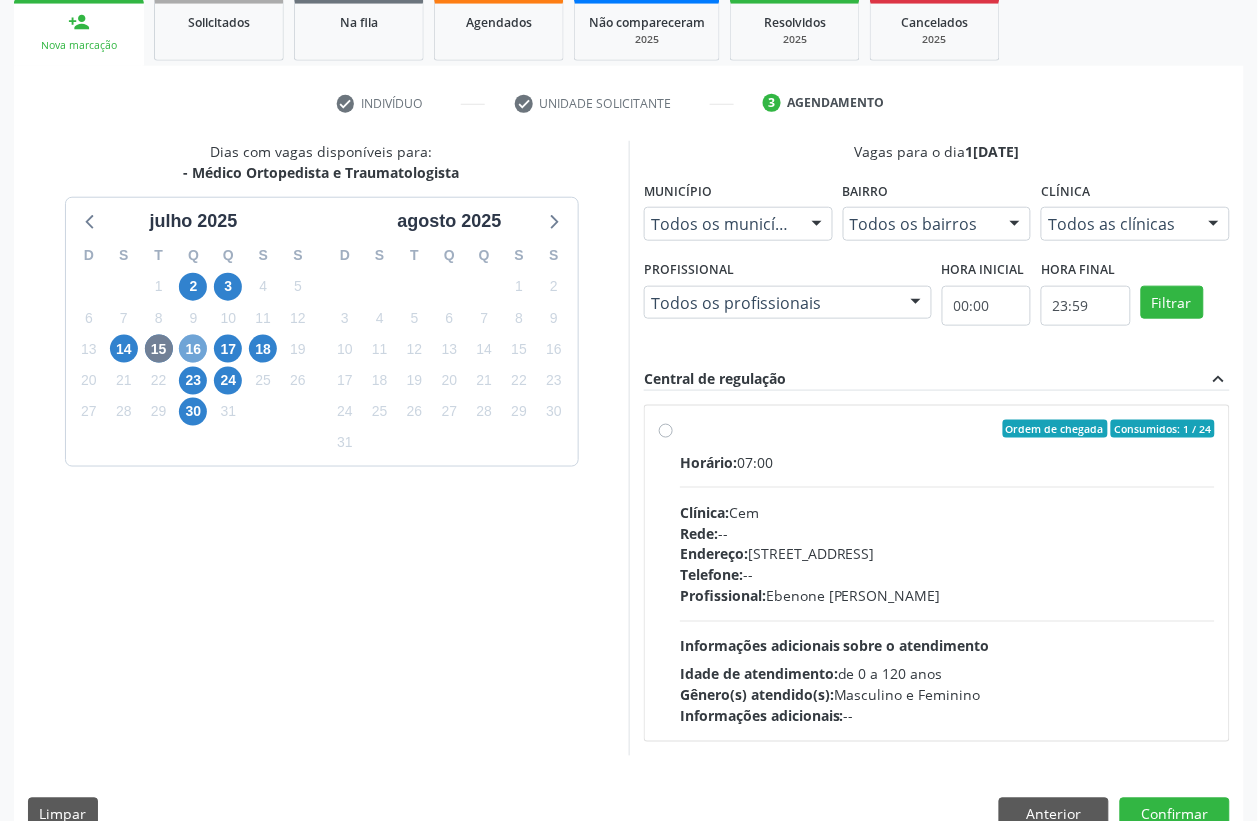 click on "16" at bounding box center [193, 349] 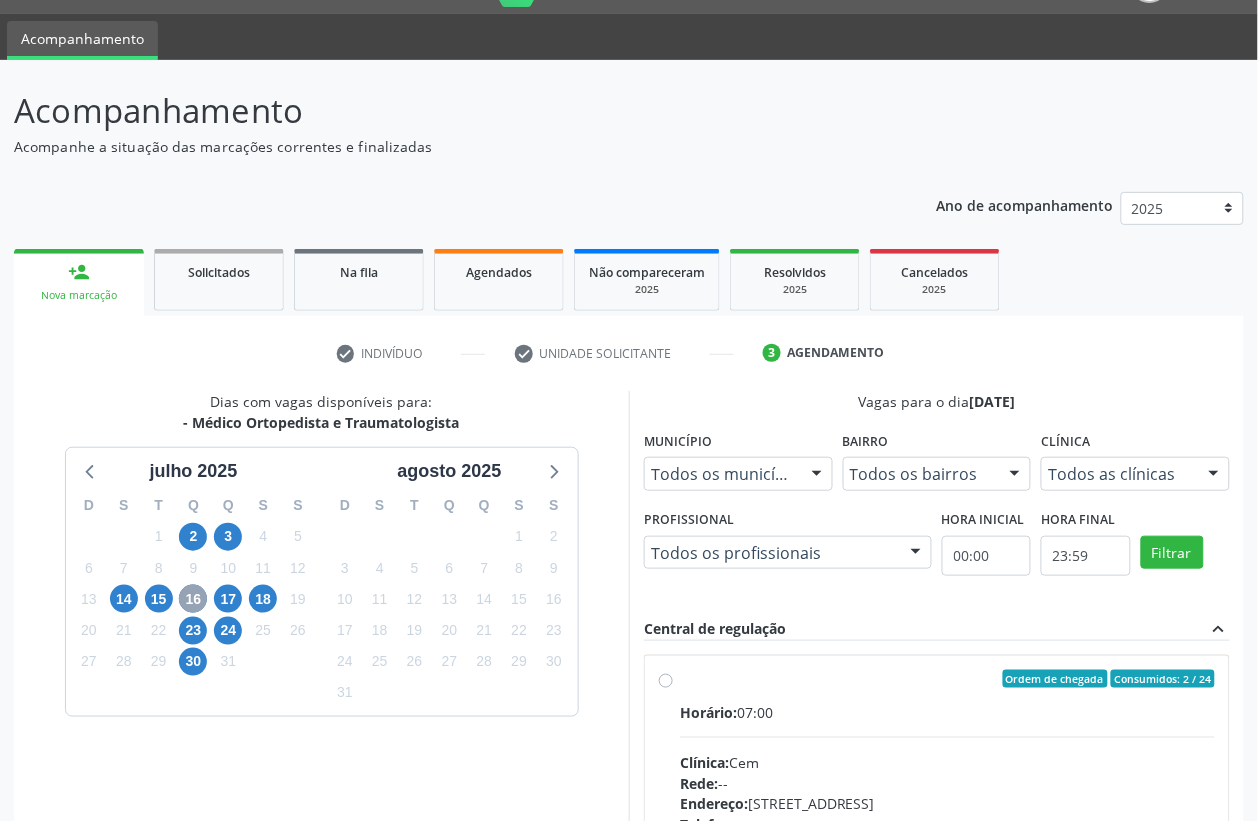 scroll, scrollTop: 300, scrollLeft: 0, axis: vertical 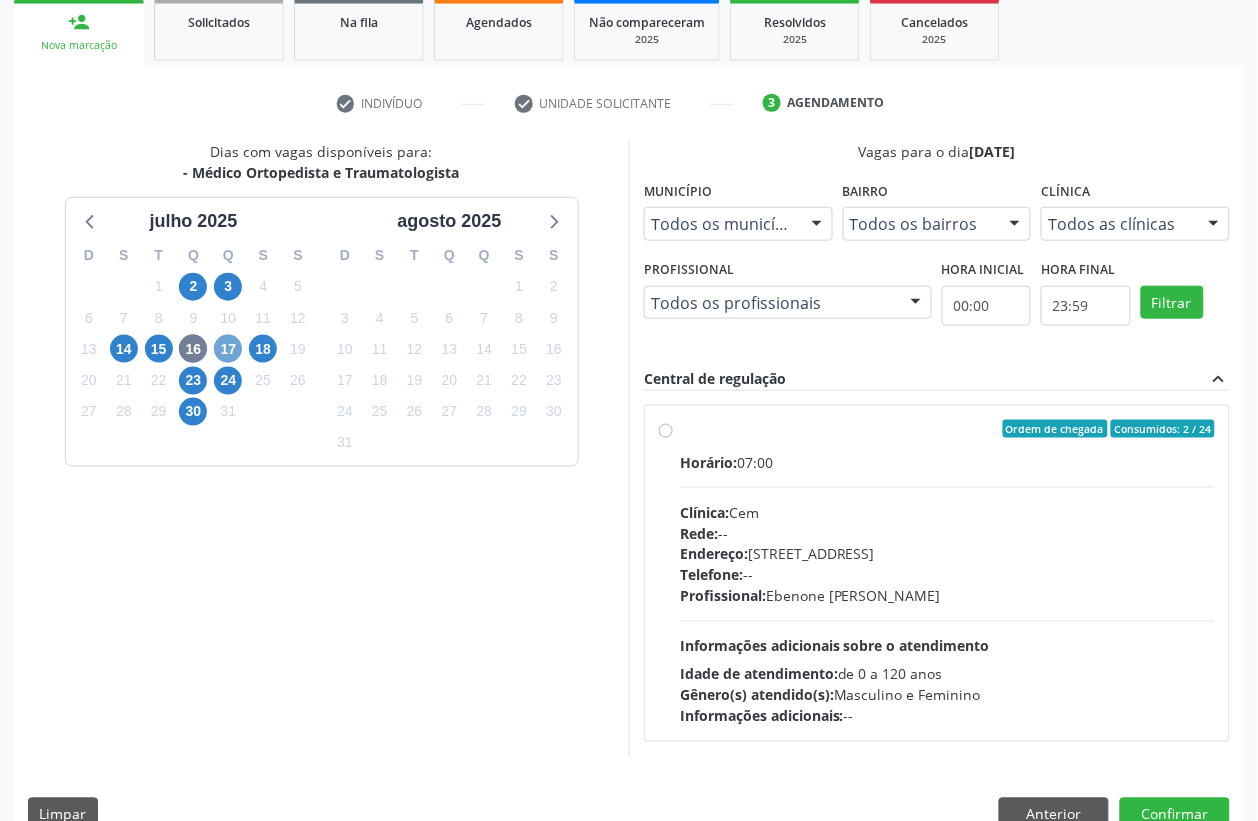 click on "17" at bounding box center (228, 349) 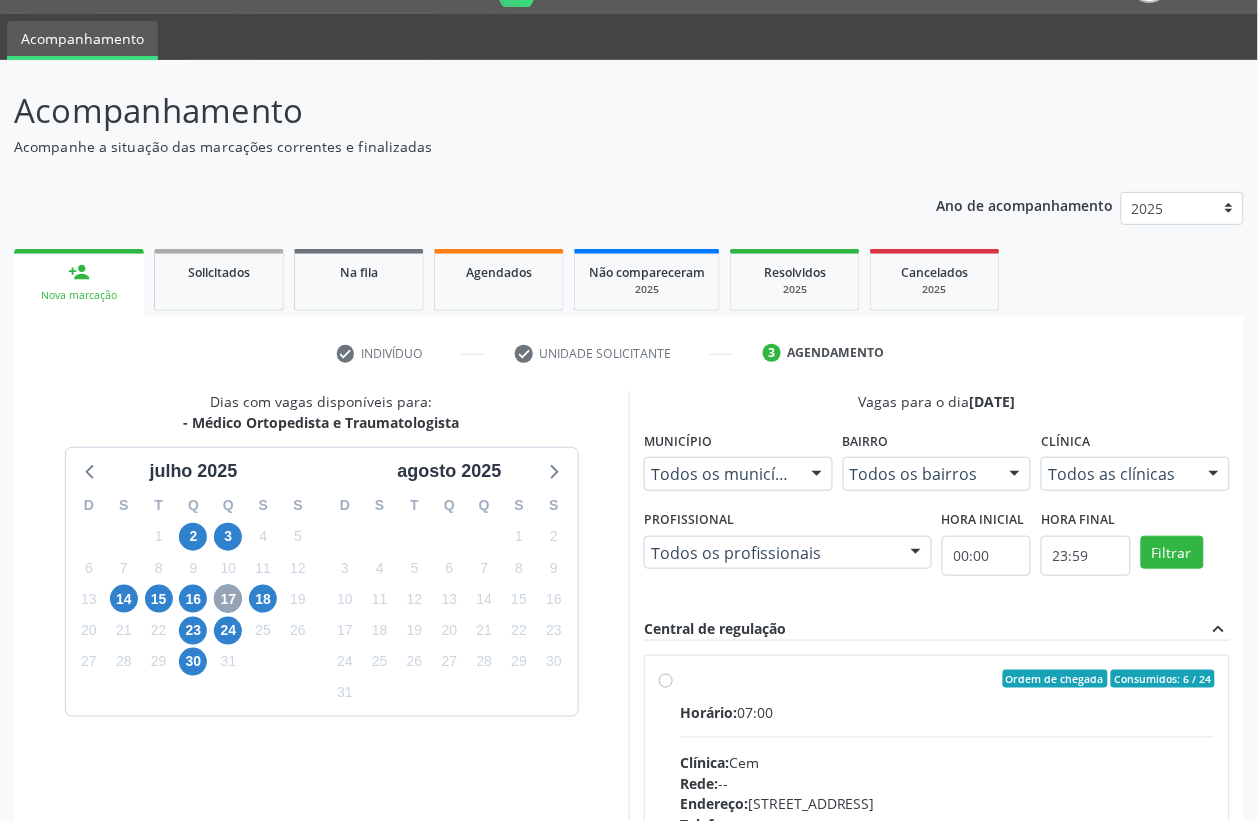 scroll, scrollTop: 300, scrollLeft: 0, axis: vertical 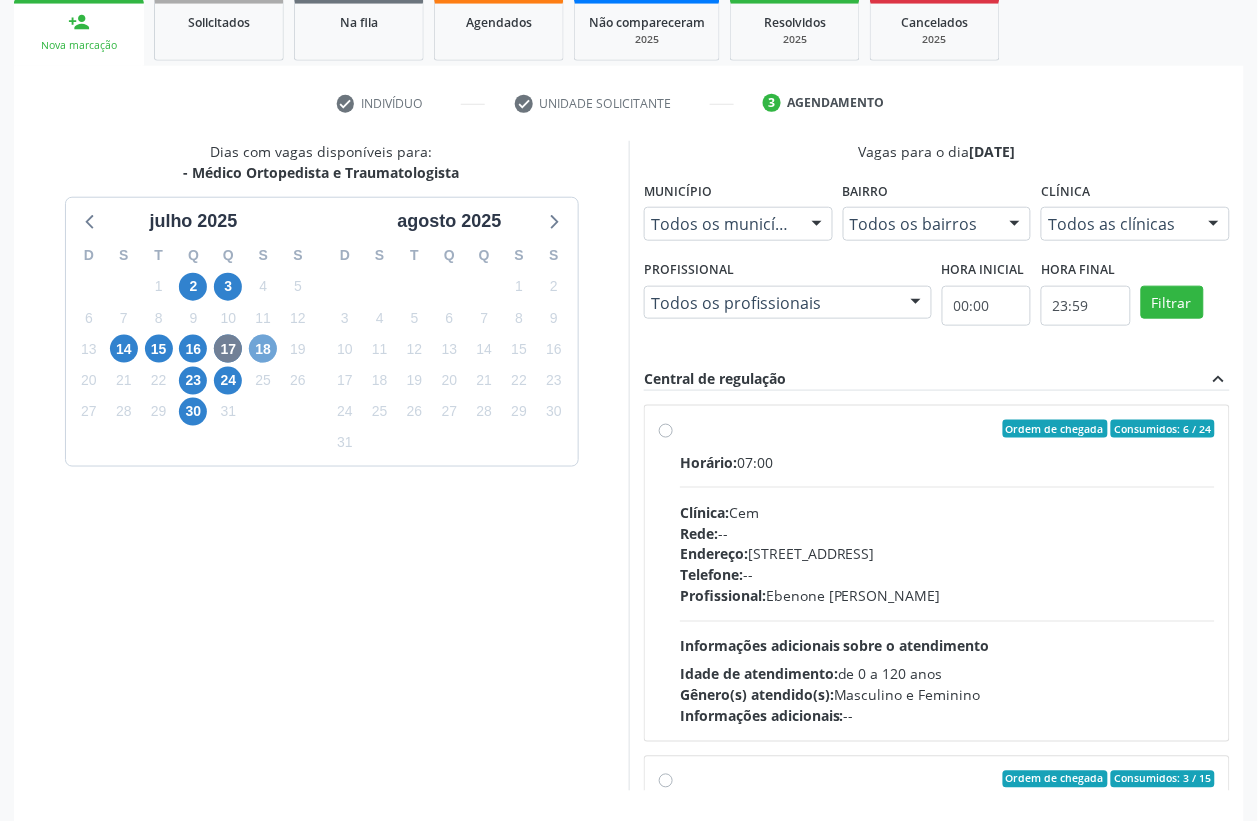 click on "18" at bounding box center [263, 349] 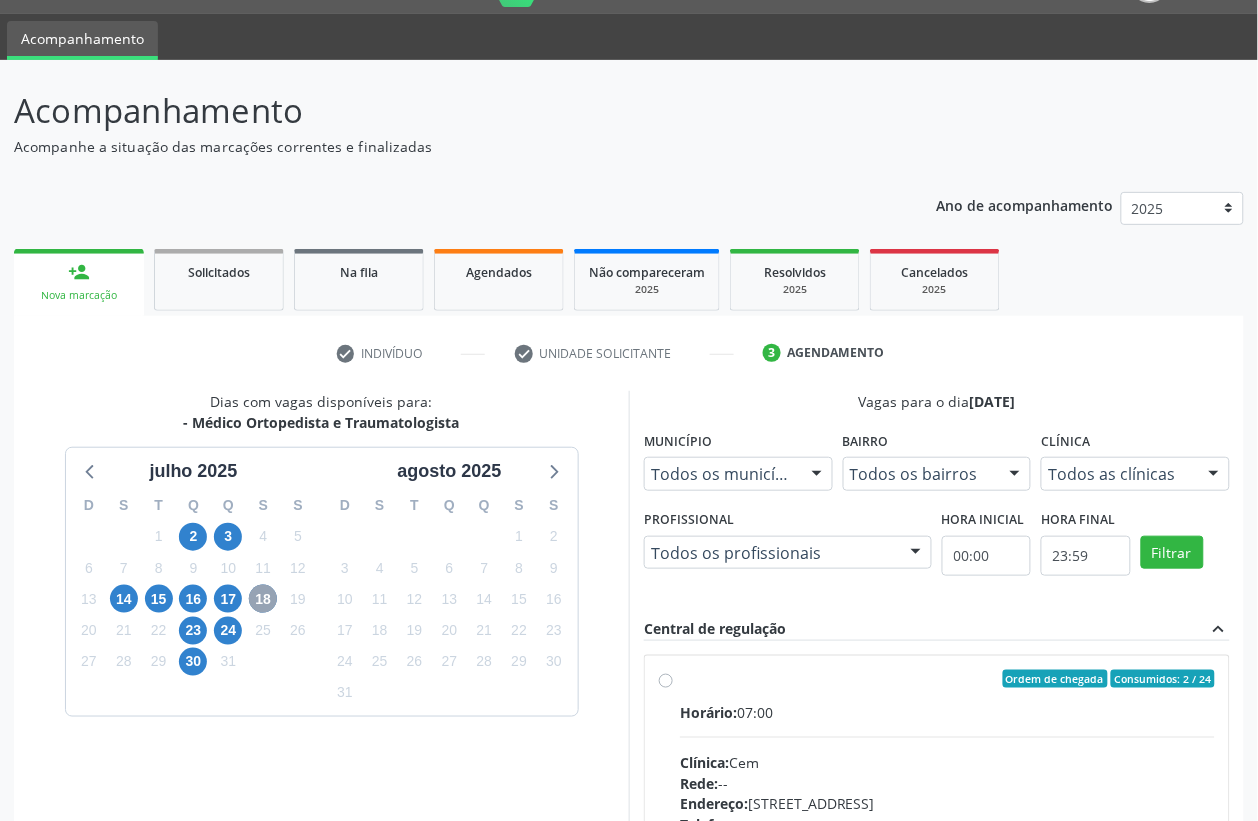 scroll, scrollTop: 300, scrollLeft: 0, axis: vertical 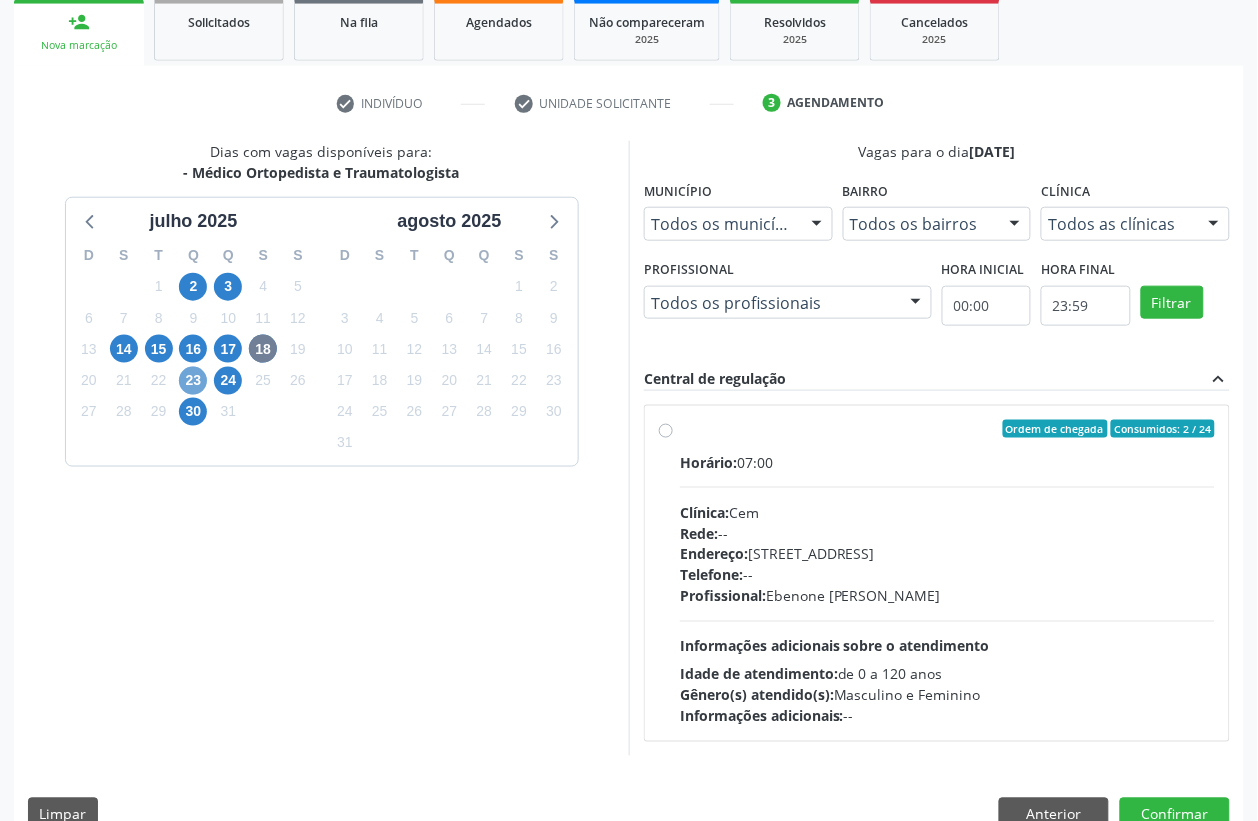click on "23" at bounding box center [193, 381] 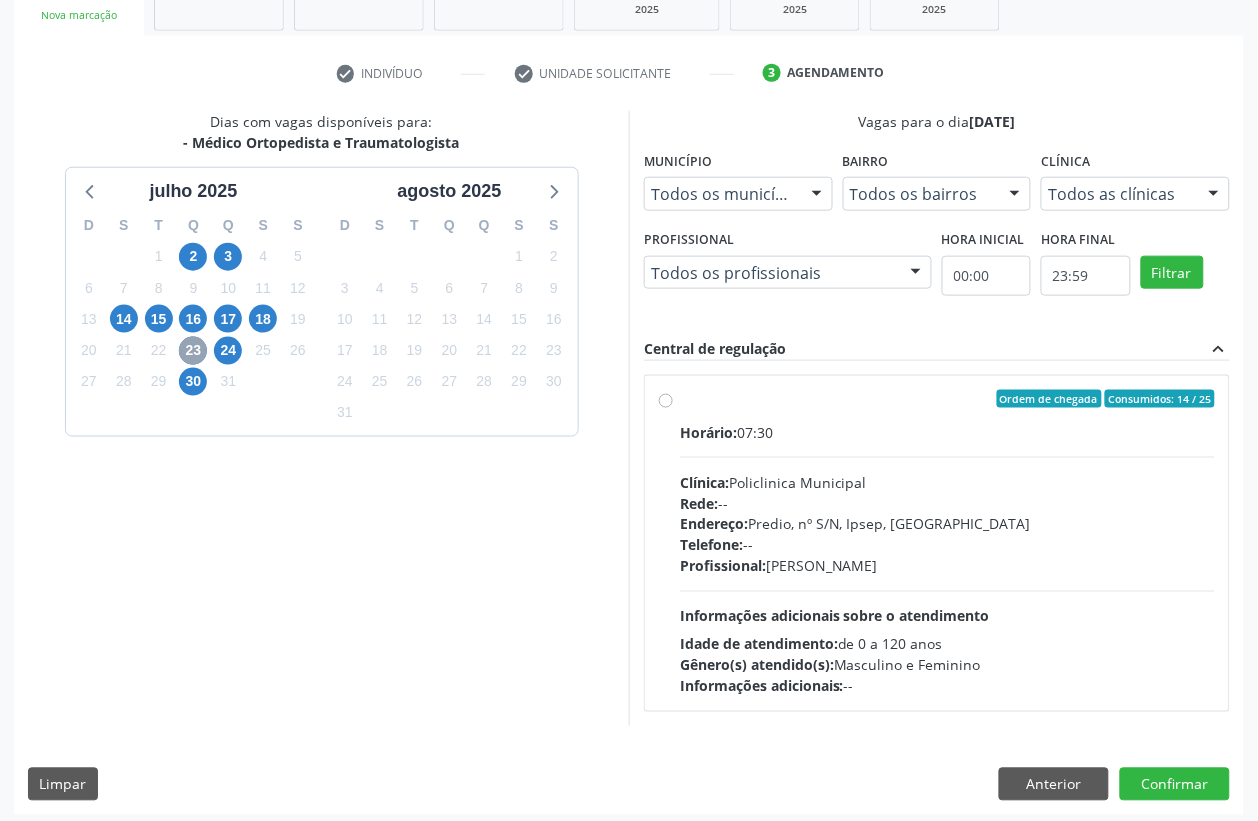 scroll, scrollTop: 338, scrollLeft: 0, axis: vertical 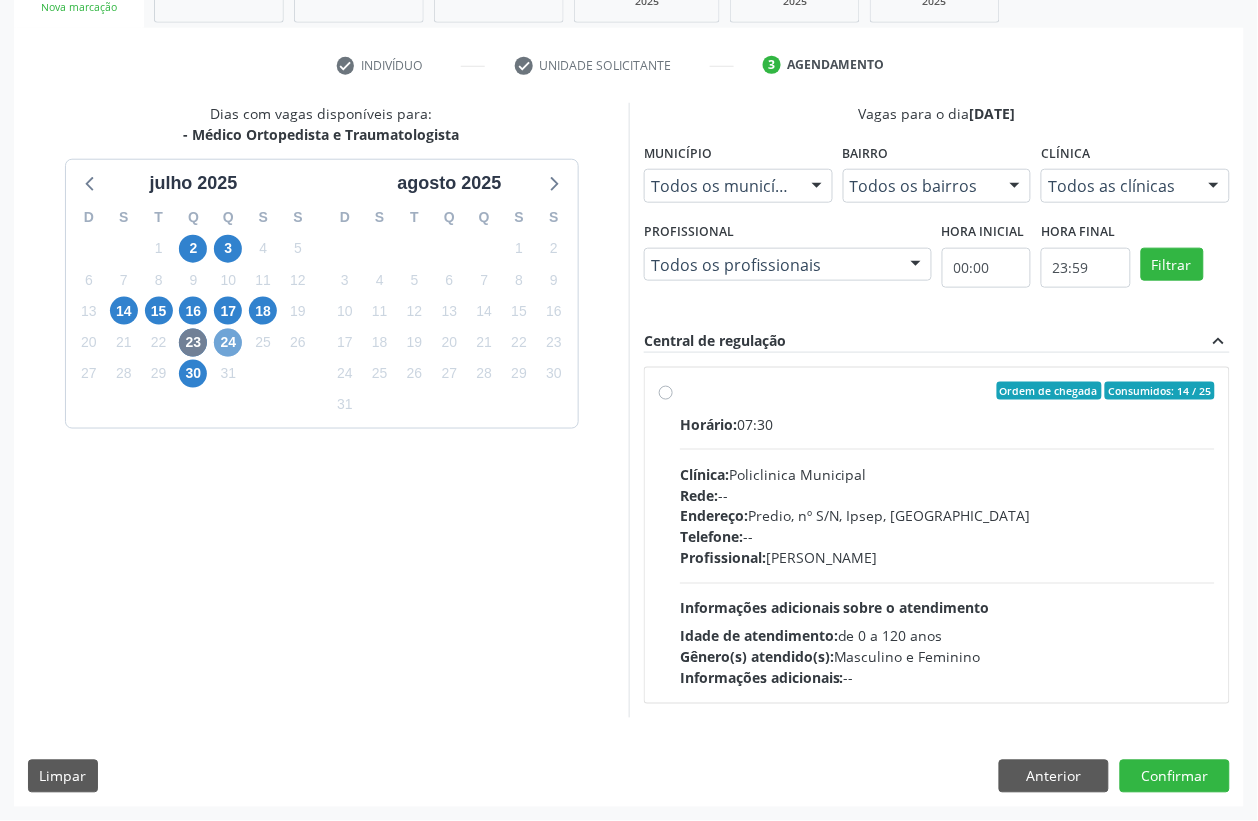click on "24" at bounding box center (228, 343) 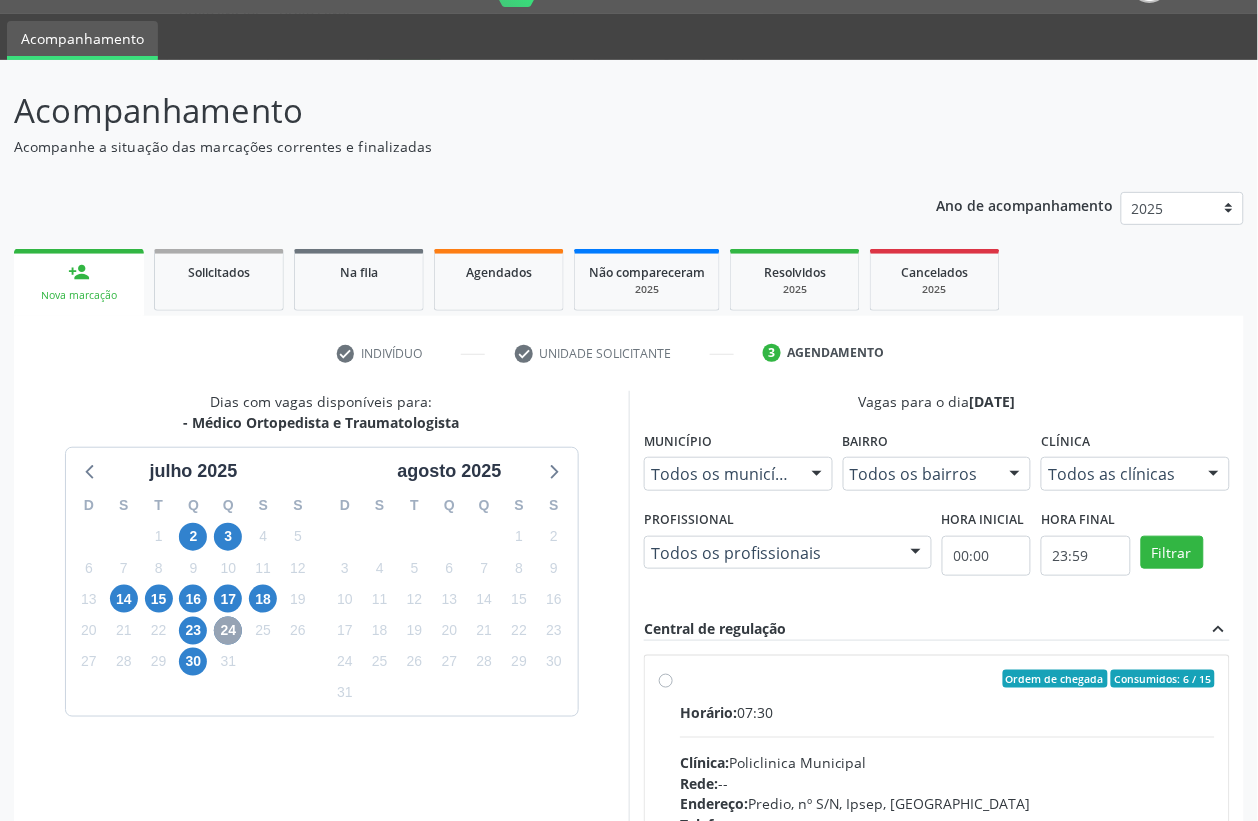 scroll, scrollTop: 338, scrollLeft: 0, axis: vertical 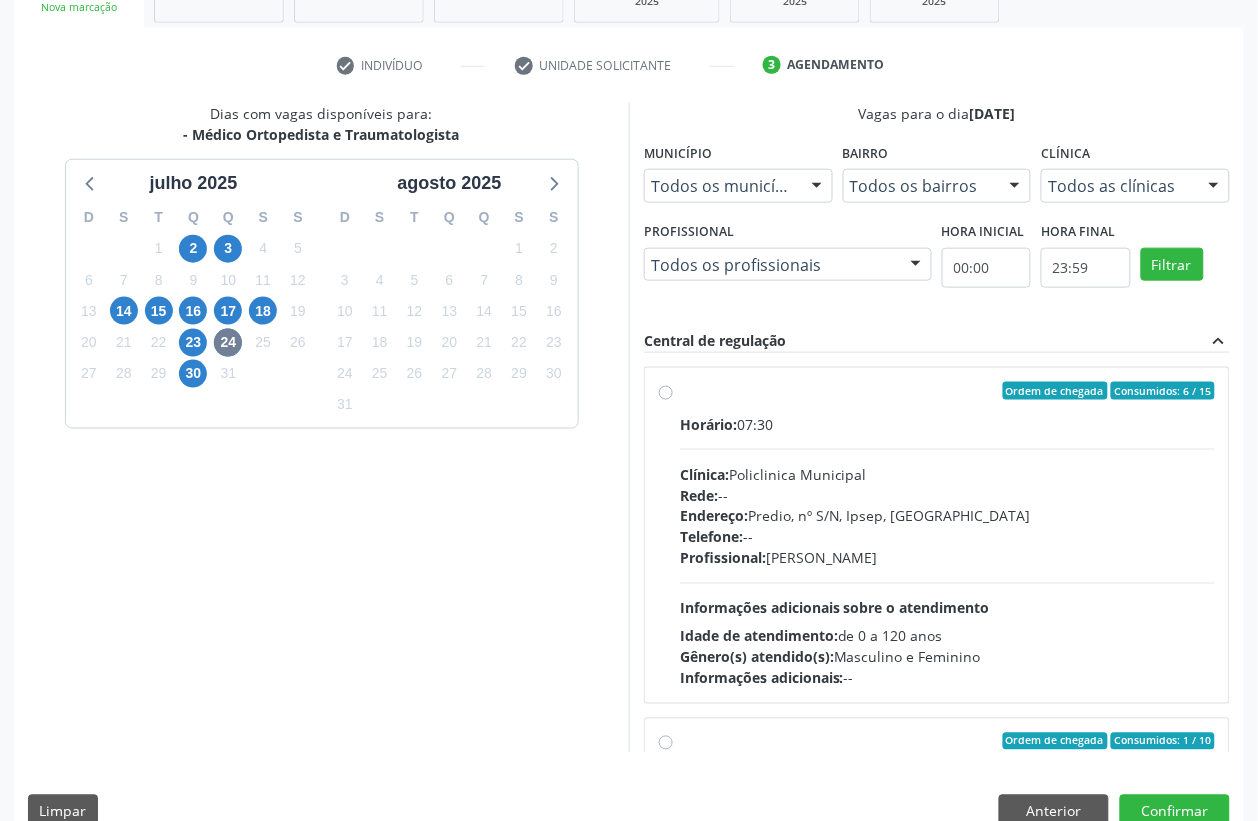 click on "Ordem de chegada
Consumidos: 6 / 15
Horário:   07:30
Clínica:  Policlinica Municipal
Rede:
--
Endereço:   Predio, nº S/N, Ipsep, Serra Talhada - PE
Telefone:   --
Profissional:
Eugenio Pericles Muniz Ferreira
Informações adicionais sobre o atendimento
Idade de atendimento:
de 0 a 120 anos
Gênero(s) atendido(s):
Masculino e Feminino
Informações adicionais:
--" at bounding box center [947, 535] 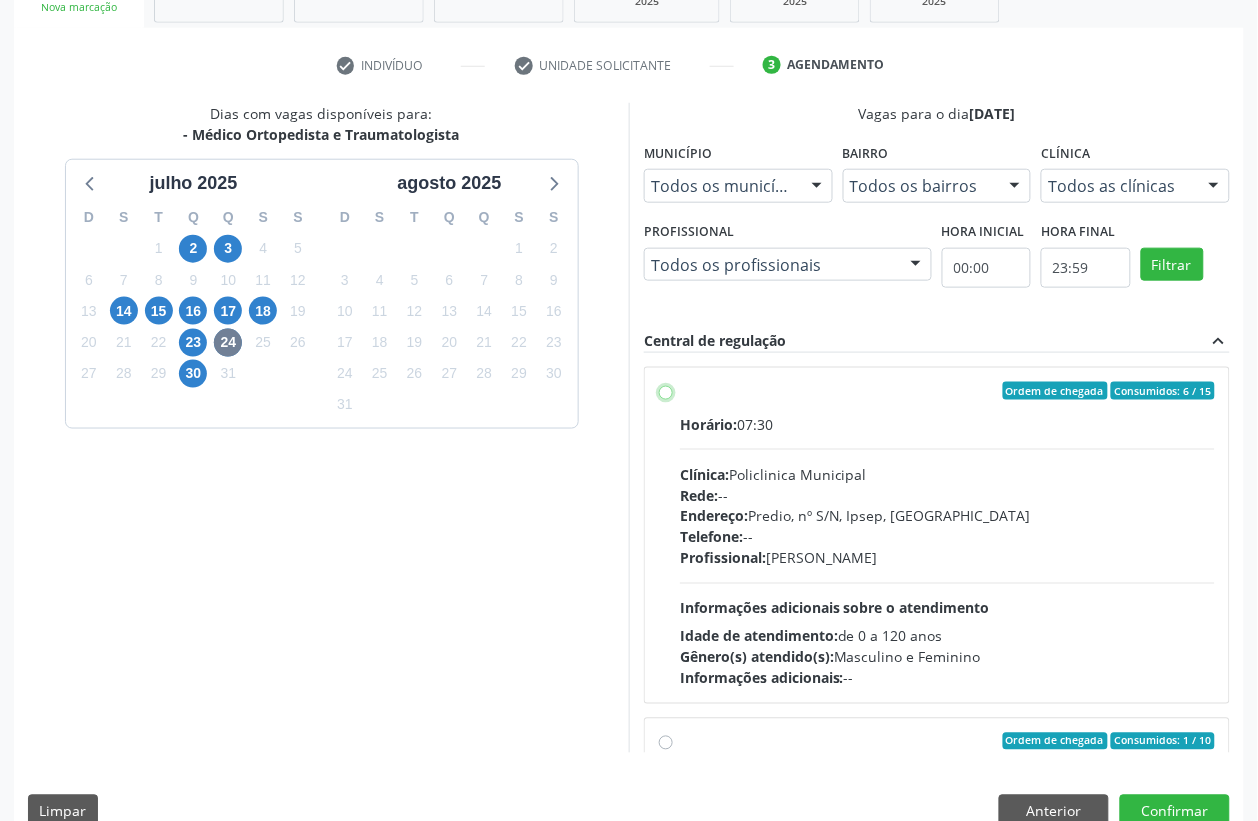 click on "Ordem de chegada
Consumidos: 6 / 15
Horário:   07:30
Clínica:  Policlinica Municipal
Rede:
--
Endereço:   Predio, nº S/N, Ipsep, Serra Talhada - PE
Telefone:   --
Profissional:
Eugenio Pericles Muniz Ferreira
Informações adicionais sobre o atendimento
Idade de atendimento:
de 0 a 120 anos
Gênero(s) atendido(s):
Masculino e Feminino
Informações adicionais:
--" at bounding box center (666, 391) 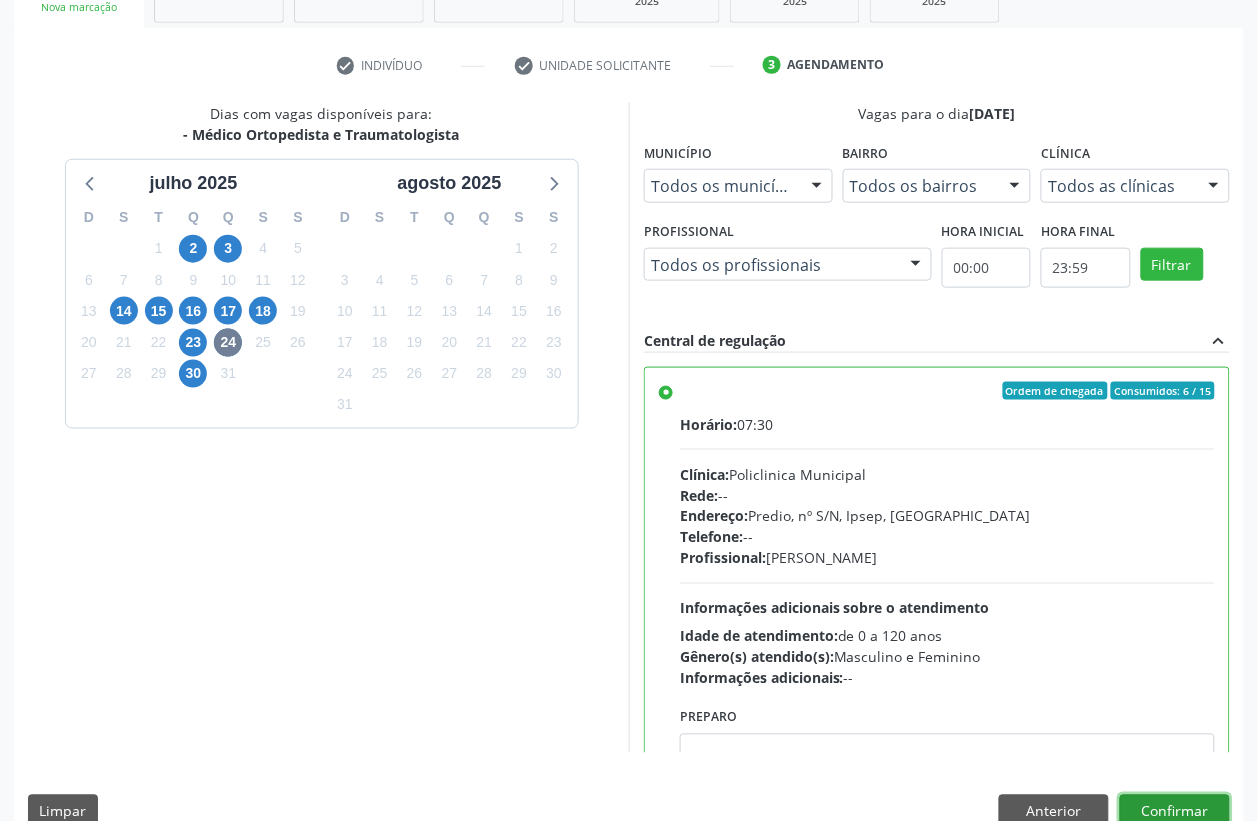 click on "Confirmar" at bounding box center [1175, 812] 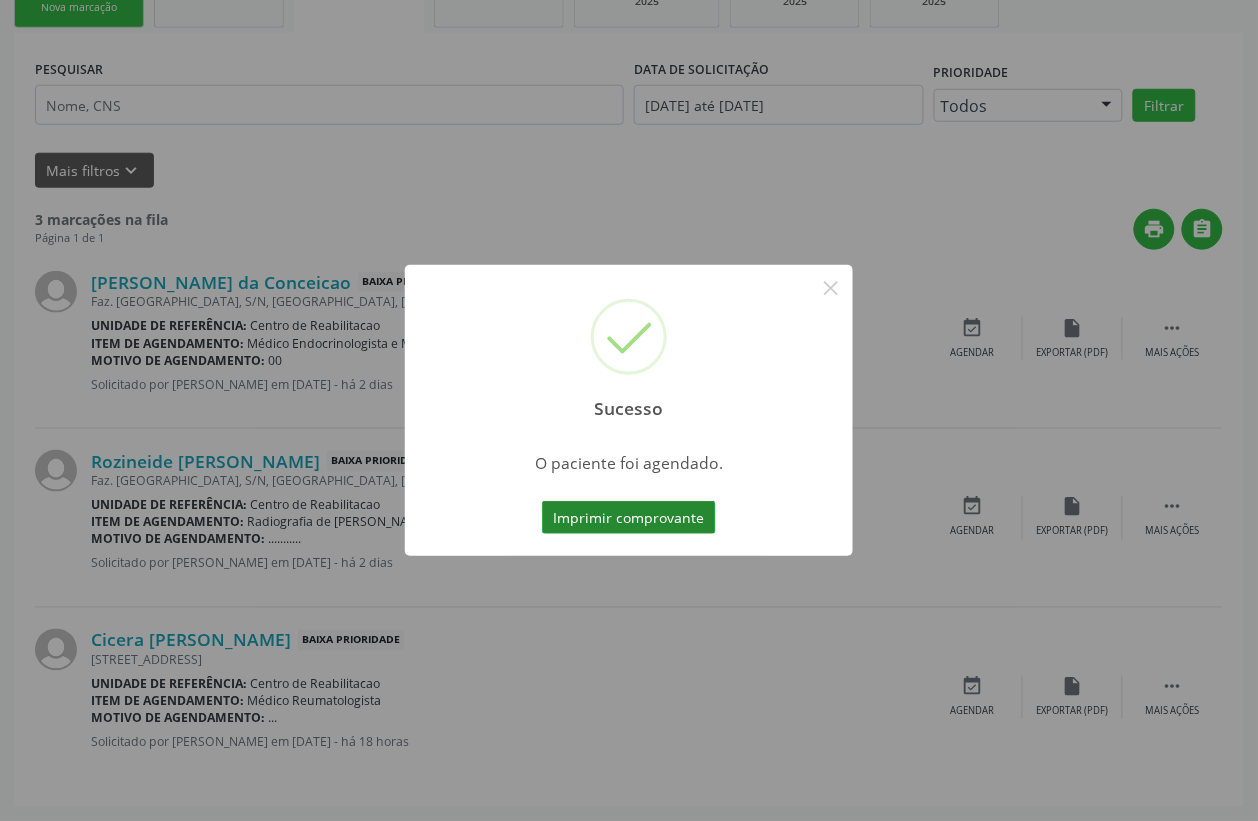 scroll, scrollTop: 0, scrollLeft: 0, axis: both 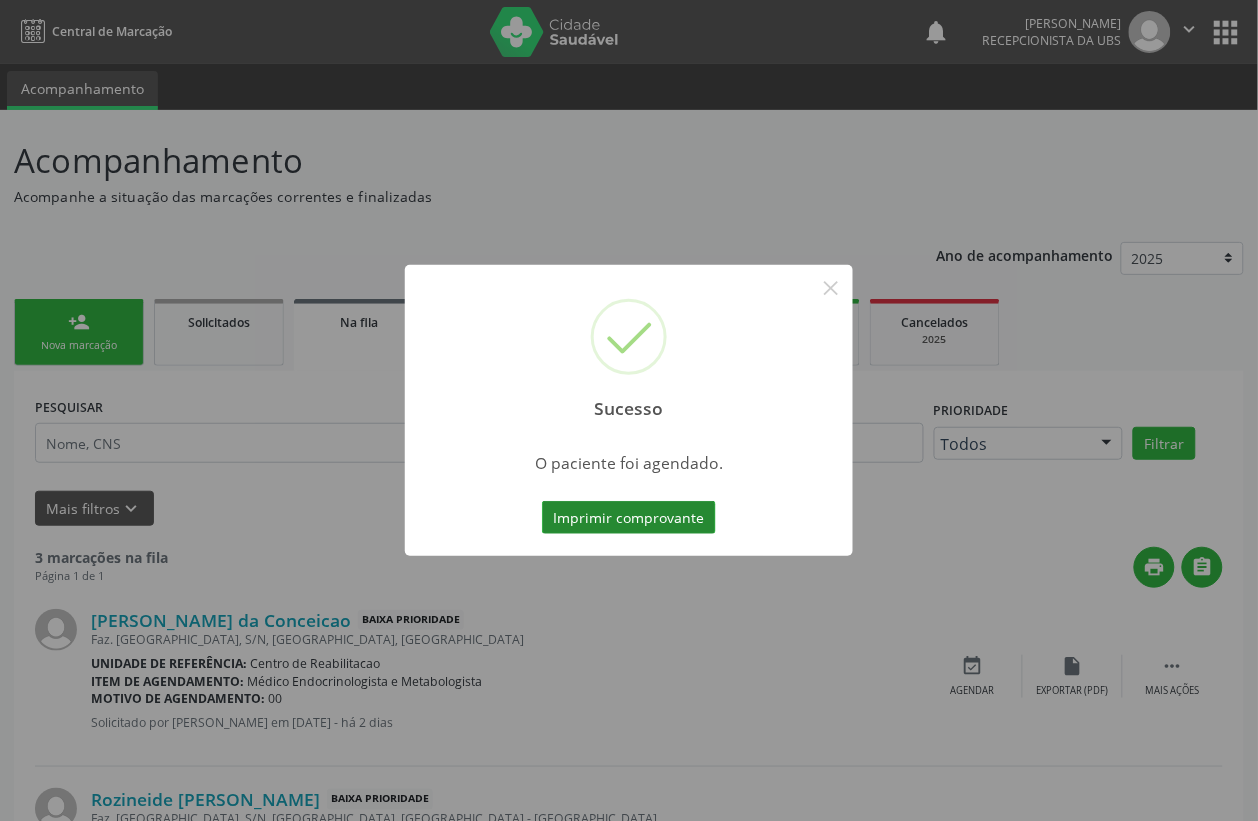 click on "Imprimir comprovante" at bounding box center (629, 518) 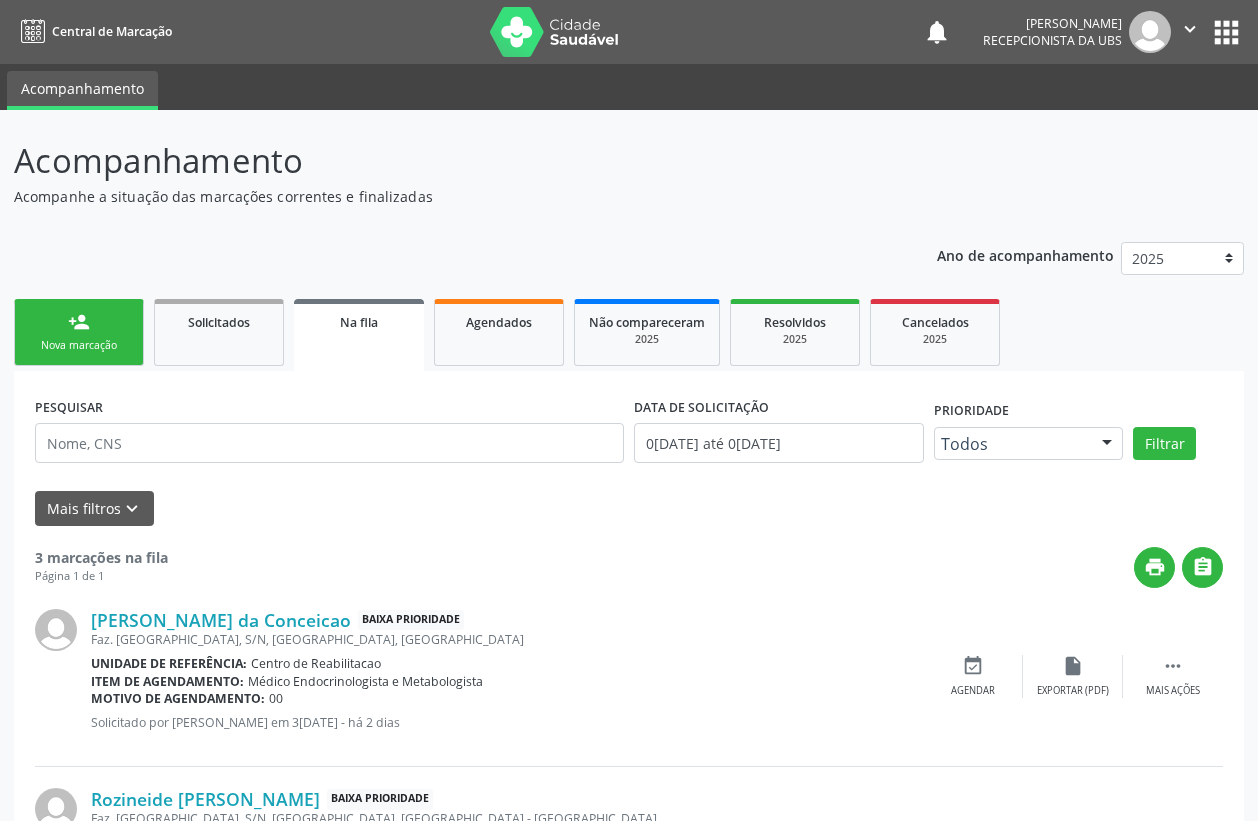 scroll, scrollTop: 0, scrollLeft: 0, axis: both 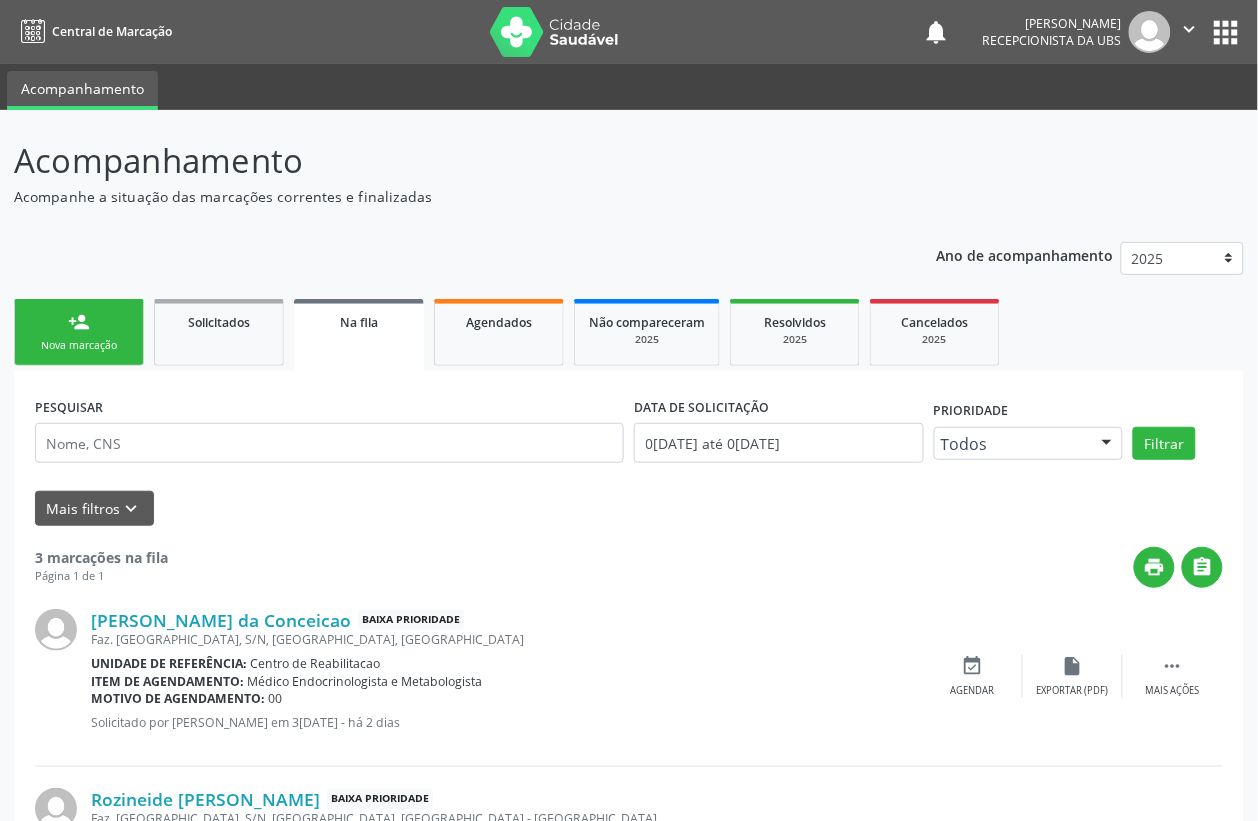 click on "person_add
Nova marcação" at bounding box center [79, 332] 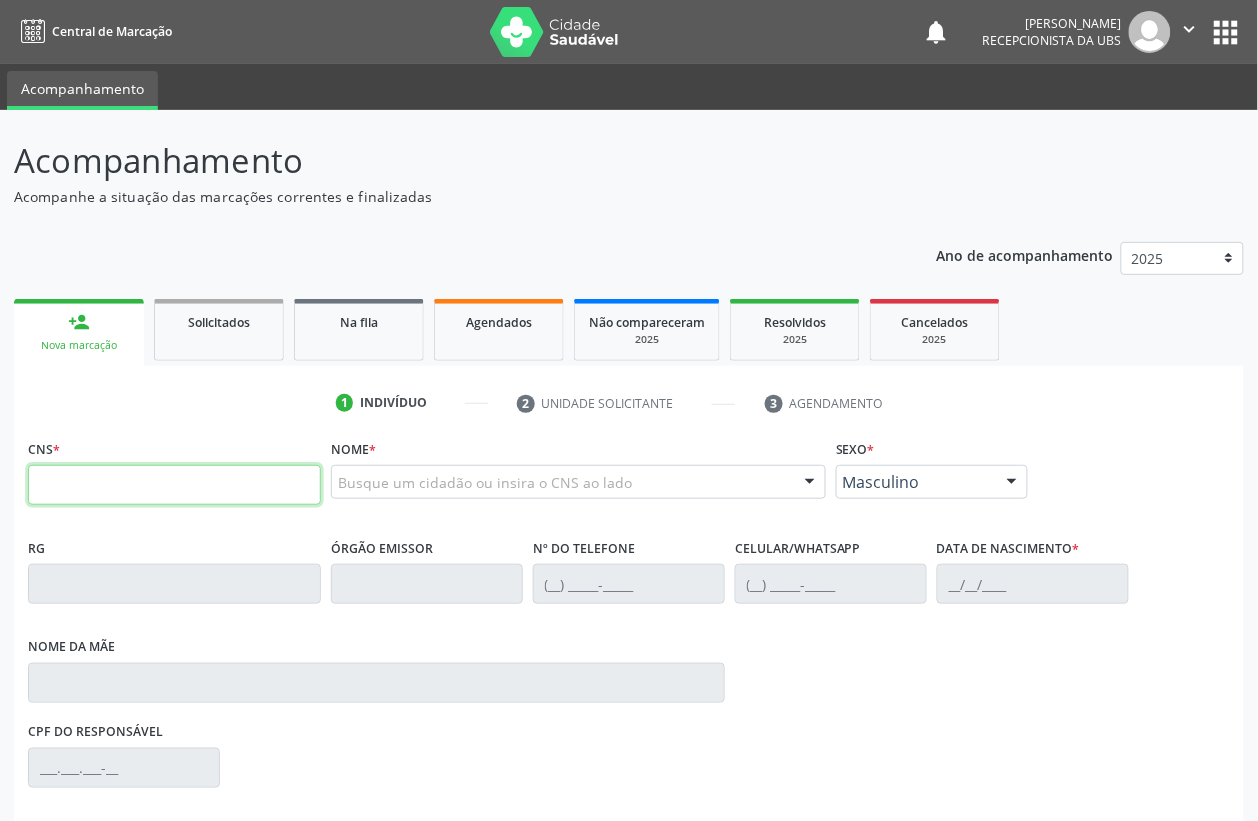 click at bounding box center [174, 485] 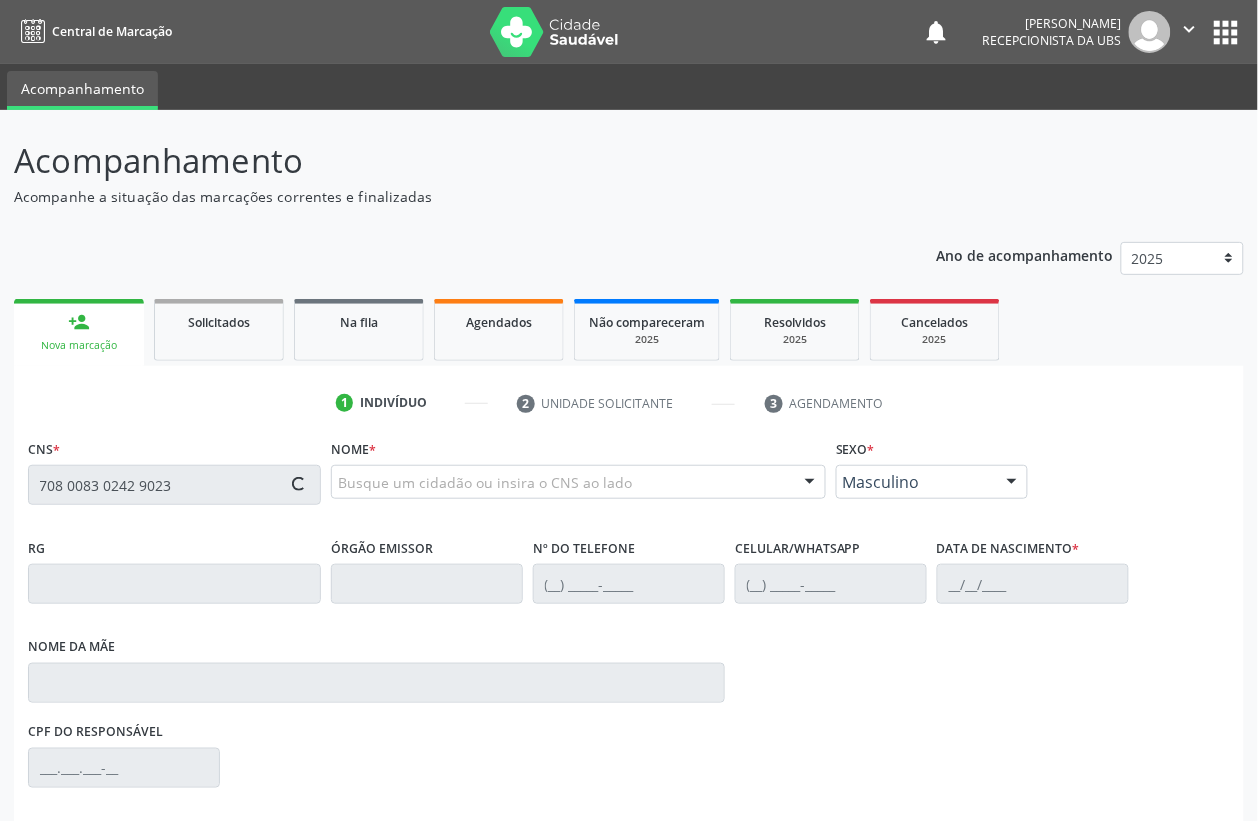 type on "708 0083 0242 9023" 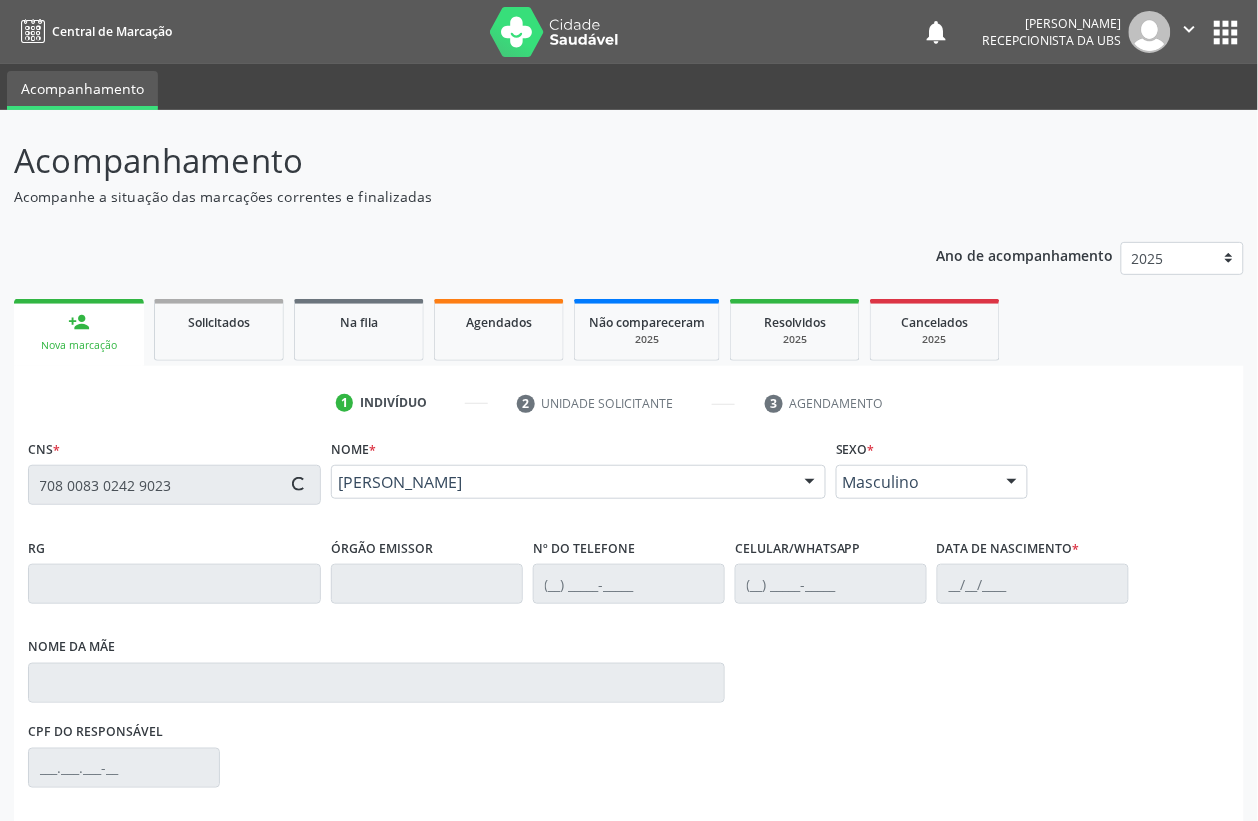 type on "[PHONE_NUMBER]" 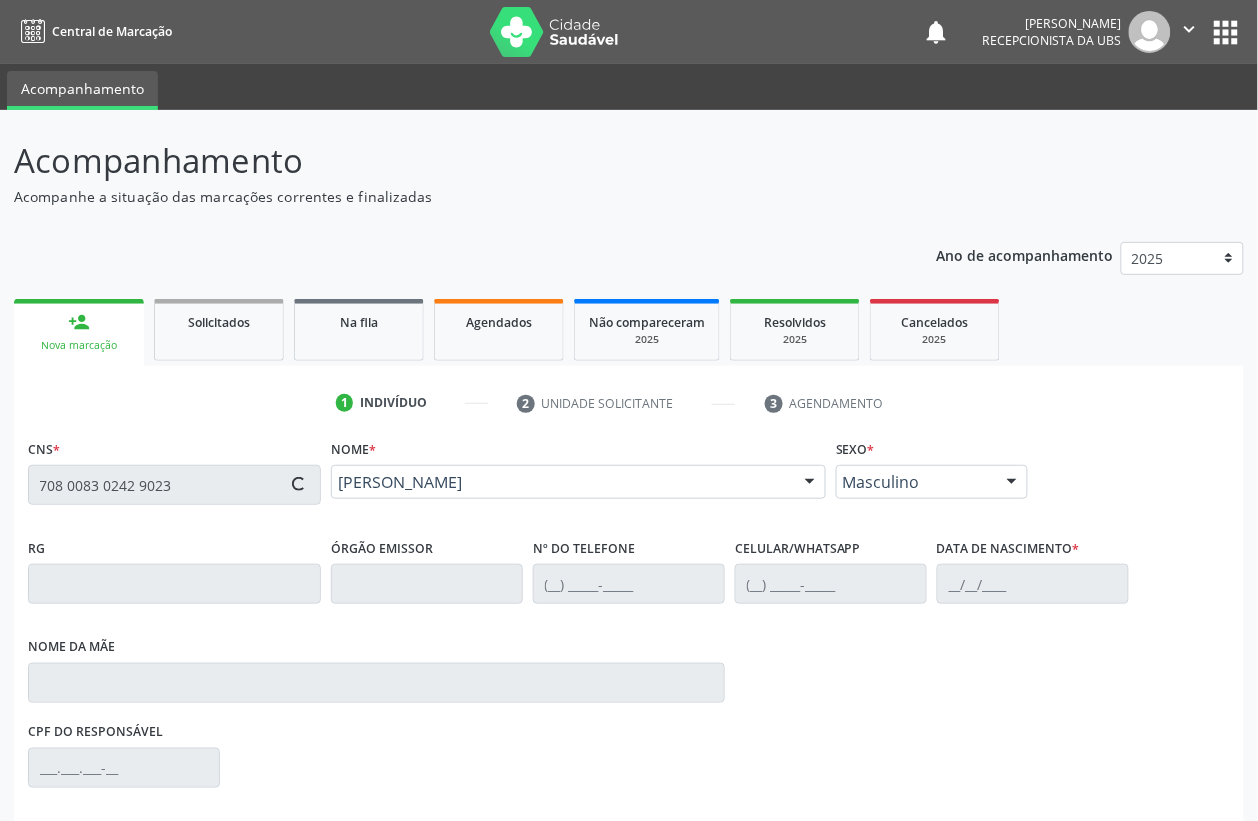 type on "[DATE]" 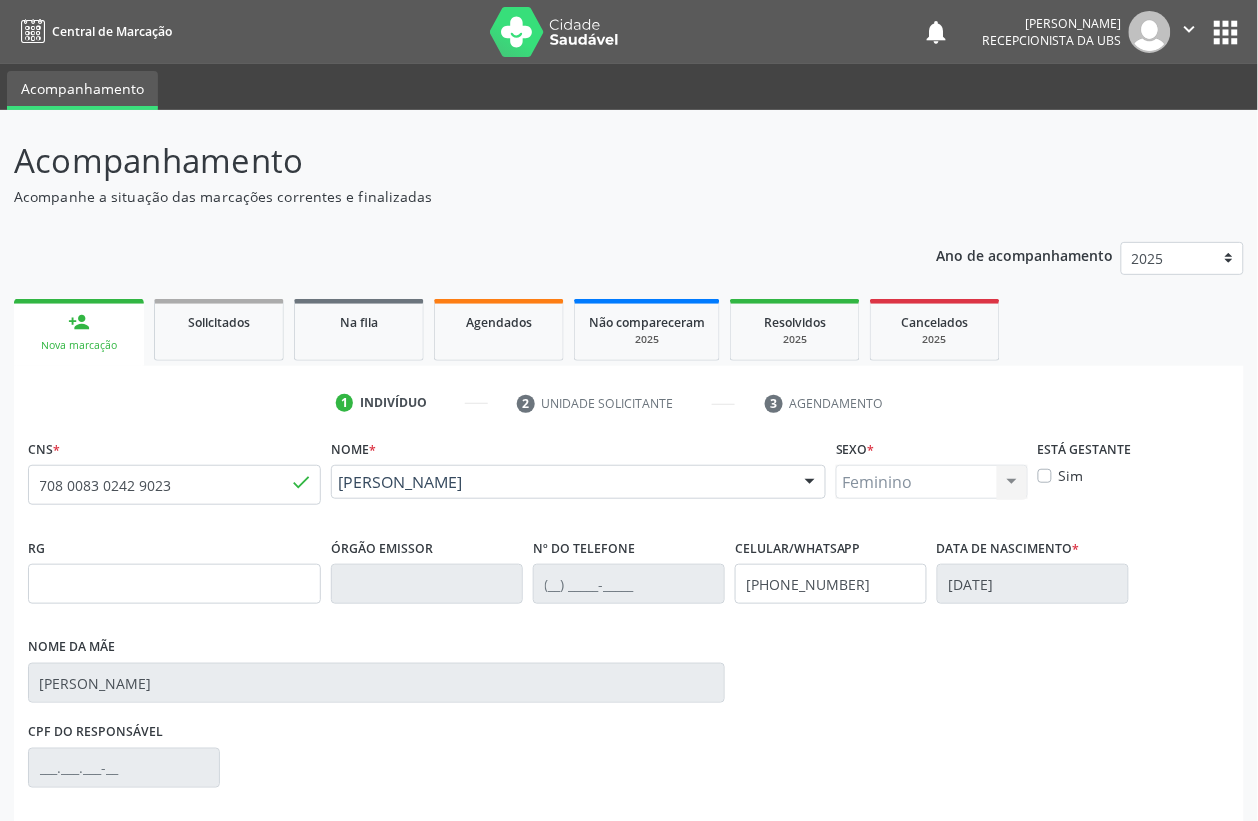 scroll, scrollTop: 248, scrollLeft: 0, axis: vertical 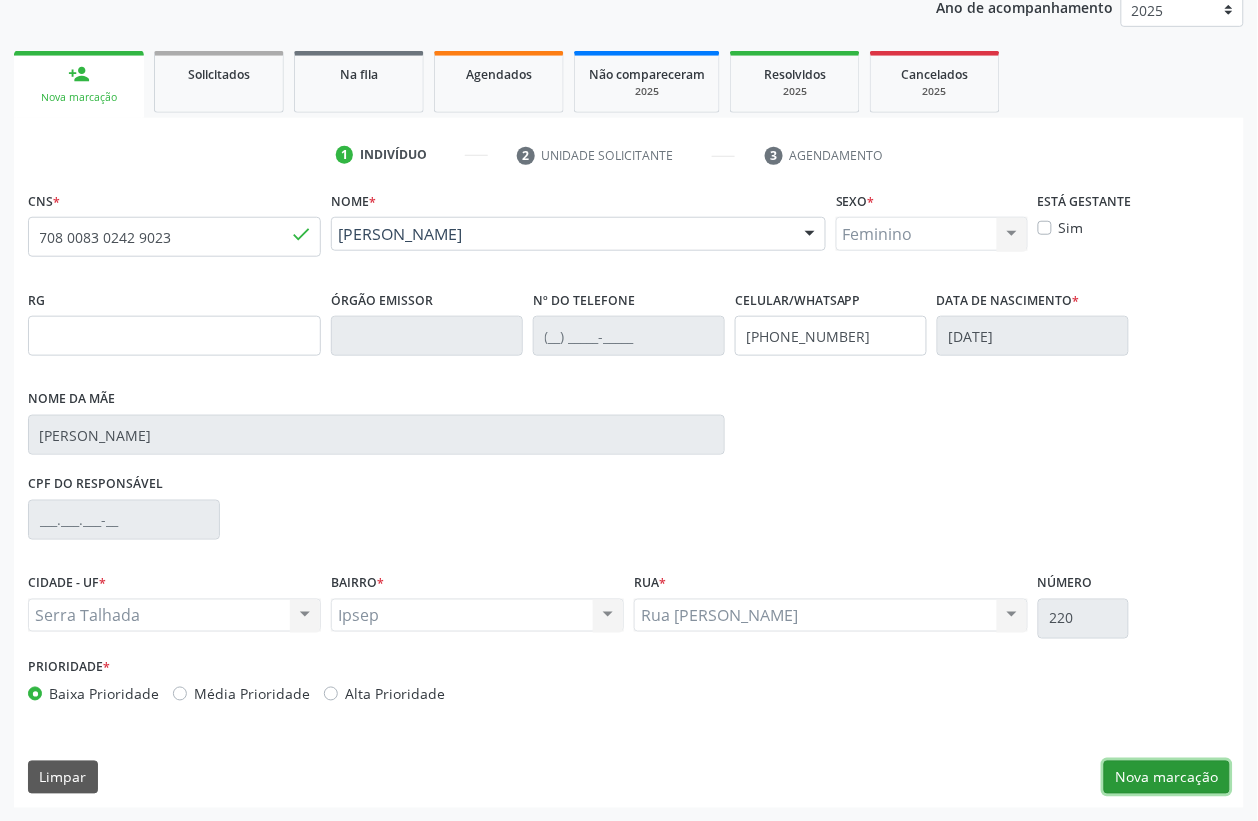 click on "Nova marcação" at bounding box center [1167, 778] 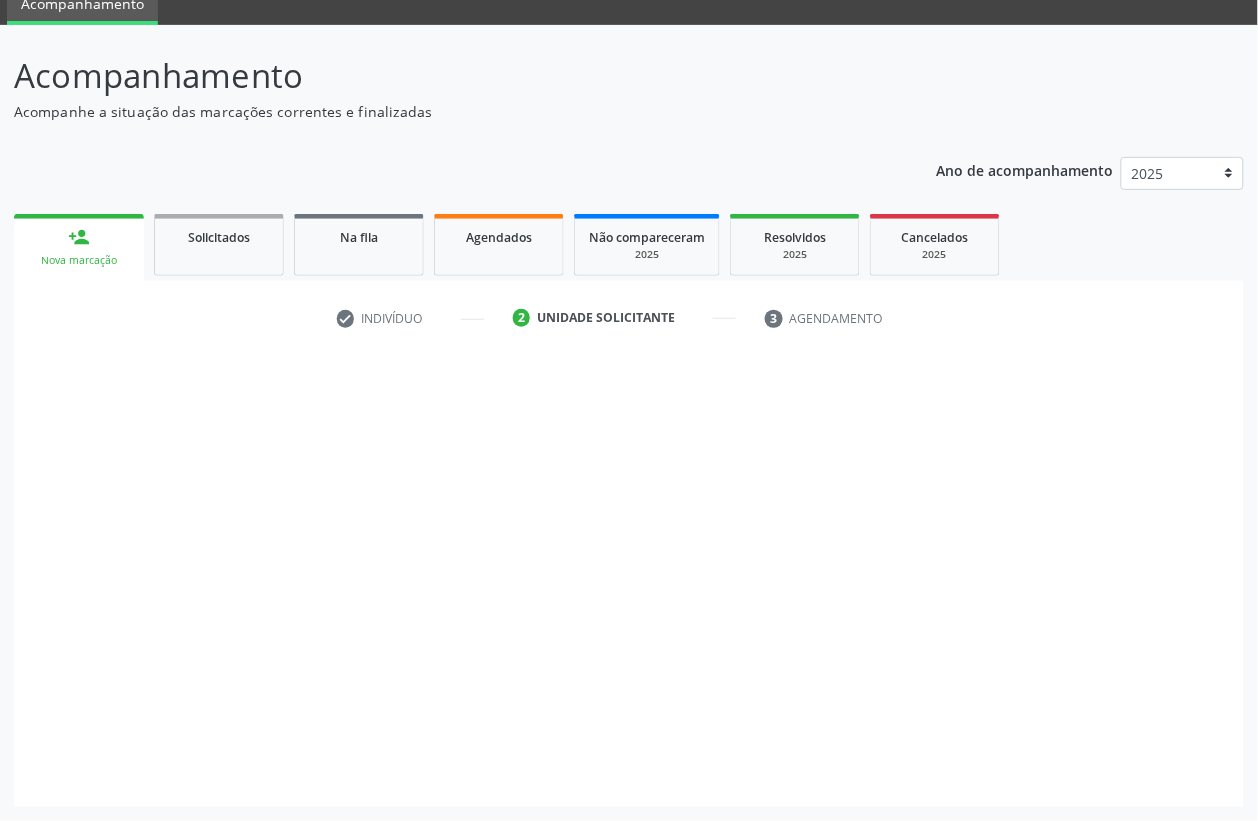 scroll, scrollTop: 85, scrollLeft: 0, axis: vertical 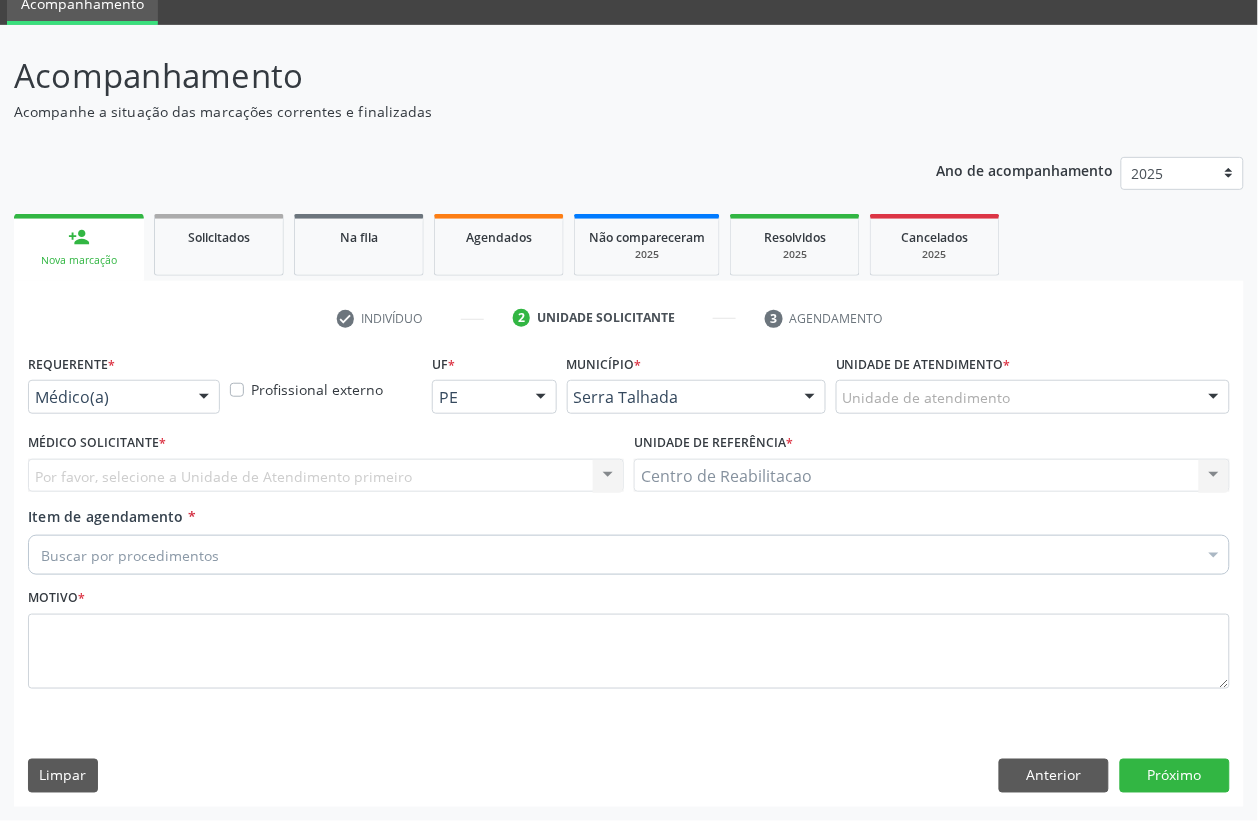 click at bounding box center (204, 398) 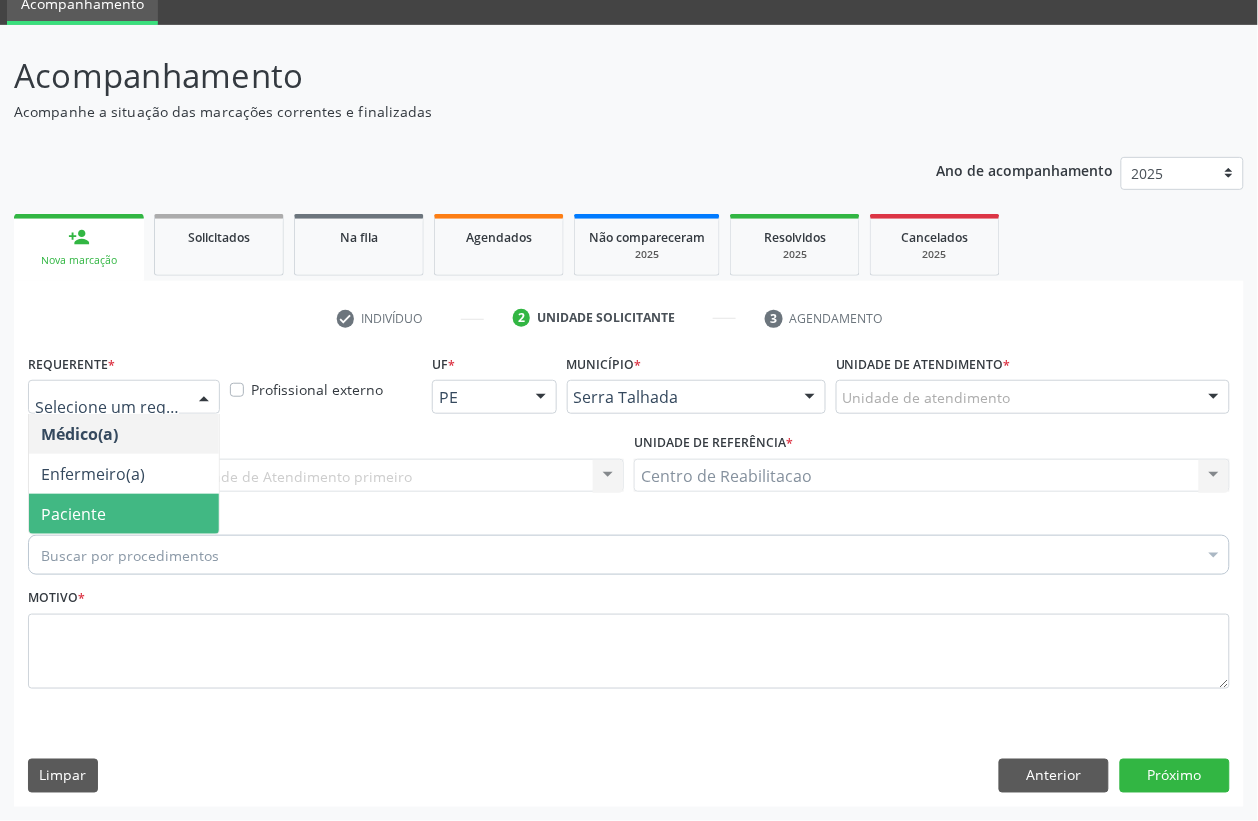 click on "Paciente" at bounding box center [124, 514] 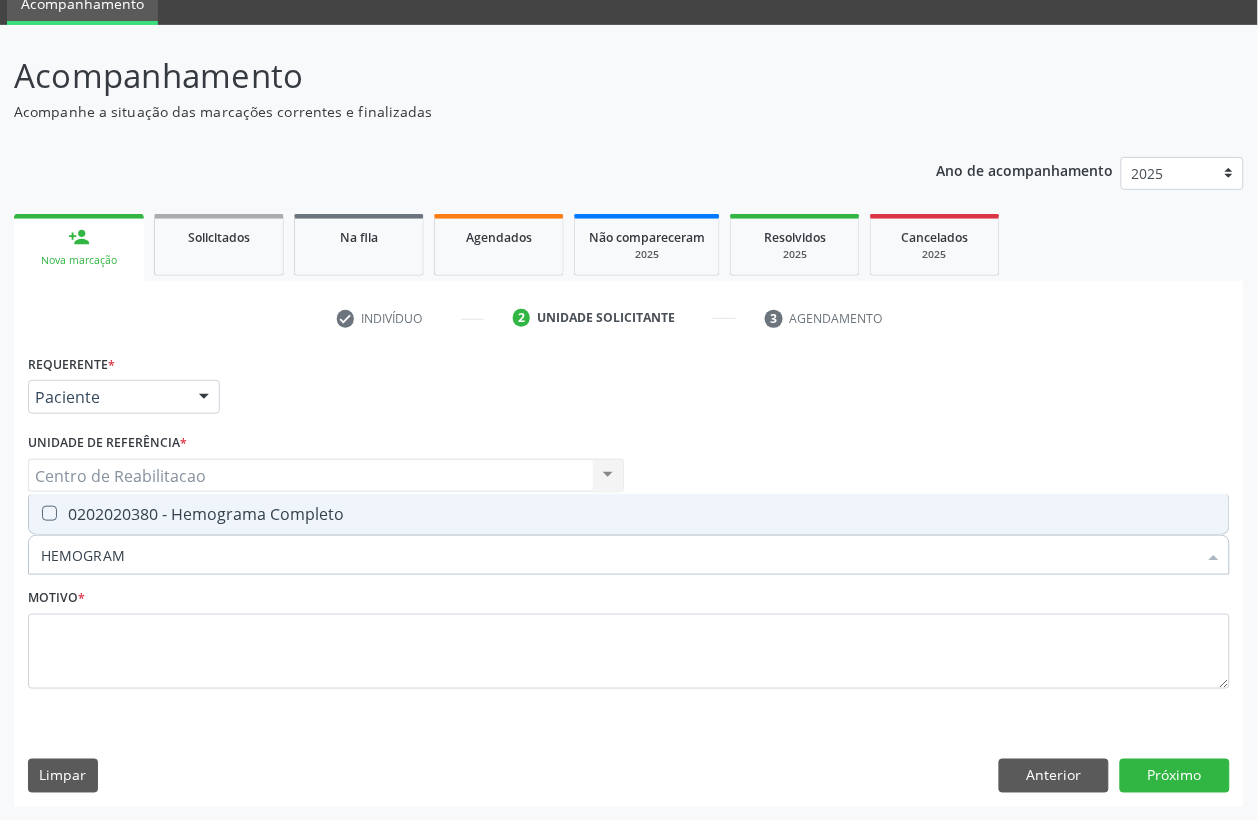 type on "HEMOGRAMA" 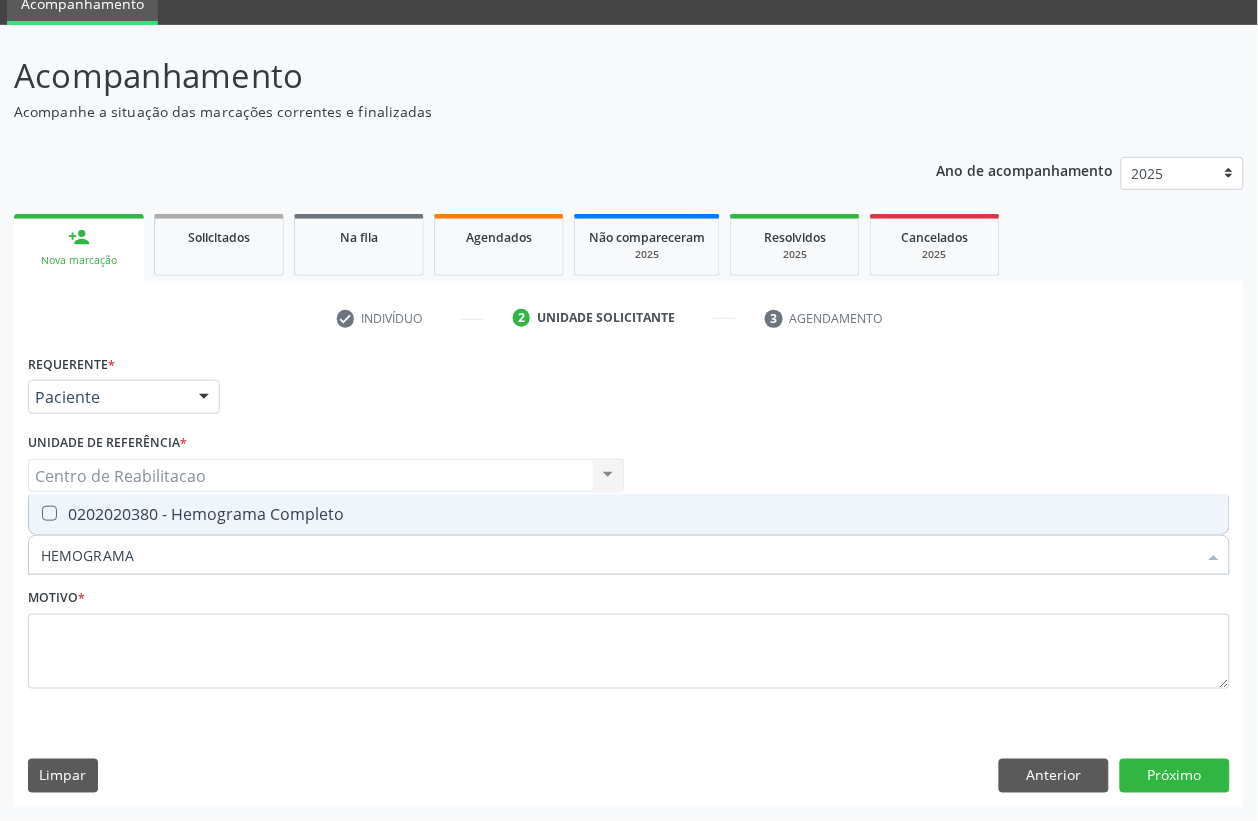 click on "0202020380 - Hemograma Completo" at bounding box center (629, 514) 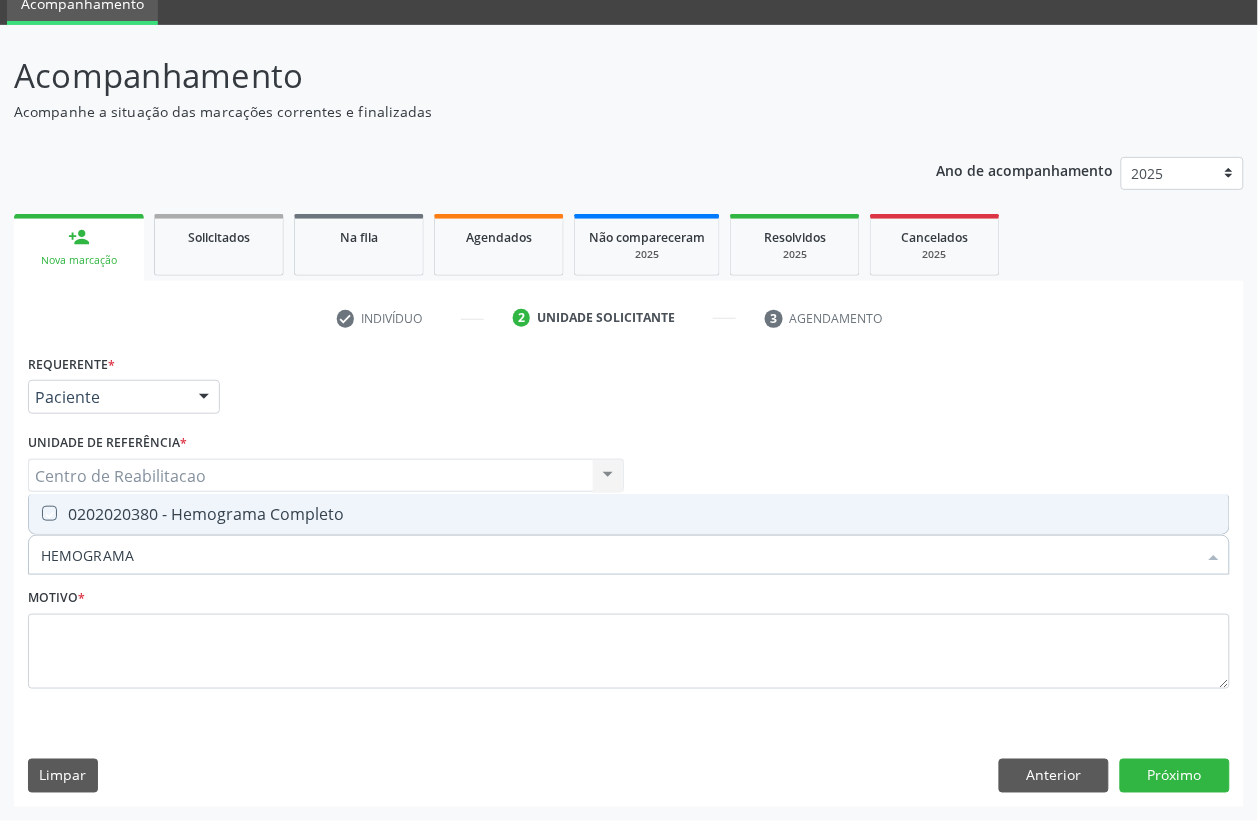 checkbox on "true" 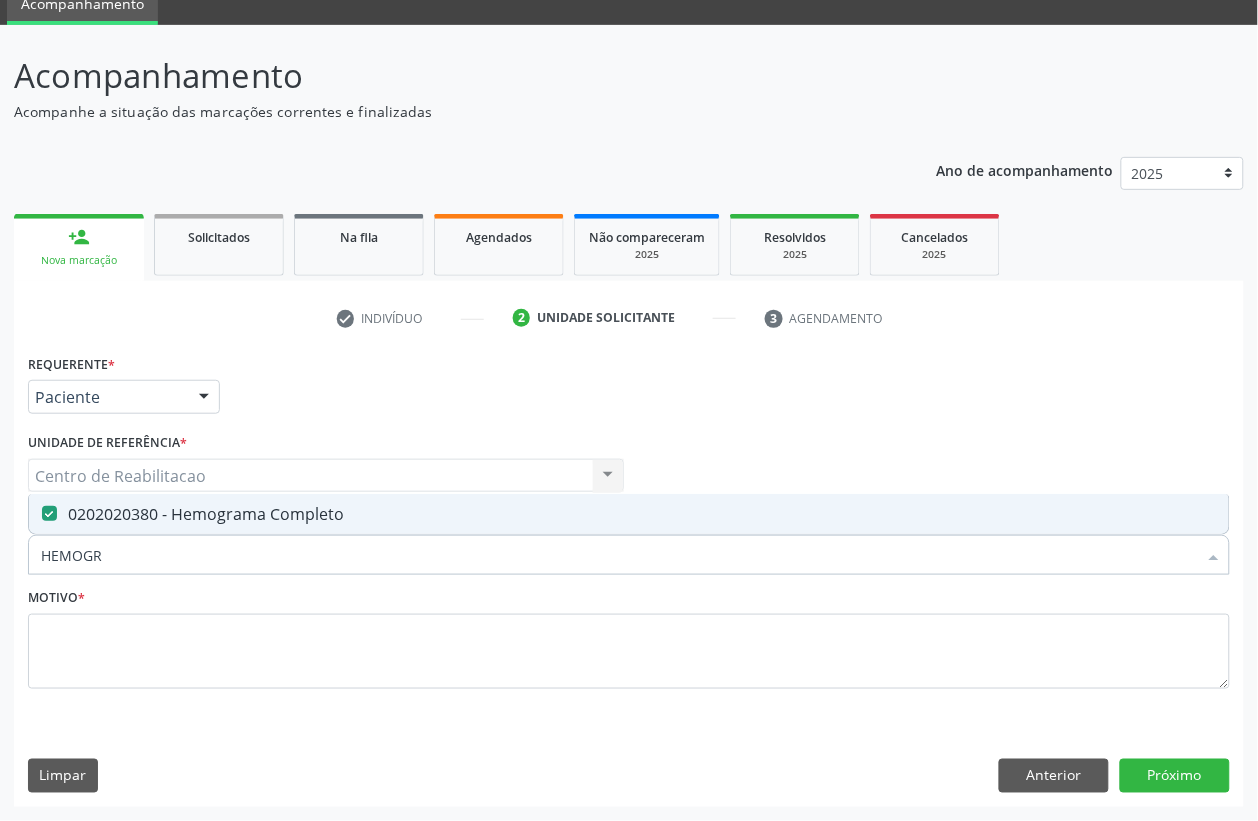 type on "HEMOG" 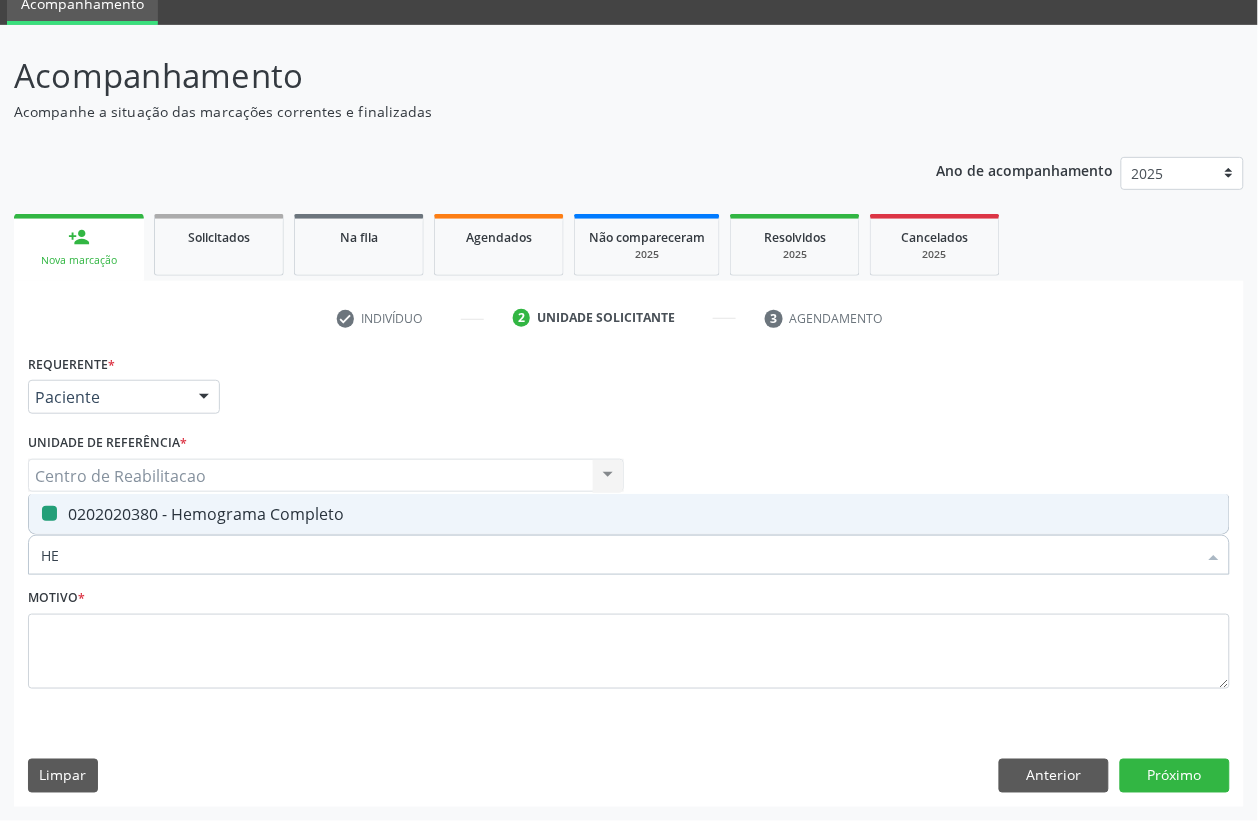 type on "H" 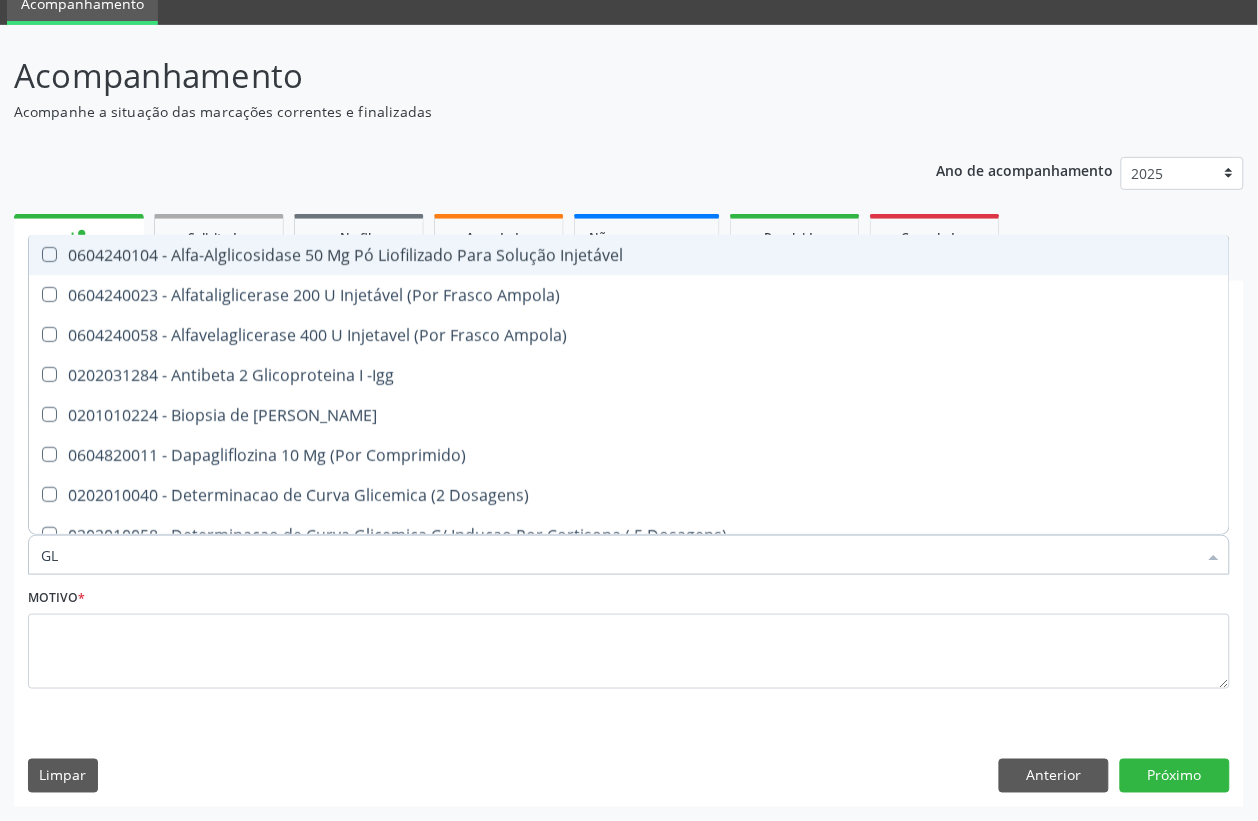 type on "G" 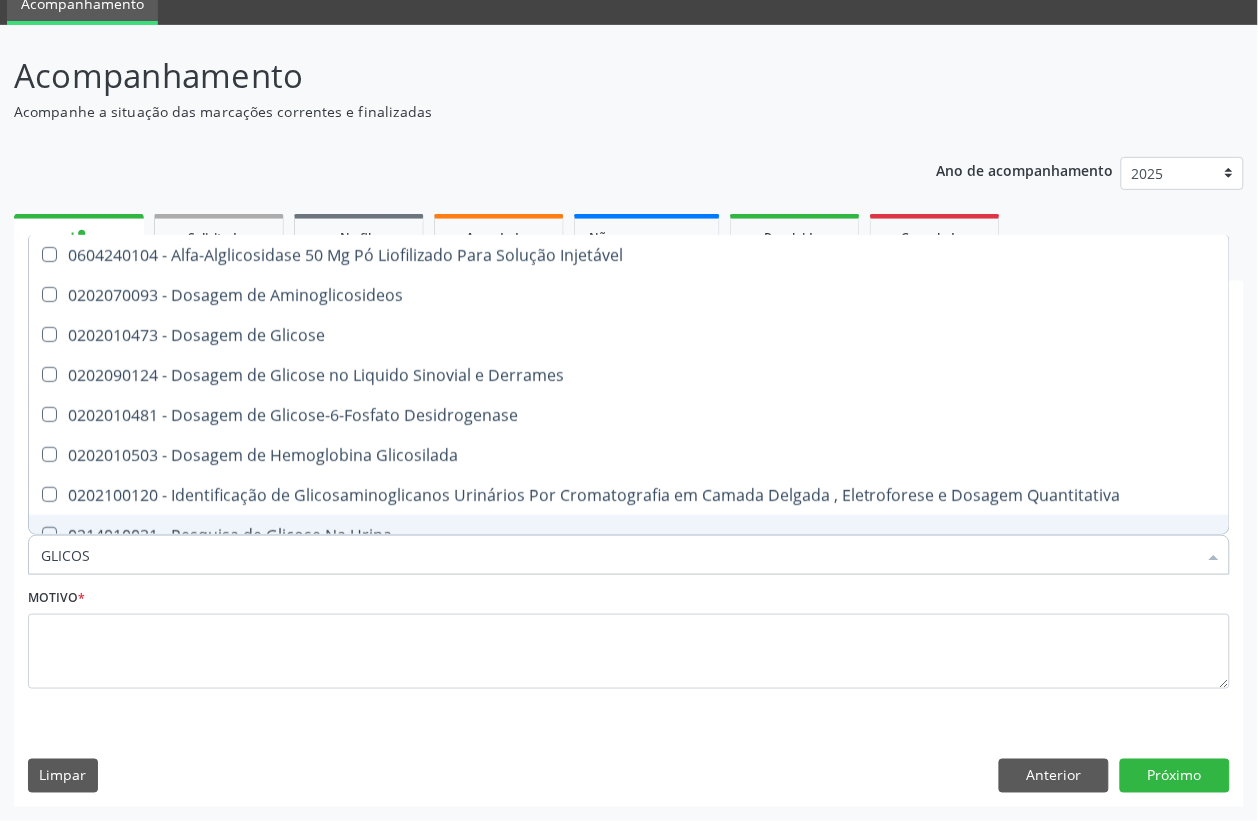 type on "GLICOSE" 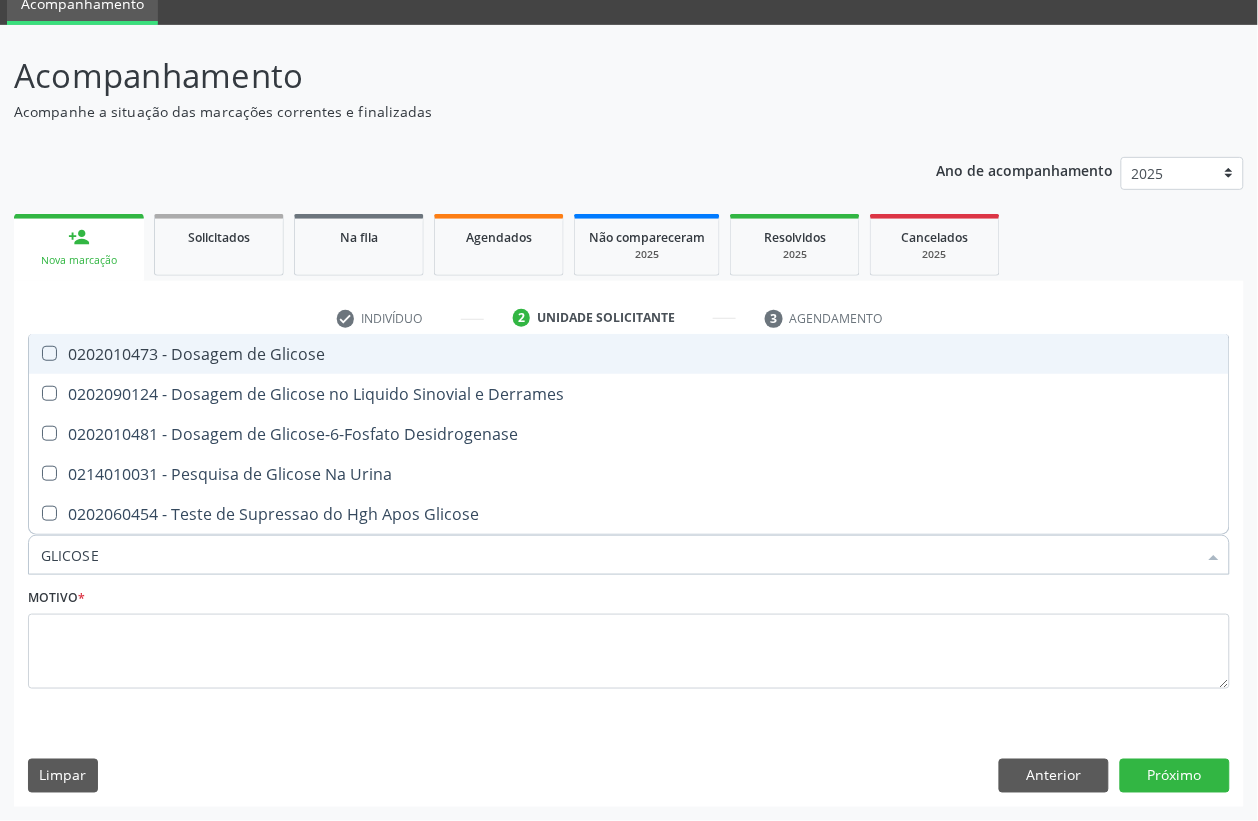 click on "0202010473 - Dosagem de Glicose" at bounding box center (629, 354) 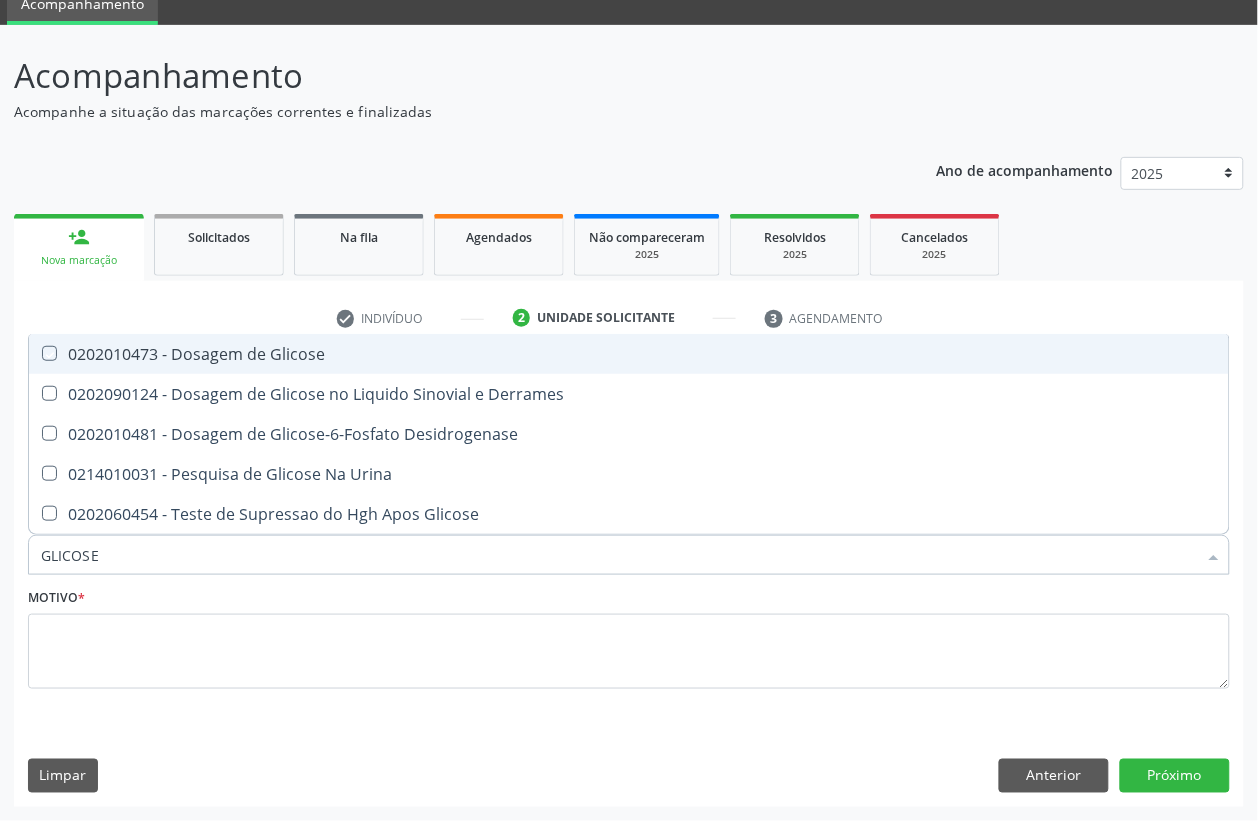 checkbox on "true" 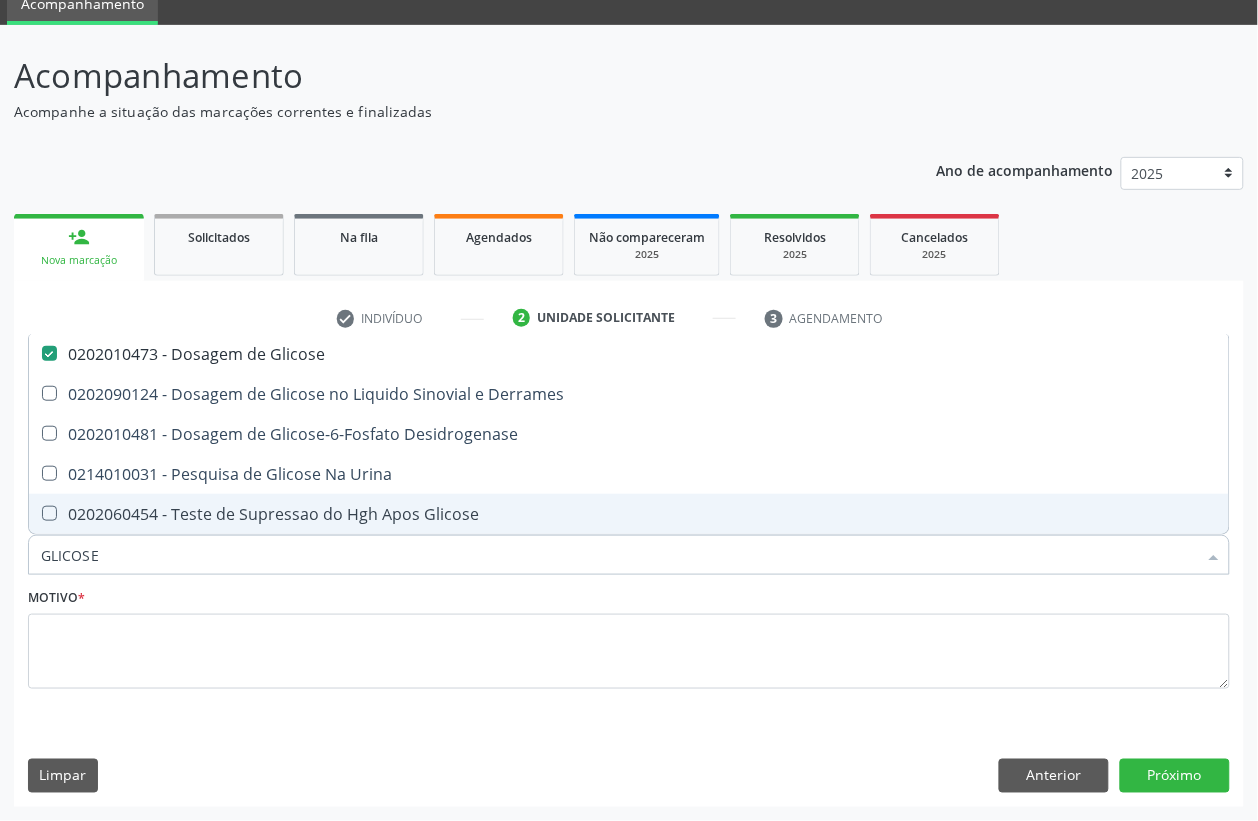 type on "GLICOS" 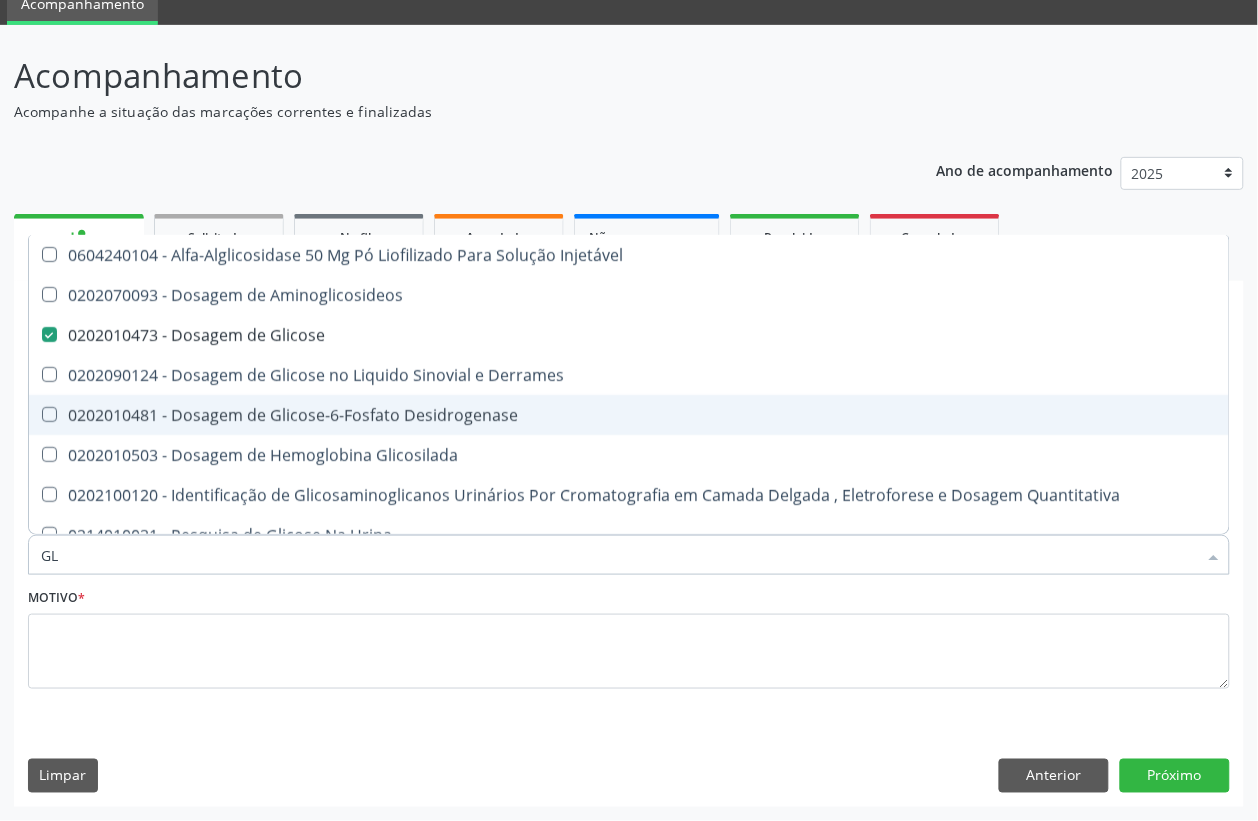 type on "G" 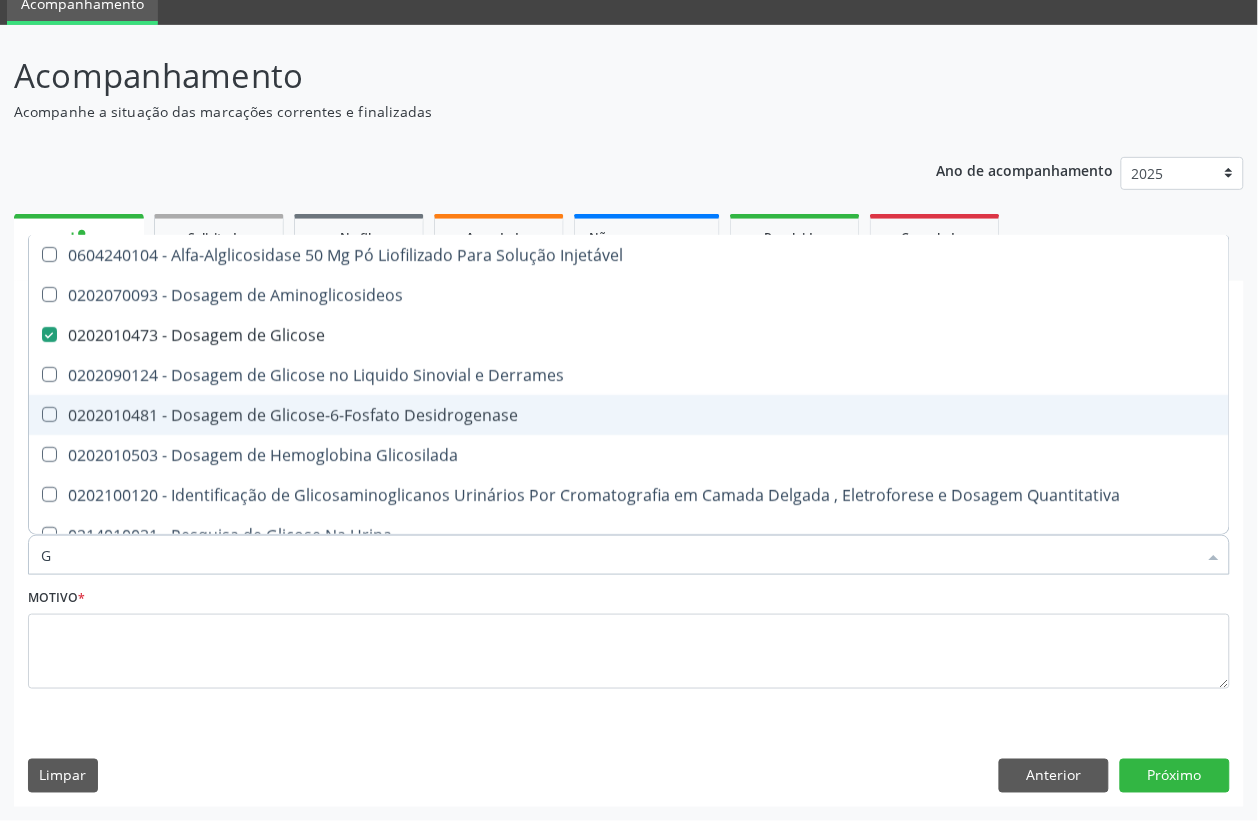 type 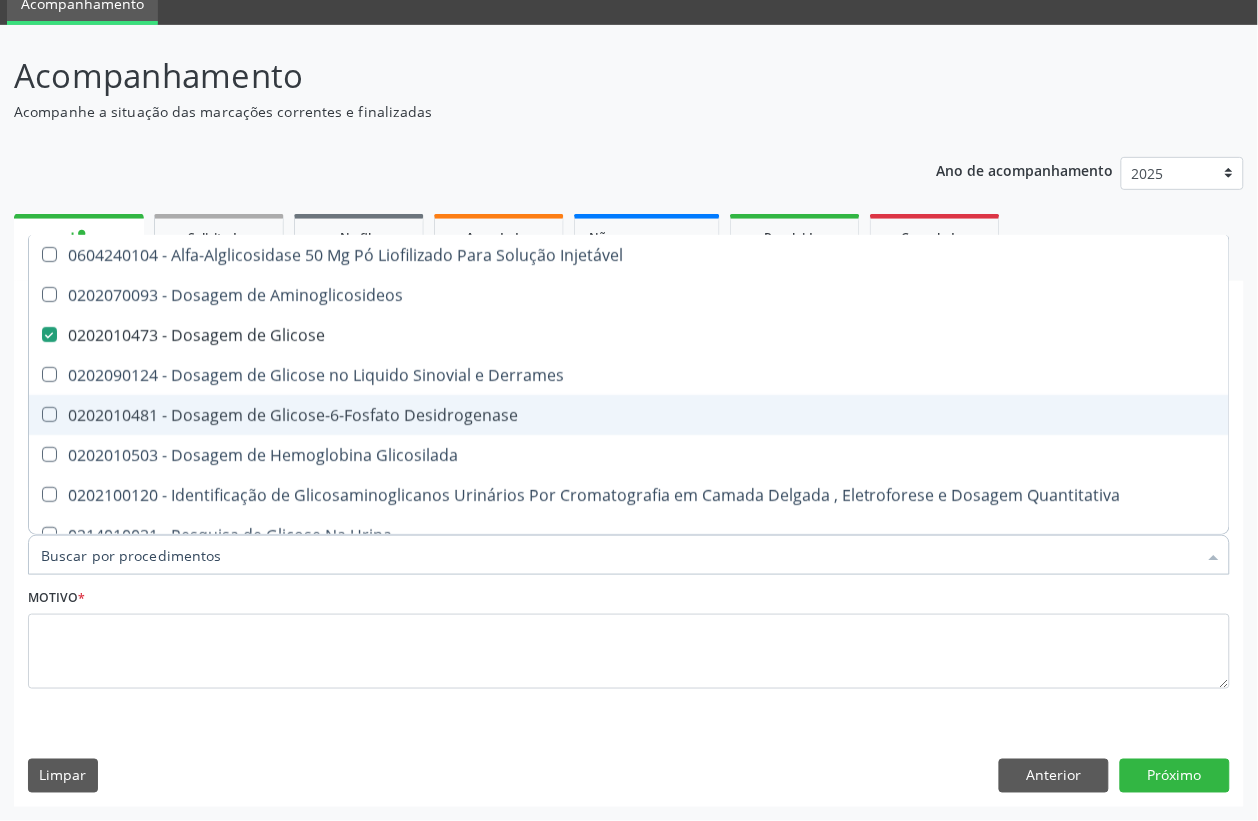 checkbox on "false" 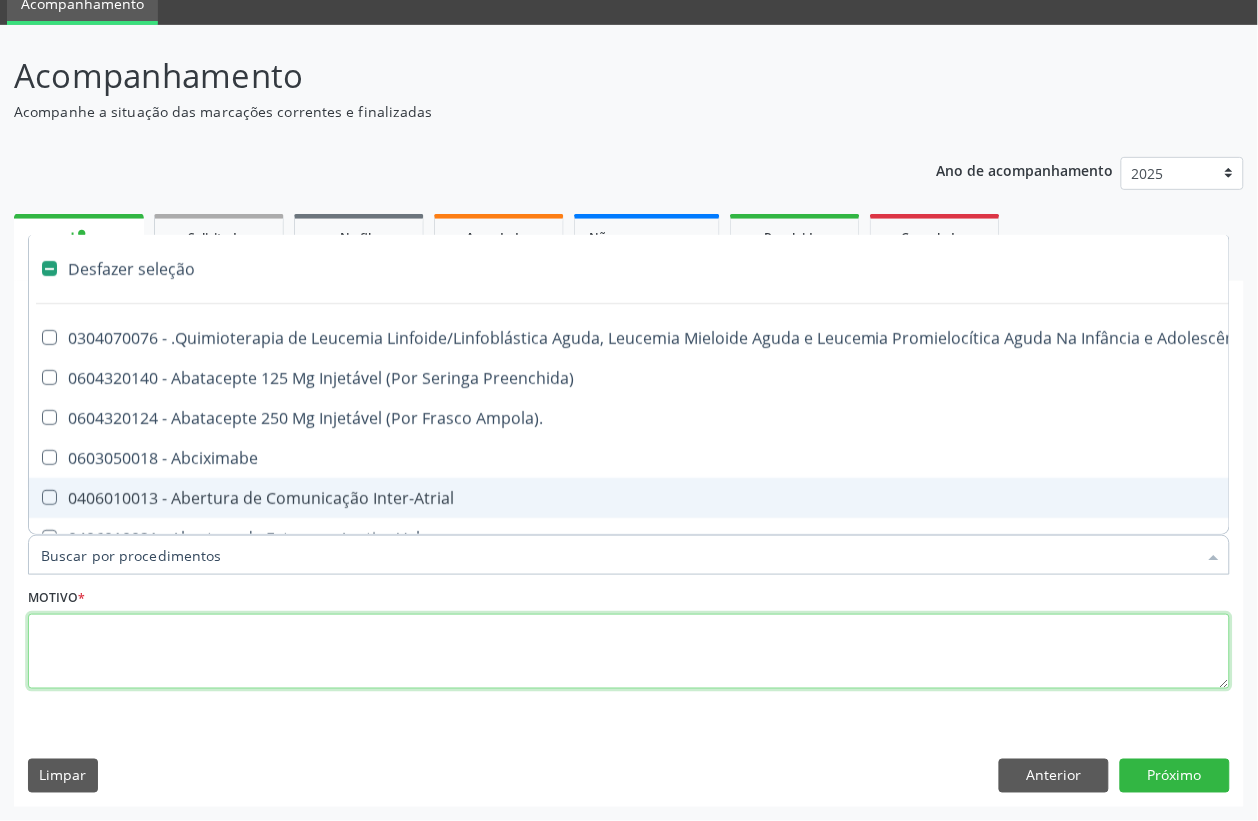 click at bounding box center (629, 652) 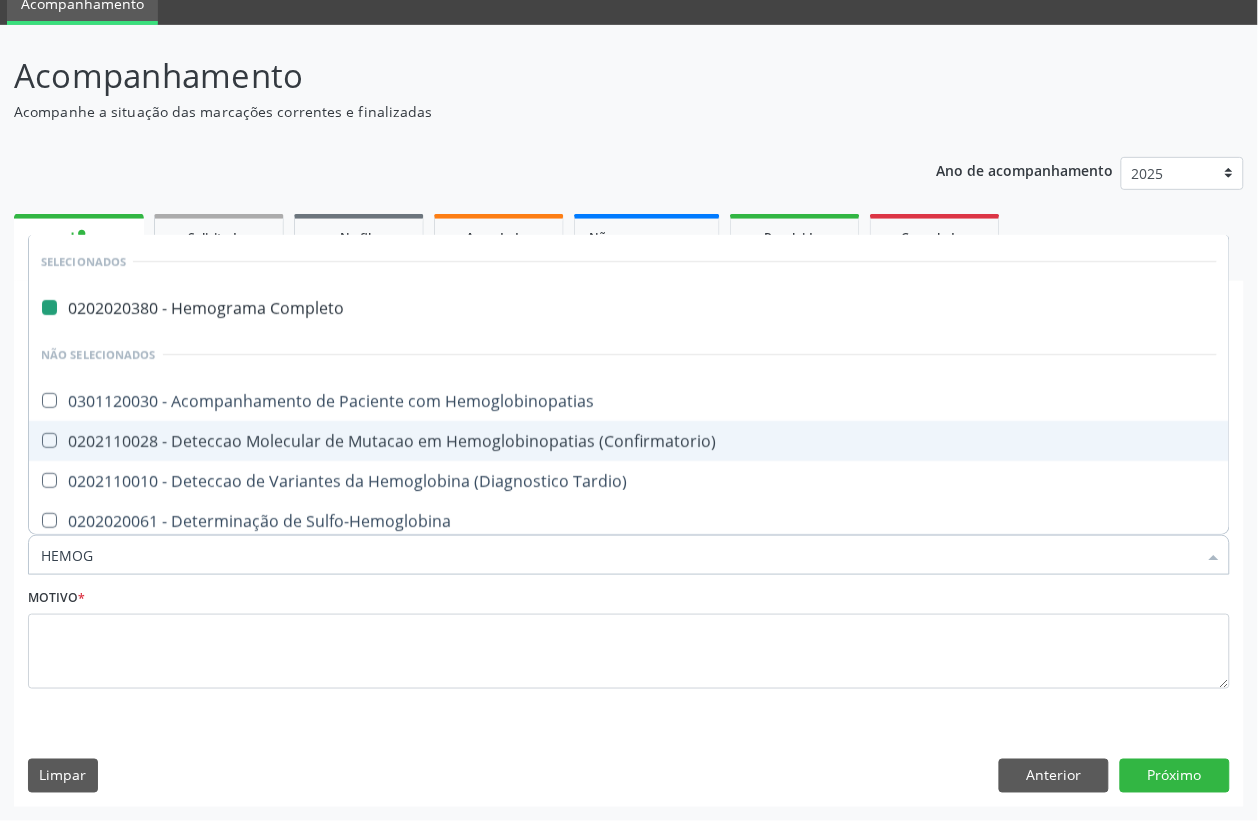 type on "HEMOGL" 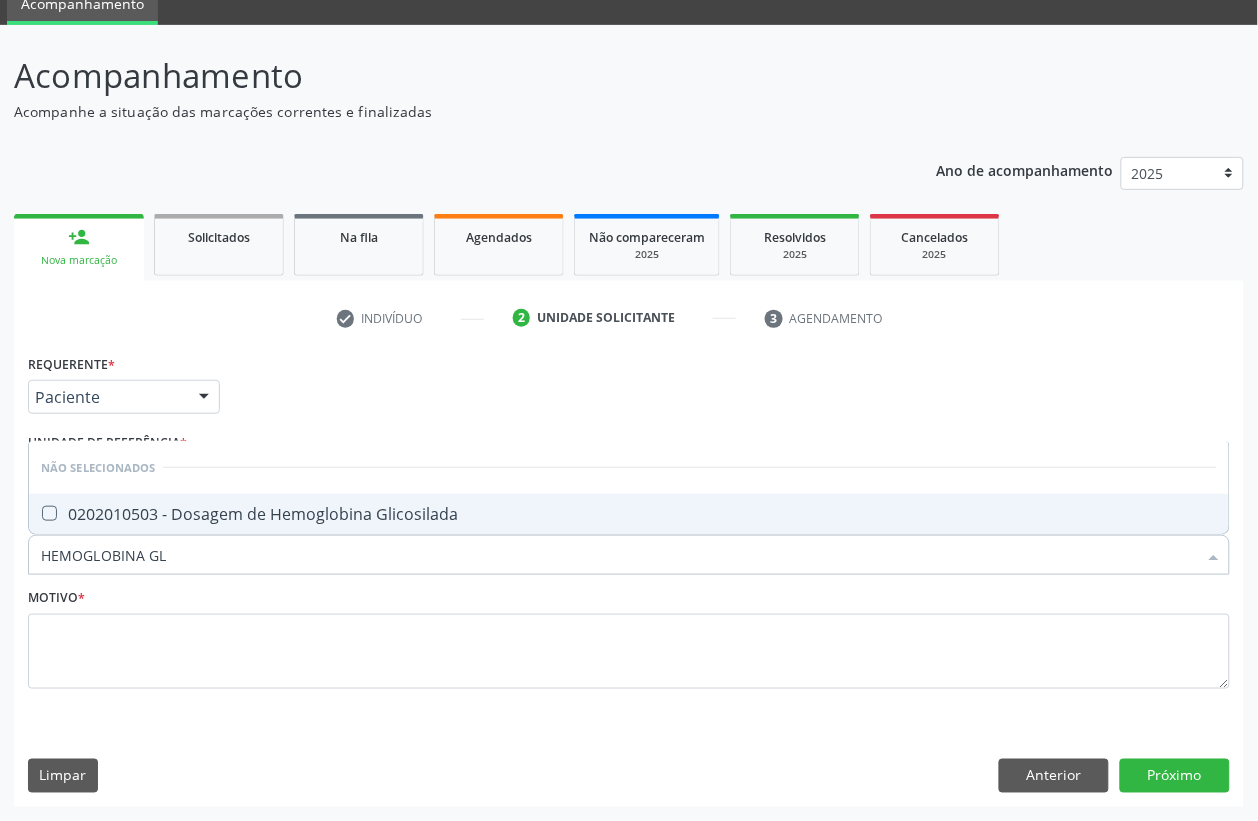 type on "HEMOGLOBINA GLI" 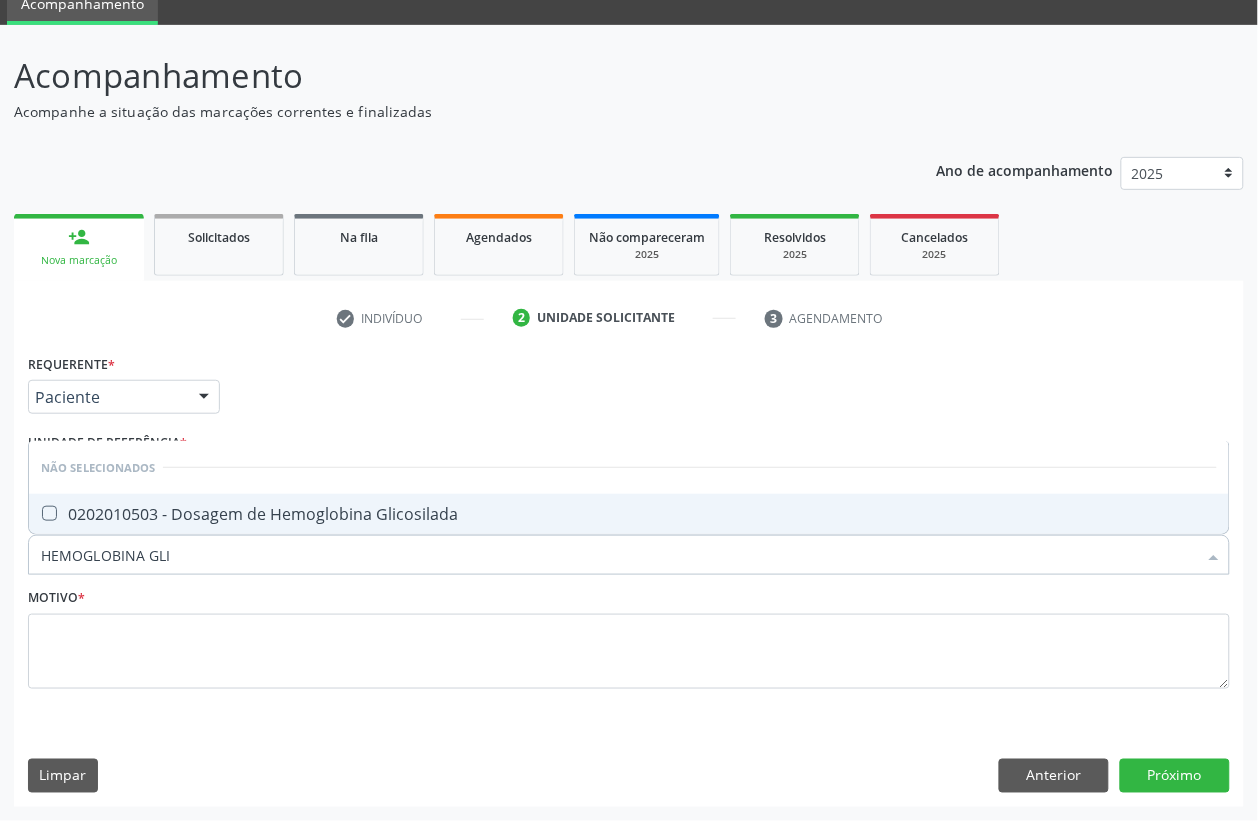 click on "0202010503 - Dosagem de Hemoglobina Glicosilada" at bounding box center (629, 514) 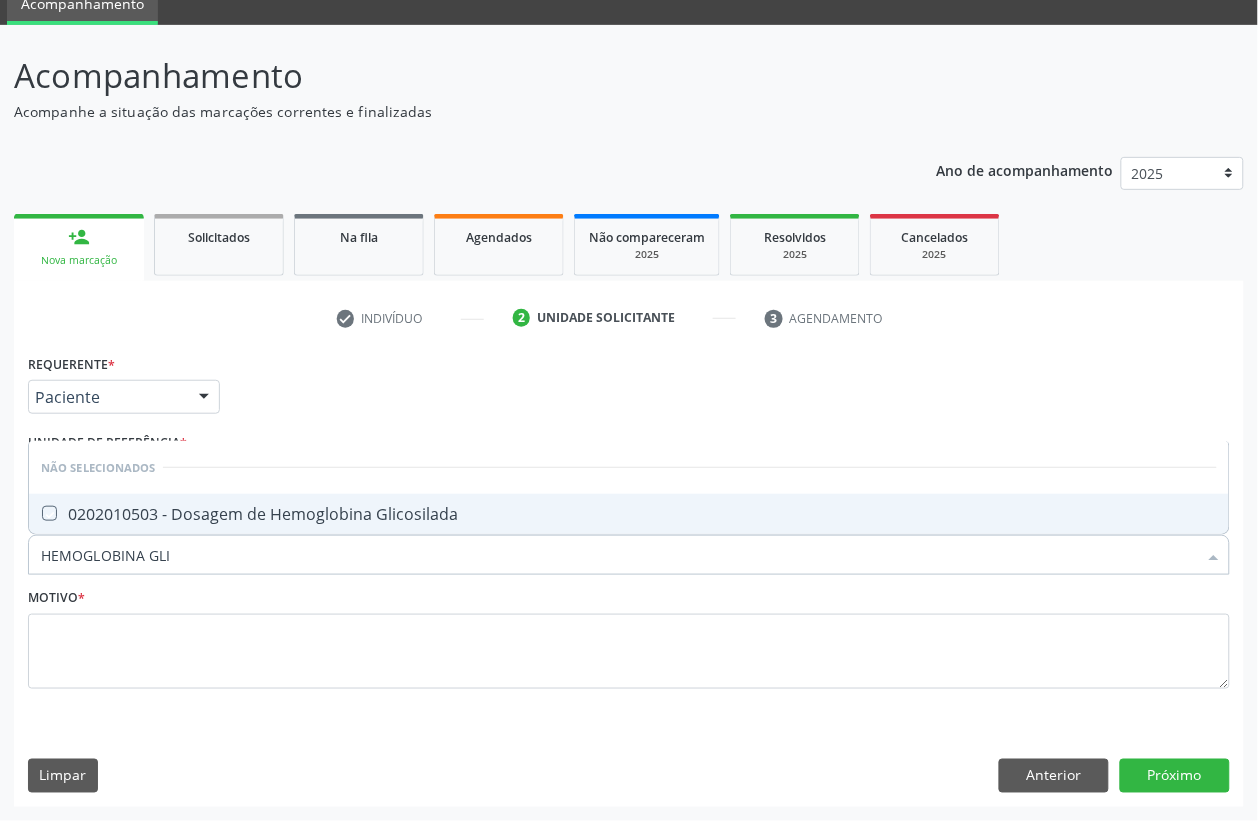 checkbox on "true" 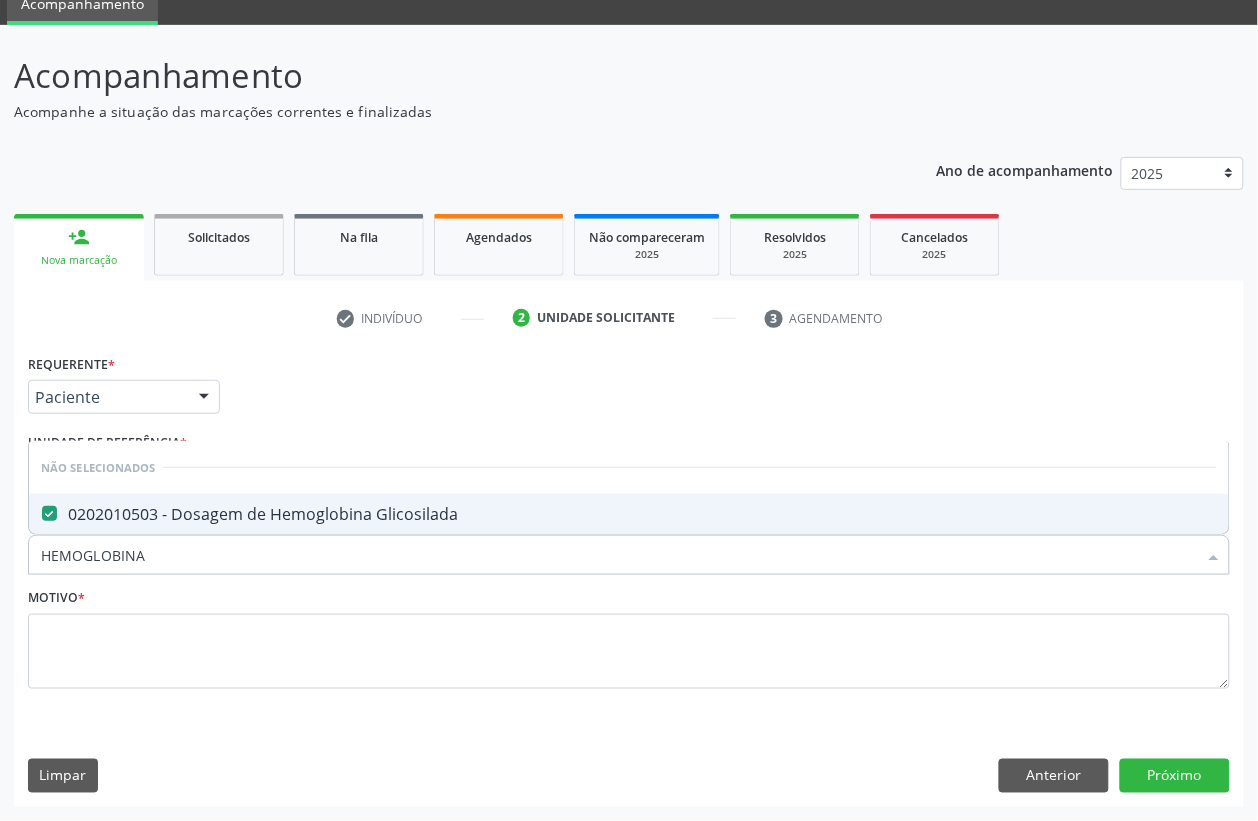 type on "HEMOGLOBINA" 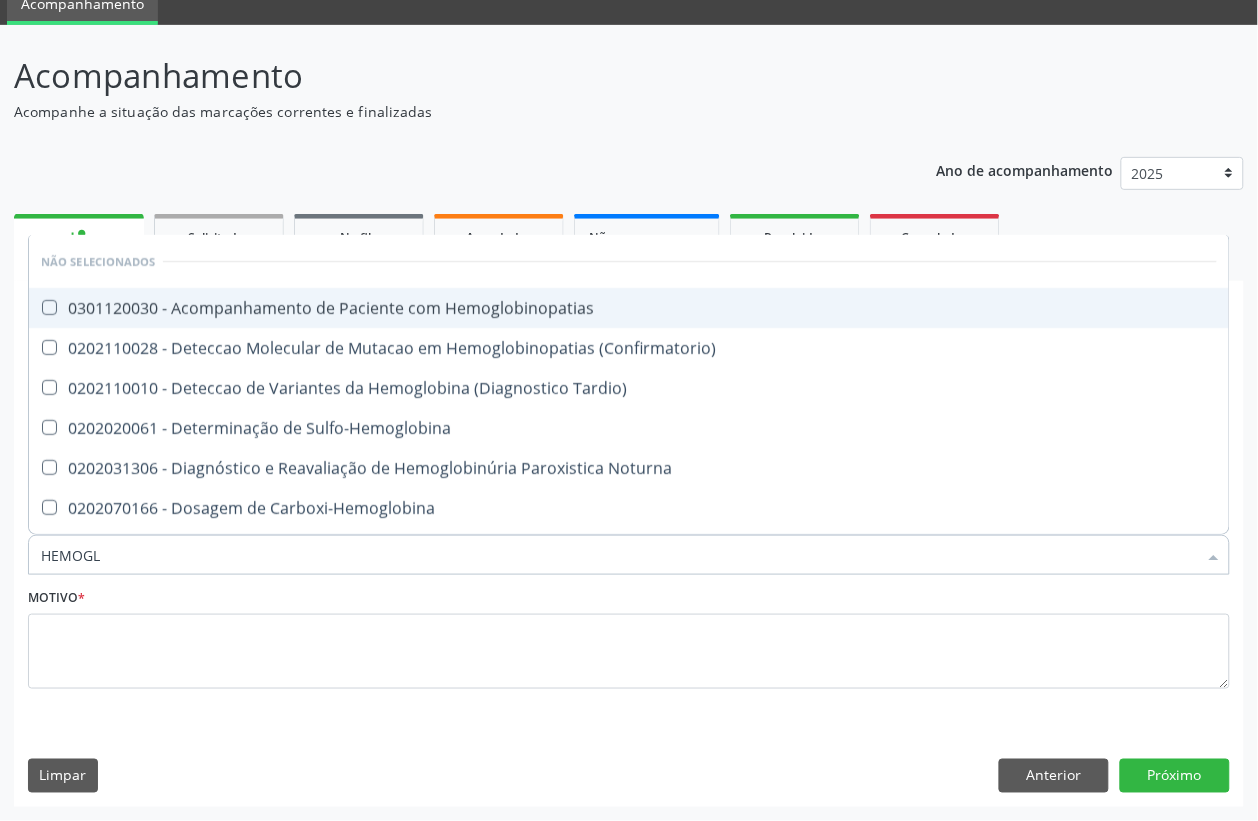 type on "HEMOG" 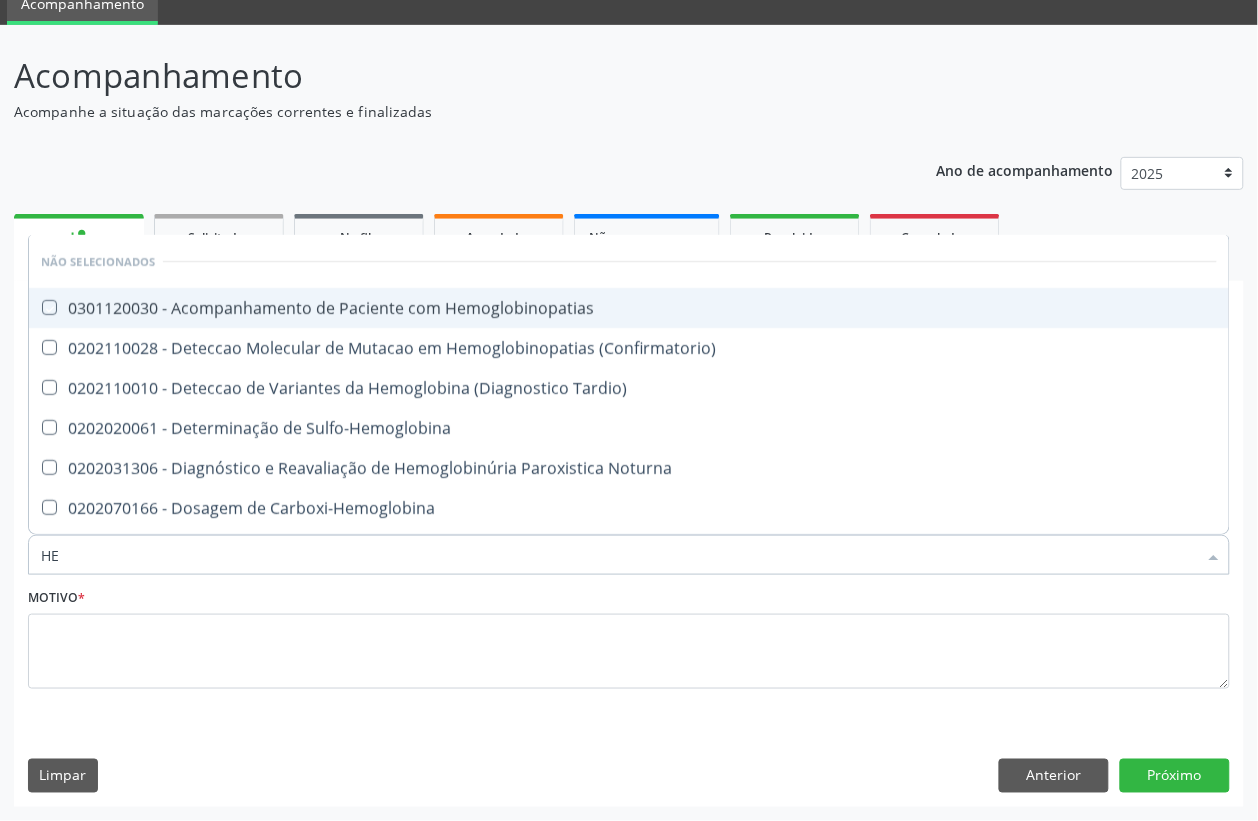 type on "H" 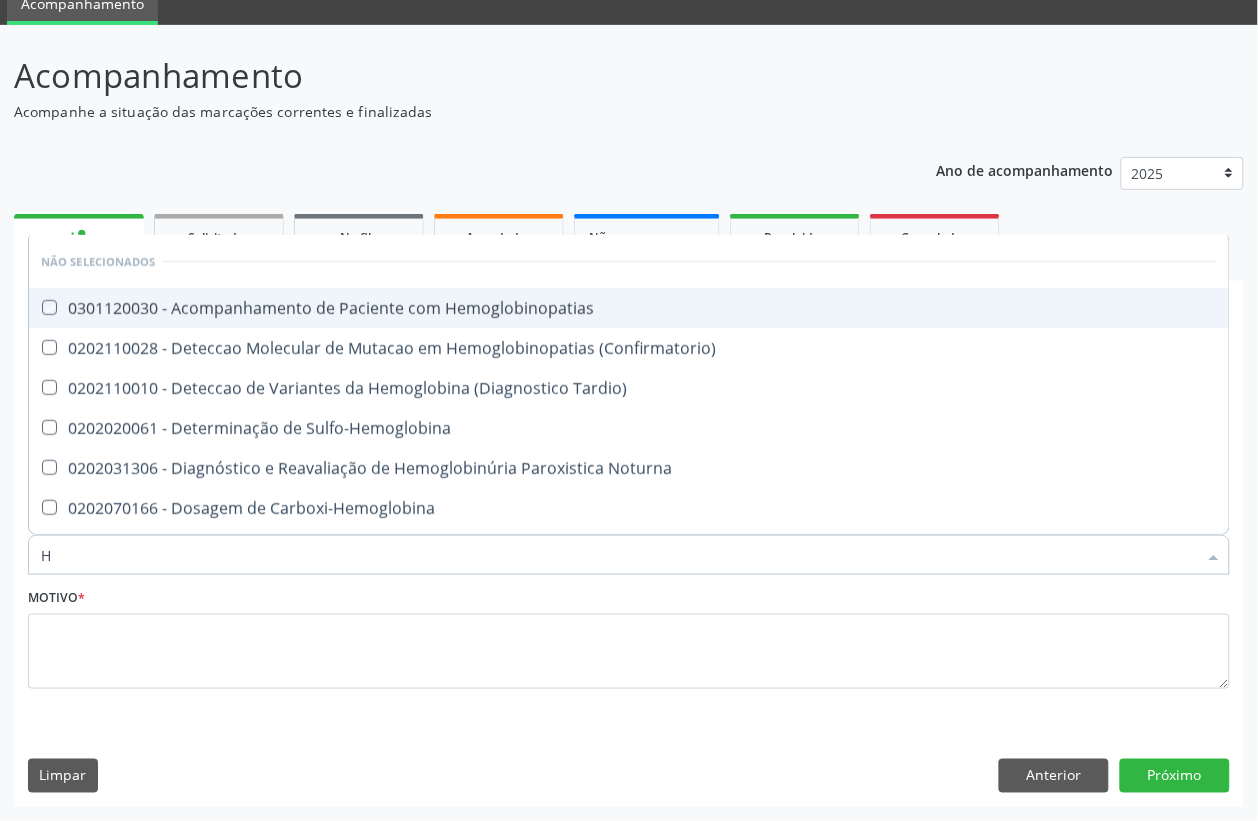 type 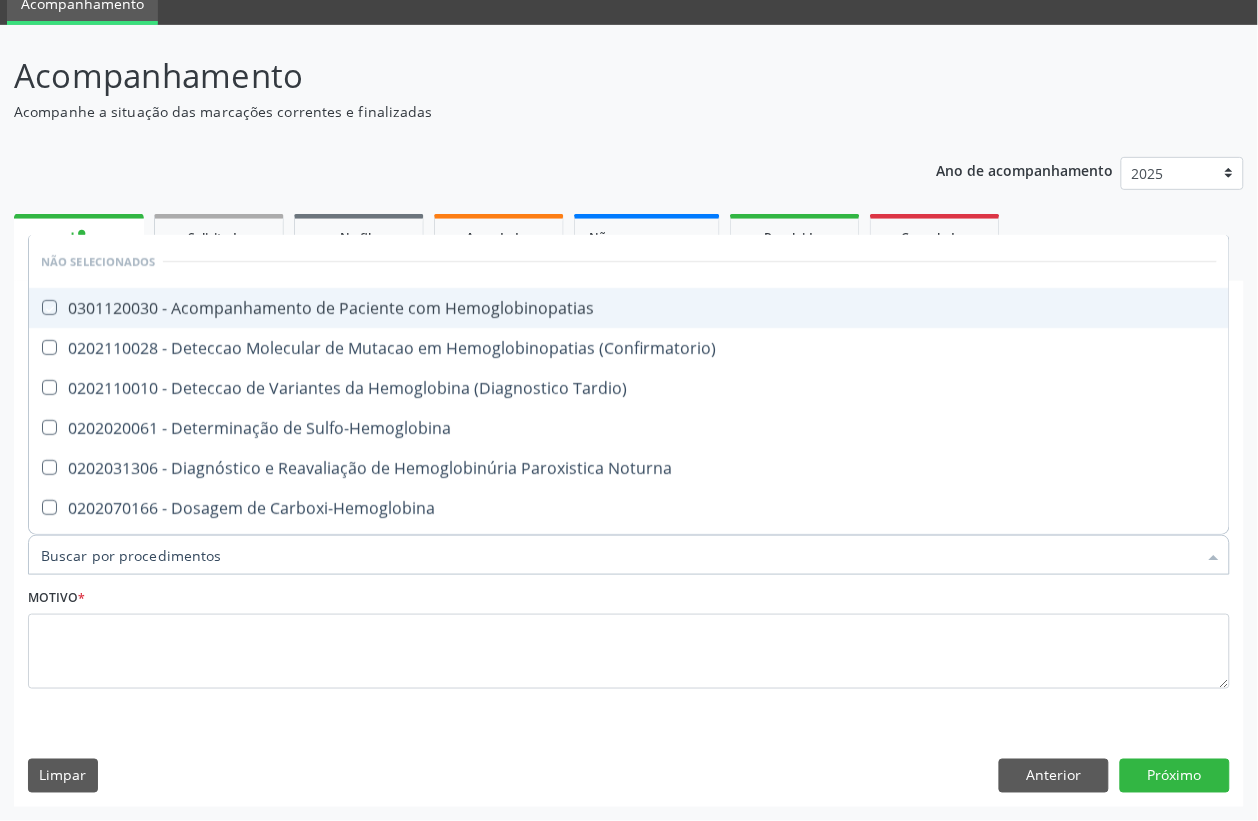 checkbox on "false" 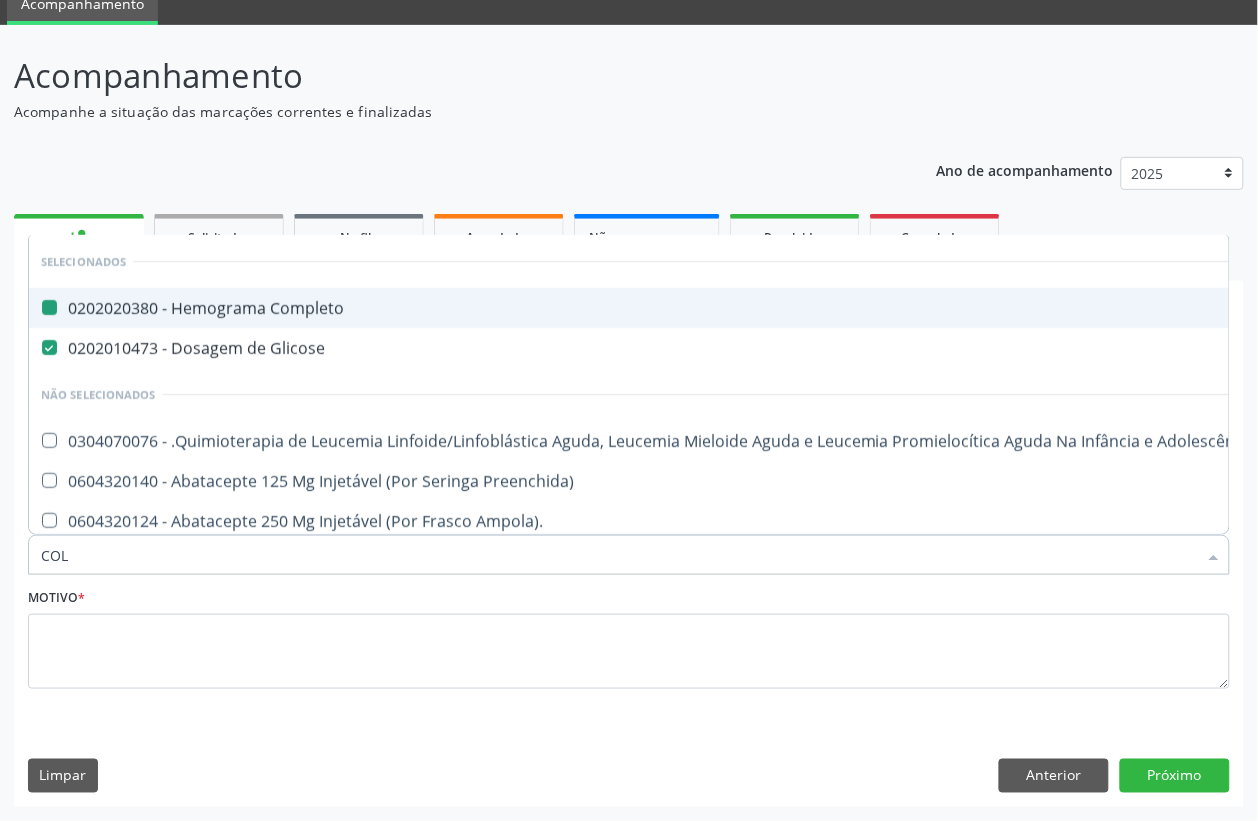 type on "COLE" 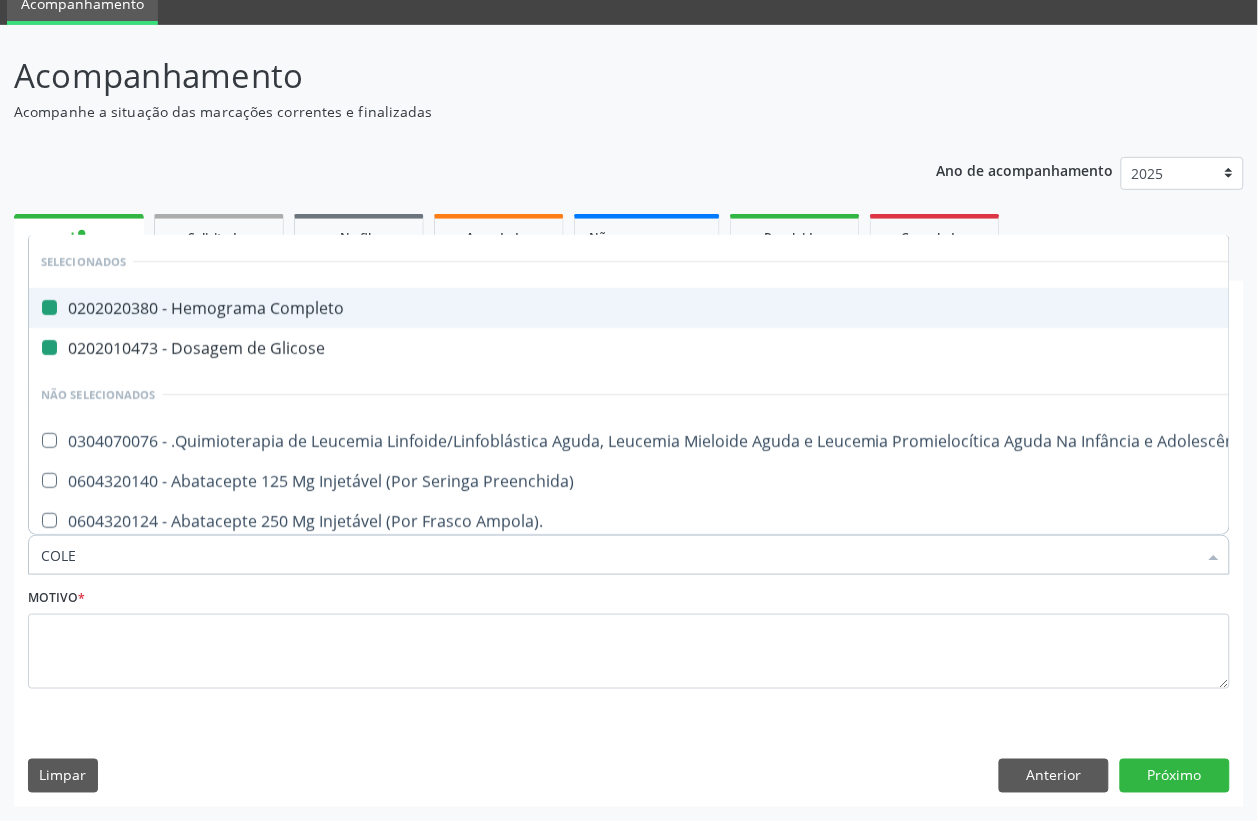 type on "COLES" 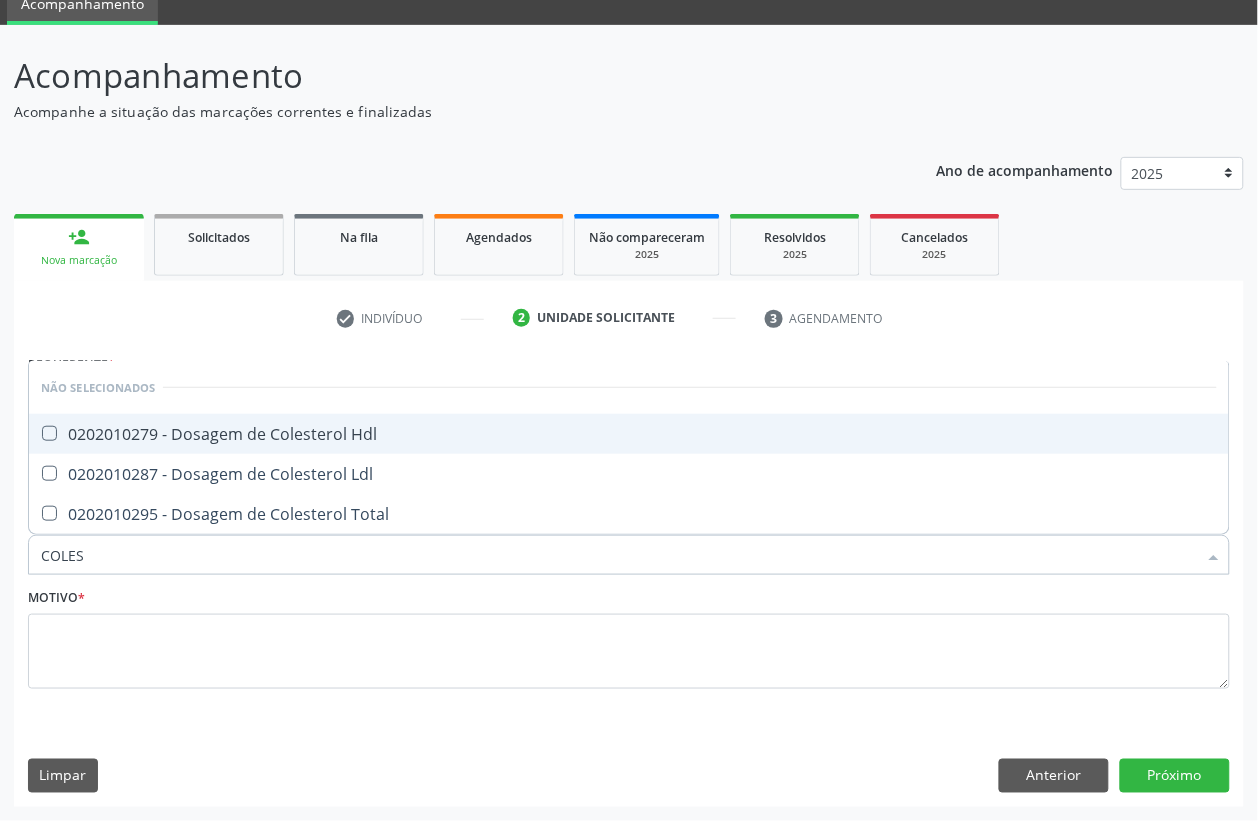 click on "0202010279 - Dosagem de Colesterol Hdl" at bounding box center [629, 434] 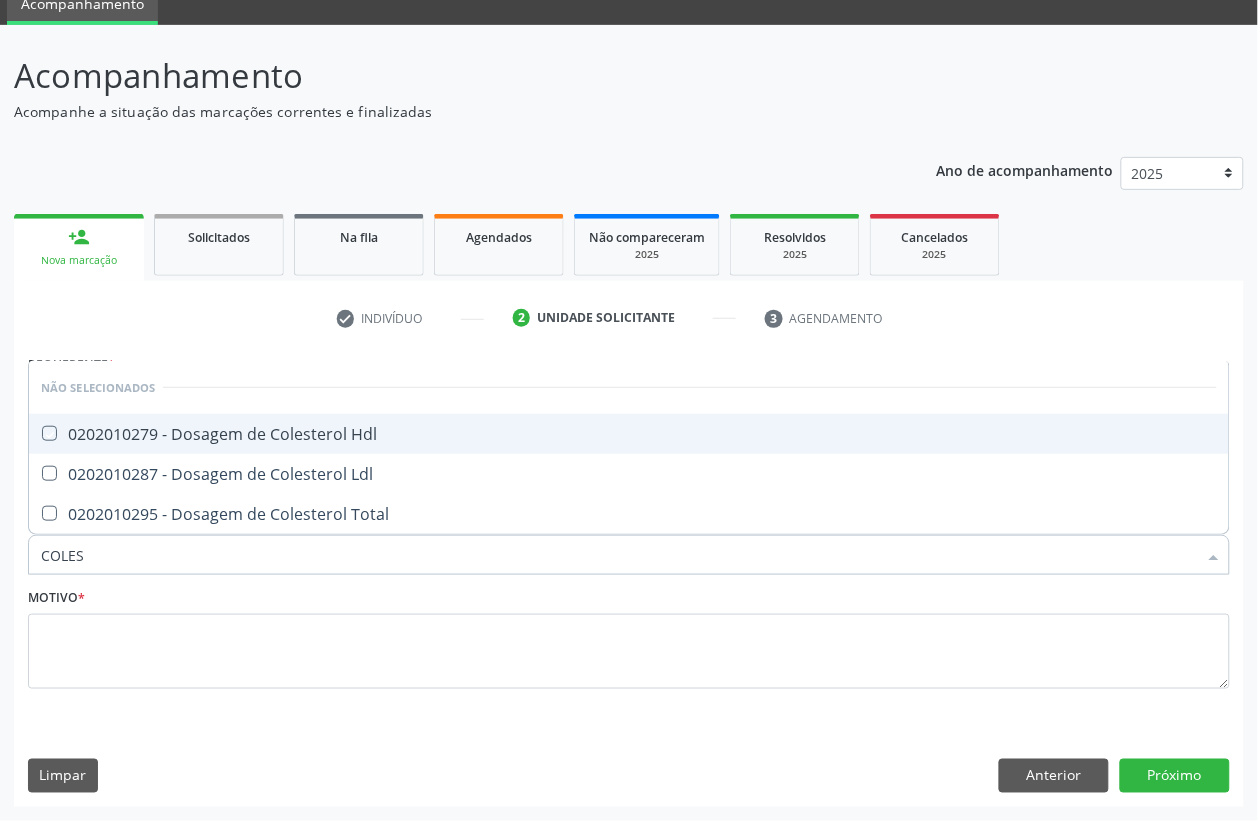 checkbox on "true" 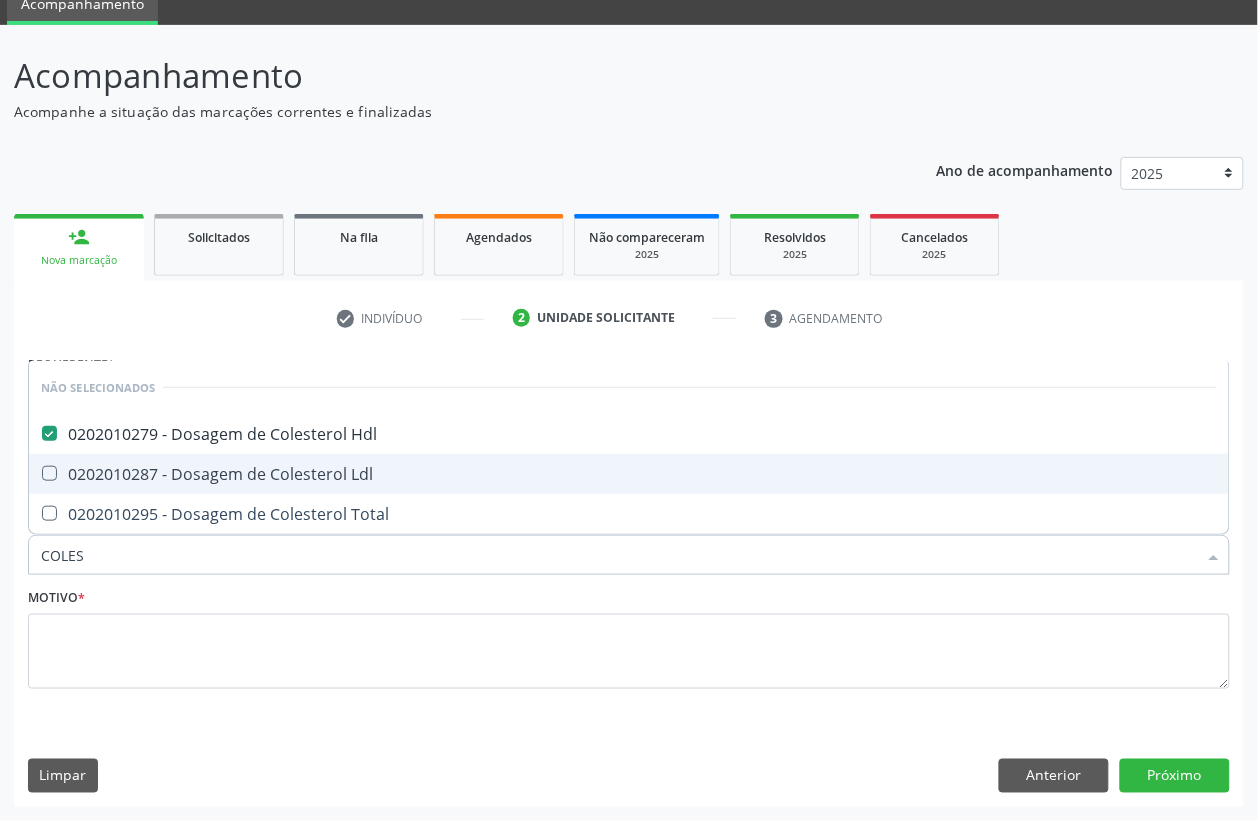 click on "0202010287 - Dosagem de Colesterol Ldl" at bounding box center (629, 474) 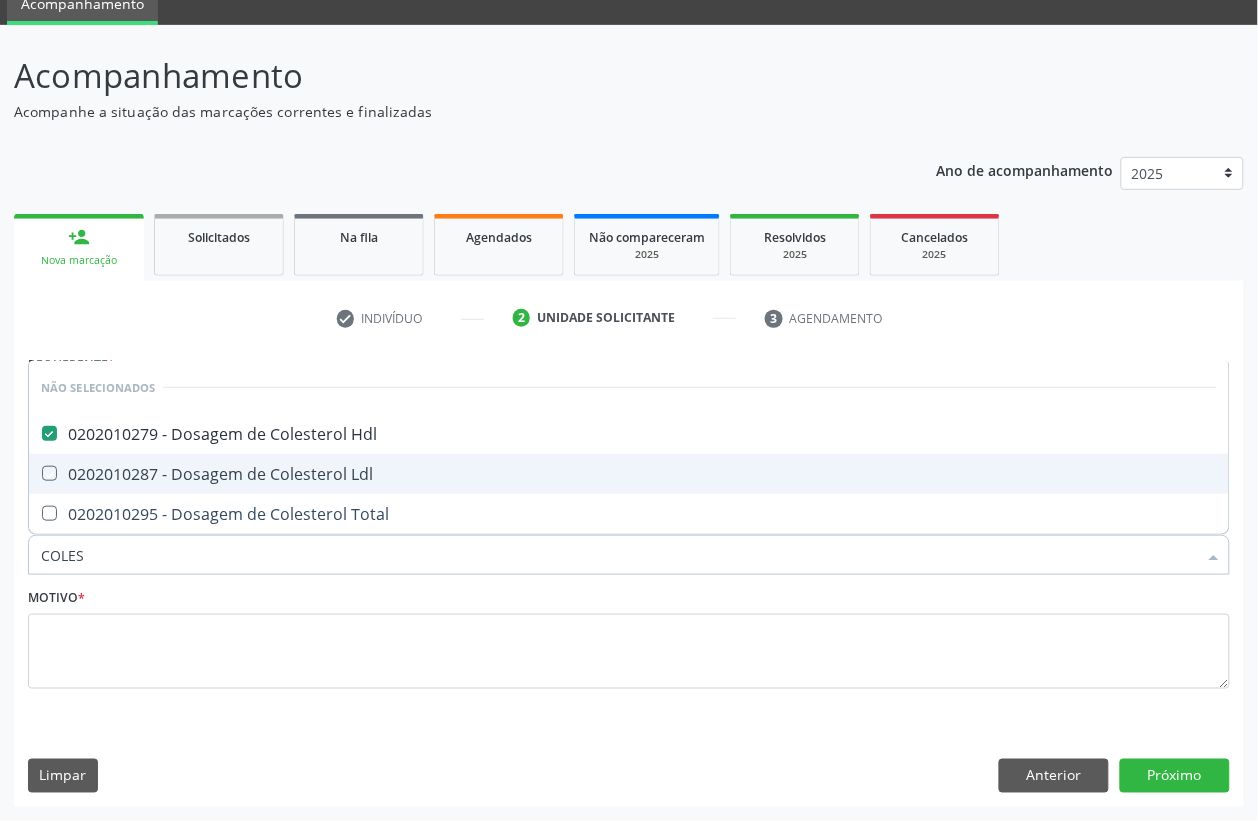checkbox on "true" 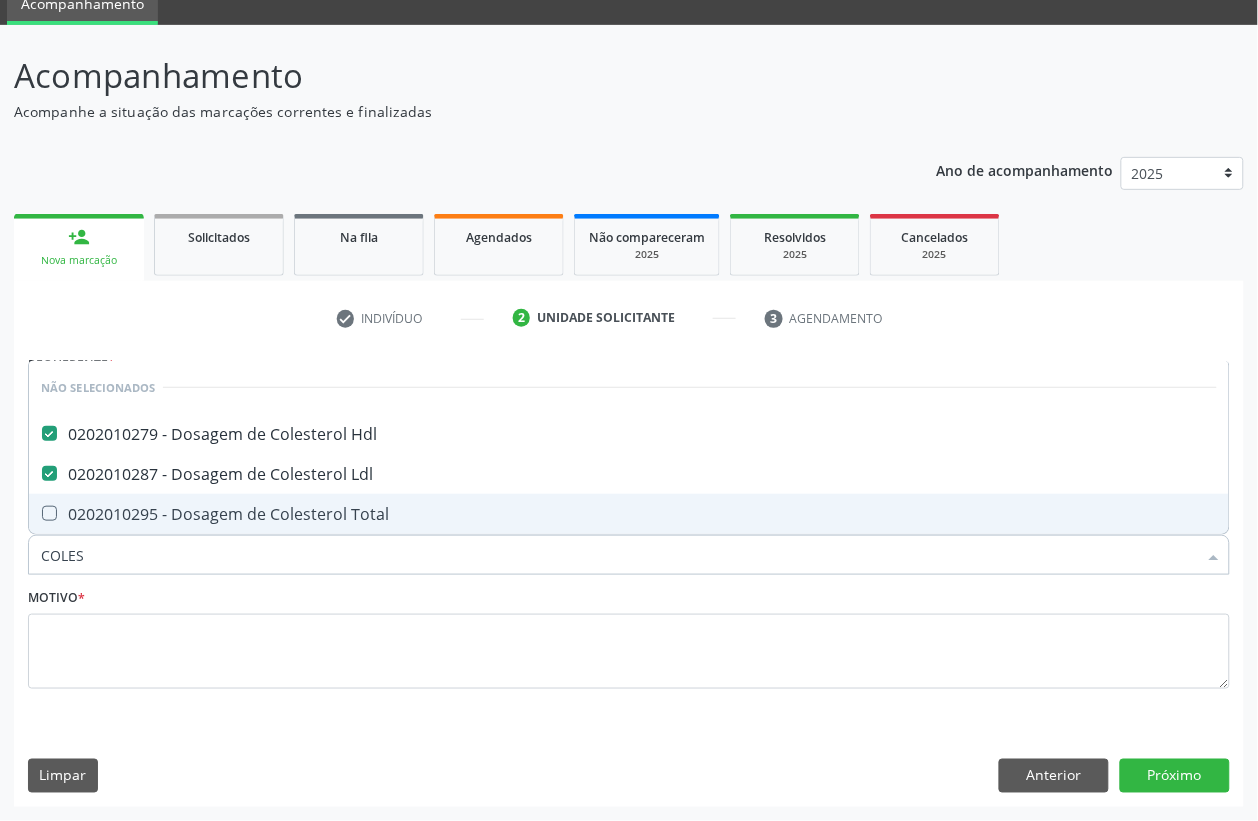 click on "0202010295 - Dosagem de Colesterol Total" at bounding box center [629, 514] 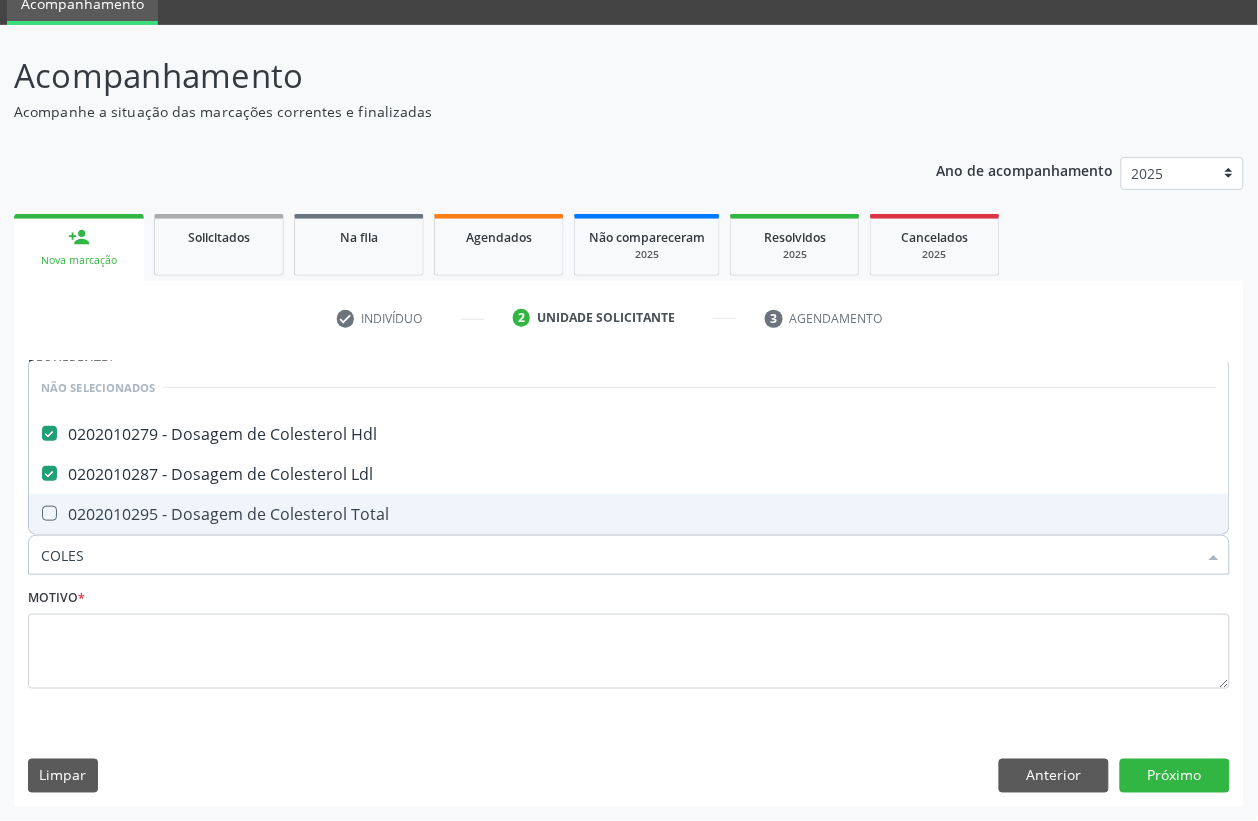 checkbox on "true" 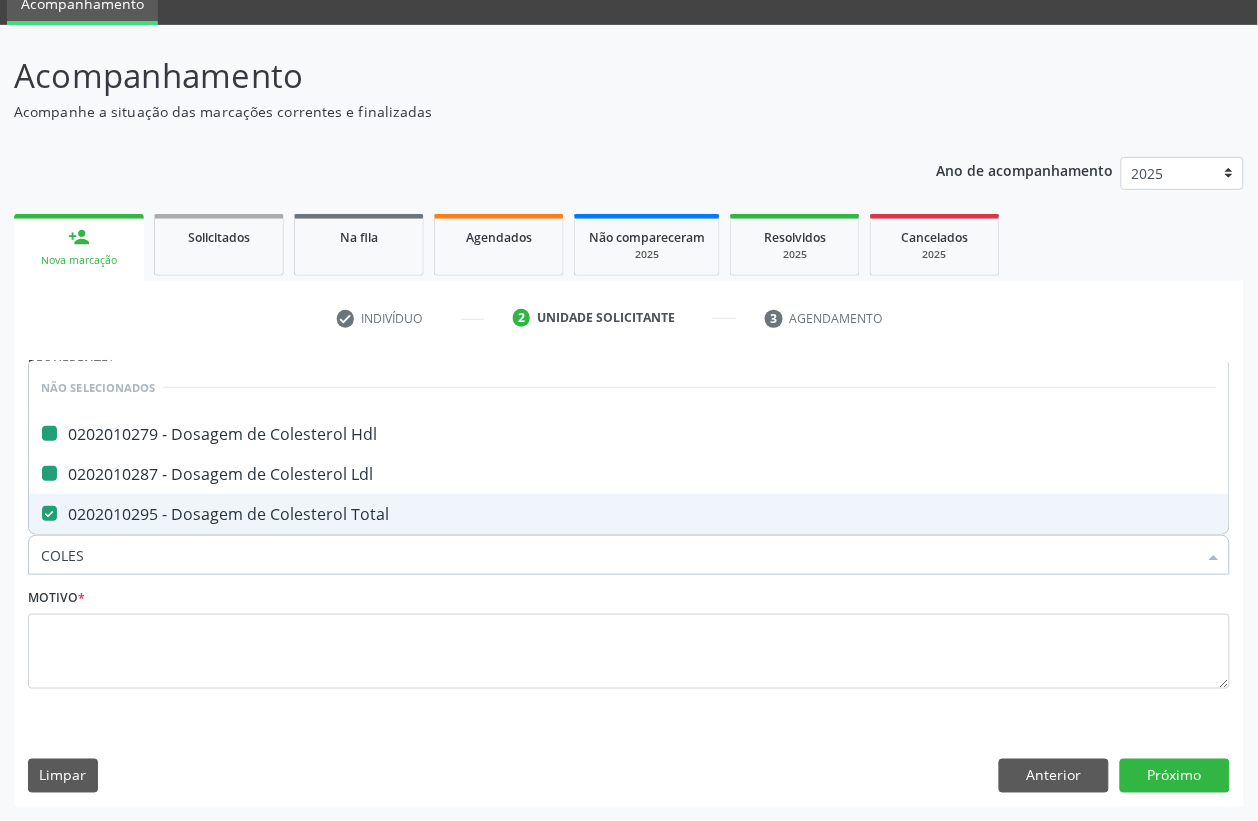 type on "COLE" 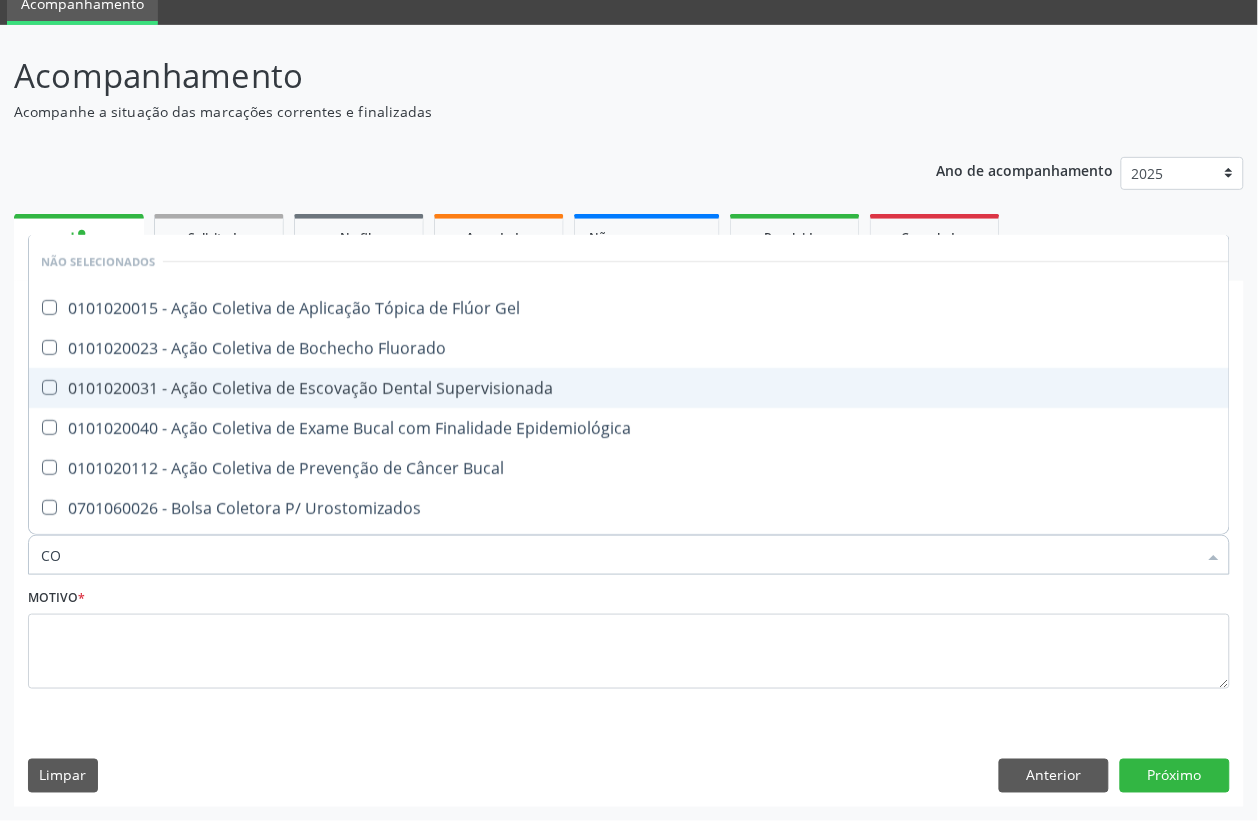 type on "C" 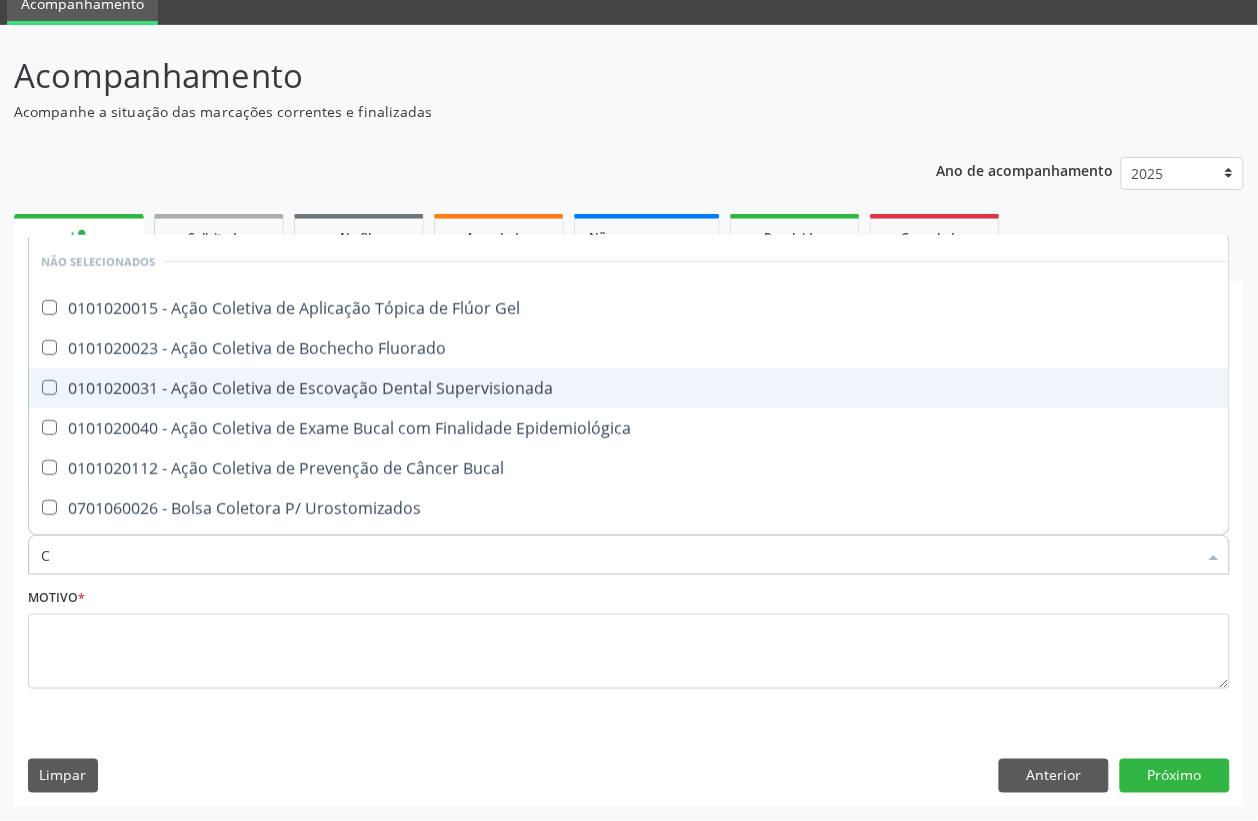 type 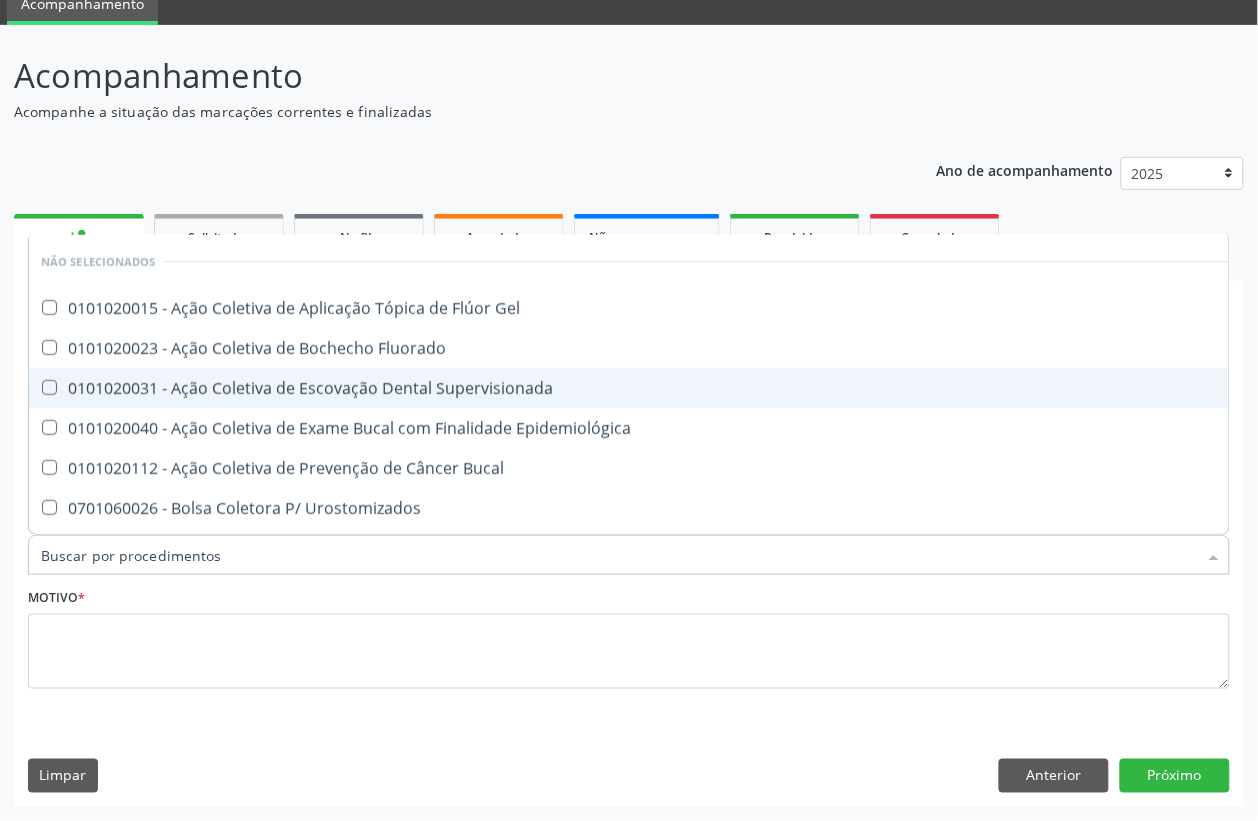 checkbox on "true" 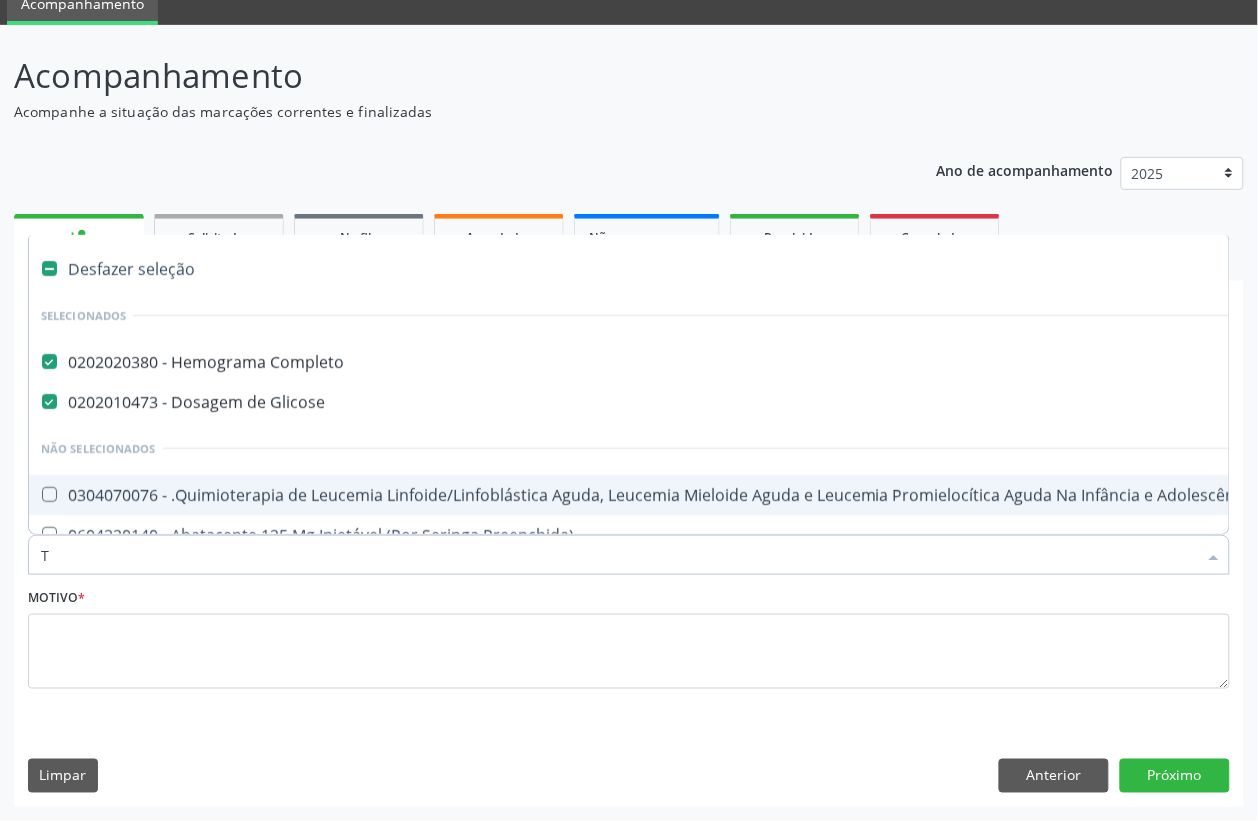 type on "TR" 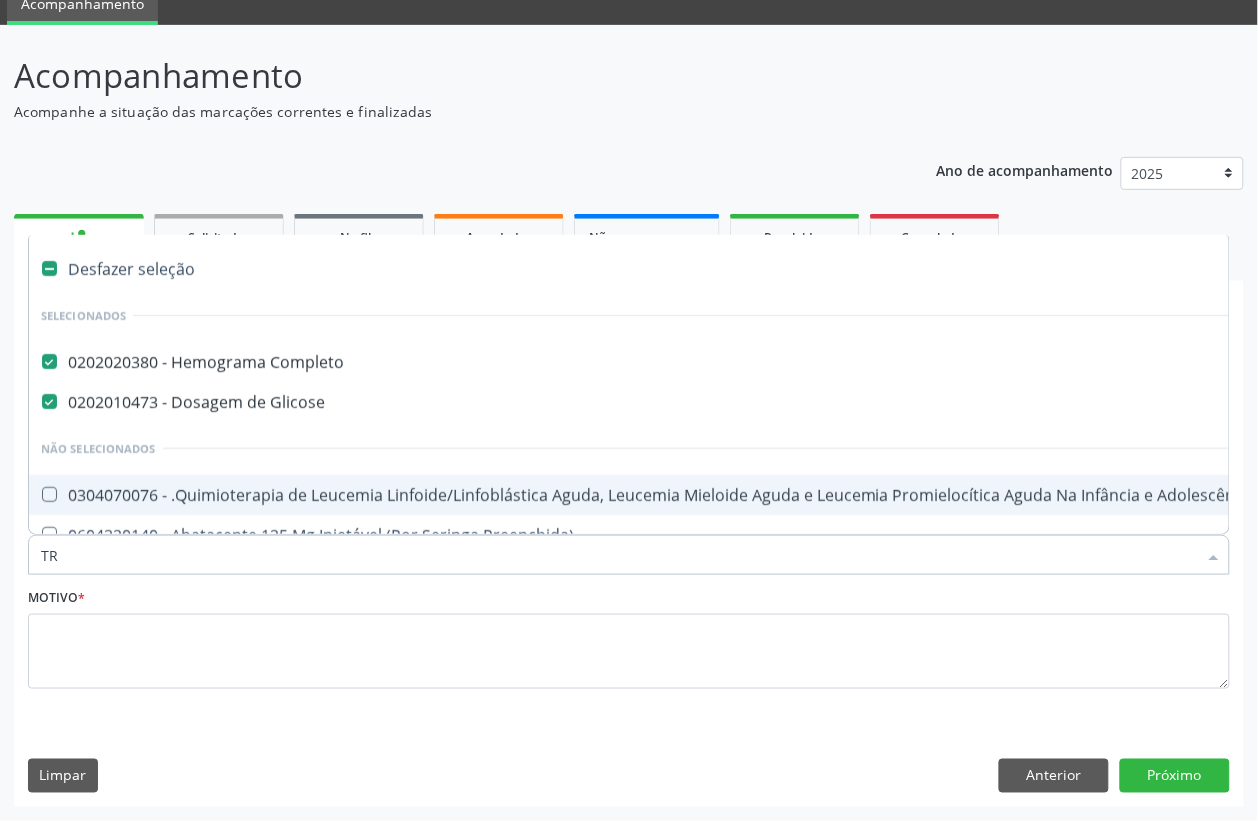 checkbox on "false" 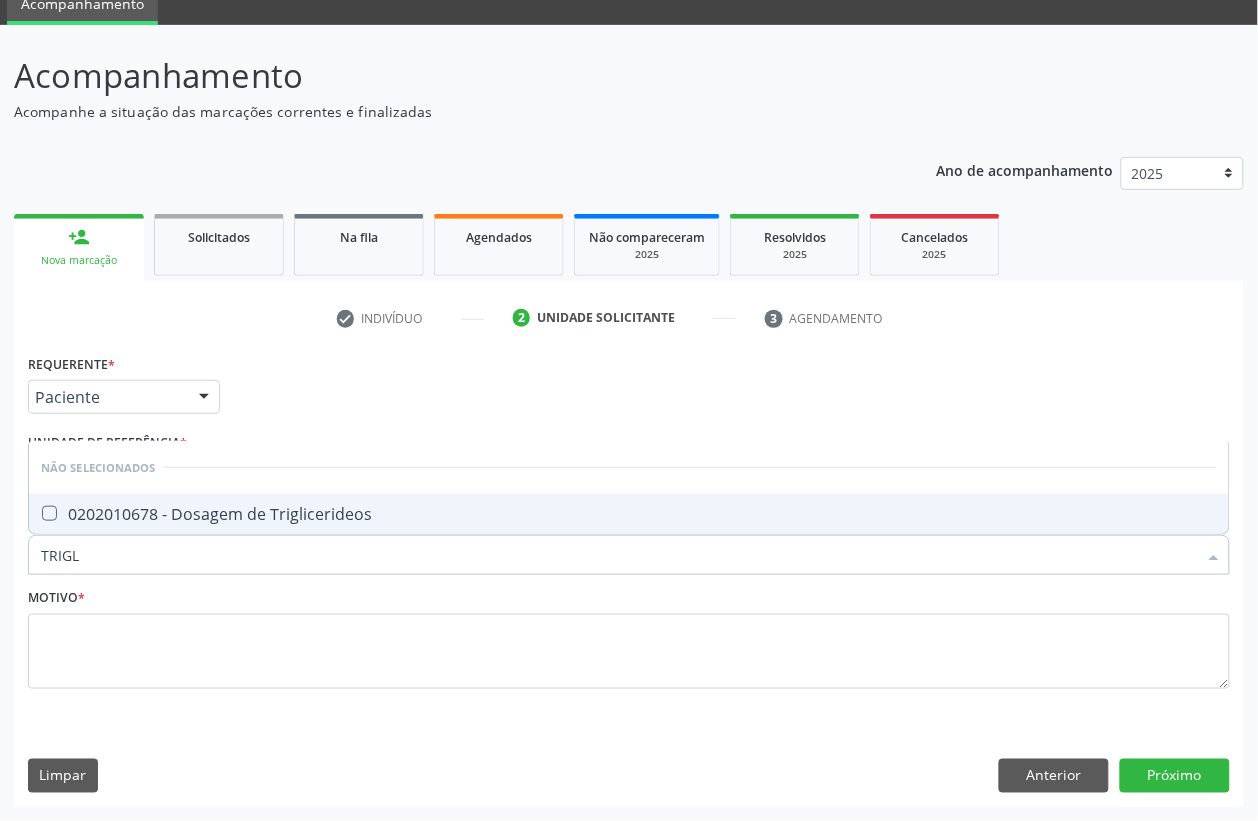type on "TRIGLI" 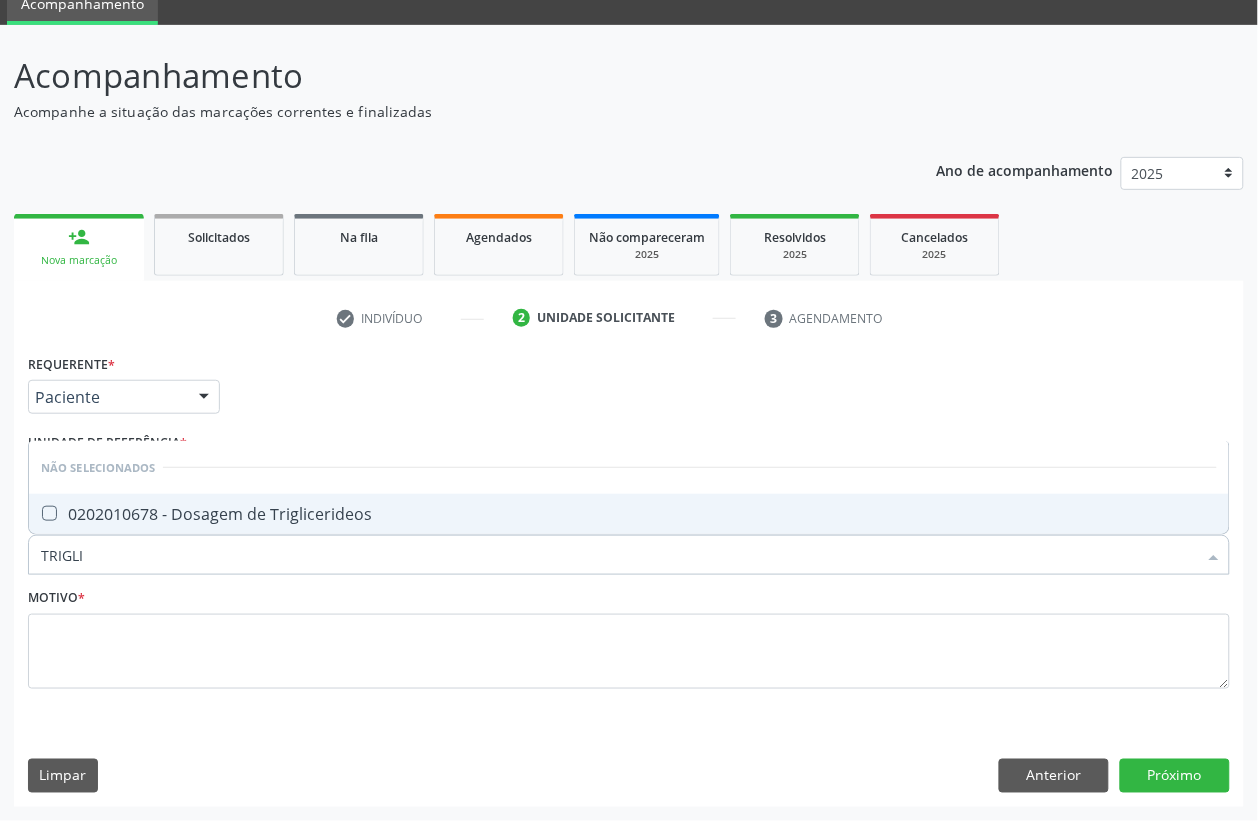 click on "0202010678 - Dosagem de Triglicerideos" at bounding box center [629, 514] 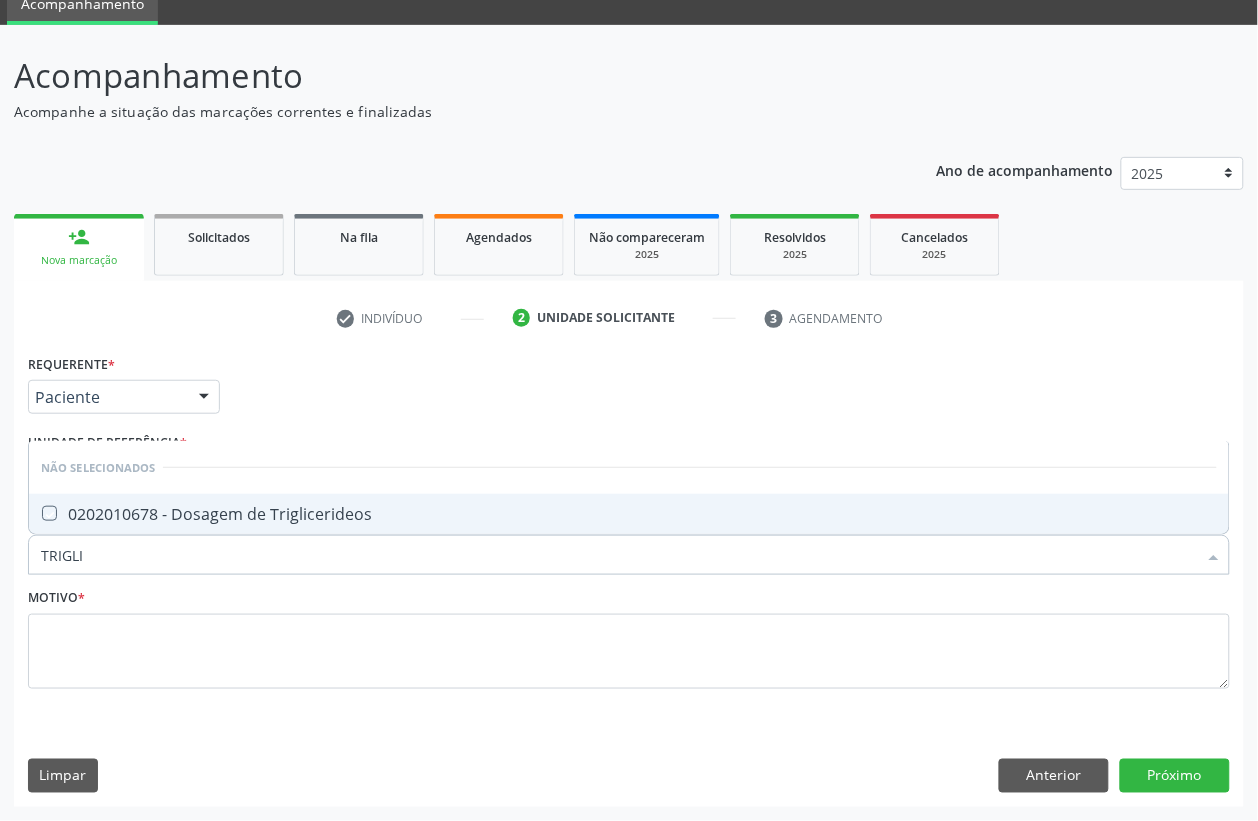 checkbox on "true" 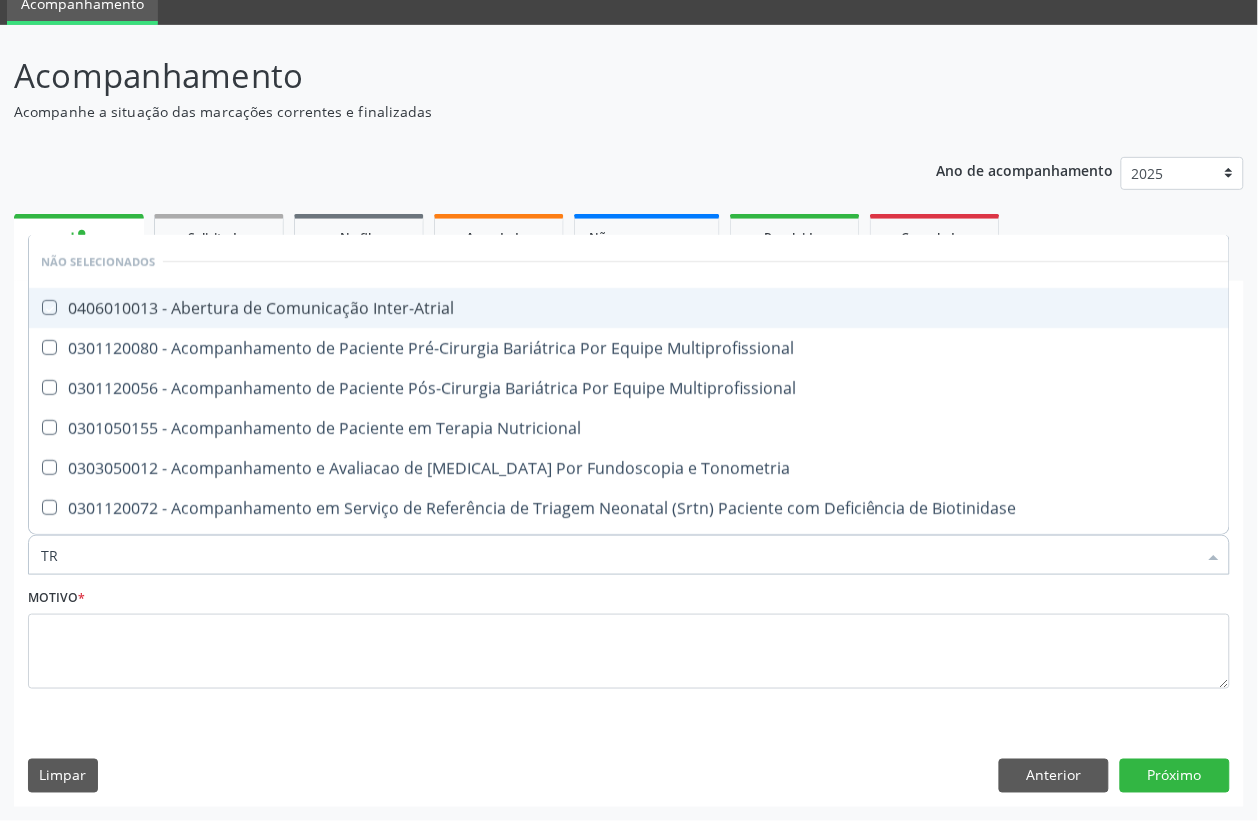 type on "T" 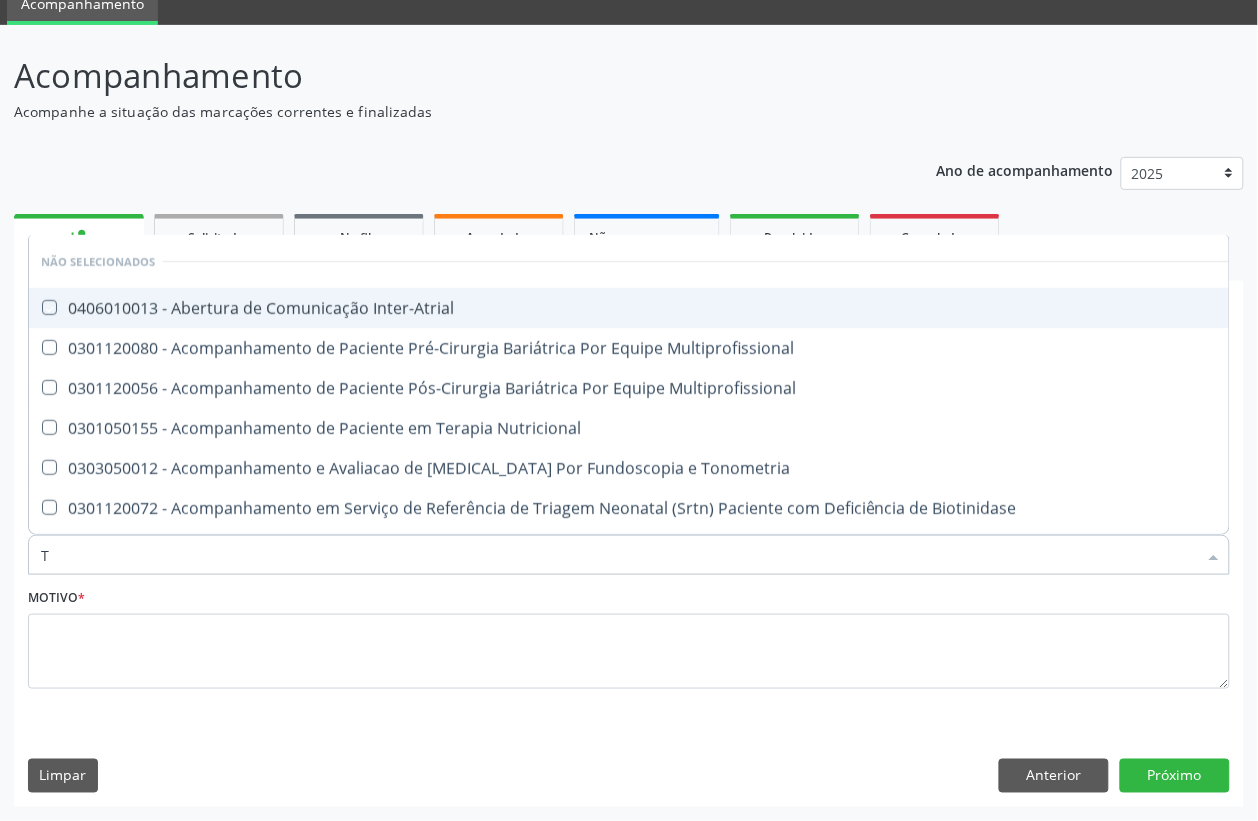 type 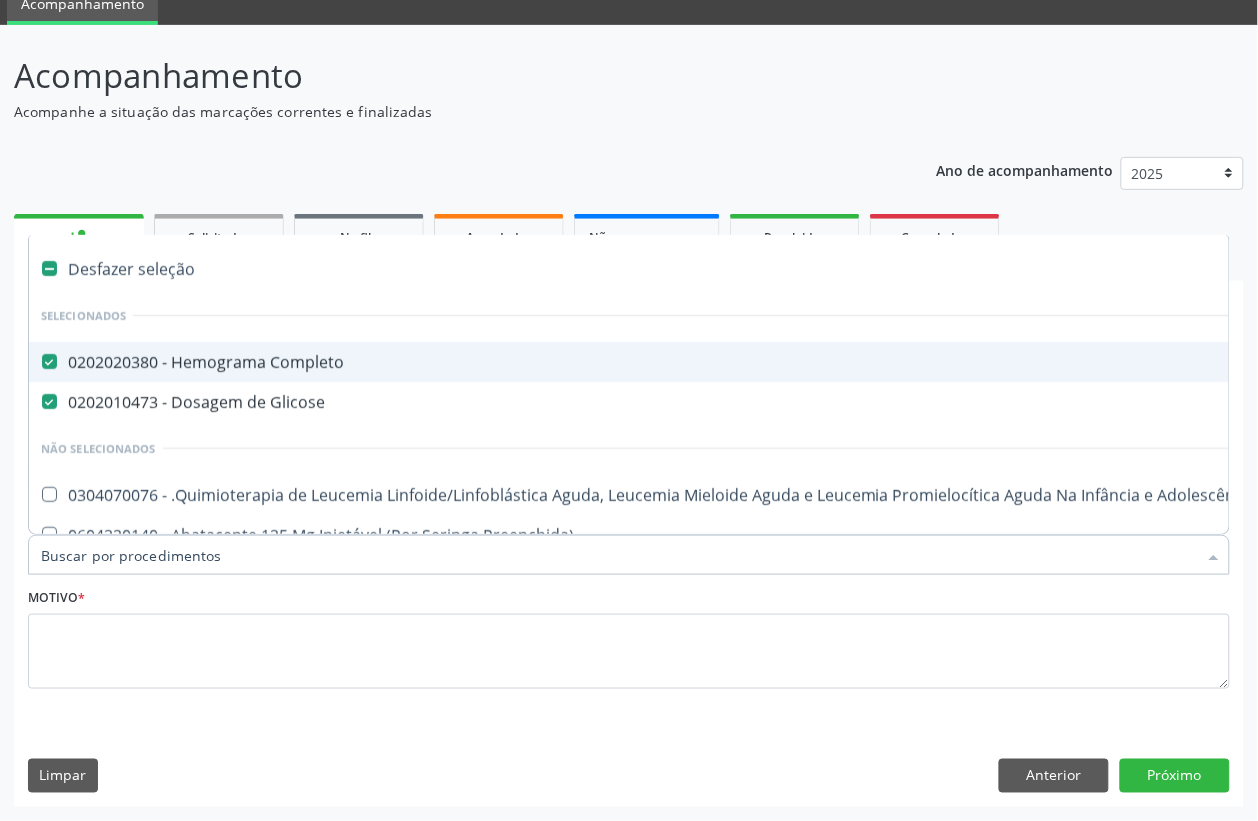 checkbox on "true" 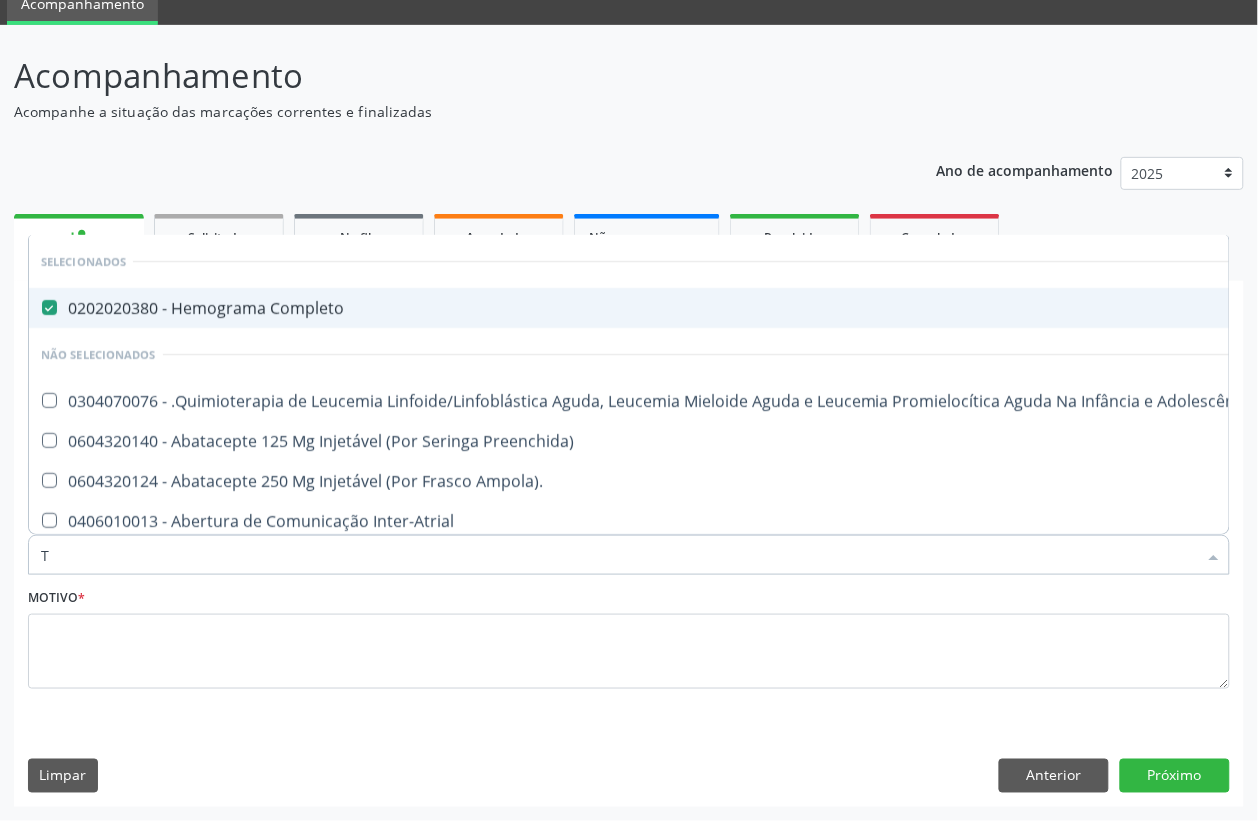 type on "TG" 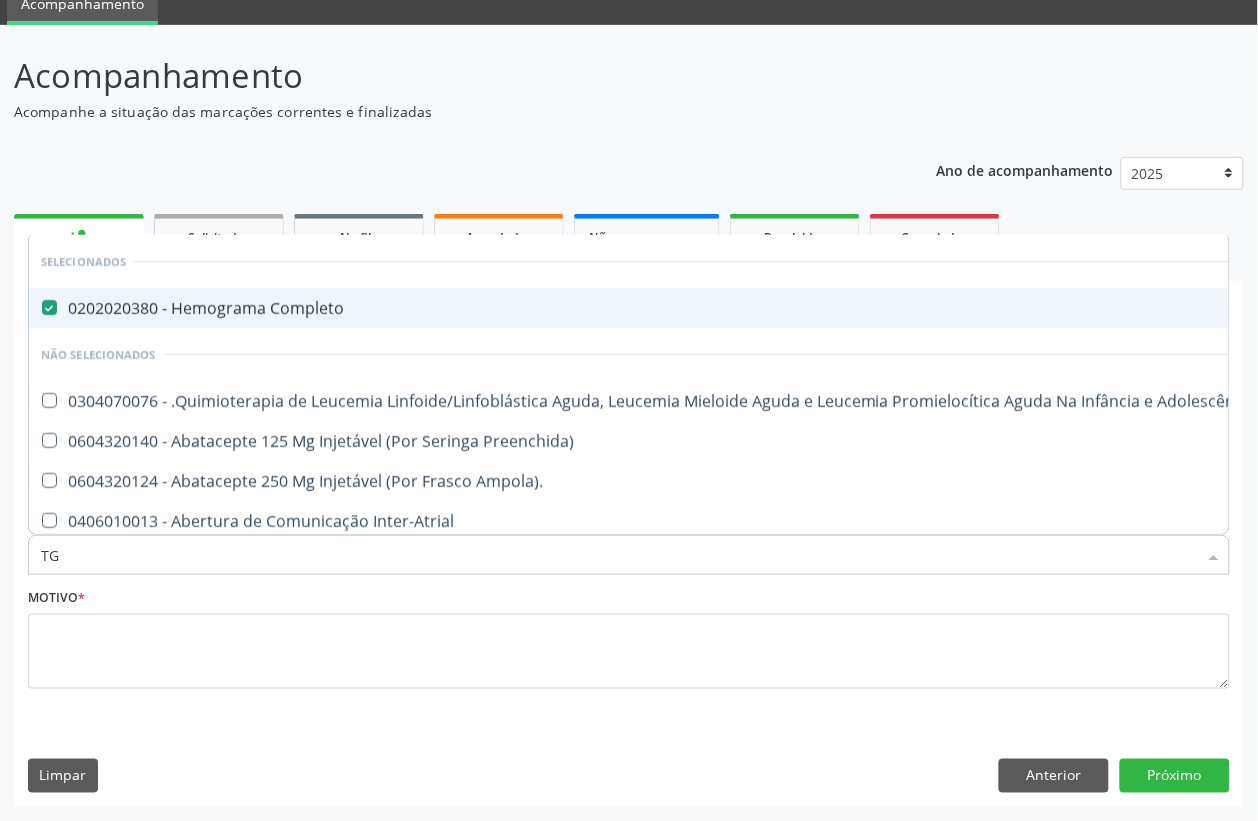 checkbox on "false" 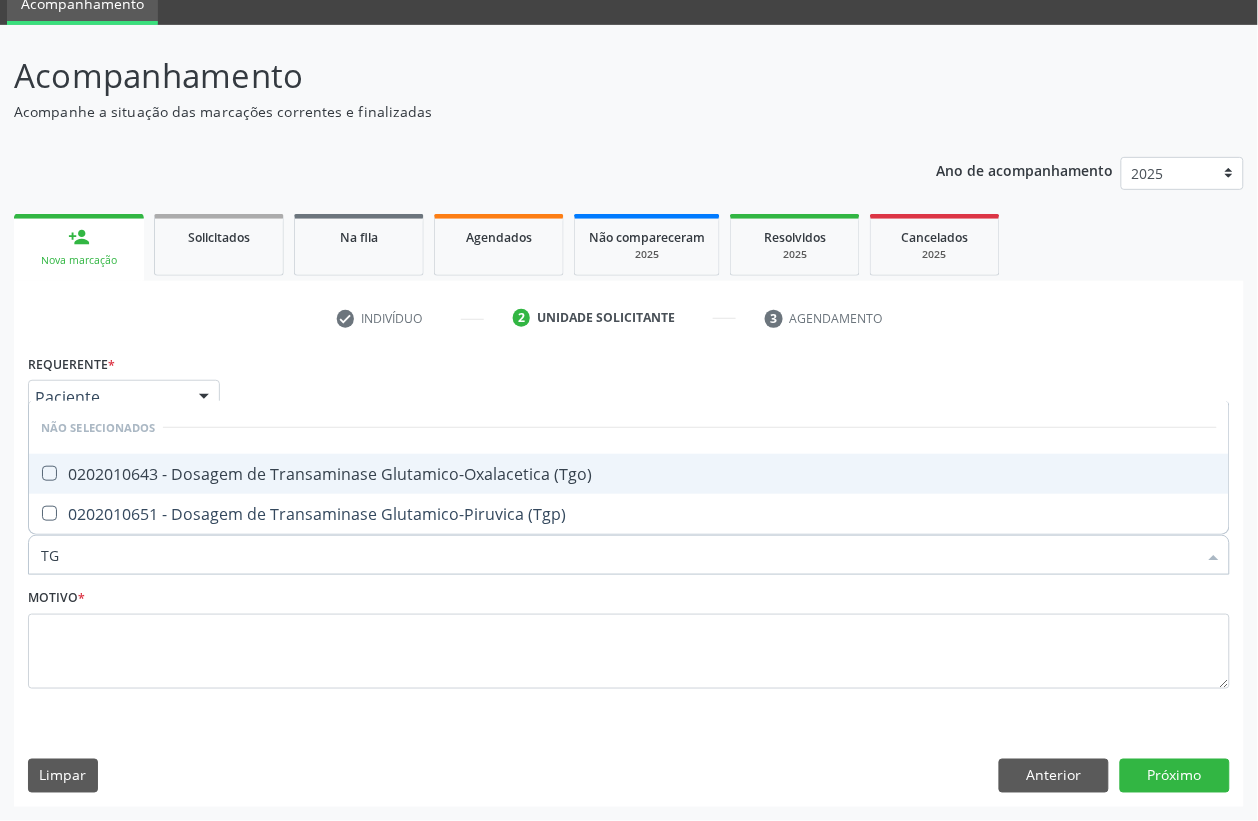 type on "TGO" 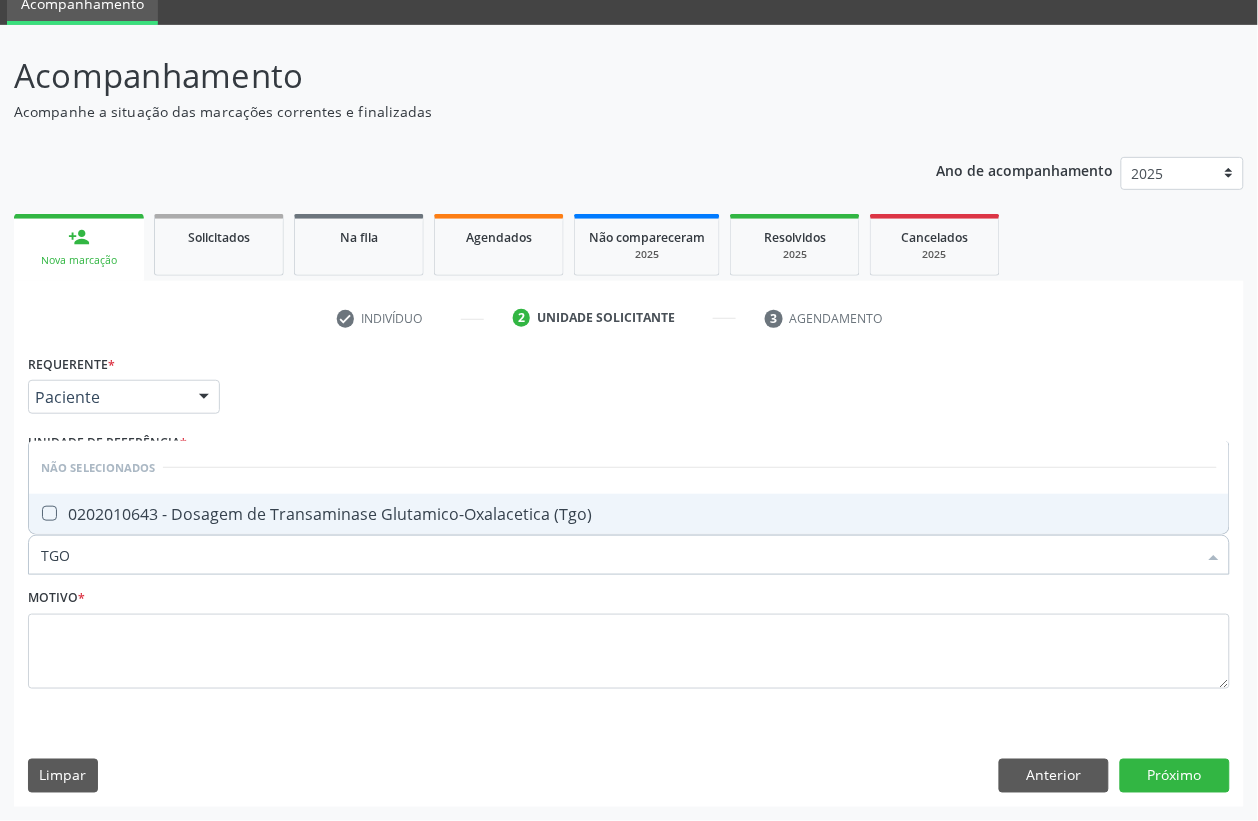 click on "0202010643 - Dosagem de Transaminase Glutamico-Oxalacetica (Tgo)" at bounding box center (629, 514) 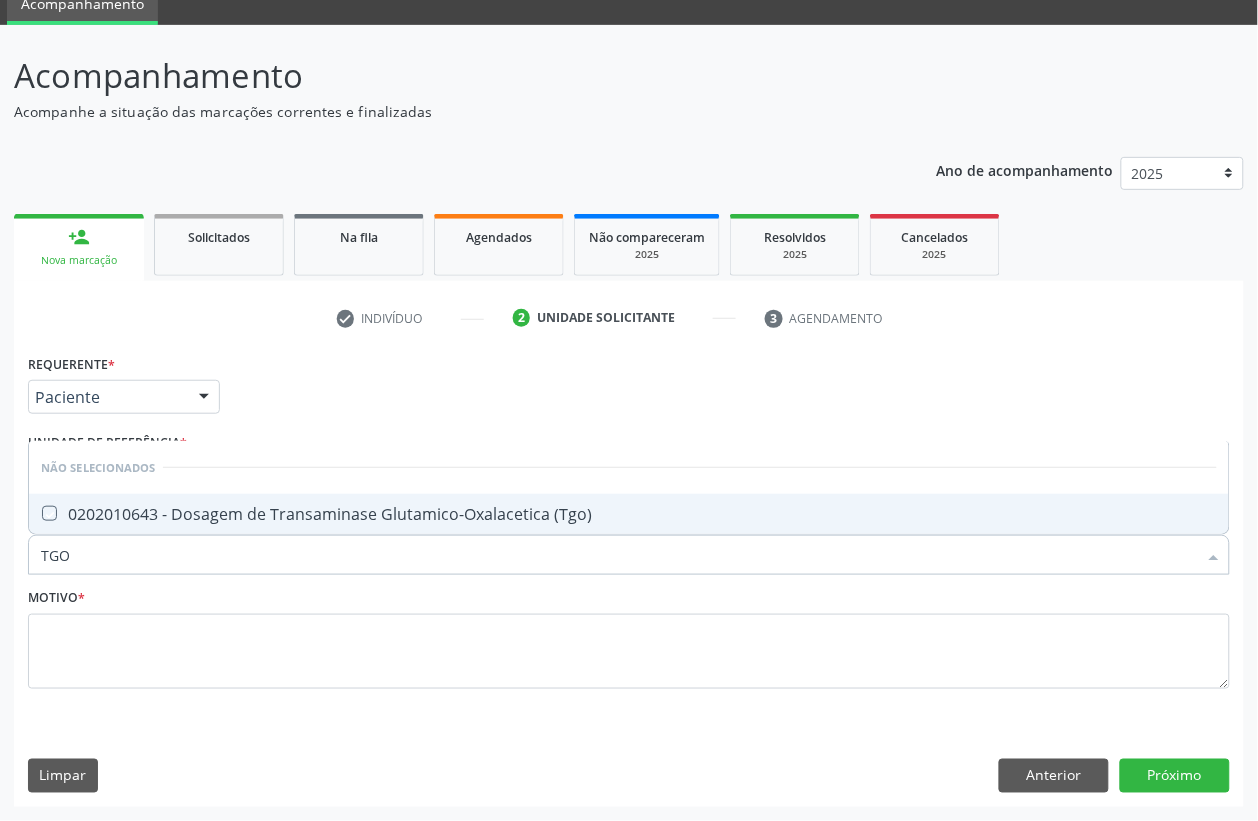 checkbox on "true" 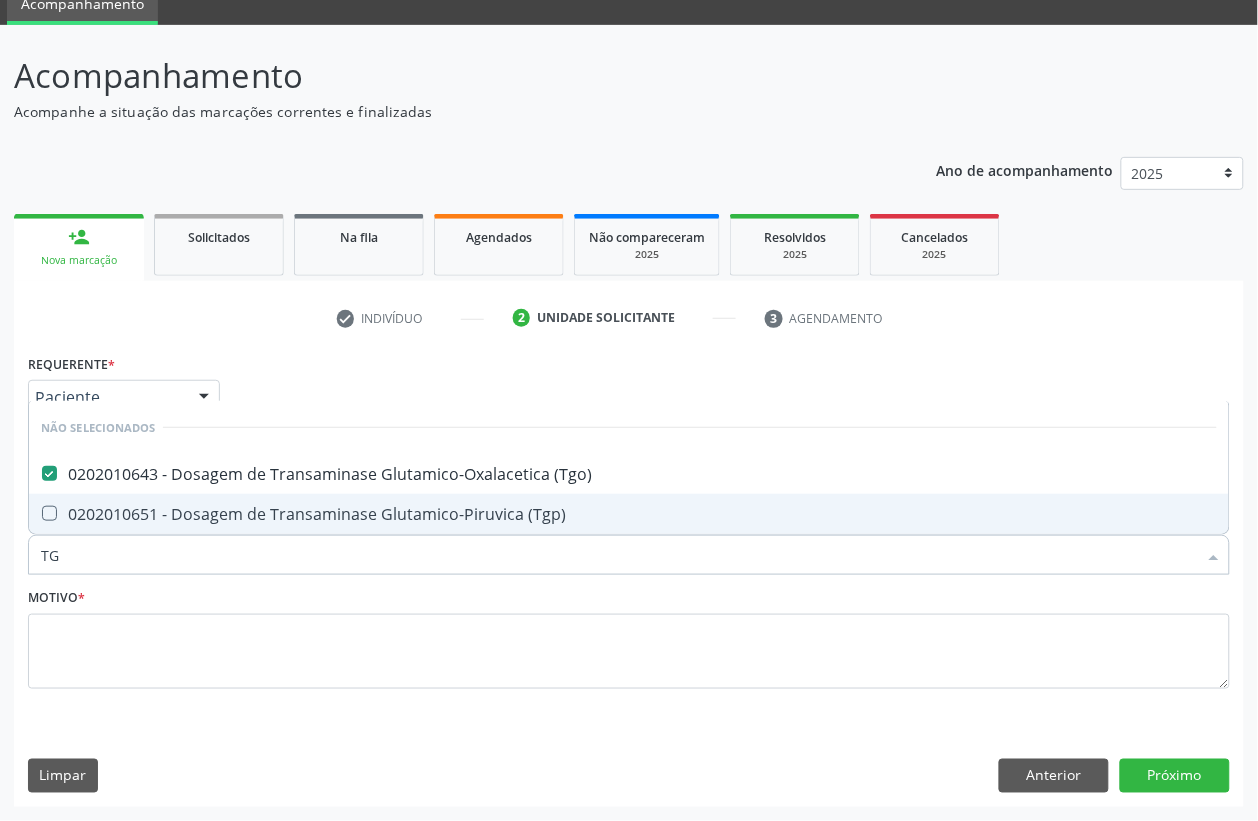 type on "TGP" 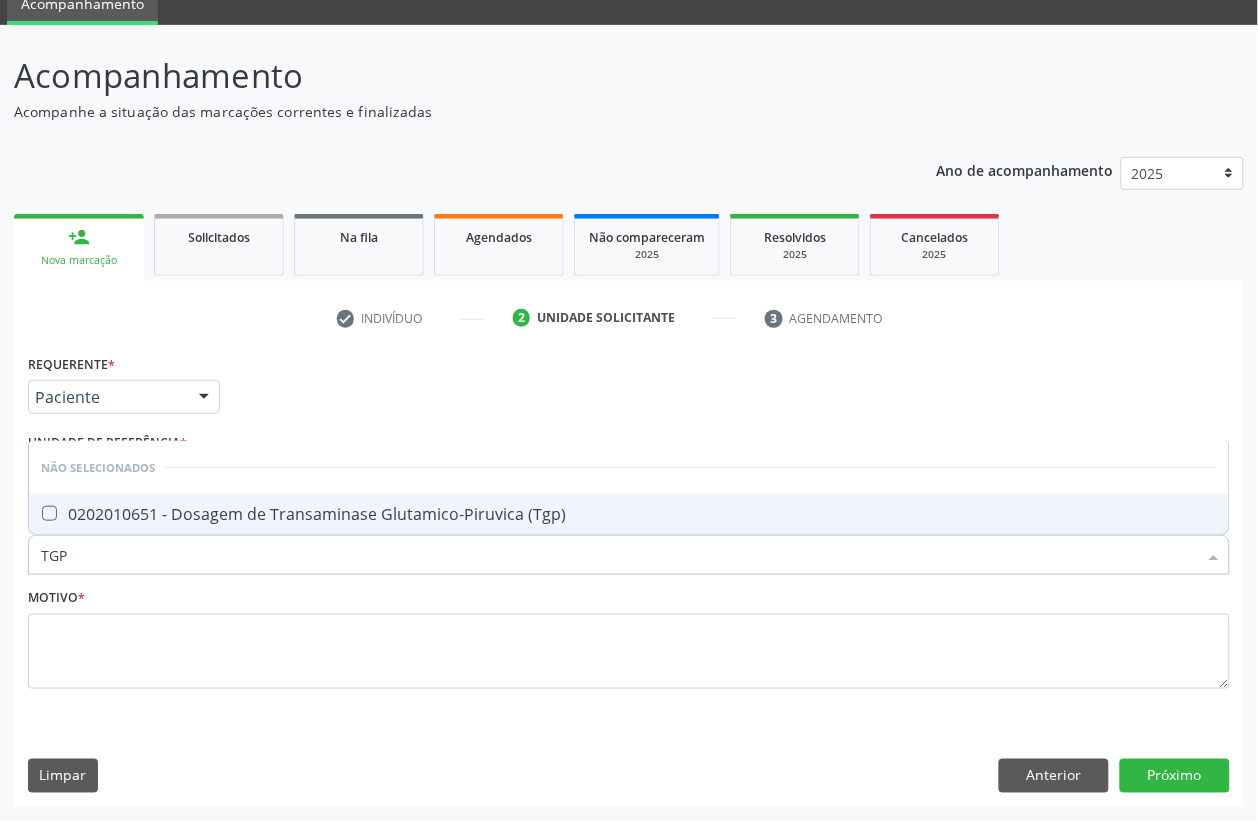 click on "0202010651 - Dosagem de Transaminase Glutamico-Piruvica (Tgp)" at bounding box center (629, 514) 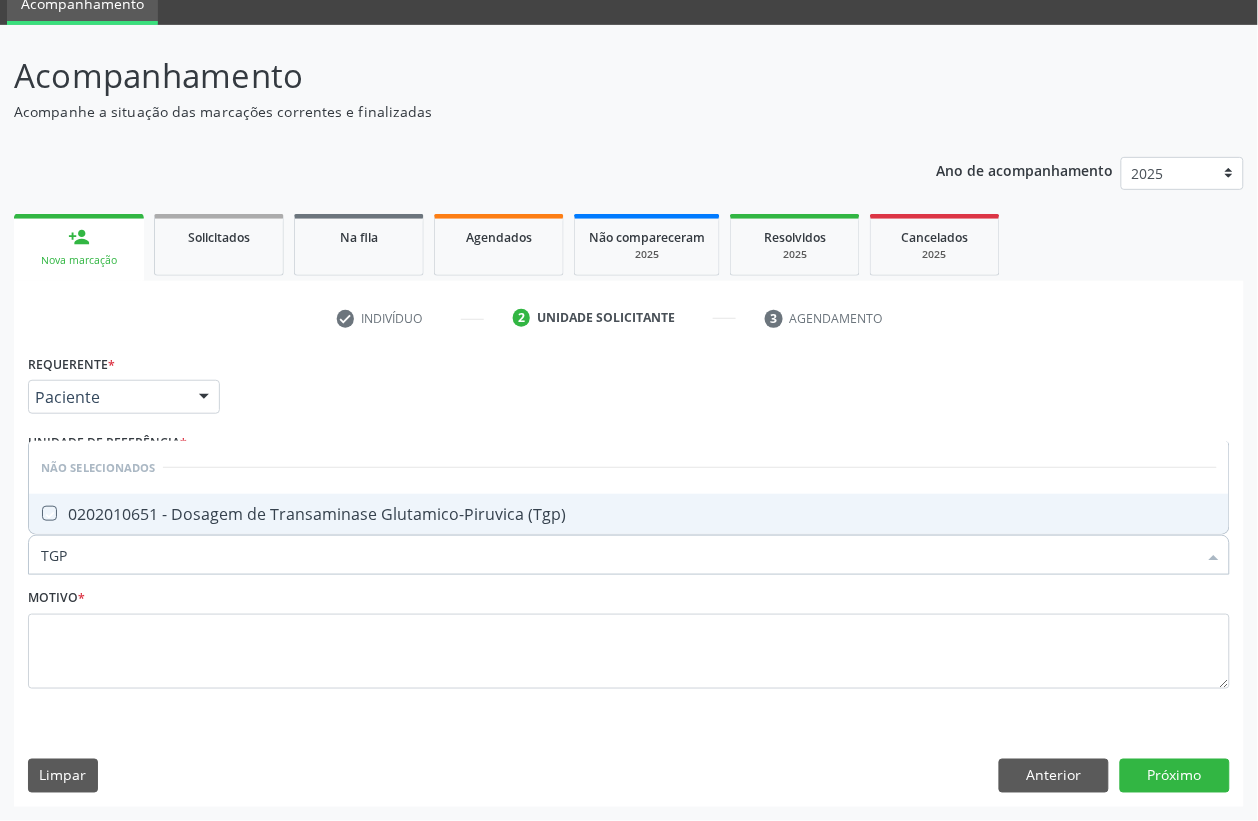 checkbox on "true" 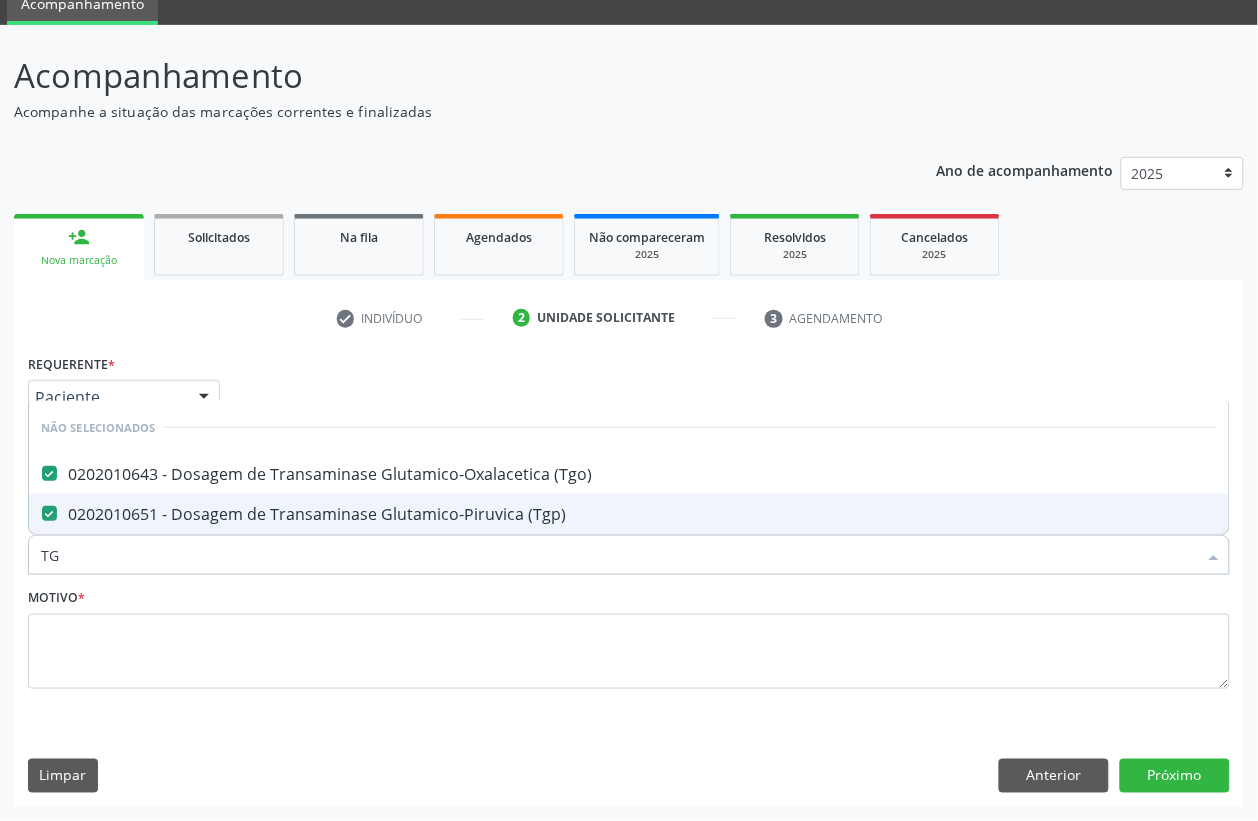 type on "T" 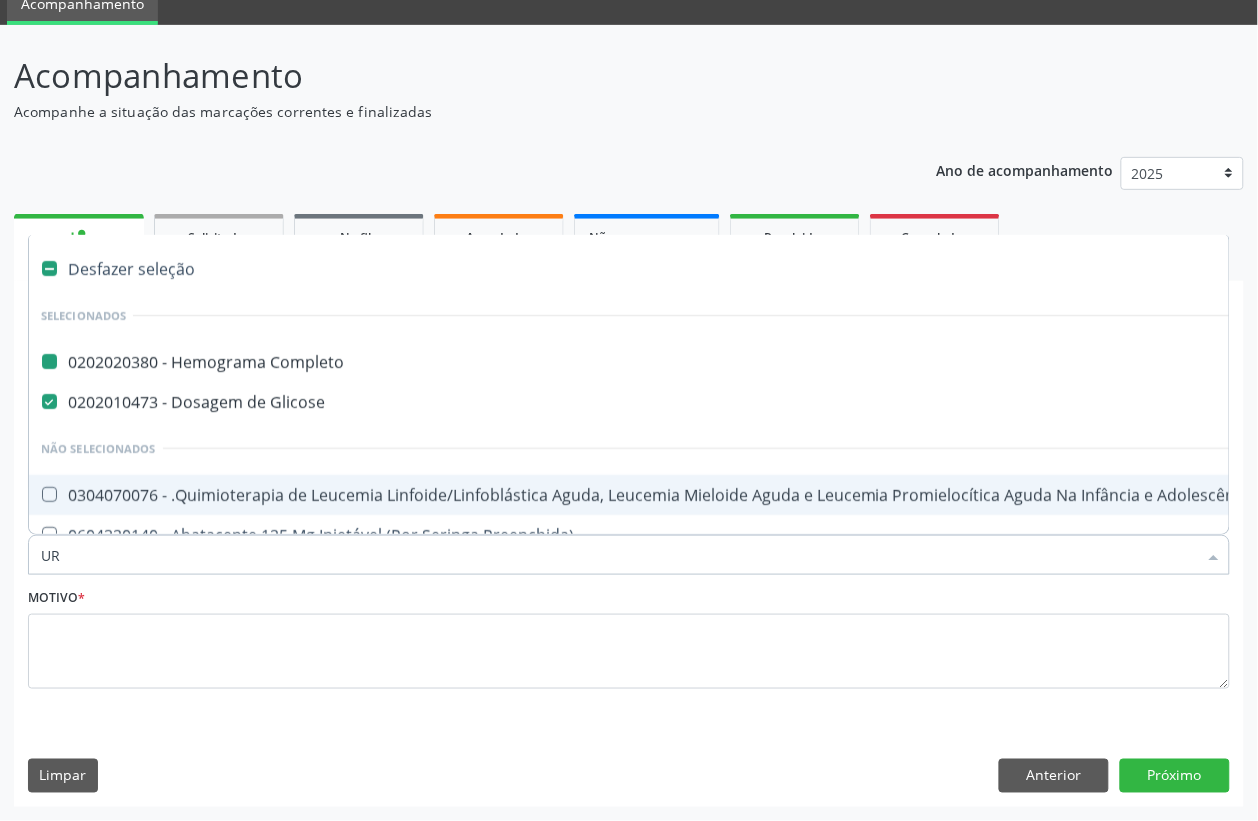 type on "URE" 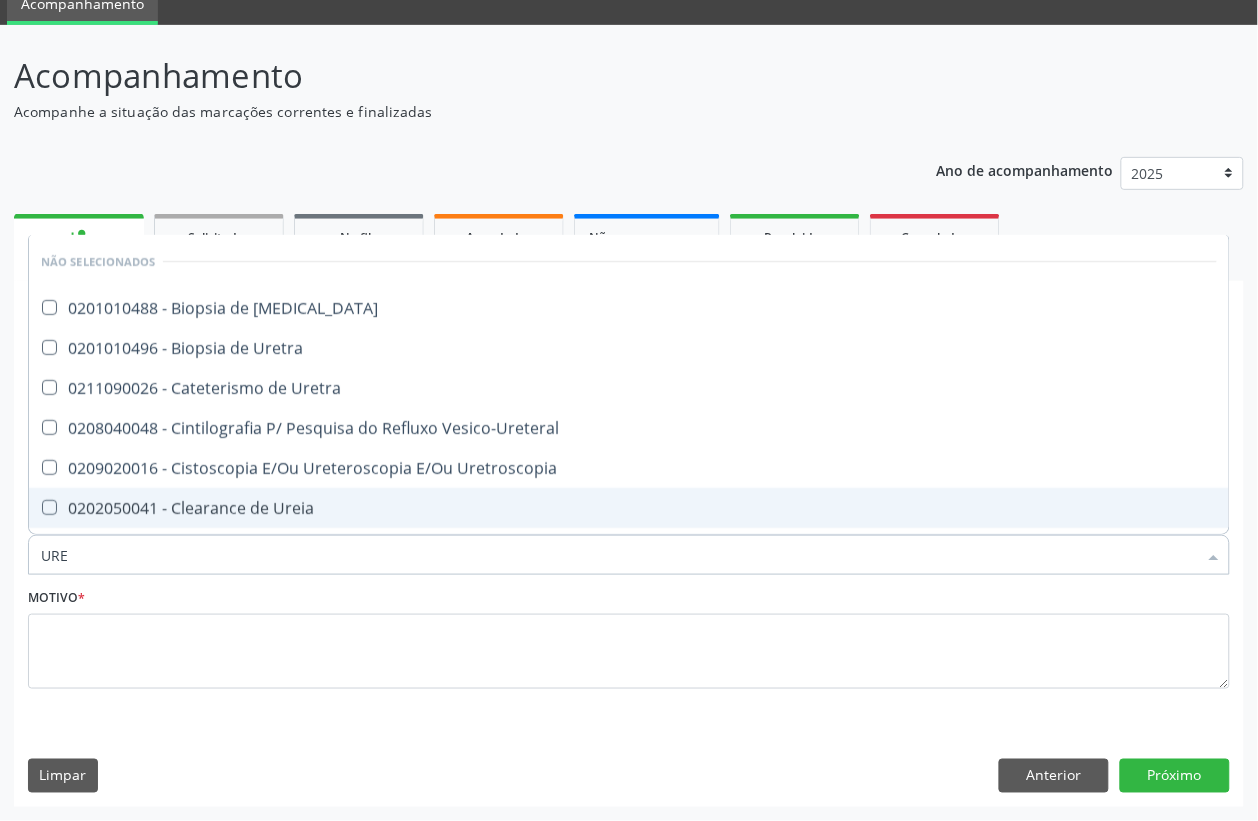 checkbox on "false" 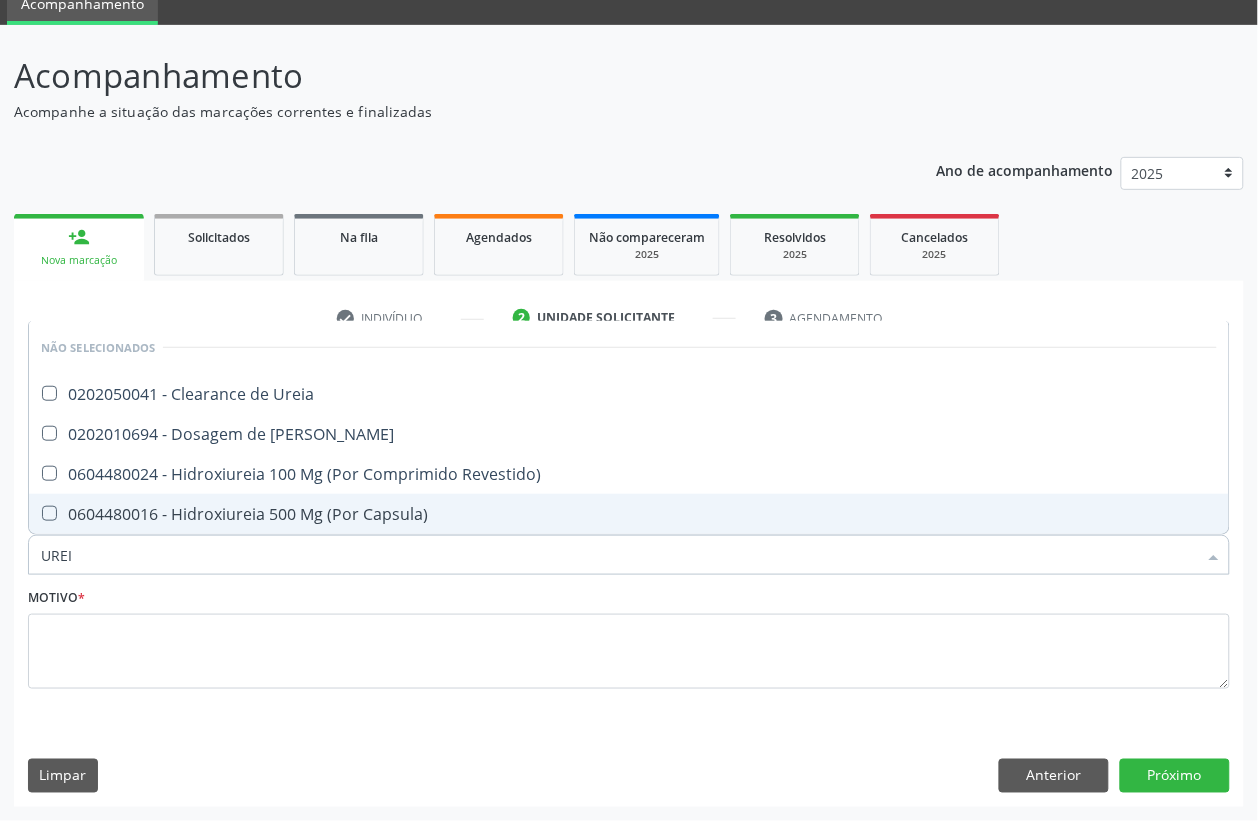 type on "UREIA" 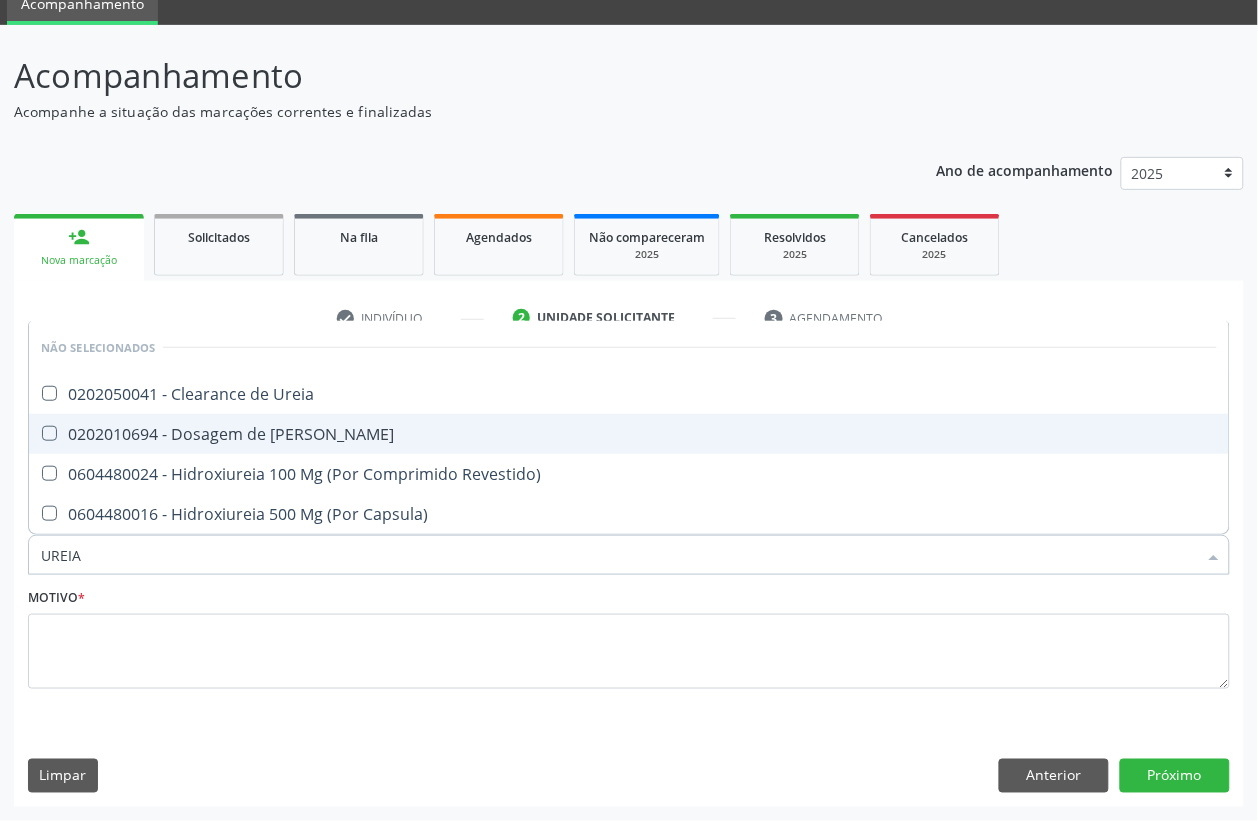 click on "0202010694 - Dosagem de [PERSON_NAME]" at bounding box center [629, 434] 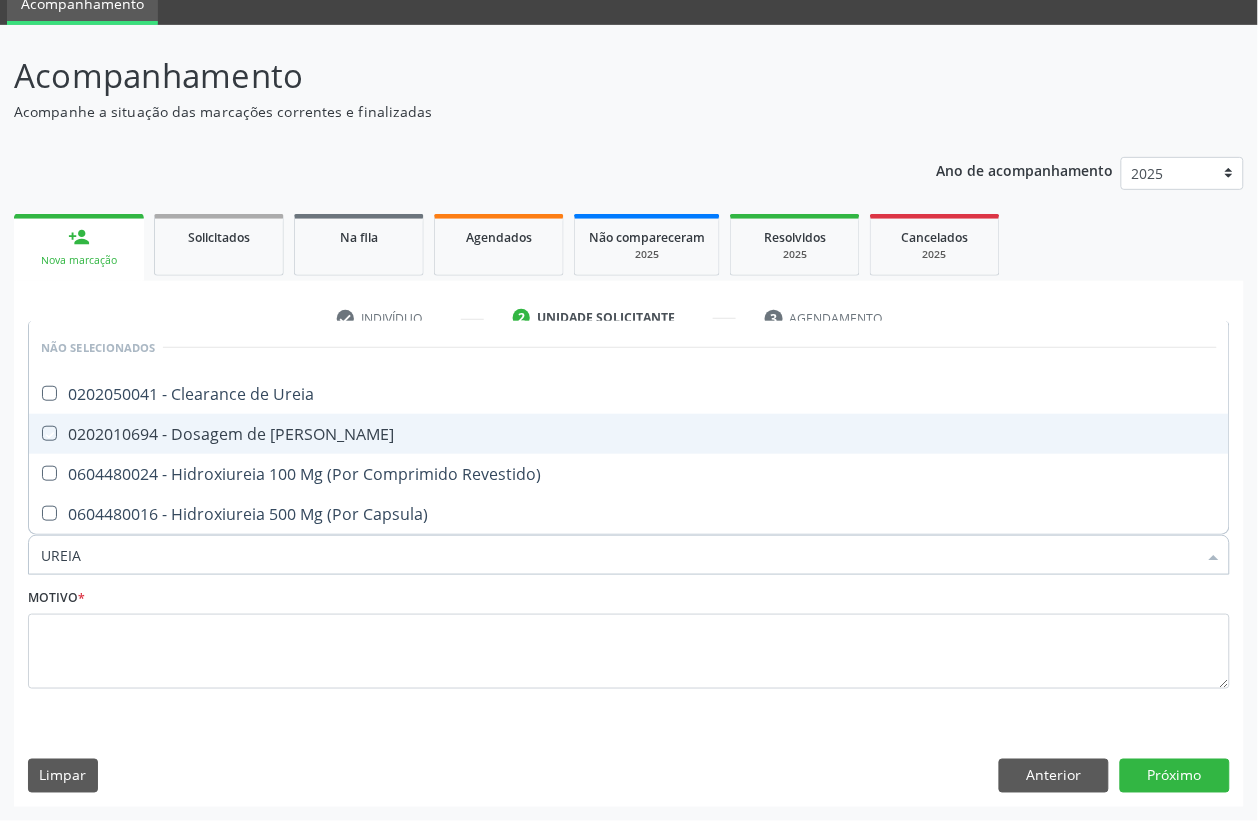 checkbox on "true" 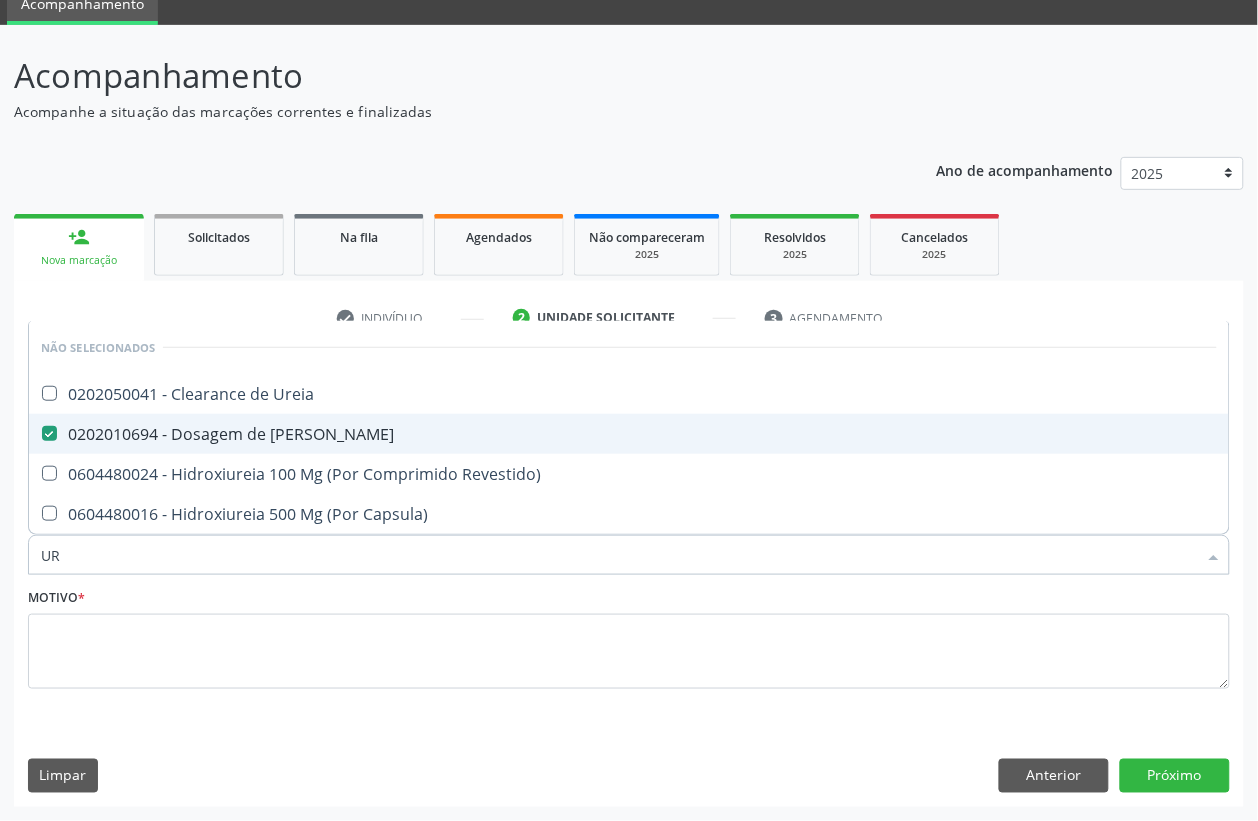 type on "U" 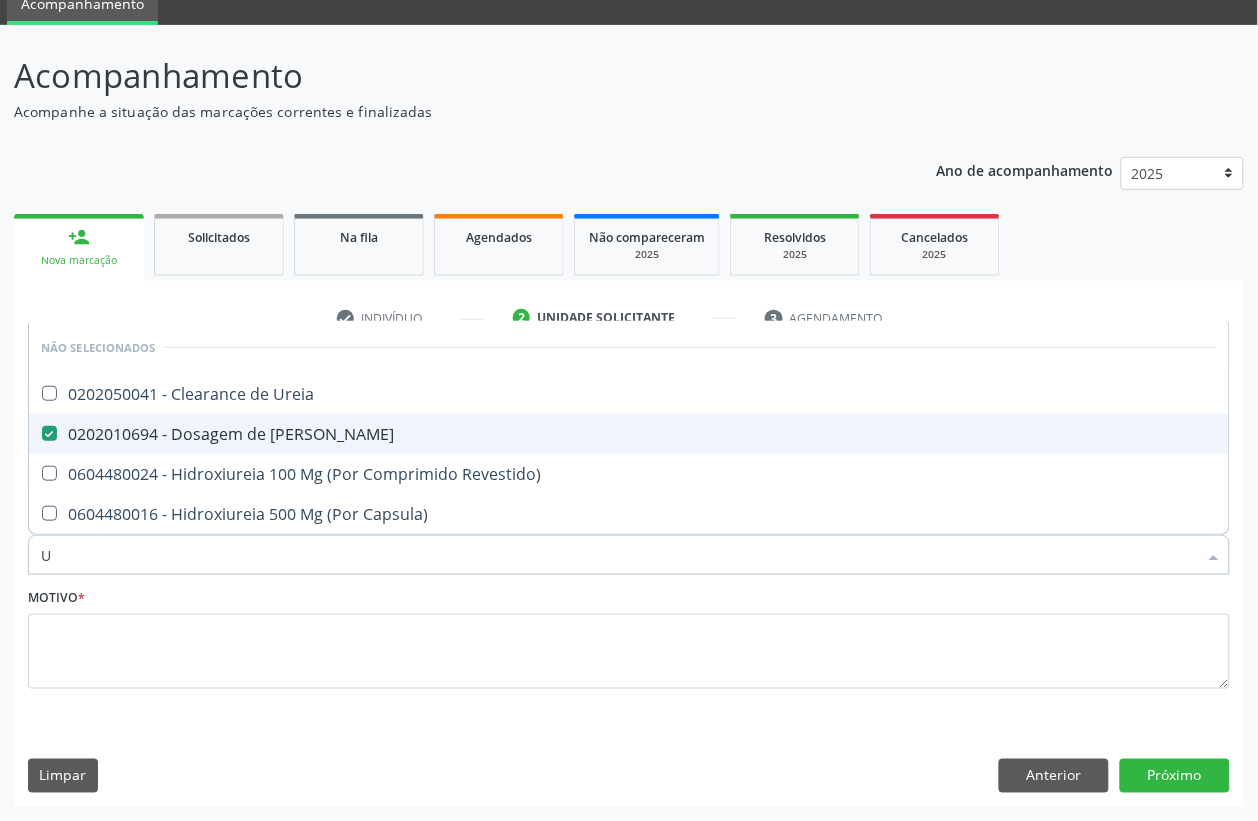 type 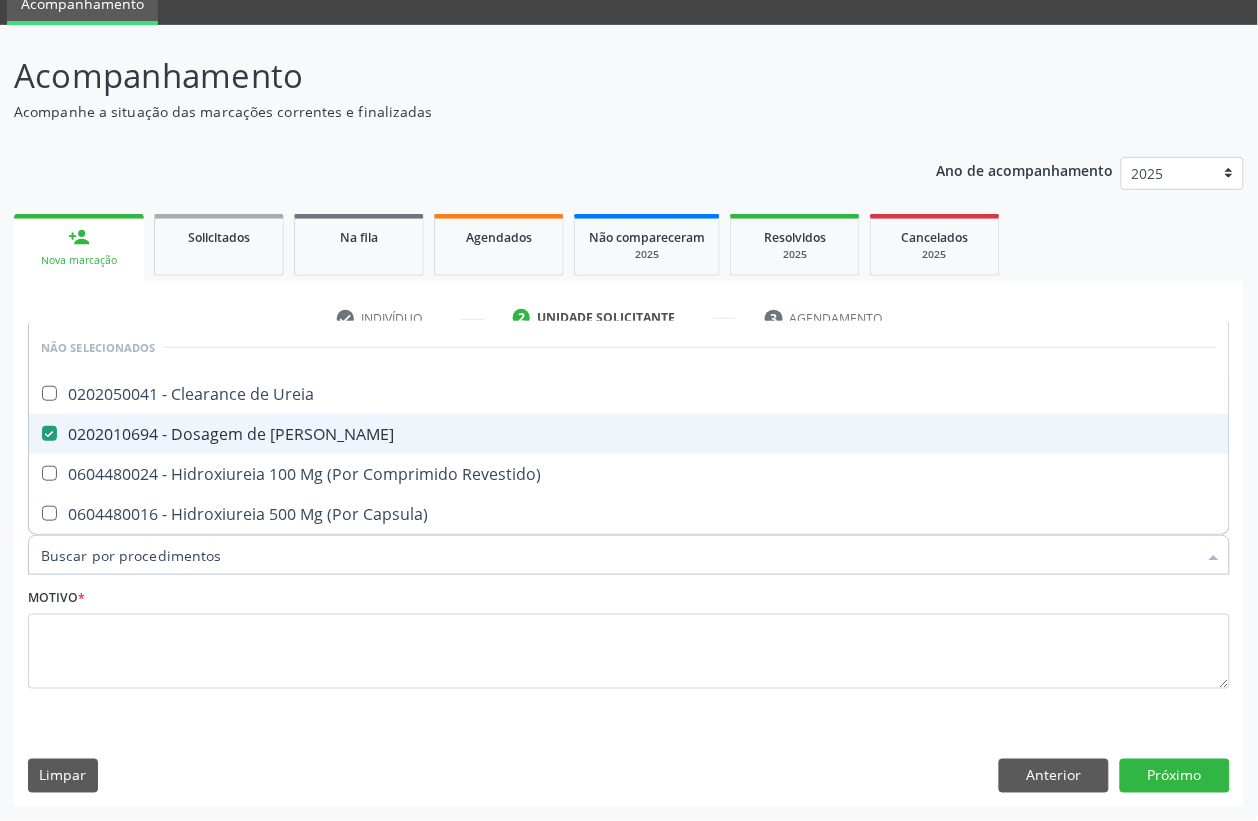 checkbox on "true" 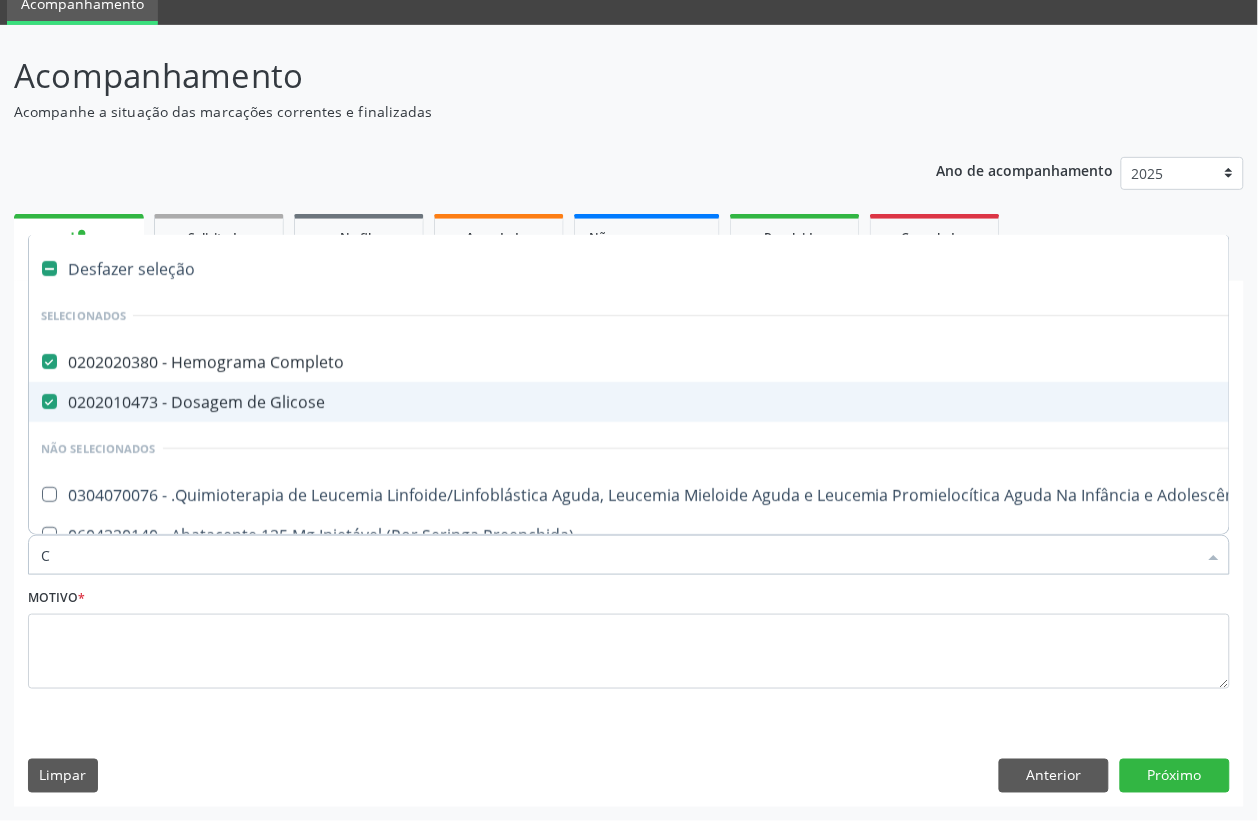 type on "CR" 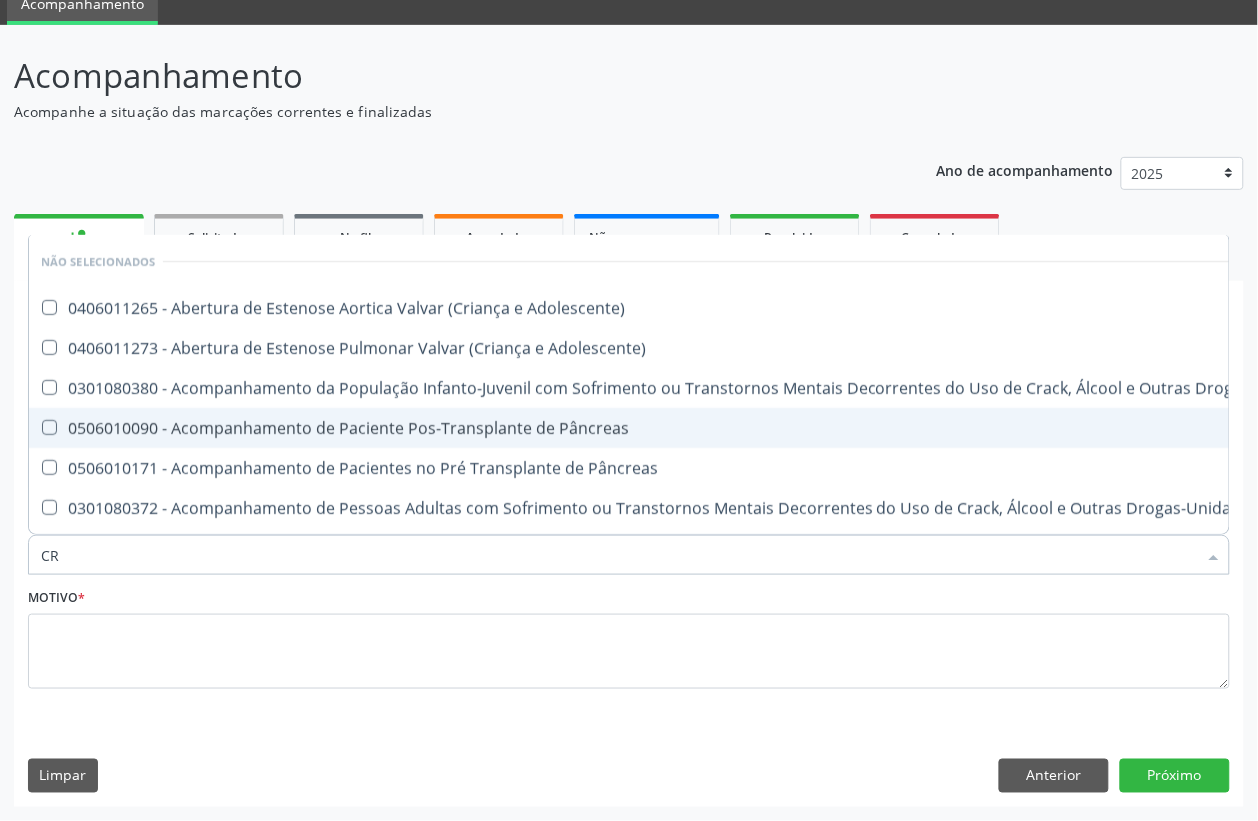 checkbox on "false" 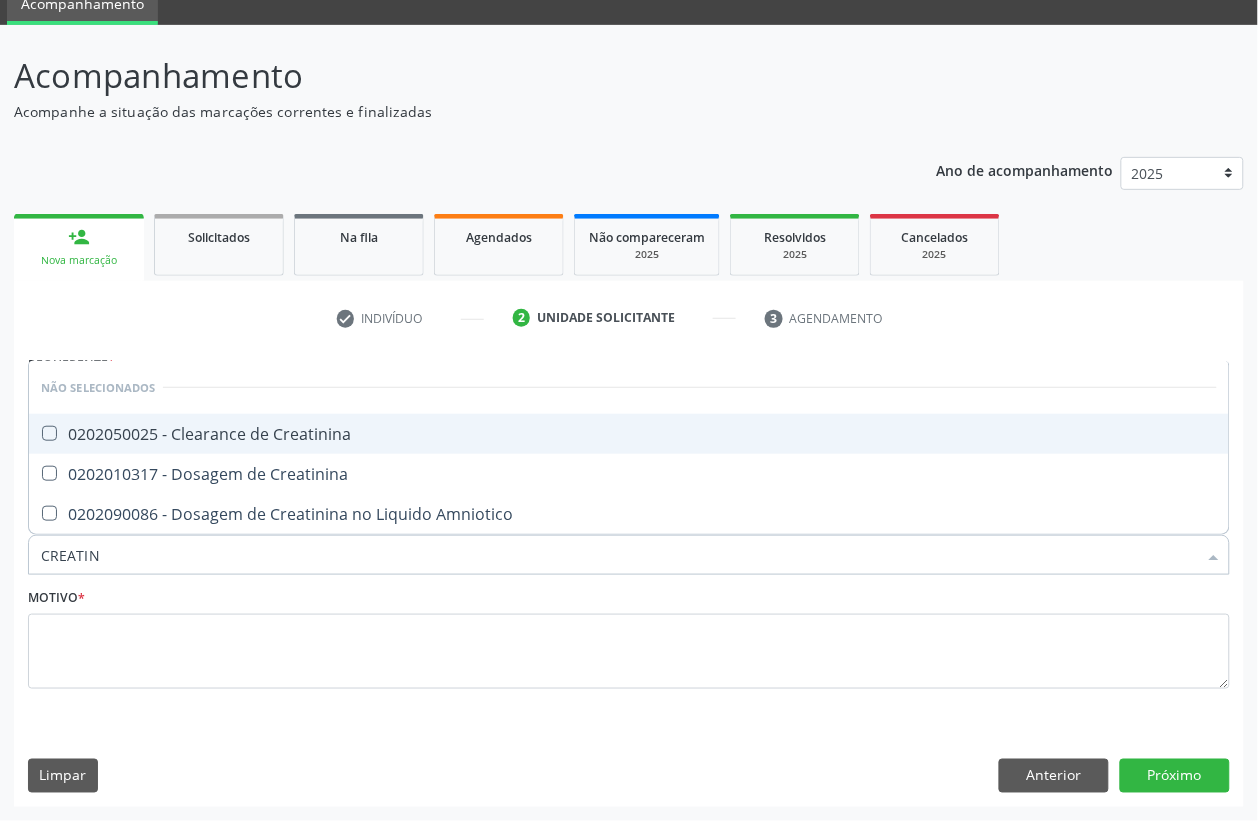 type on "CREATINI" 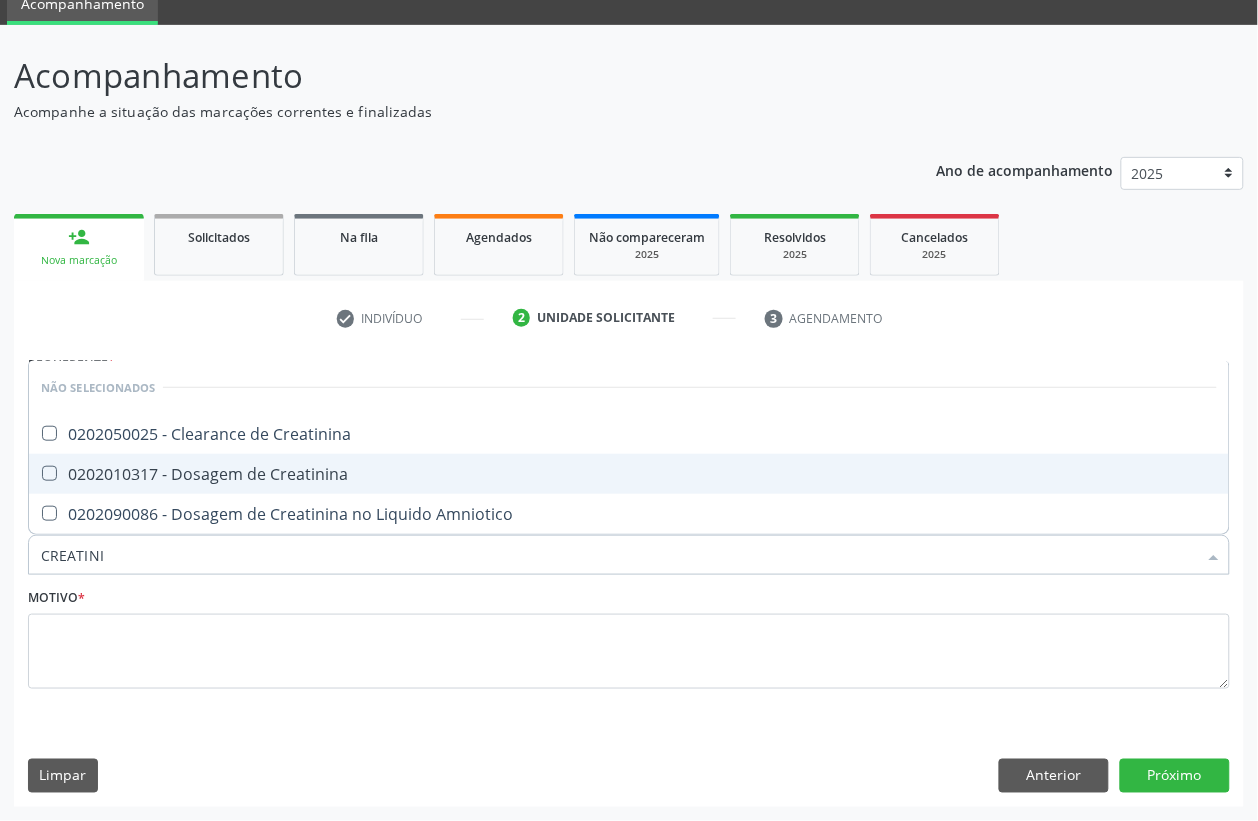 click on "0202010317 - Dosagem de Creatinina" at bounding box center [629, 474] 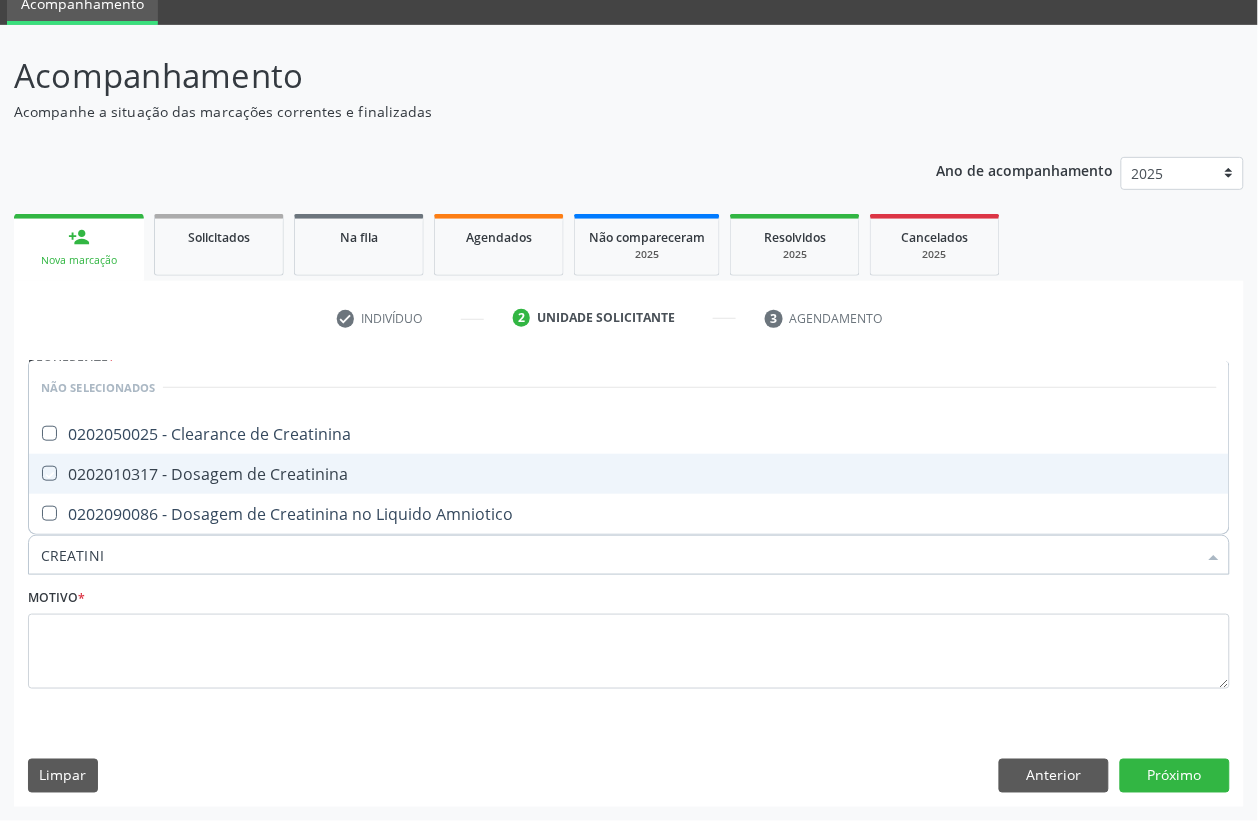 click on "0202010317 - Dosagem de Creatinina" at bounding box center [629, 474] 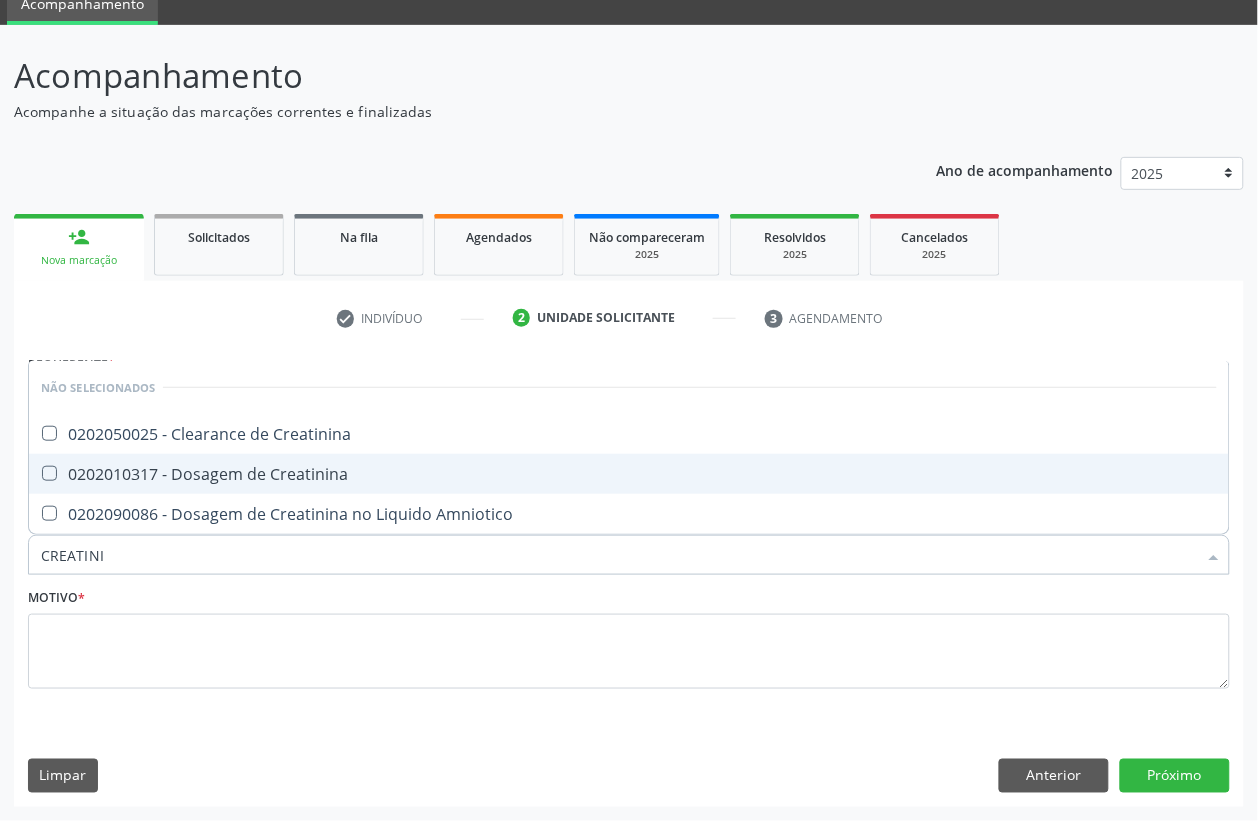 checkbox on "false" 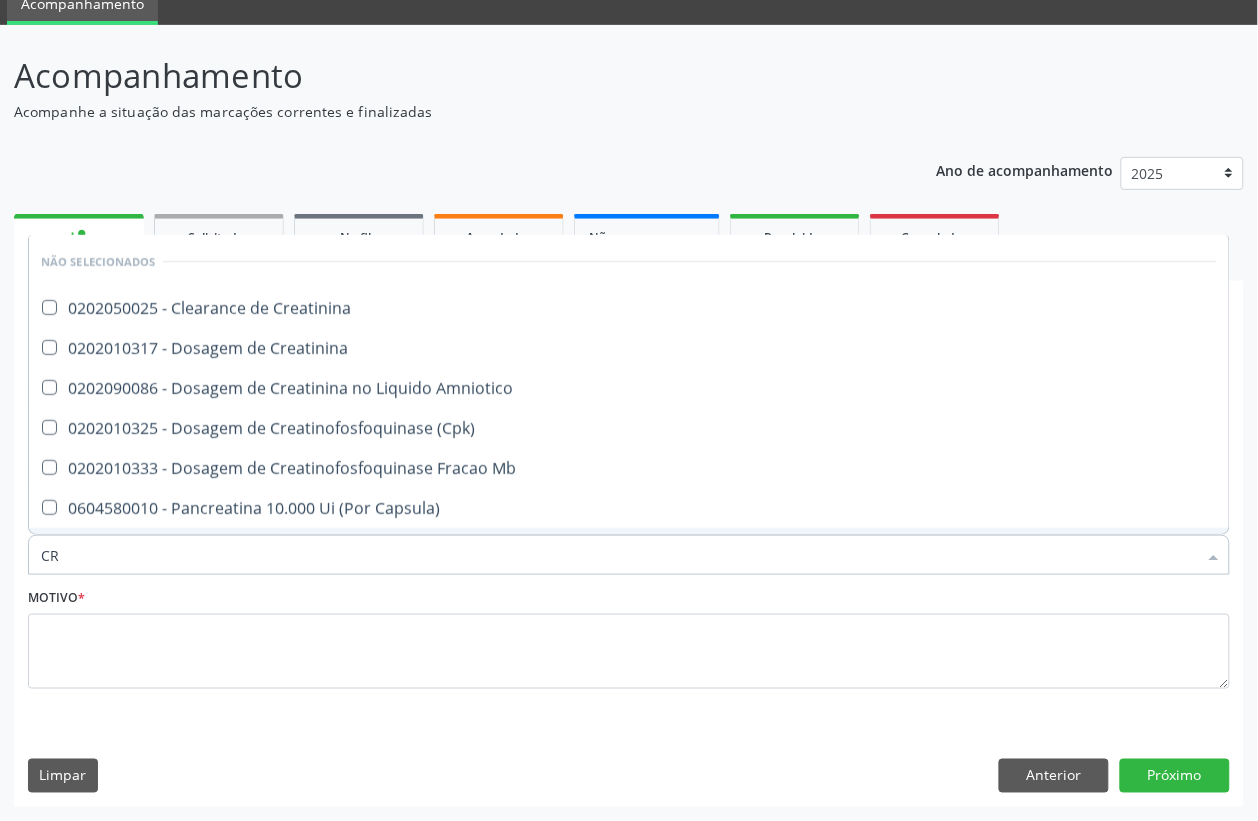 type on "C" 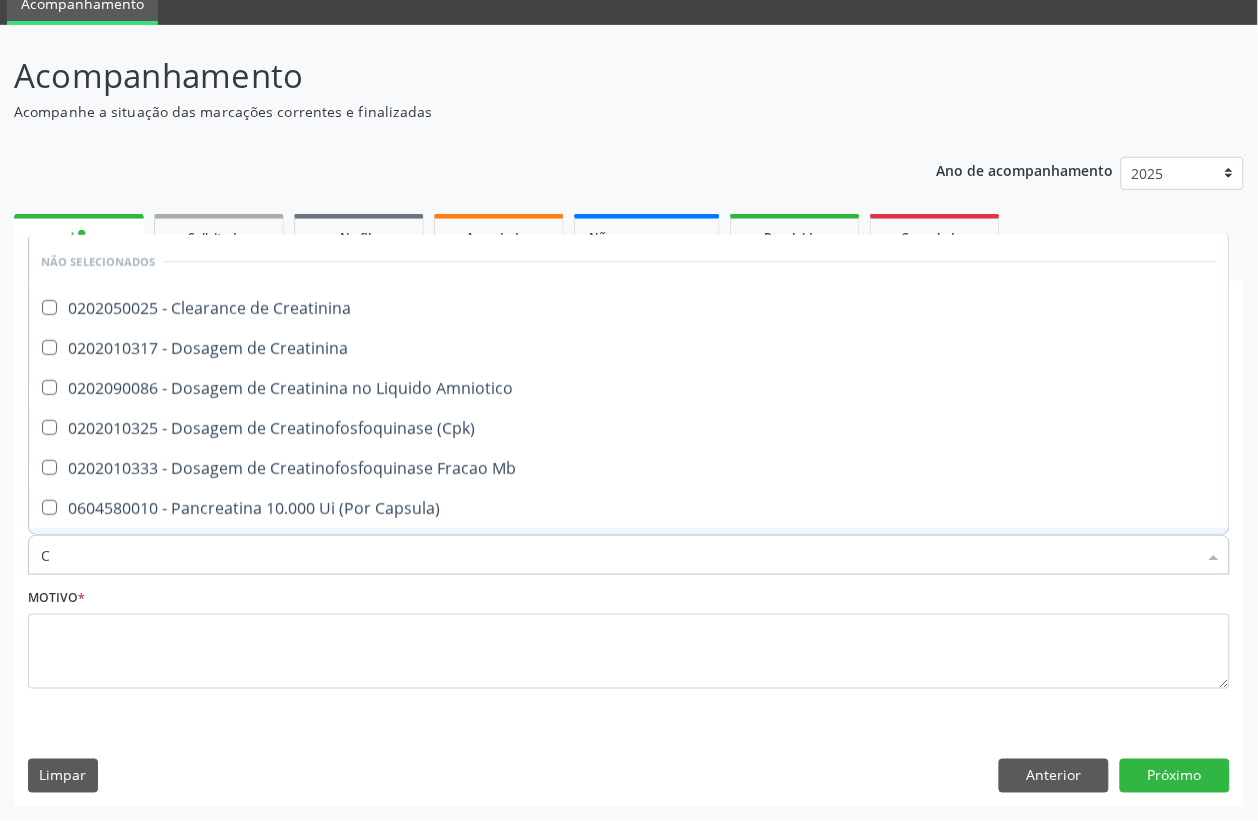type 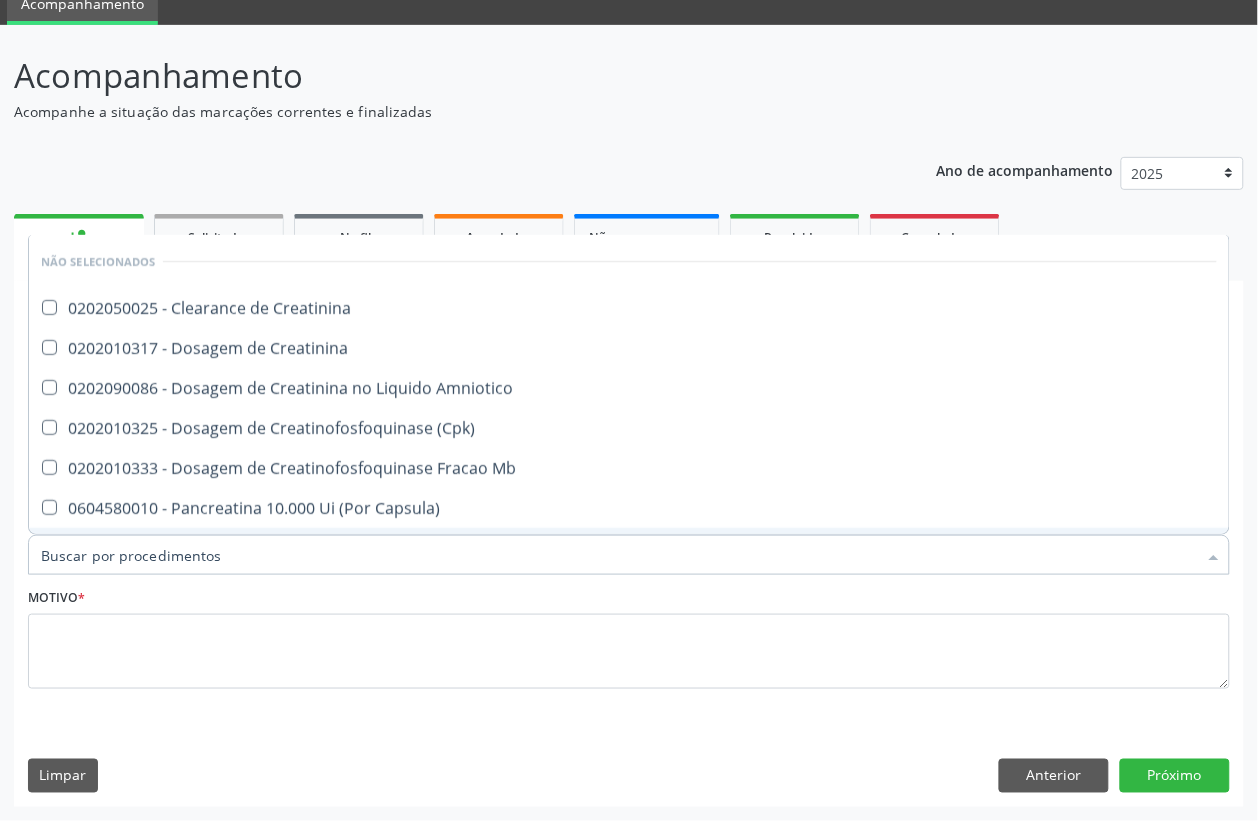 checkbox on "true" 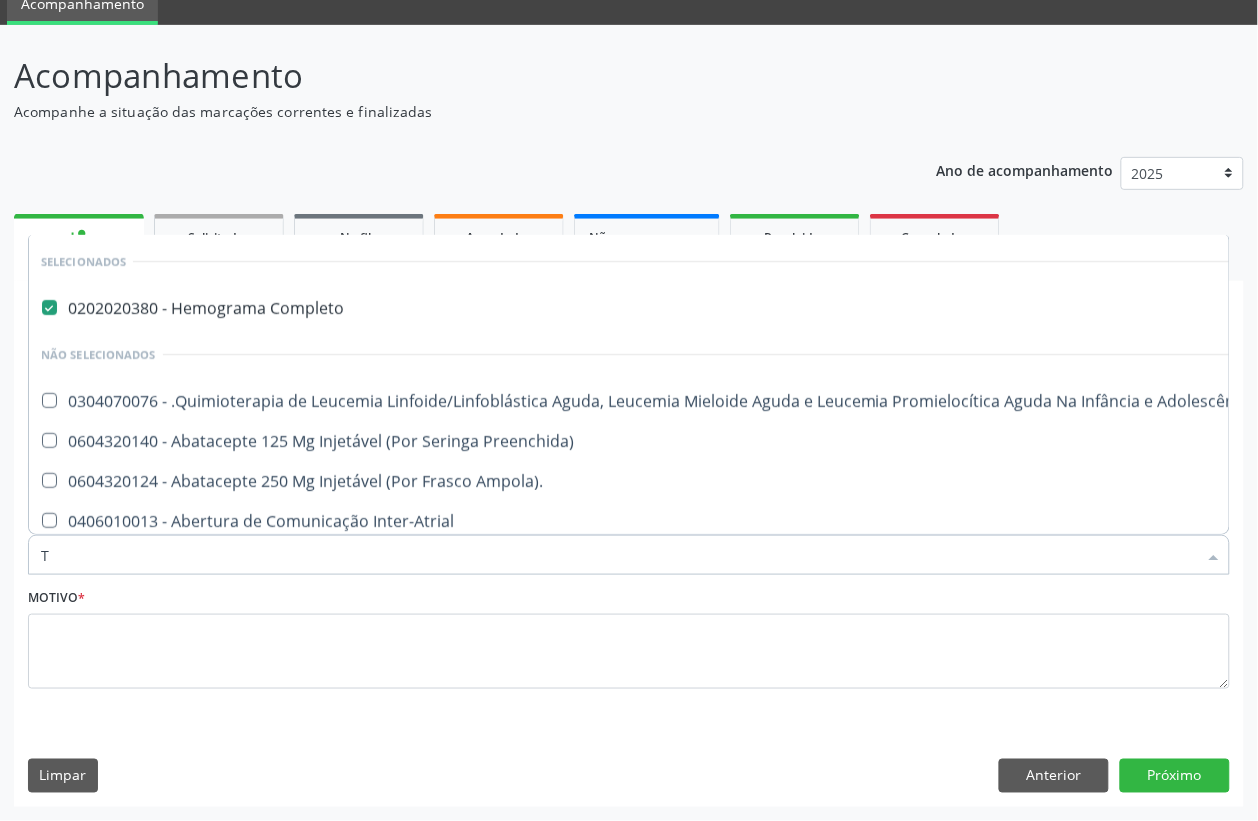 type on "TS" 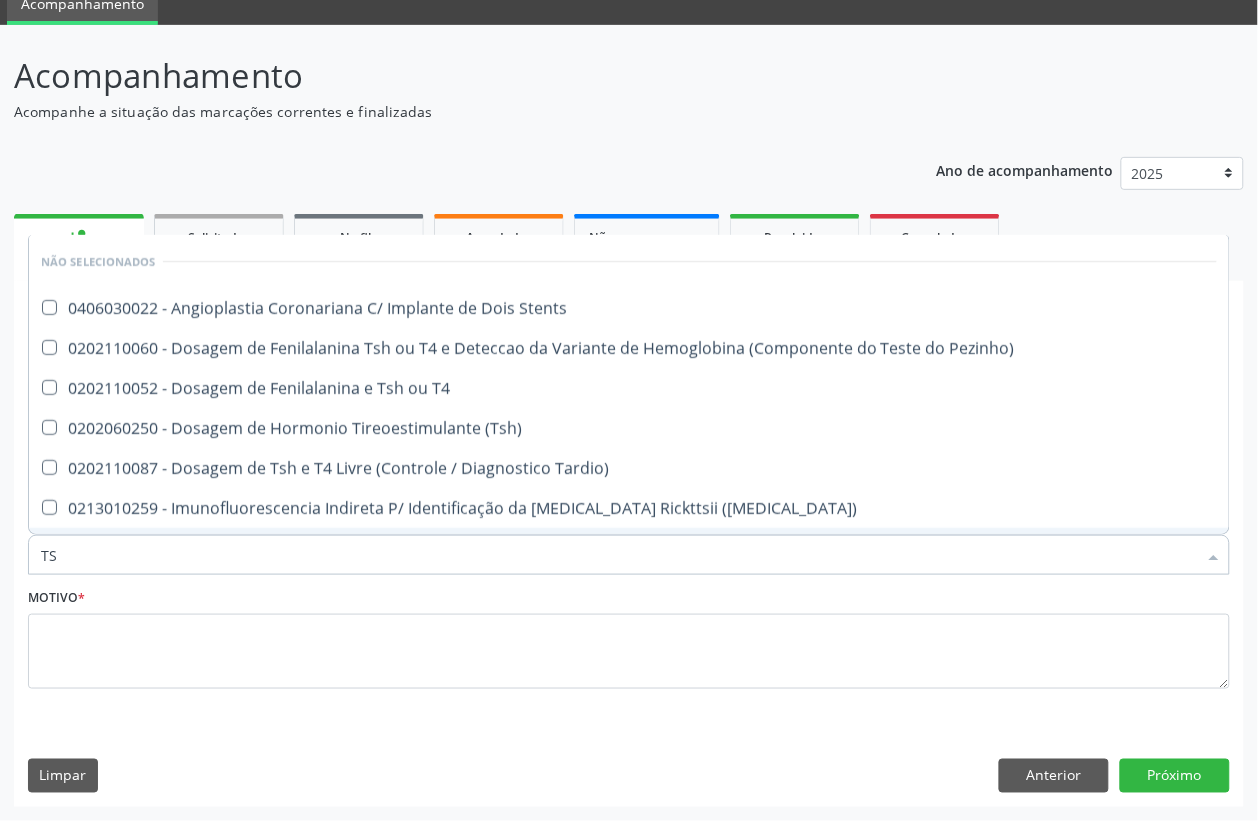 type on "TSH" 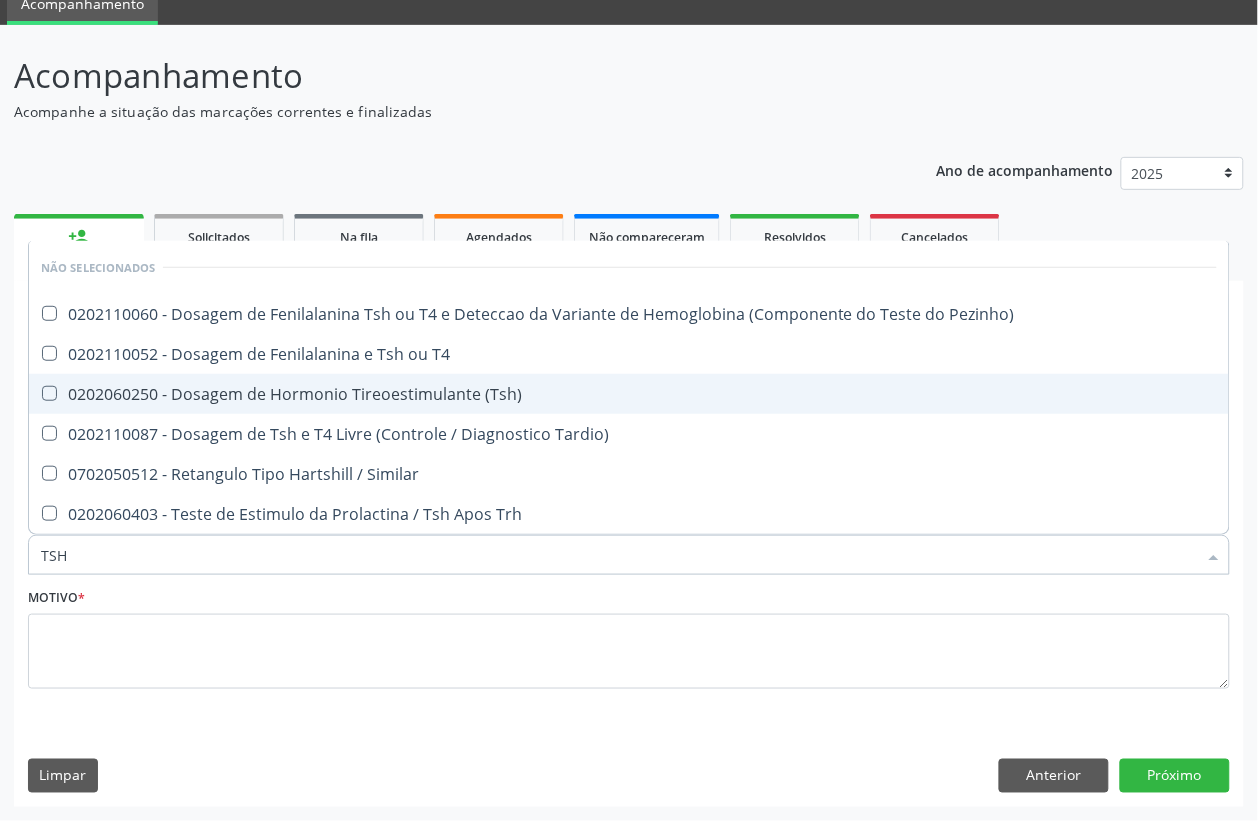 click on "0202060250 - Dosagem de Hormonio Tireoestimulante (Tsh)" at bounding box center (629, 394) 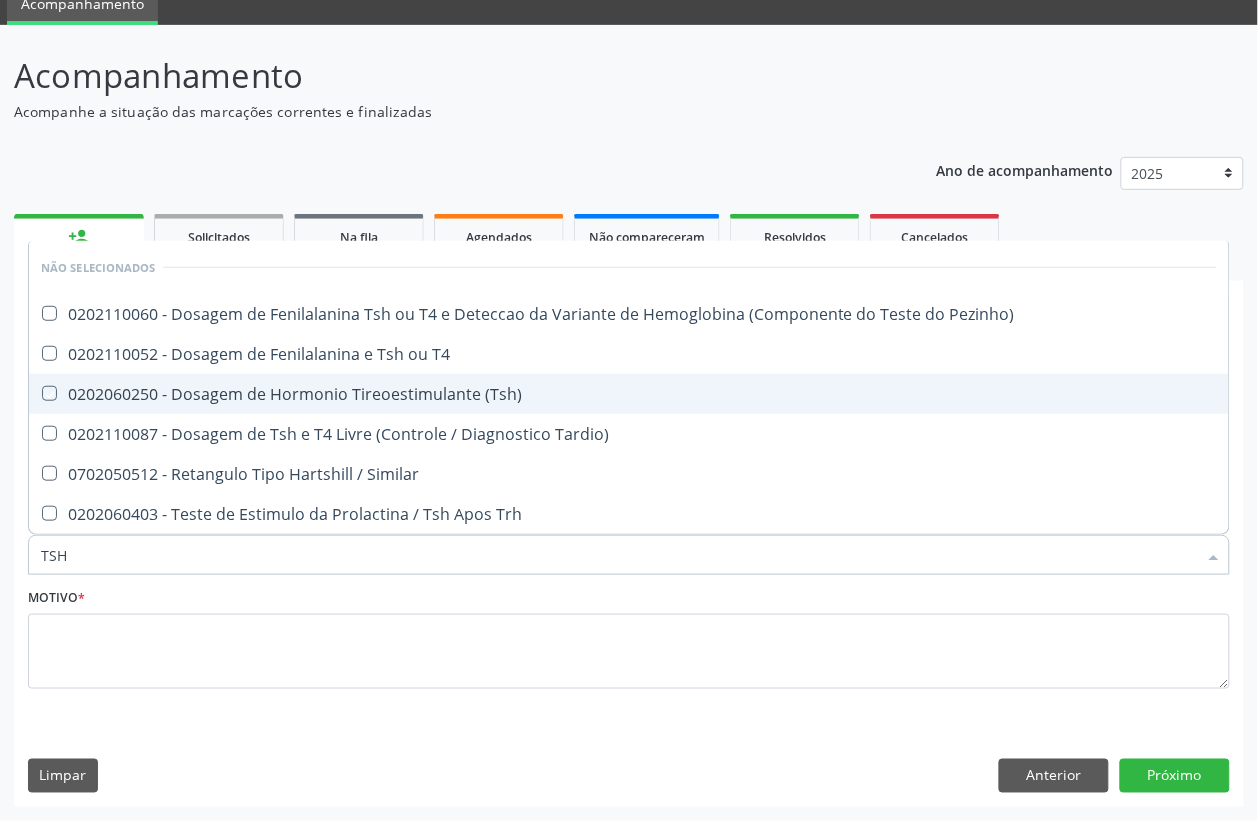 checkbox on "true" 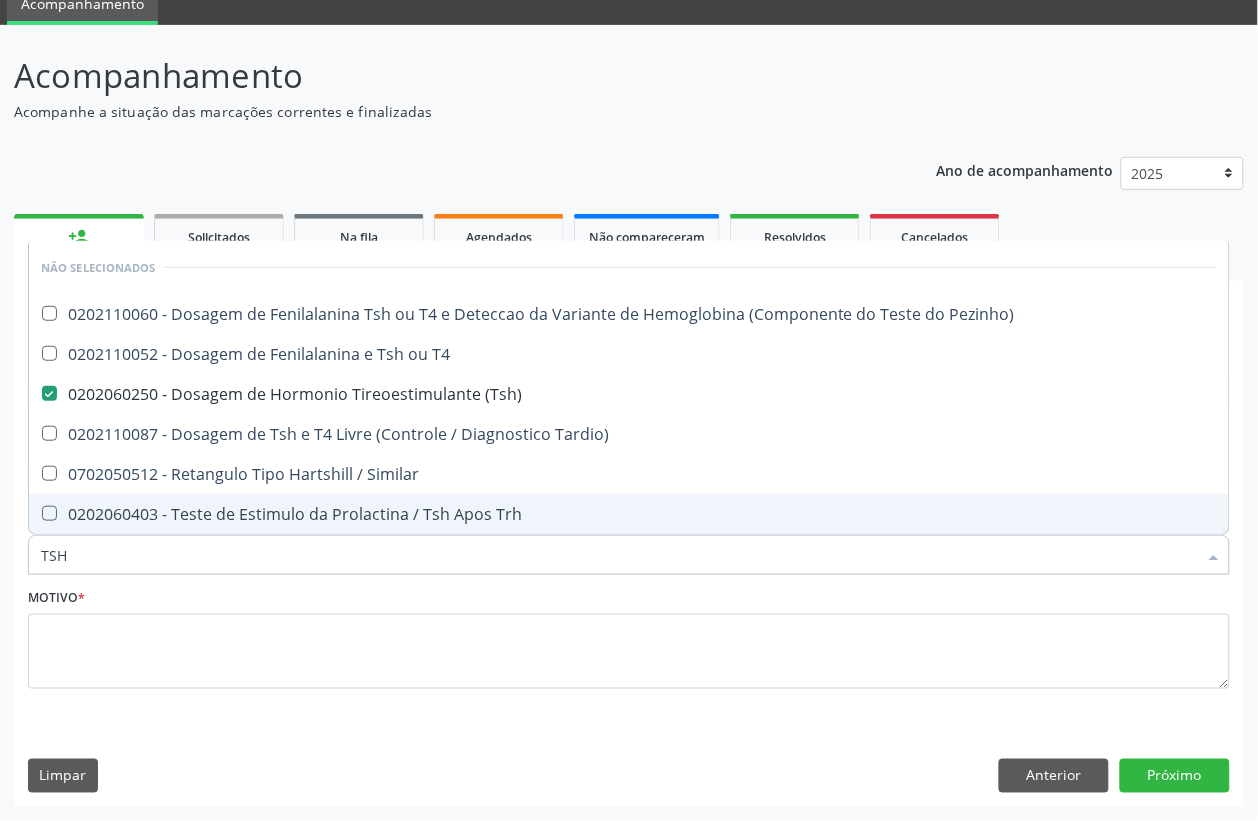 type on "TS" 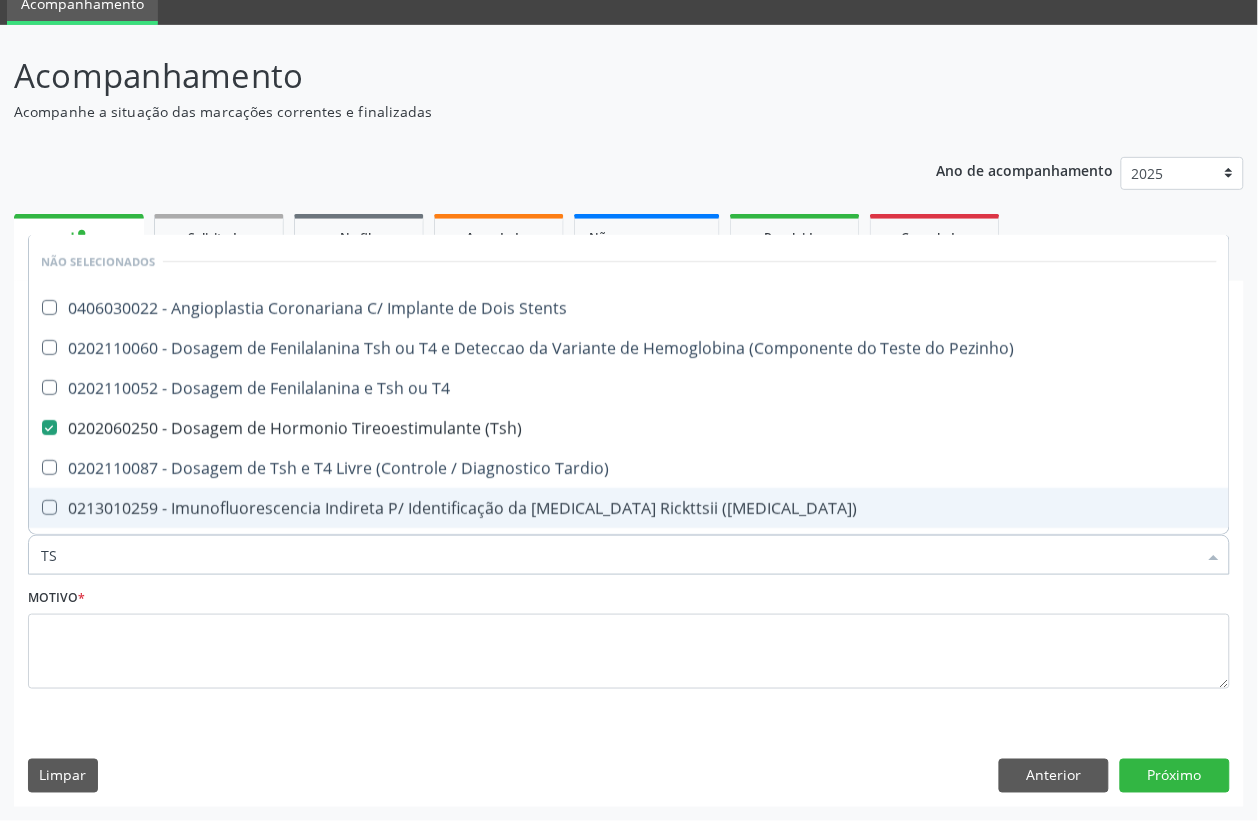 type on "T" 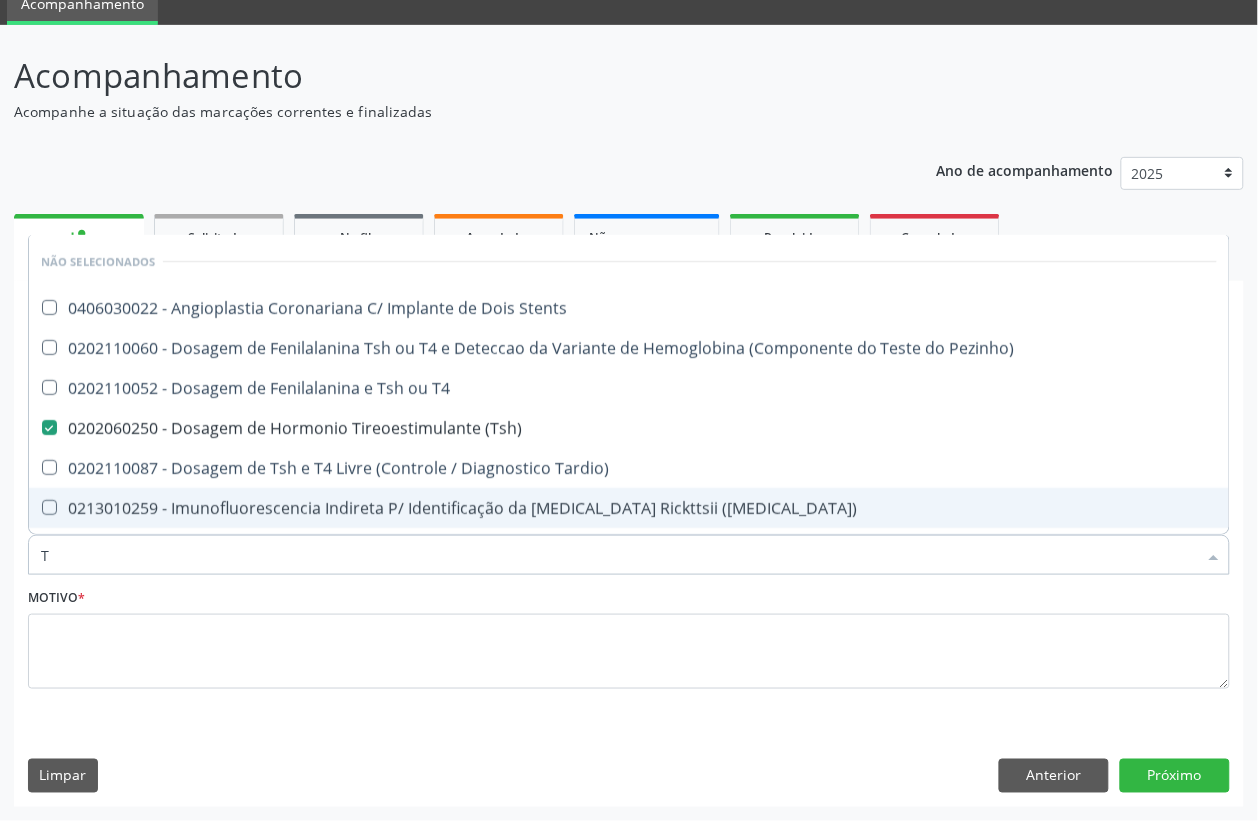 type 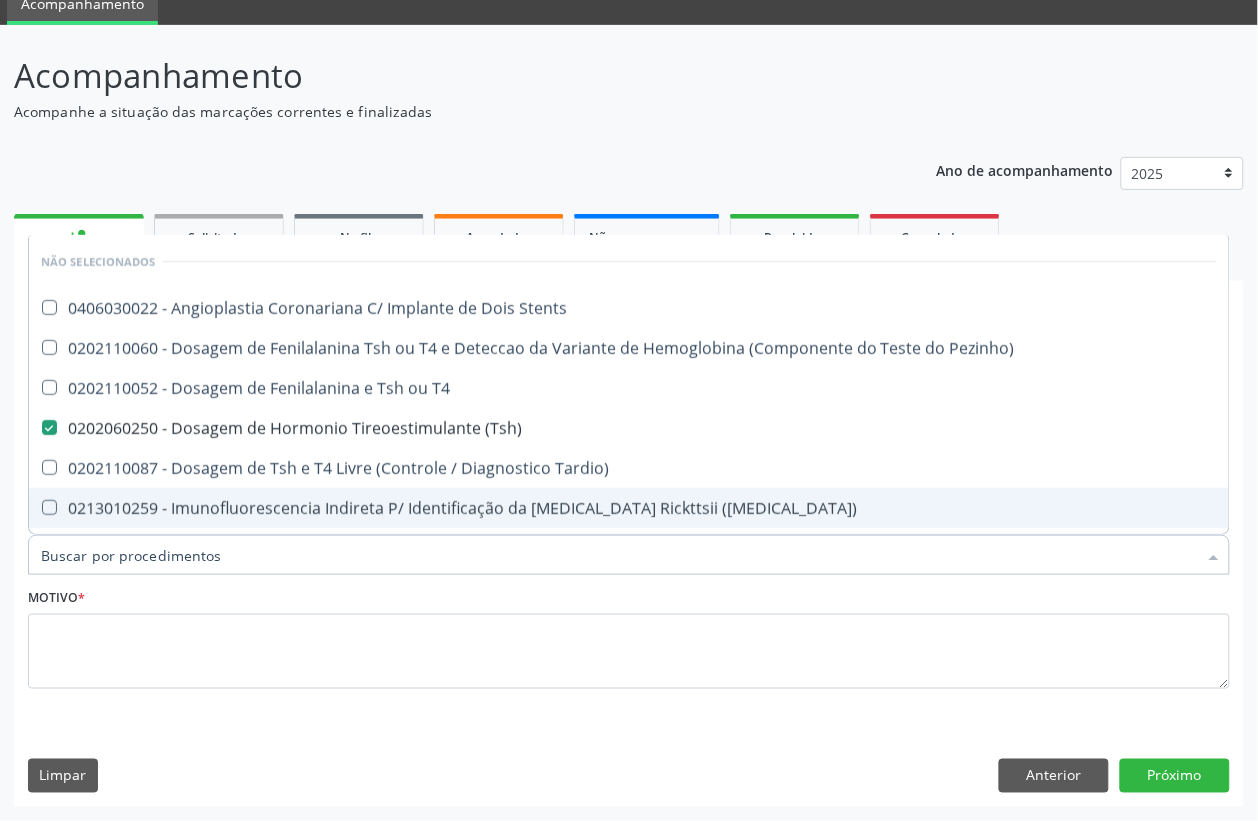 checkbox on "true" 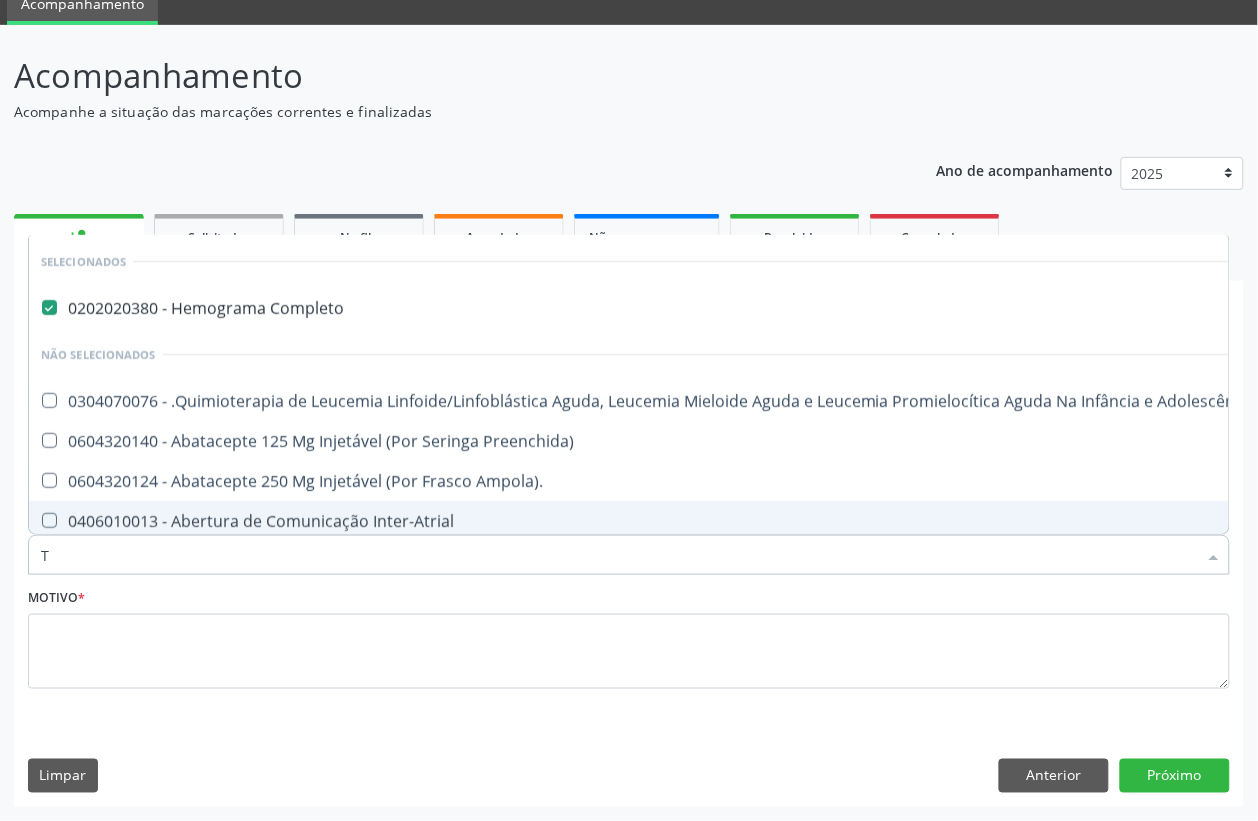 type on "T4" 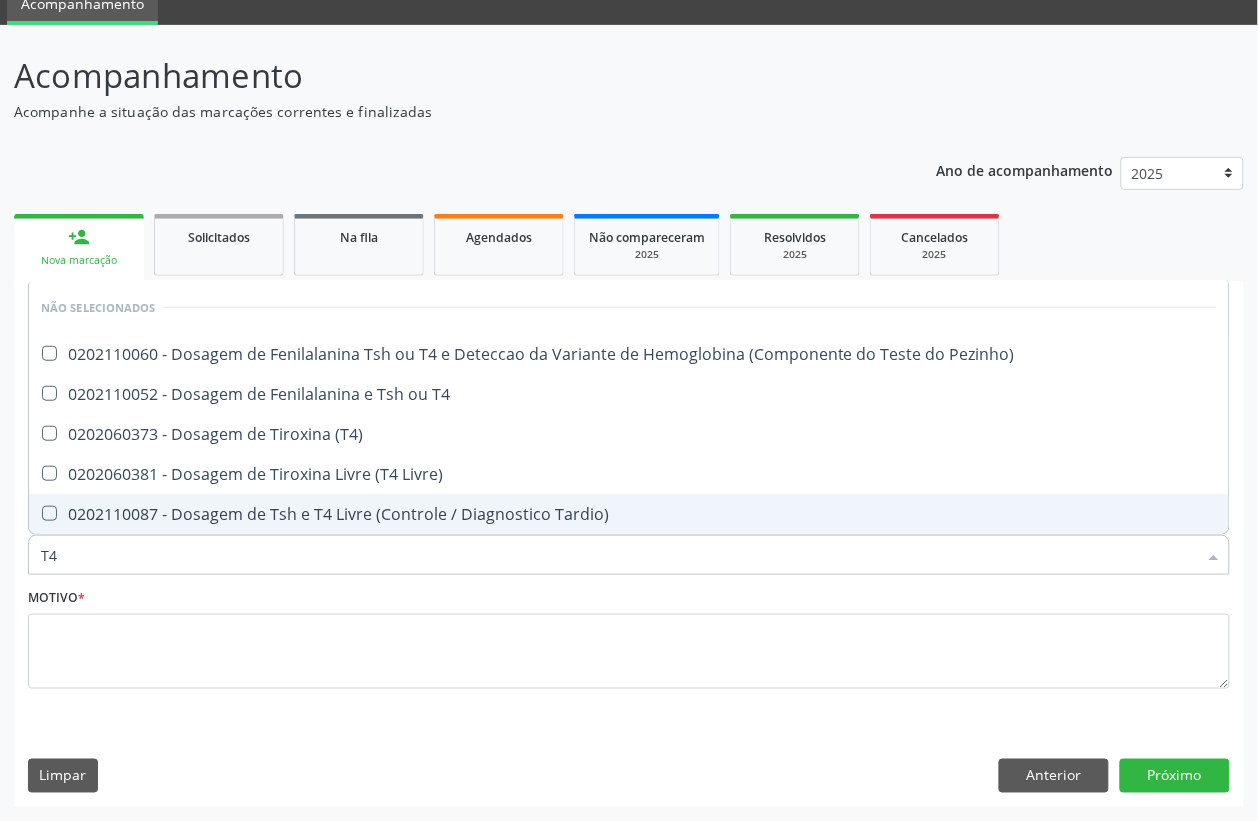 type on "T4 L" 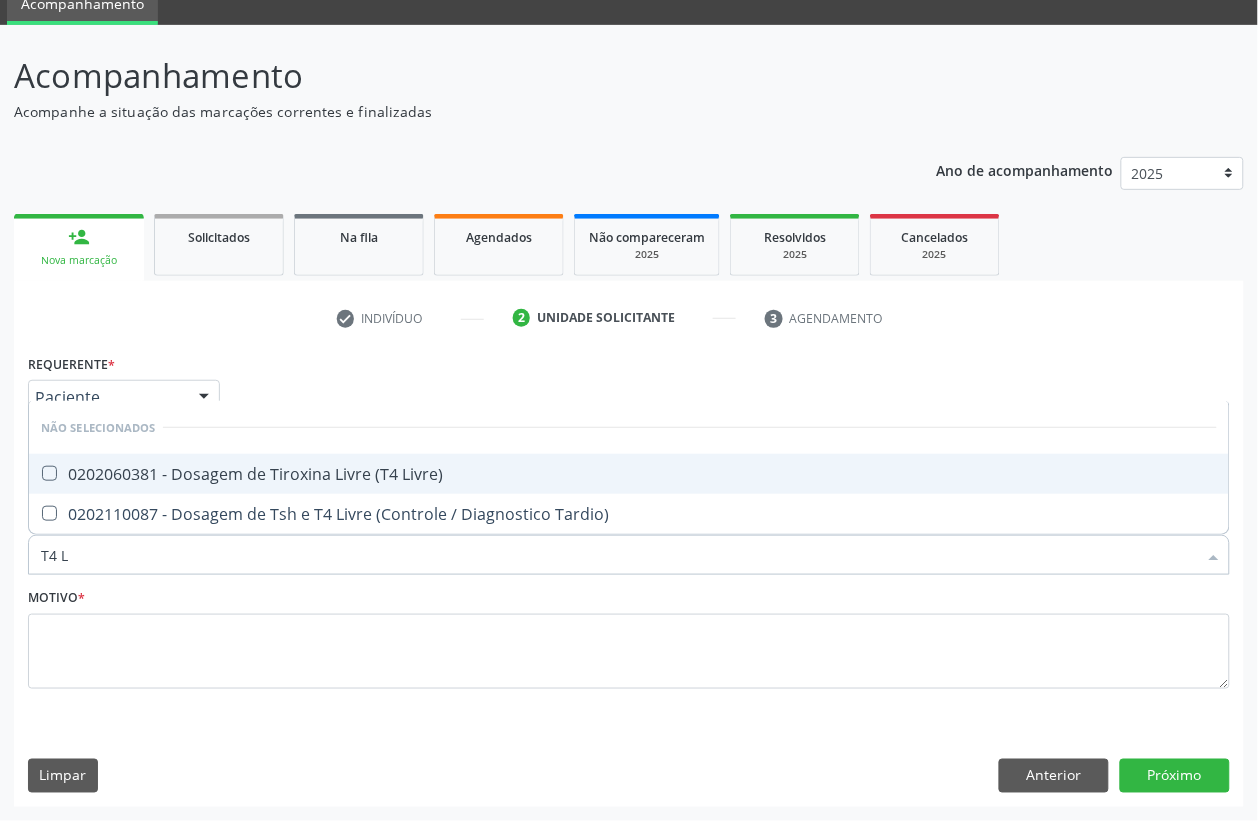 click on "0202060381 - Dosagem de Tiroxina Livre (T4 Livre)" at bounding box center (629, 474) 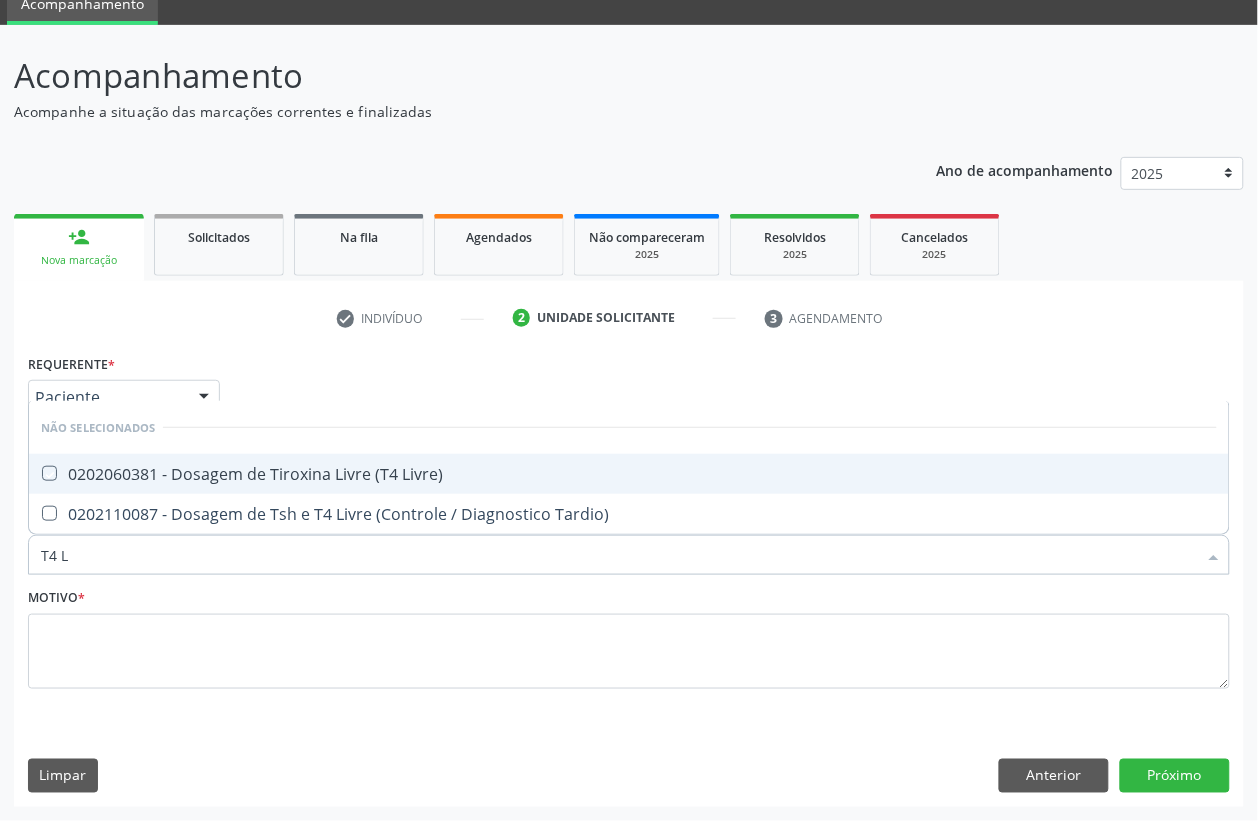 checkbox on "true" 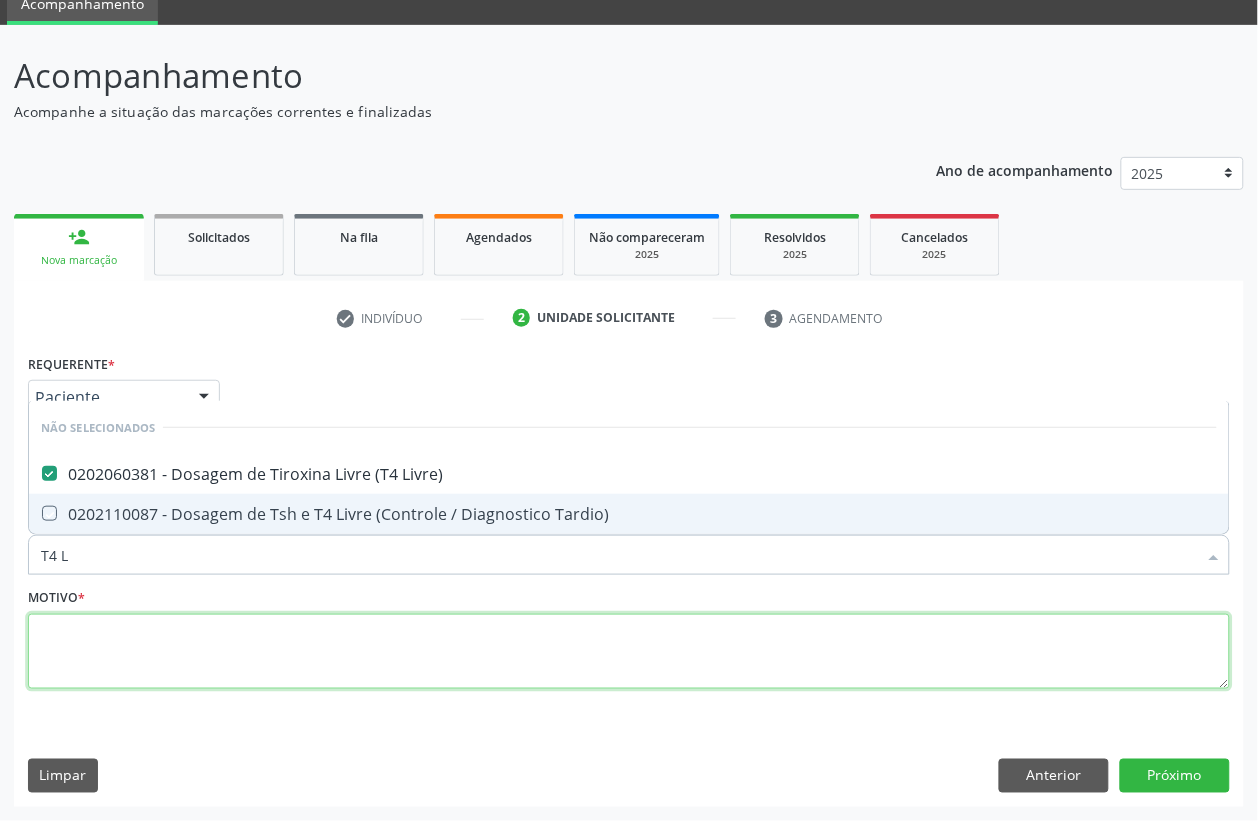 click at bounding box center (629, 652) 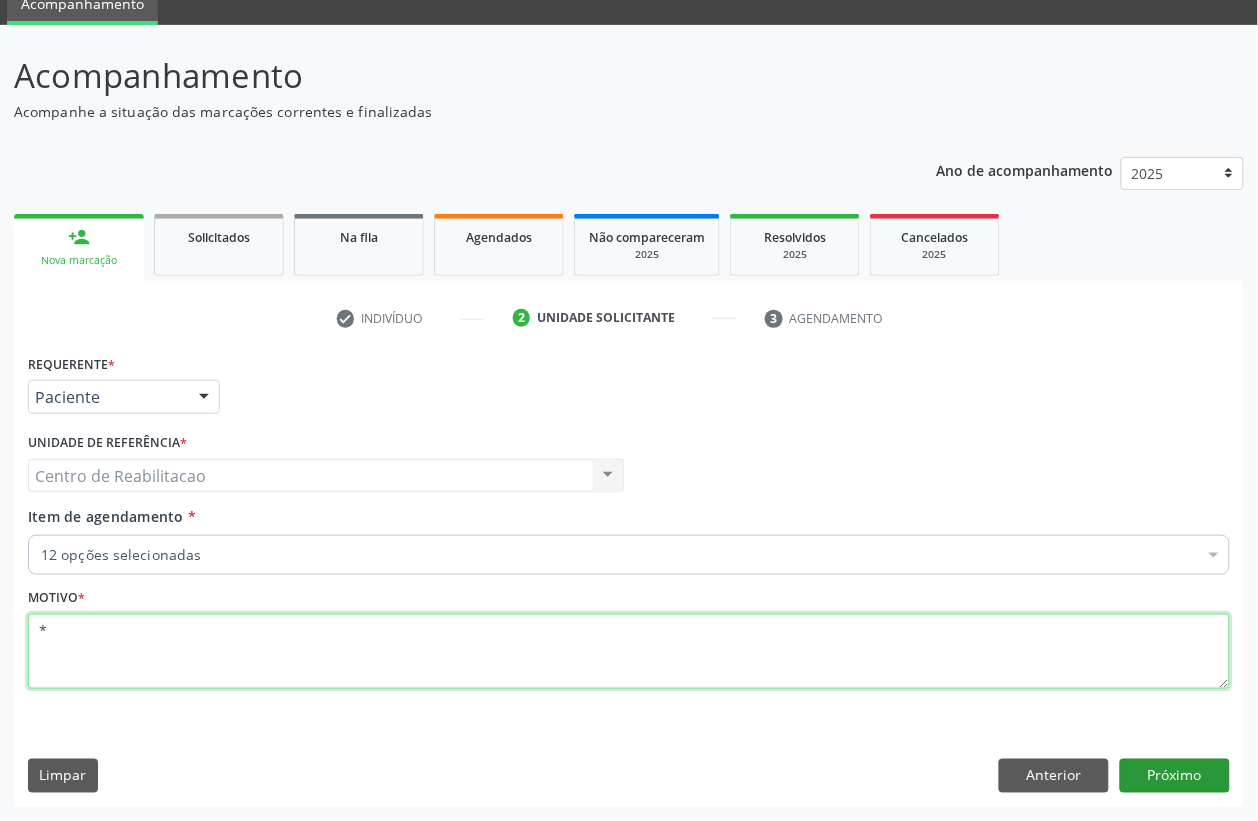 type on "*" 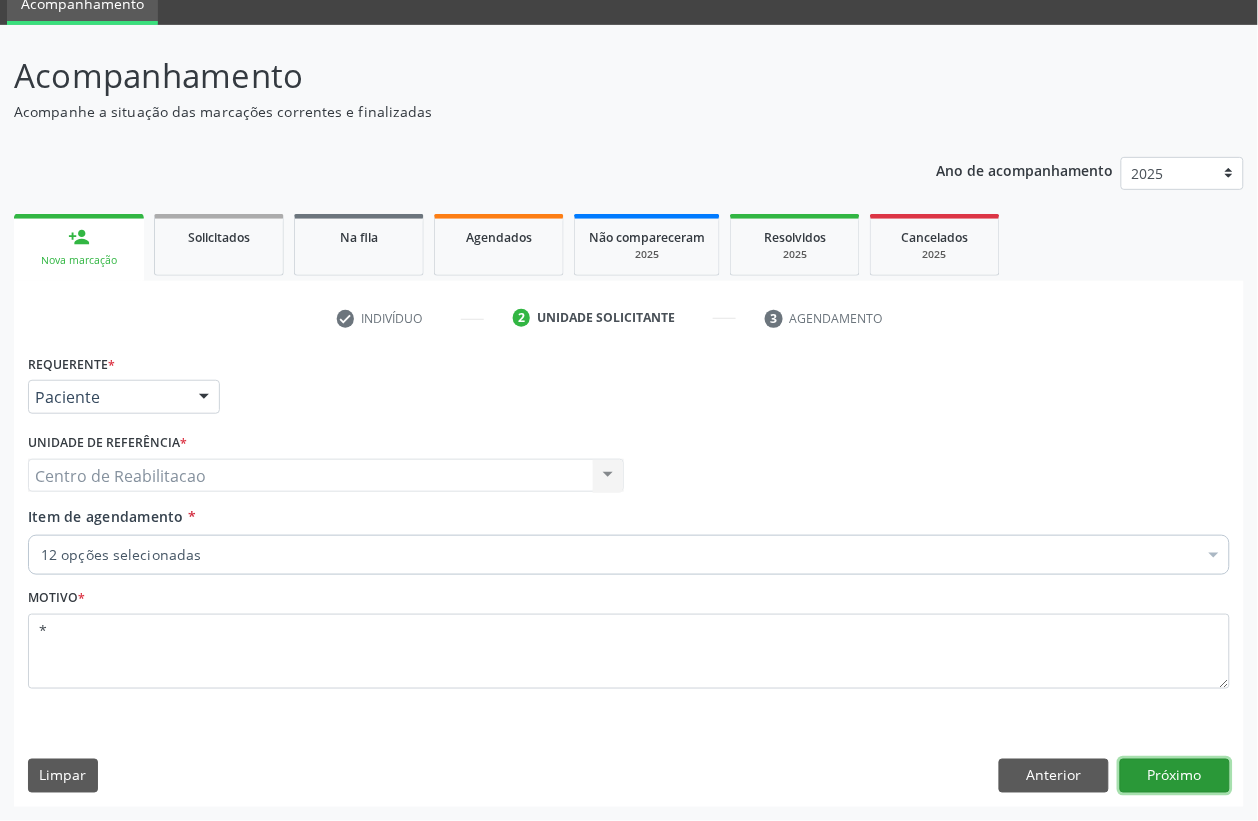 click on "Próximo" at bounding box center (1175, 776) 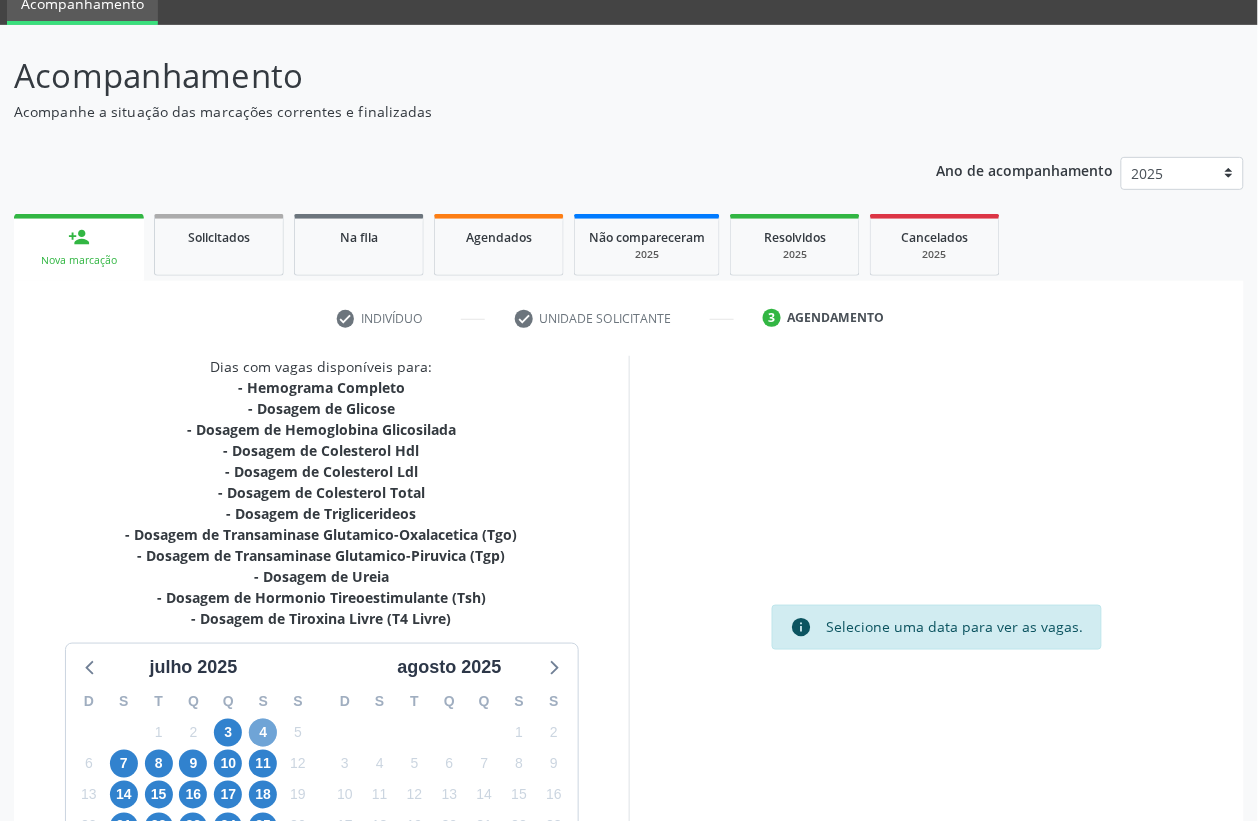 click on "4" at bounding box center [263, 733] 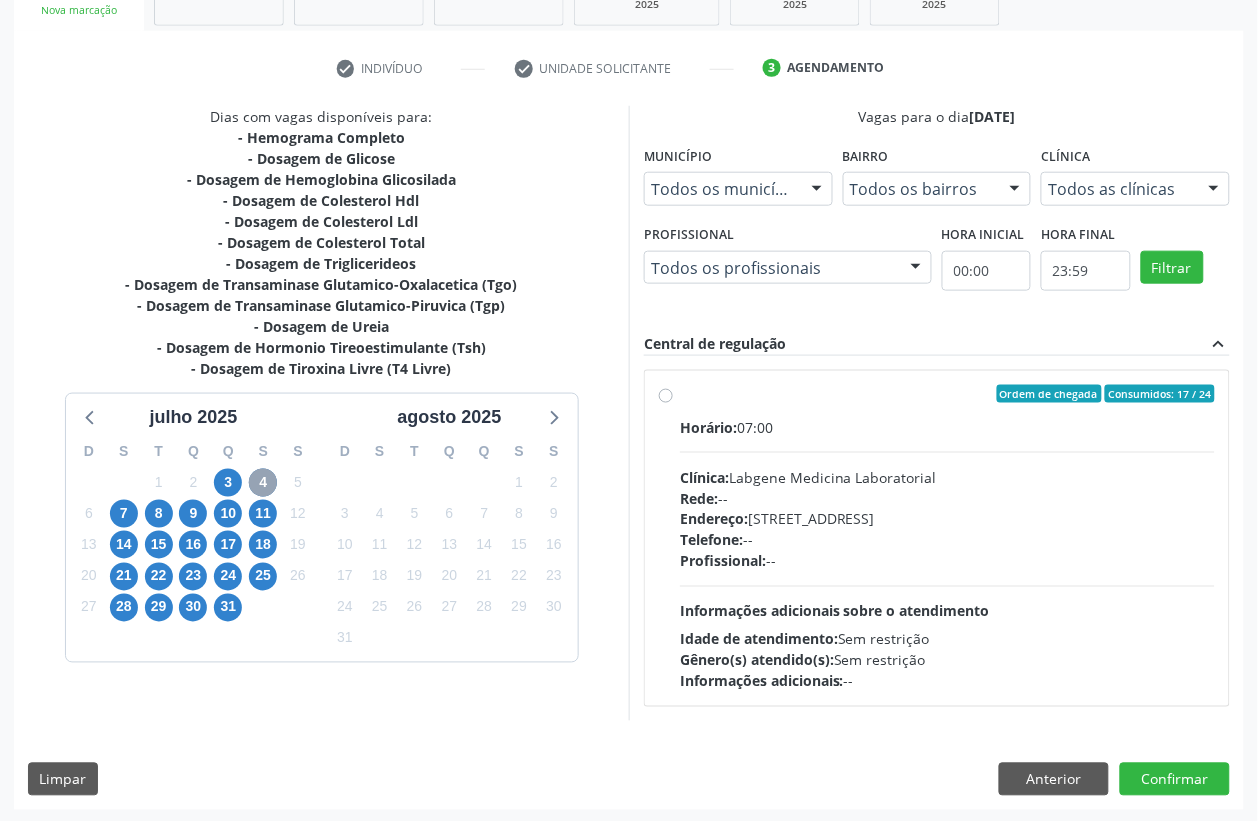 scroll, scrollTop: 338, scrollLeft: 0, axis: vertical 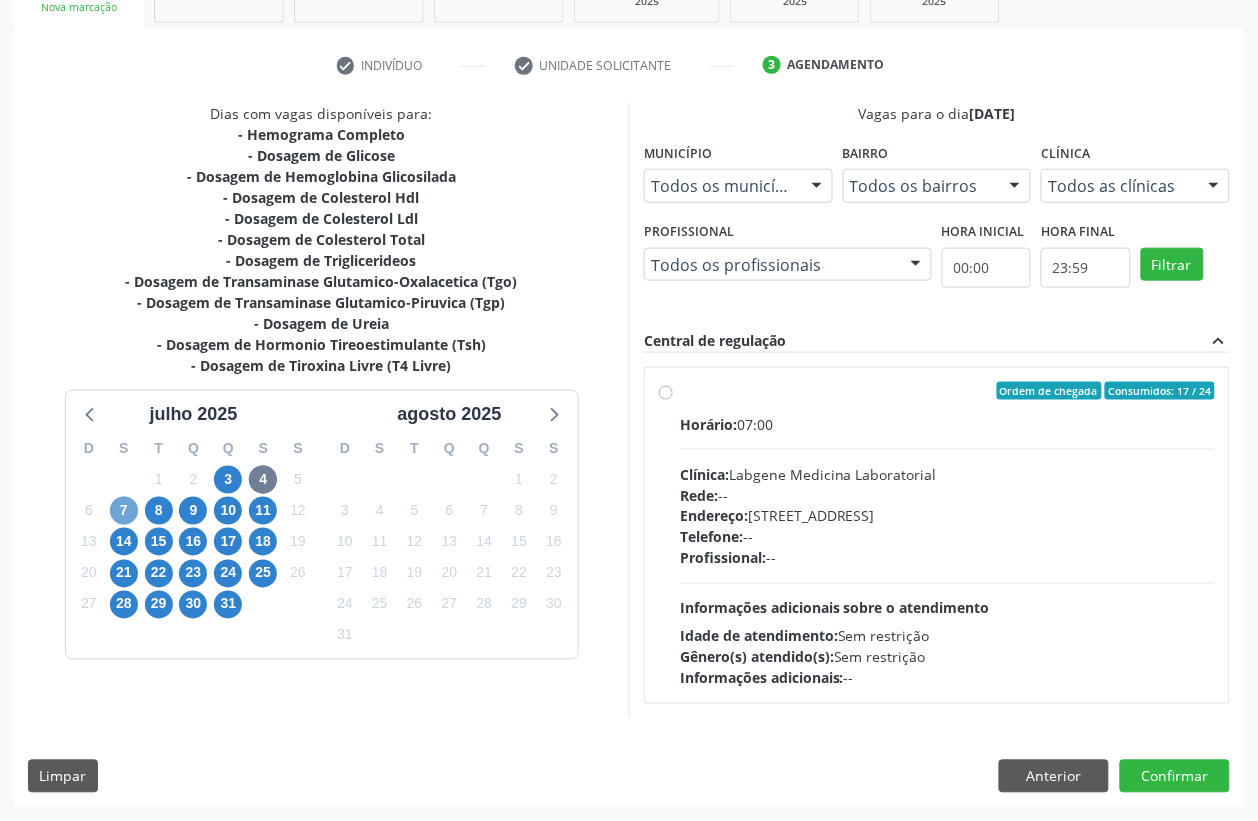 click on "7" at bounding box center (124, 511) 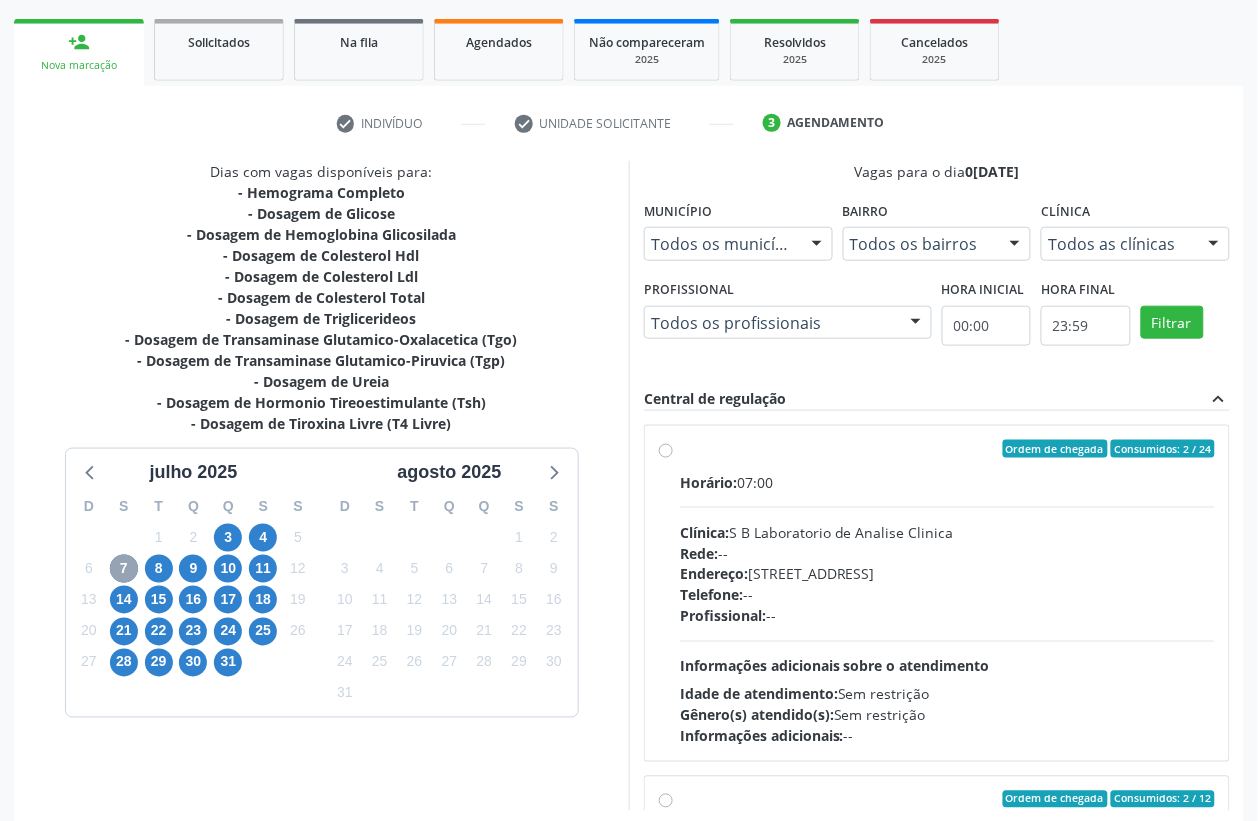 scroll, scrollTop: 338, scrollLeft: 0, axis: vertical 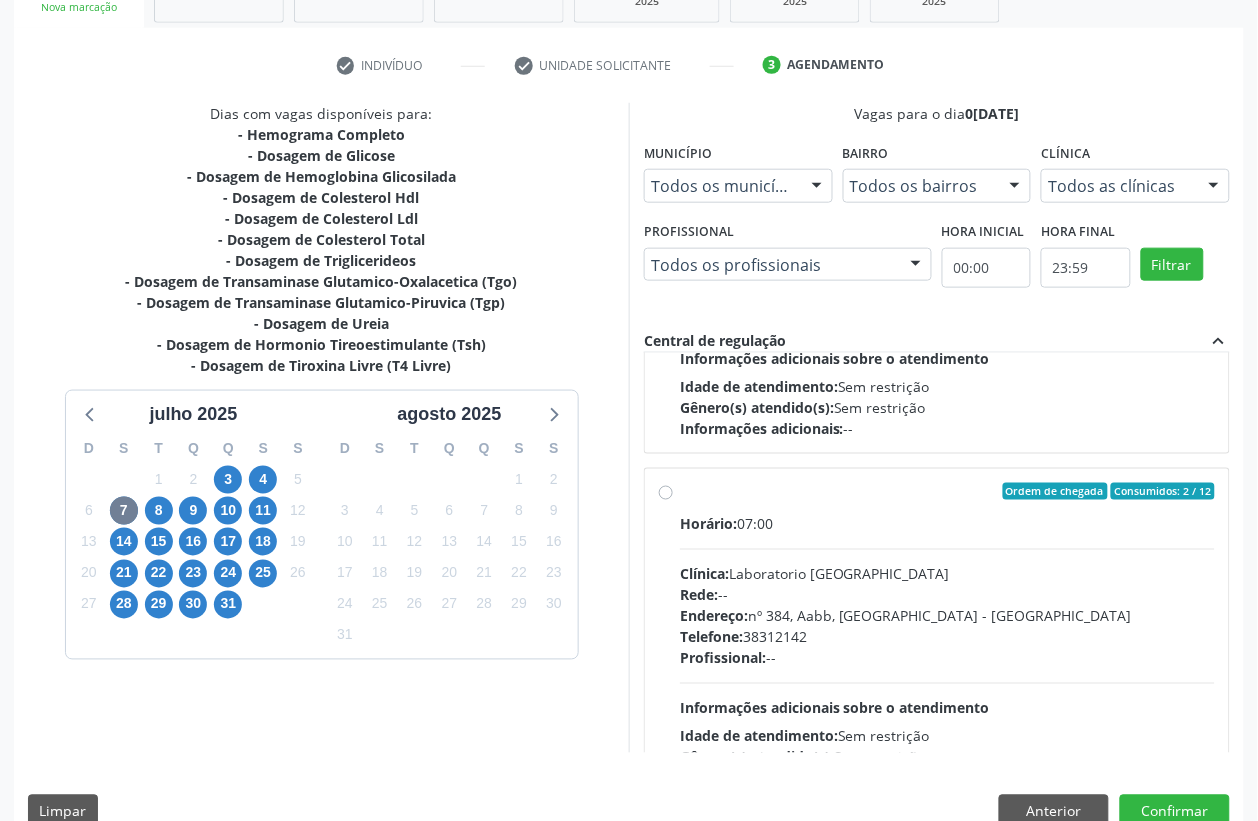 click on "Ordem de chegada
Consumidos: 2 / 12
Horário:   07:00
Clínica:  Laboratorio [GEOGRAPHIC_DATA]
Rede:
--
Endereço:   [STREET_ADDRESS]
Telefone:   [PHONE_NUMBER]
Profissional:
--
Informações adicionais sobre o atendimento
Idade de atendimento:
Sem restrição
Gênero(s) atendido(s):
Sem restrição
Informações adicionais:
--" at bounding box center [947, 636] 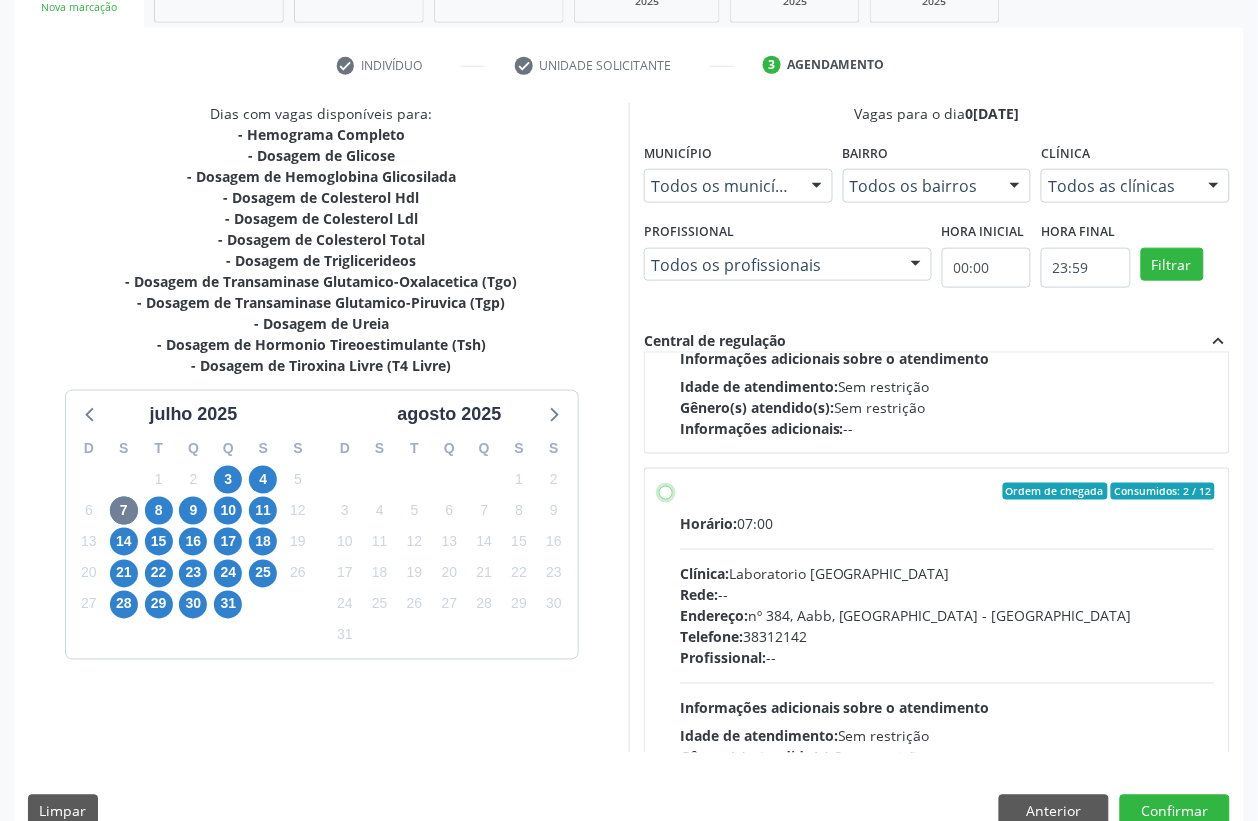 radio on "true" 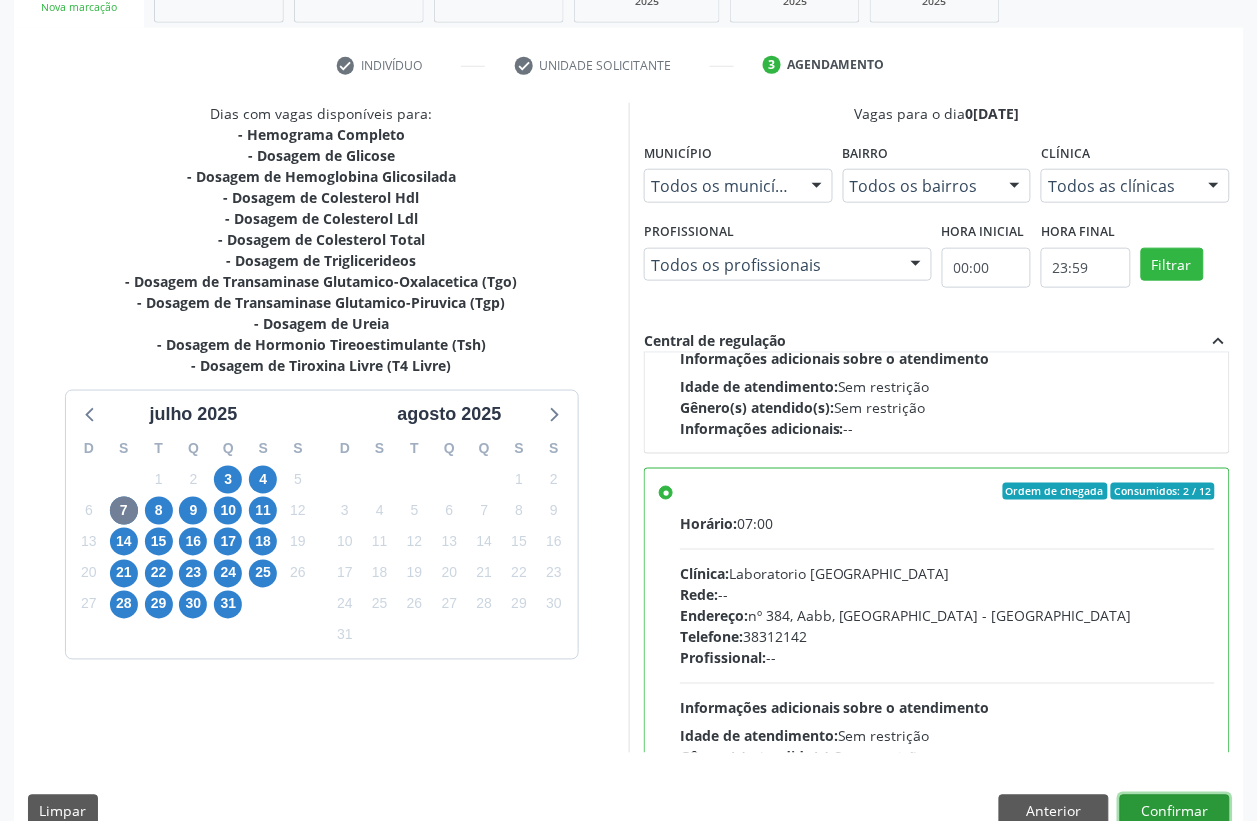 click on "Confirmar" at bounding box center [1175, 812] 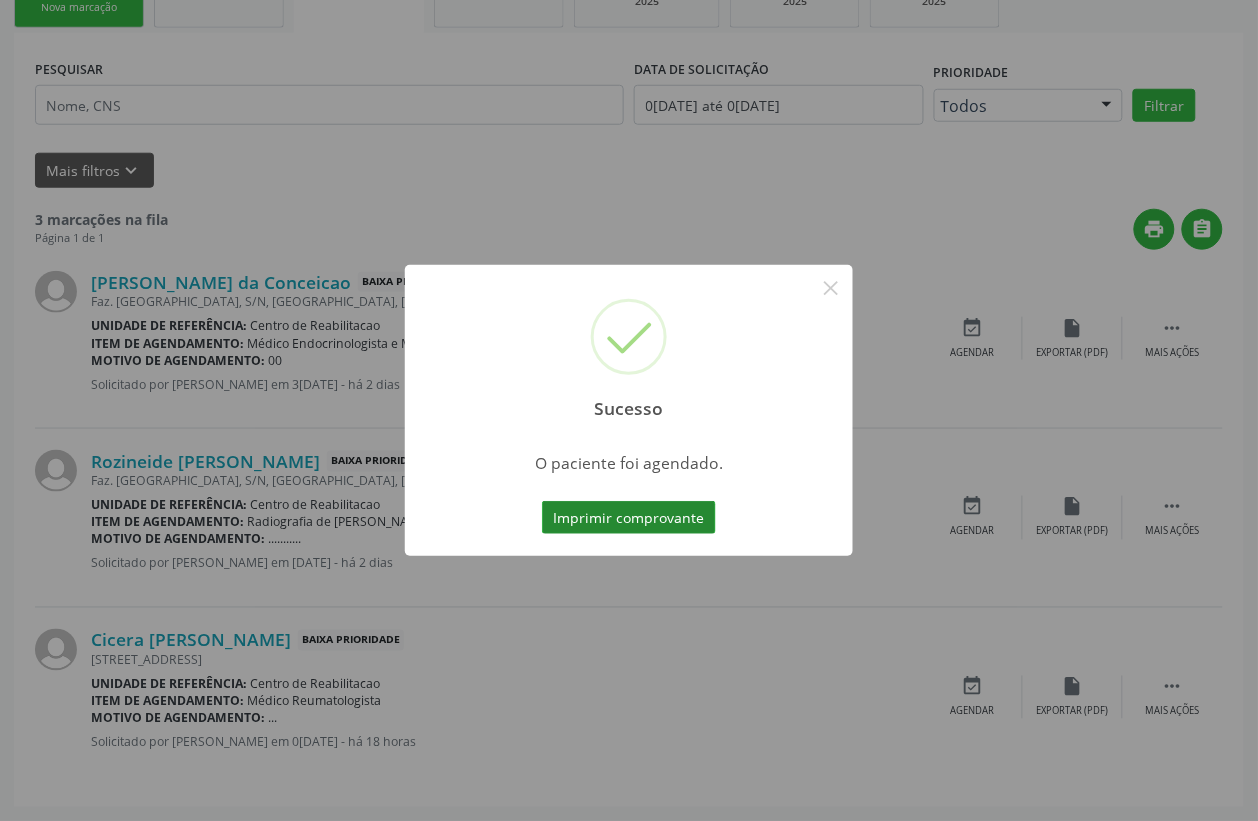 scroll, scrollTop: 0, scrollLeft: 0, axis: both 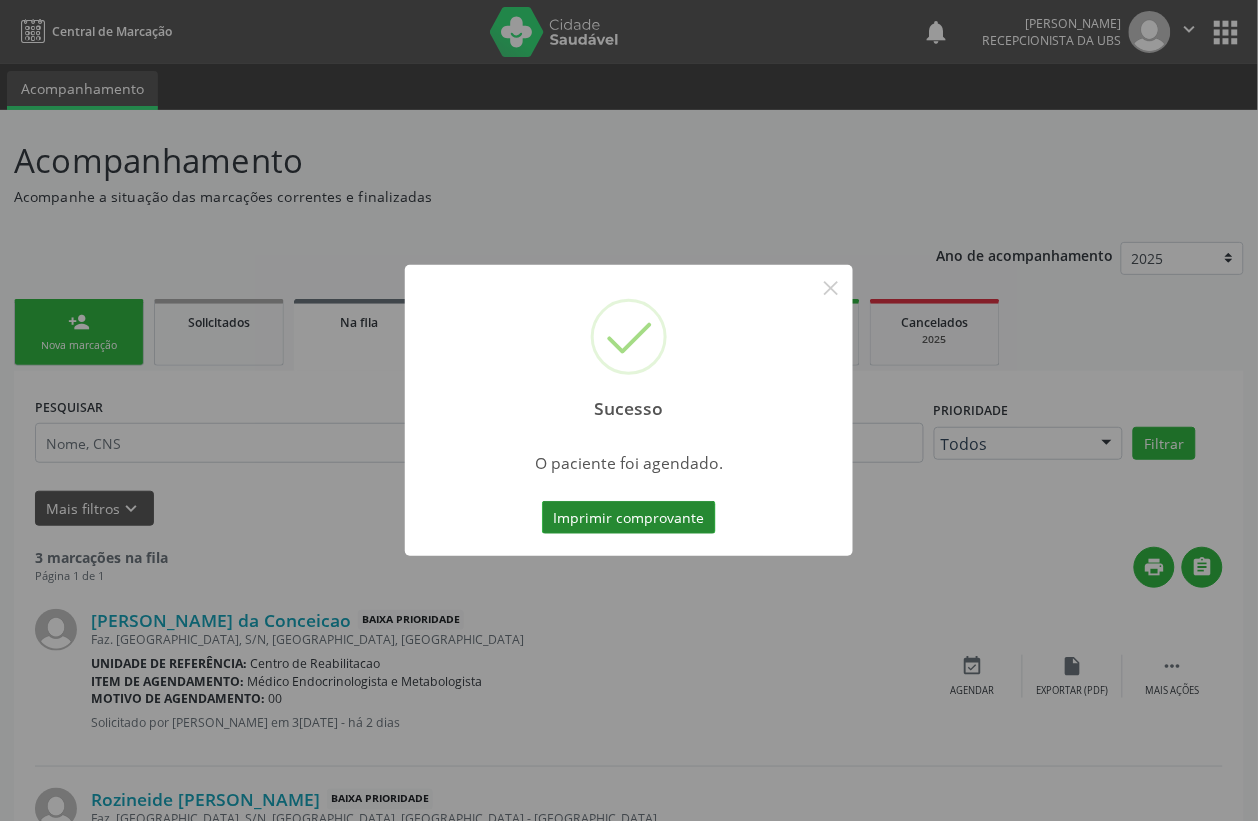click on "Imprimir comprovante" at bounding box center [629, 518] 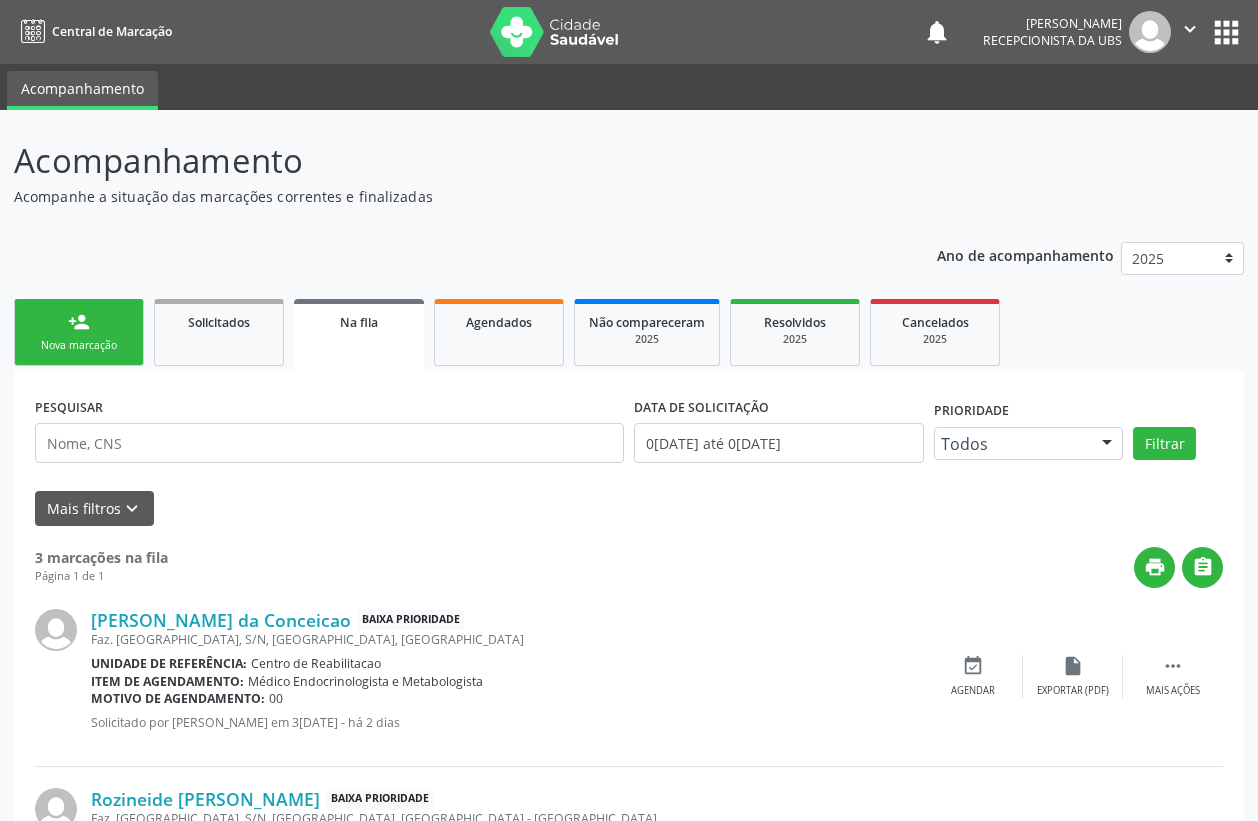scroll, scrollTop: 0, scrollLeft: 0, axis: both 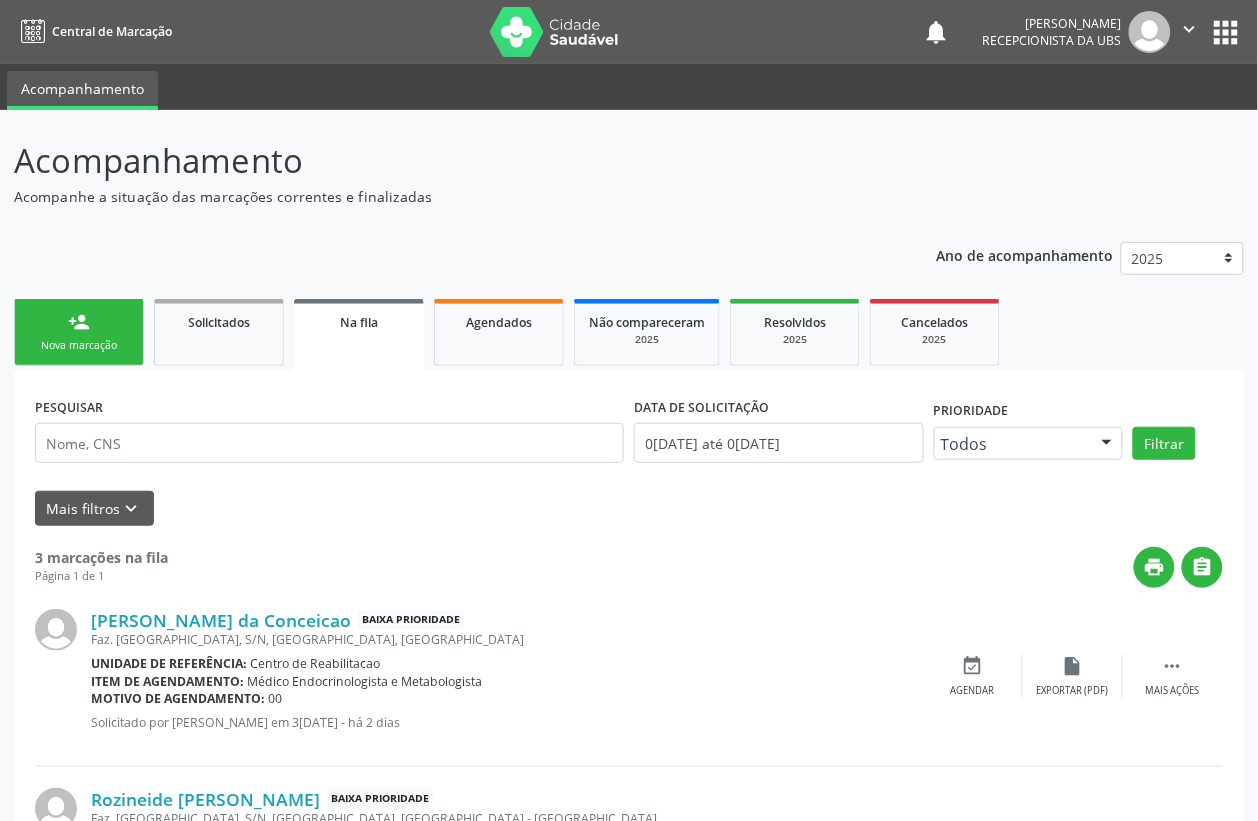 click on "Nova marcação" at bounding box center (79, 345) 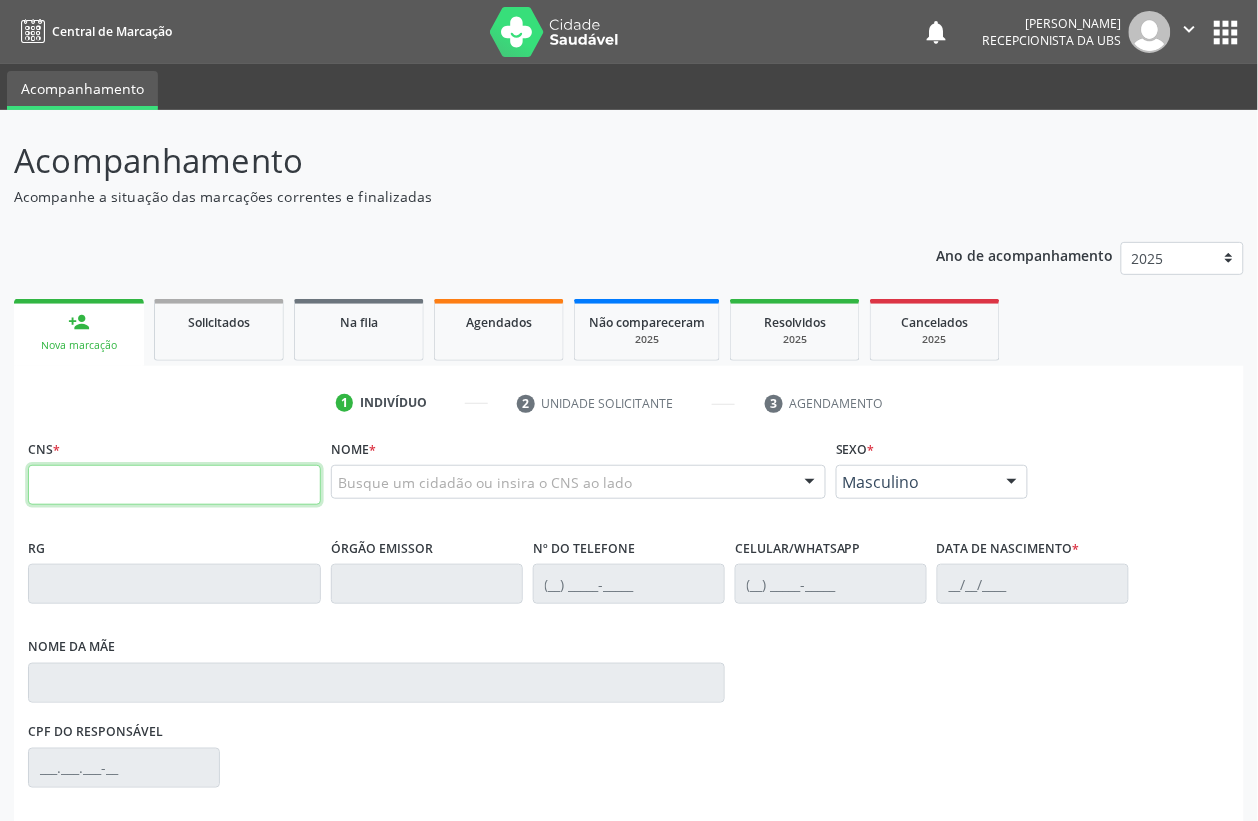 click at bounding box center (174, 485) 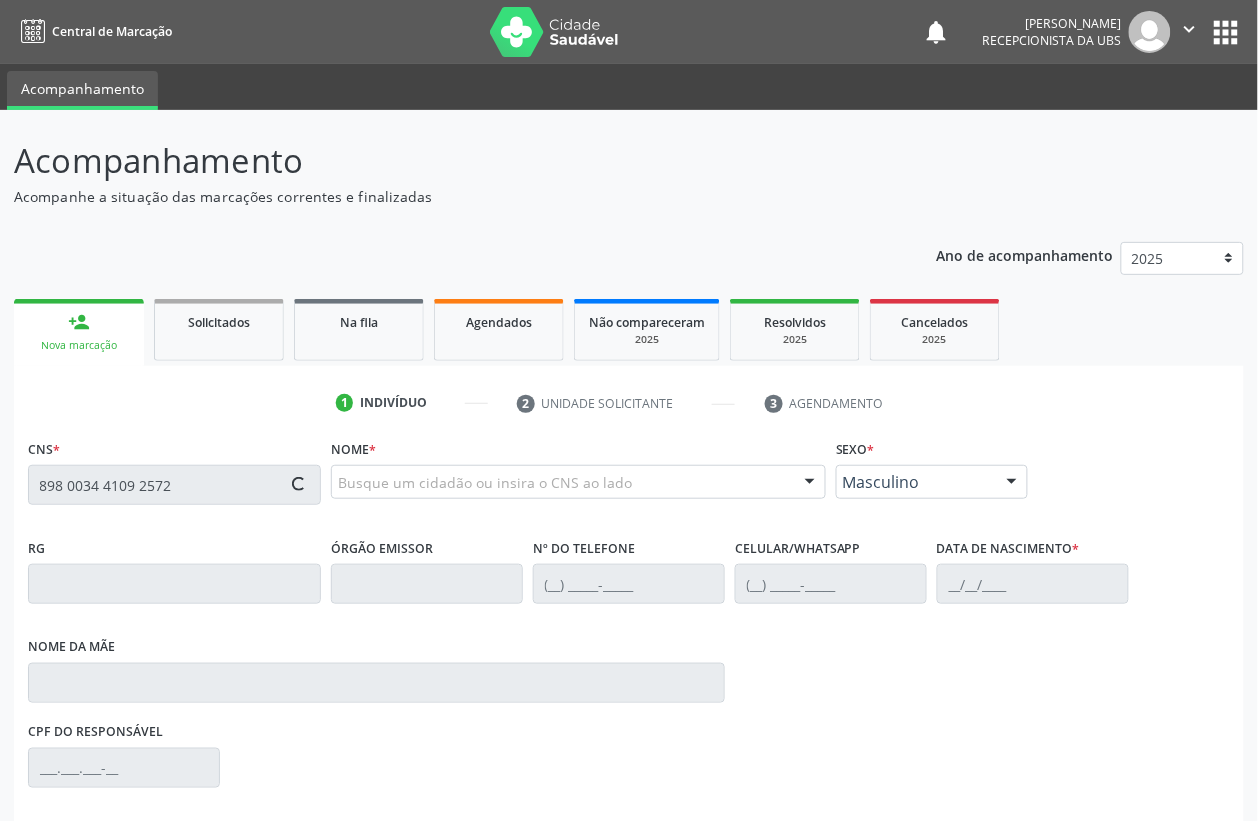 type on "898 0034 4109 2572" 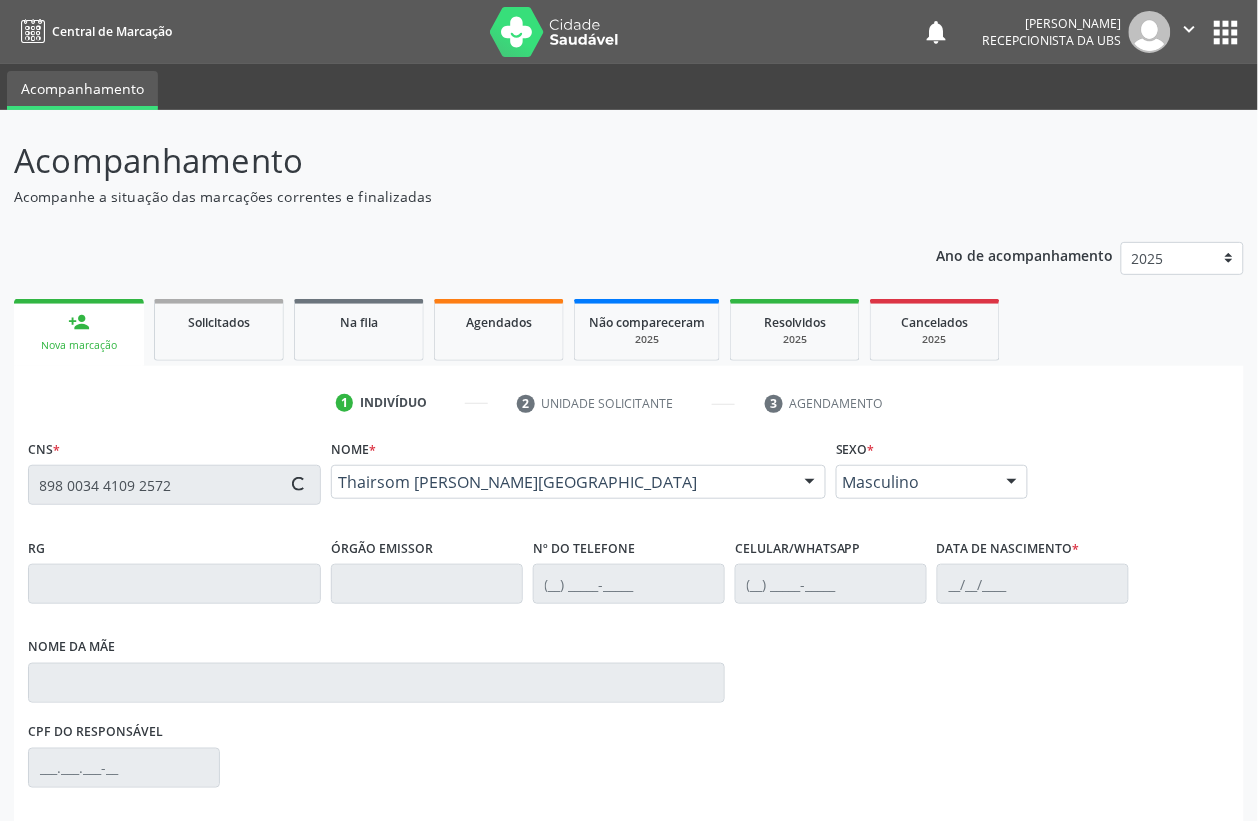 type on "(87) 99637-3428" 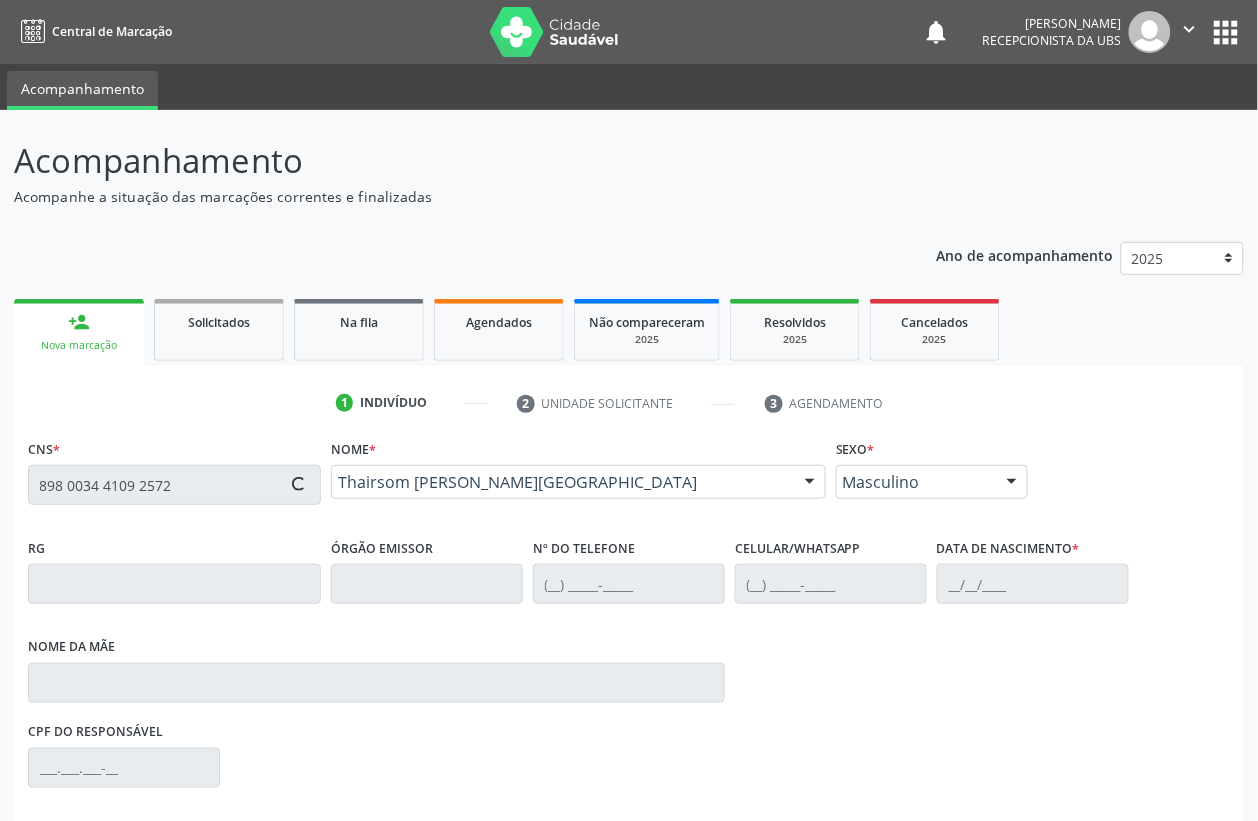 type on "14/04/2011" 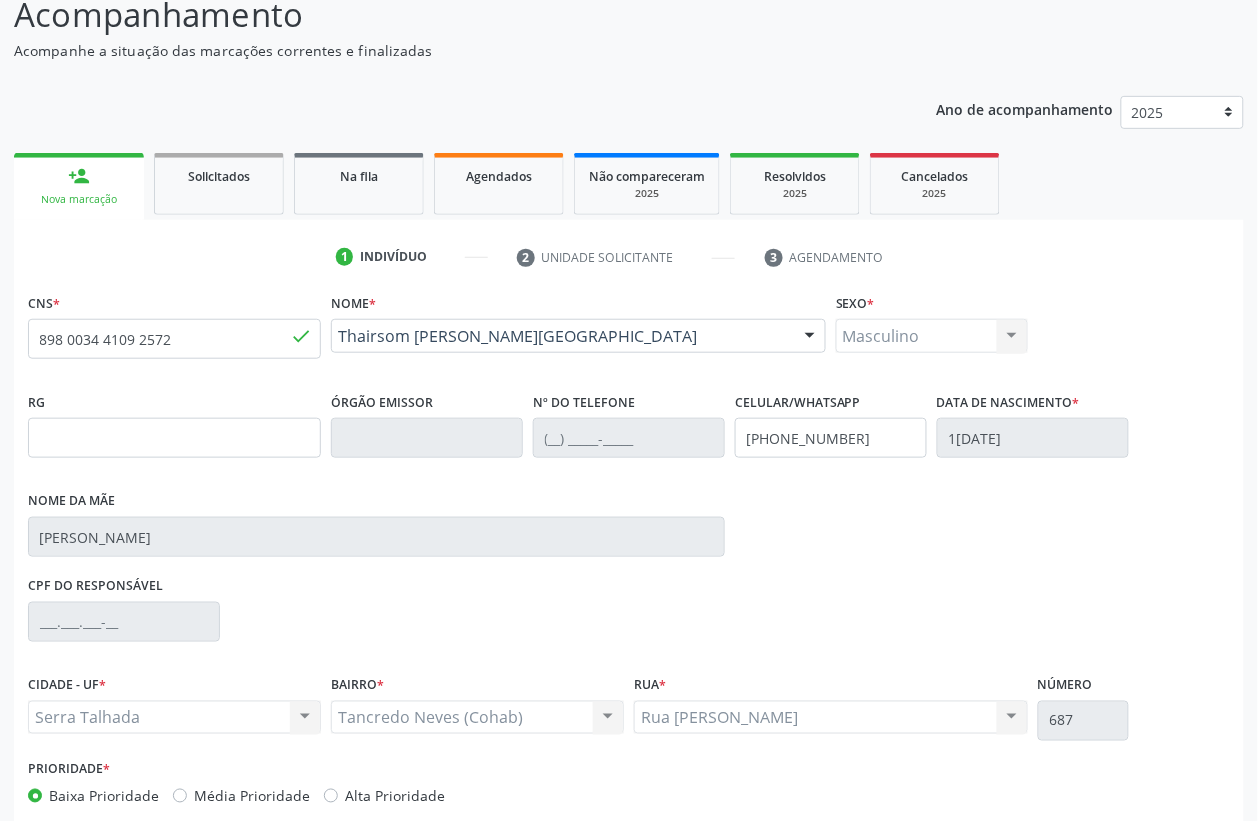 scroll, scrollTop: 248, scrollLeft: 0, axis: vertical 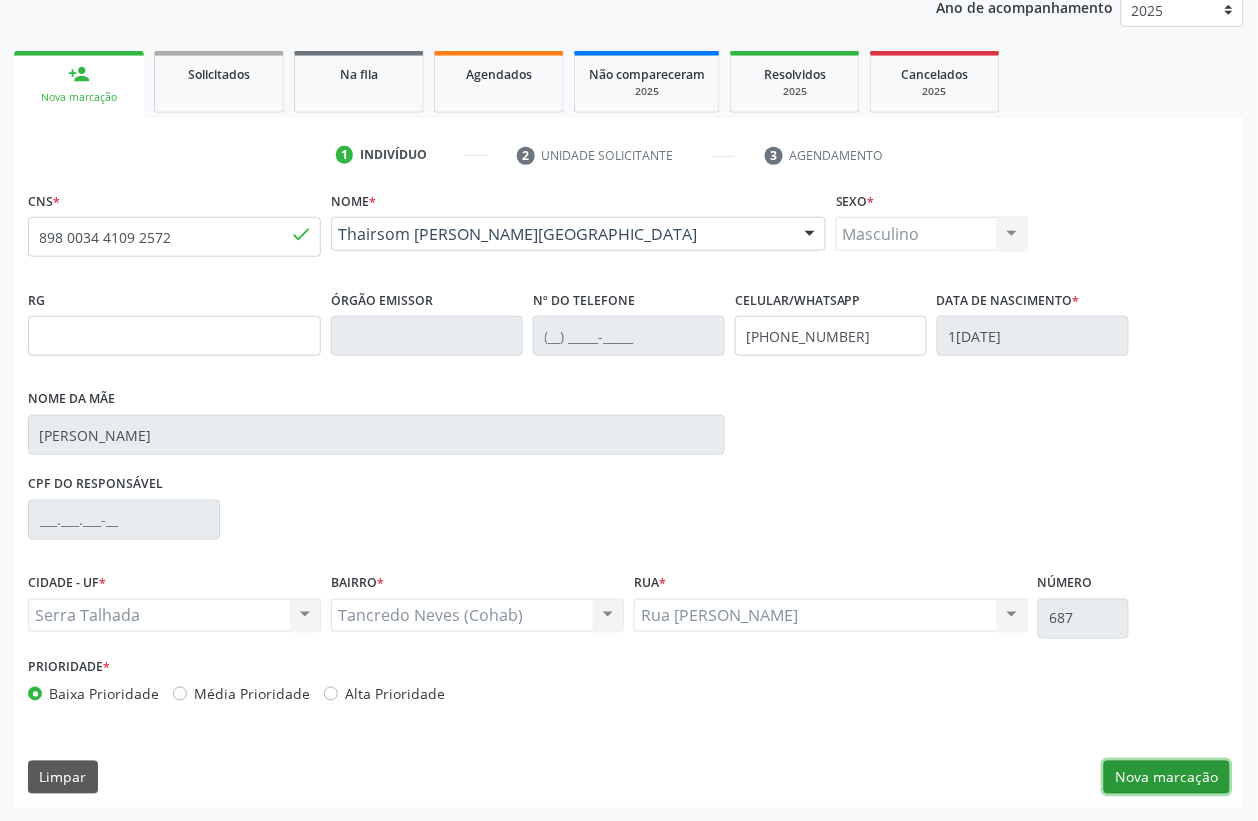 click on "Nova marcação" at bounding box center [1167, 778] 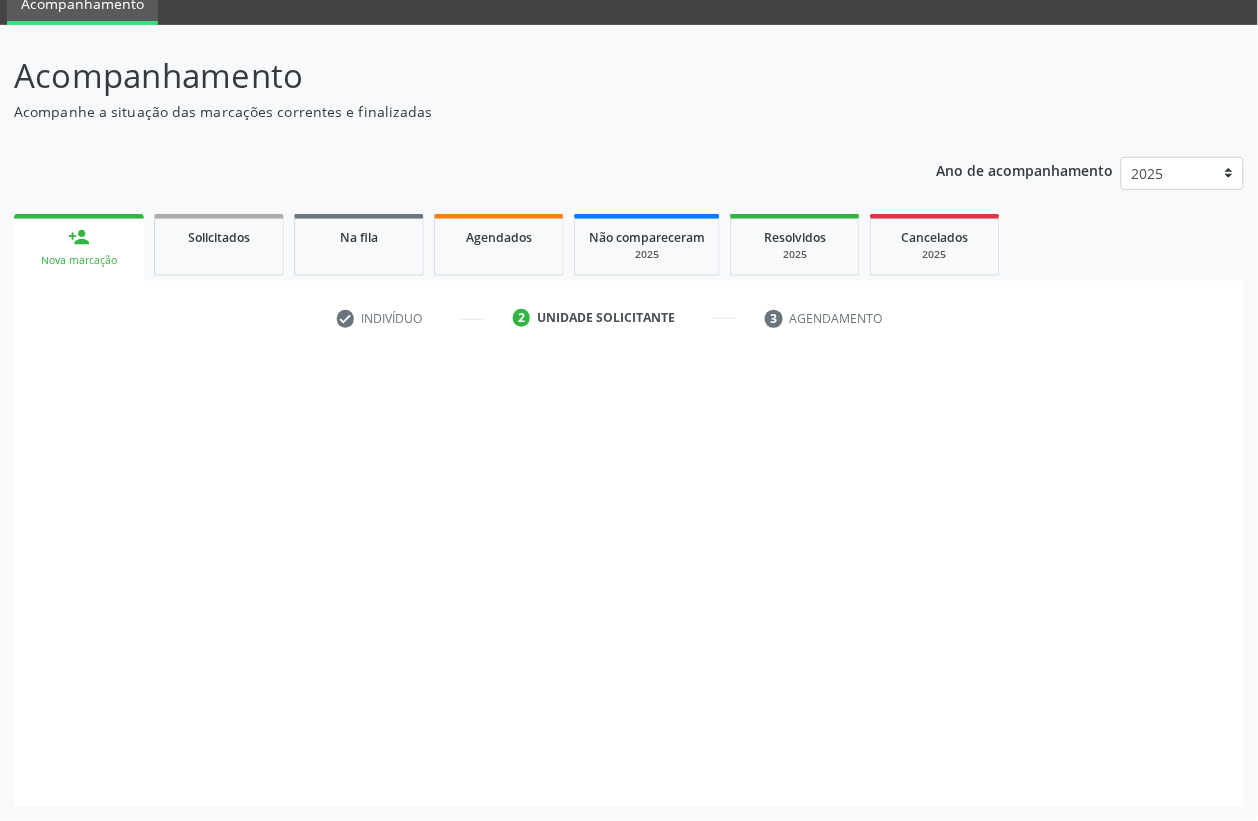scroll, scrollTop: 85, scrollLeft: 0, axis: vertical 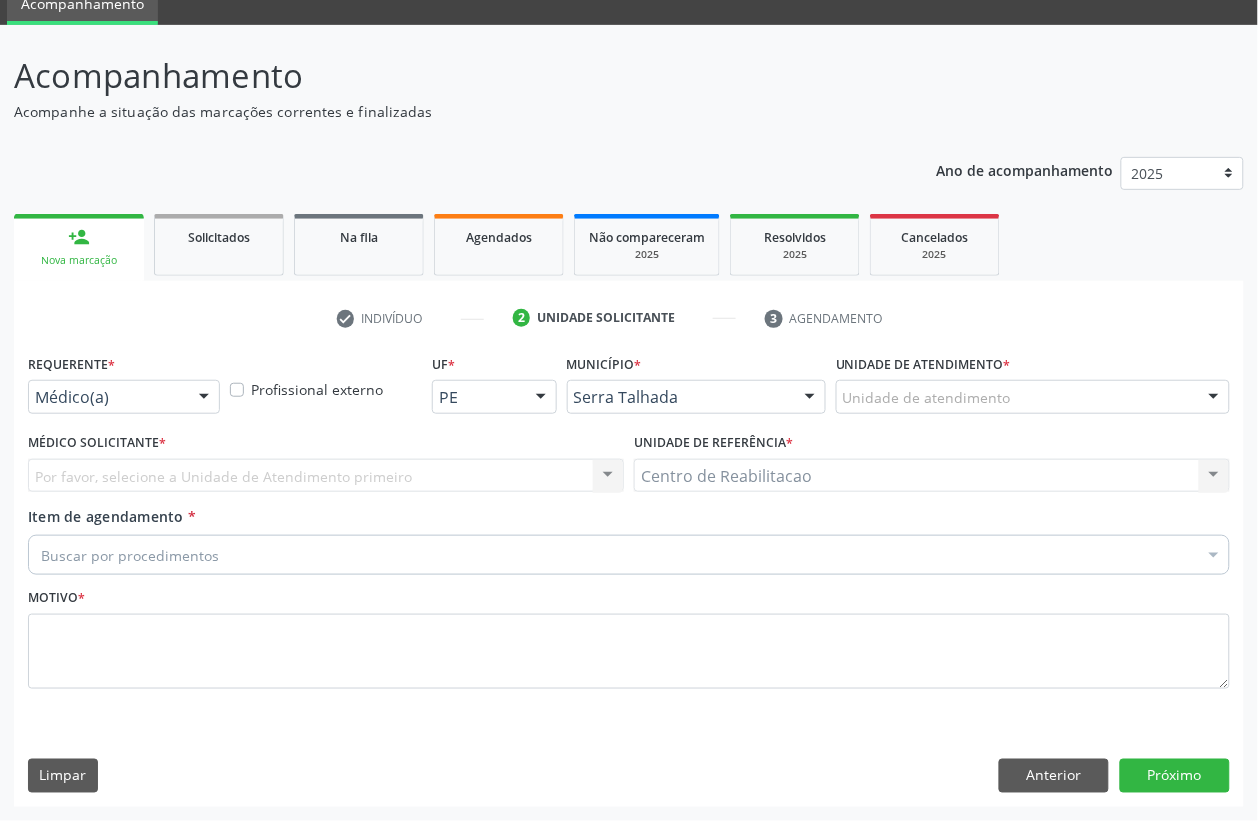 click at bounding box center (204, 398) 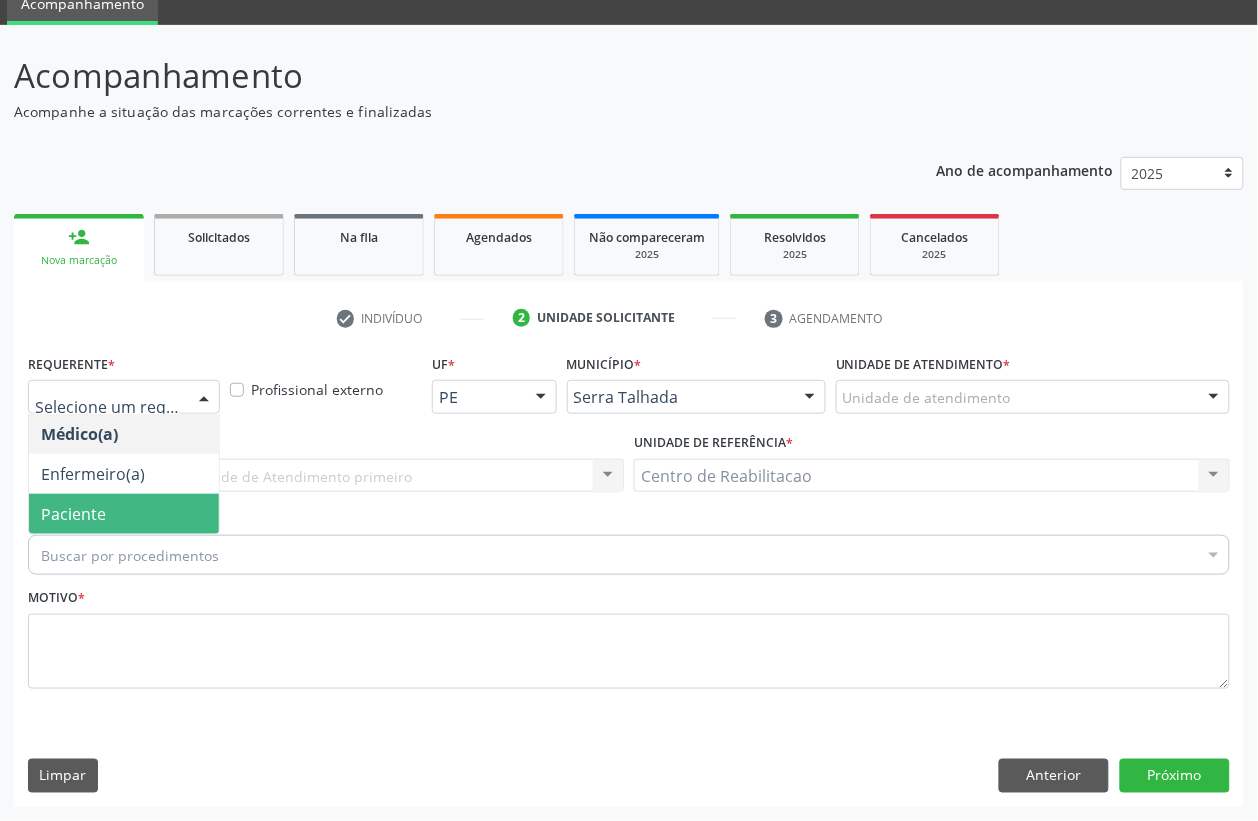 click on "Paciente" at bounding box center (73, 514) 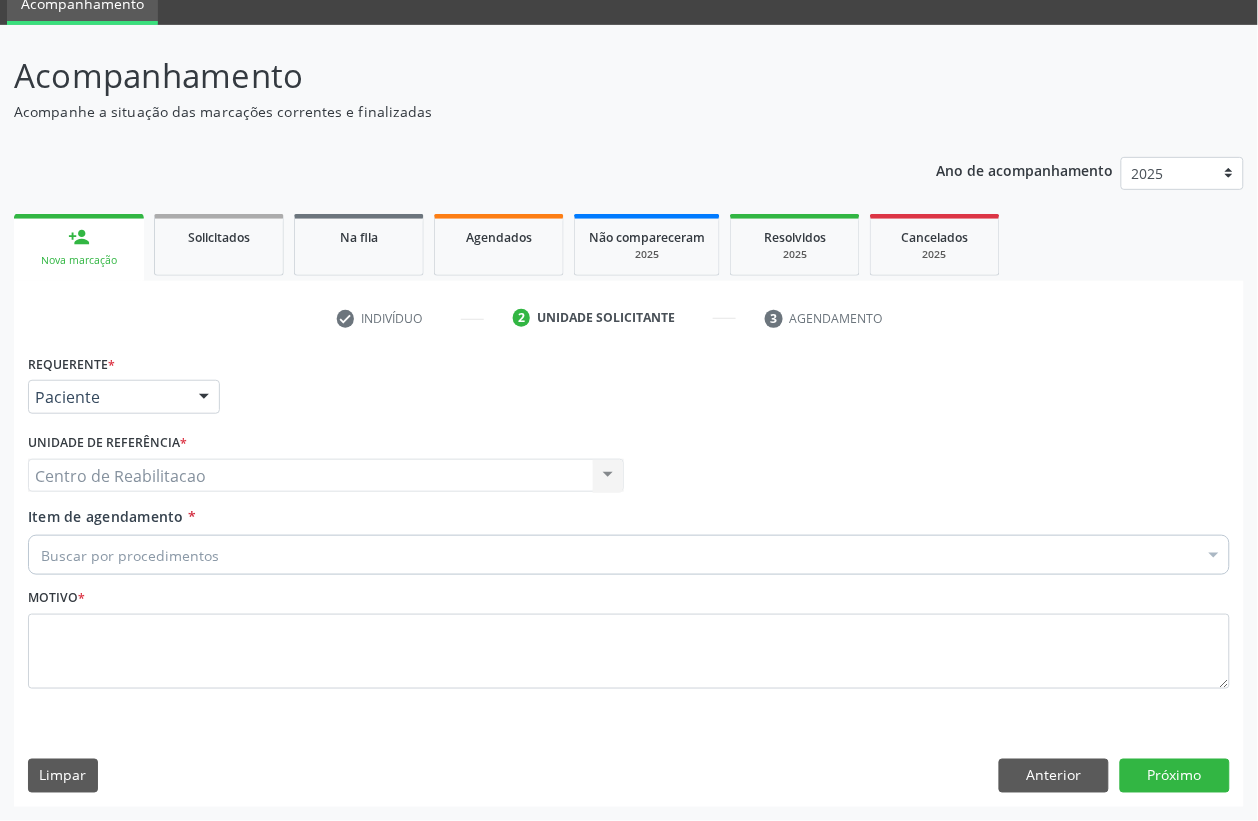 click on "Centro de Reabilitacao         Centro de Reabilitacao
Nenhum resultado encontrado para: "   "
Não há nenhuma opção para ser exibida." at bounding box center [326, 476] 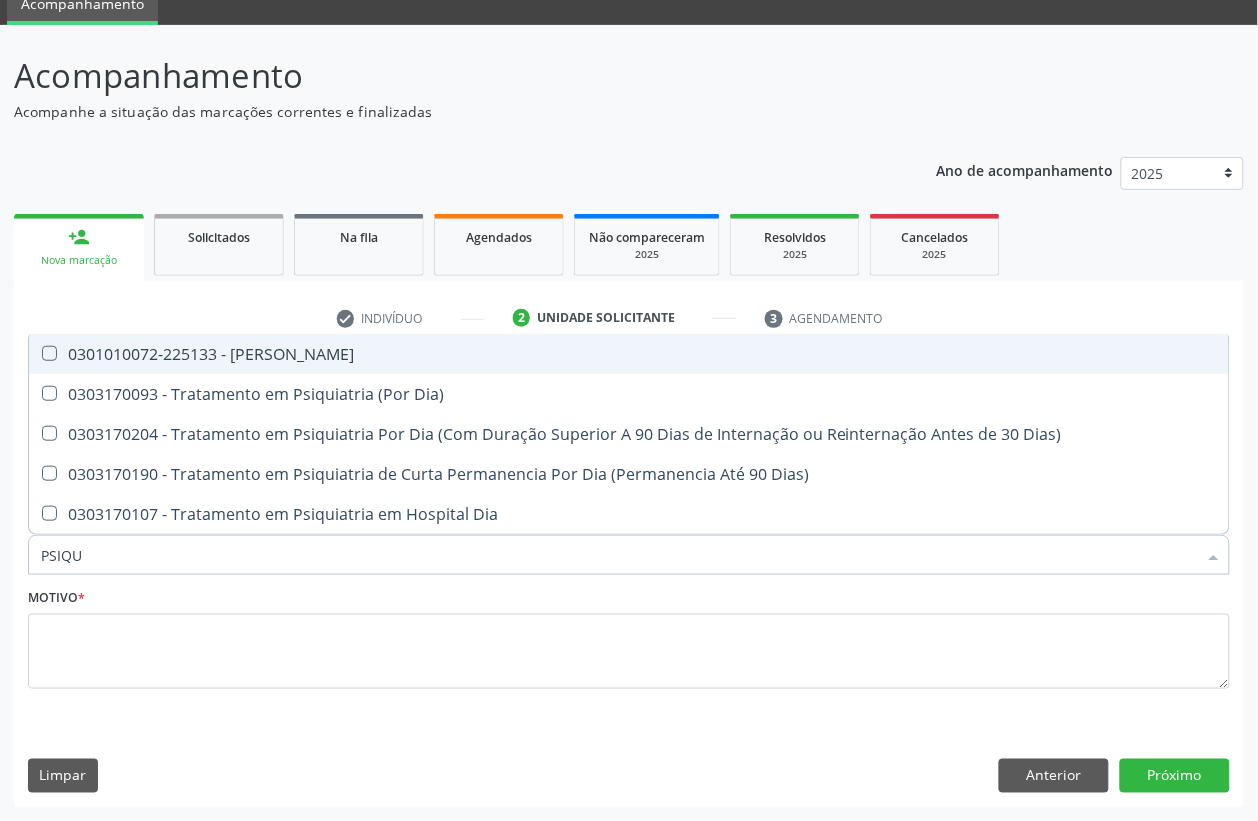 type on "PSIQUI" 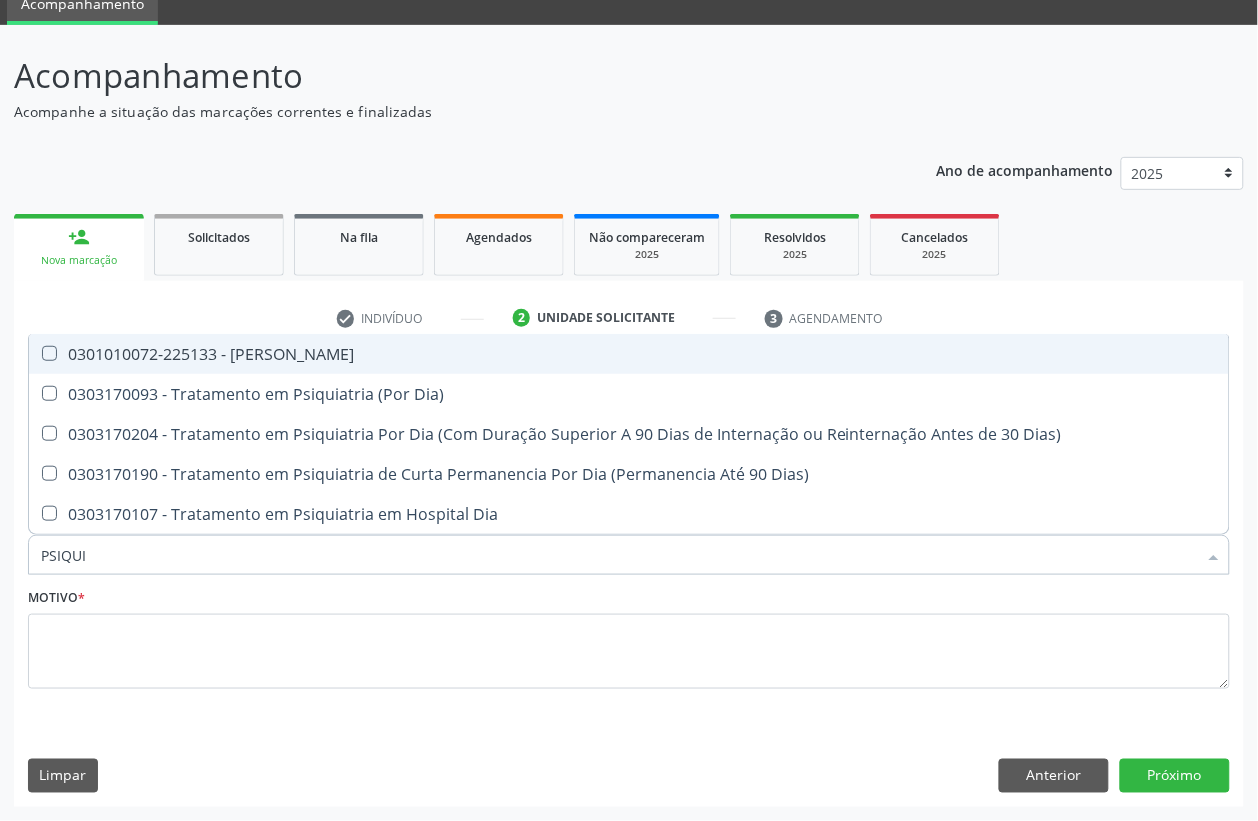 click on "0301010072-225133 - [PERSON_NAME]" at bounding box center (629, 354) 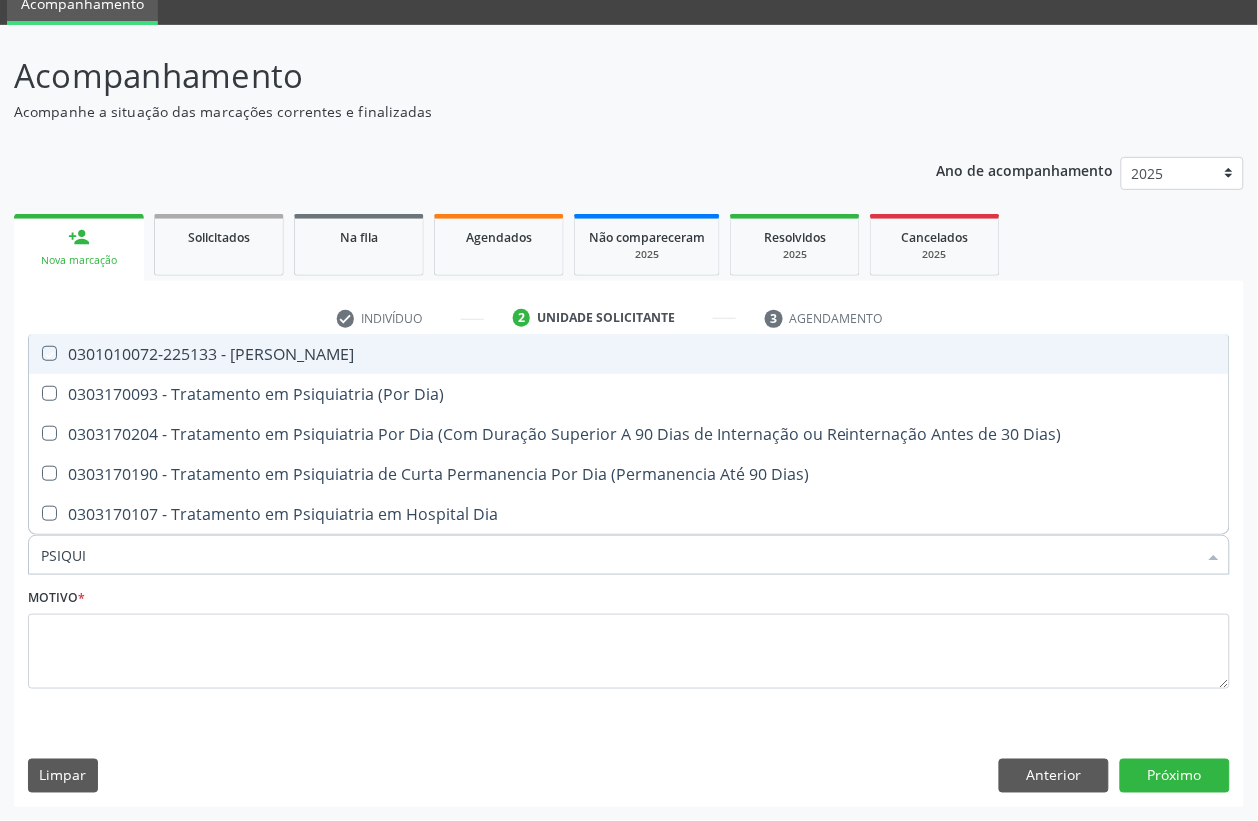 checkbox on "true" 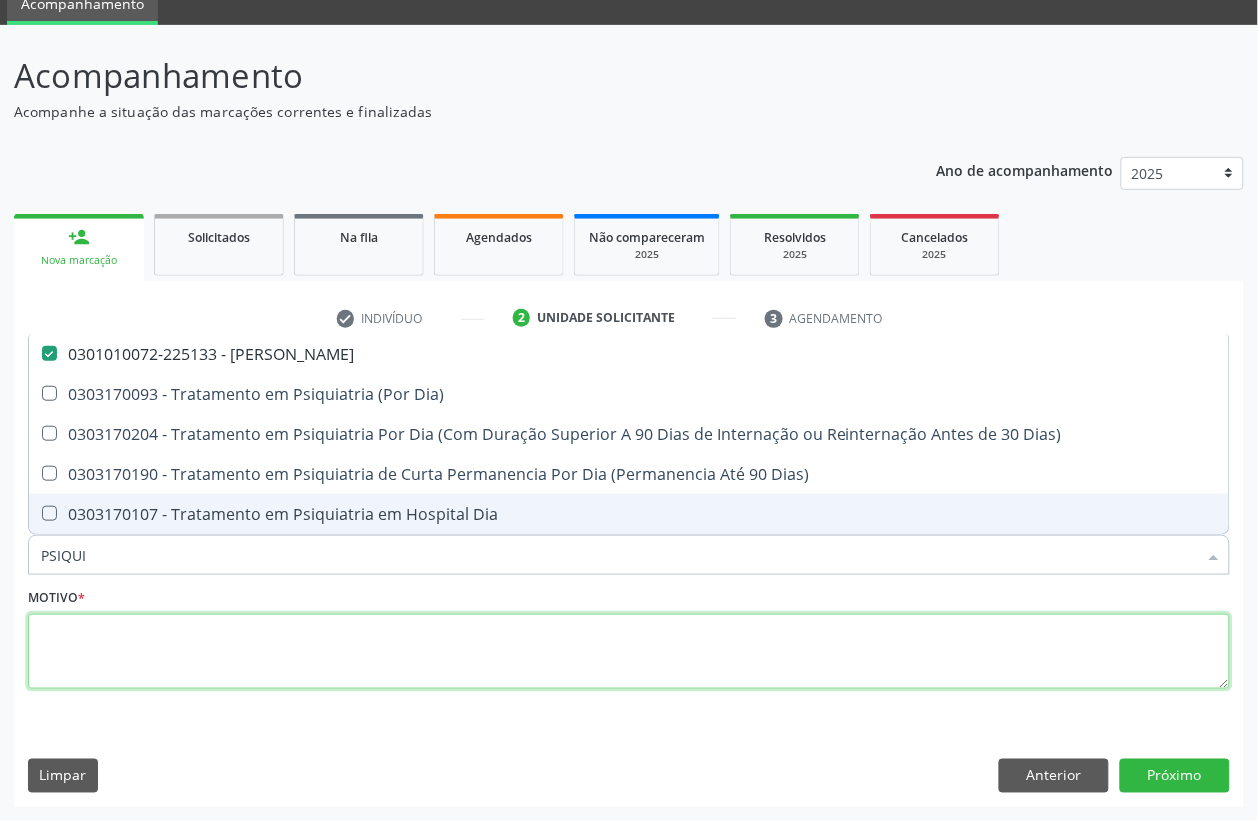 click at bounding box center [629, 652] 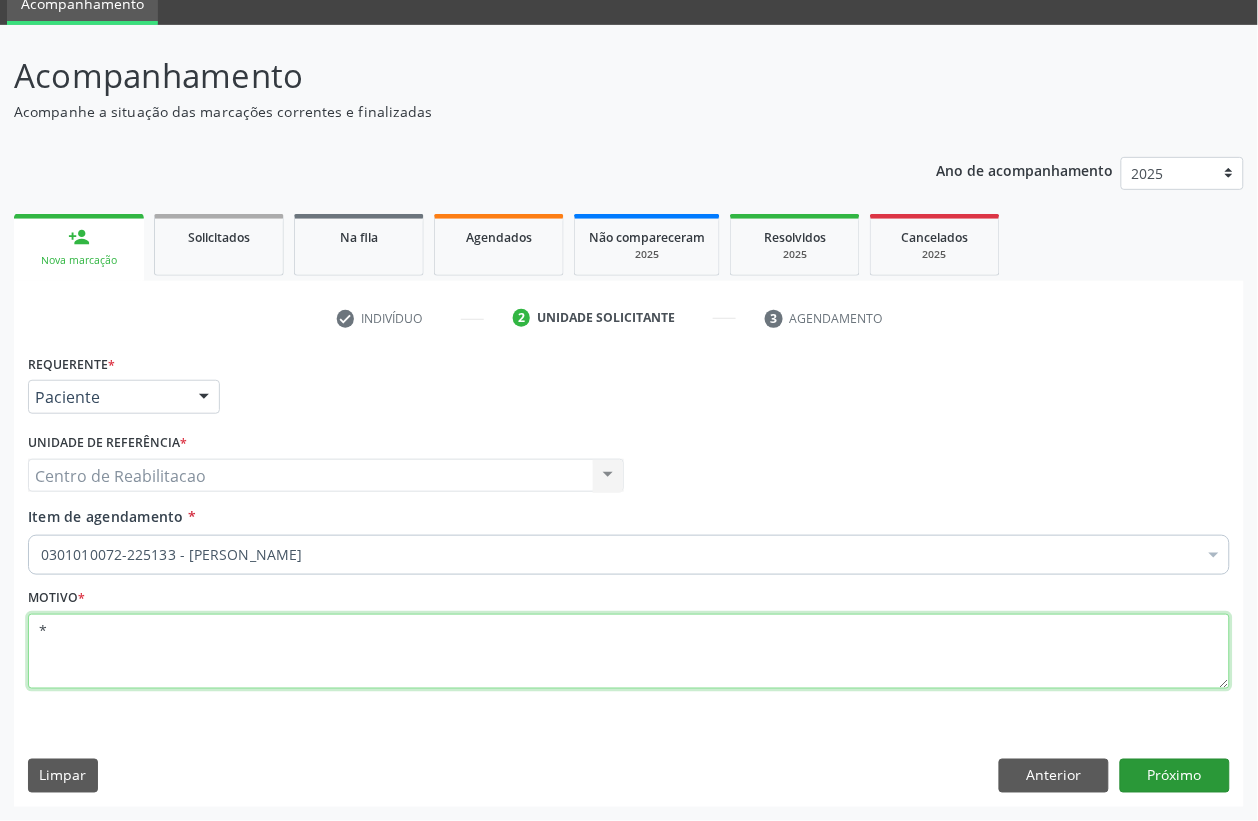 type on "*" 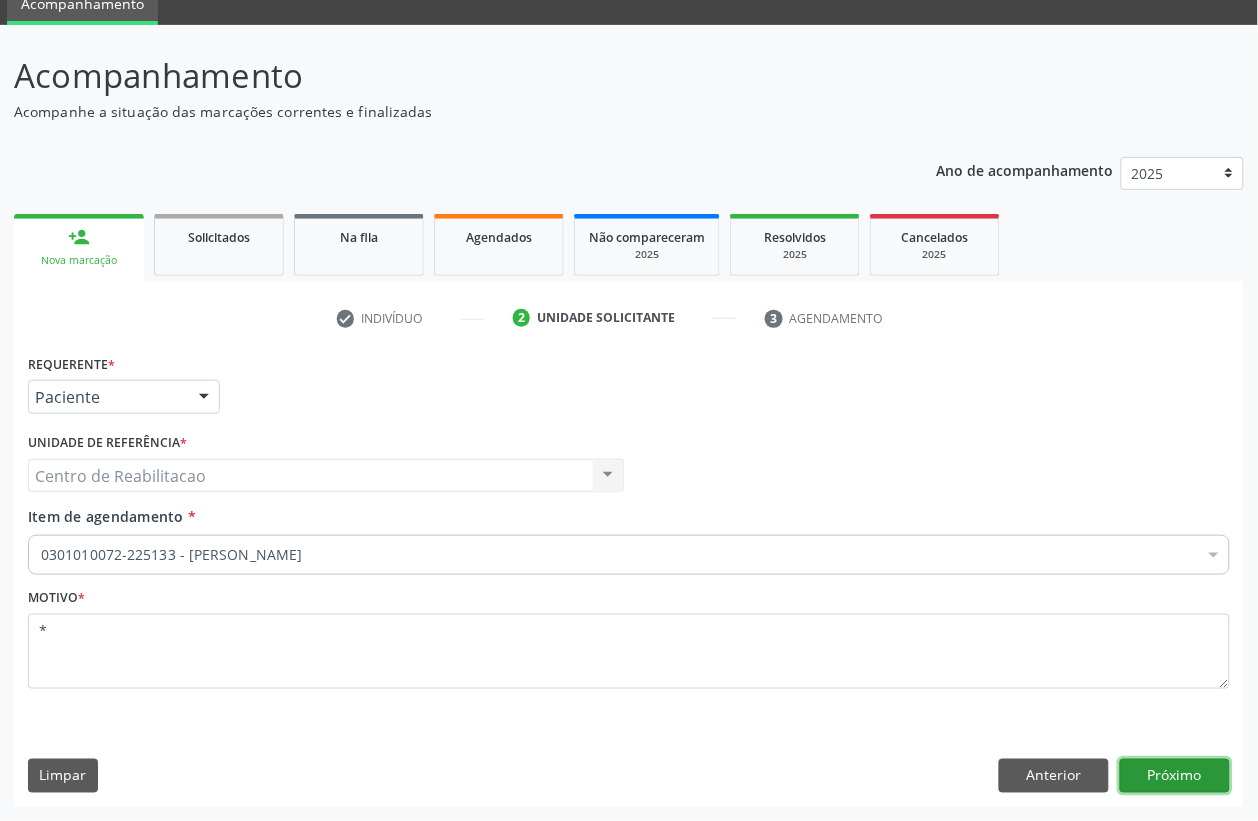 click on "Próximo" at bounding box center (1175, 776) 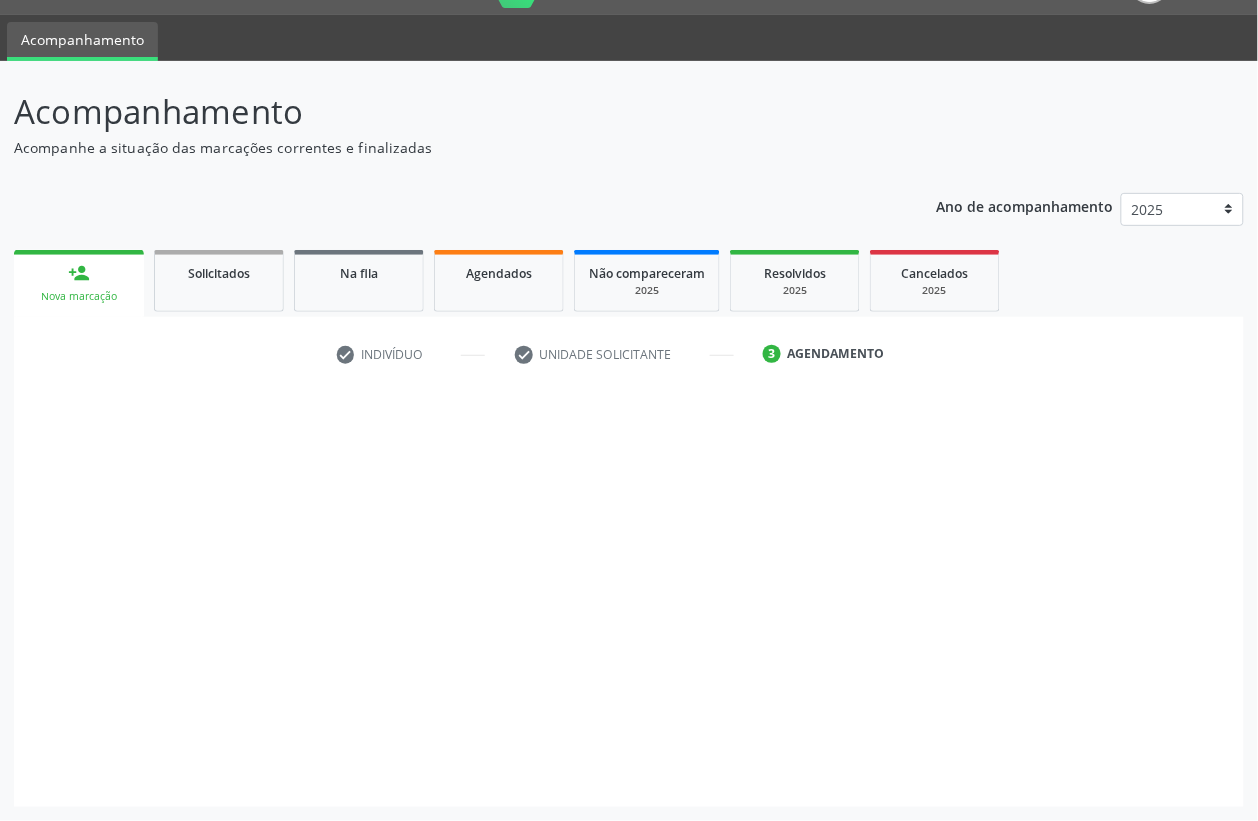 scroll, scrollTop: 50, scrollLeft: 0, axis: vertical 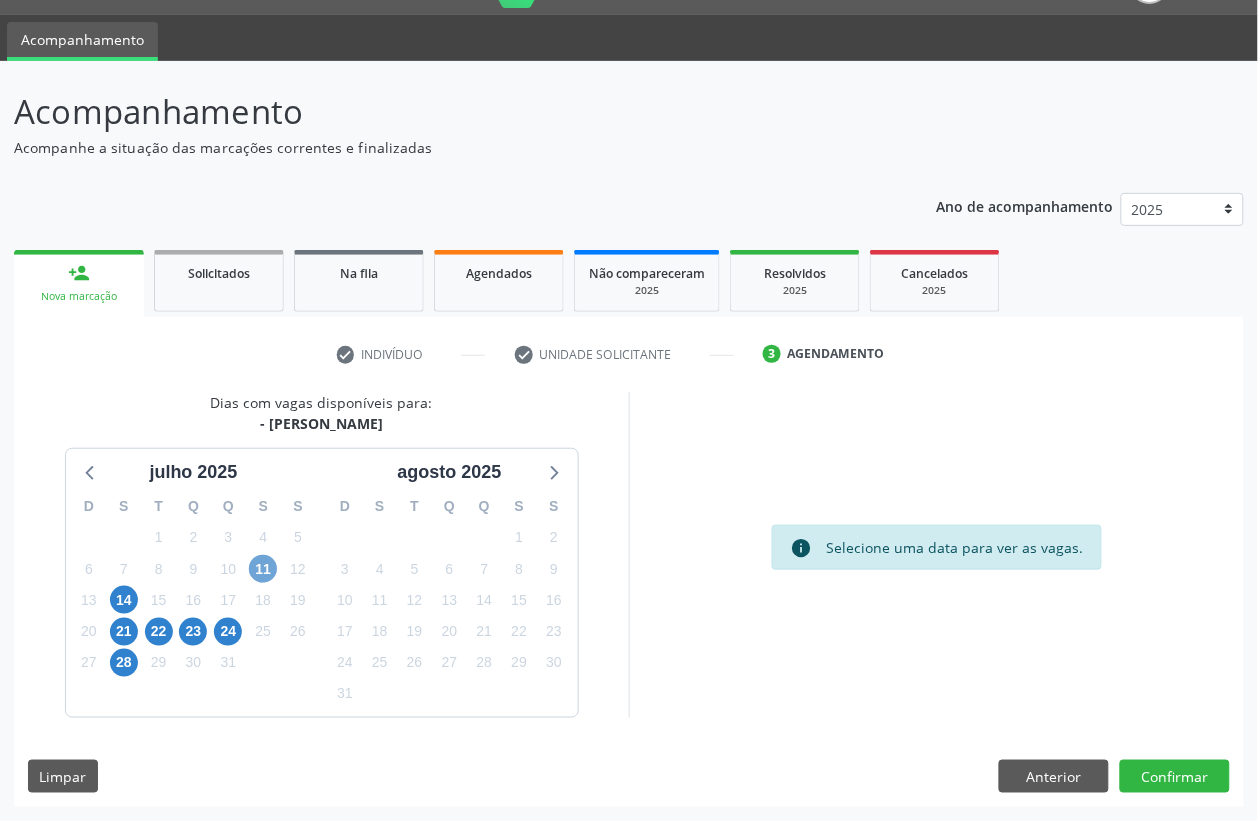 click on "11" at bounding box center (263, 569) 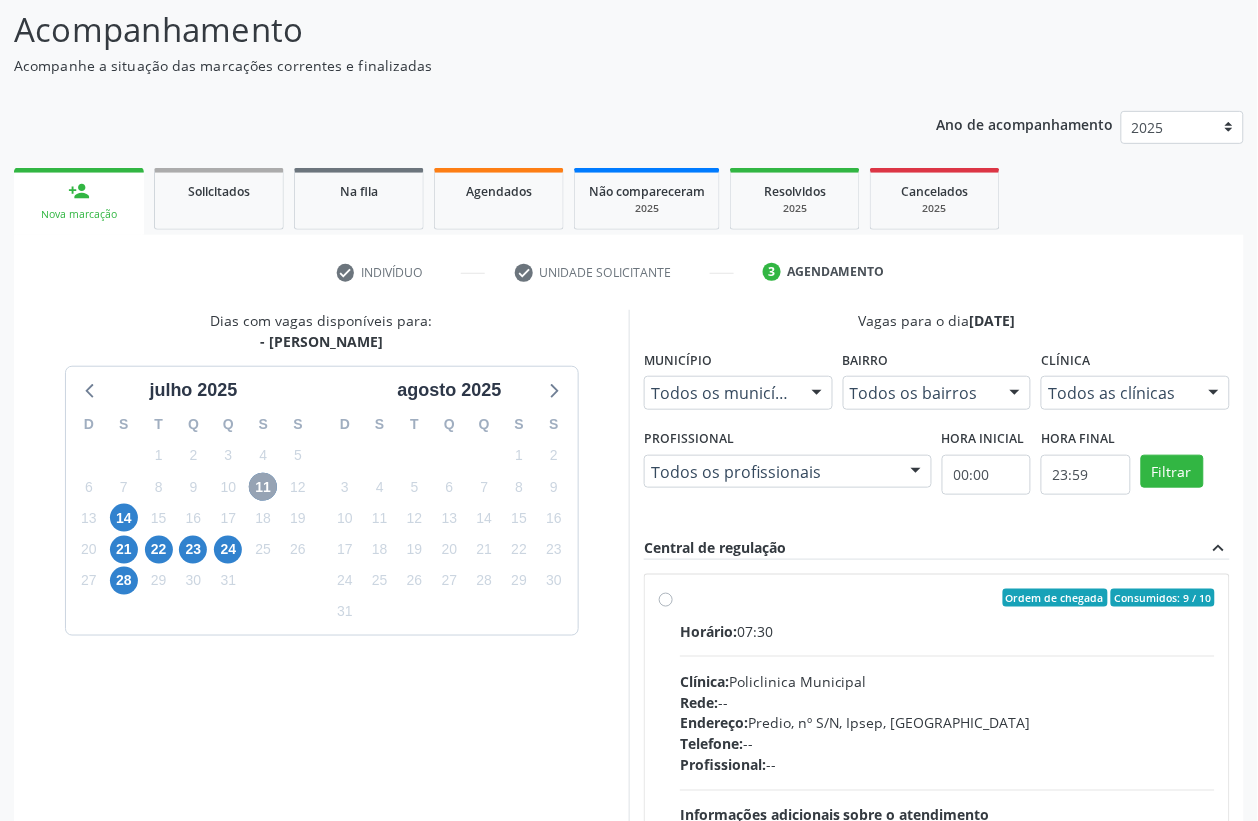 scroll, scrollTop: 175, scrollLeft: 0, axis: vertical 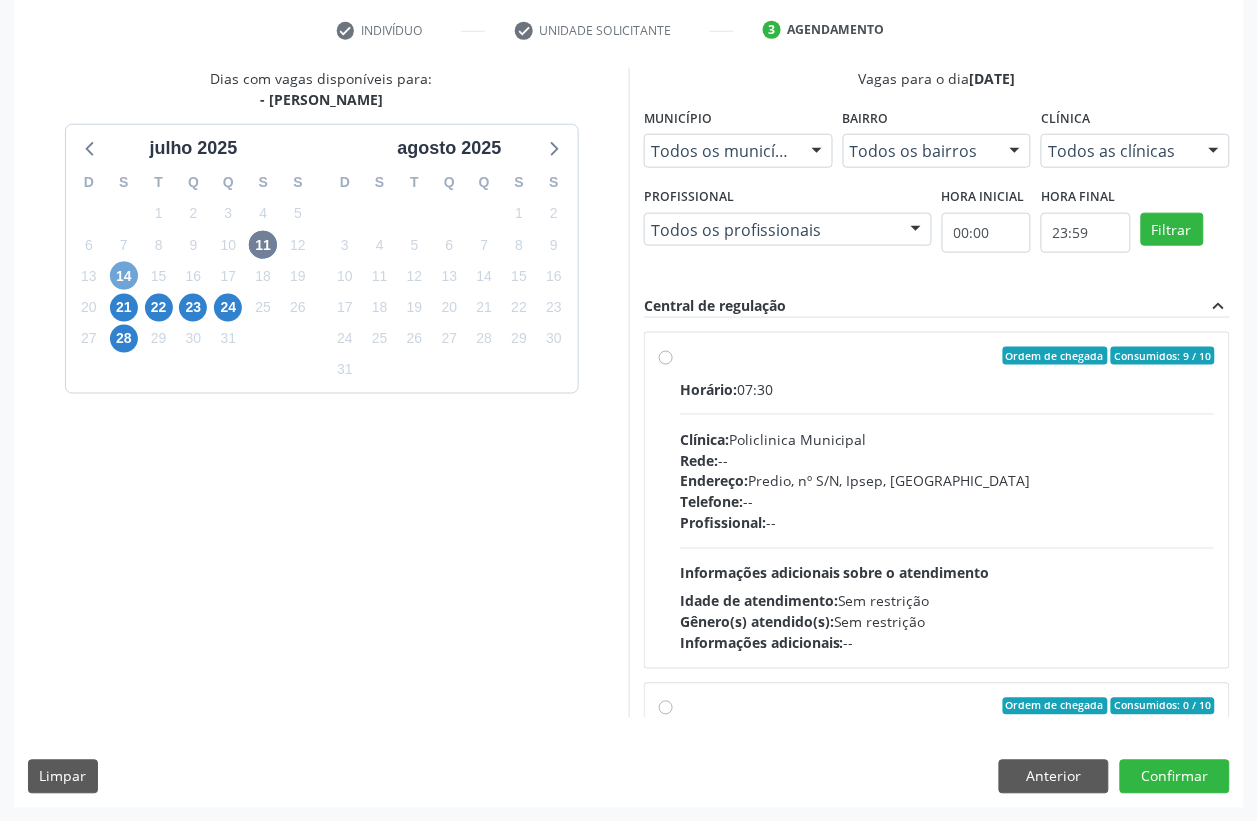 click on "14" at bounding box center [124, 276] 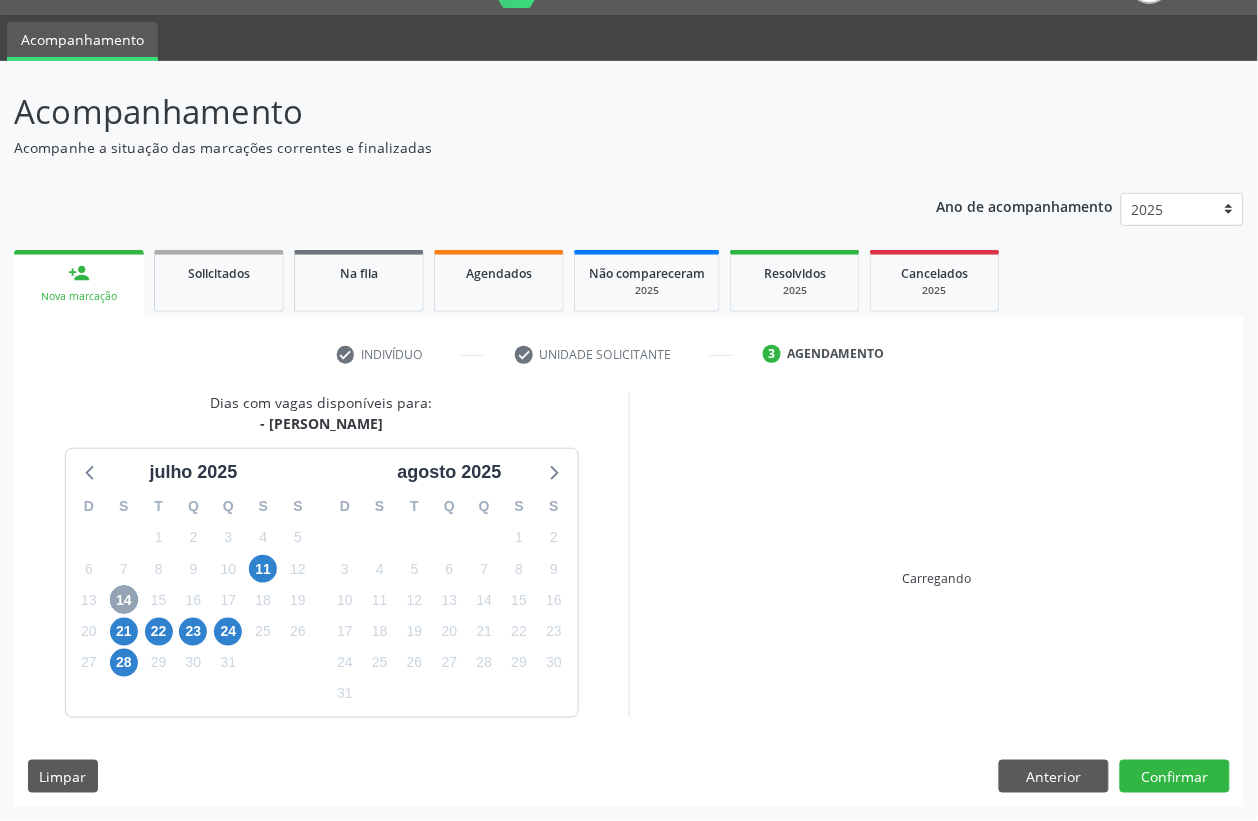 scroll, scrollTop: 338, scrollLeft: 0, axis: vertical 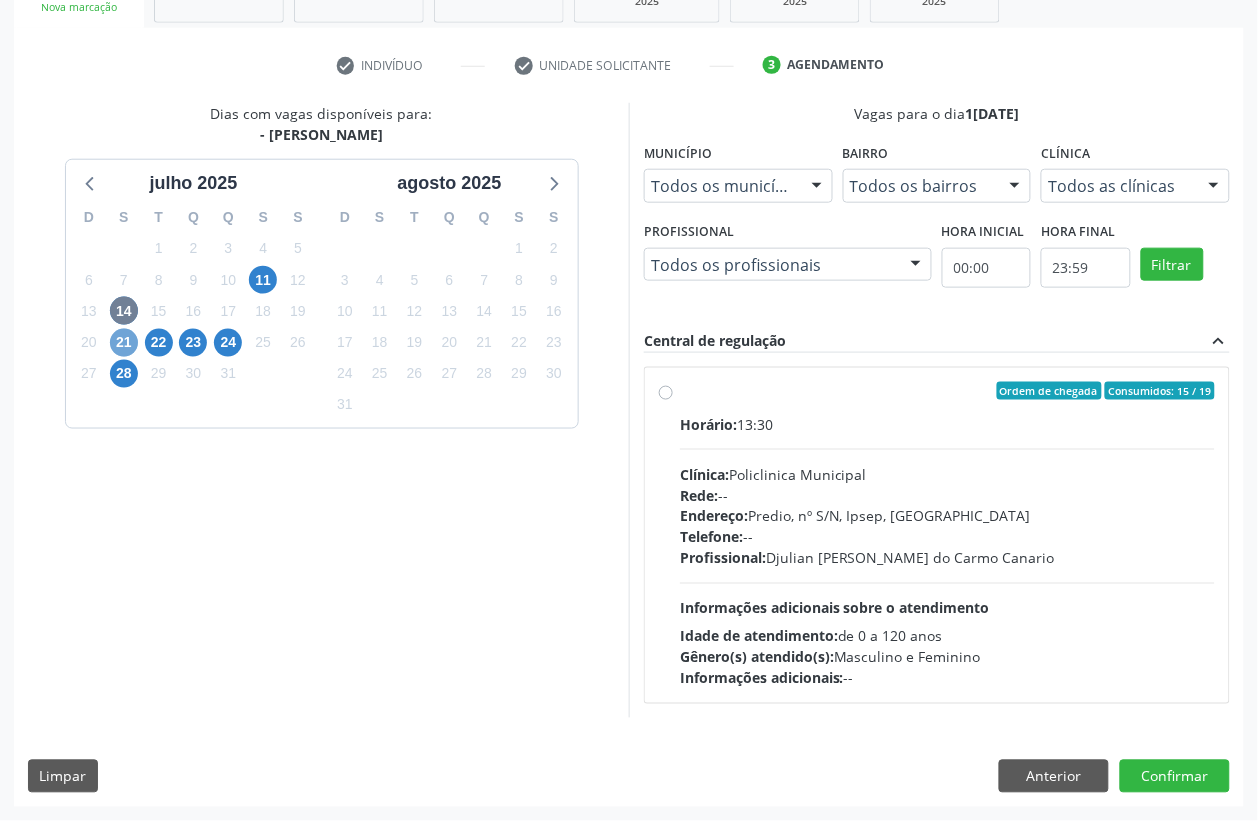 click on "21" at bounding box center (124, 343) 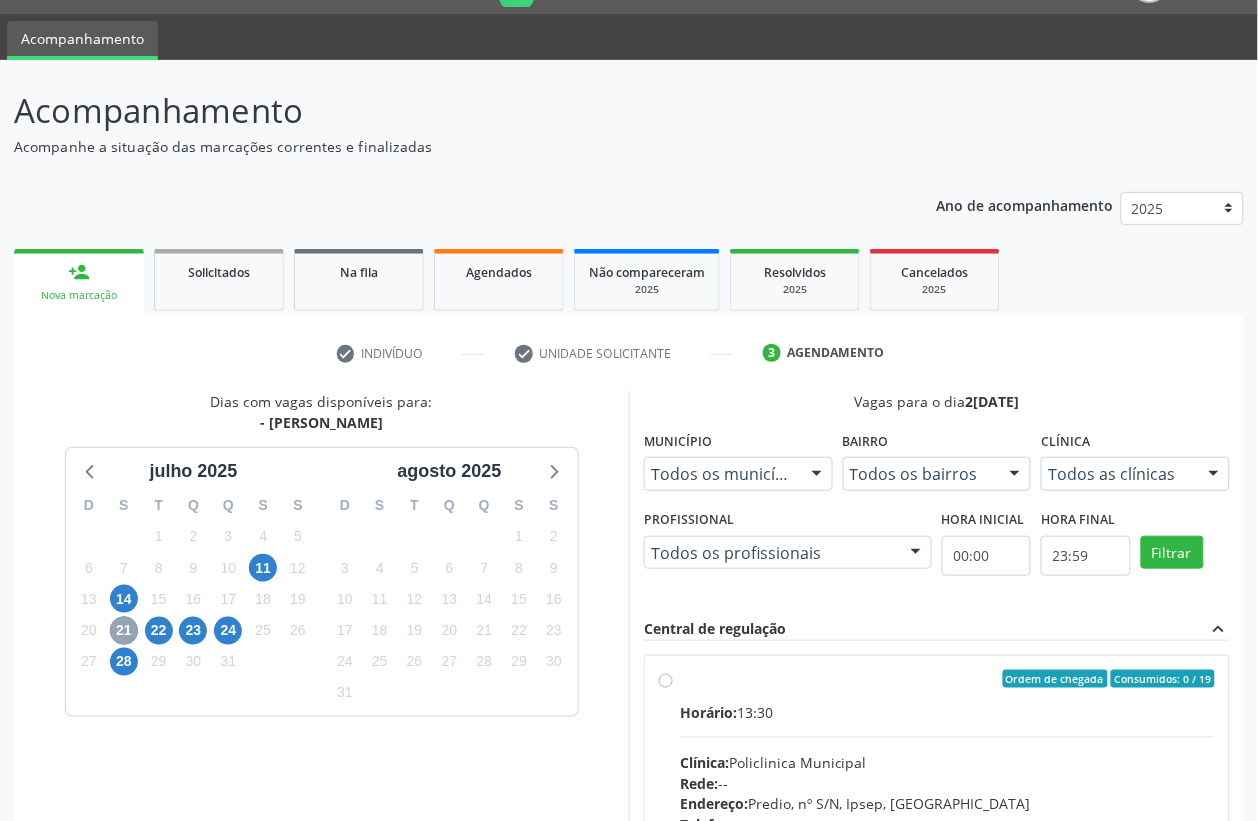 scroll, scrollTop: 338, scrollLeft: 0, axis: vertical 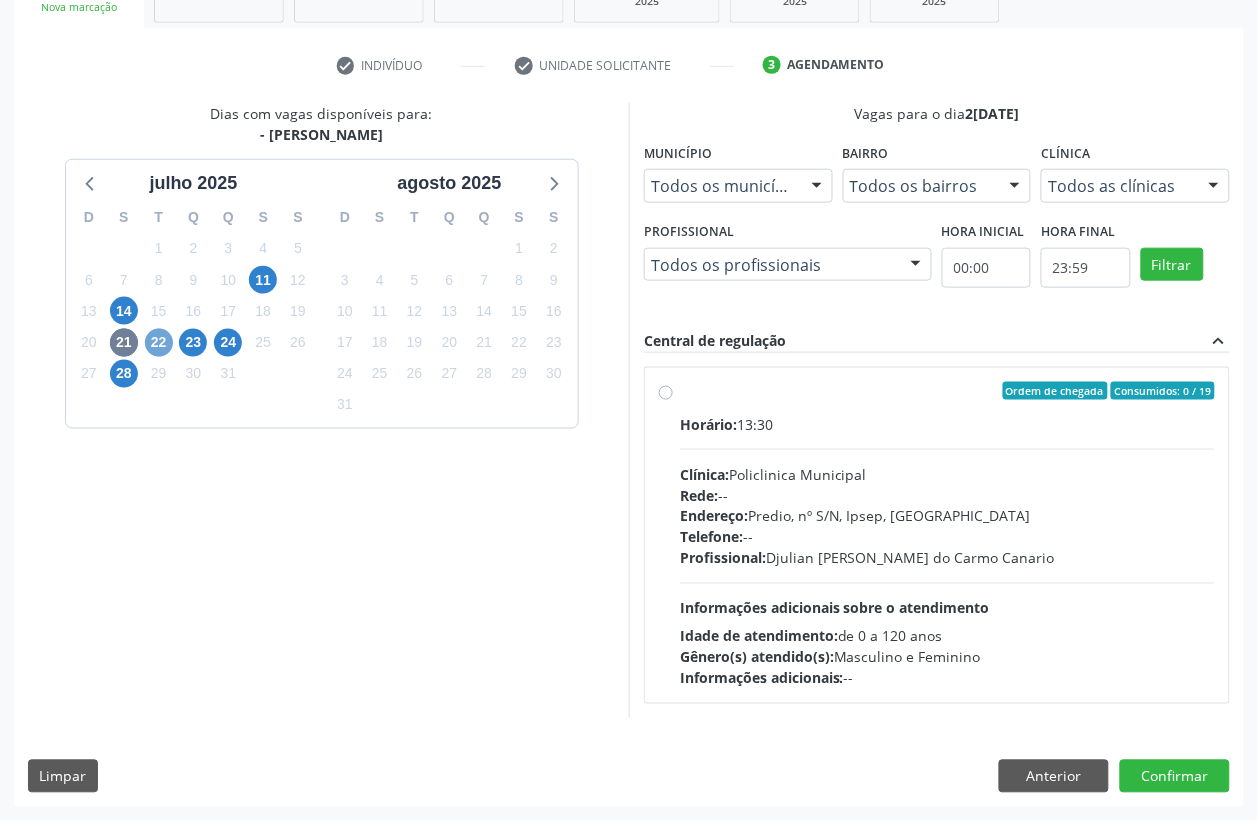 click on "22" at bounding box center (159, 343) 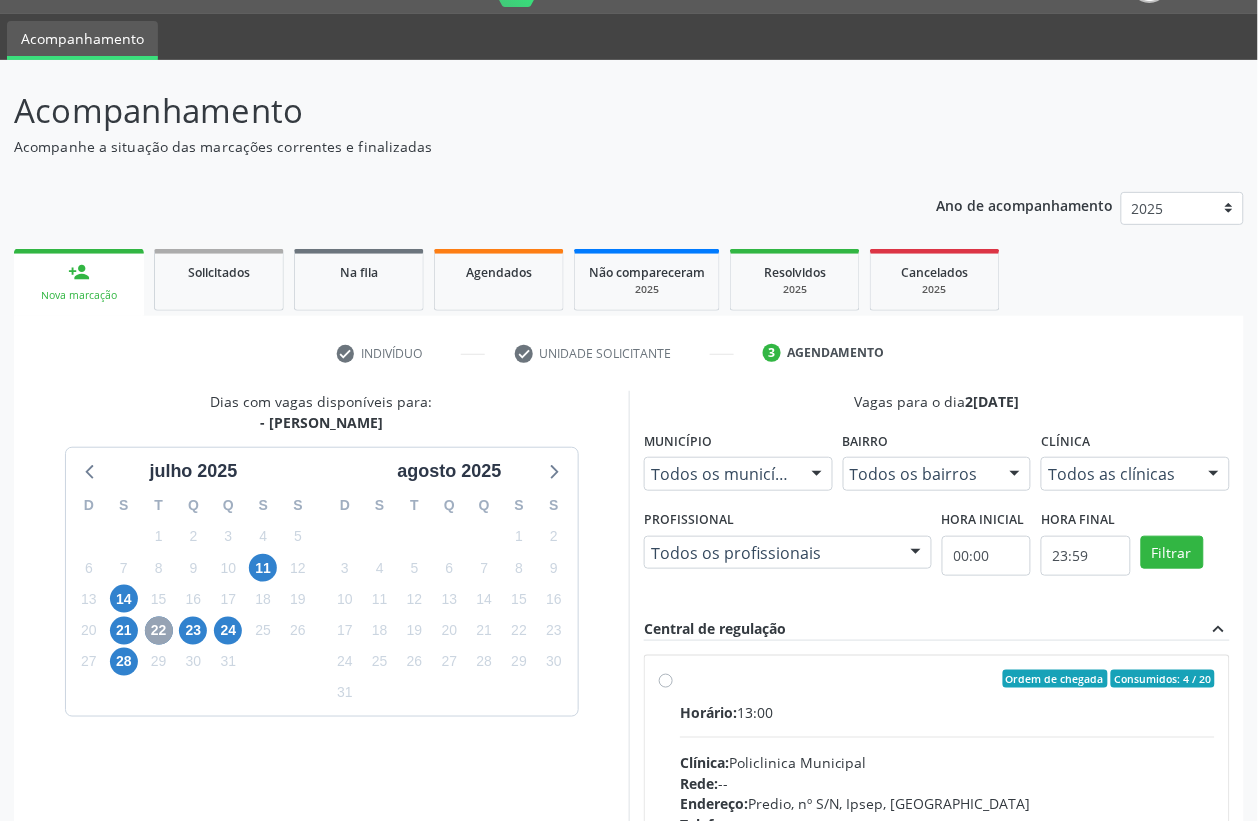 scroll, scrollTop: 338, scrollLeft: 0, axis: vertical 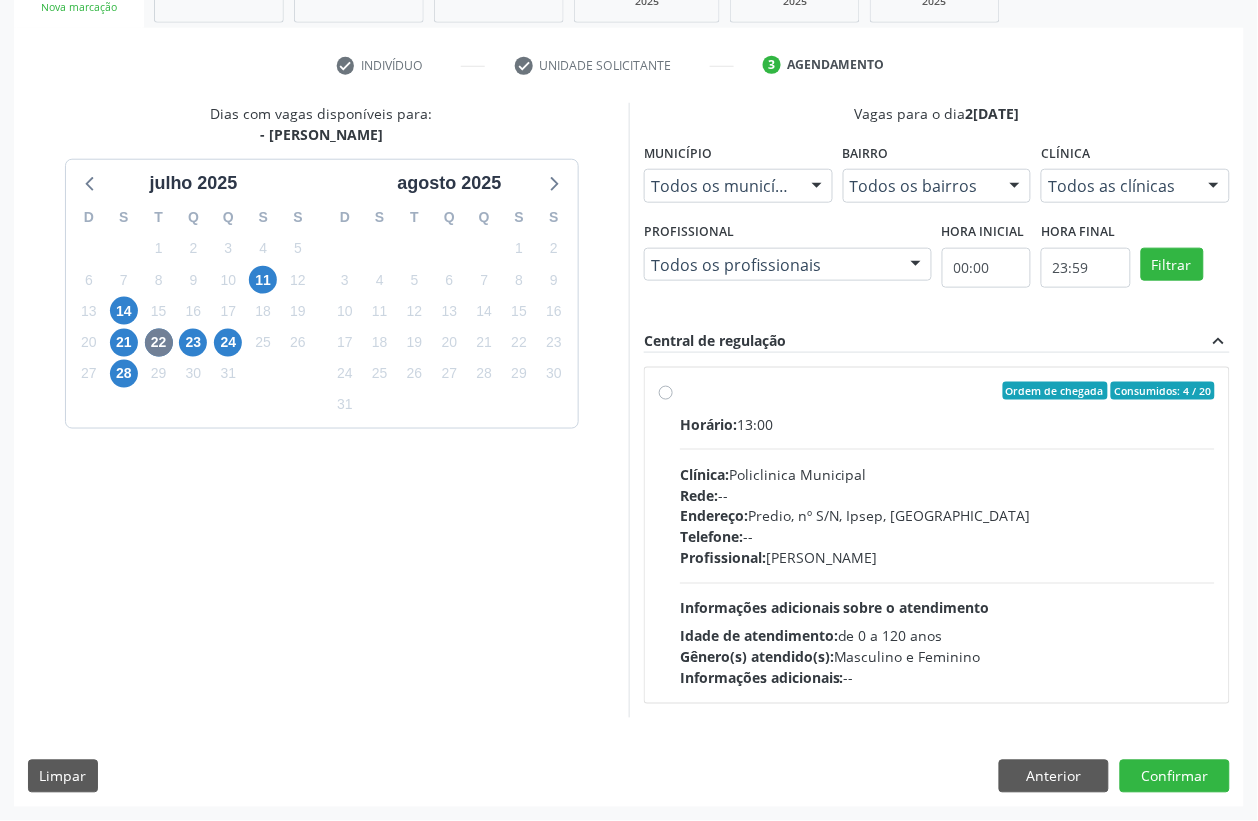 click on "Telefone:" at bounding box center (711, 537) 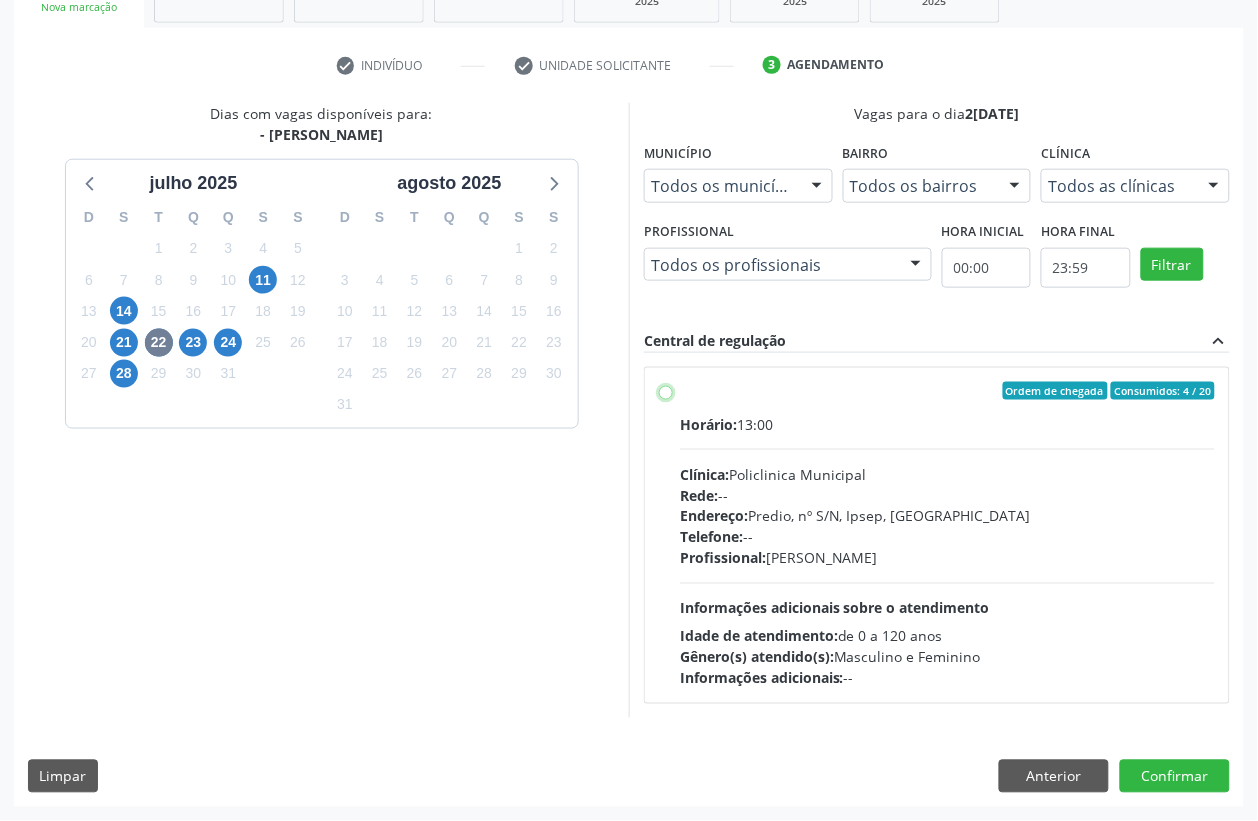 radio on "true" 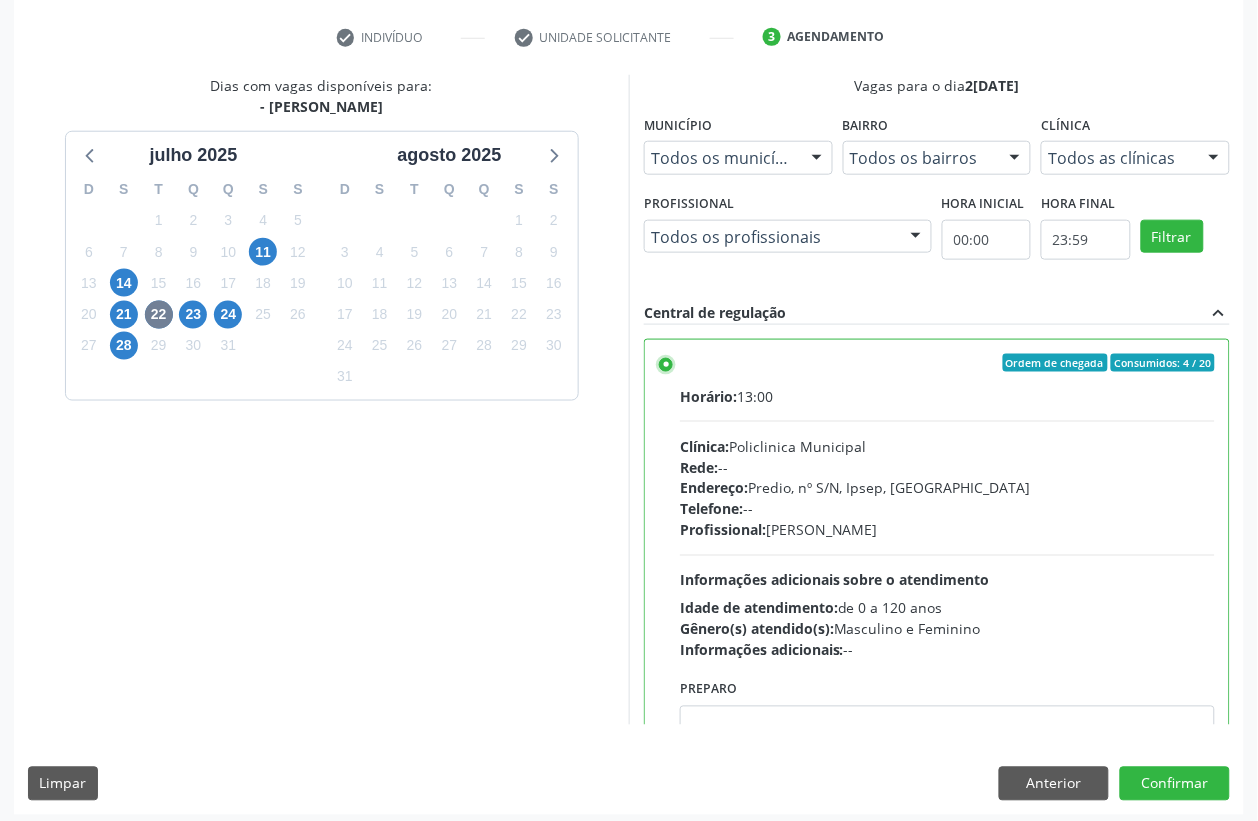 scroll, scrollTop: 373, scrollLeft: 0, axis: vertical 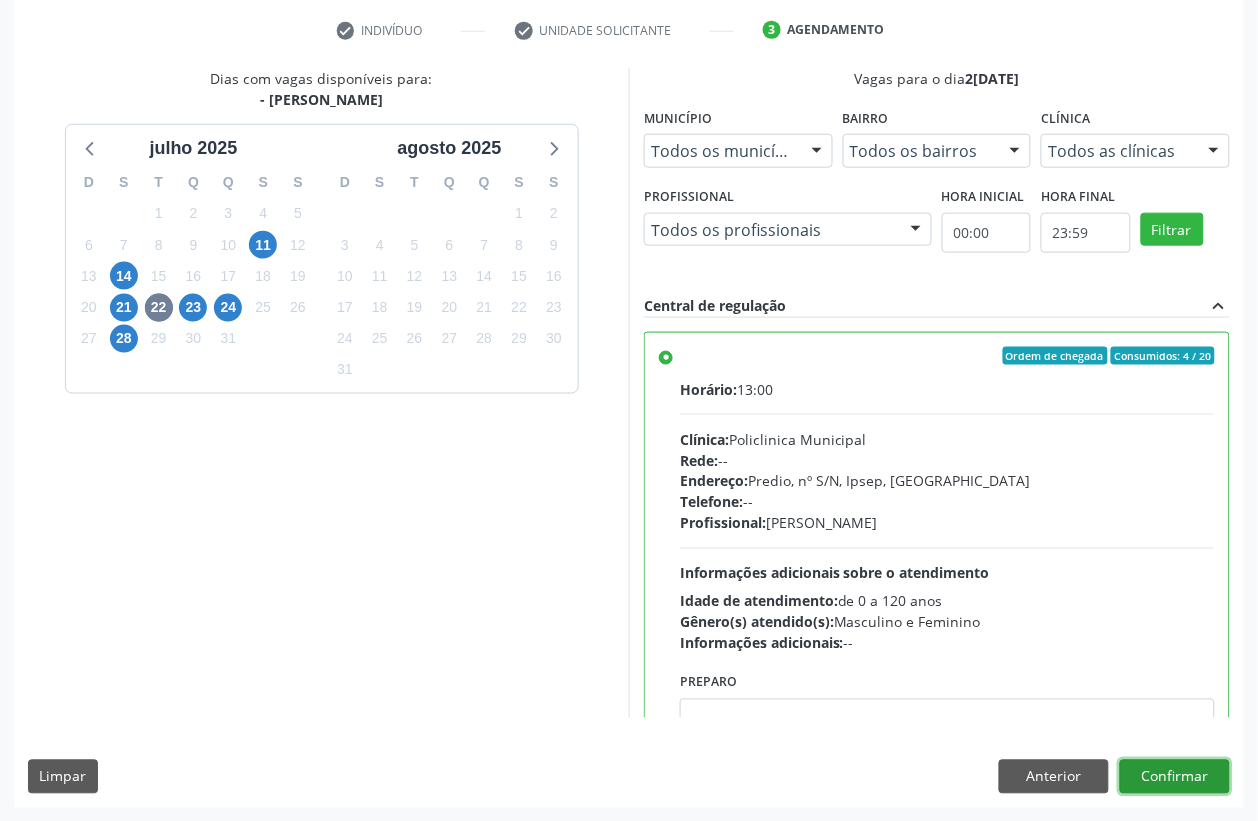 click on "Confirmar" at bounding box center [1175, 777] 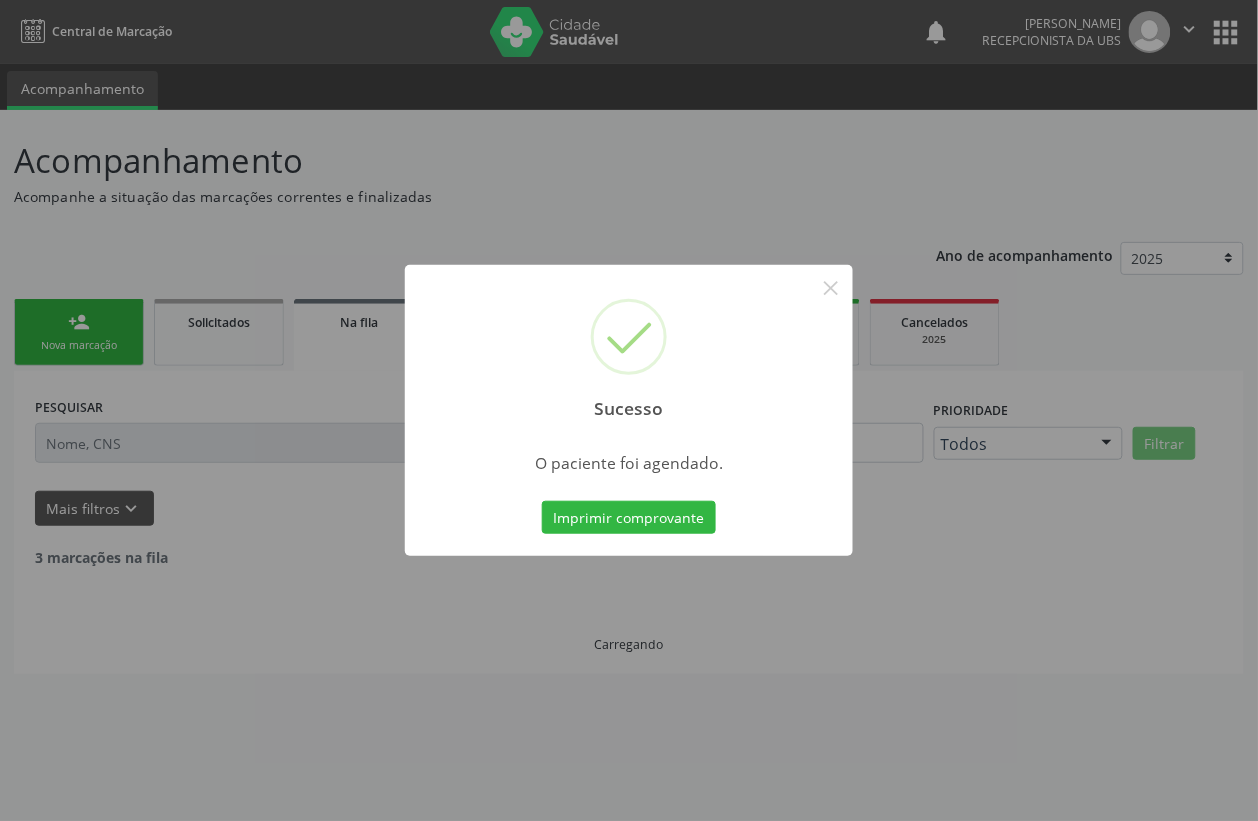 scroll, scrollTop: 0, scrollLeft: 0, axis: both 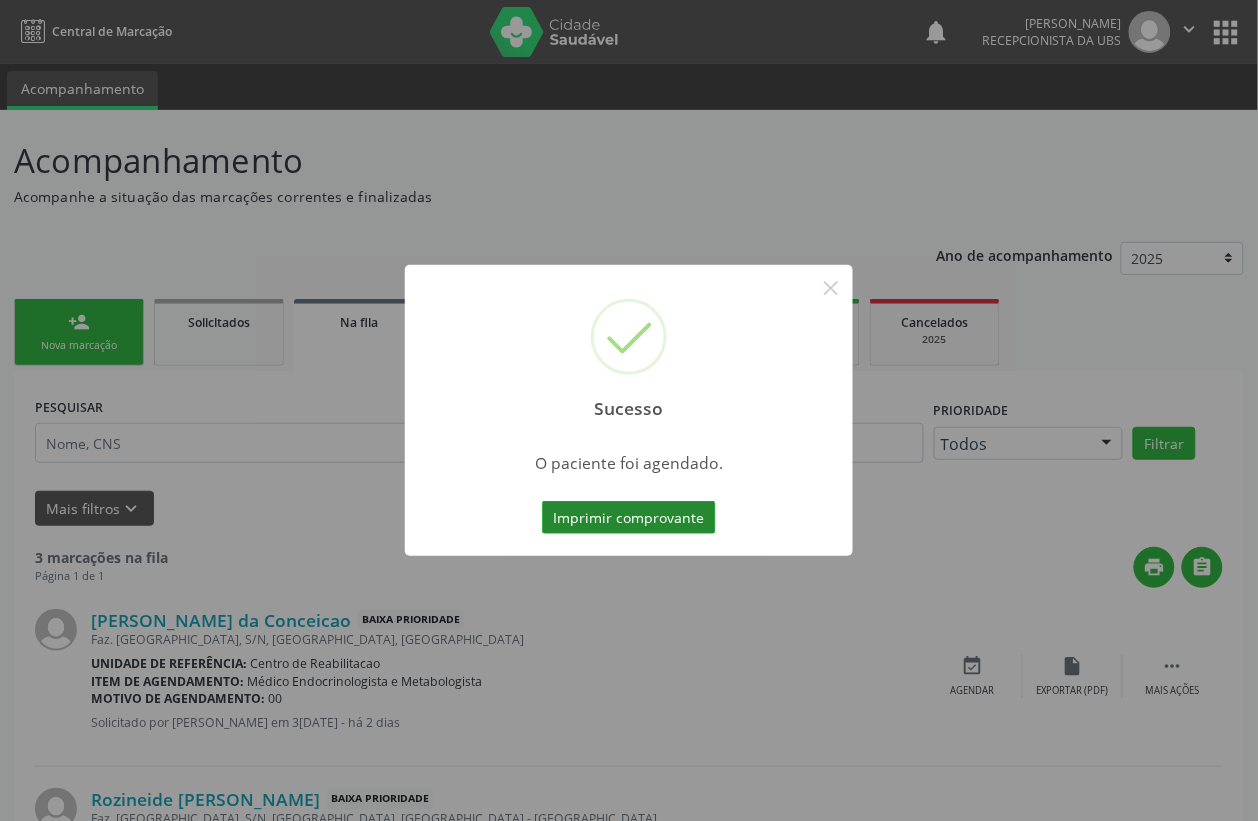 click on "Imprimir comprovante" at bounding box center (629, 518) 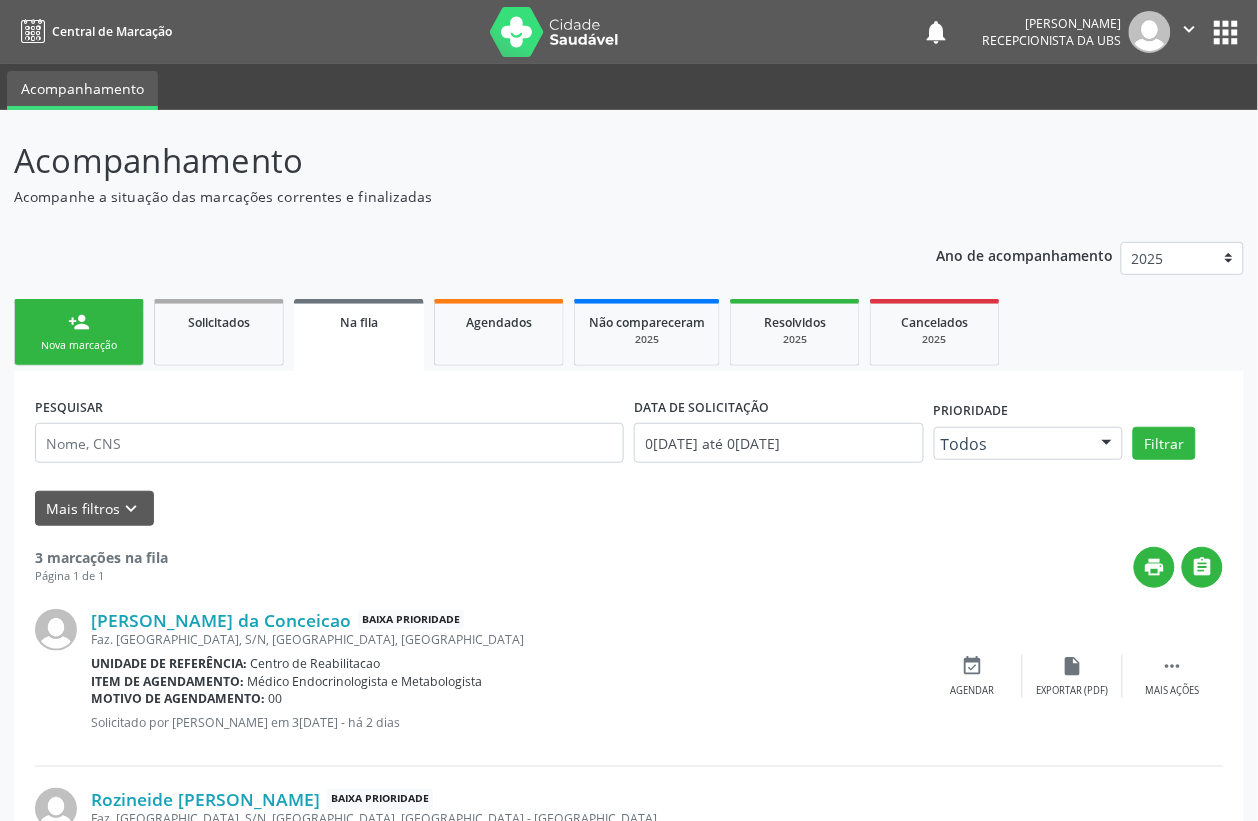 click on "person_add" at bounding box center (79, 322) 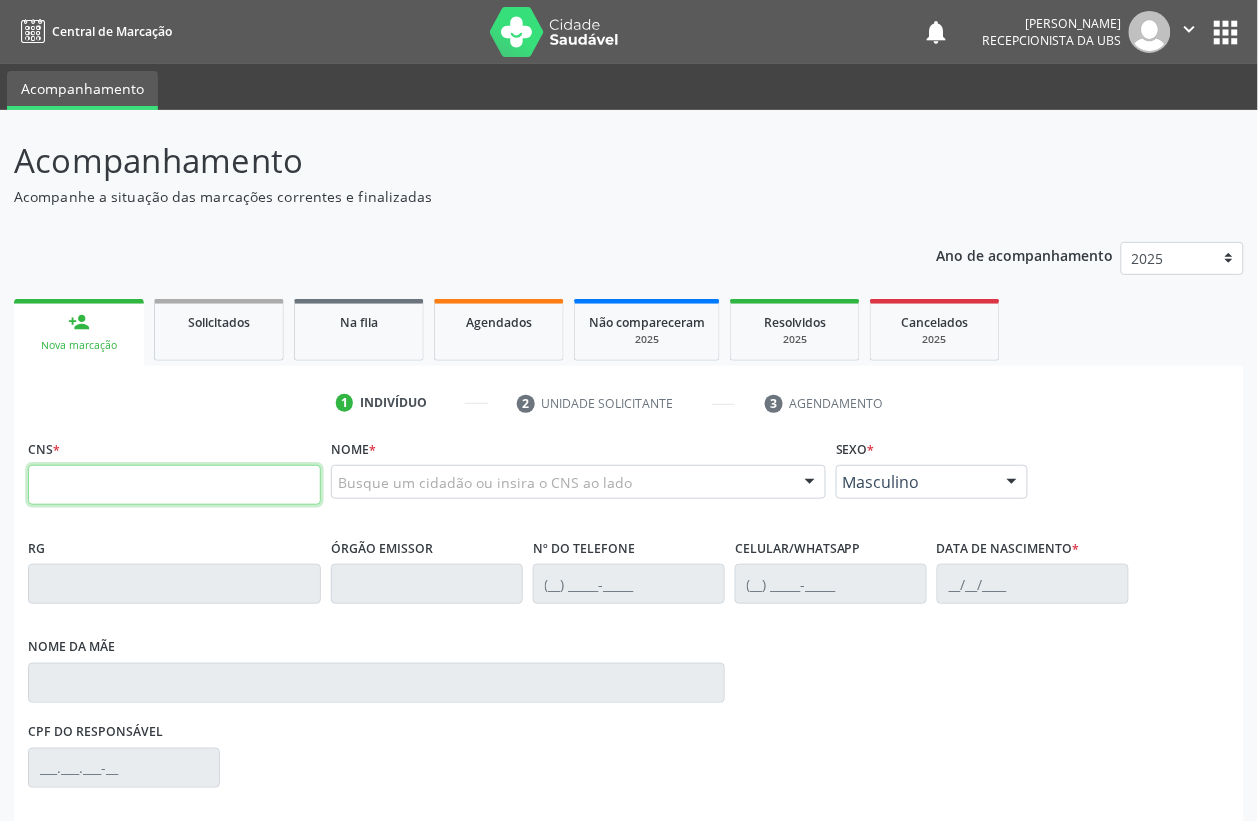 click at bounding box center [174, 485] 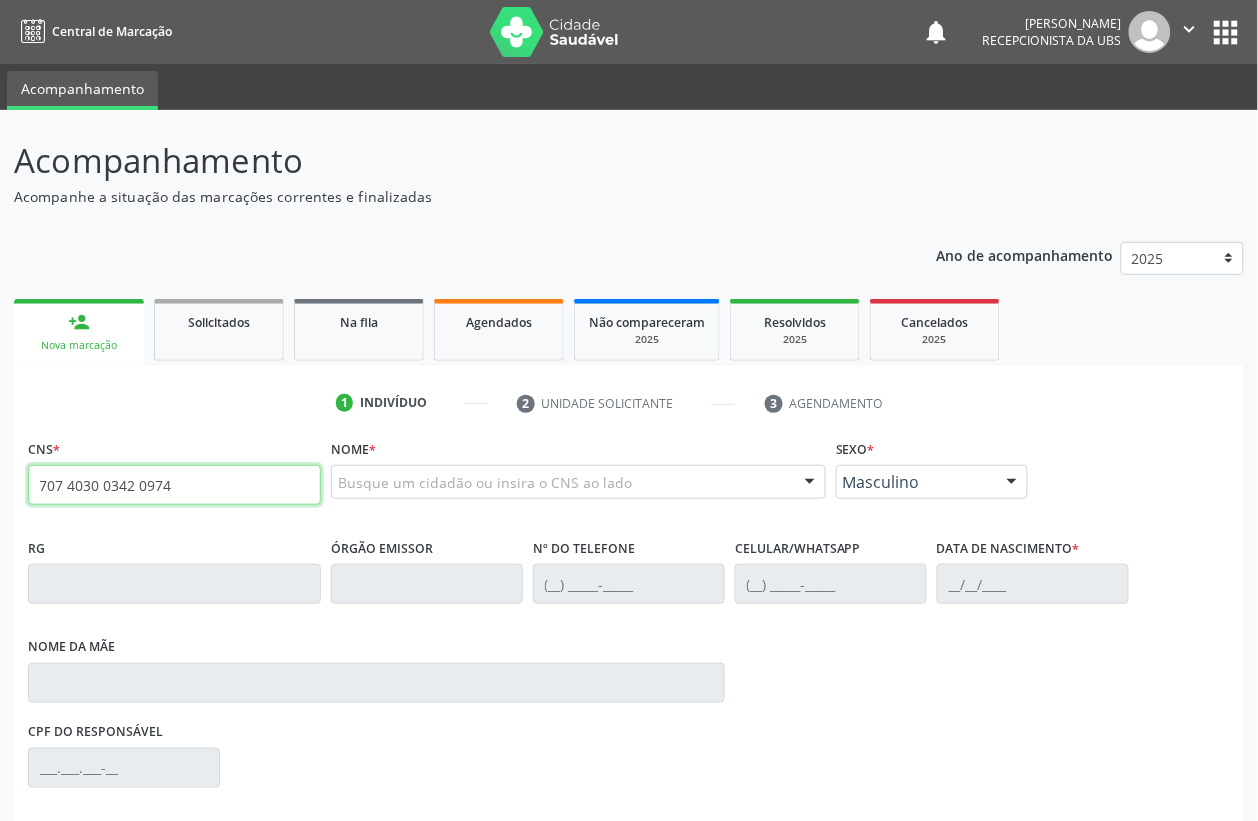 type on "707 4030 0342 0974" 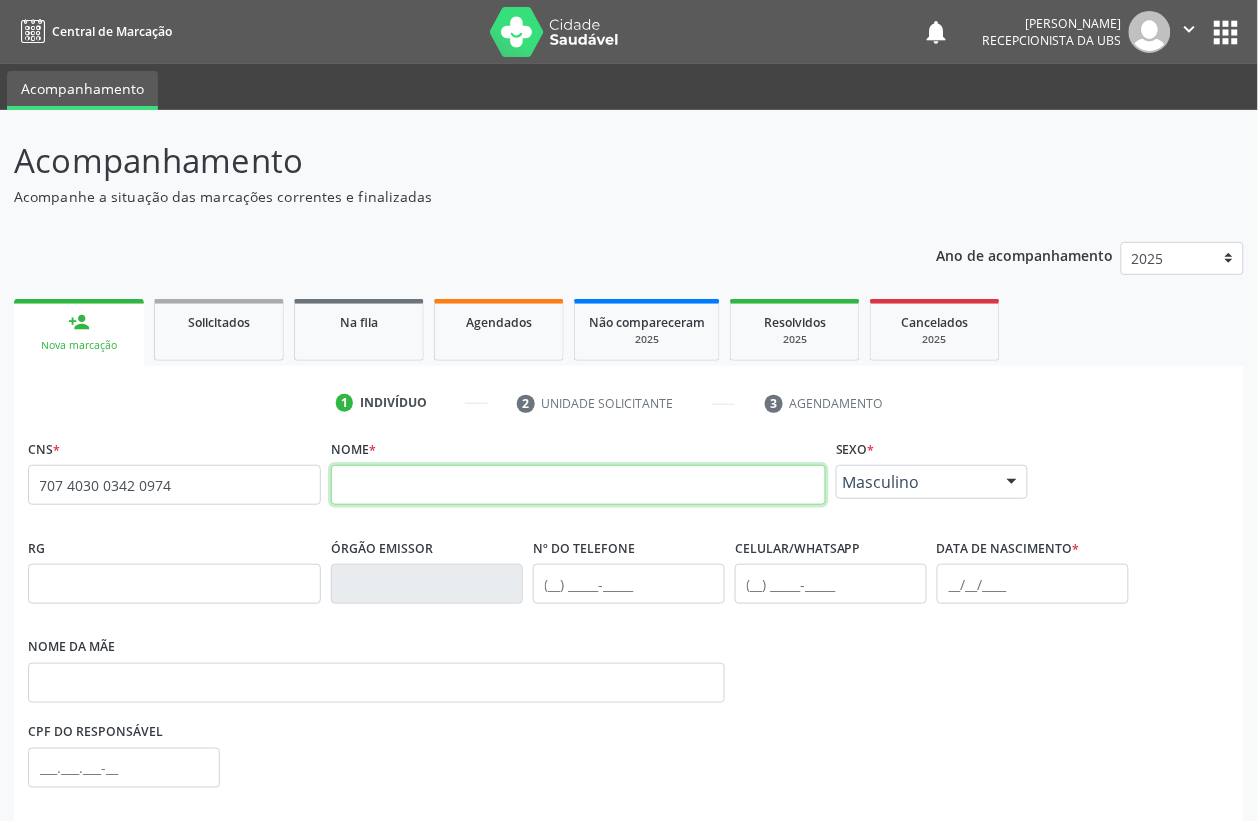 click at bounding box center [578, 485] 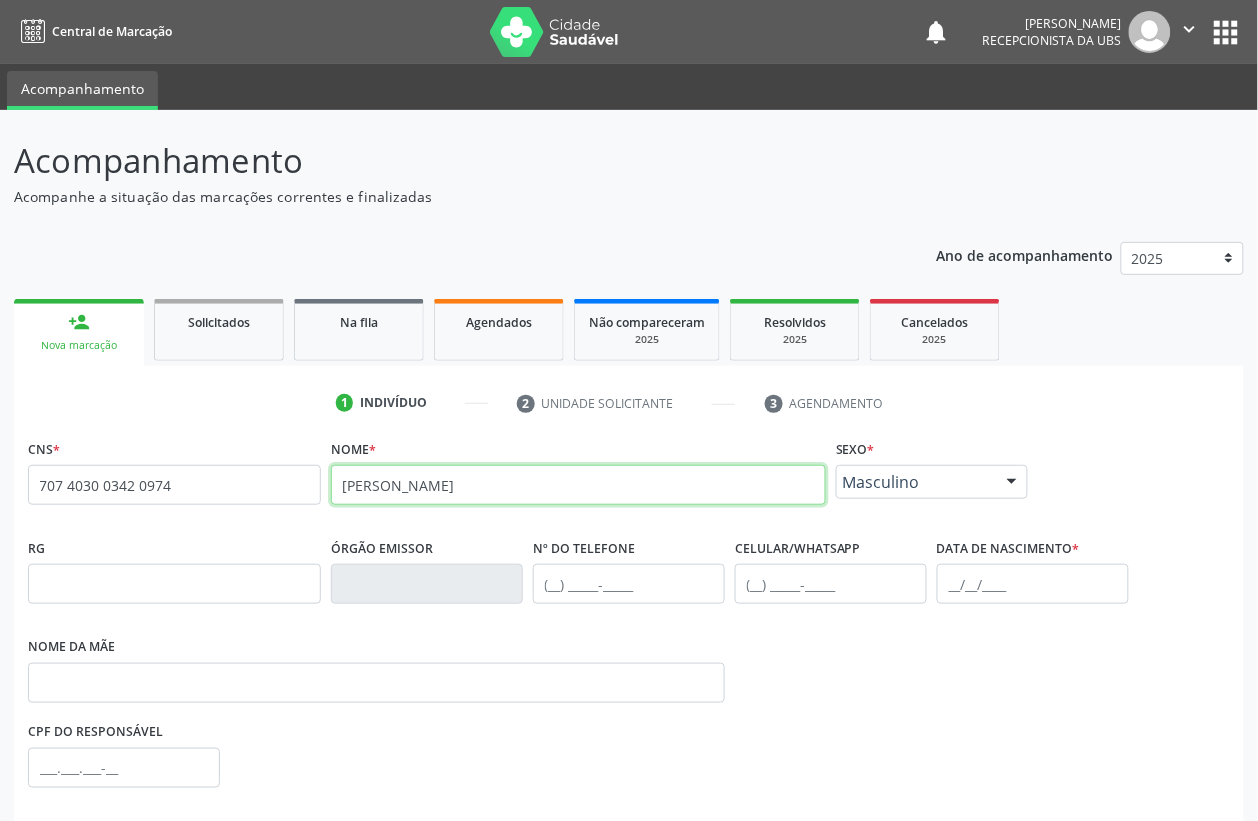 type on "RAFAEL AMERICO DA SILVA" 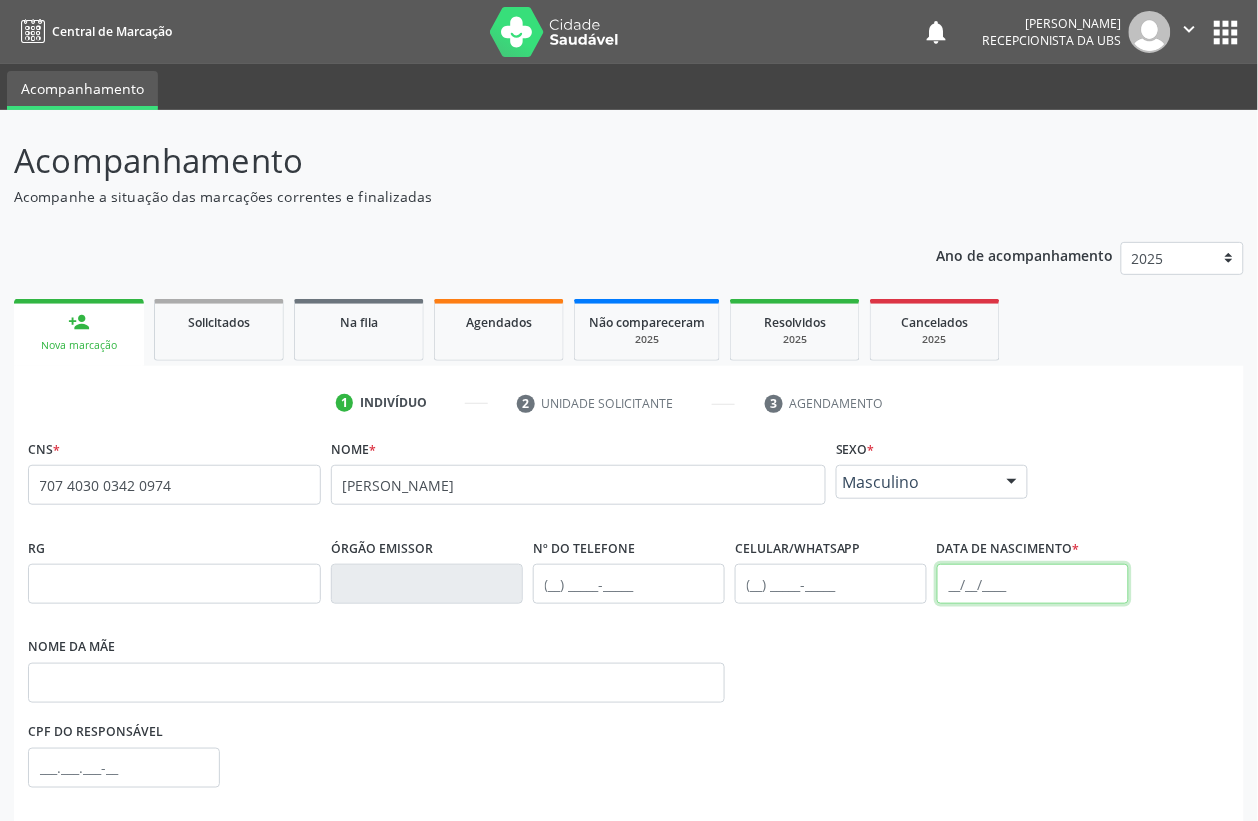 click at bounding box center [1033, 584] 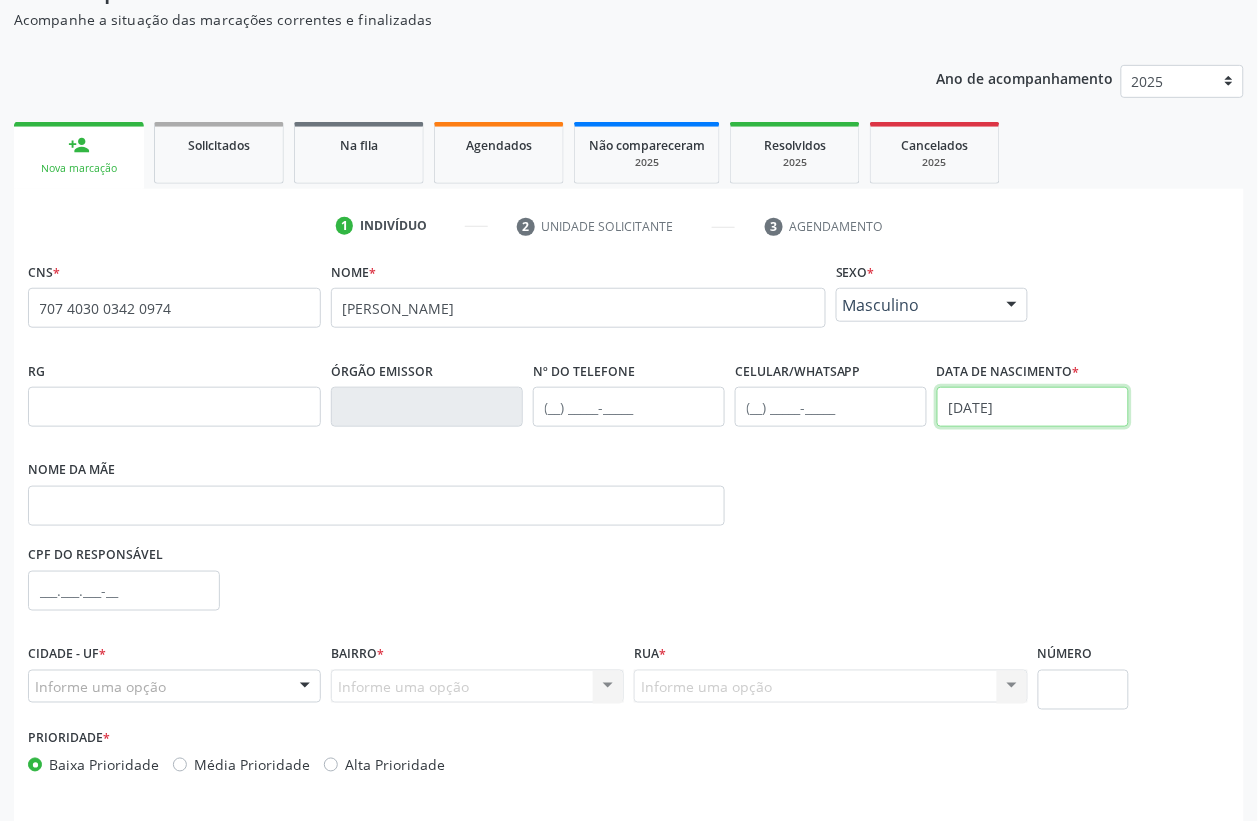 scroll, scrollTop: 248, scrollLeft: 0, axis: vertical 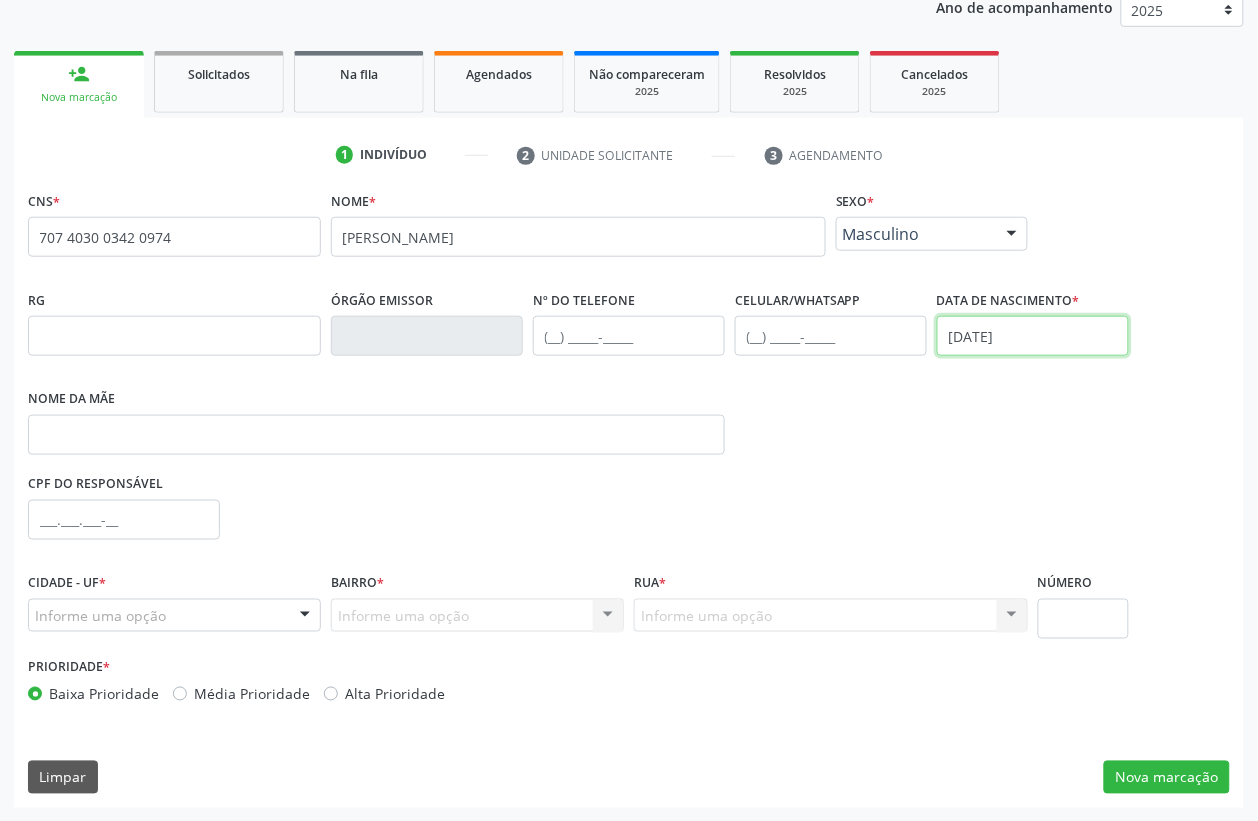 type on "17/12/1988" 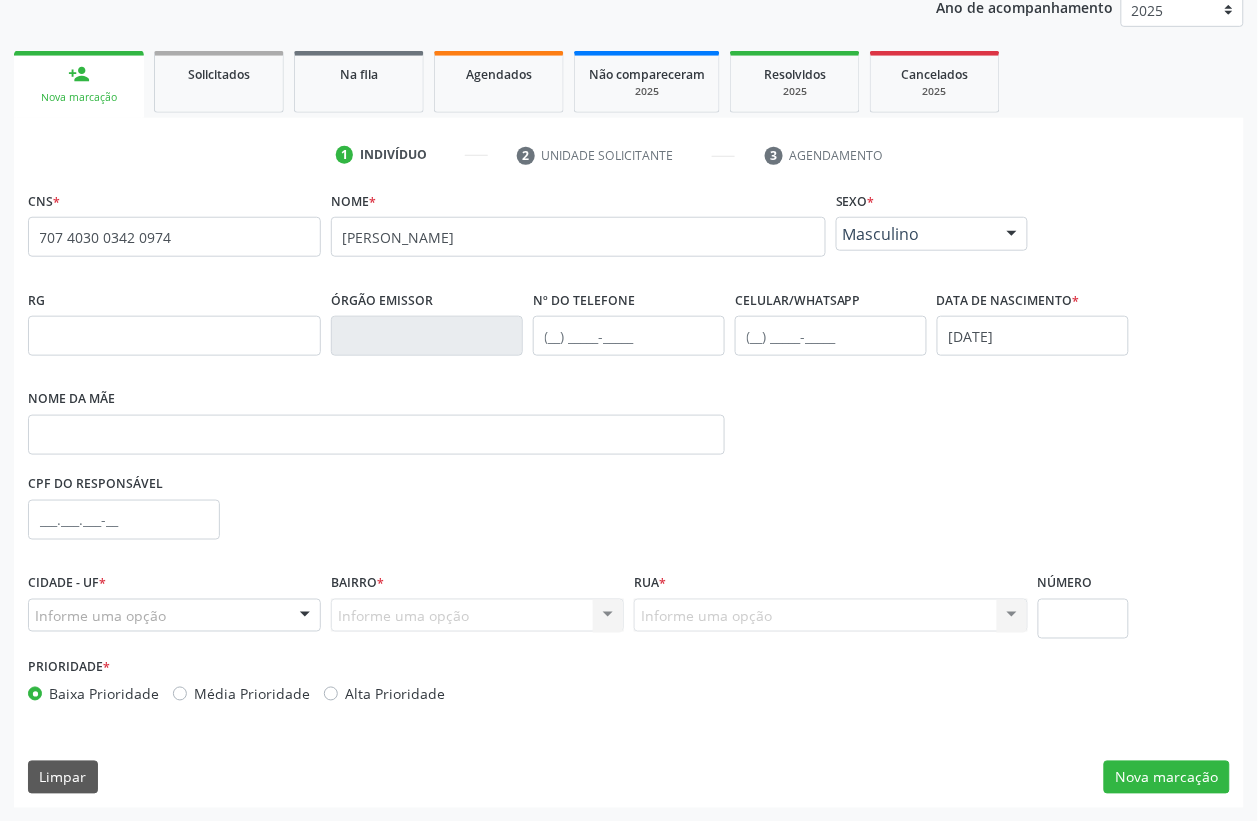 click at bounding box center (35, 626) 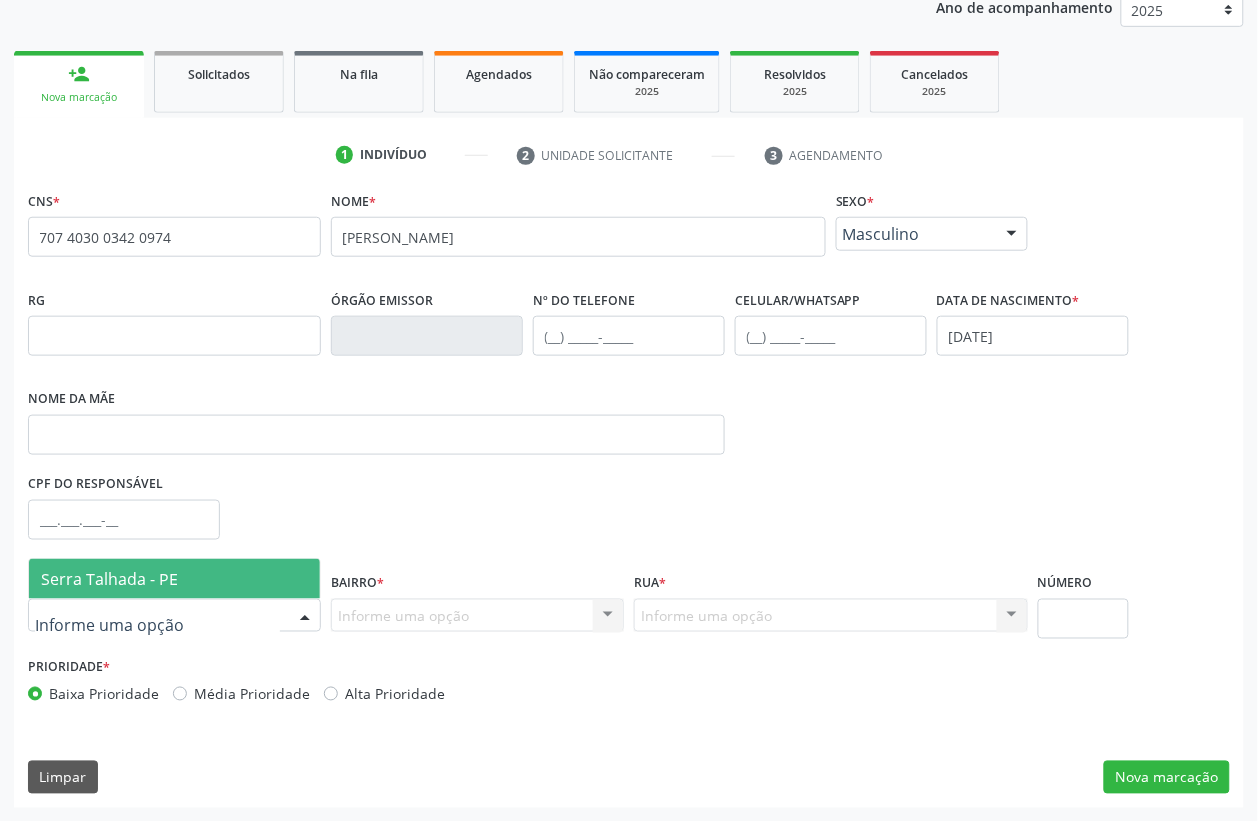 click on "Serra Talhada - PE" at bounding box center (109, 579) 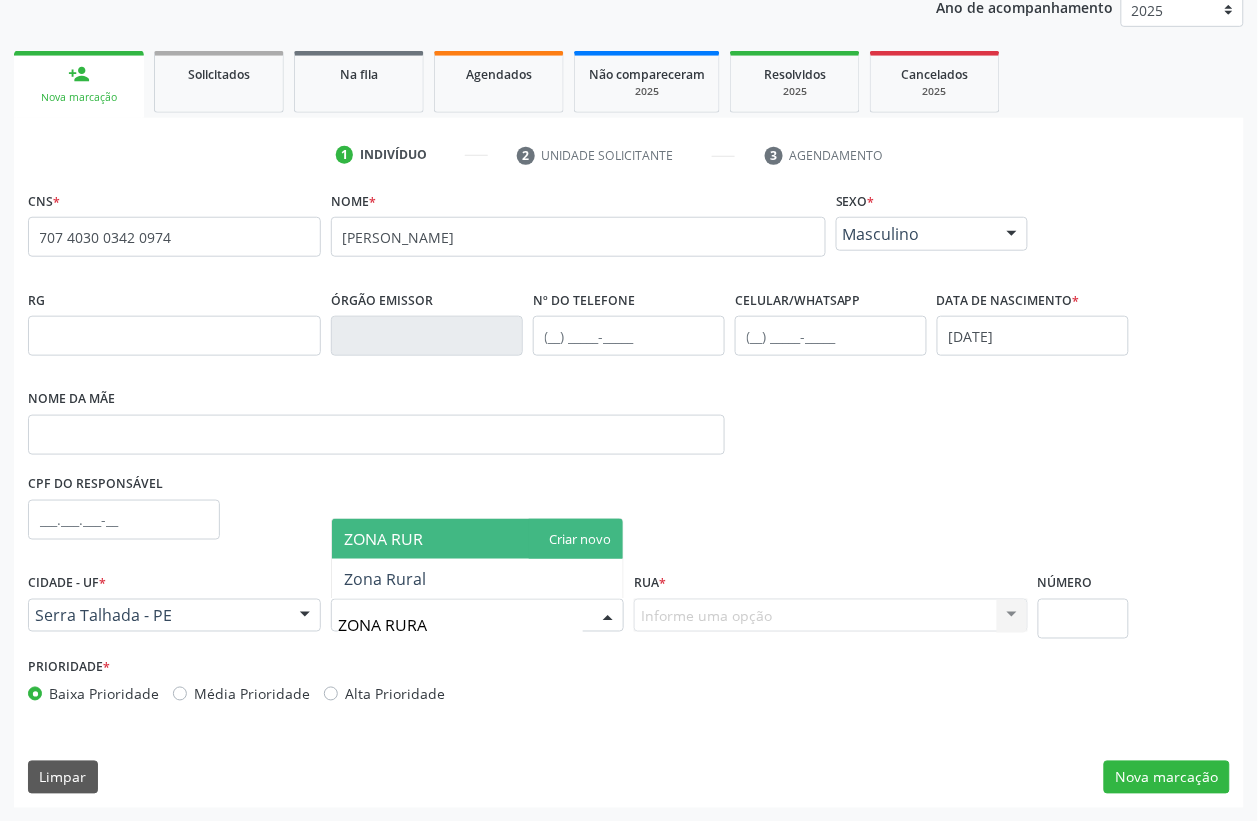 type on "ZONA RURAL" 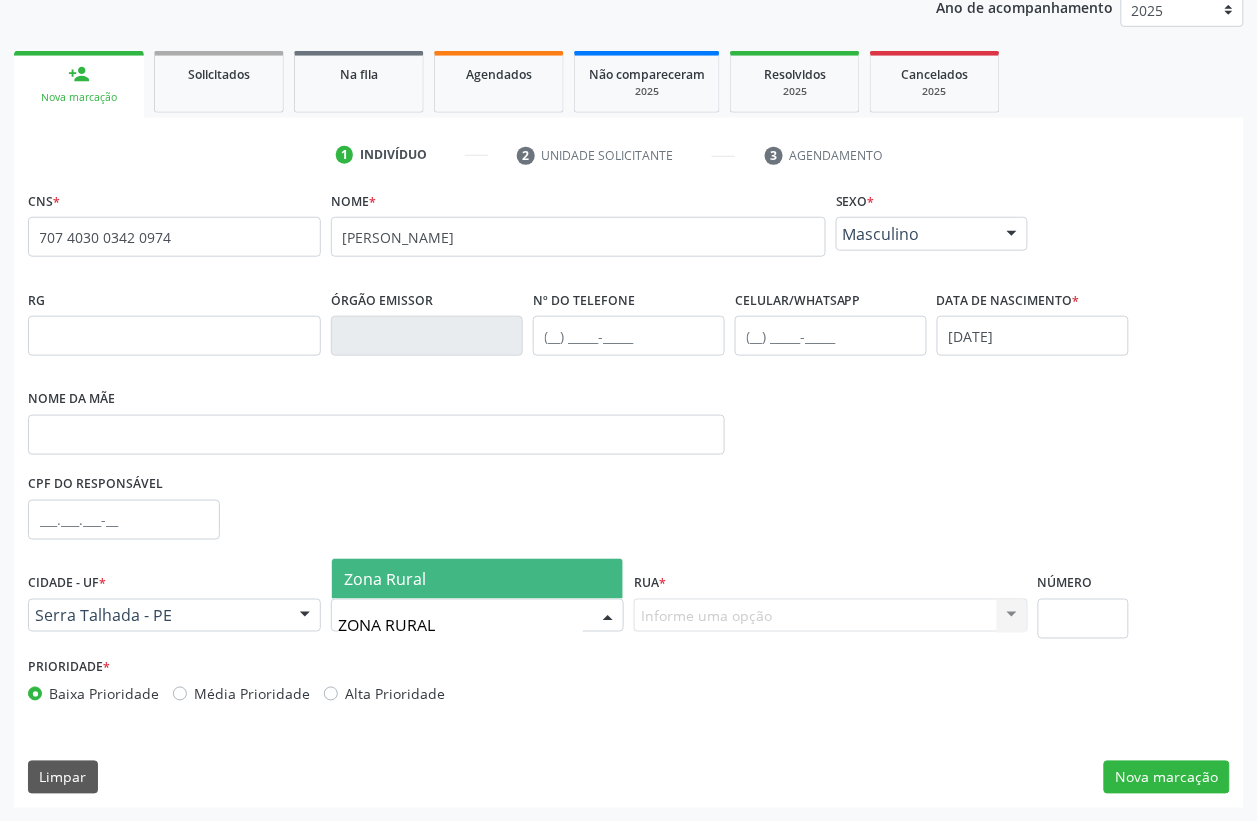 click on "Zona Rural" at bounding box center [477, 579] 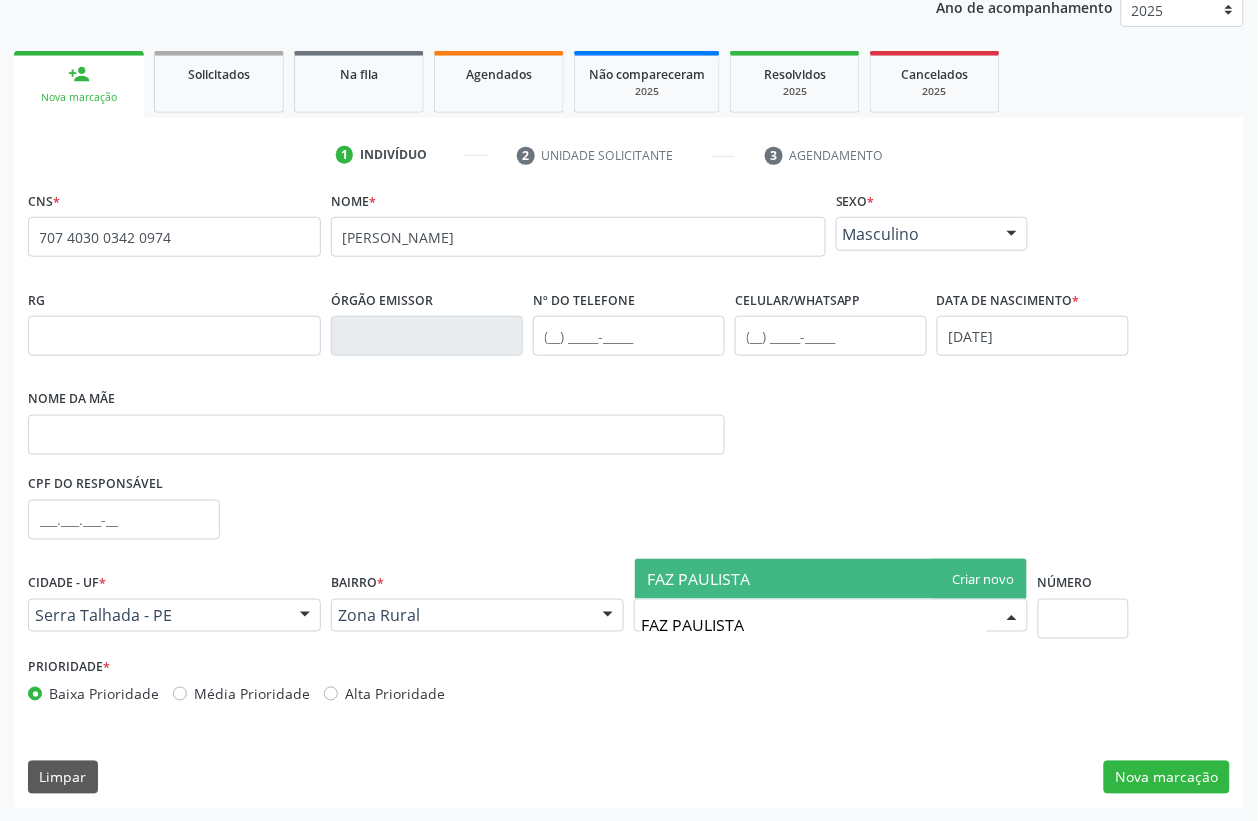 type on "FAZ PAULISTA" 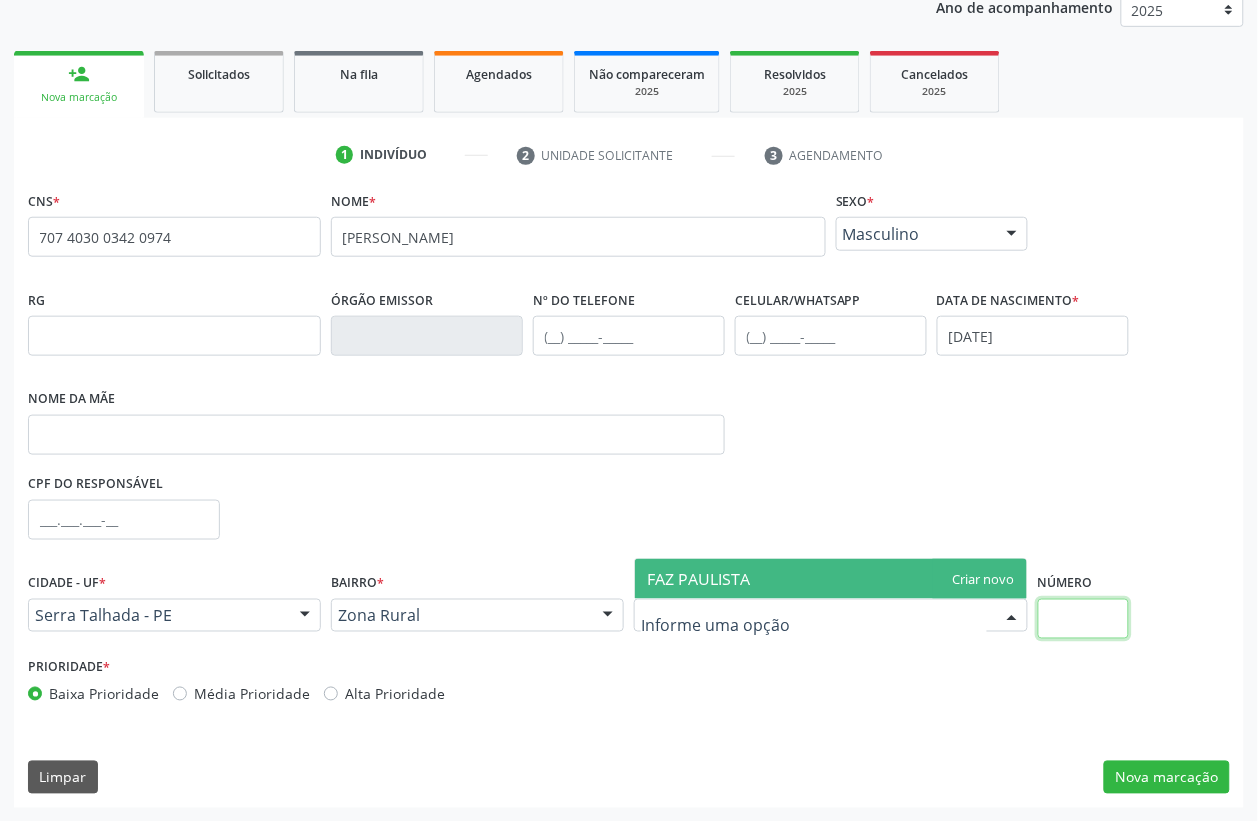 click at bounding box center (1083, 619) 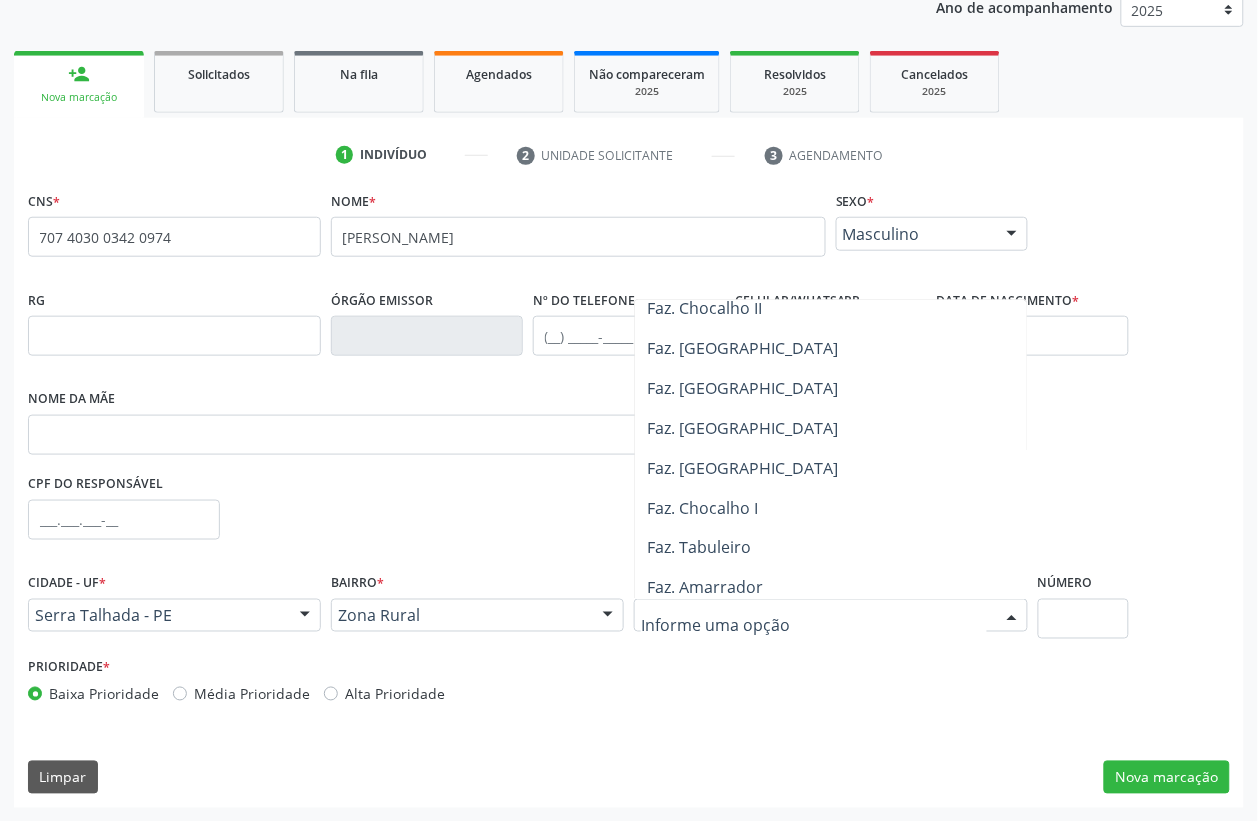scroll, scrollTop: 625, scrollLeft: 0, axis: vertical 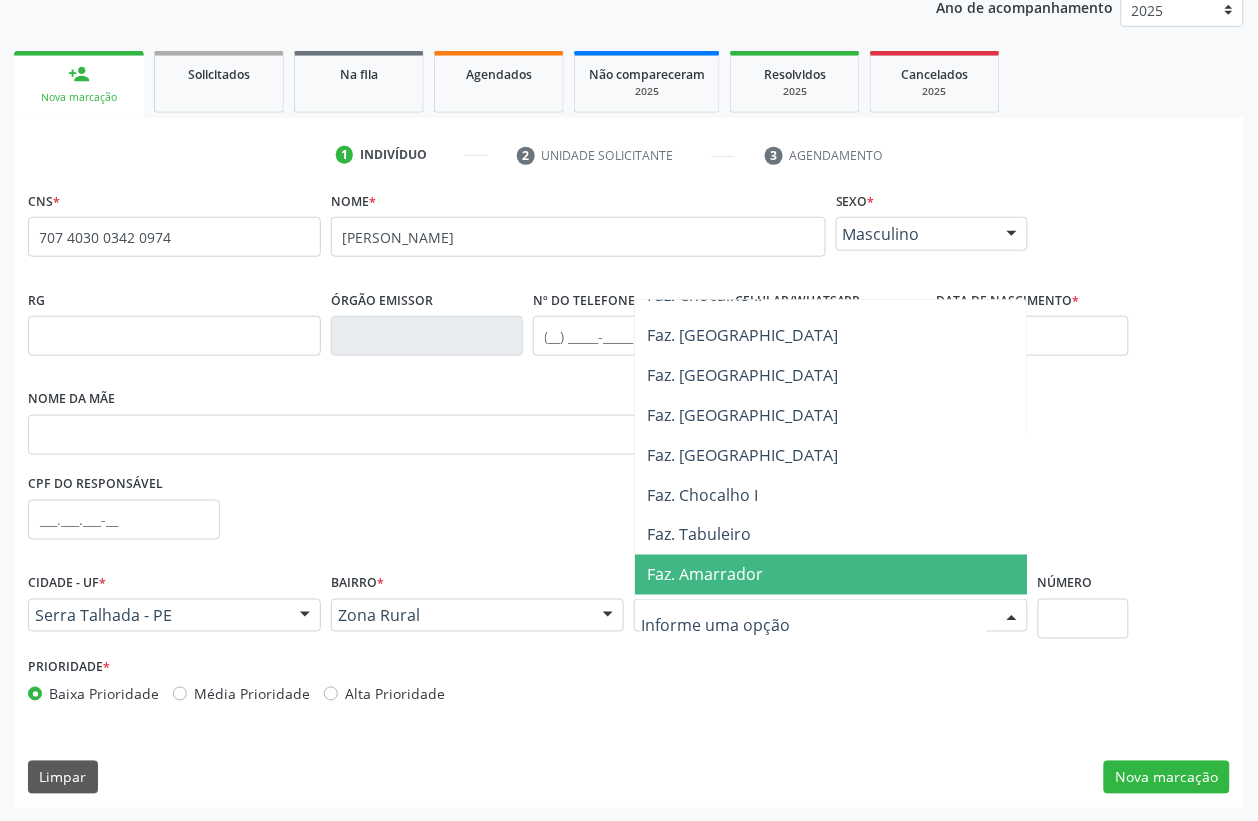 click on "Rua
*
Faz. Cachoeira II   Faz. Granja   Faz. Salgadinho   Faz. Aldeota   Faz. Patos   Faz. Salgadinho II   Faz. Pedra Partida   Faz. Olho D´água   Faz. Malhada da Areia   Faz. Poço do Serrote / Ingazeira   Faz. Poço do Serrote II   Faz. Várzea da Madeira   Faz. Xique-Xique   Faz. Poço da Ilha   Assentamento Barra do Exu   Faz. Chocalho II   Faz. Escadinha   Faz. Malhadinha   Faz. Barra do Malicio   Faz. Barroca   Faz. Chocalho I   Faz. Tabuleiro   Faz. Amarrador   Faz. Poldrinho   Faz. Lagoa do Arroz   Faz. Veneza   Faz. Cachoeirinha   Faz. Exu Velho   Faz. Barros   Faz. Macambira   Faz. Quixabinha   Faz. Invejado   Faz. Condado   Faz. Veludo Impueira   Faz. Santo Sé   Faz. Sedro   Faz. São Paulo   Faz. Caititú   Faz. Papagaio   Faz. Impueira   Faz. Firmiano   Faz. São José   Faz. Baixio Velho   Faz. Maxixeiro   Faz. Areias do Maliço   Faz. Morcego   Faz. Pitombeira   Faz. Morada Nova   Faz. Cacimba do Meio   Faz. Caiçara   Faz. Serragem   Faz. Saco Velho" at bounding box center [831, 610] 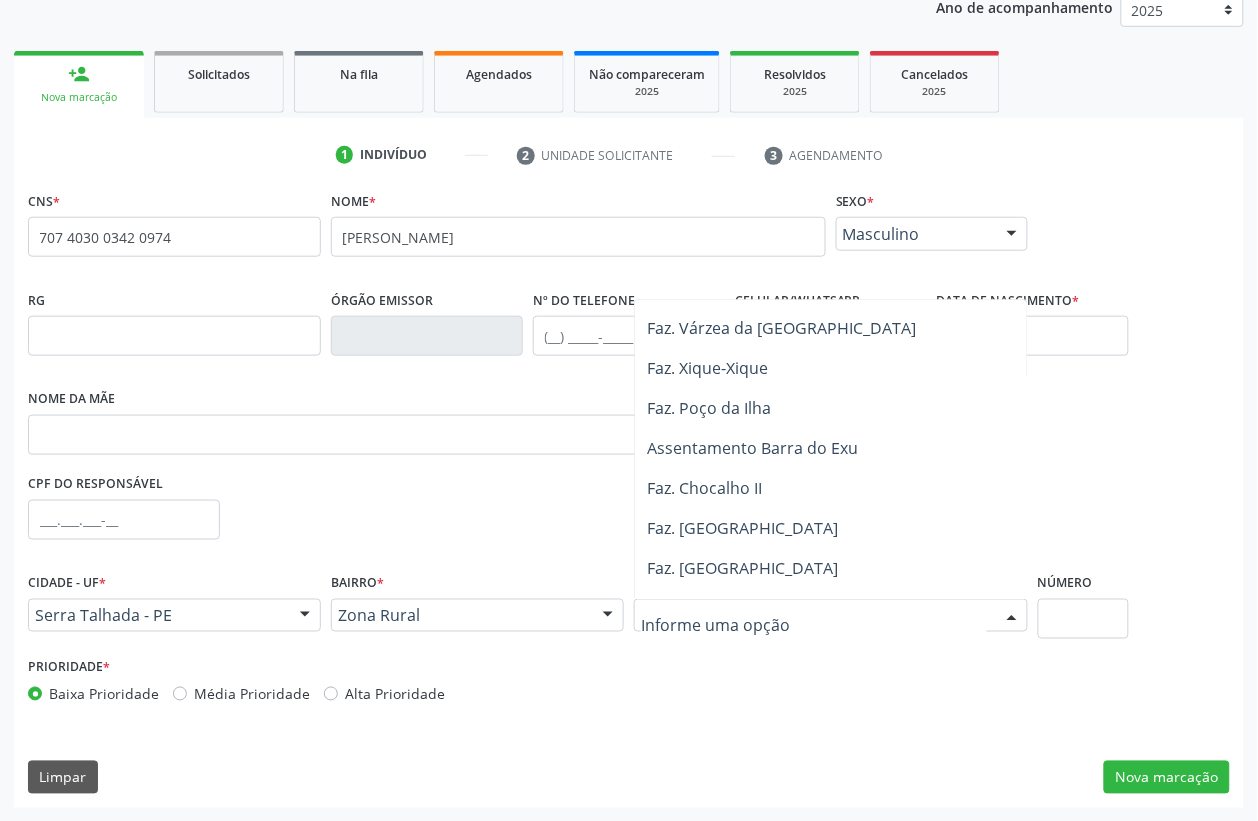 scroll, scrollTop: 0, scrollLeft: 0, axis: both 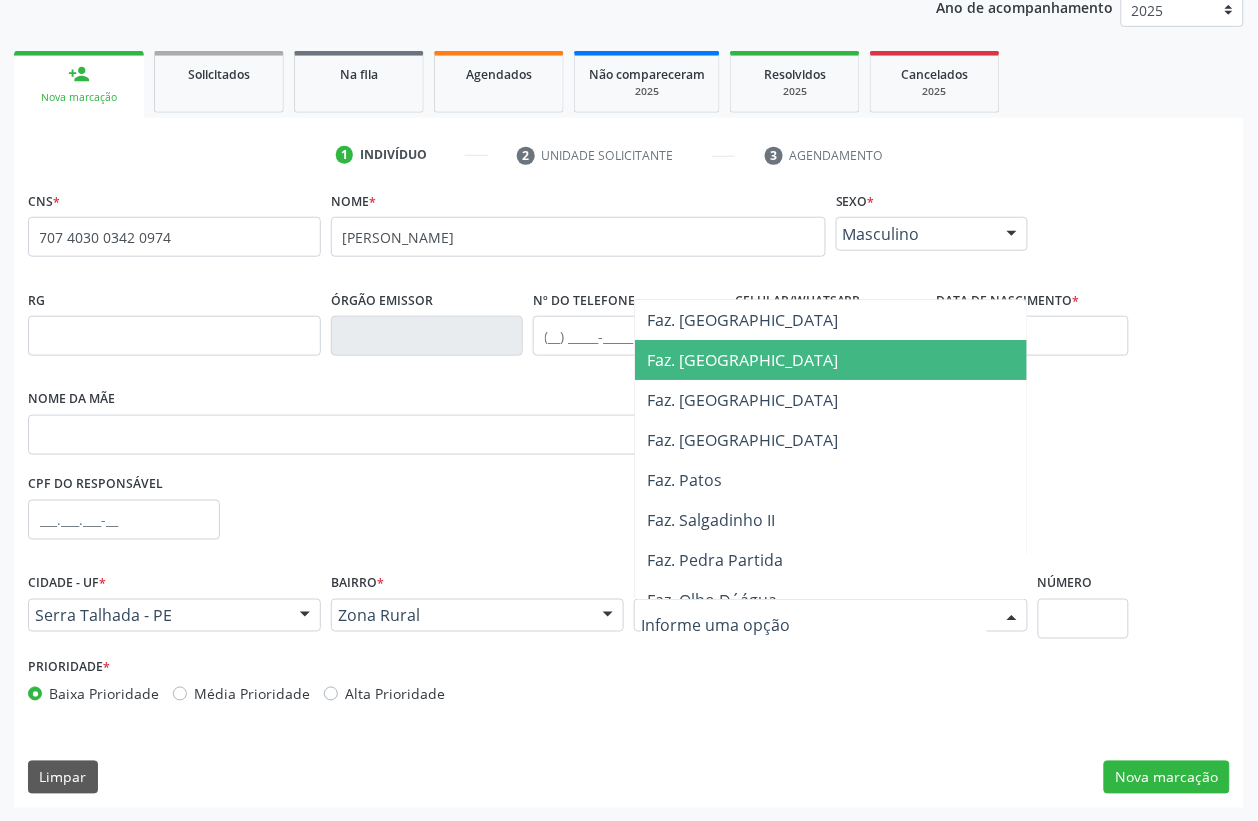 click on "Faz. Granja" at bounding box center [851, 360] 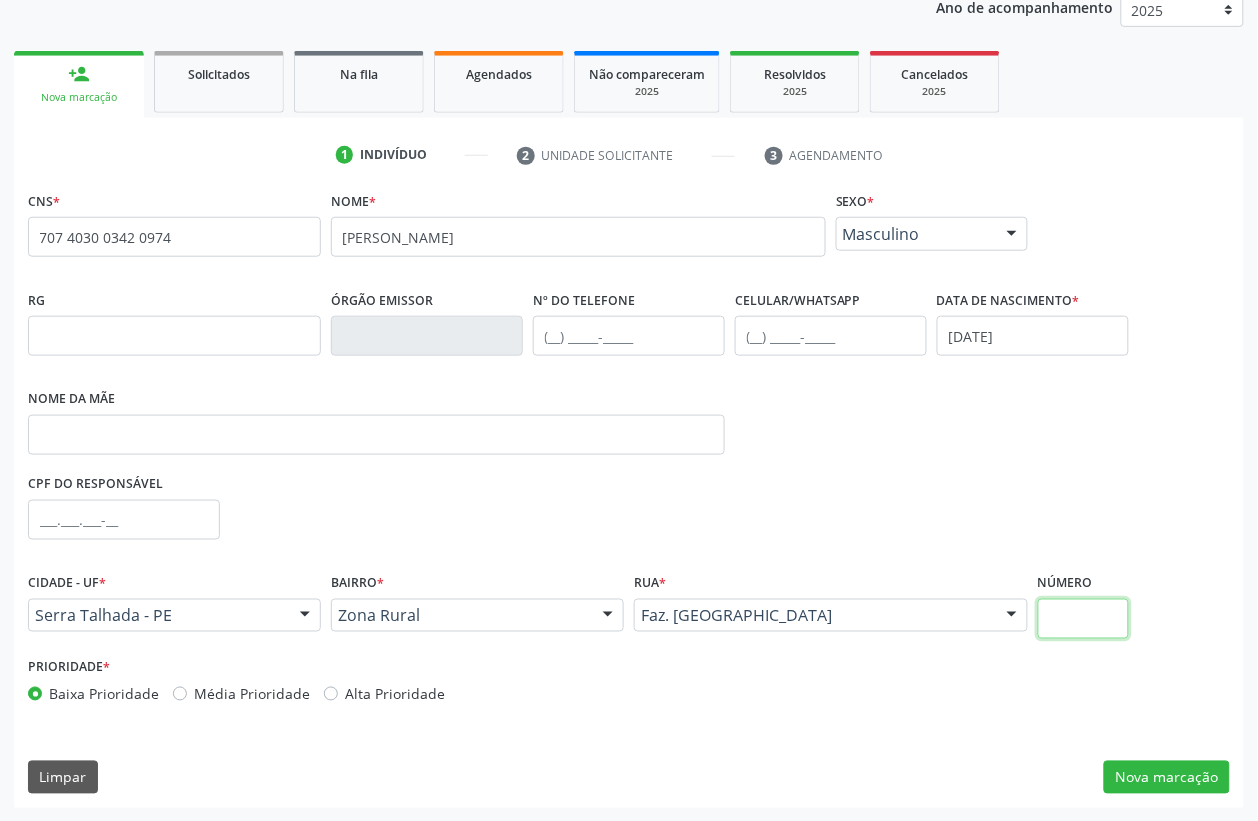click at bounding box center (1083, 619) 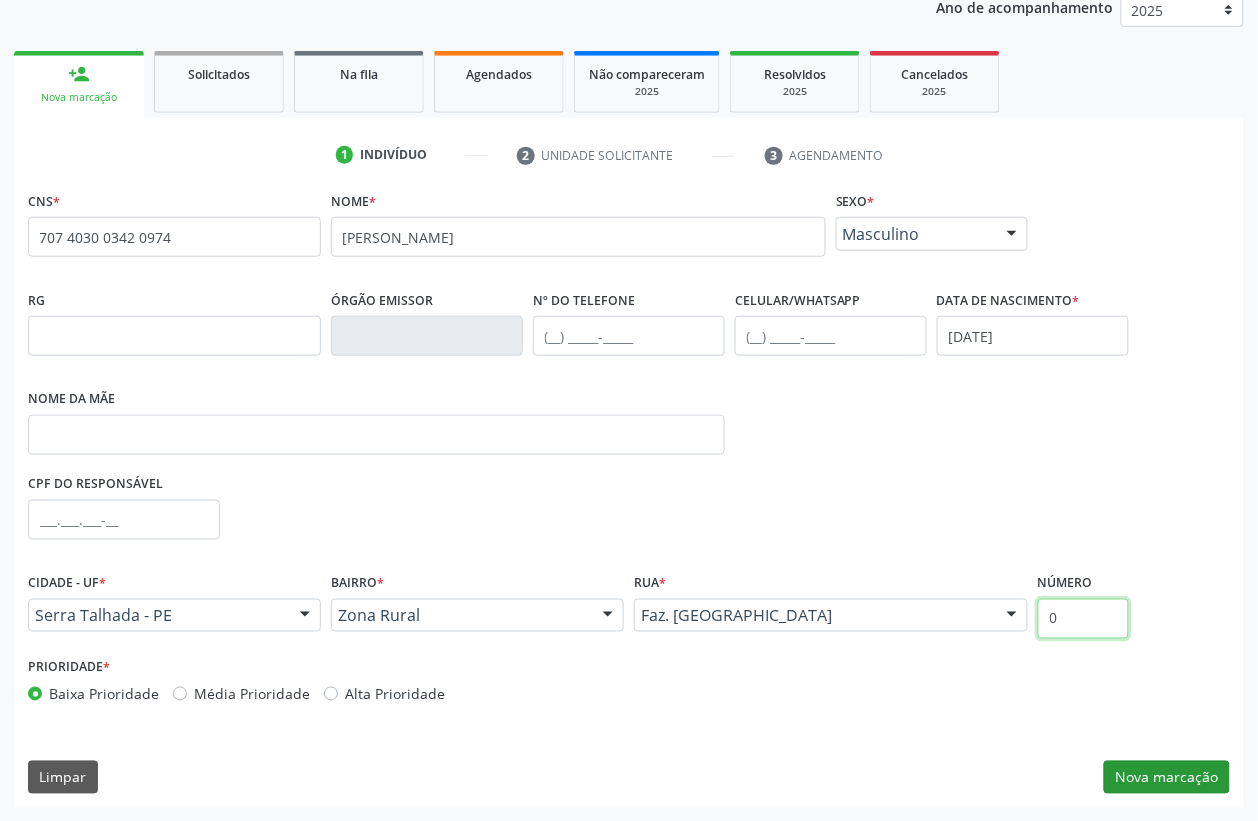 type on "0" 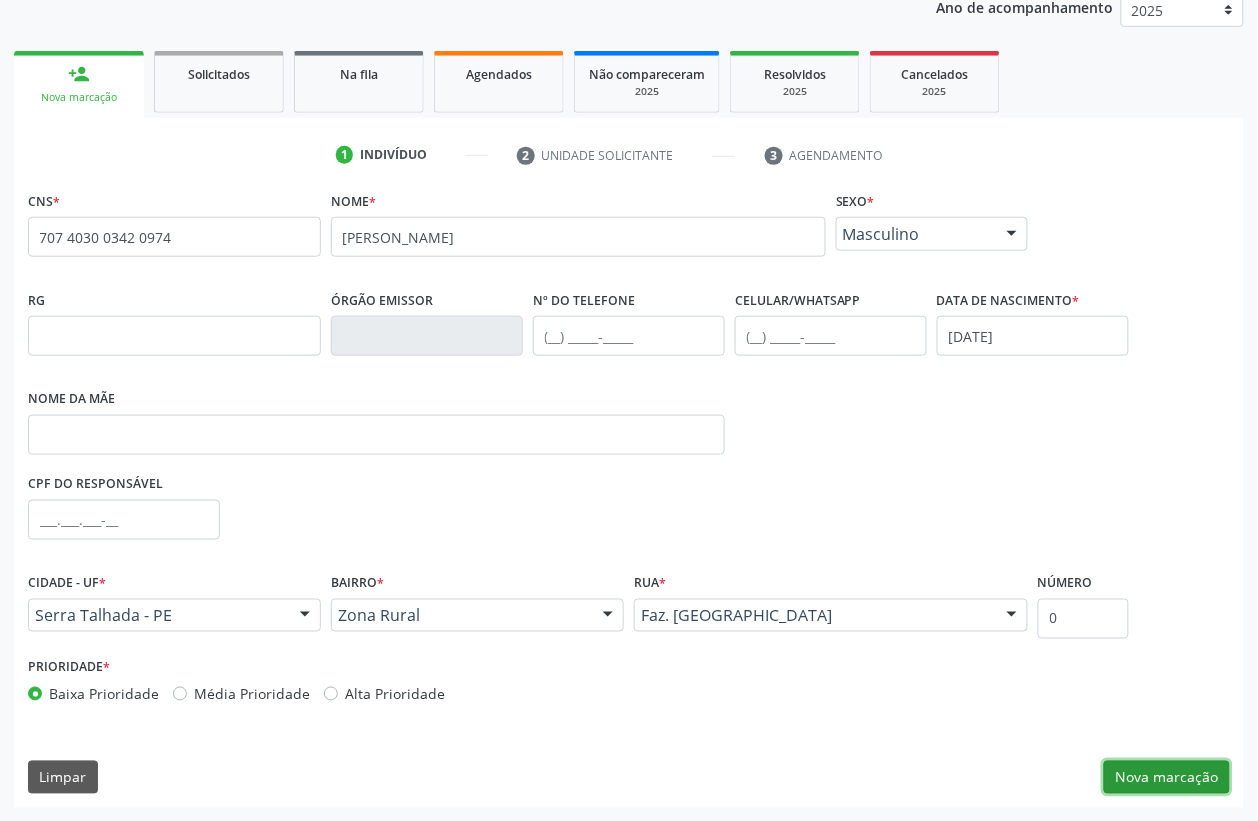 click on "Nova marcação" at bounding box center [1167, 778] 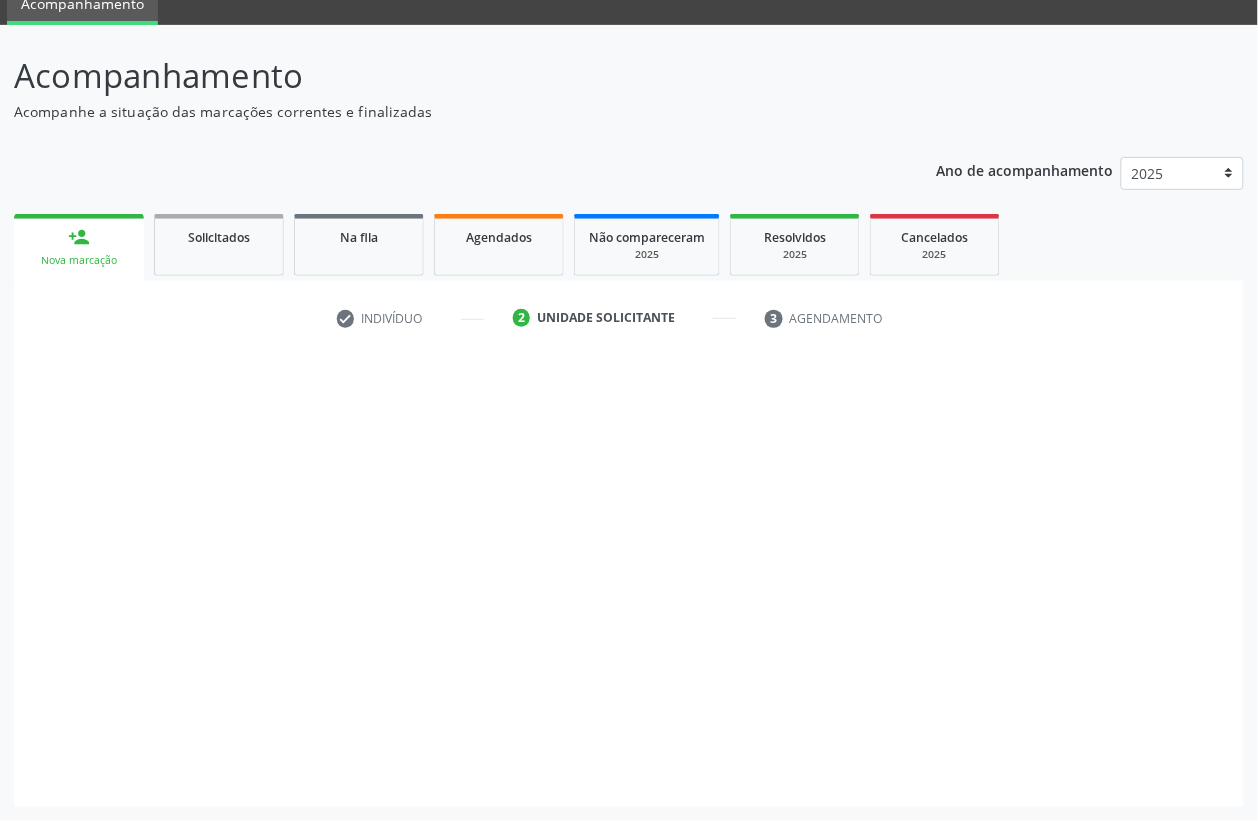 scroll, scrollTop: 85, scrollLeft: 0, axis: vertical 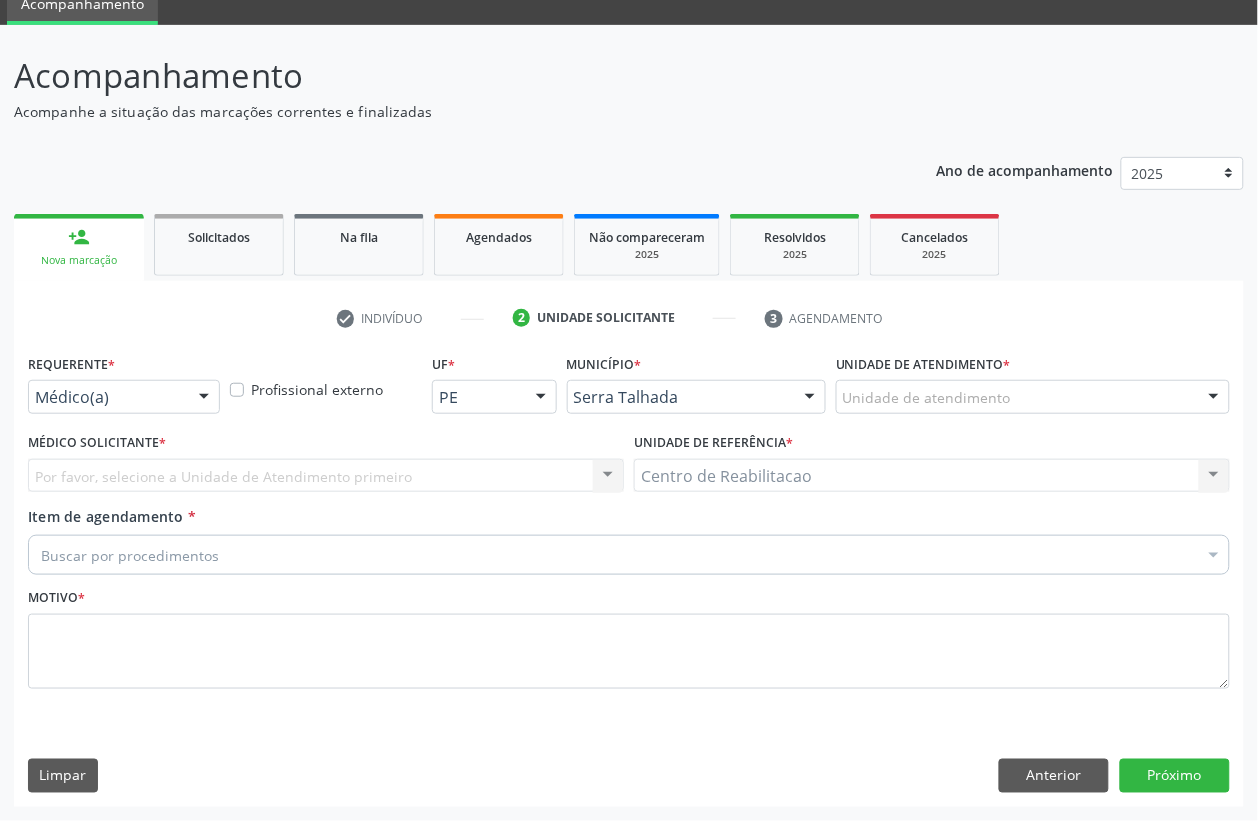 click at bounding box center (204, 398) 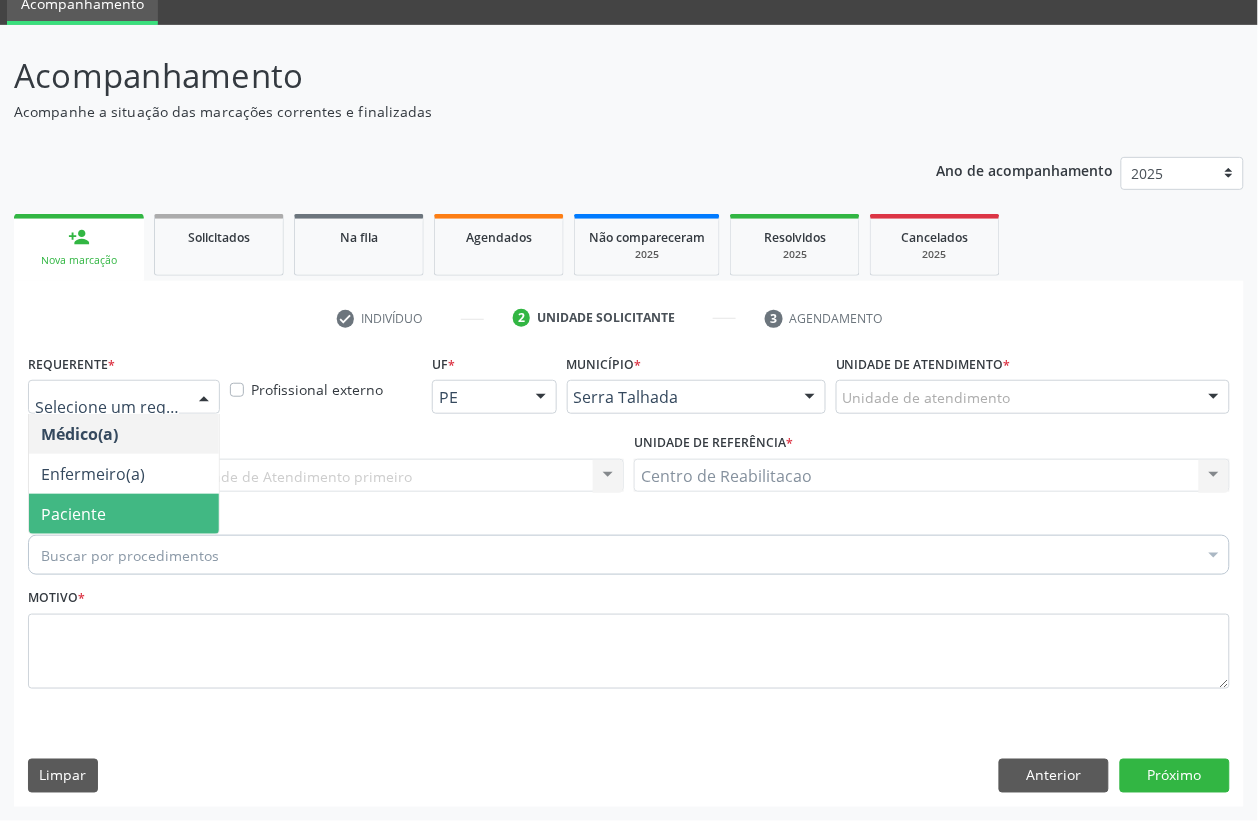 click on "Paciente" at bounding box center (73, 514) 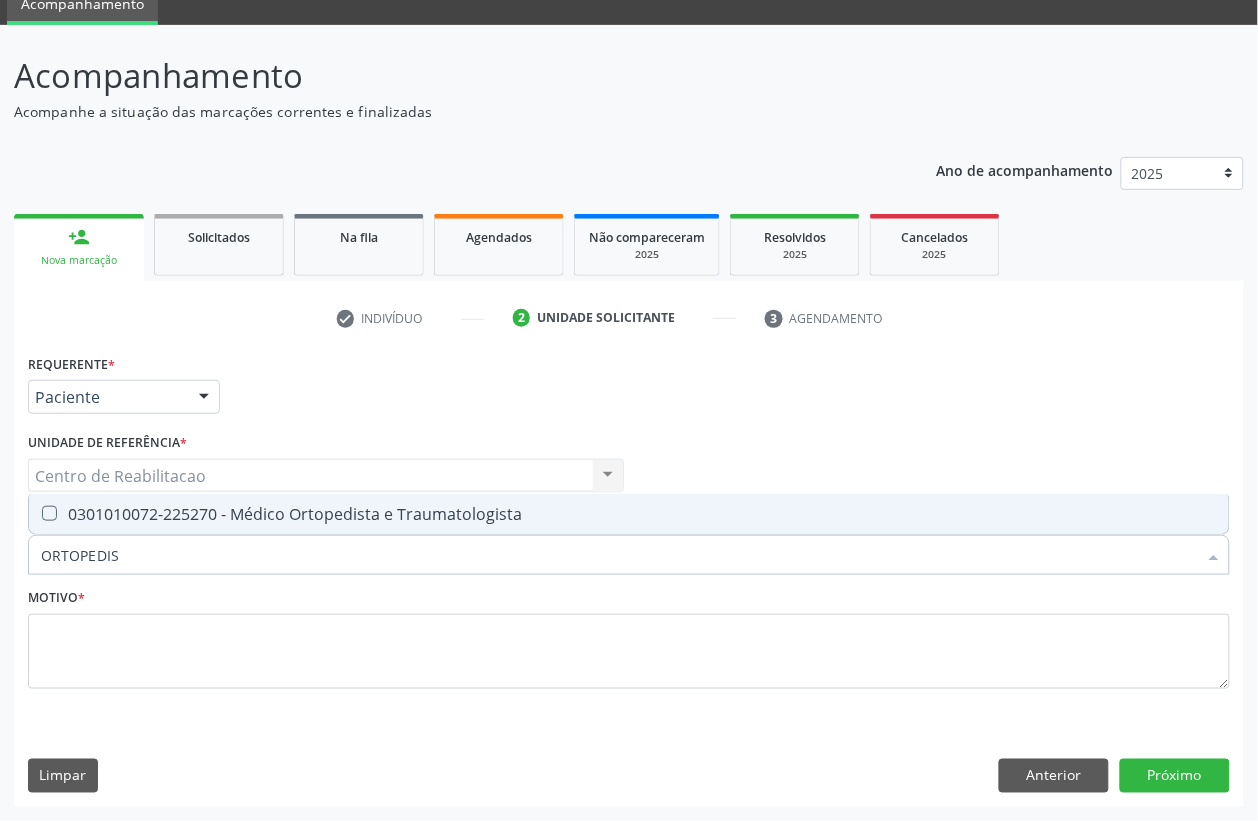 type on "ORTOPEDIST" 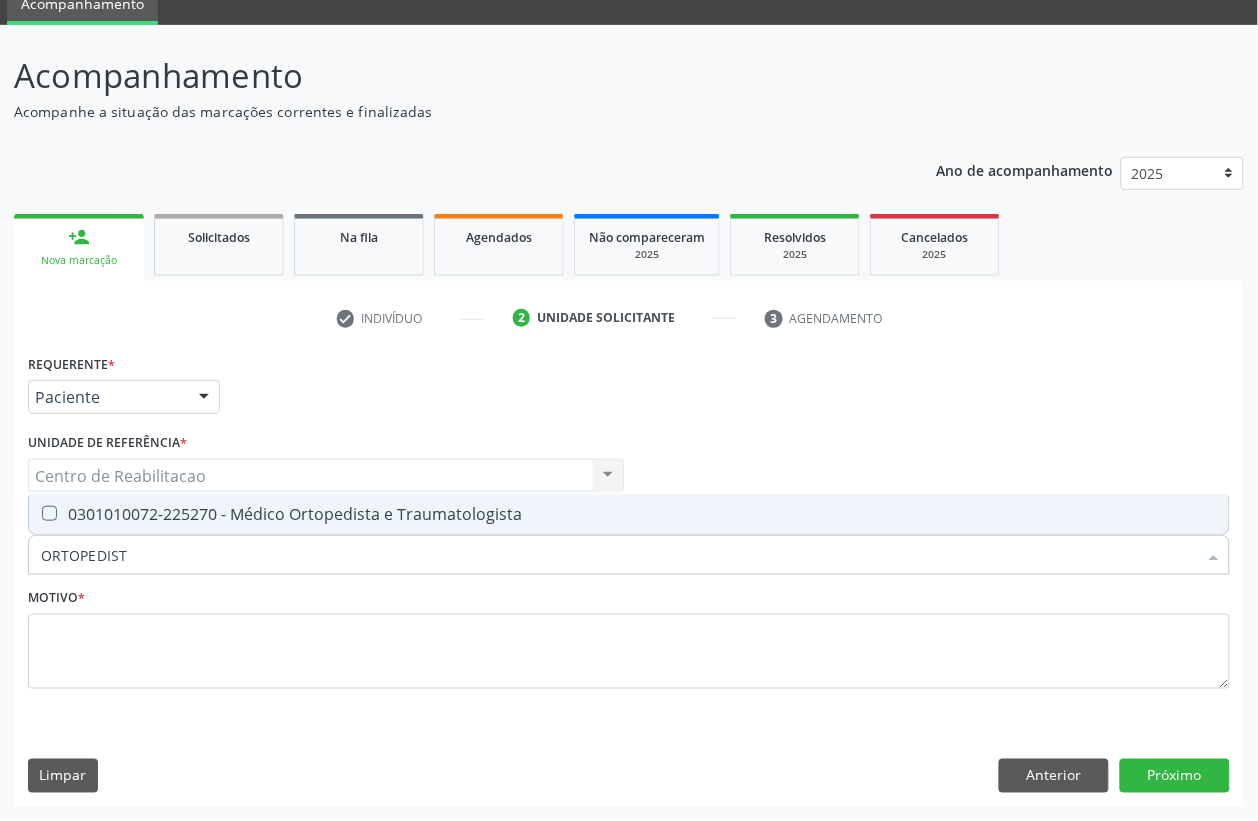 click on "0301010072-225270 - Médico Ortopedista e Traumatologista" at bounding box center (629, 514) 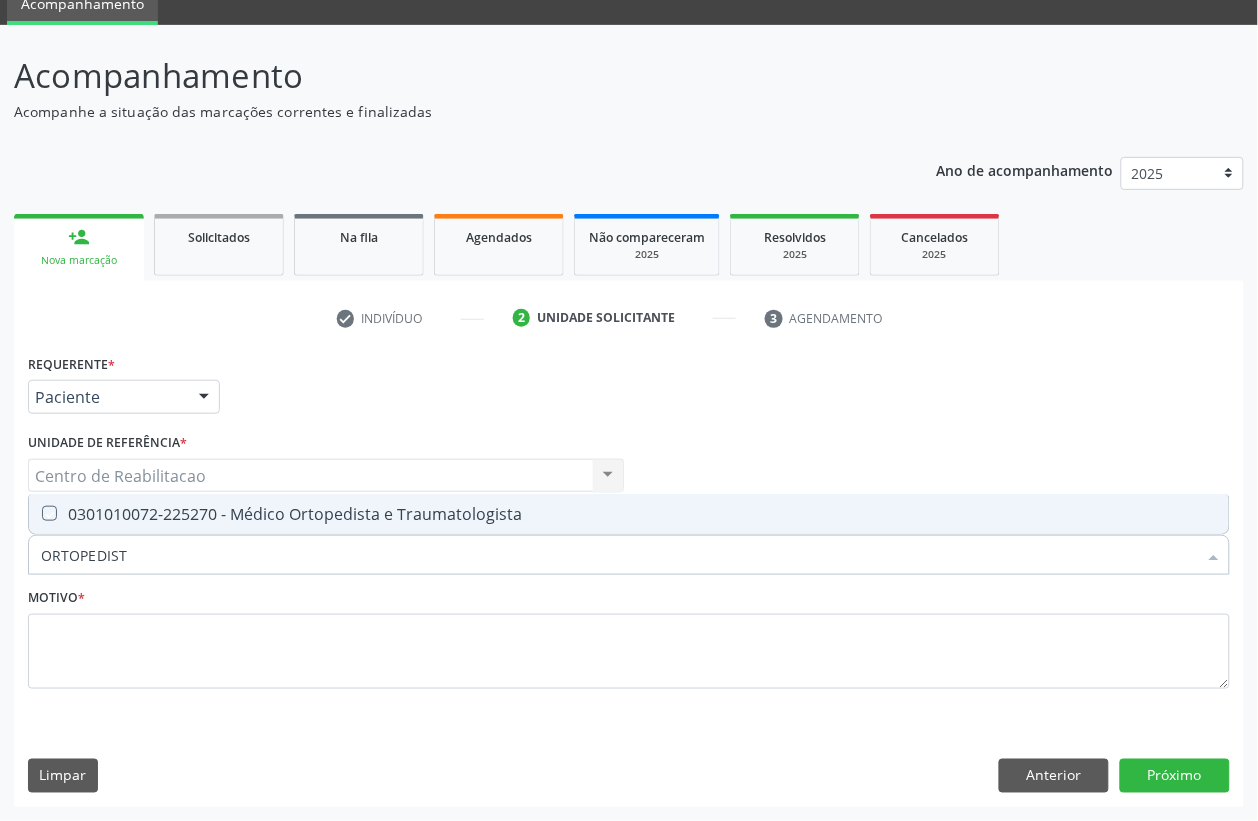 checkbox on "true" 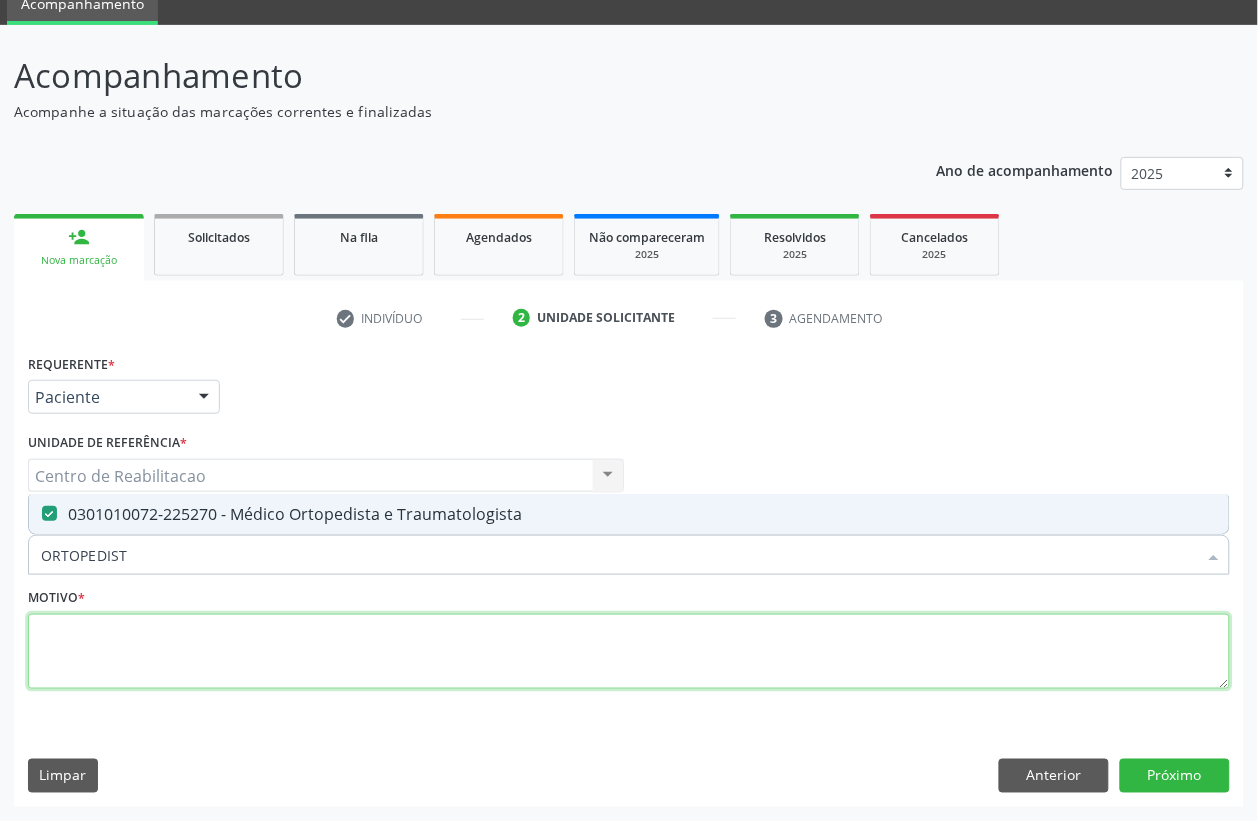 click at bounding box center [629, 652] 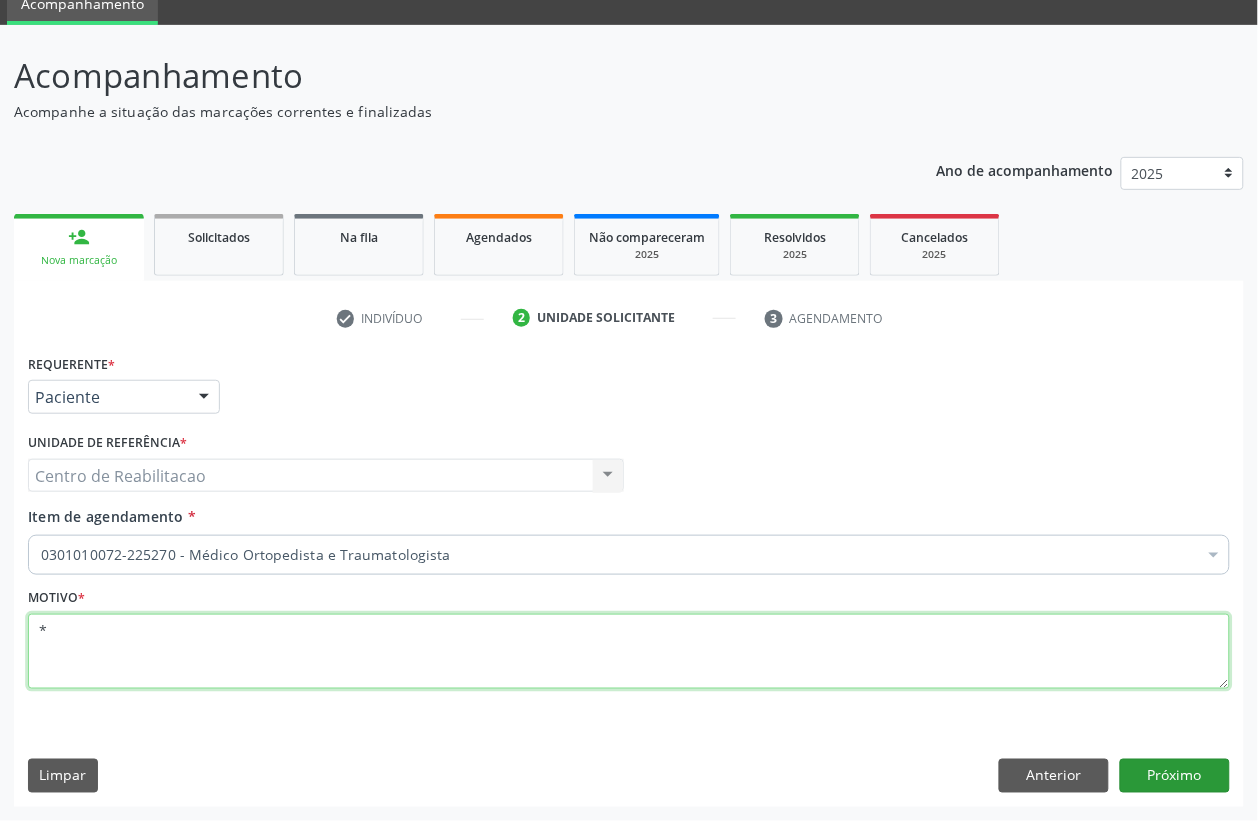 type on "*" 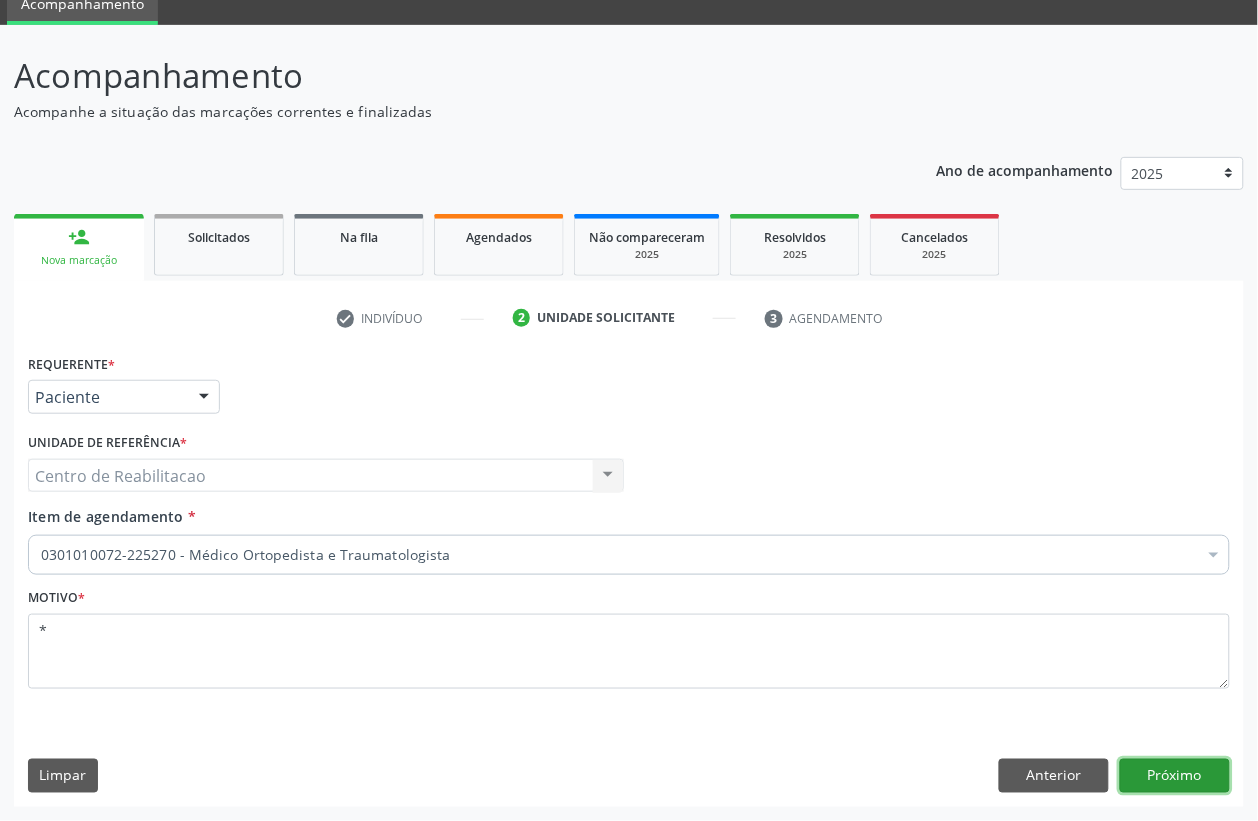 click on "Próximo" at bounding box center (1175, 776) 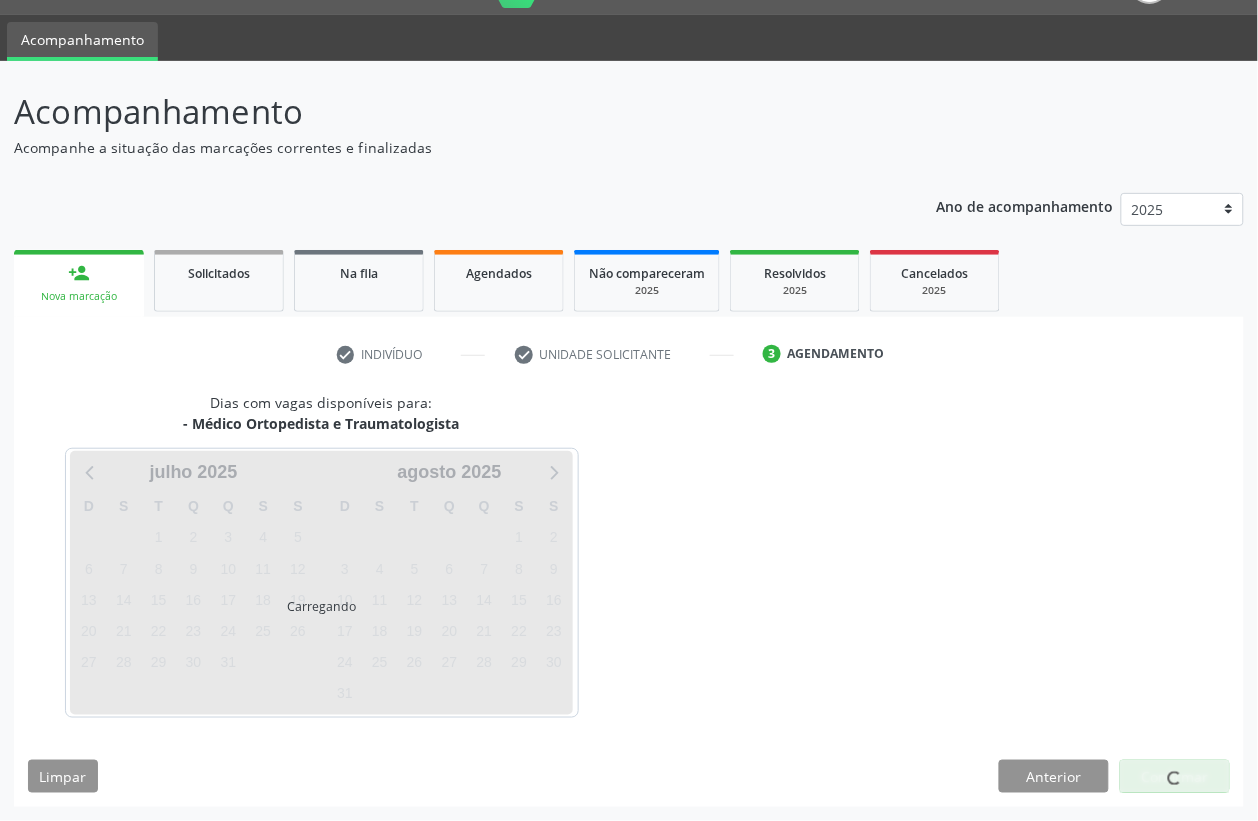 scroll, scrollTop: 50, scrollLeft: 0, axis: vertical 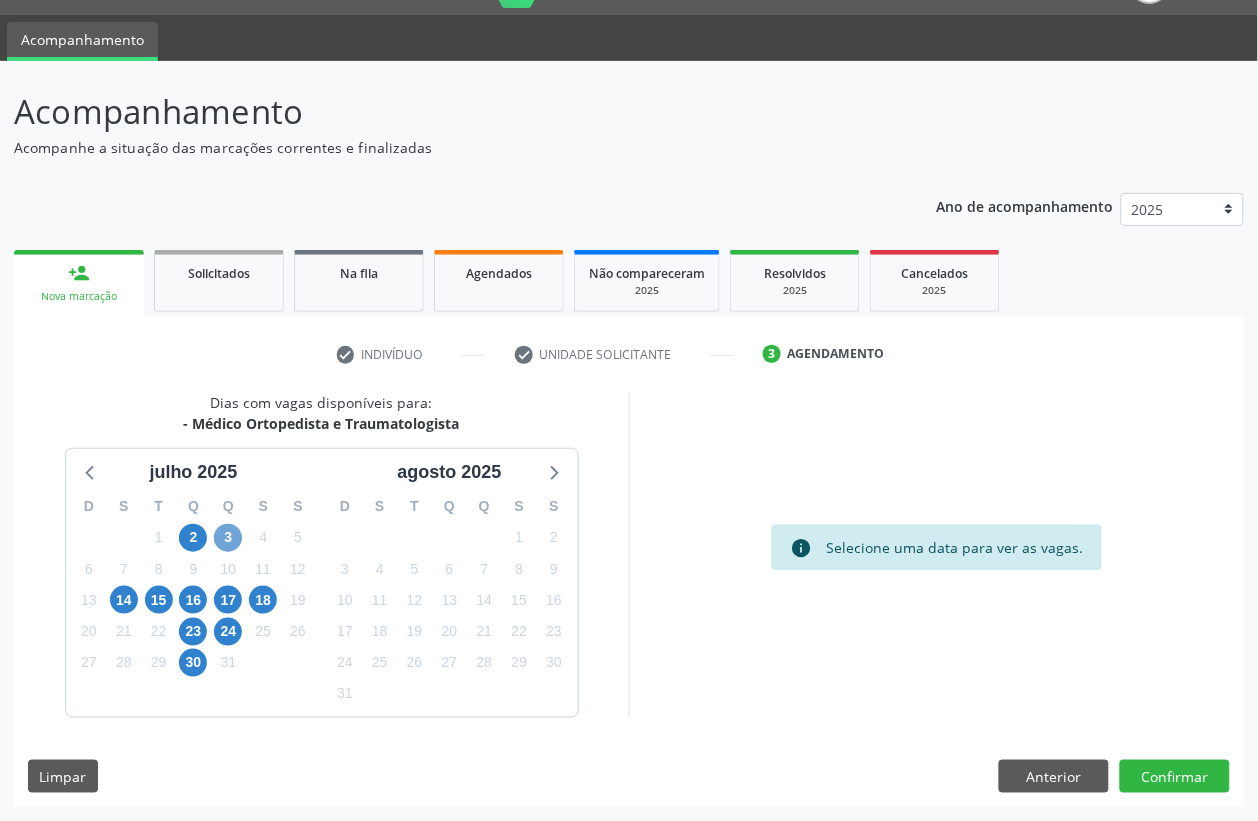 click on "3" at bounding box center [228, 538] 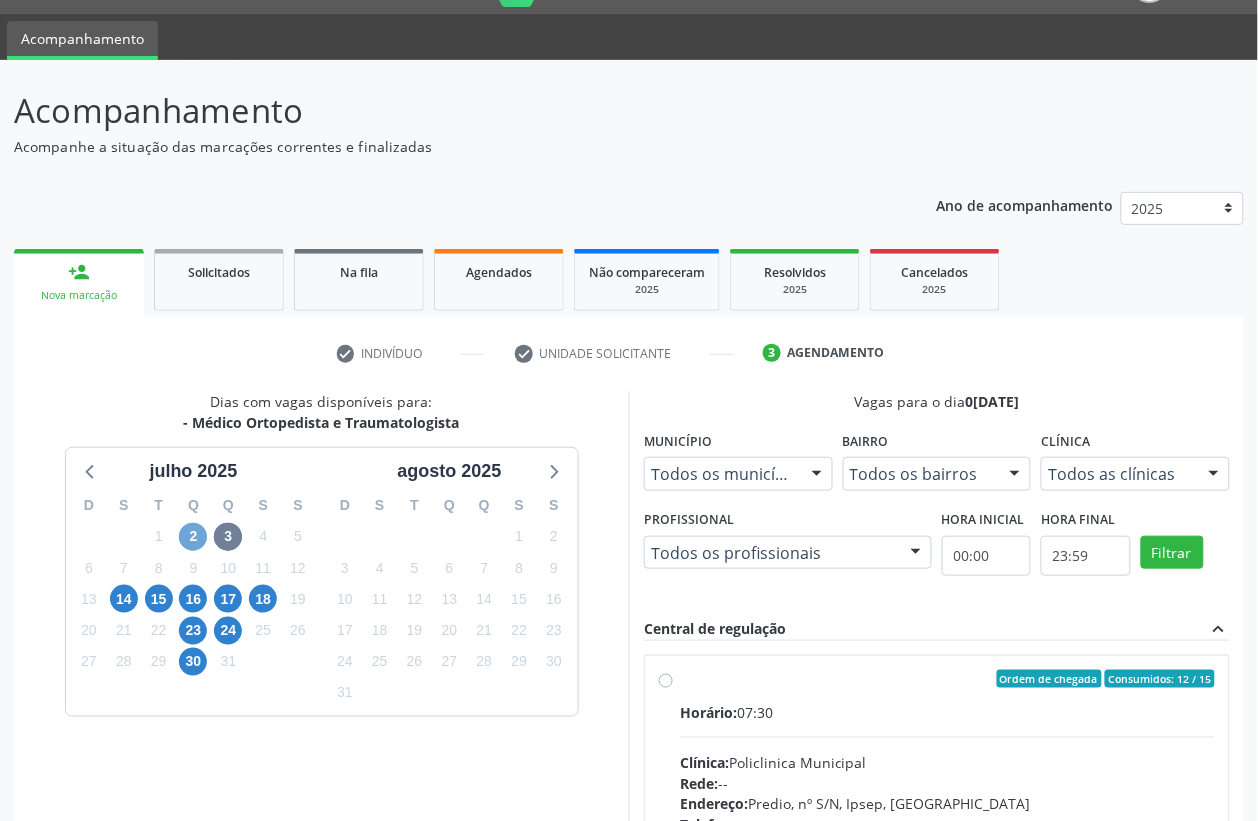 click on "2" at bounding box center (193, 537) 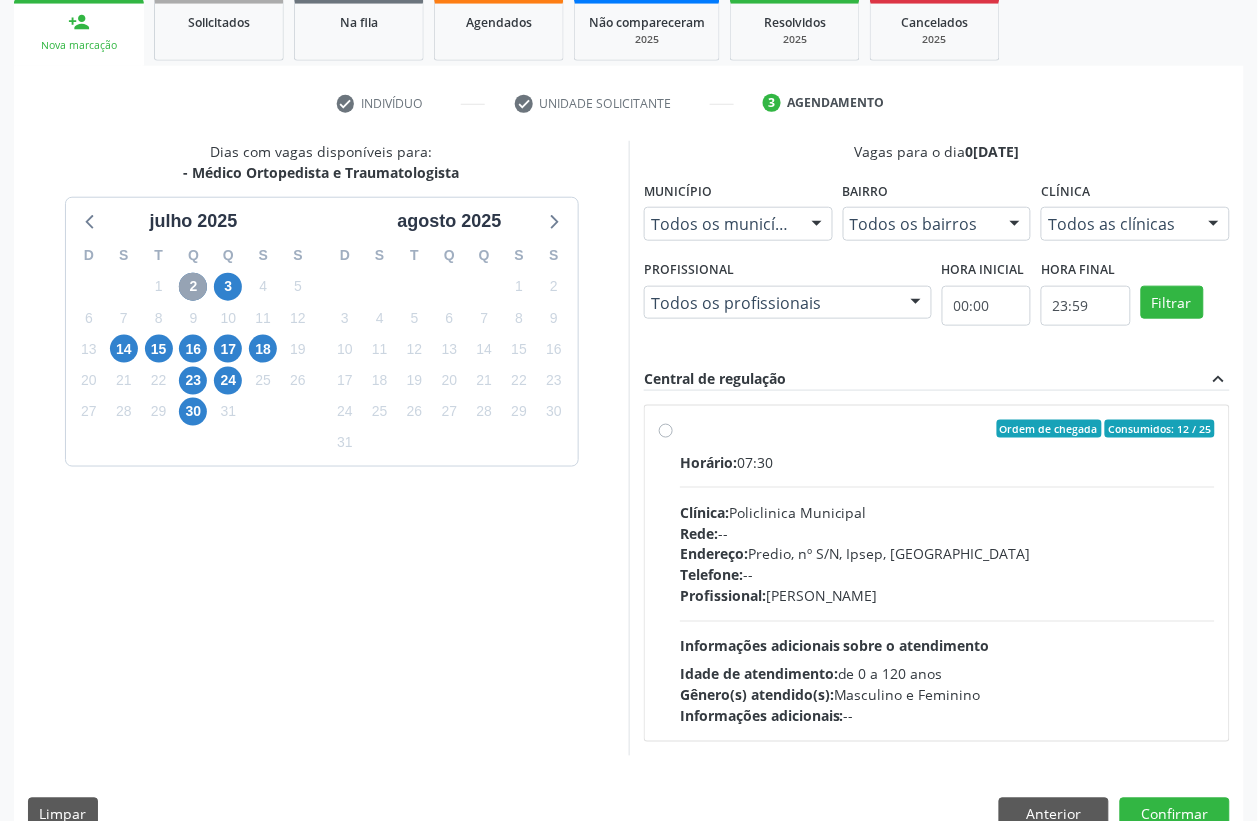 scroll, scrollTop: 338, scrollLeft: 0, axis: vertical 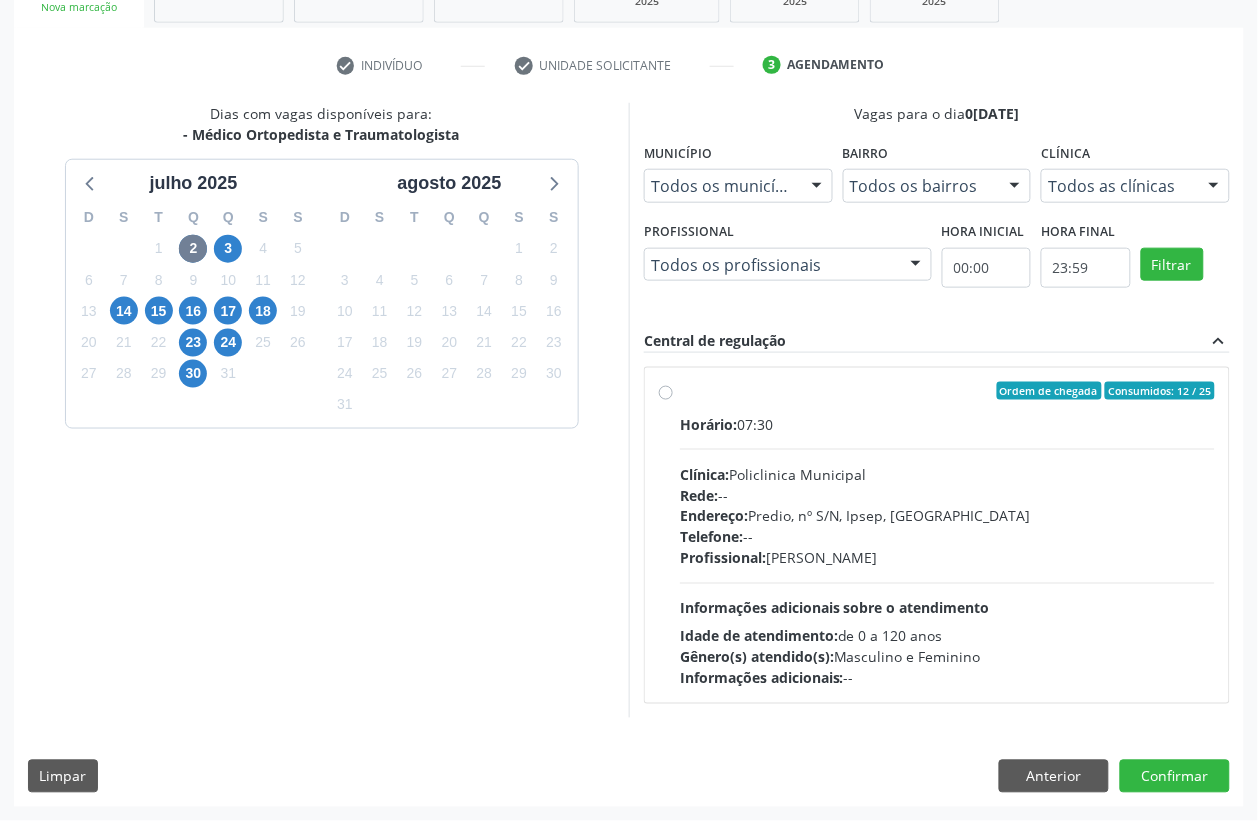 click on "Ordem de chegada
Consumidos: 12 / 25
Horário:   07:30
Clínica:  Policlinica Municipal
Rede:
--
Endereço:   Predio, nº S/N, Ipsep, Serra Talhada - PE
Telefone:   --
Profissional:
Joao Bosco Barreto Couto Neto
Informações adicionais sobre o atendimento
Idade de atendimento:
de 0 a 120 anos
Gênero(s) atendido(s):
Masculino e Feminino
Informações adicionais:
--" at bounding box center [947, 535] 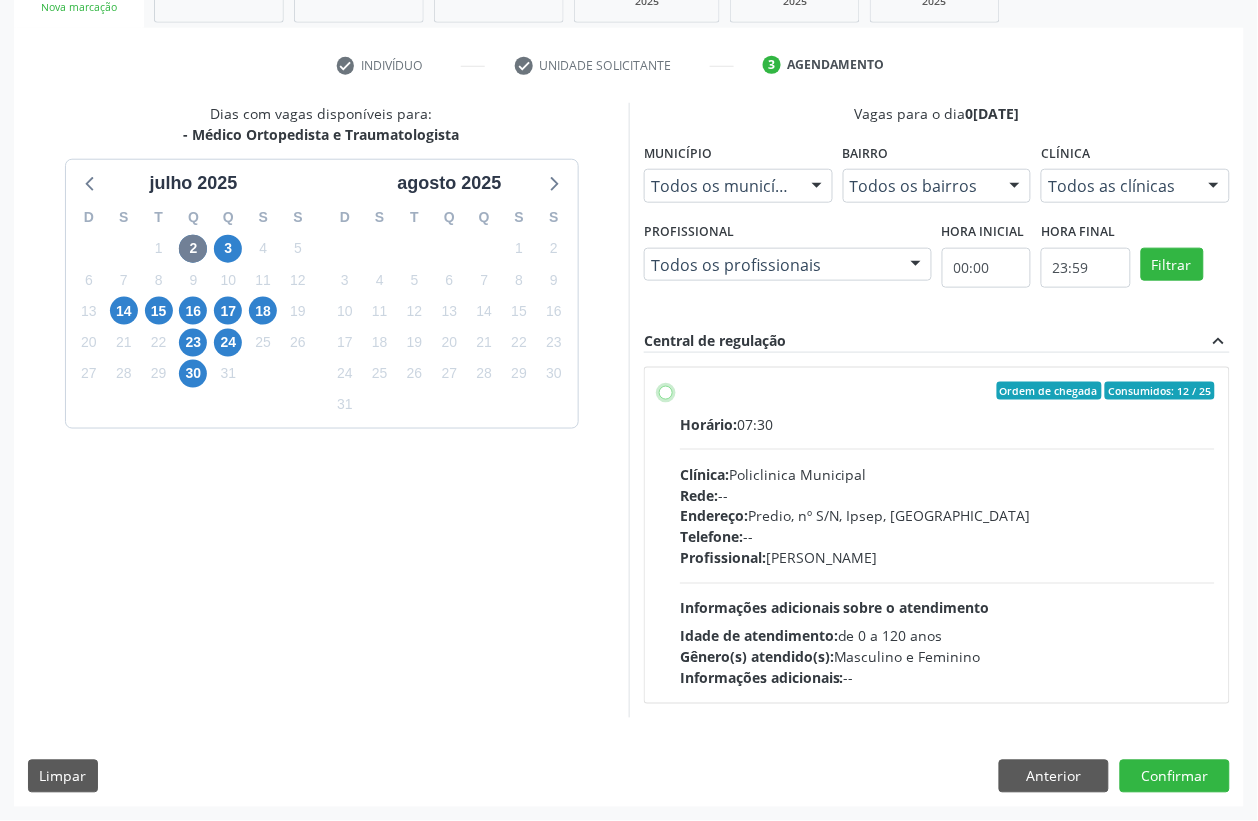 click on "Ordem de chegada
Consumidos: 12 / 25
Horário:   07:30
Clínica:  Policlinica Municipal
Rede:
--
Endereço:   Predio, nº S/N, Ipsep, Serra Talhada - PE
Telefone:   --
Profissional:
Joao Bosco Barreto Couto Neto
Informações adicionais sobre o atendimento
Idade de atendimento:
de 0 a 120 anos
Gênero(s) atendido(s):
Masculino e Feminino
Informações adicionais:
--" at bounding box center [666, 391] 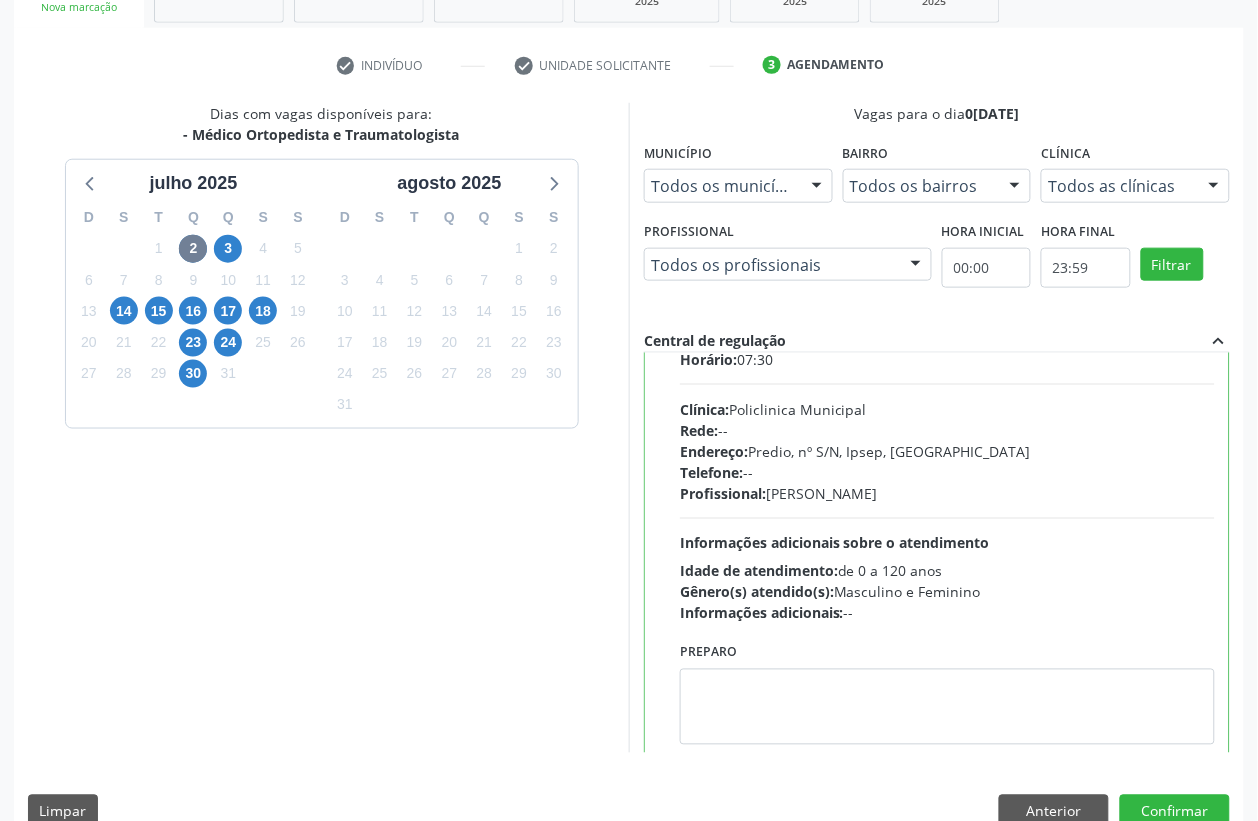 scroll, scrollTop: 100, scrollLeft: 0, axis: vertical 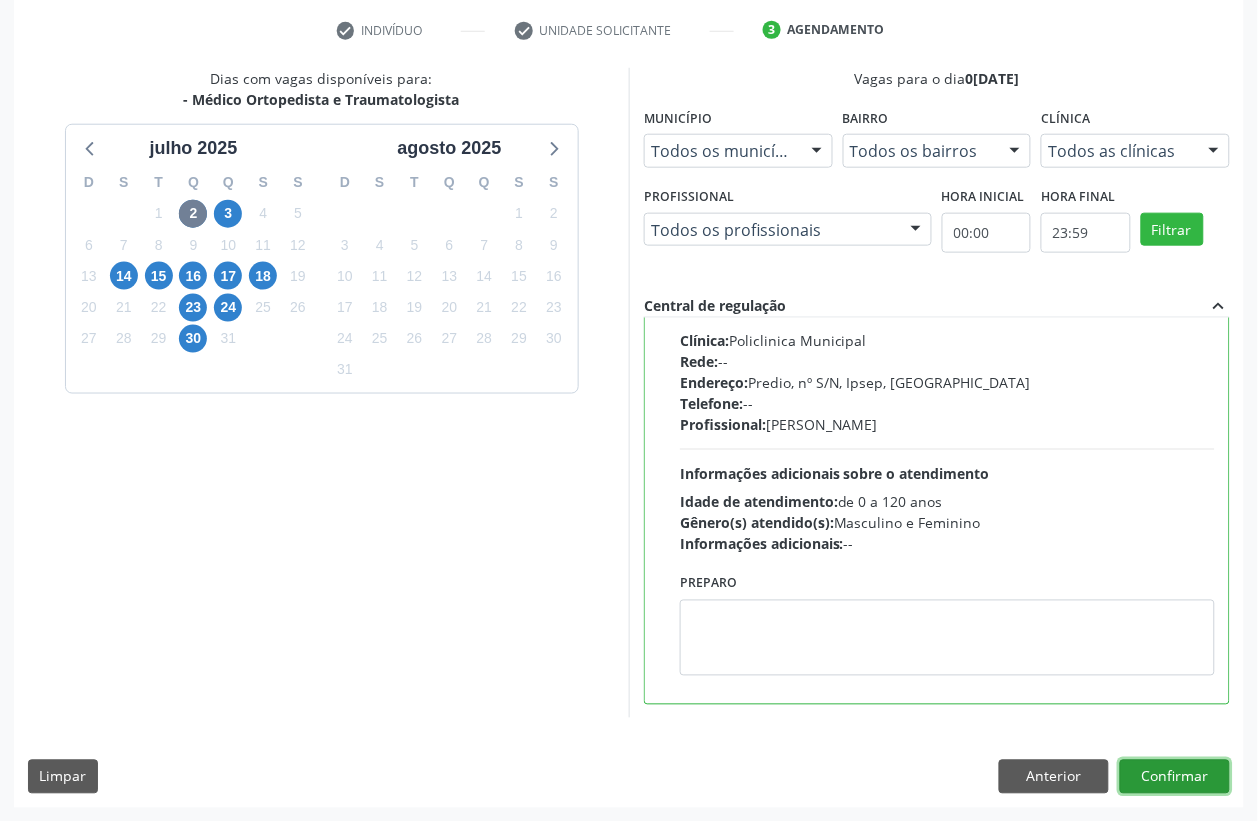 click on "Confirmar" at bounding box center [1175, 777] 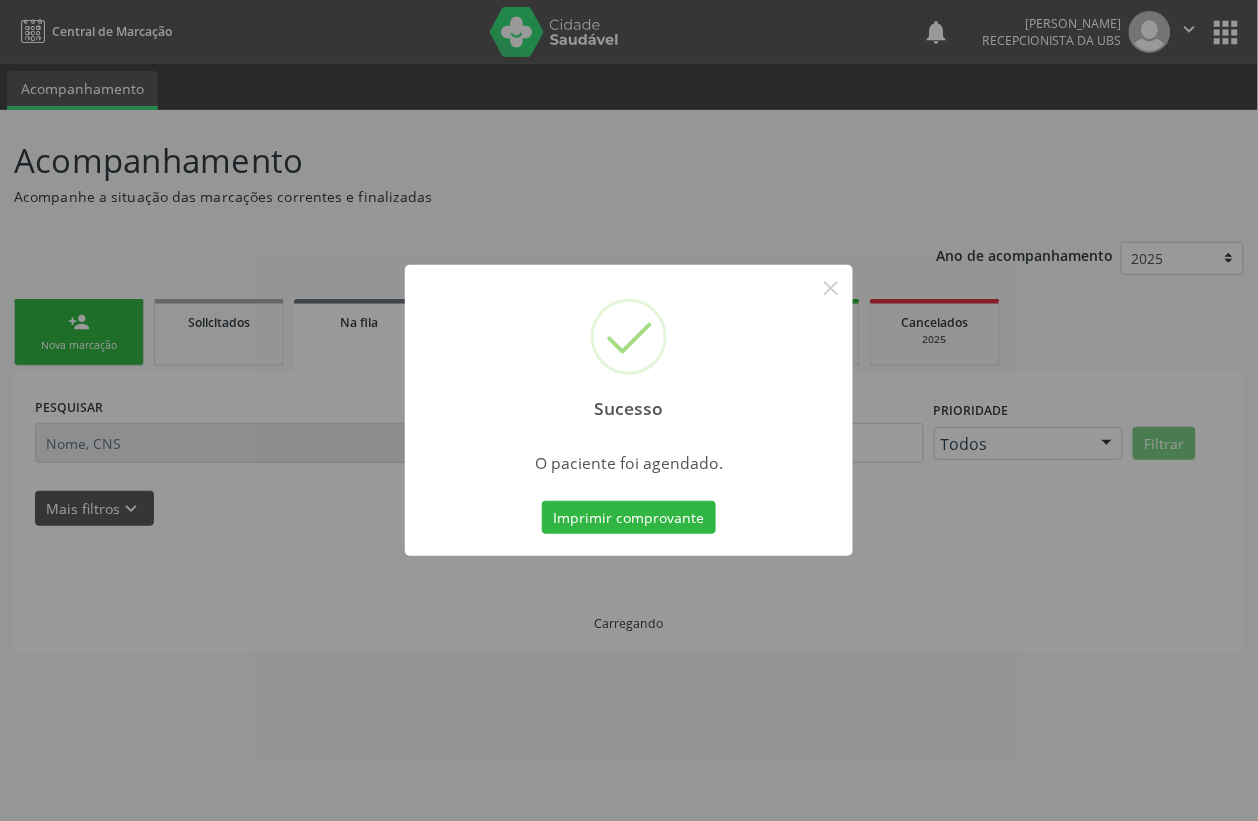 scroll, scrollTop: 0, scrollLeft: 0, axis: both 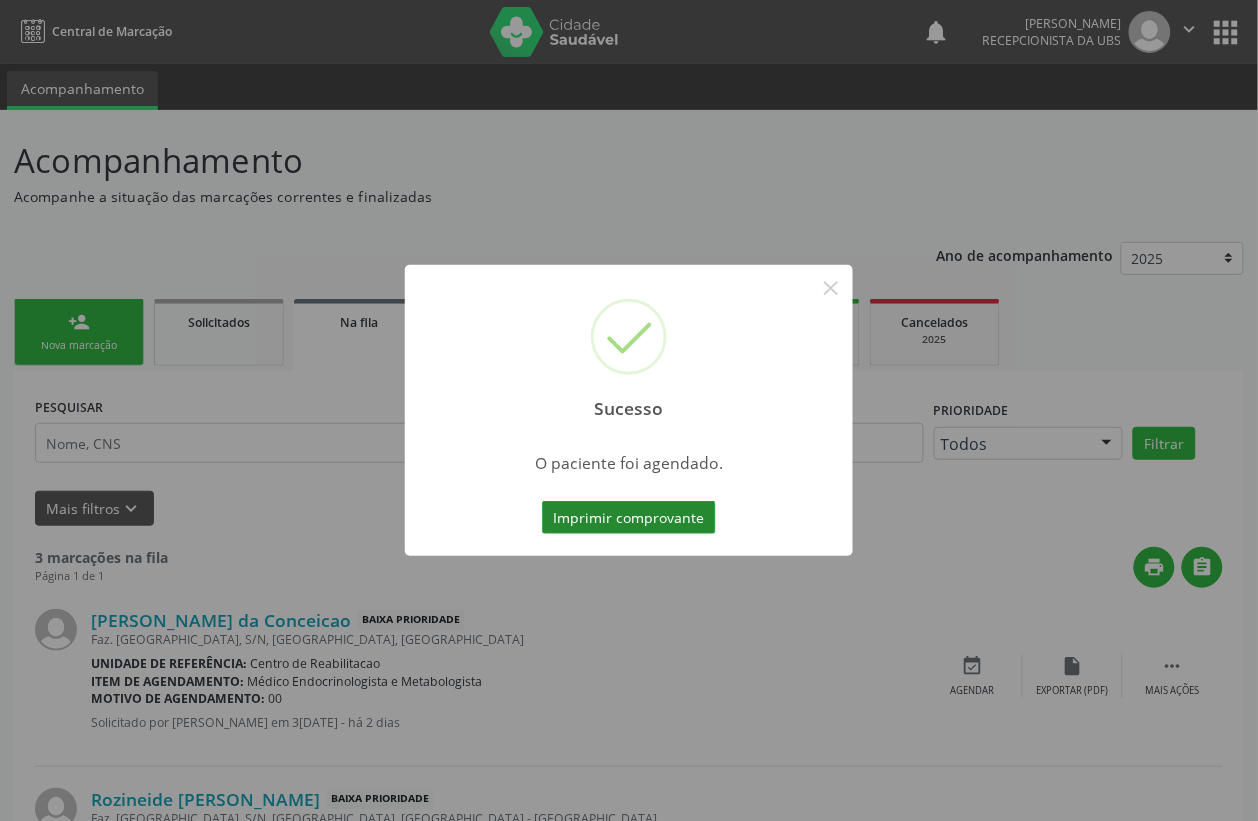 click on "Imprimir comprovante" at bounding box center [629, 518] 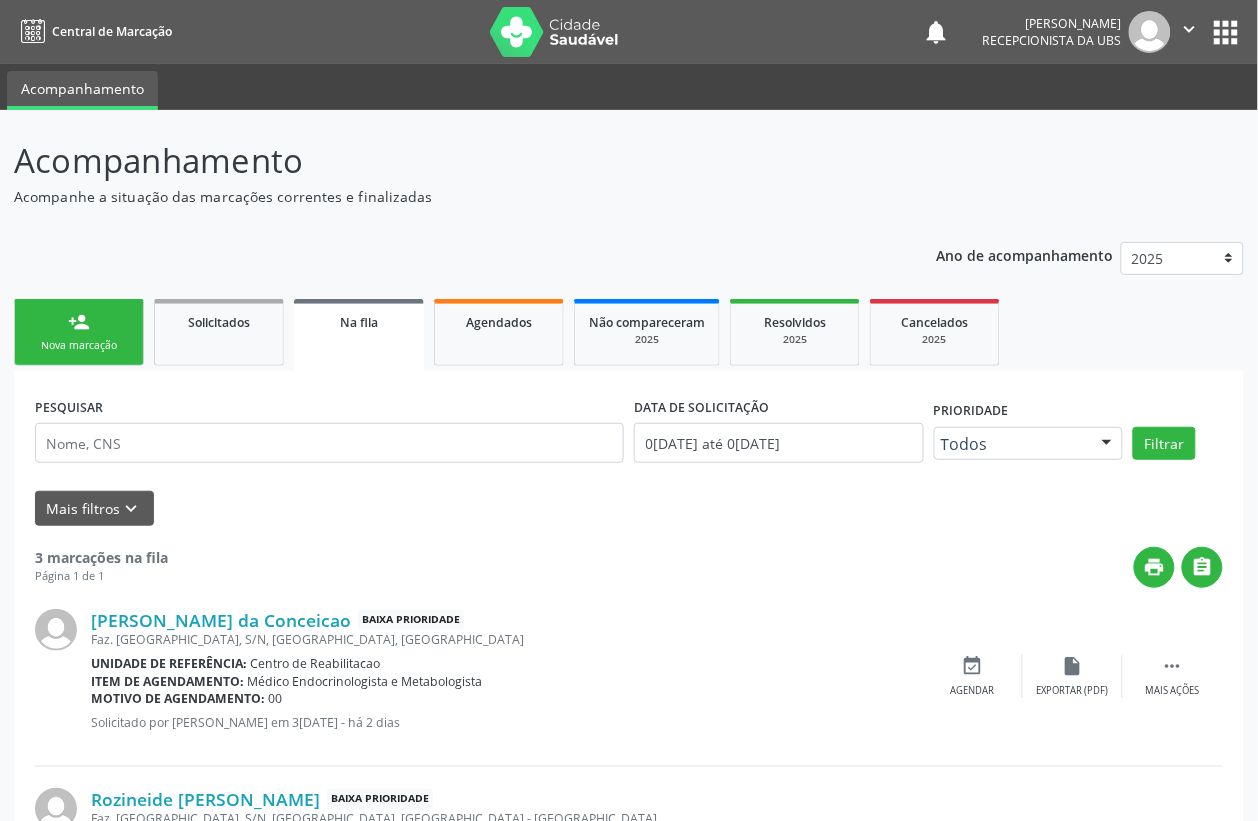 click on "Sucesso ×" at bounding box center [629, 381] 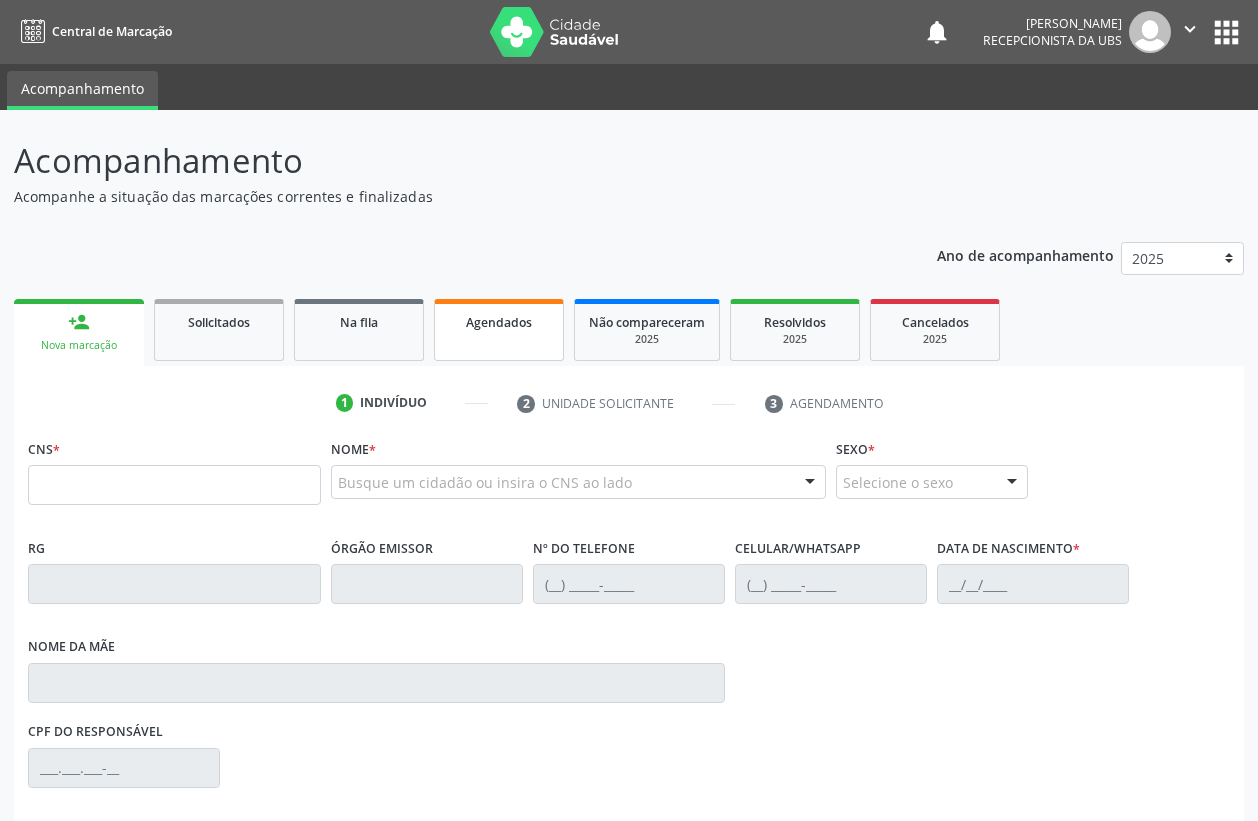 scroll, scrollTop: 0, scrollLeft: 0, axis: both 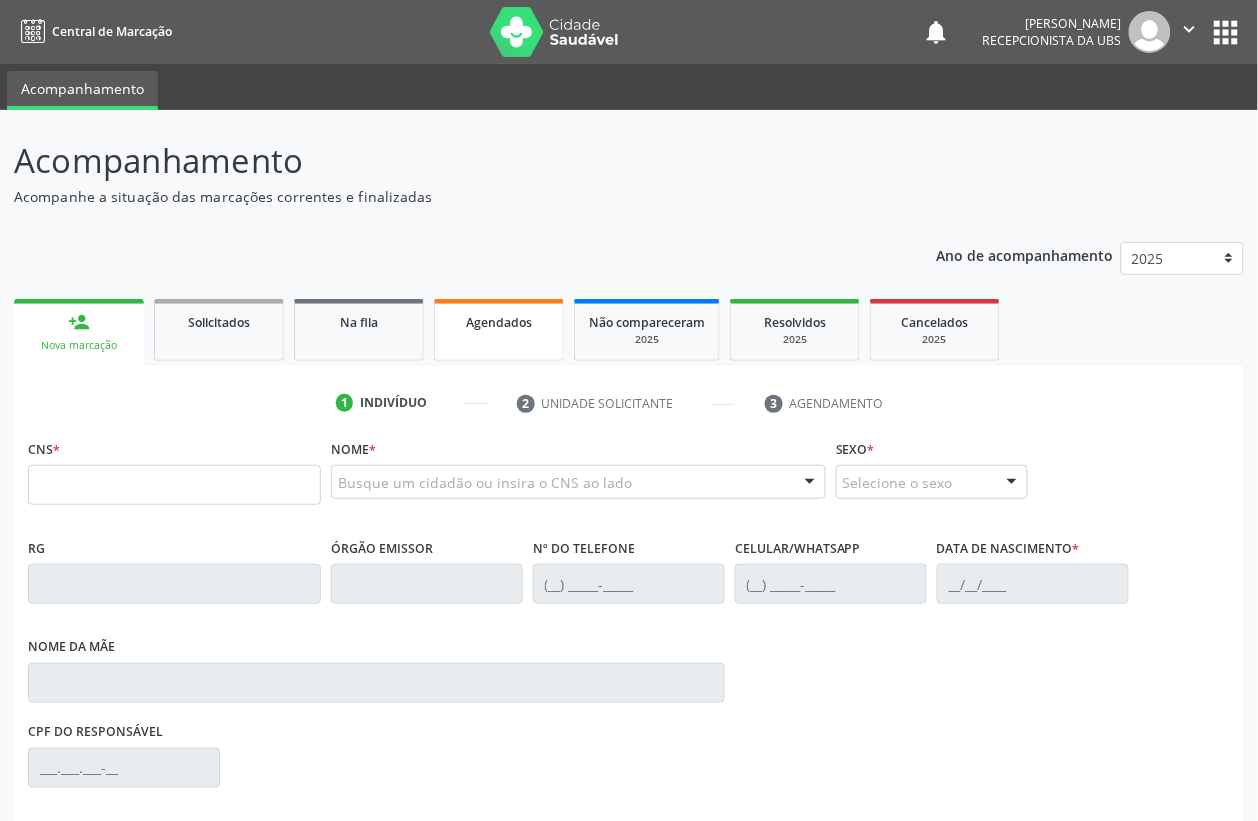 click on "Agendados" at bounding box center [499, 322] 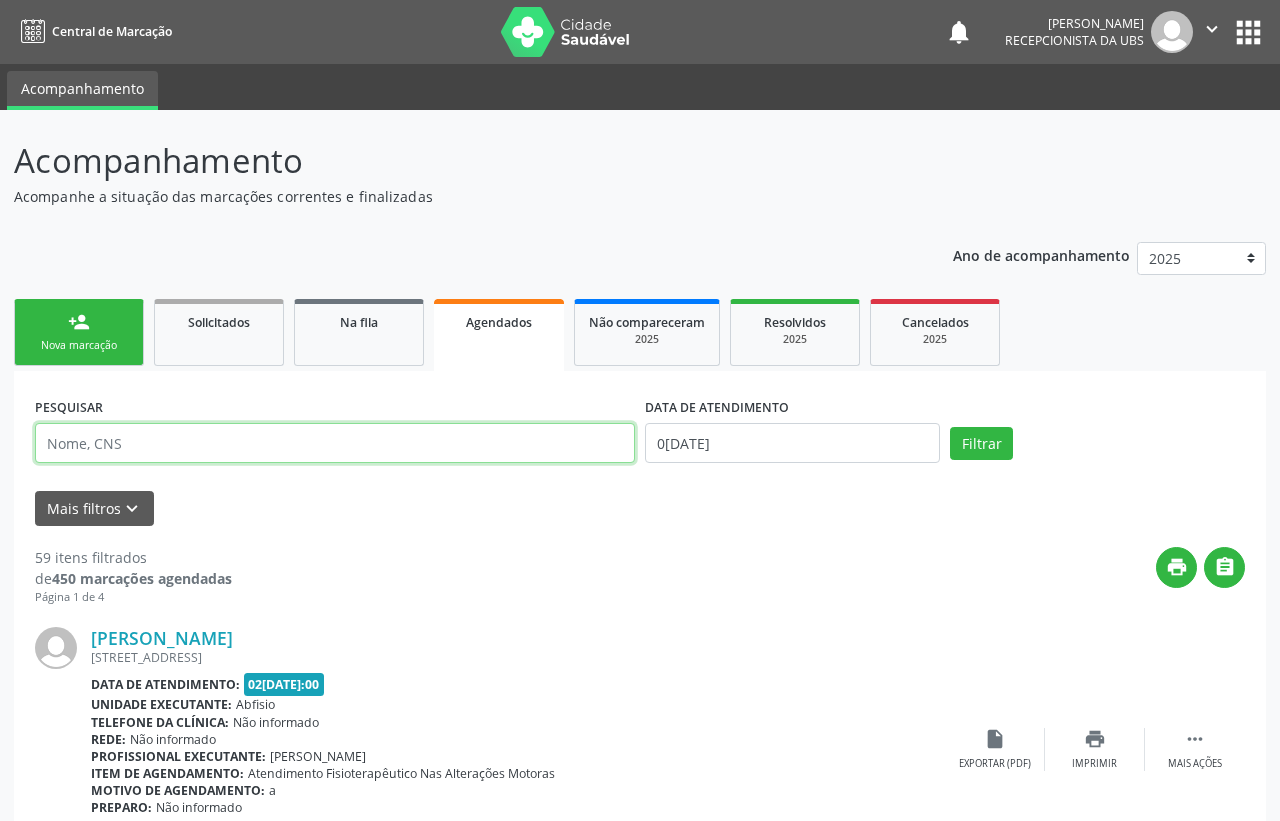 click at bounding box center [335, 443] 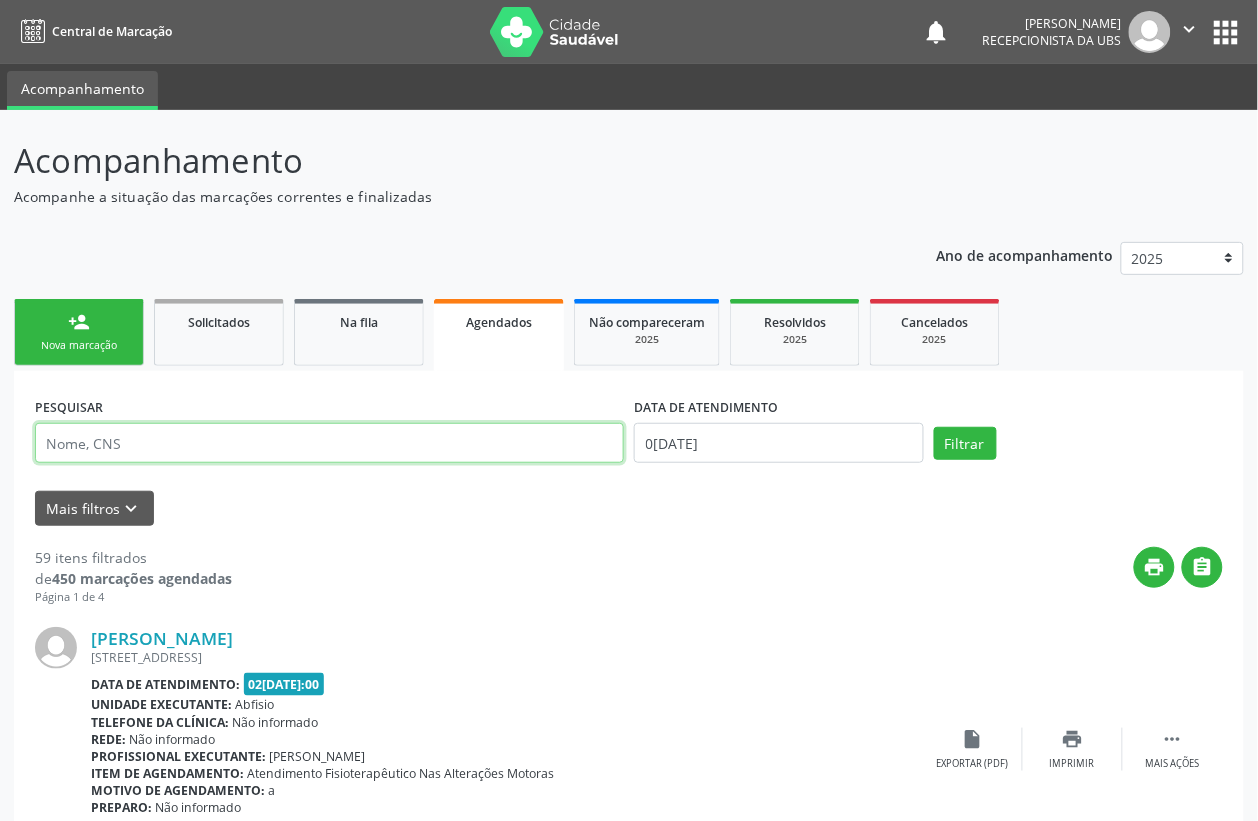 click at bounding box center (329, 443) 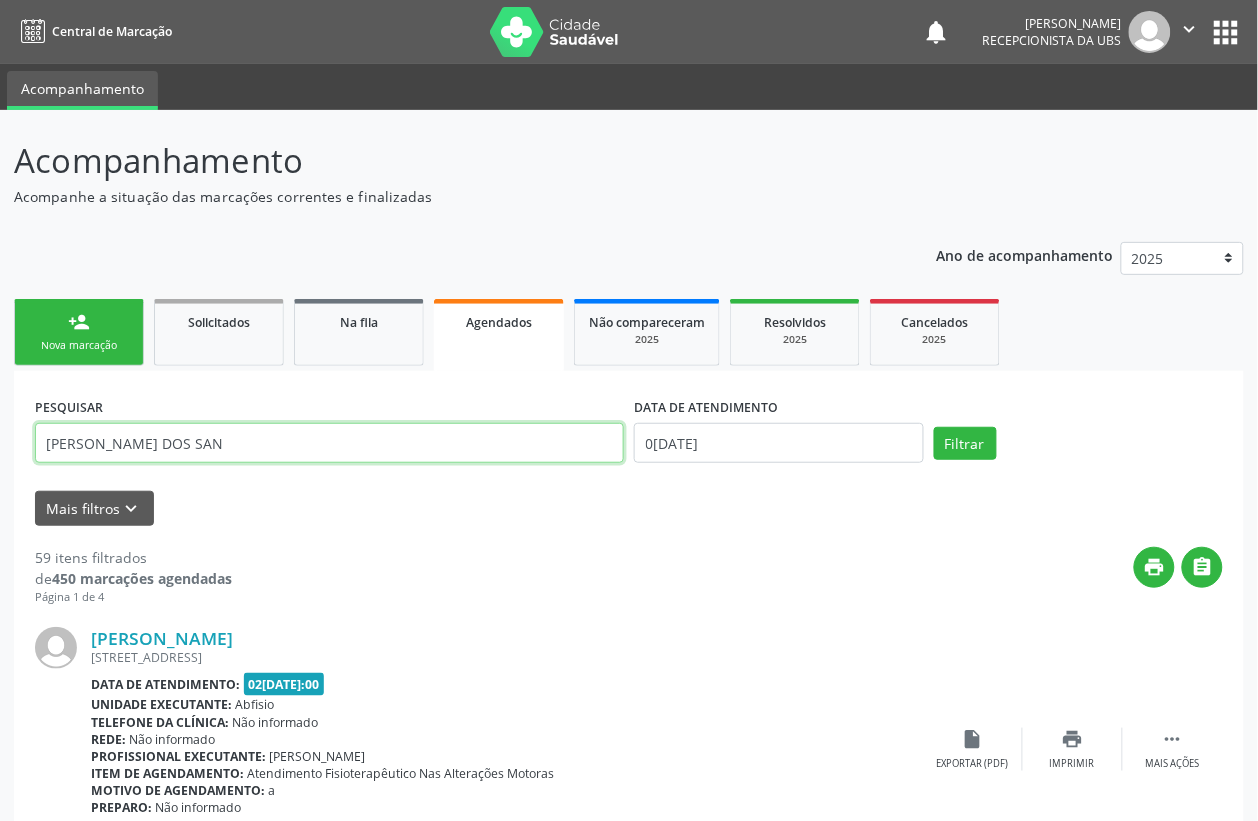 click on "CICERA MARTINS ALVES DOS SAN" at bounding box center (329, 443) 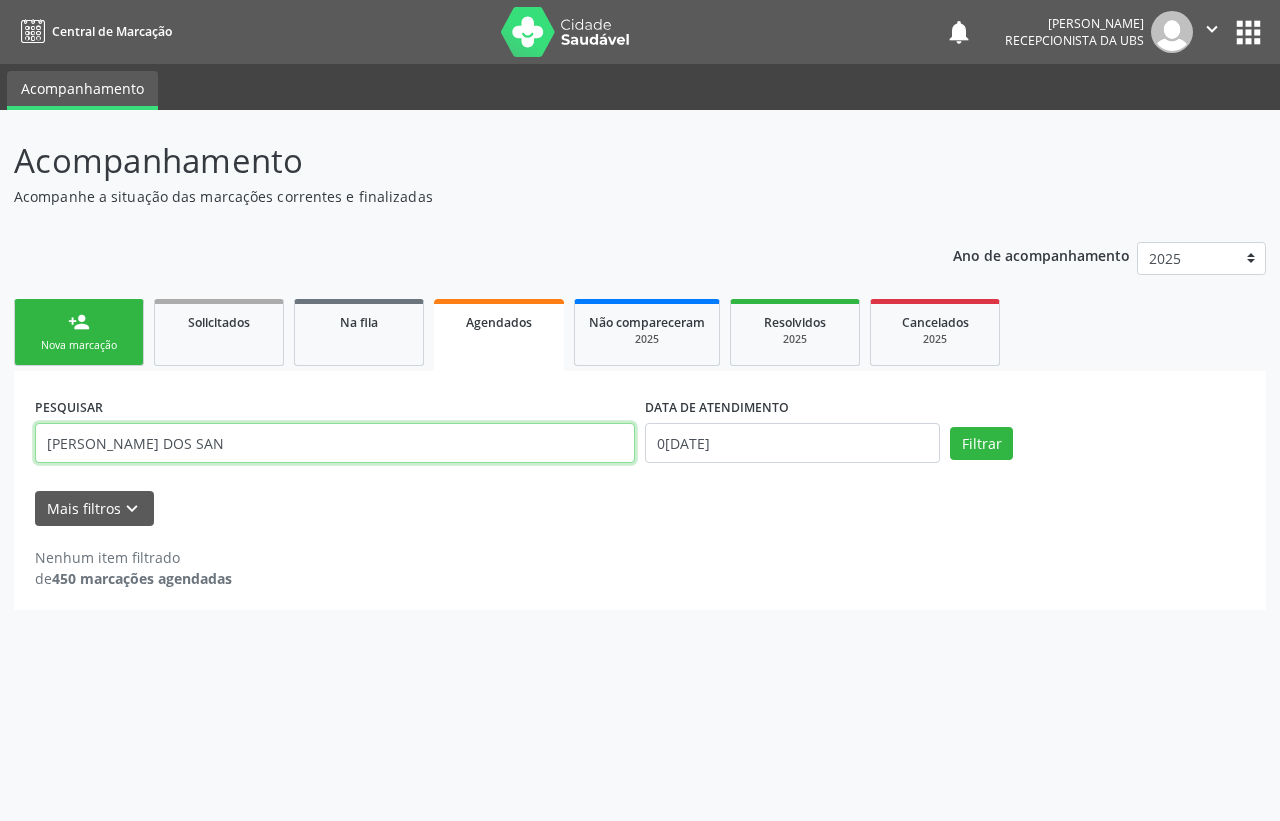click on "CICERA MARTINS ALVES DOS SAN" at bounding box center (335, 443) 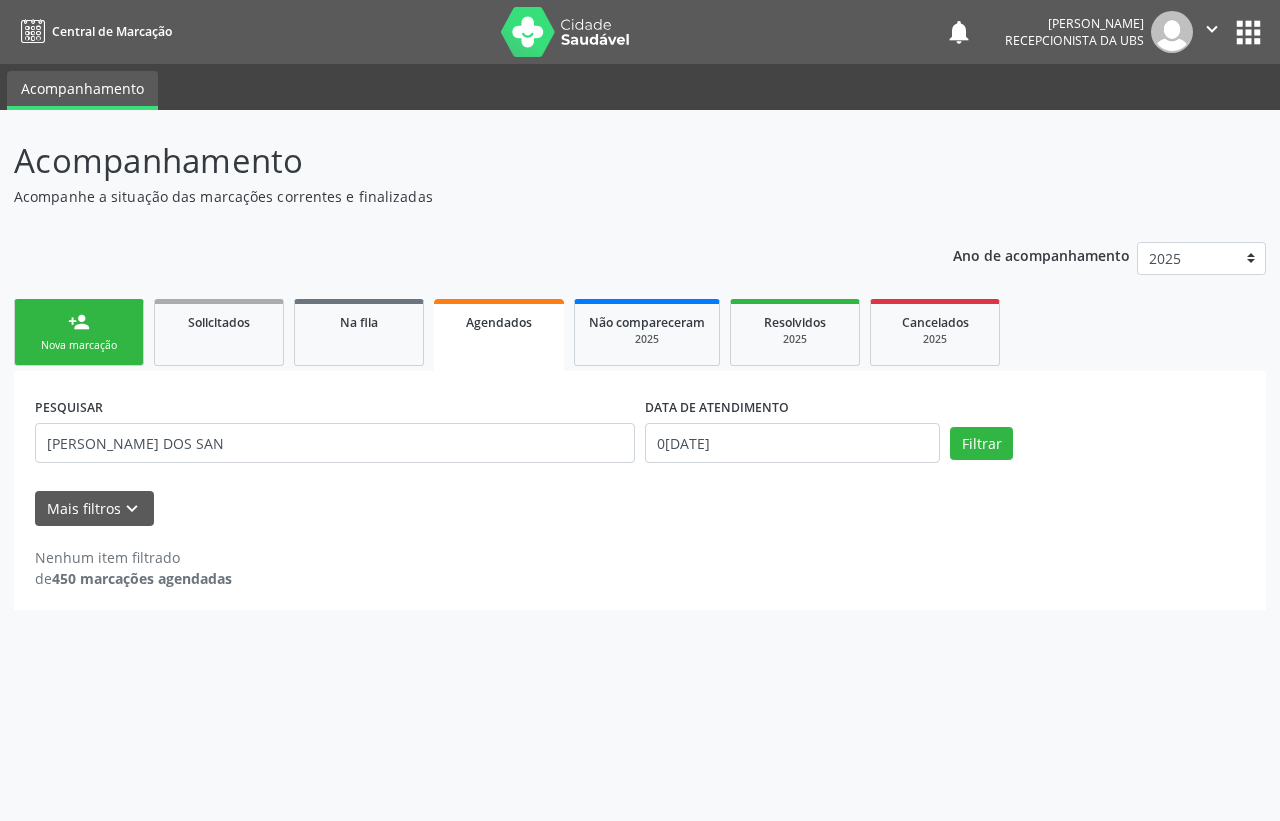click on "Nenhum item filtrado
de
450 marcações agendadas" at bounding box center (640, 568) 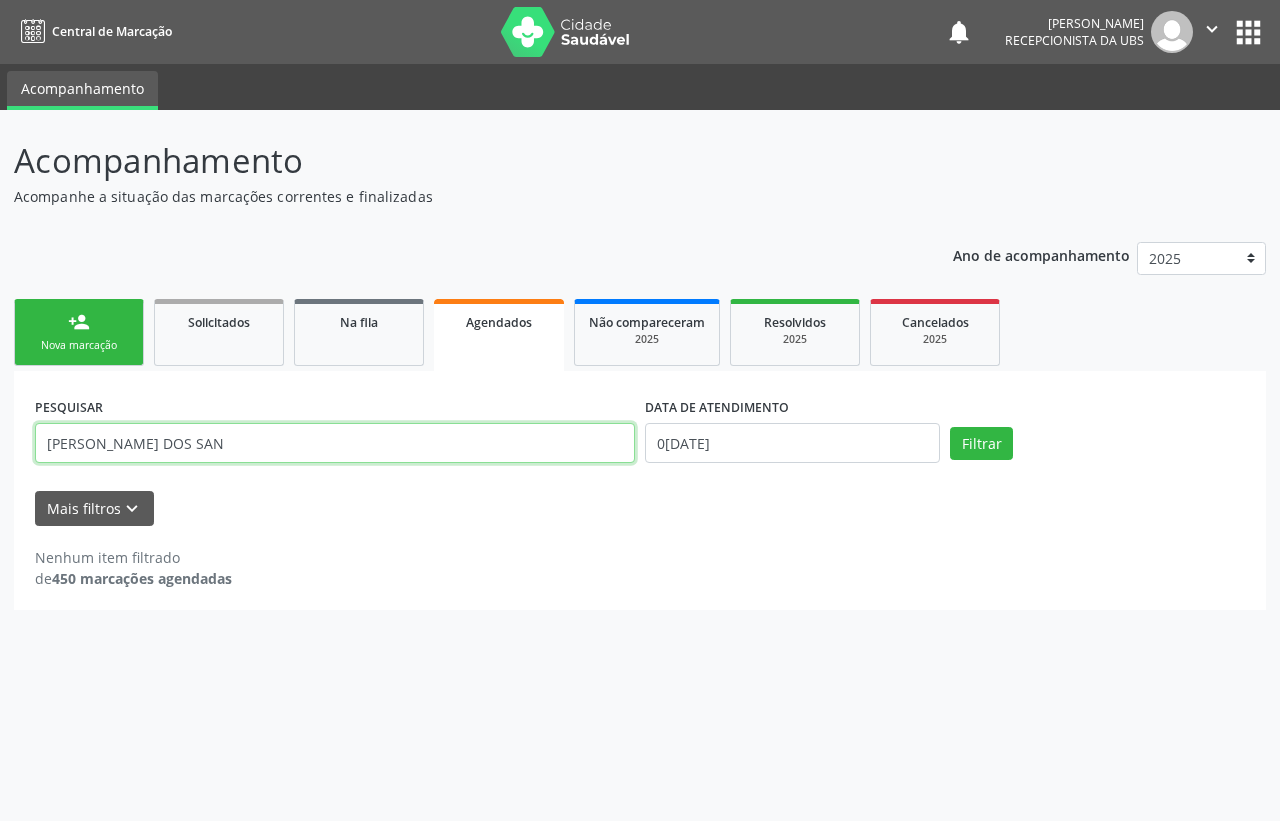 click on "CICERA MARTINS ALVES DOS SAN" at bounding box center (335, 443) 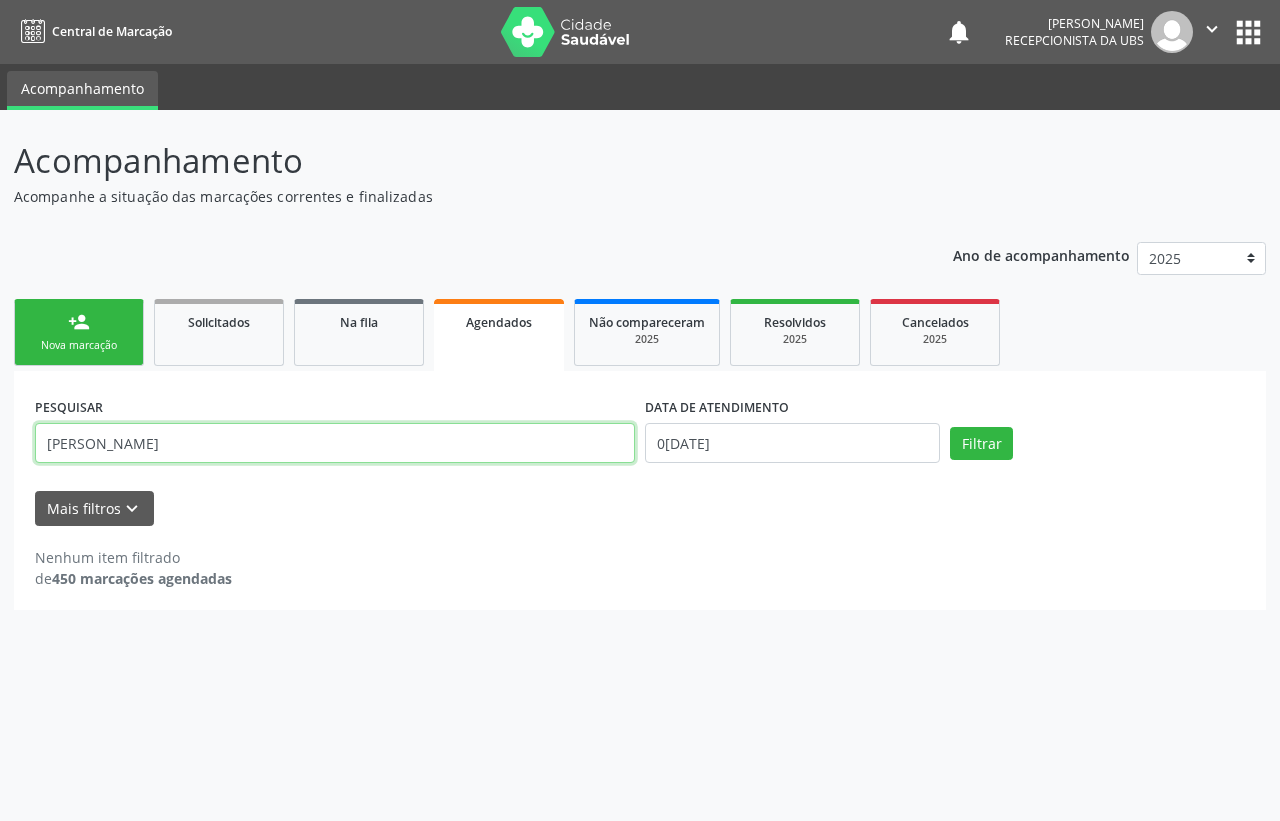 click on "CICERA MARTINS ALVES DOS SANTOS" at bounding box center [335, 443] 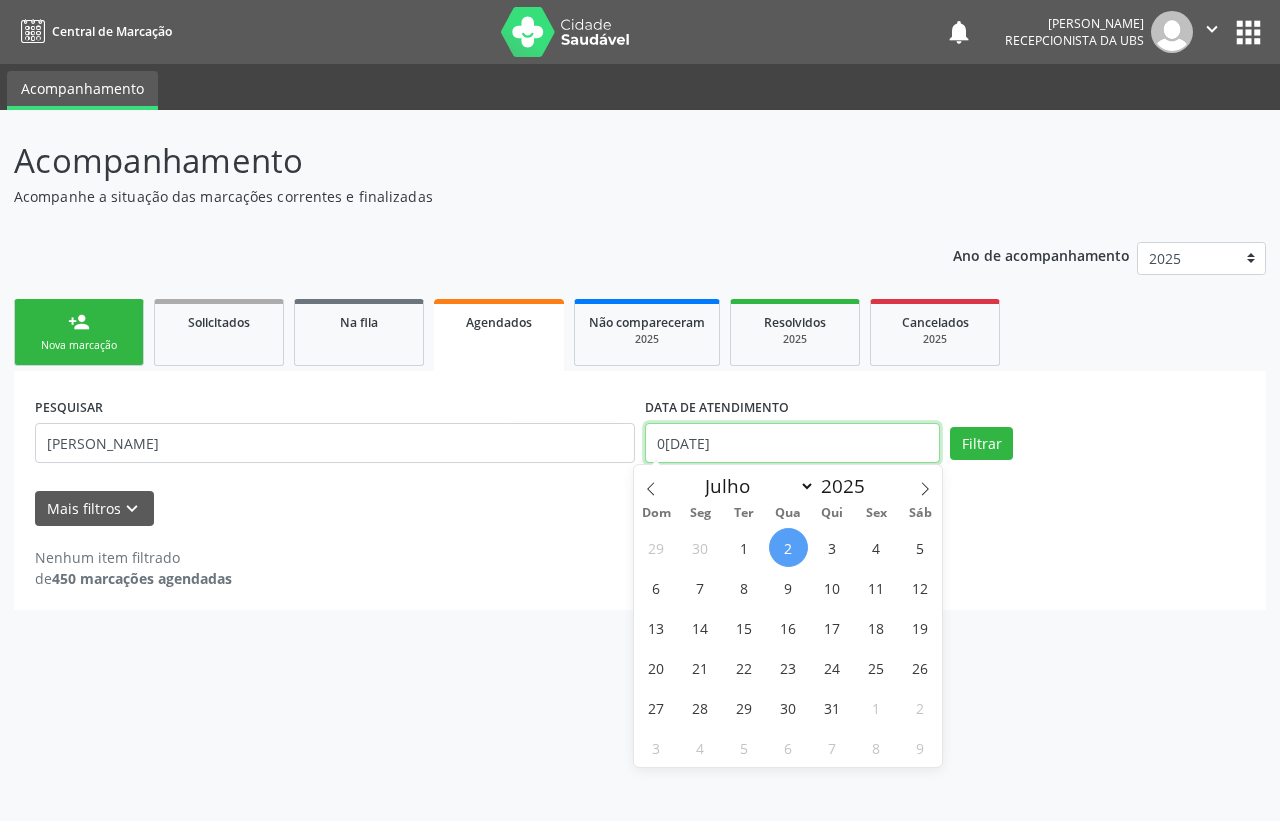 click on "02/07/2025" at bounding box center [792, 443] 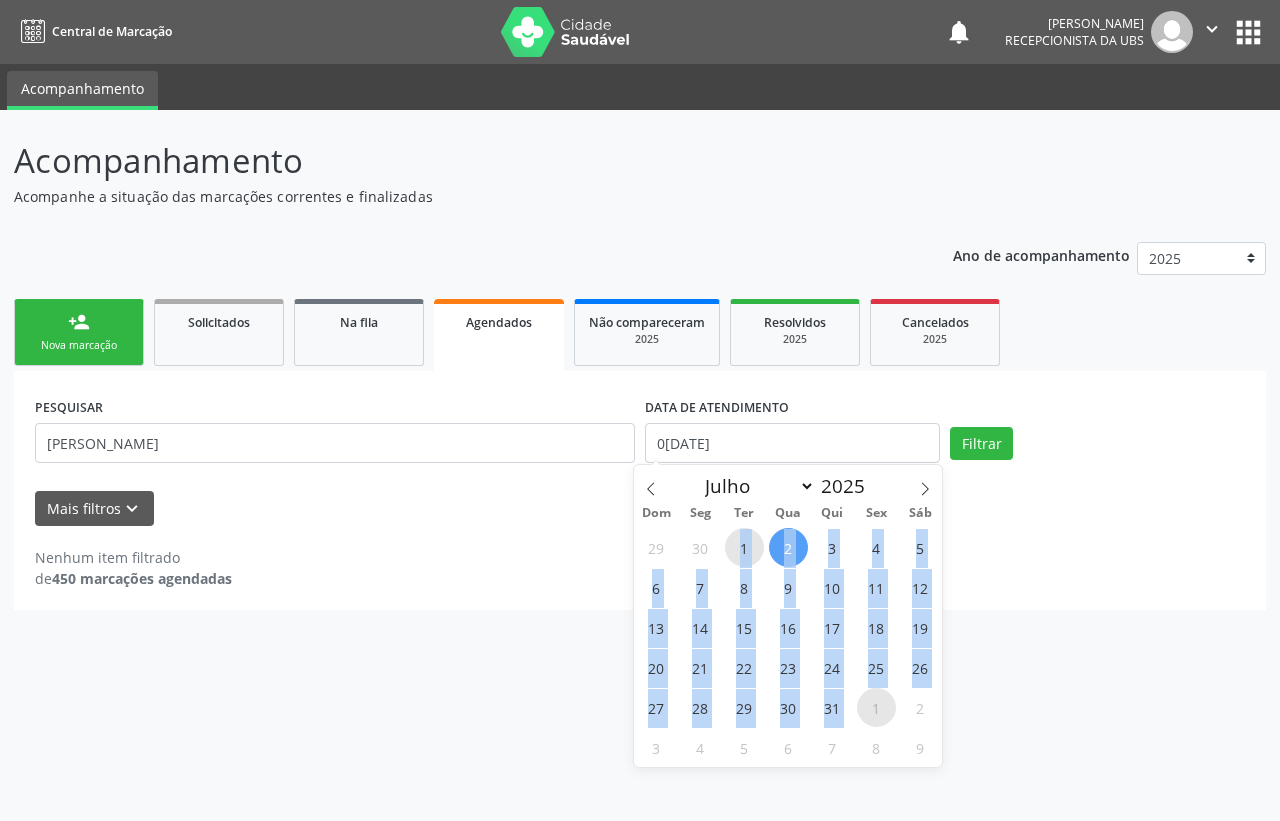 drag, startPoint x: 723, startPoint y: 545, endPoint x: 863, endPoint y: 722, distance: 225.67455 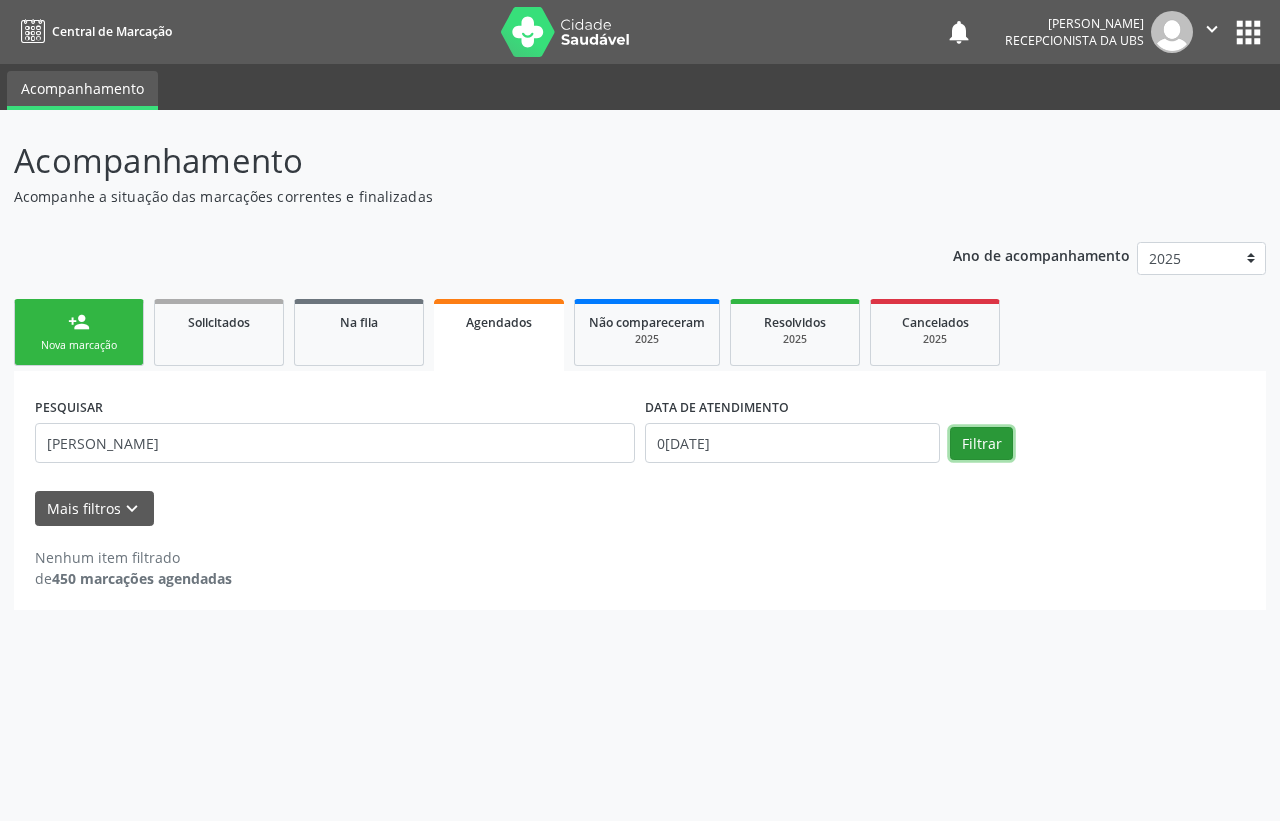 click on "Filtrar" at bounding box center [981, 444] 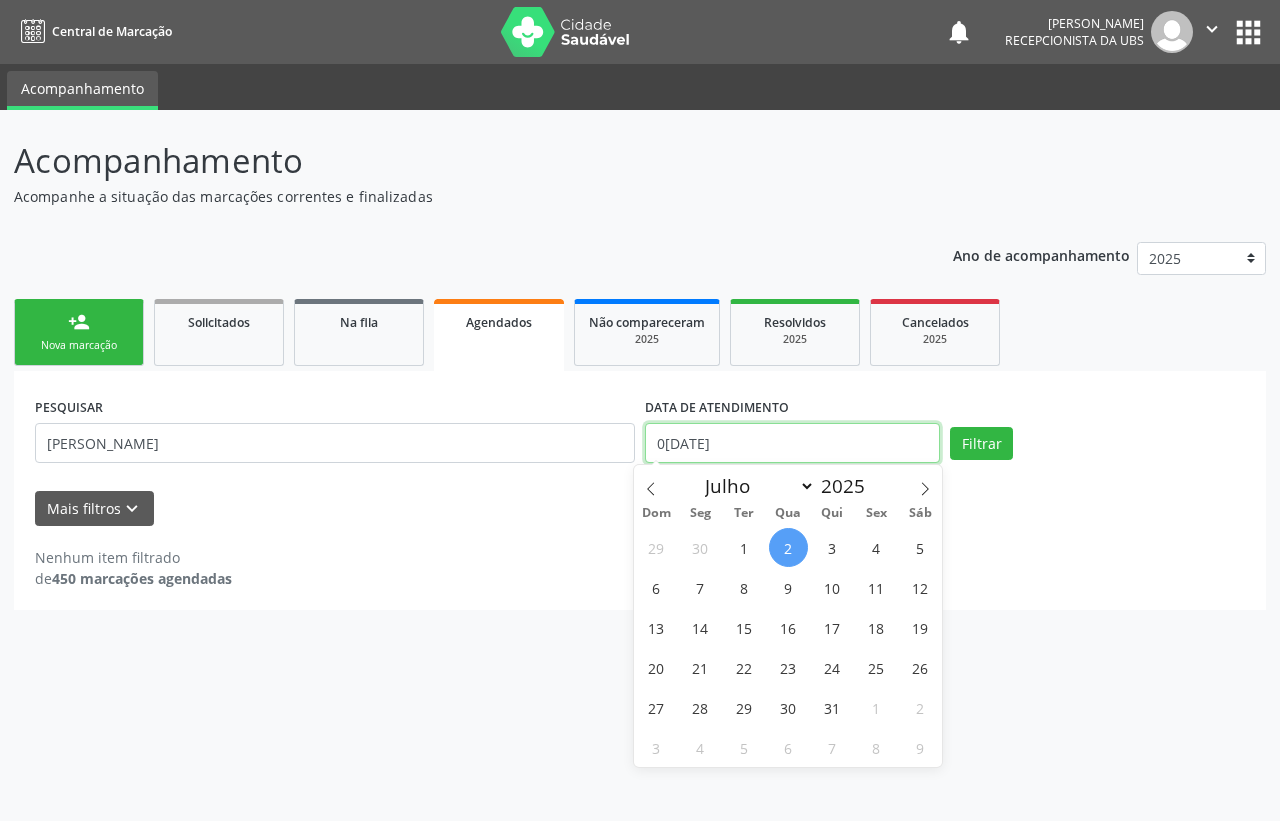click on "02/07/2025" at bounding box center [792, 443] 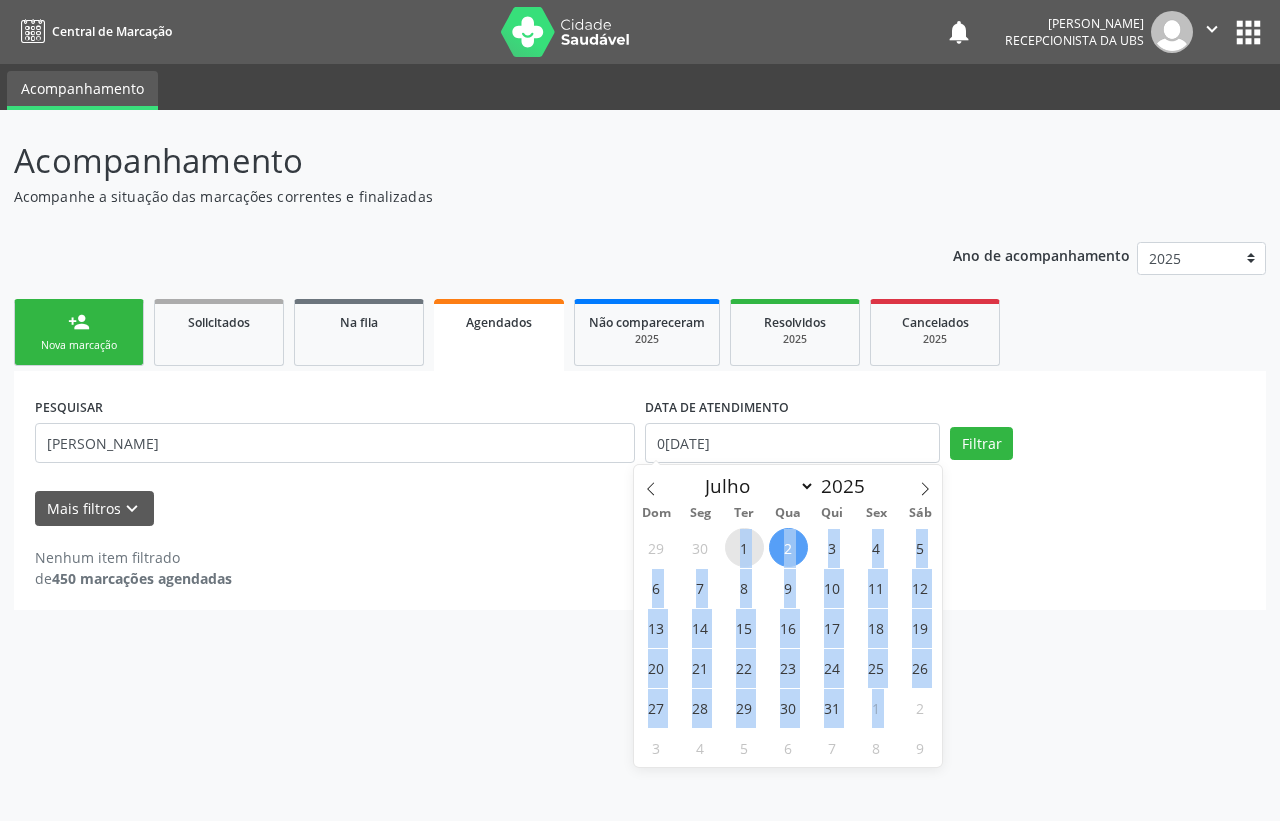 drag, startPoint x: 727, startPoint y: 546, endPoint x: 900, endPoint y: 718, distance: 243.95287 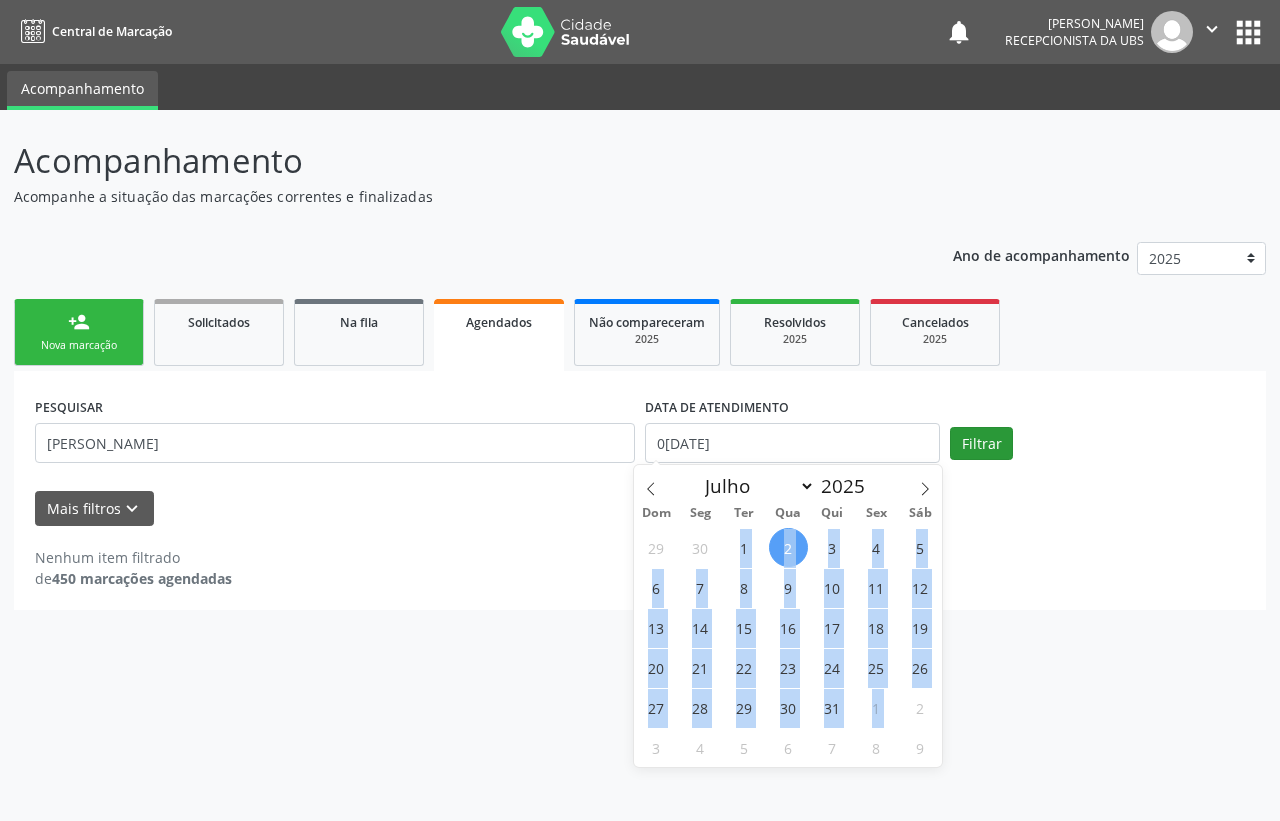 type on "01/07/2025" 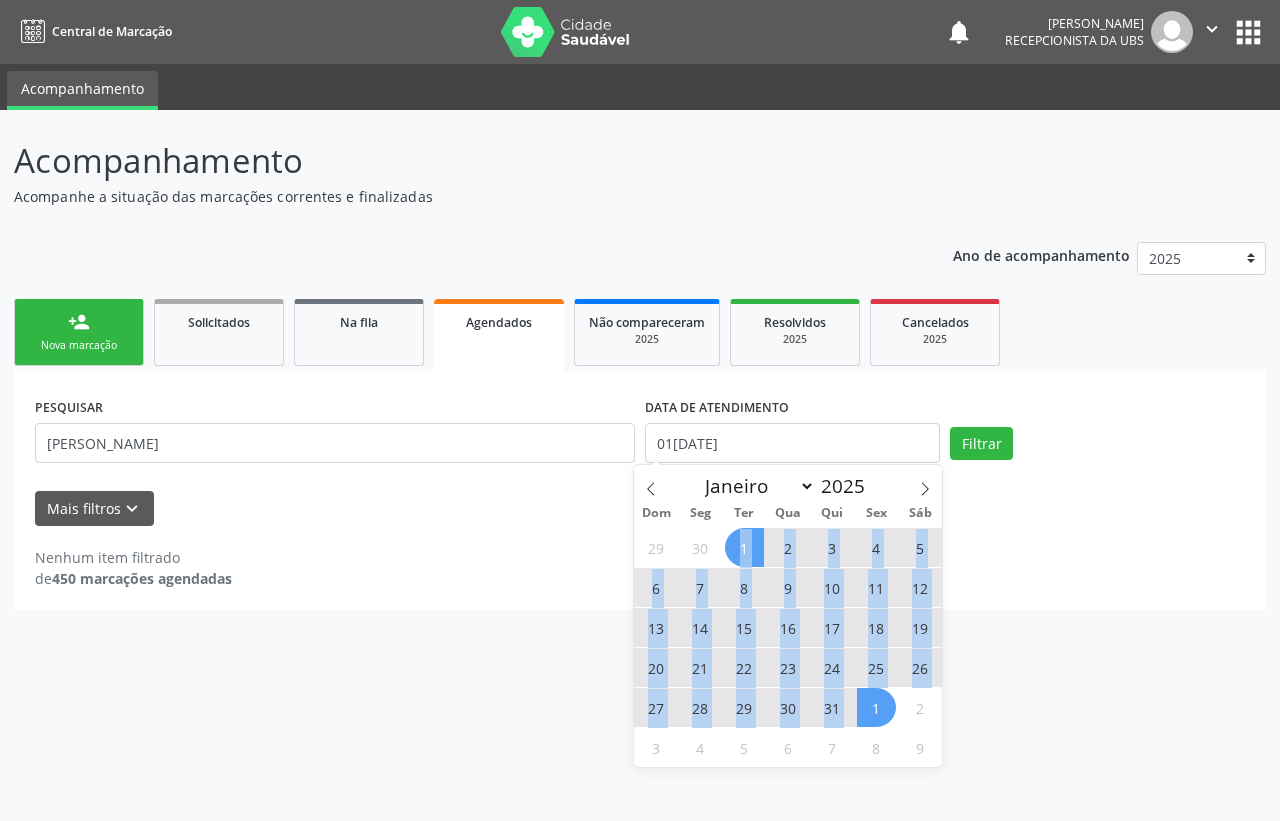 drag, startPoint x: 737, startPoint y: 547, endPoint x: 873, endPoint y: 691, distance: 198.0707 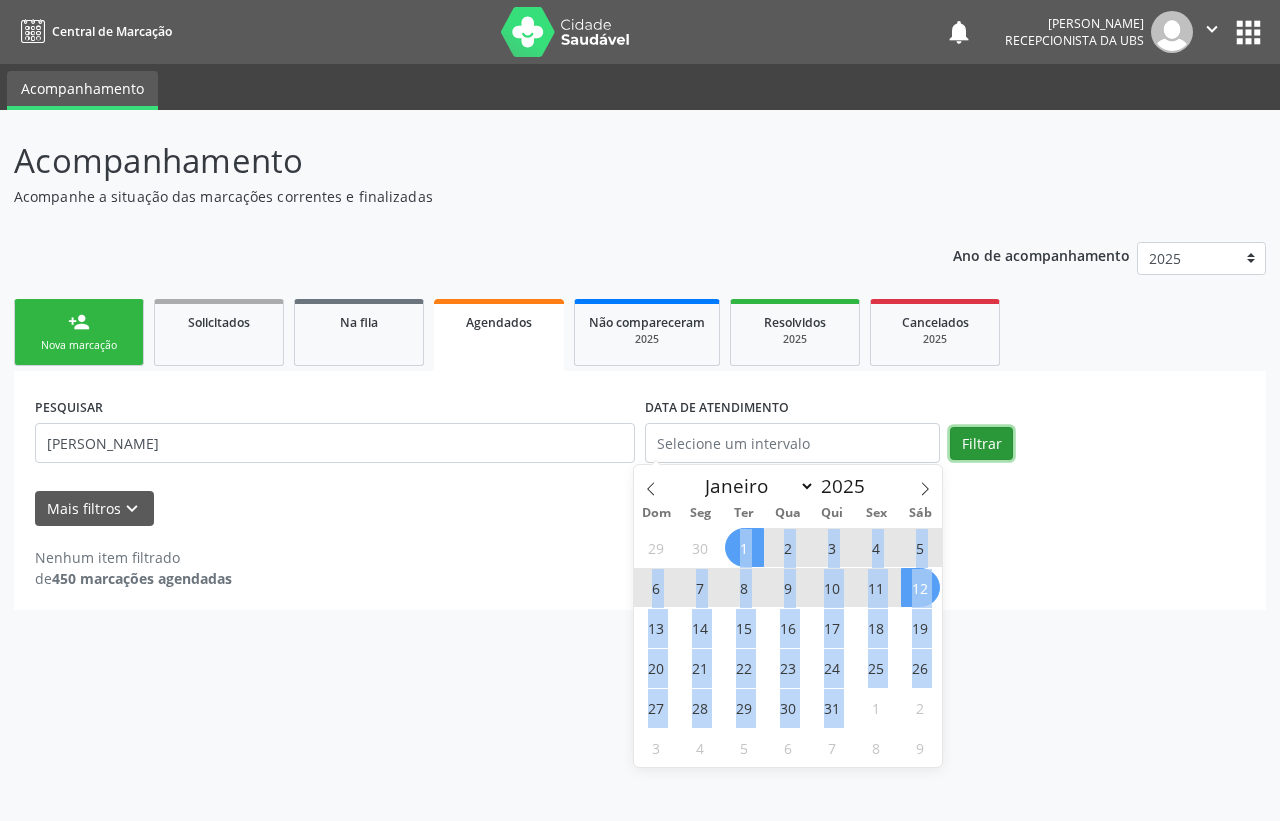 click on "Filtrar" at bounding box center [981, 444] 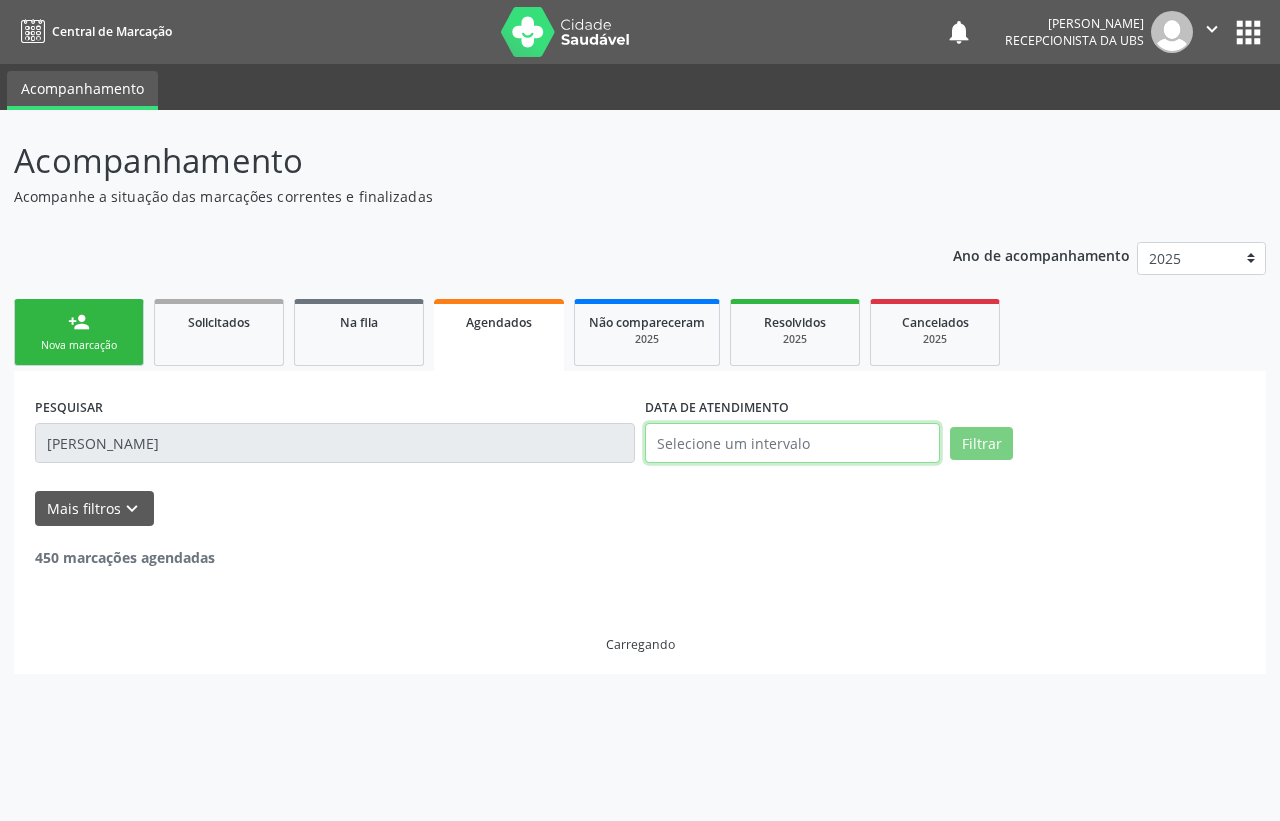 click at bounding box center (792, 443) 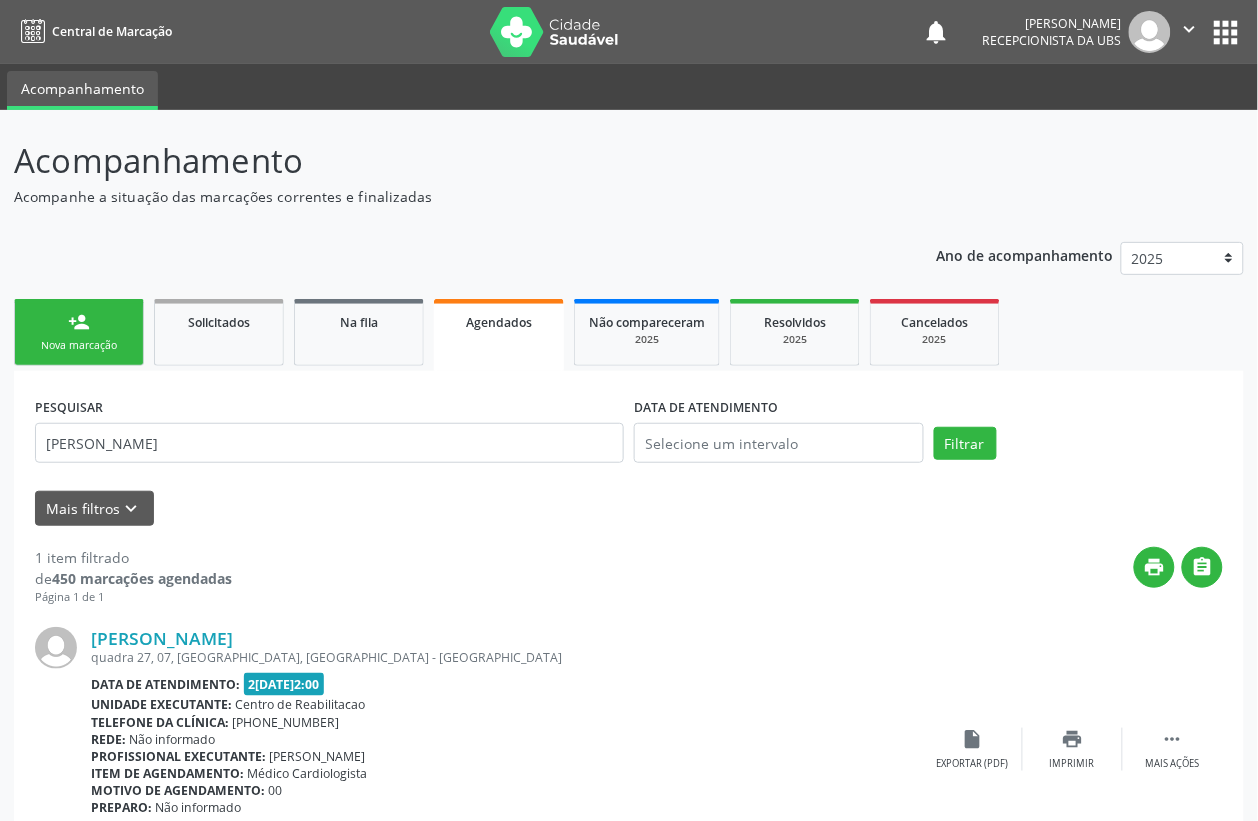 click on "Cicera Martins Alves dos Santos
quadra 27, 07, Vila Bela, Serra Talhada - PE
Data de atendimento:
23/07/2025 - 12:00
Unidade executante:
Centro de Reabilitacao
Telefone da clínica:
(81) 38313112
Rede:
Não informado
Profissional executante:
Antonio Eduardo de Melo Filho
Item de agendamento:
Médico Cardiologista
Motivo de agendamento:
00
Preparo:
Não informado
Senha de atendimento:
ST00007045
Solicitado por Janicleide Torres da Silva Oliveira em 02/07/2025 - há uma hora

Mais ações
print
Imprimir
insert_drive_file
Exportar (PDF)" at bounding box center (629, 749) 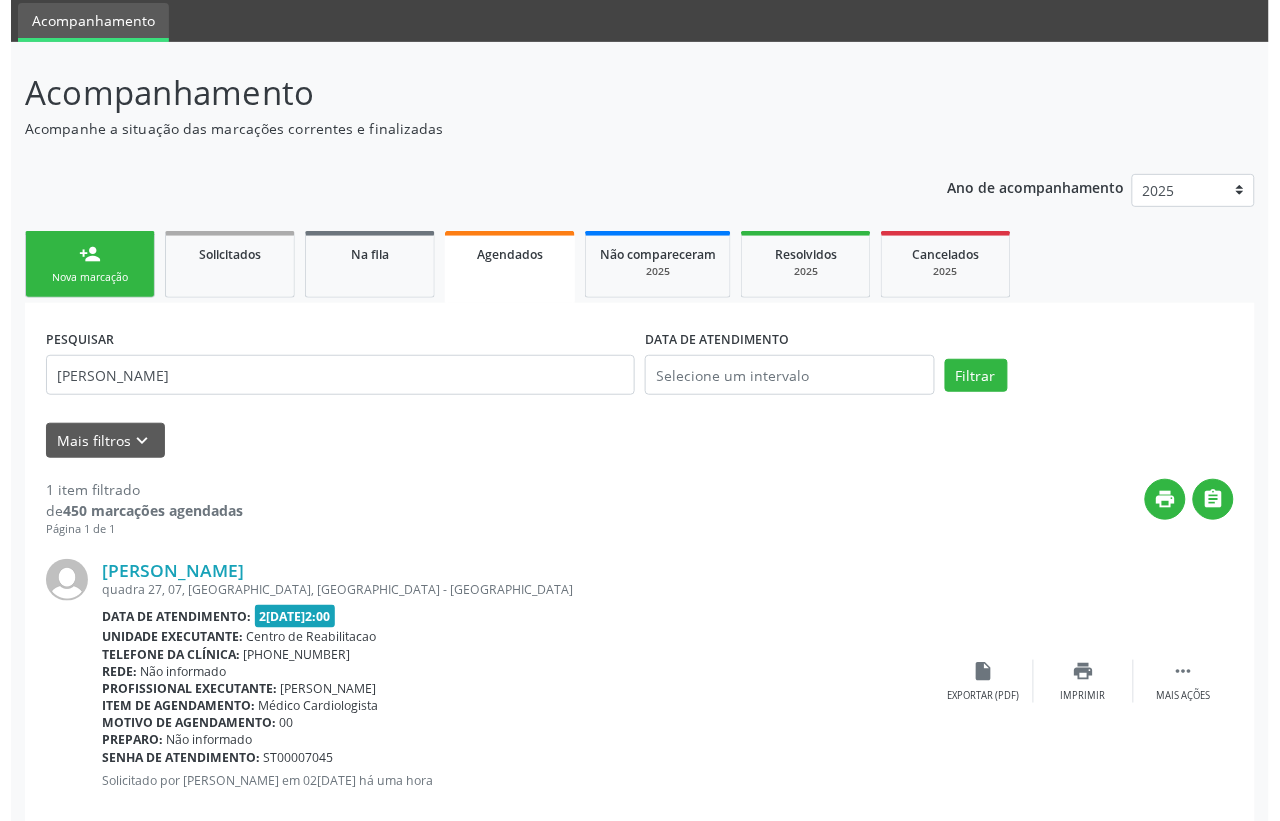 scroll, scrollTop: 106, scrollLeft: 0, axis: vertical 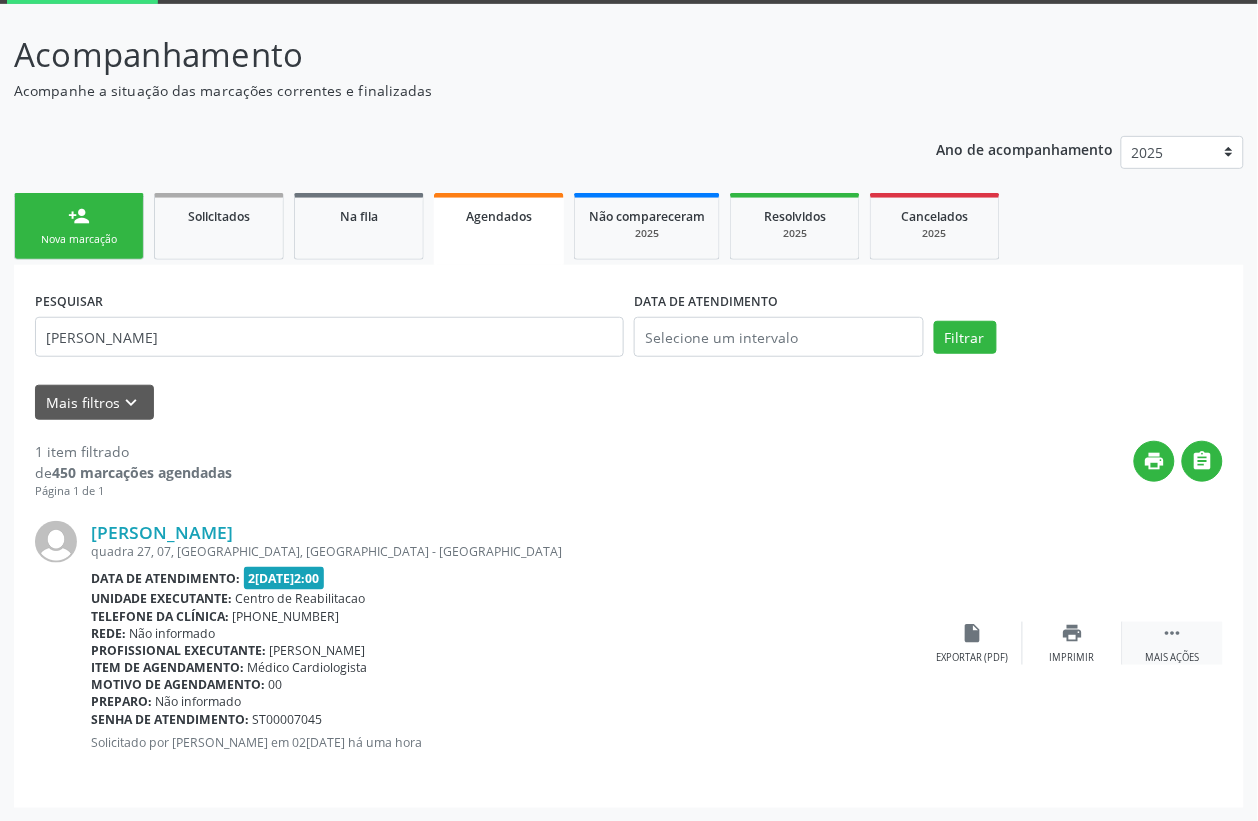 click on "" at bounding box center (1173, 633) 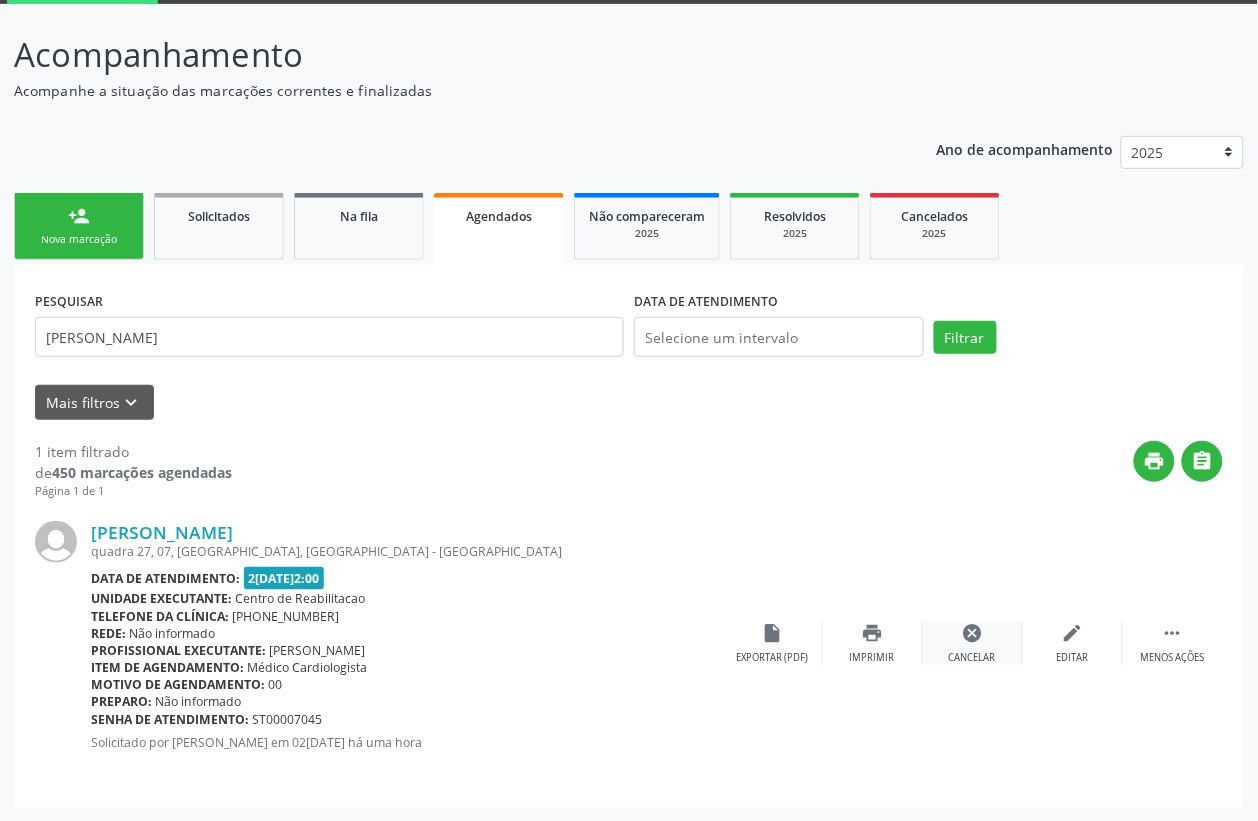 click on "cancel" at bounding box center [973, 633] 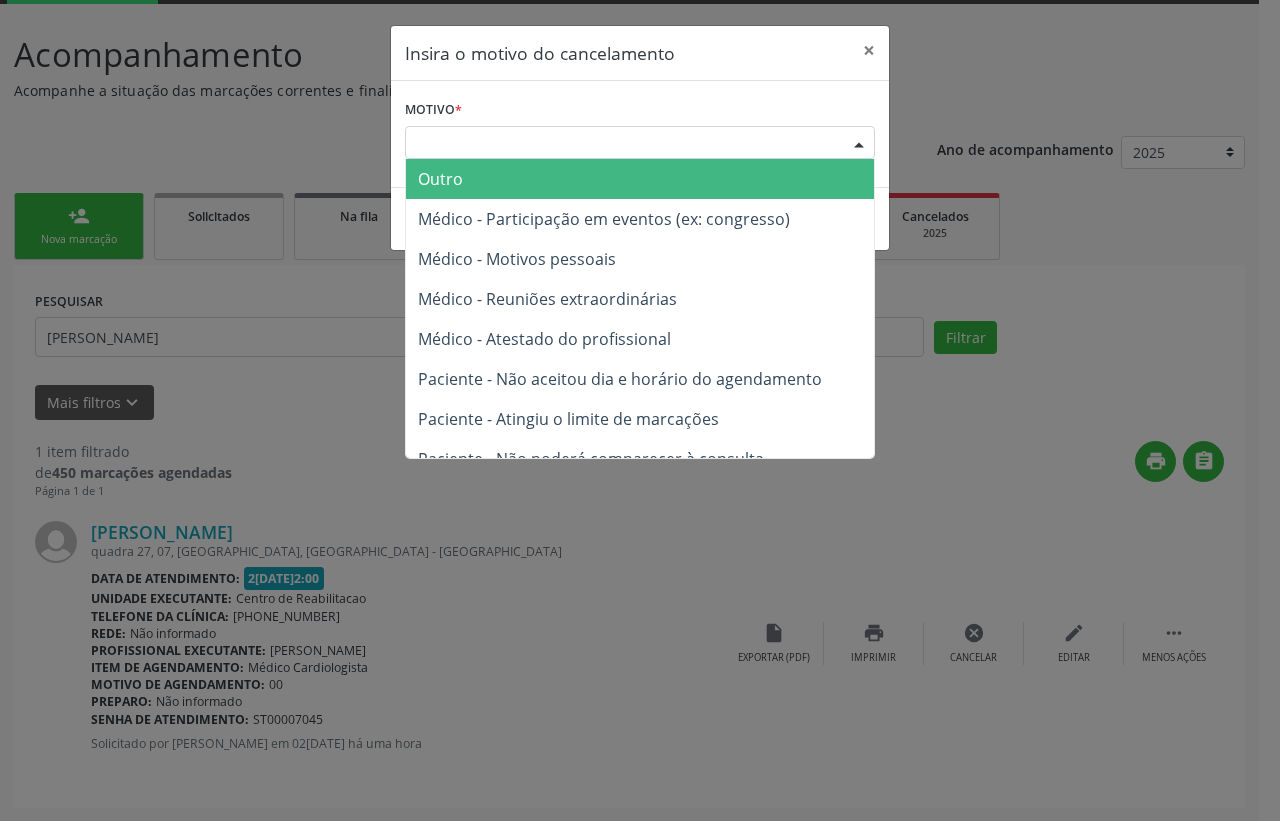 click on "Escolha o motivo" at bounding box center [640, 143] 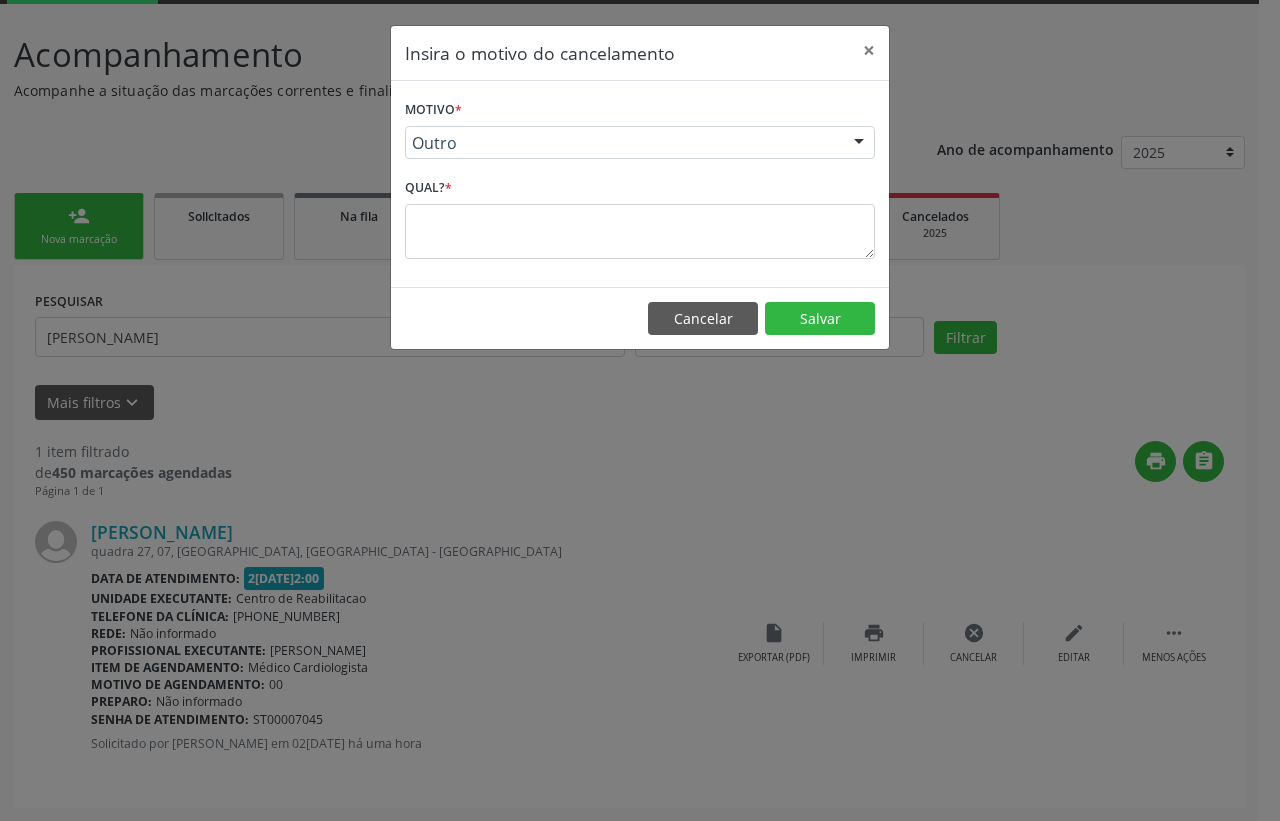 click on "Motivo
*
Outro         Outro   Médico - Participação em eventos (ex: congresso)   Médico - Motivos pessoais   Médico - Reuniões extraordinárias   Médico - Atestado do profissional   Paciente - Não aceitou dia e horário do agendamento   Paciente - Atingiu o limite de marcações   Paciente - Não poderá comparecer à consulta   Paciente - Não aceitou médico ou especialidade   Médico - Sem vaga disponível
Nenhum resultado encontrado para: "   "
Não há nenhuma opção para ser exibida.
Qual?
*" at bounding box center [640, 177] 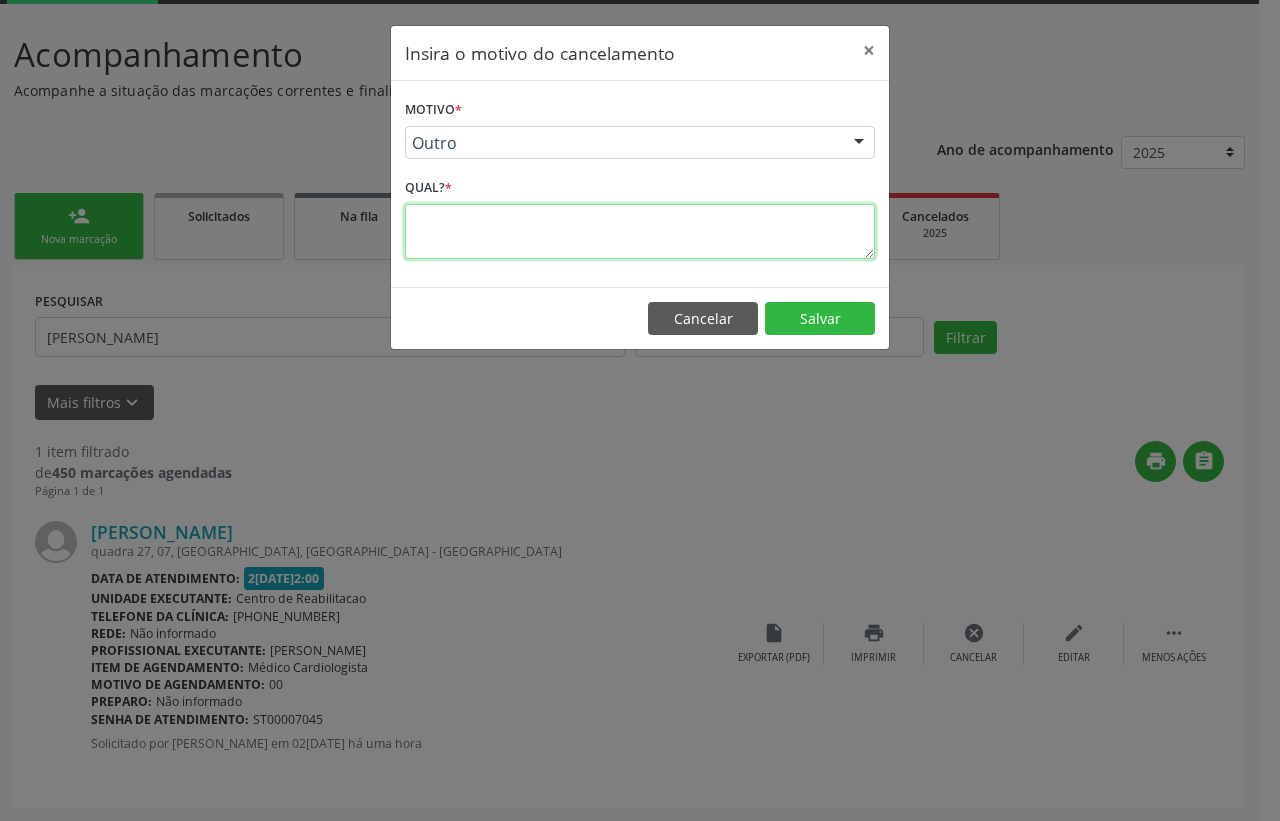 click at bounding box center [640, 231] 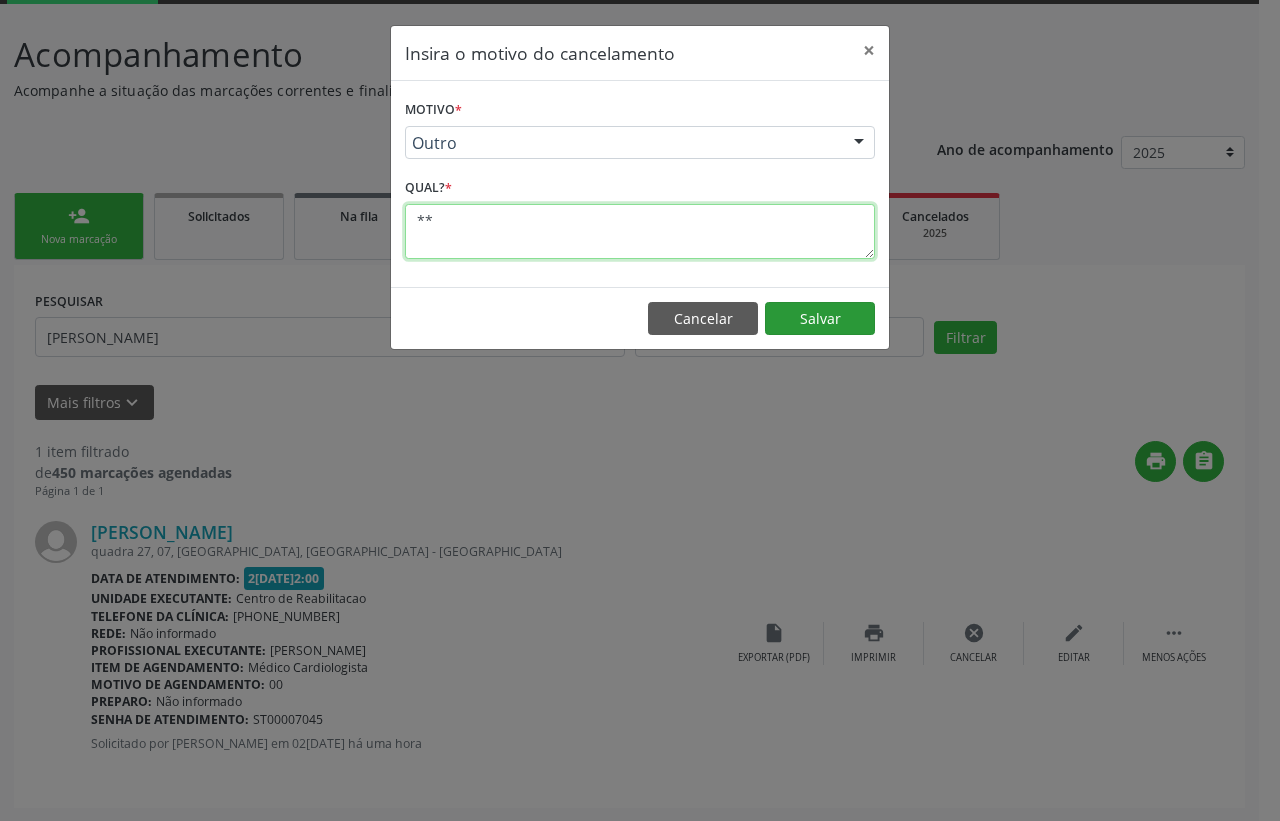 type on "**" 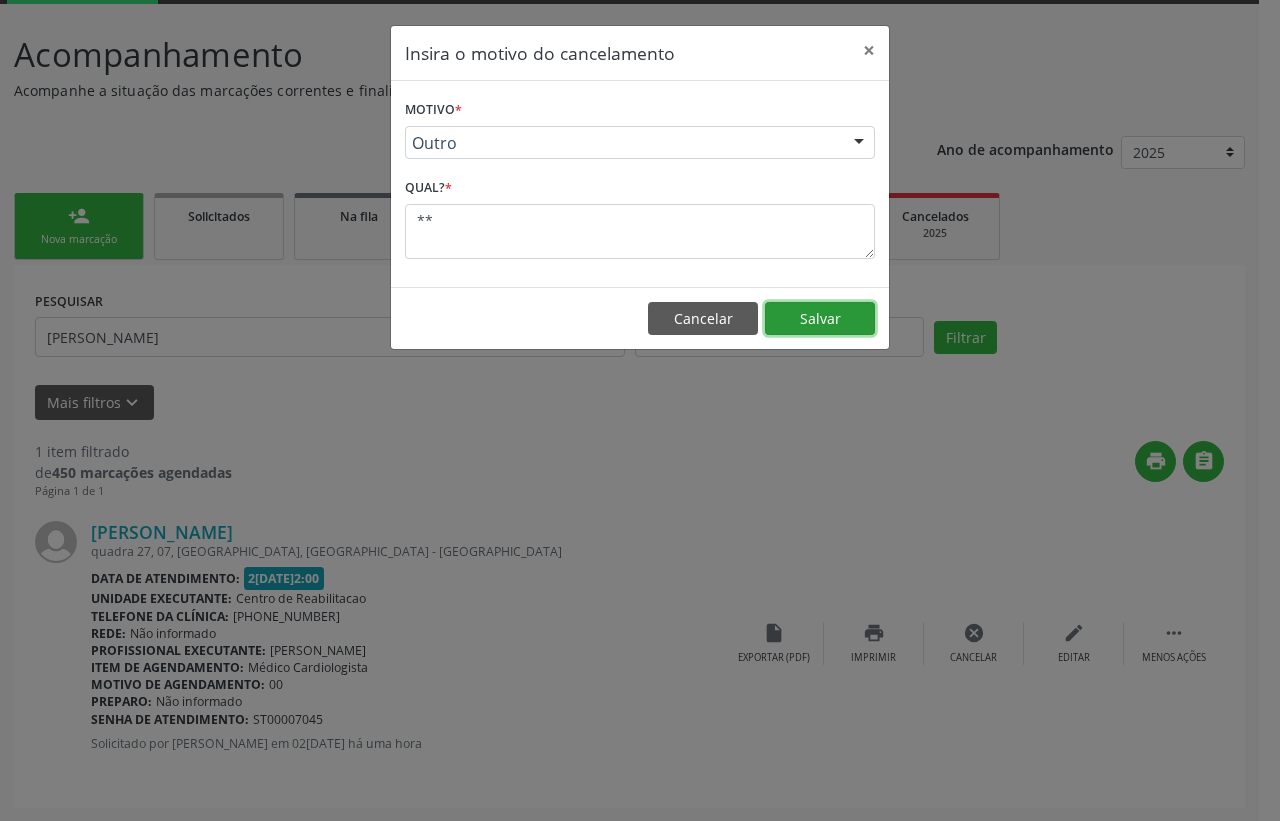 click on "Salvar" at bounding box center (820, 319) 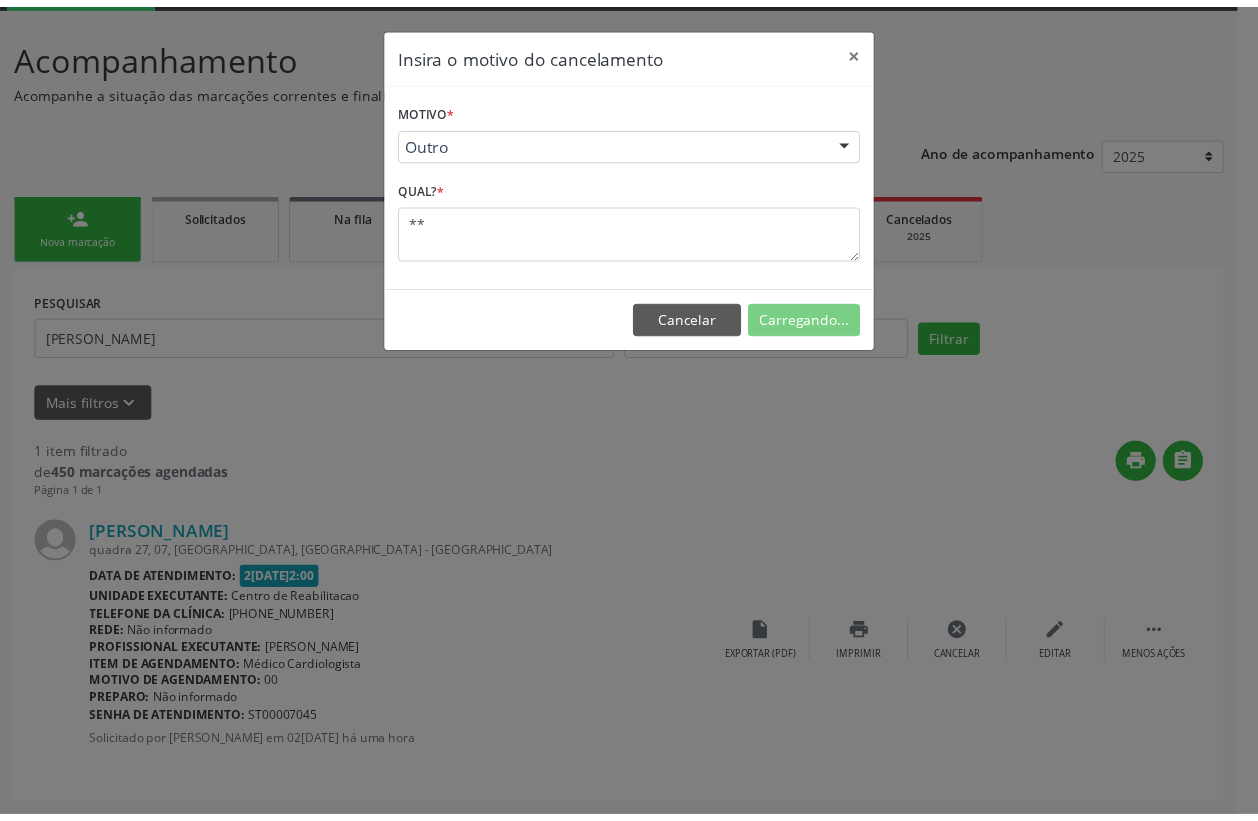scroll, scrollTop: 0, scrollLeft: 0, axis: both 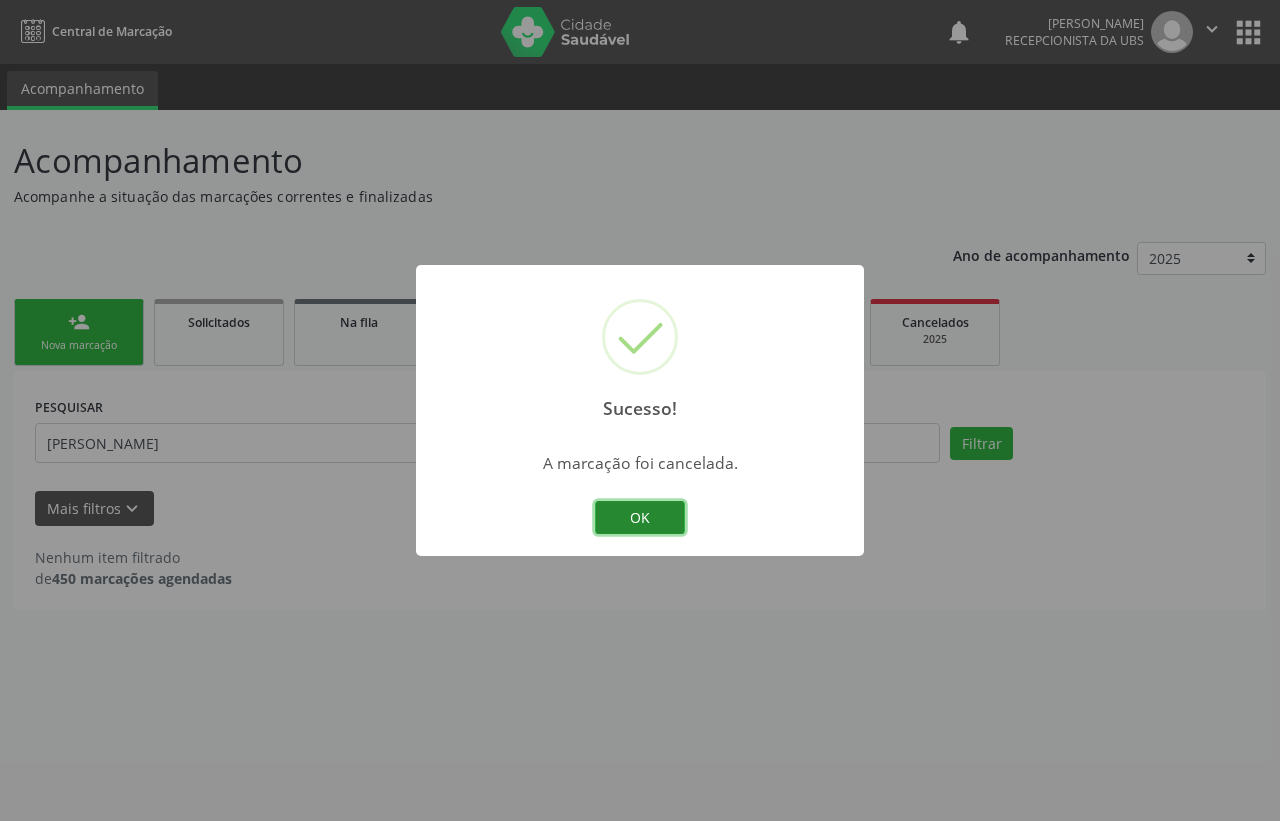 click on "OK" at bounding box center (640, 518) 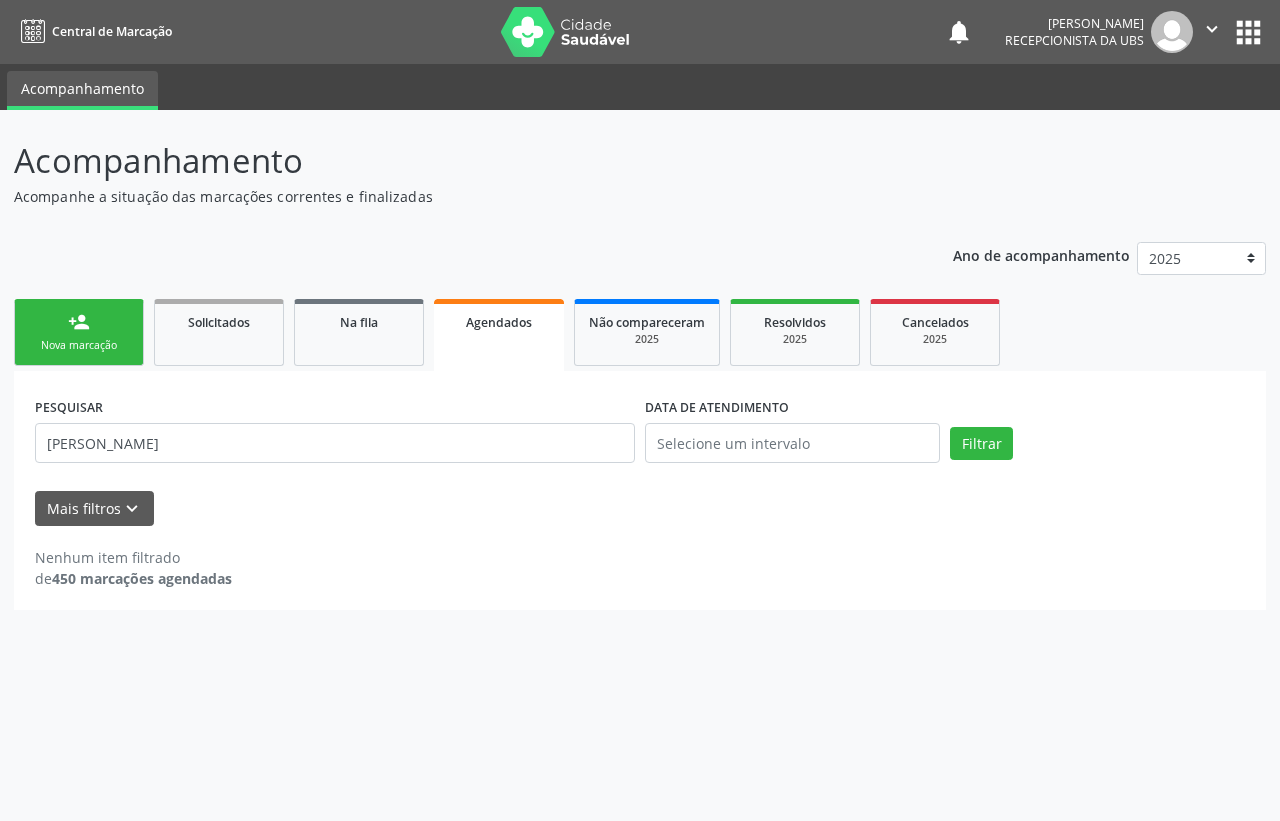 click on "person_add
Nova marcação" at bounding box center [79, 332] 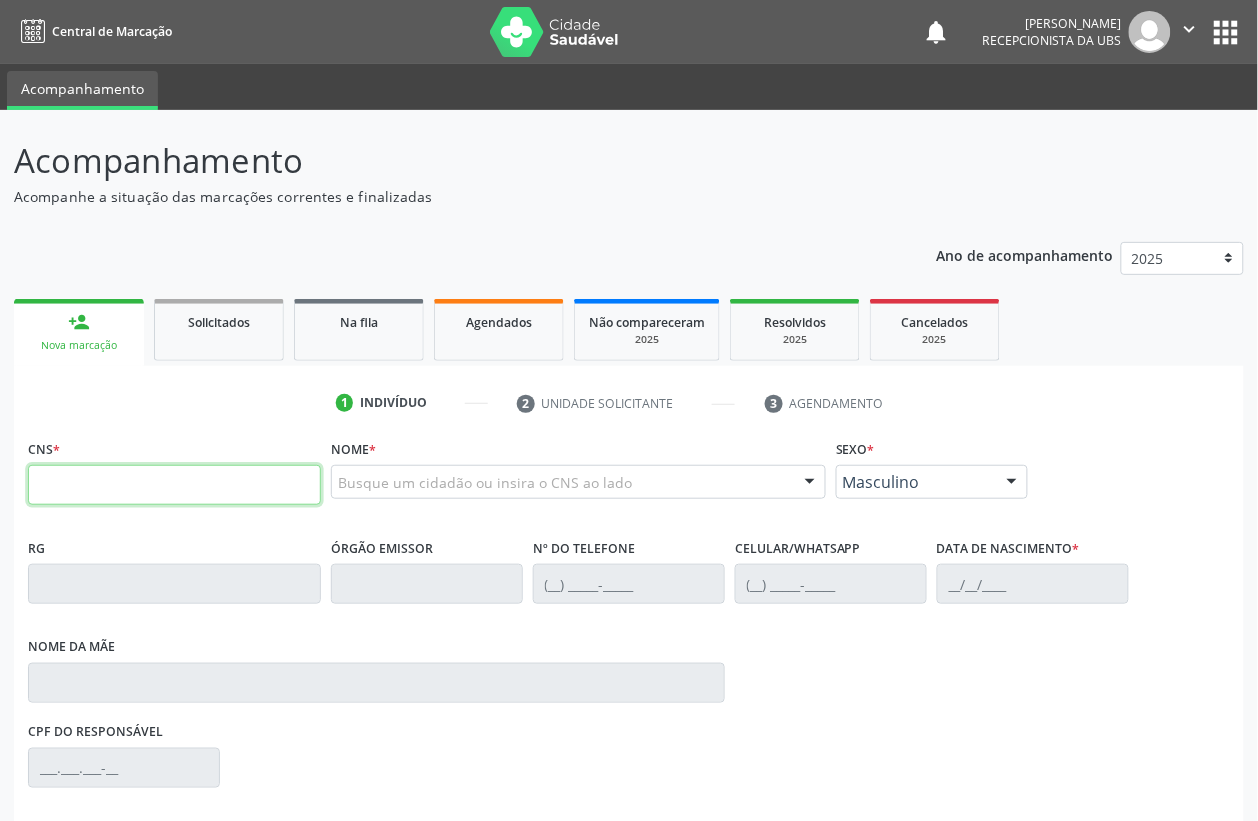 click at bounding box center (174, 485) 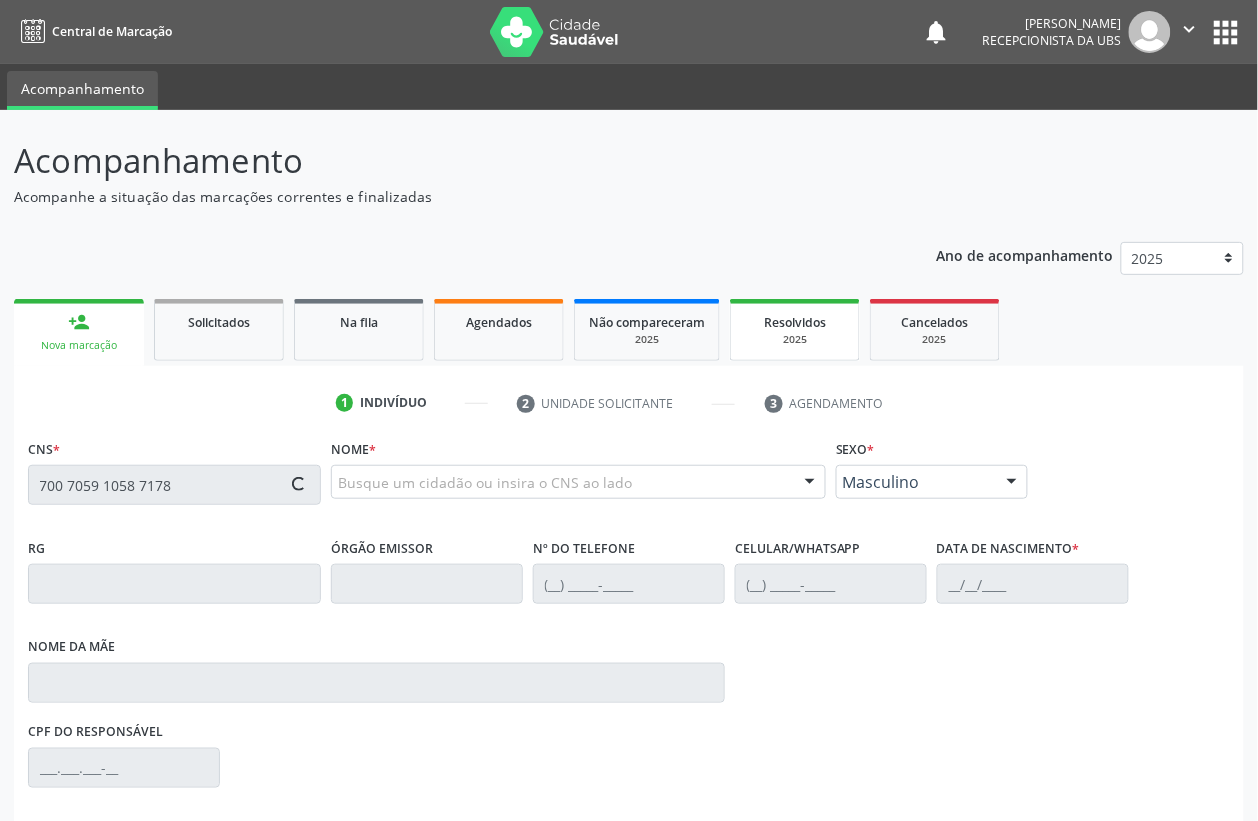 type on "700 7059 1058 7178" 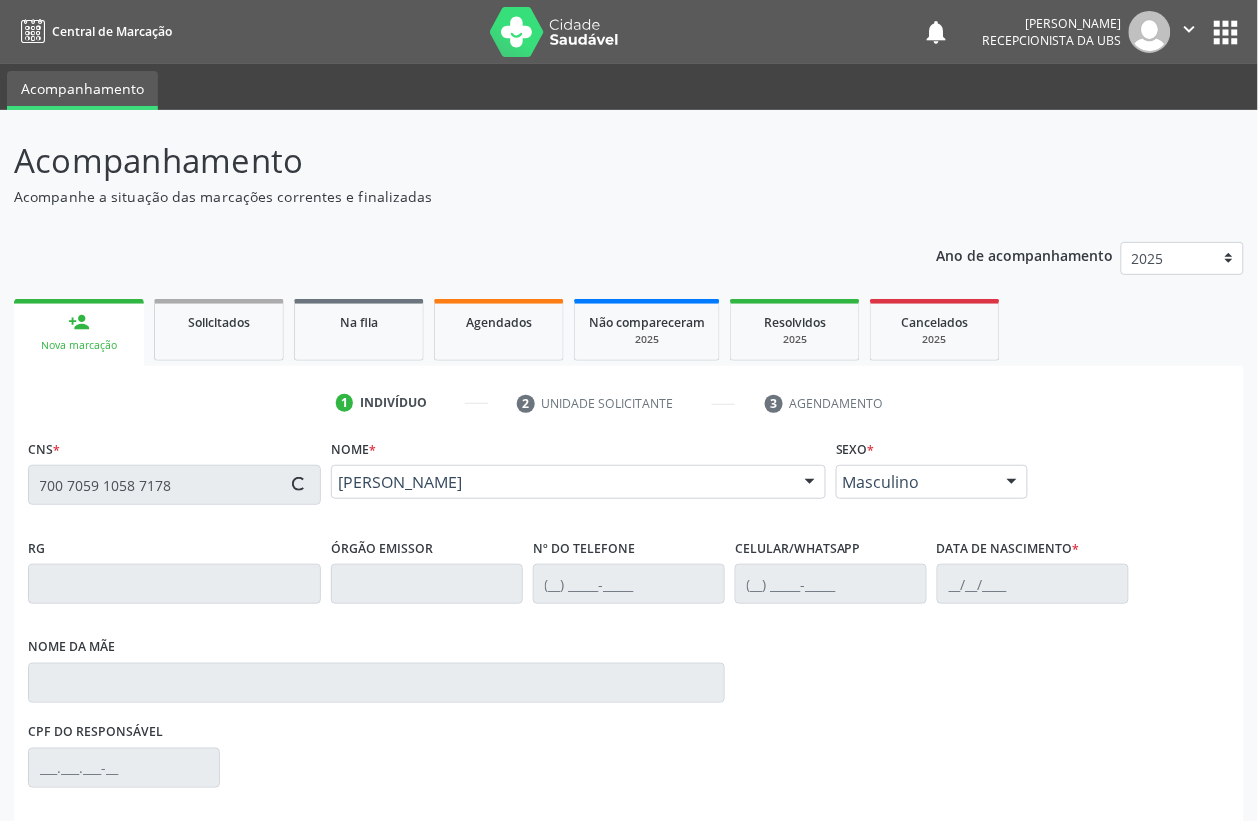 type on "(87) 99906-5262" 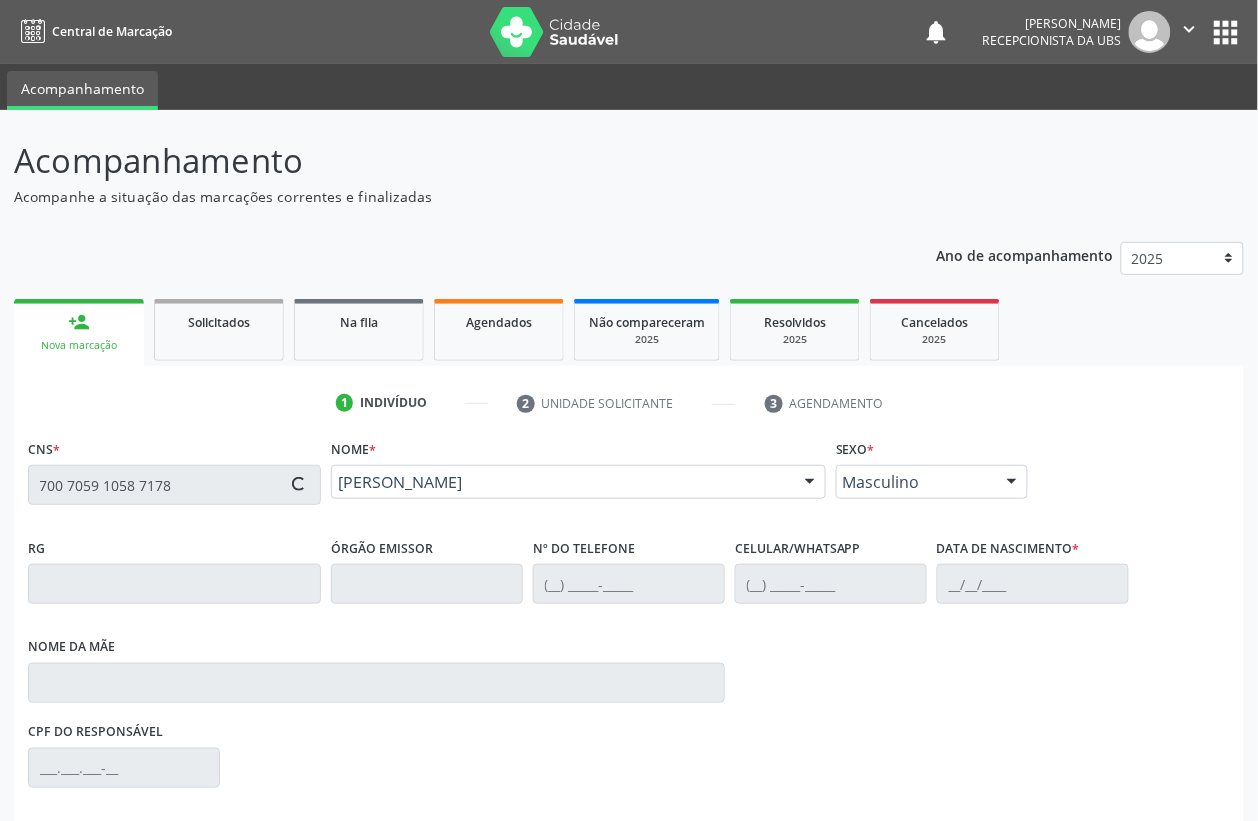 type on "22/08/1962" 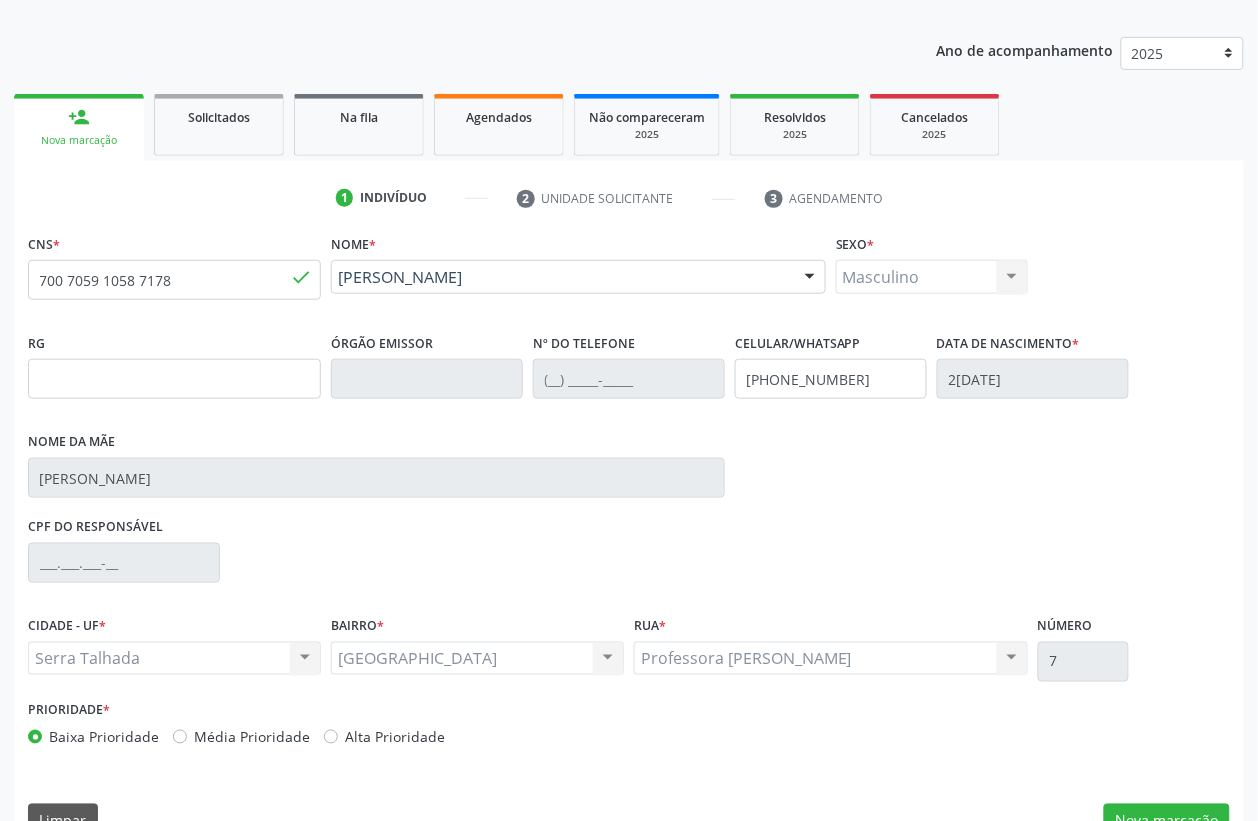 scroll, scrollTop: 248, scrollLeft: 0, axis: vertical 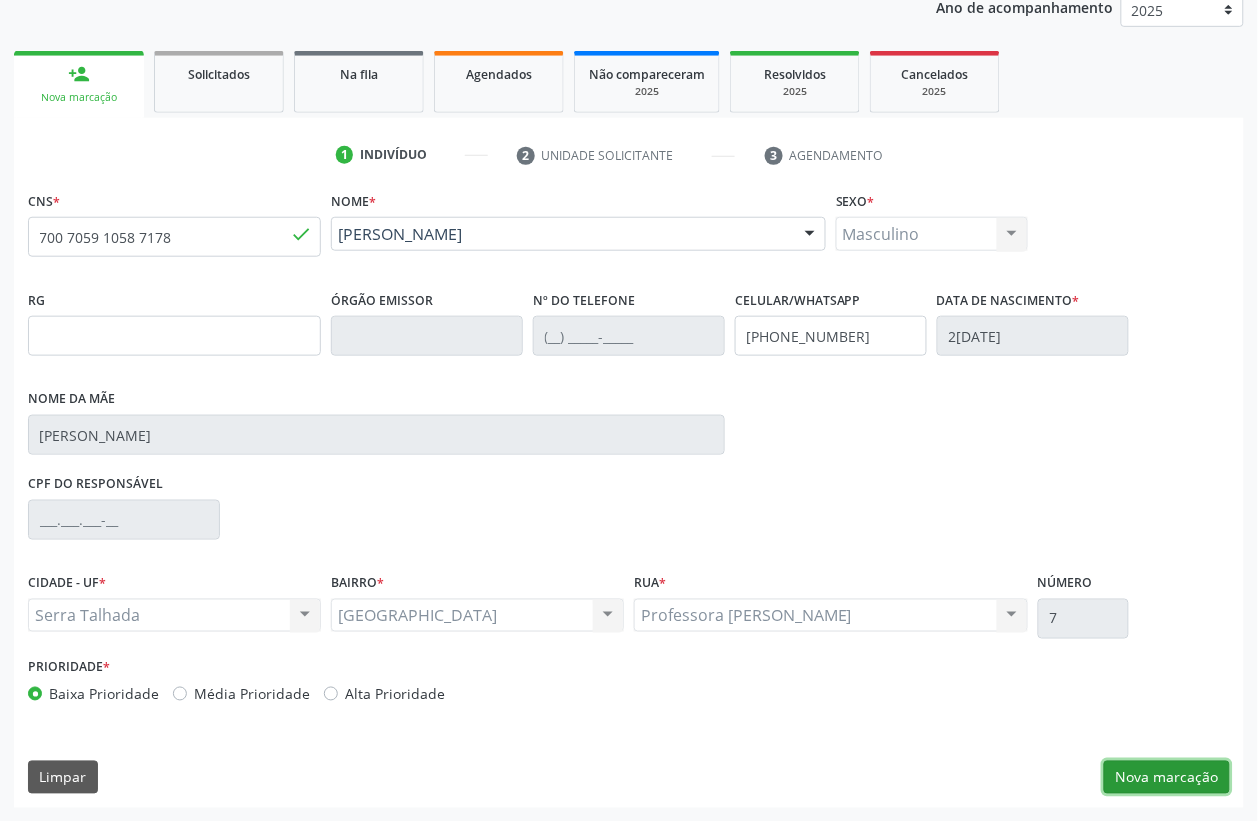 click on "Nova marcação" at bounding box center [1167, 778] 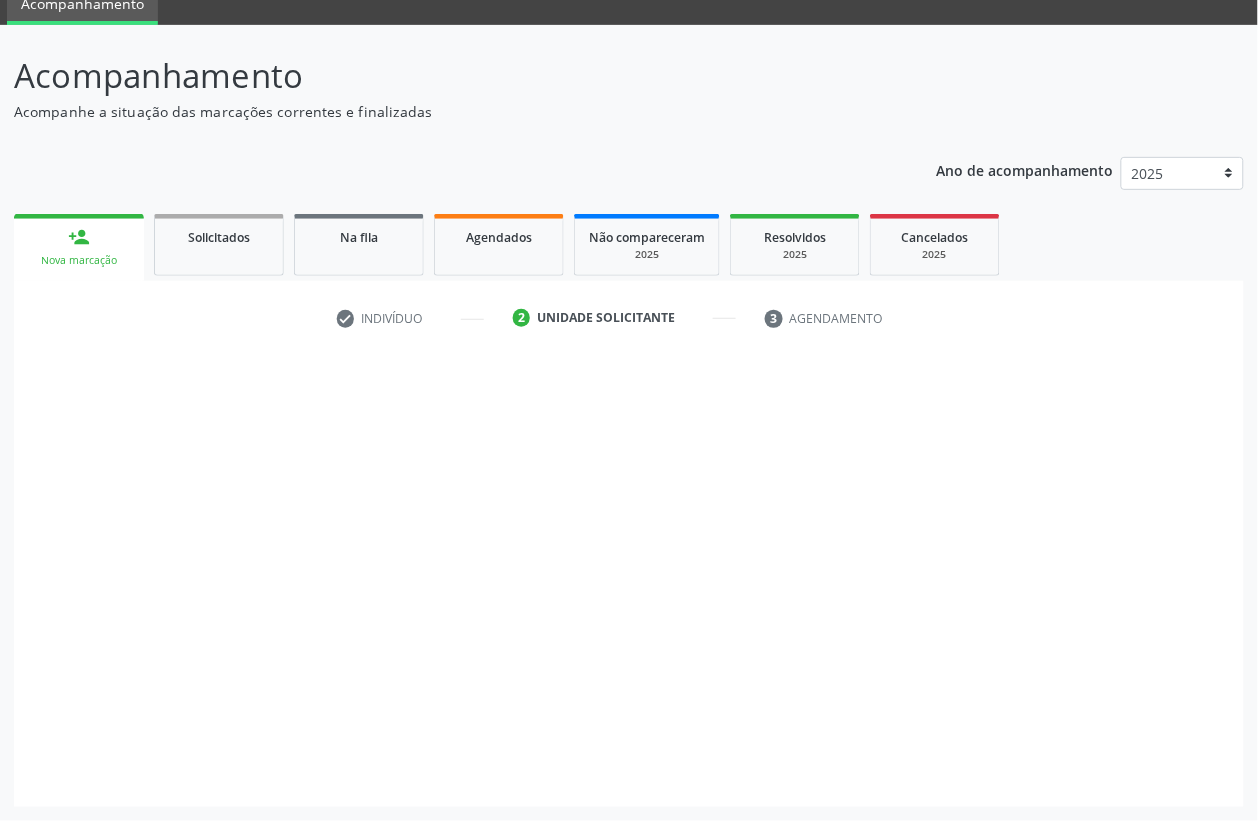 scroll, scrollTop: 85, scrollLeft: 0, axis: vertical 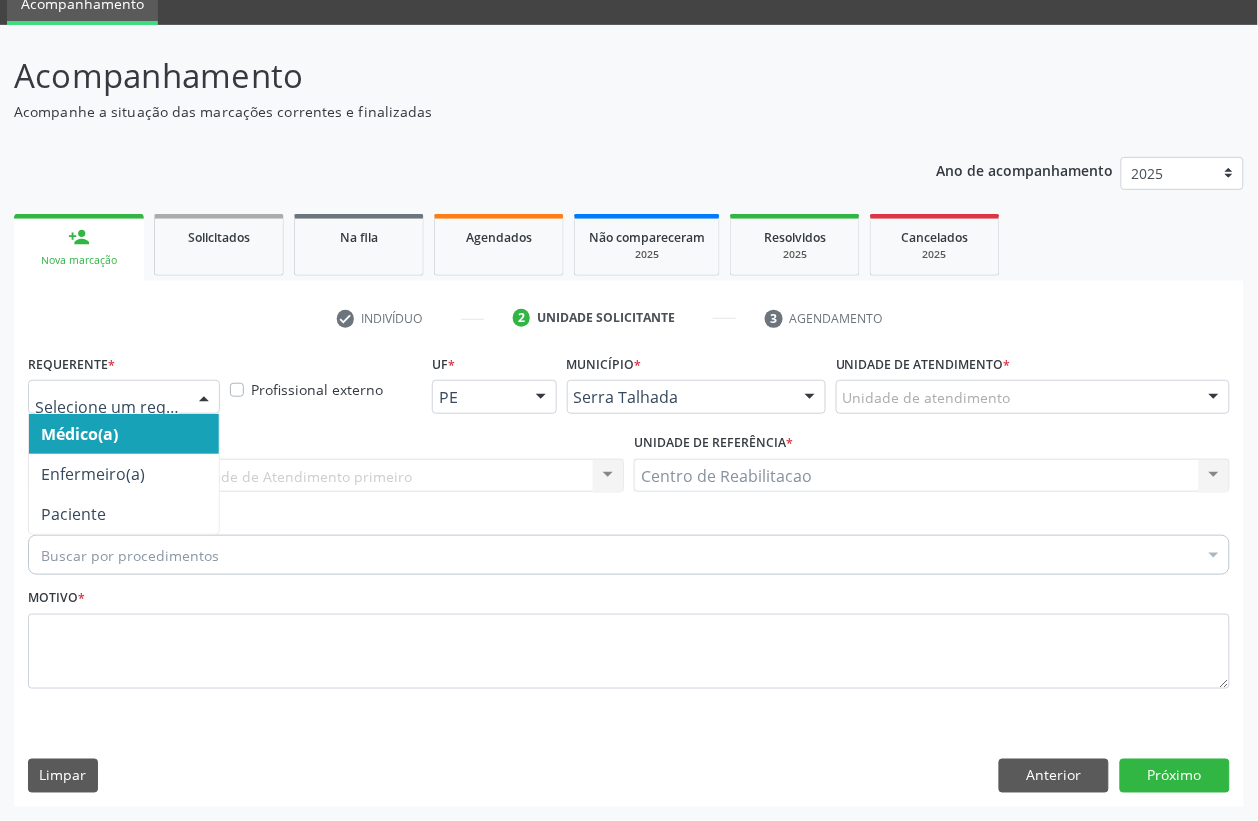 click at bounding box center [204, 398] 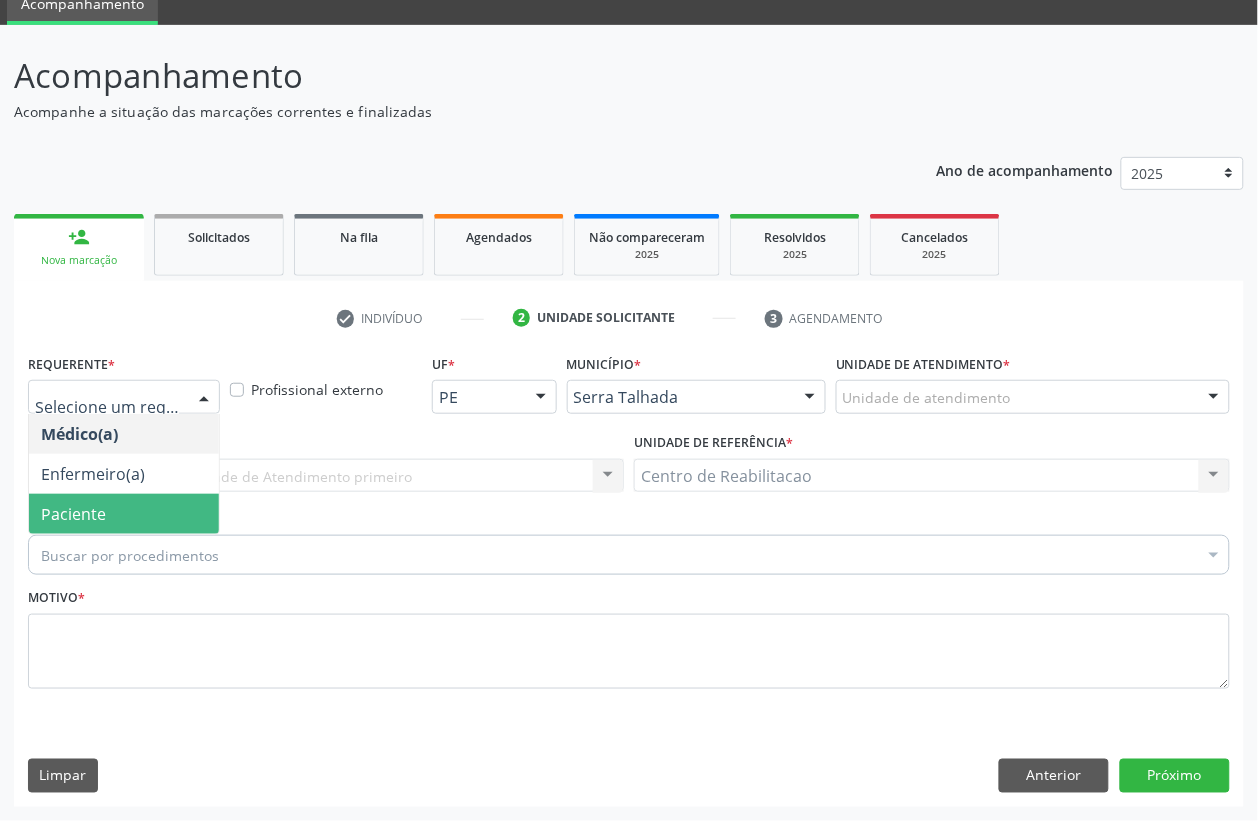 click on "Paciente" at bounding box center (73, 514) 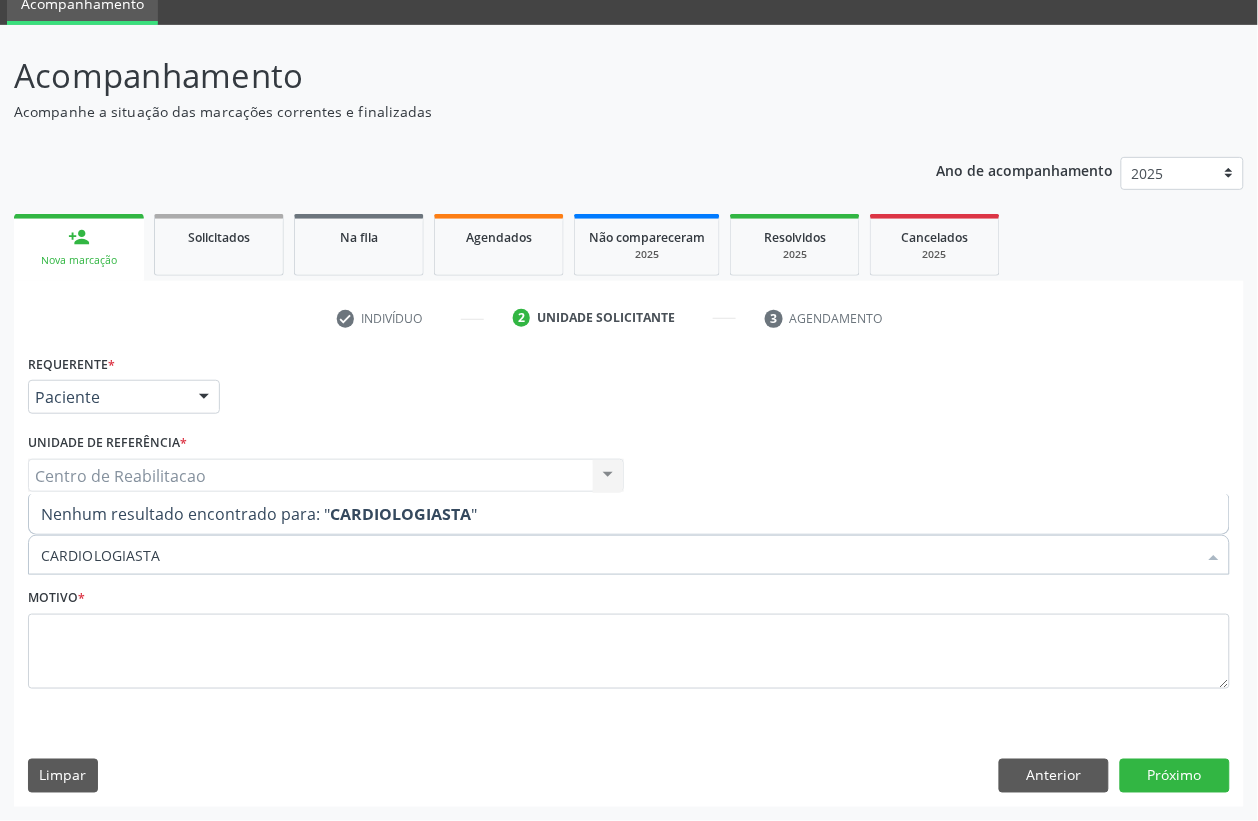 click on "CARDIOLOGIASTA" at bounding box center (619, 555) 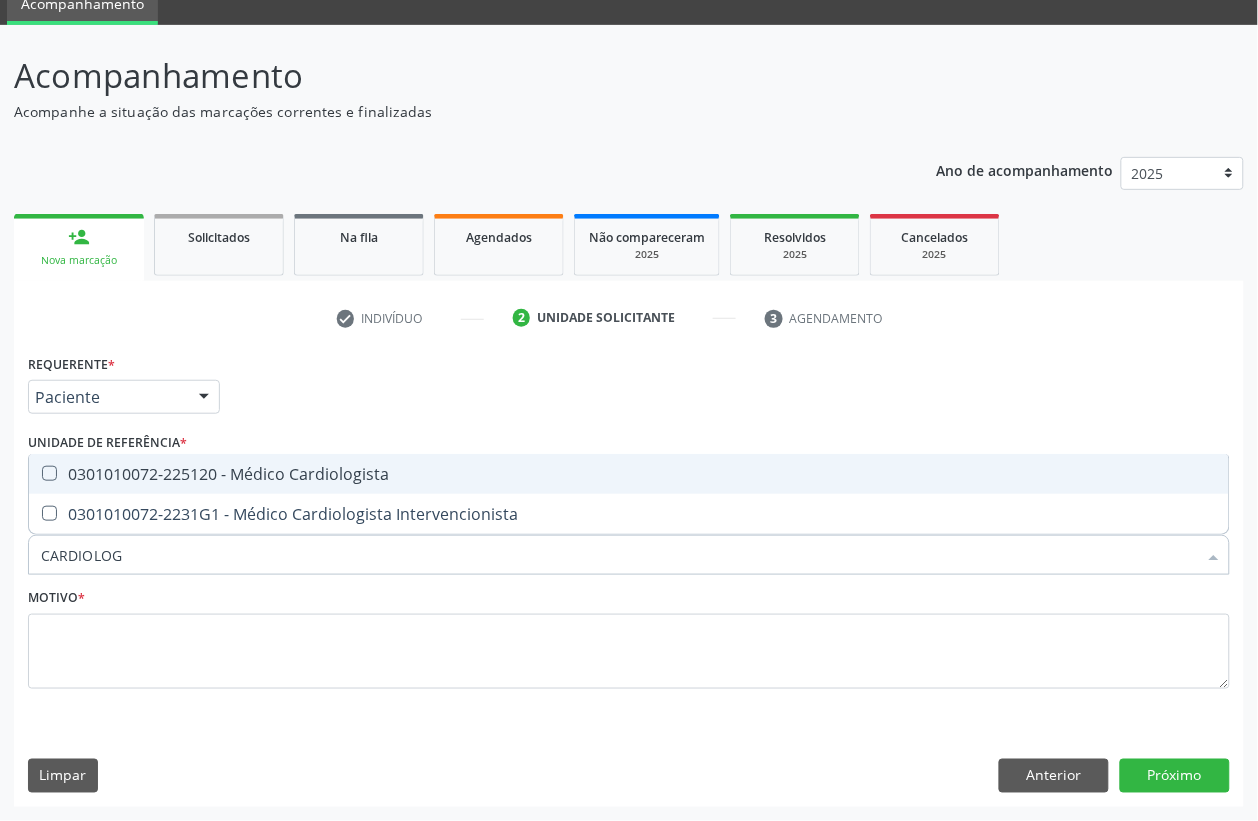 type on "CARDIOLO" 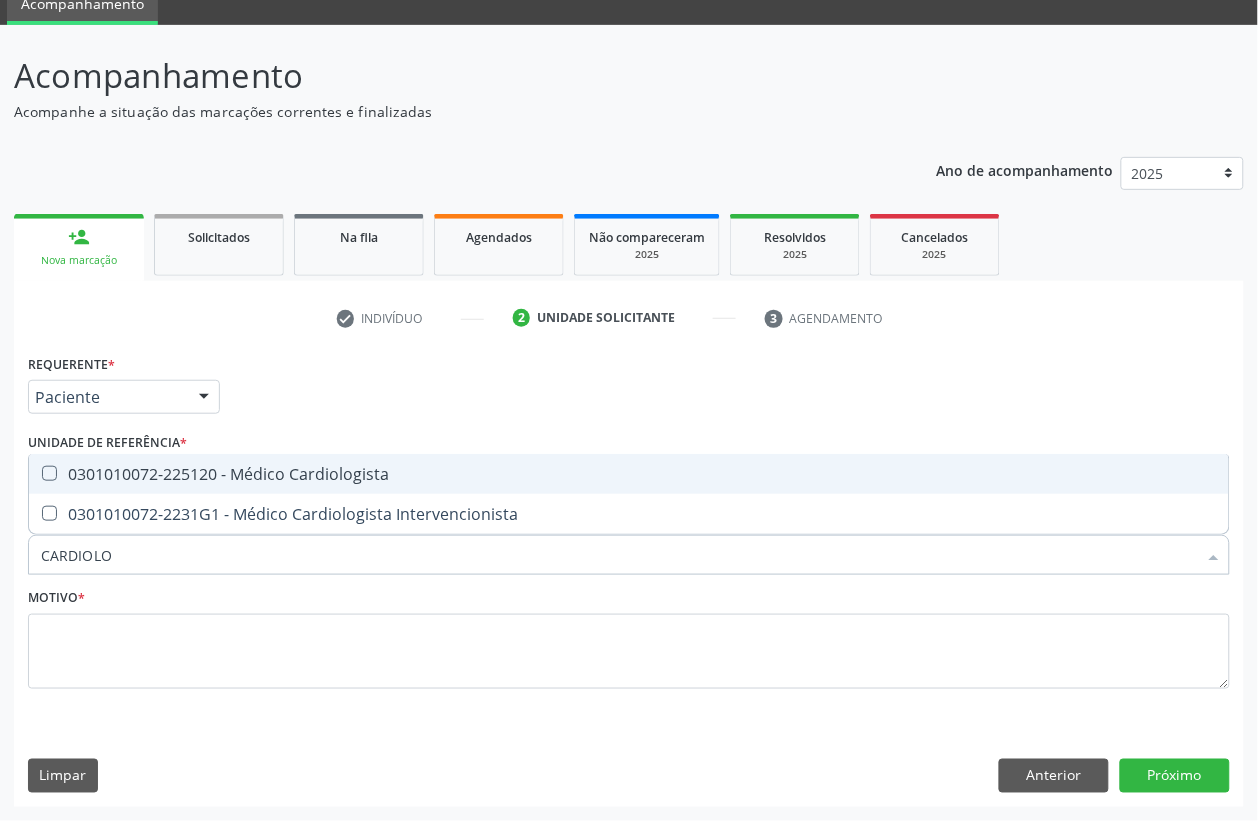 click on "0301010072-225120 - Médico Cardiologista" at bounding box center [629, 474] 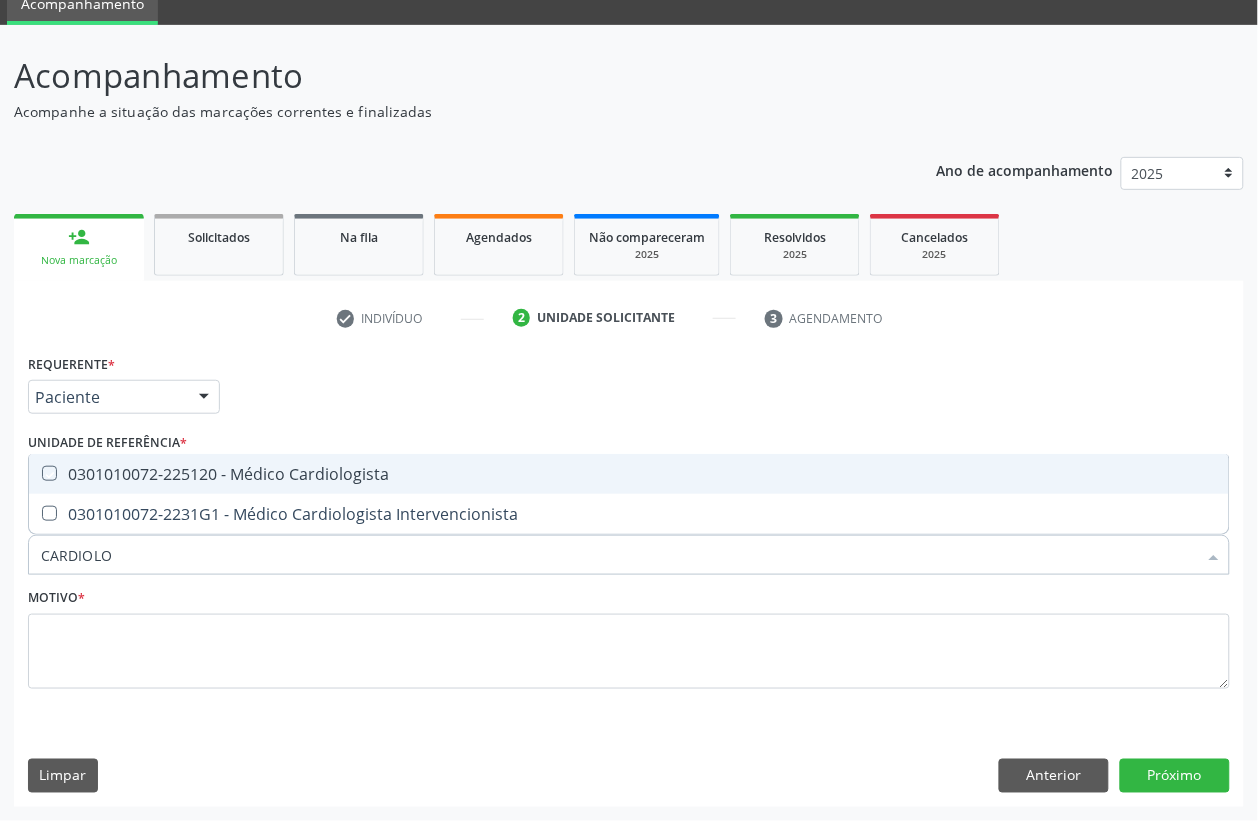 checkbox on "true" 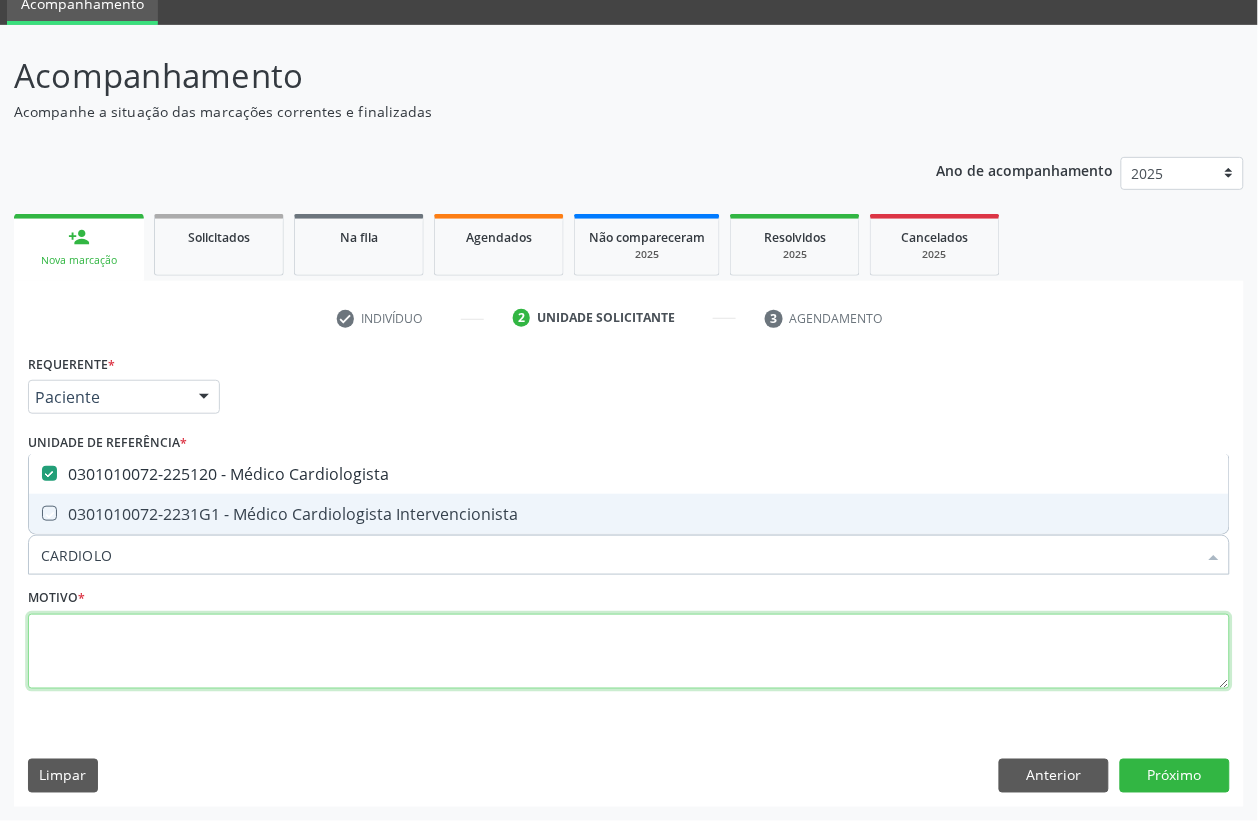 click at bounding box center (629, 652) 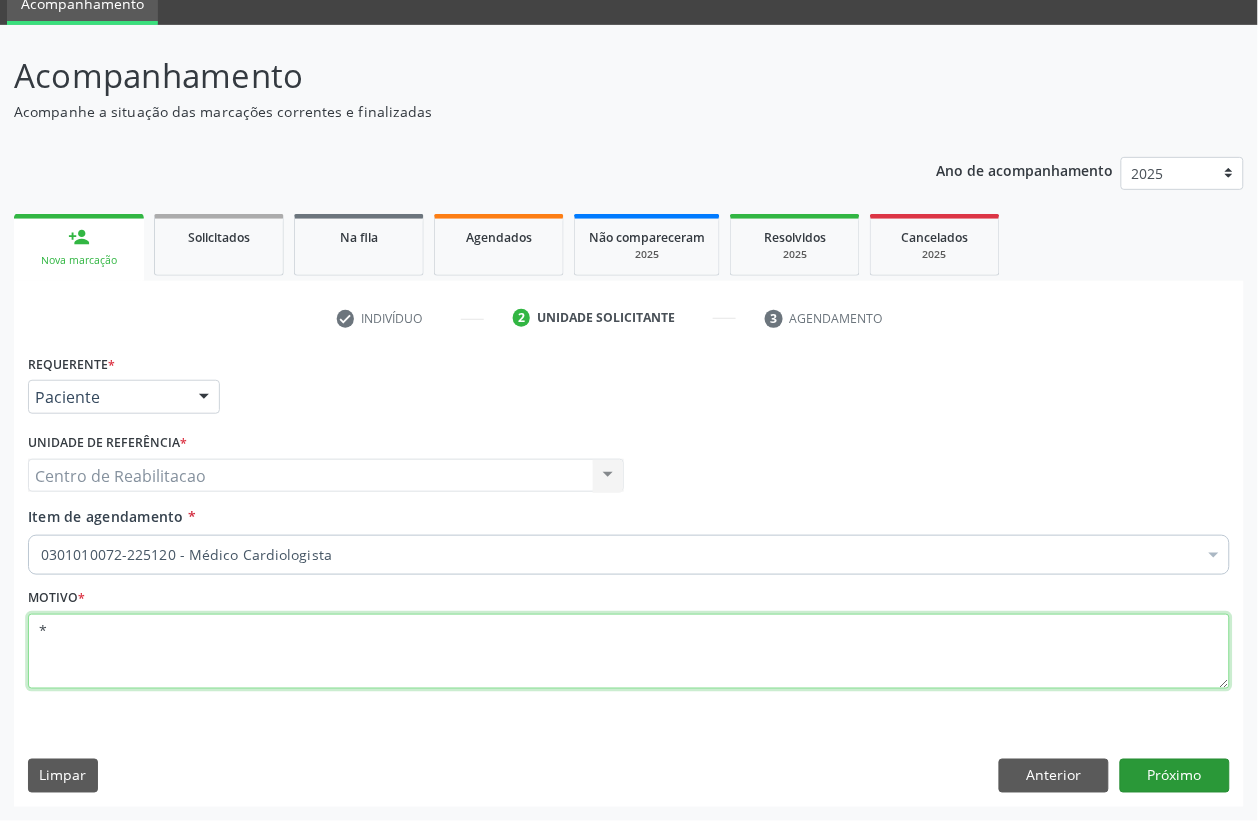 type on "*" 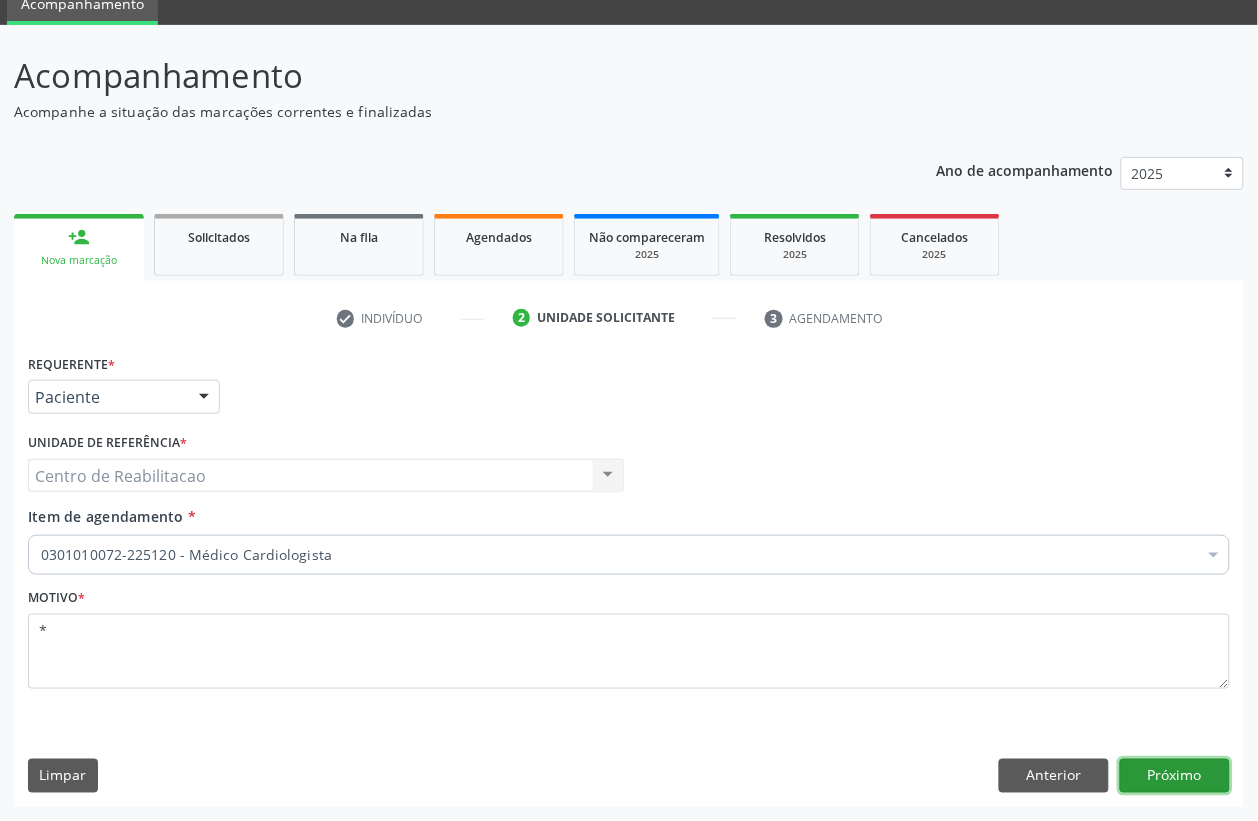 click on "Próximo" at bounding box center [1175, 776] 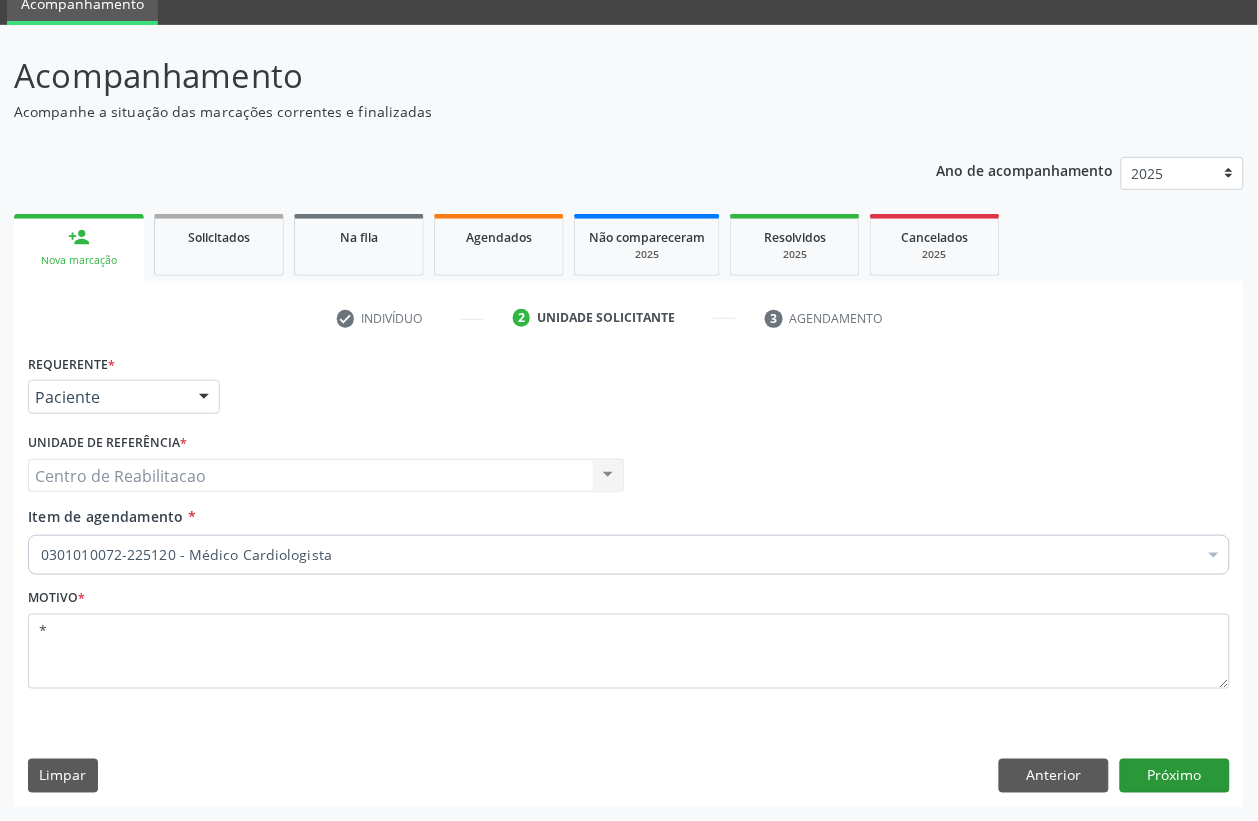 scroll, scrollTop: 50, scrollLeft: 0, axis: vertical 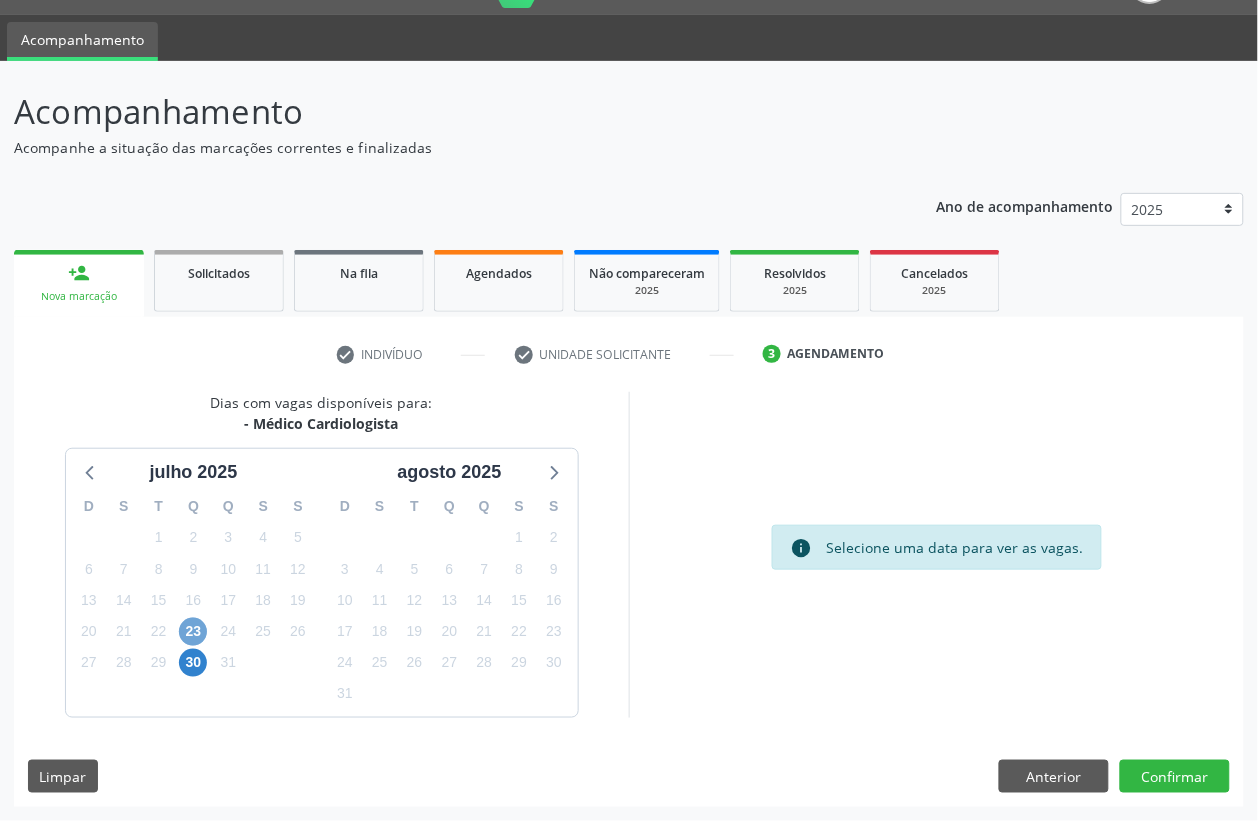 click on "23" at bounding box center [193, 632] 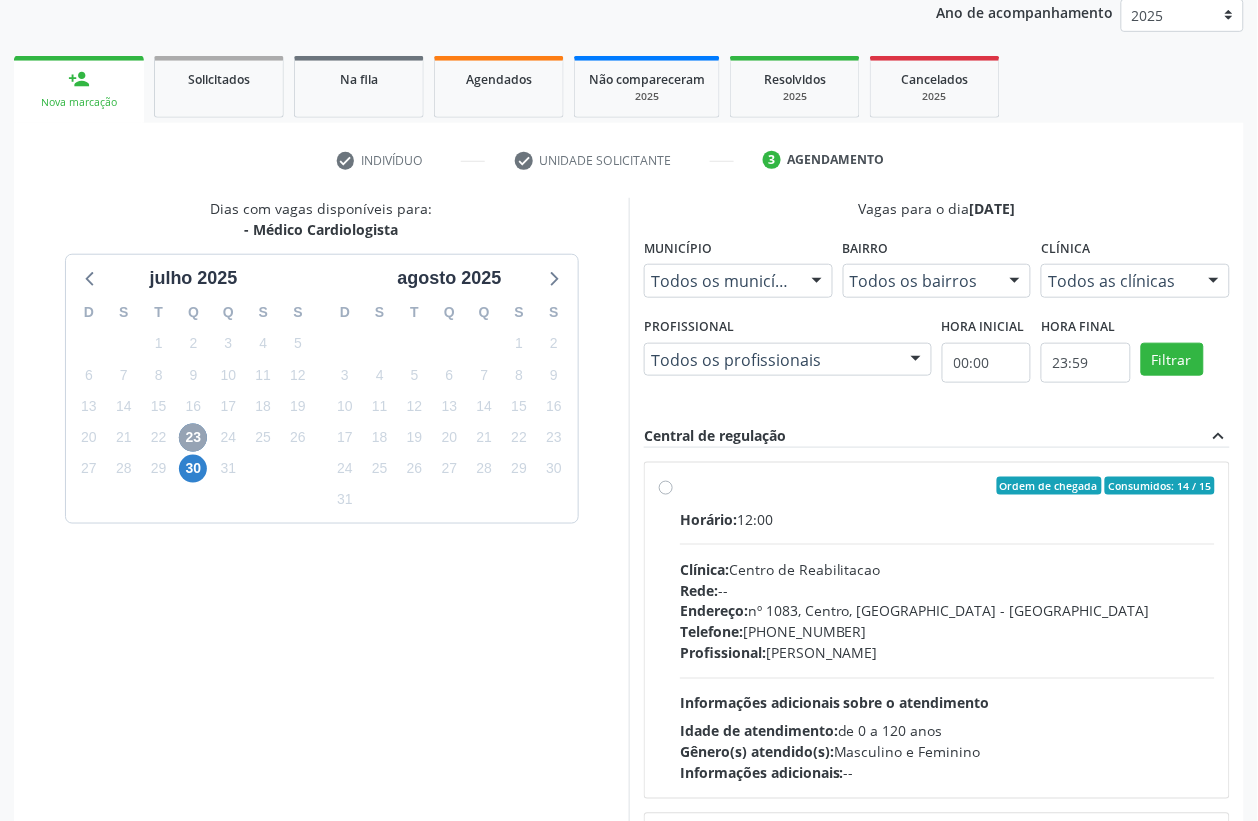 scroll, scrollTop: 300, scrollLeft: 0, axis: vertical 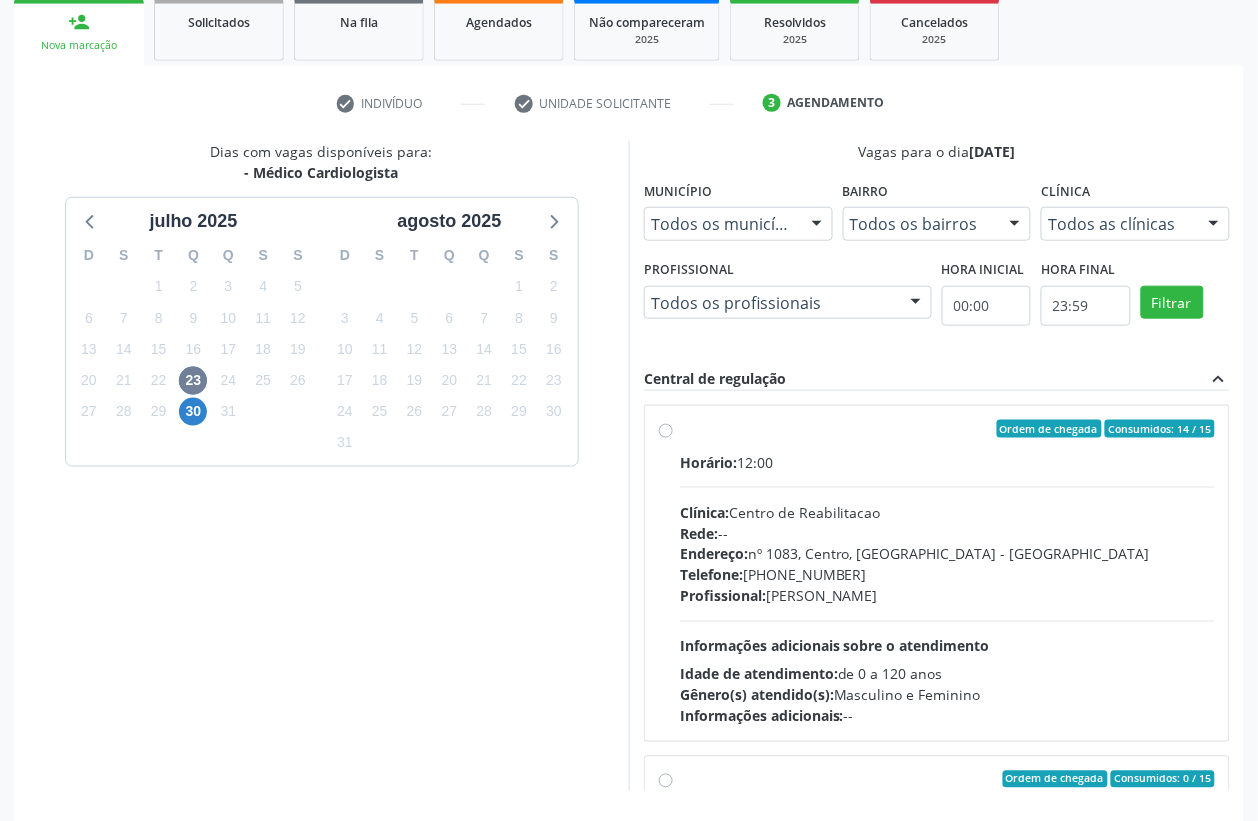 click on "Ordem de chegada
Consumidos: 14 / 15
Horário:   12:00
Clínica:  Centro de Reabilitacao
Rede:
--
Endereço:   nº 1083, Centro, Serra Talhada - PE
Telefone:   (81) 38313112
Profissional:
Antonio Eduardo de Melo Filho
Informações adicionais sobre o atendimento
Idade de atendimento:
de 0 a 120 anos
Gênero(s) atendido(s):
Masculino e Feminino
Informações adicionais:
--" at bounding box center [937, 573] 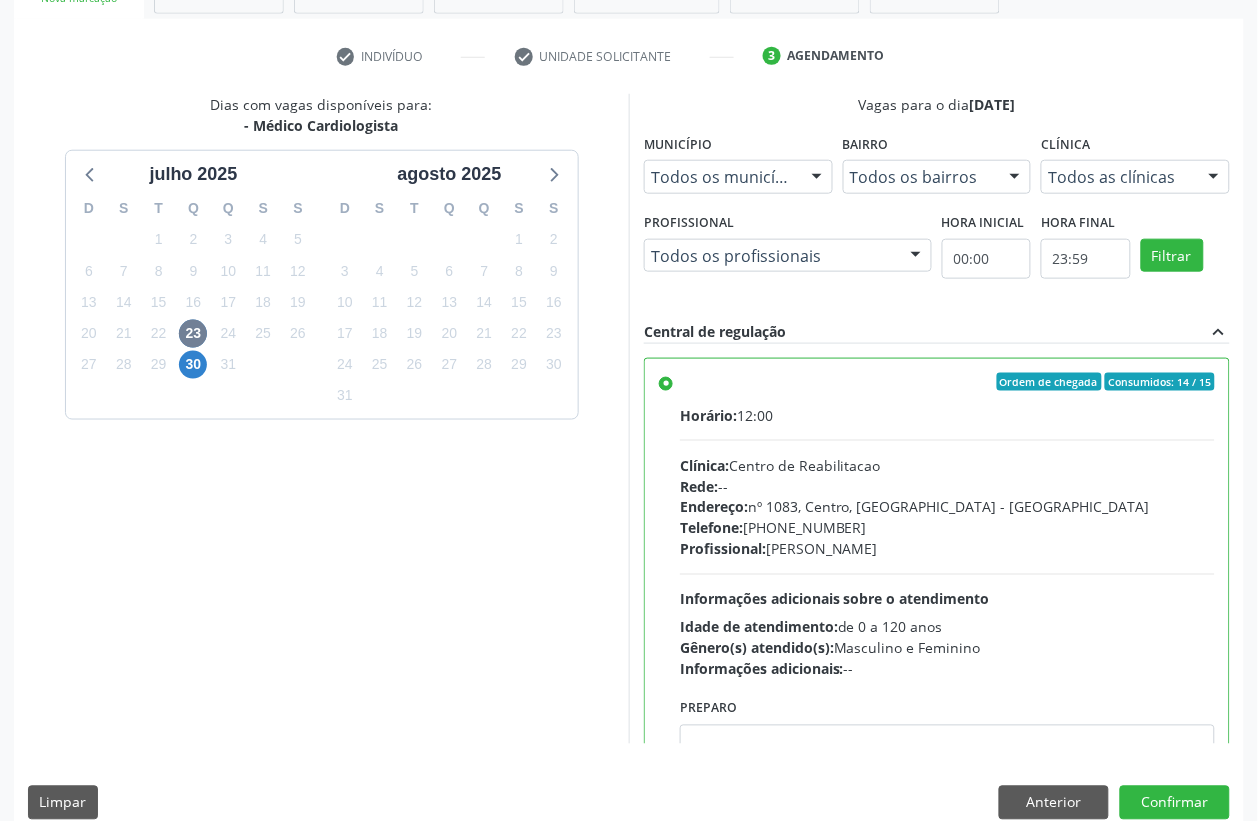 scroll, scrollTop: 373, scrollLeft: 0, axis: vertical 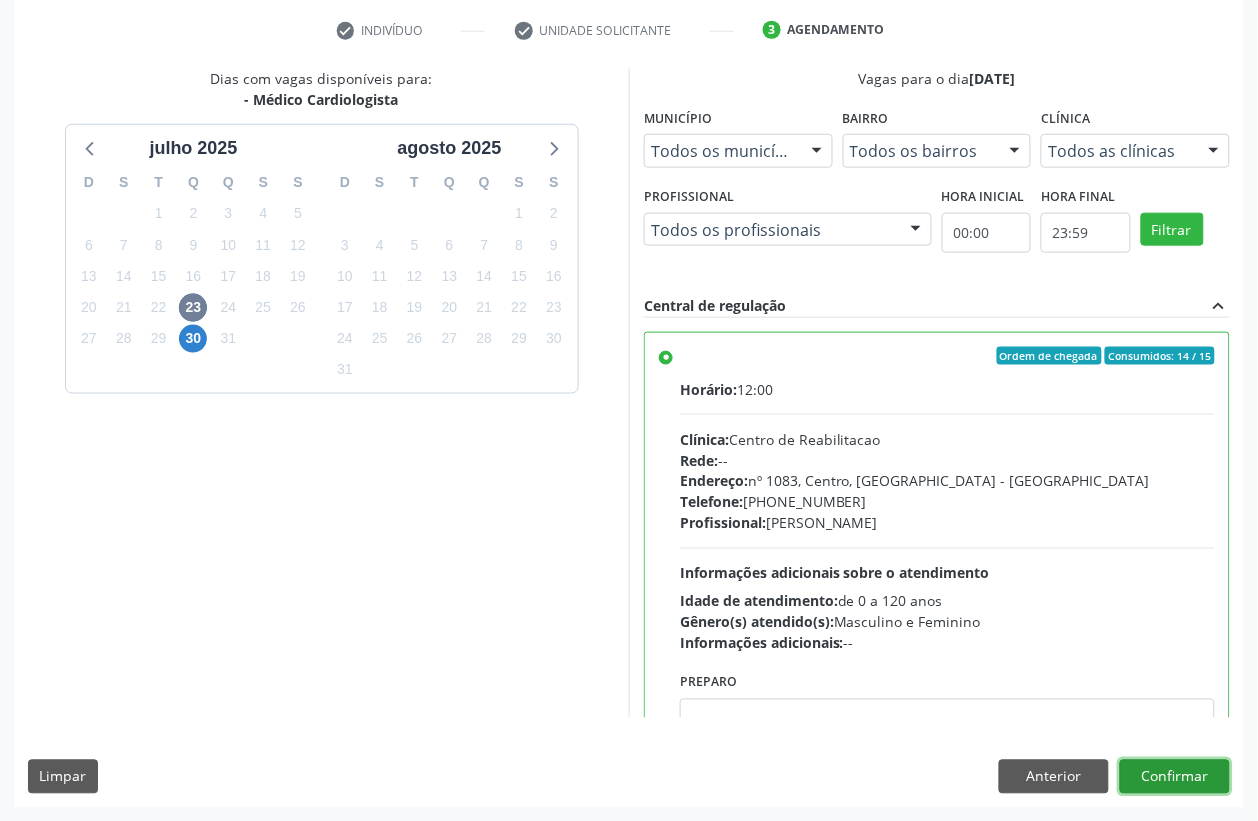 click on "Confirmar" at bounding box center [1175, 777] 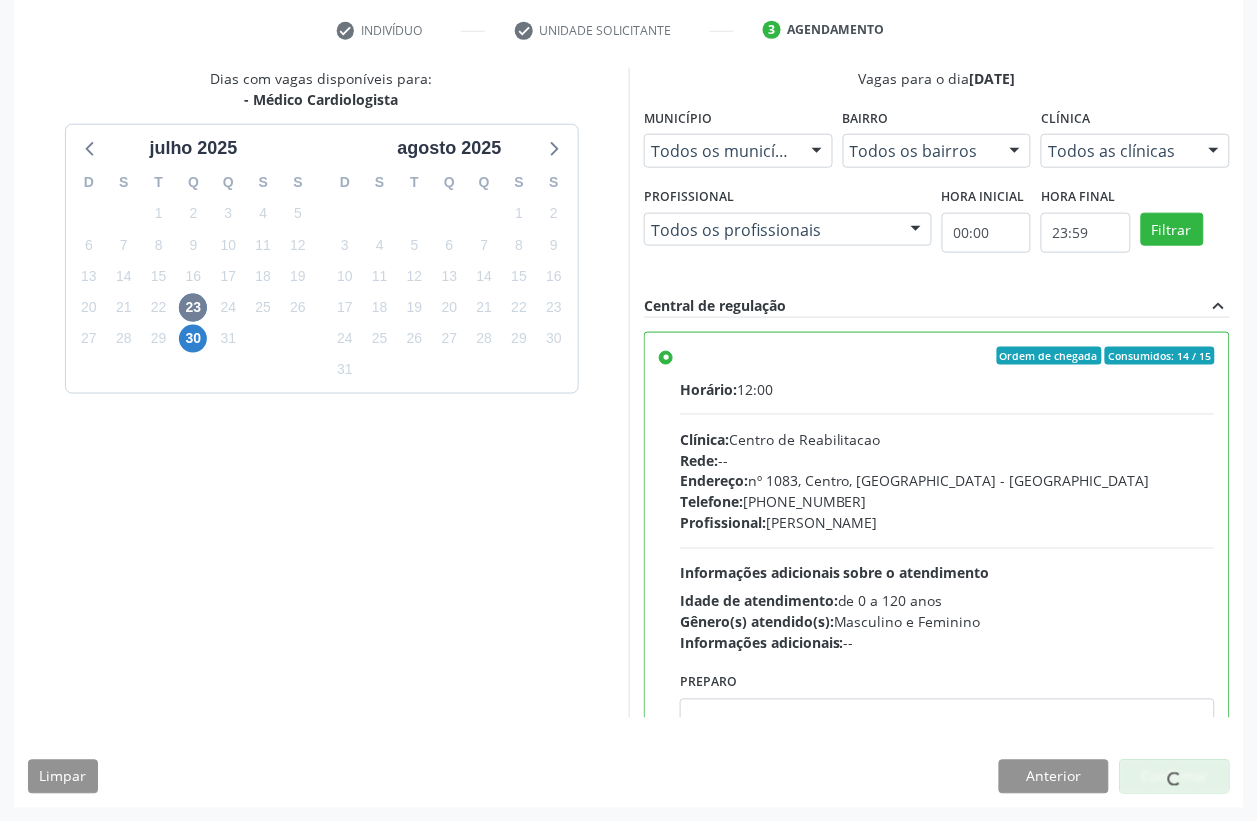scroll, scrollTop: 0, scrollLeft: 0, axis: both 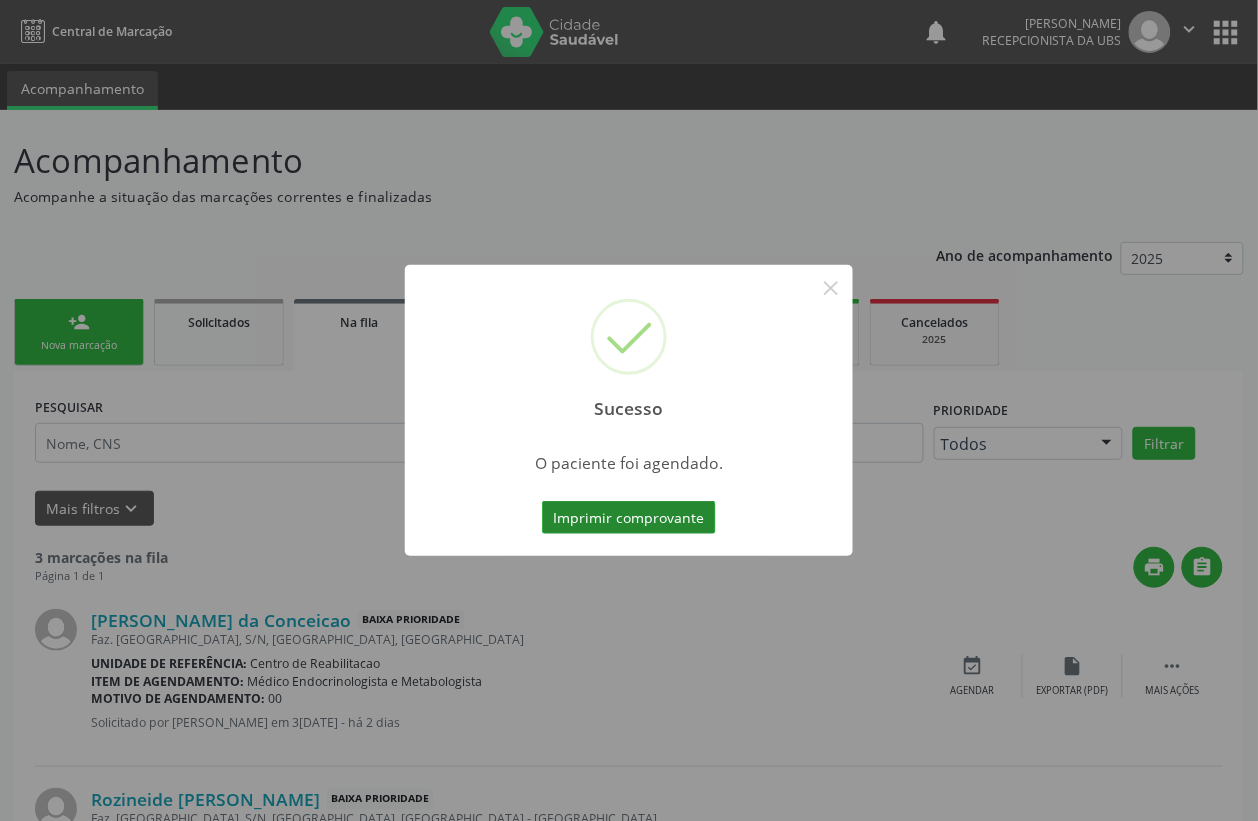 click on "Imprimir comprovante" at bounding box center (629, 518) 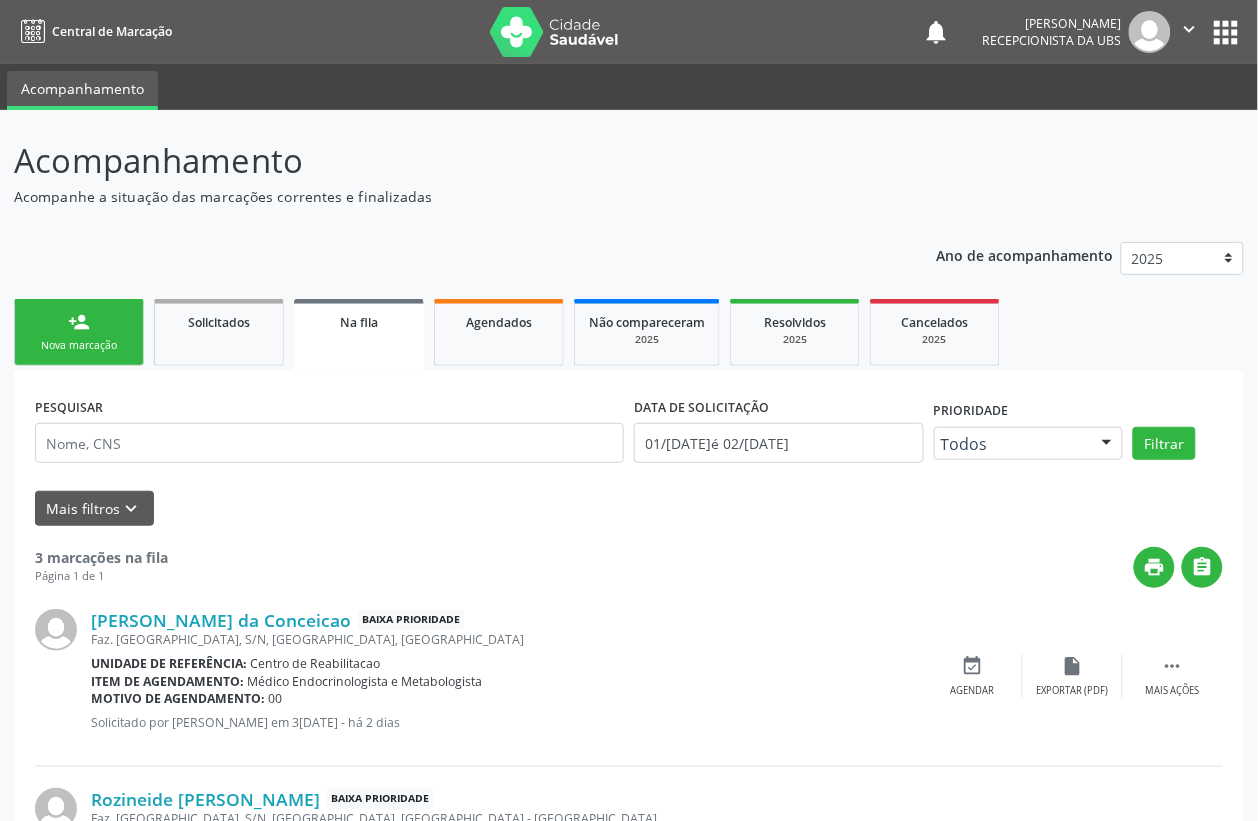click on "Ano de acompanhamento
2025 2024
person_add
Nova marcação
Solicitados   Na fila   Agendados   Não compareceram
2025
Resolvidos
2025
Cancelados
2025
PESQUISAR
DATA DE SOLICITAÇÃO
01/01/2024 até 02/07/2025
Prioridade
Todos         Todos   Baixa Prioridade   Média Prioridade   Alta Prioridade
Nenhum resultado encontrado para: "   "
Não há nenhuma opção para ser exibida.
Filtrar
Grupo/Subgrupo
Selecione um grupo ou subgrupo
Todos os grupos e subgrupos
01 - Ações de promoção e prevenção em saúde
01.01 - Ações coletivas/individuais em saúde
01.02 - Vigilância em saúde
02 - Procedimentos com finalidade diagnóstica
02.01 - Coleta de material" at bounding box center (629, 687) 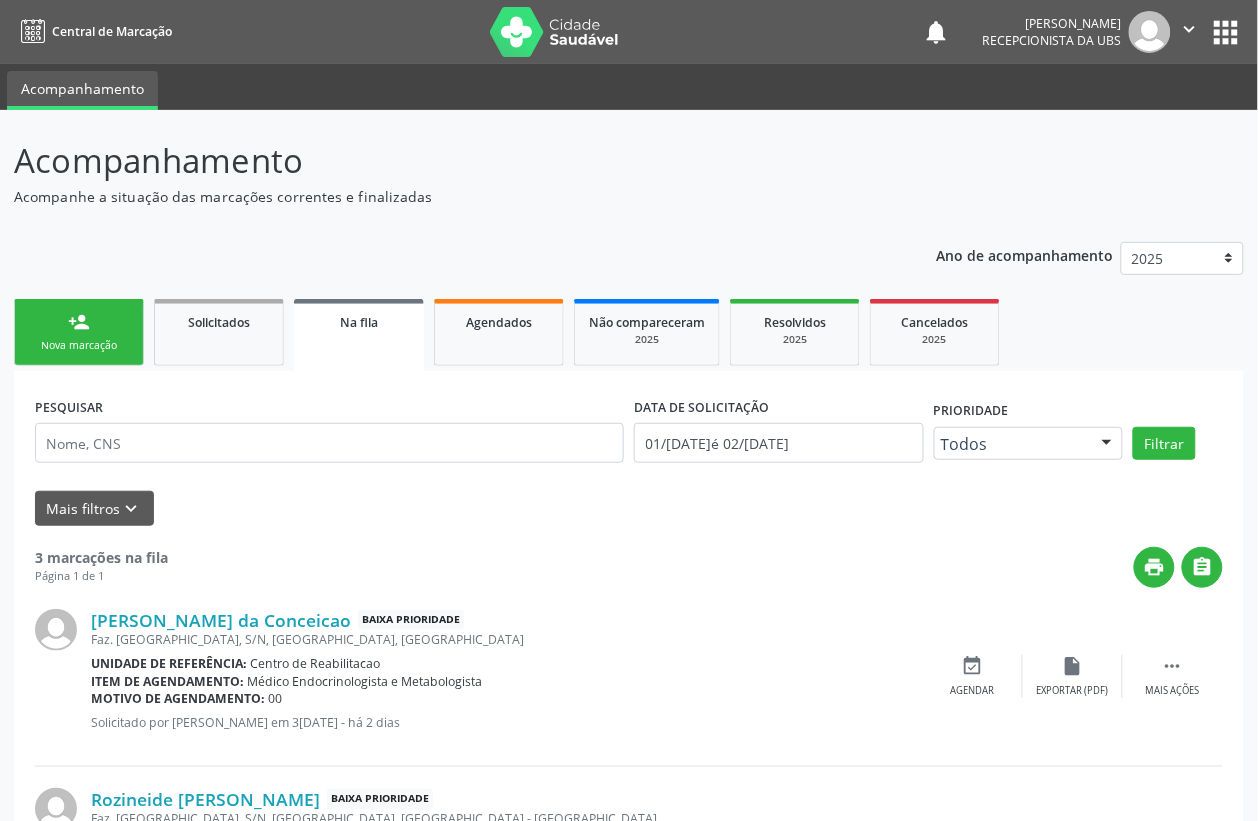 click on "person_add
Nova marcação" at bounding box center (79, 332) 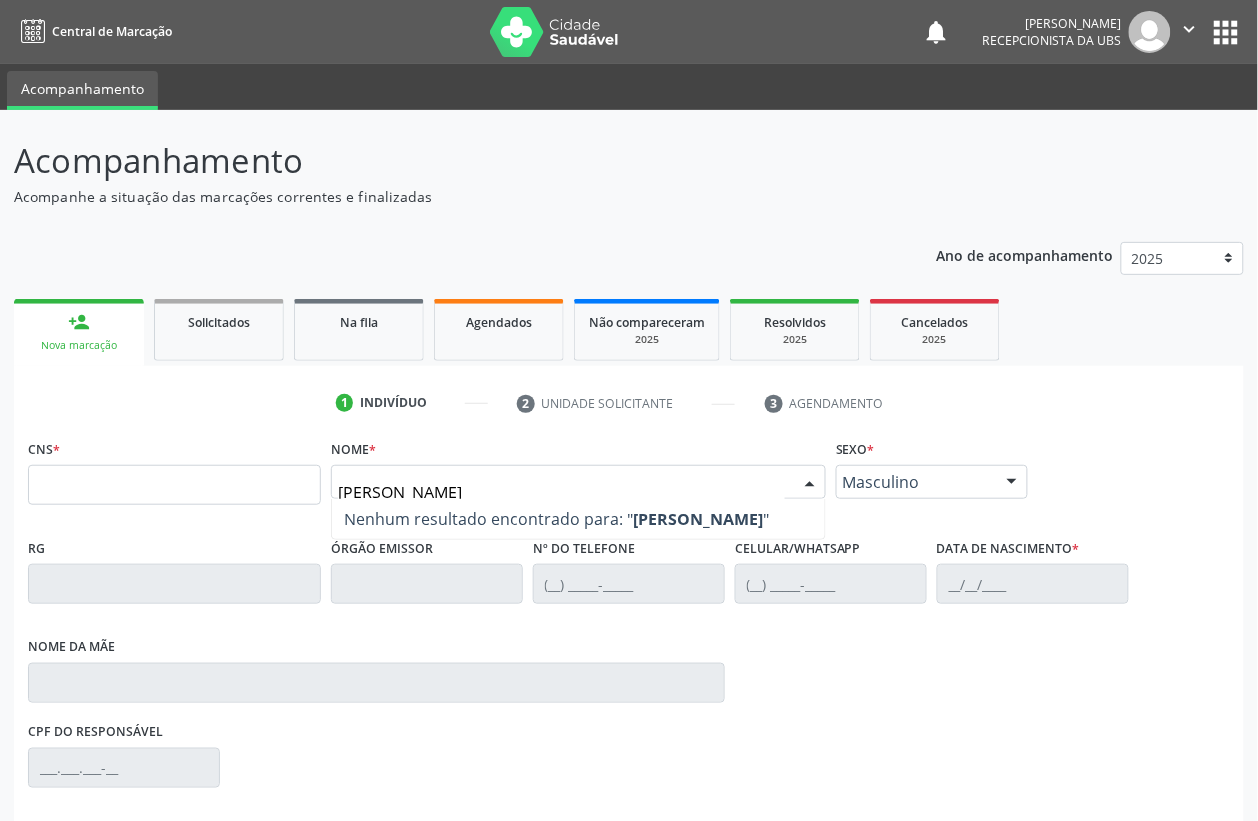 type on "LINDALVA MARIA" 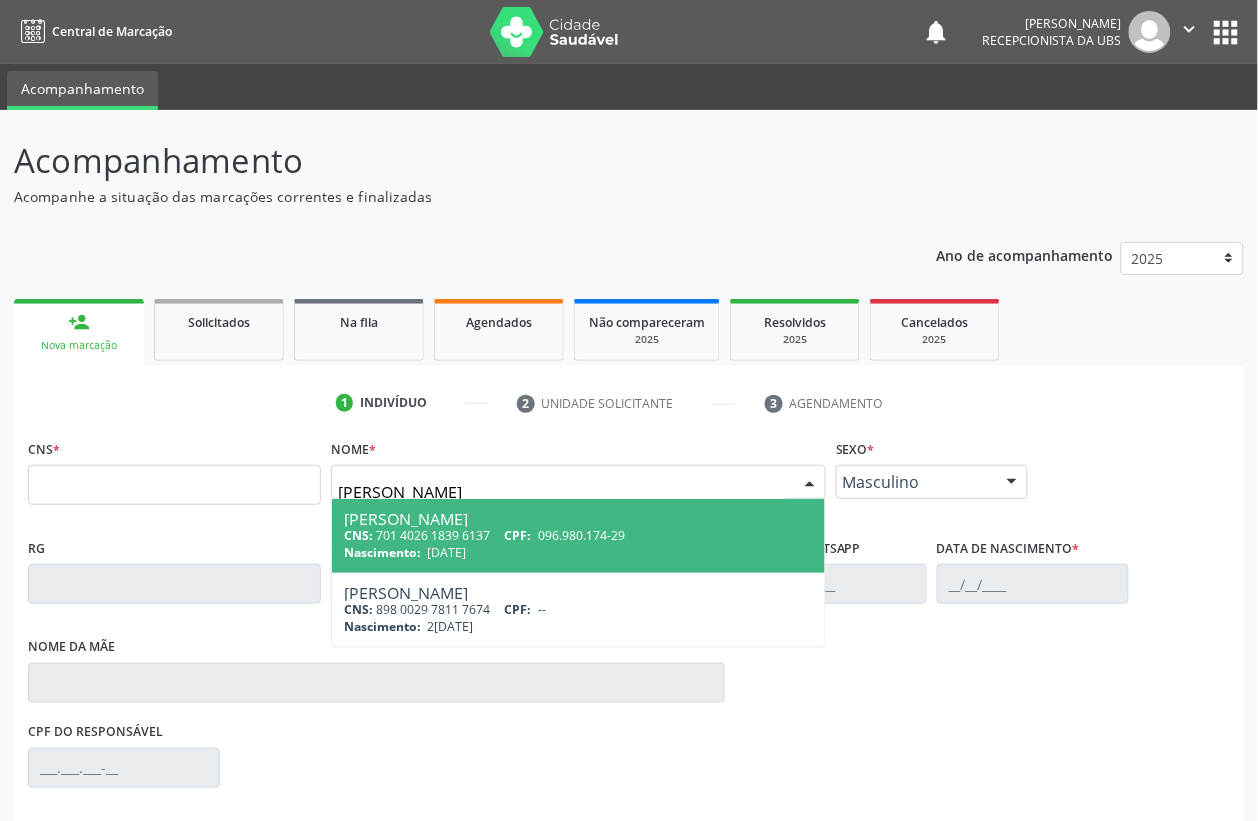 drag, startPoint x: 518, startPoint y: 480, endPoint x: 337, endPoint y: 532, distance: 188.32153 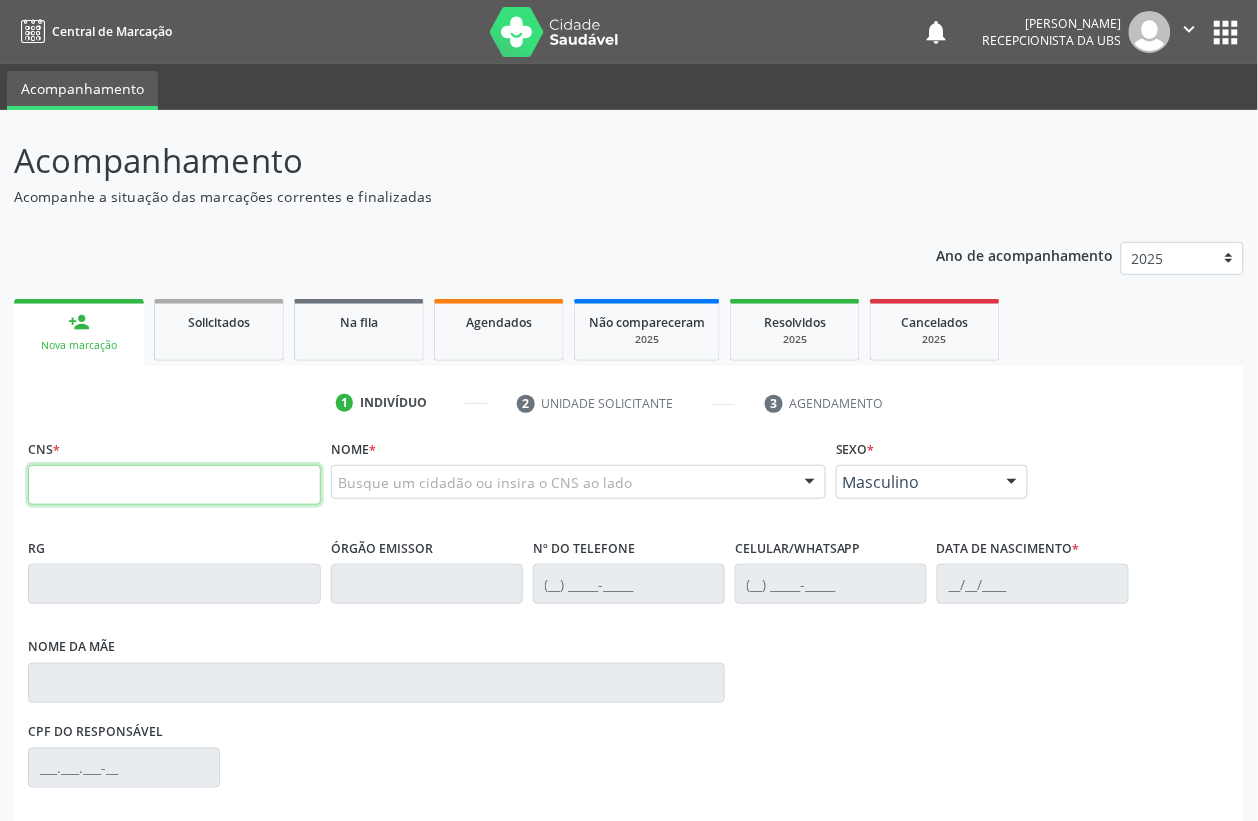 click at bounding box center (174, 485) 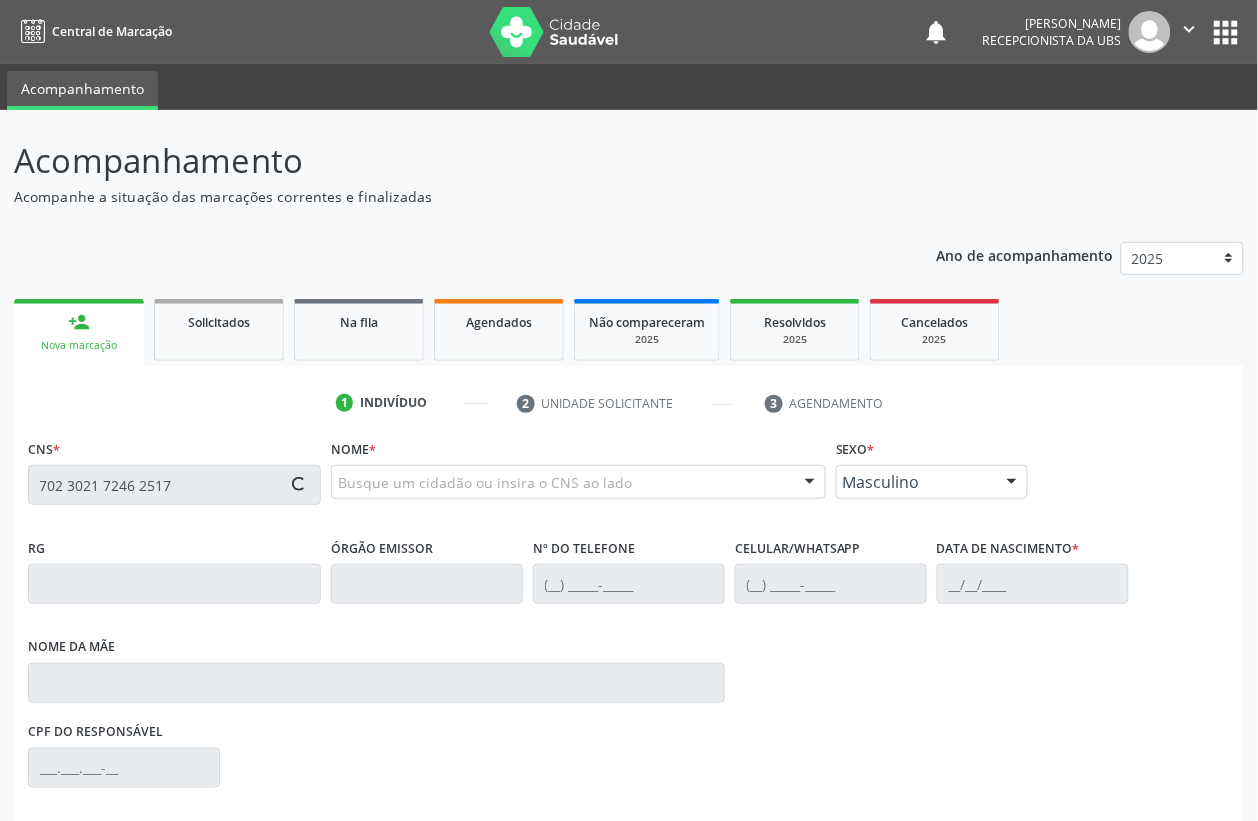 type on "702 3021 7246 2517" 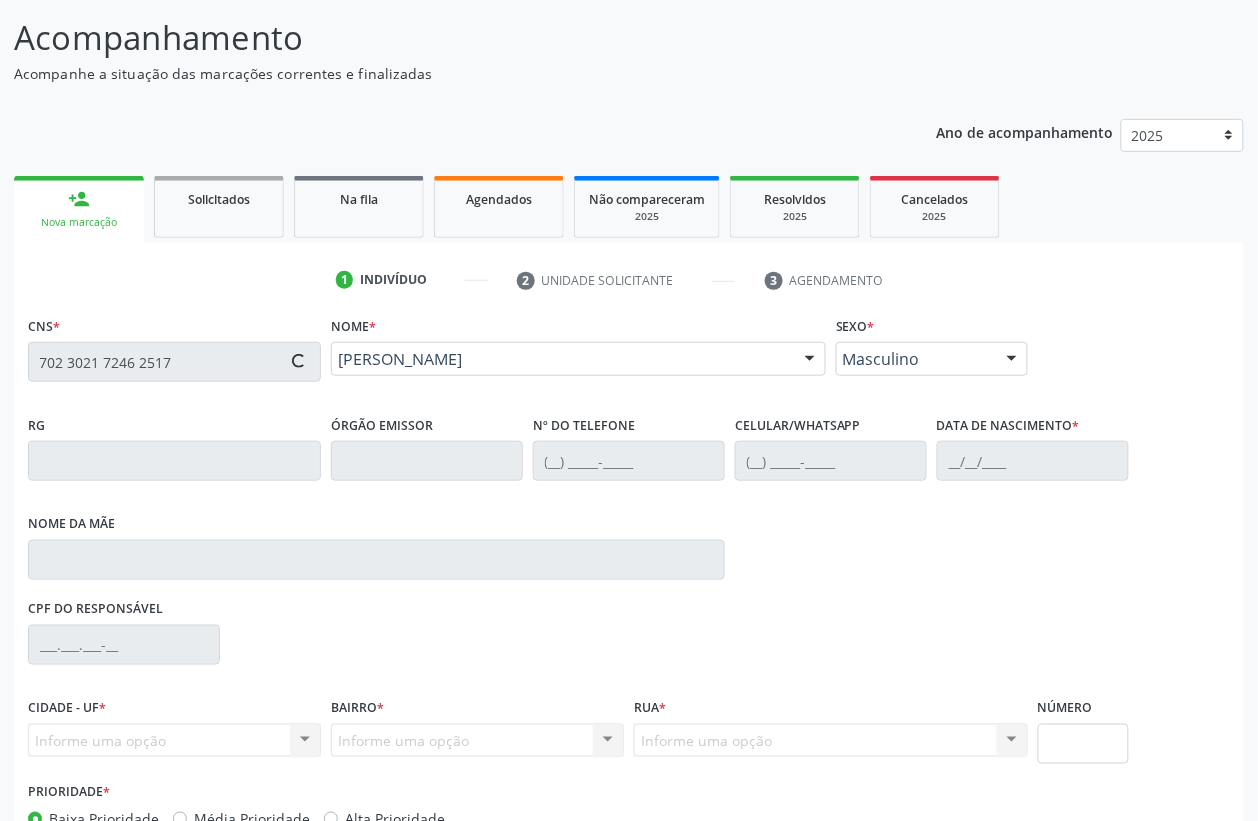type on "(87) 99966-7080" 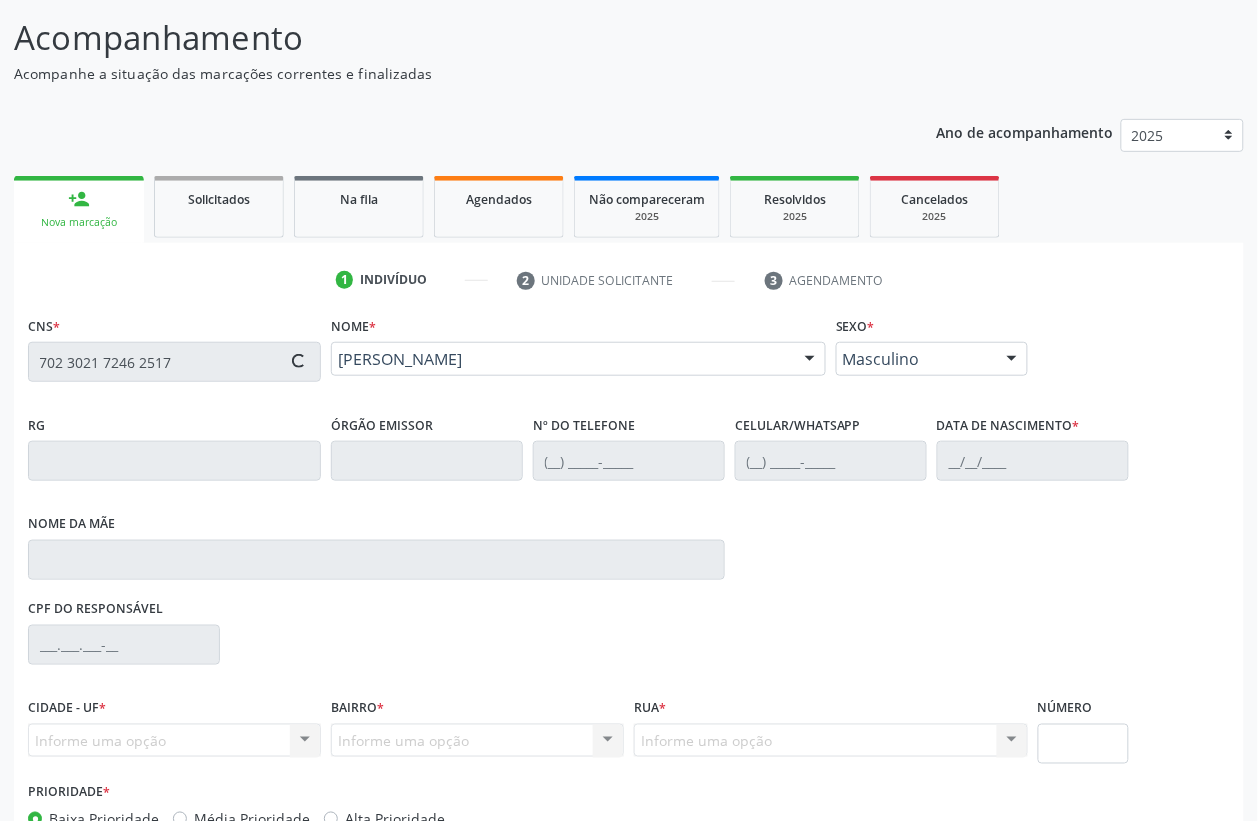 type on "22/08/1960" 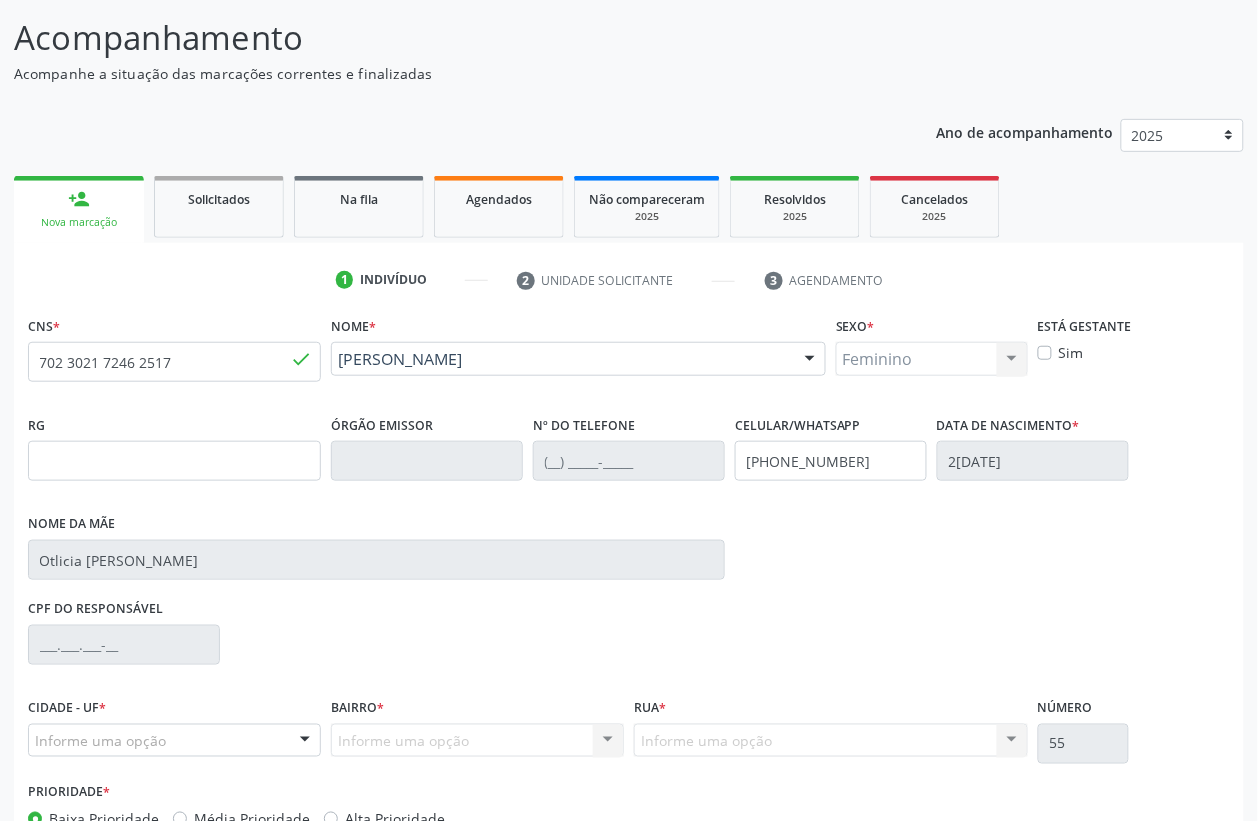 scroll, scrollTop: 248, scrollLeft: 0, axis: vertical 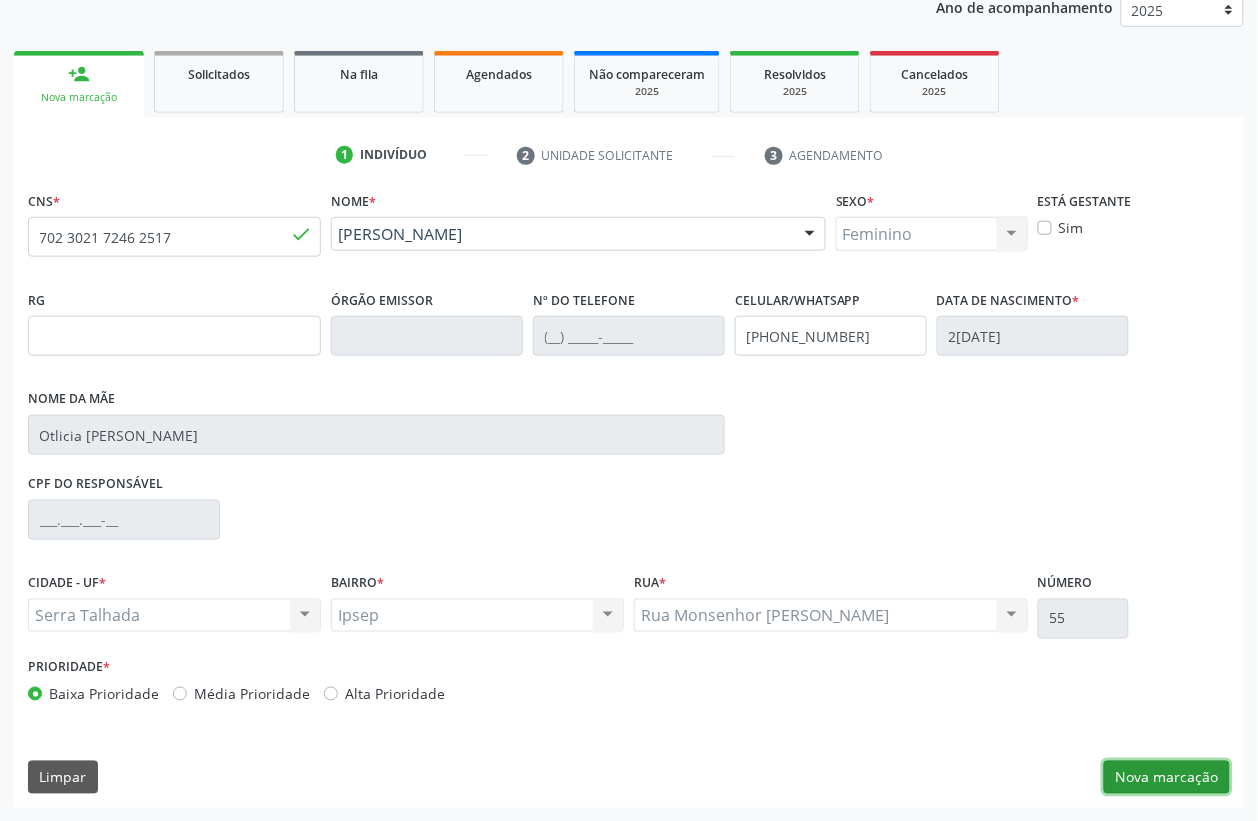 click on "Nova marcação" at bounding box center [1167, 778] 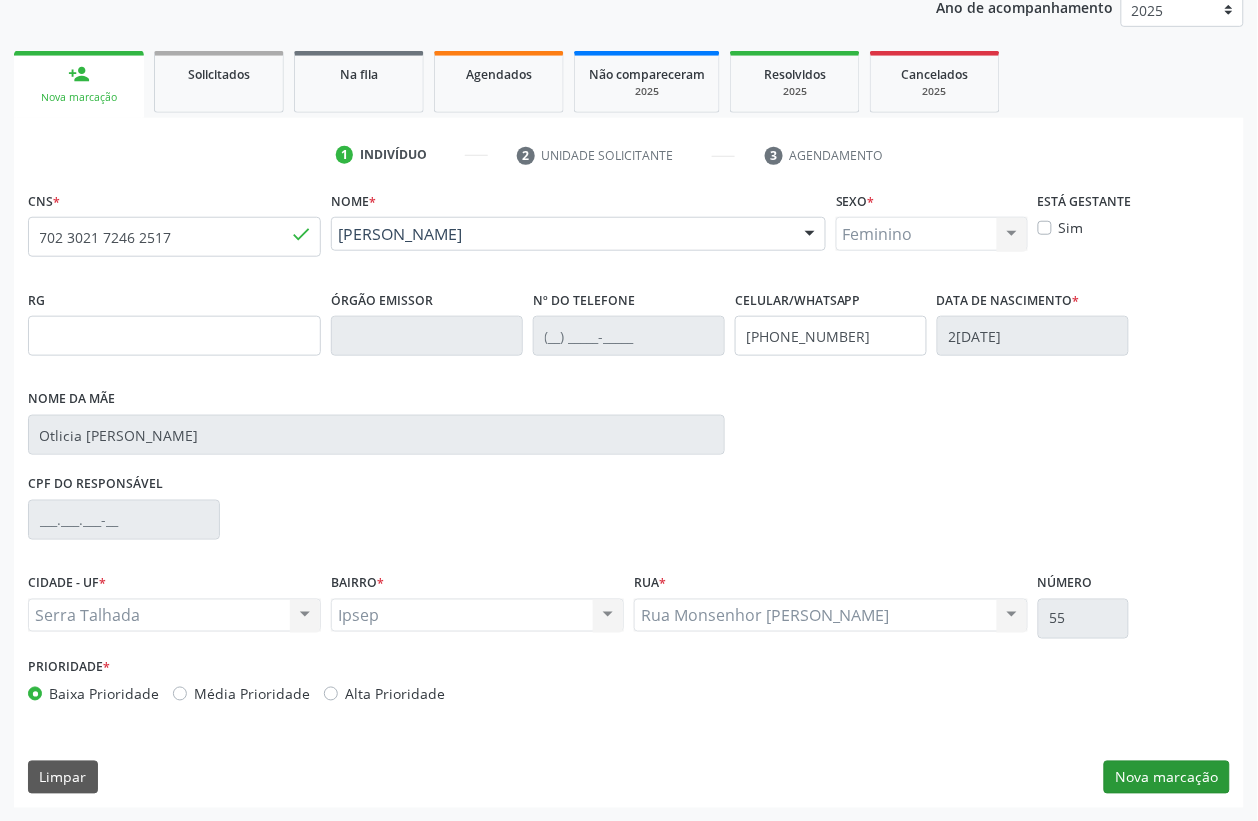 scroll, scrollTop: 85, scrollLeft: 0, axis: vertical 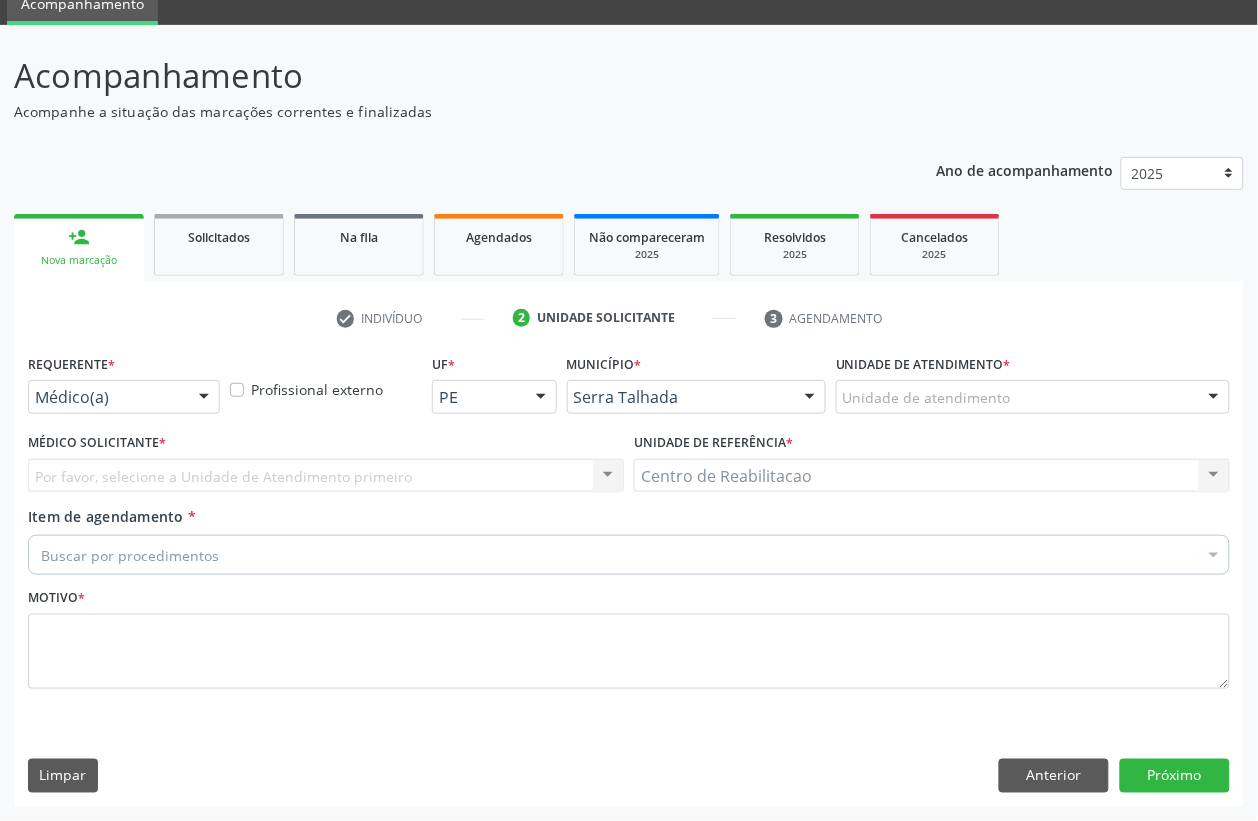 click on "Médico(a)" at bounding box center [124, 397] 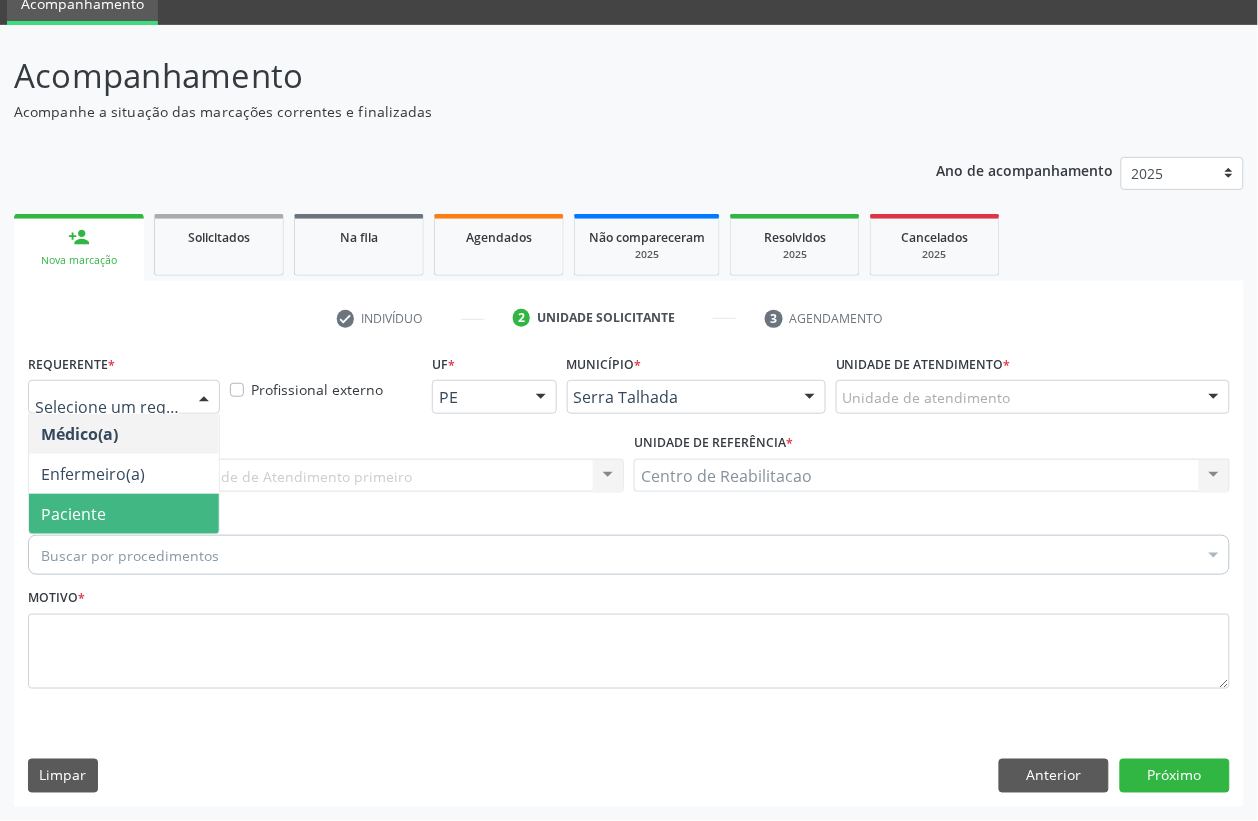 click on "Paciente" at bounding box center (73, 514) 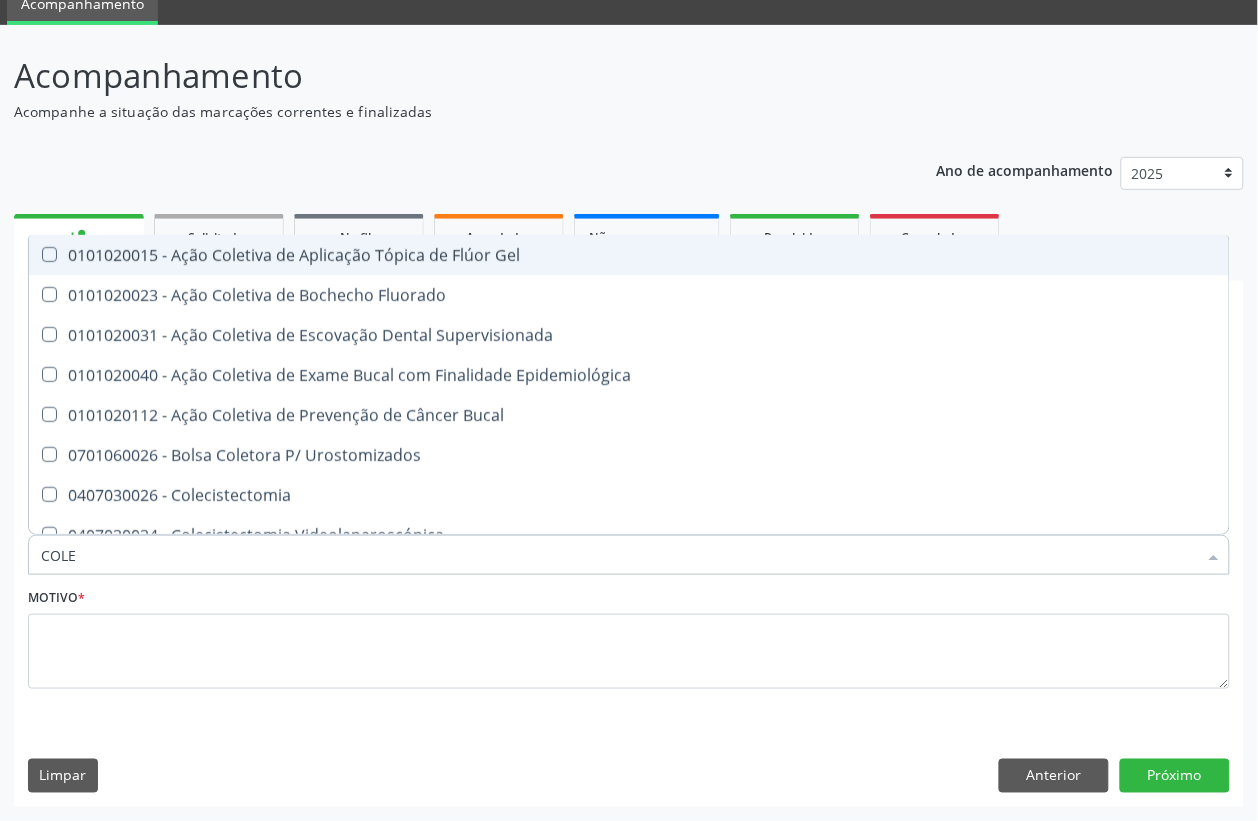type on "COLES" 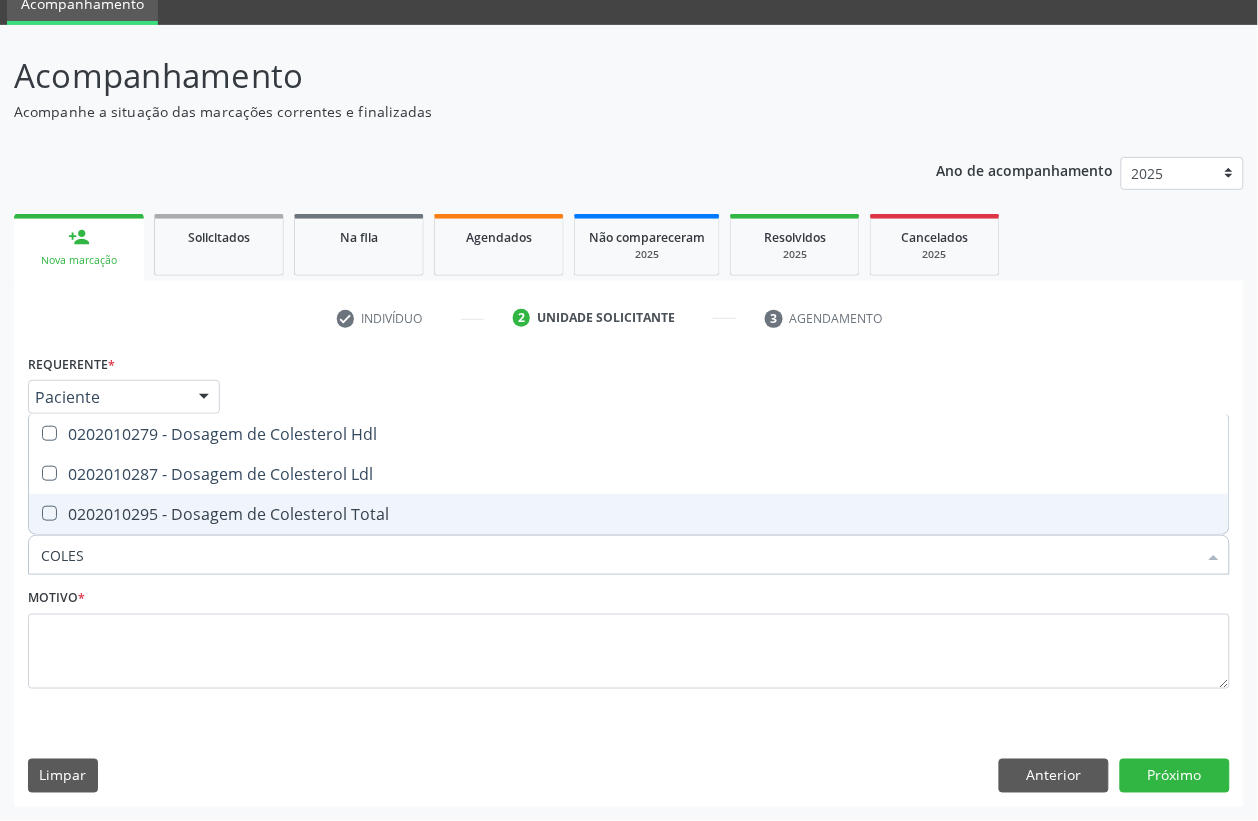 click on "0202010295 - Dosagem de Colesterol Total" at bounding box center (629, 514) 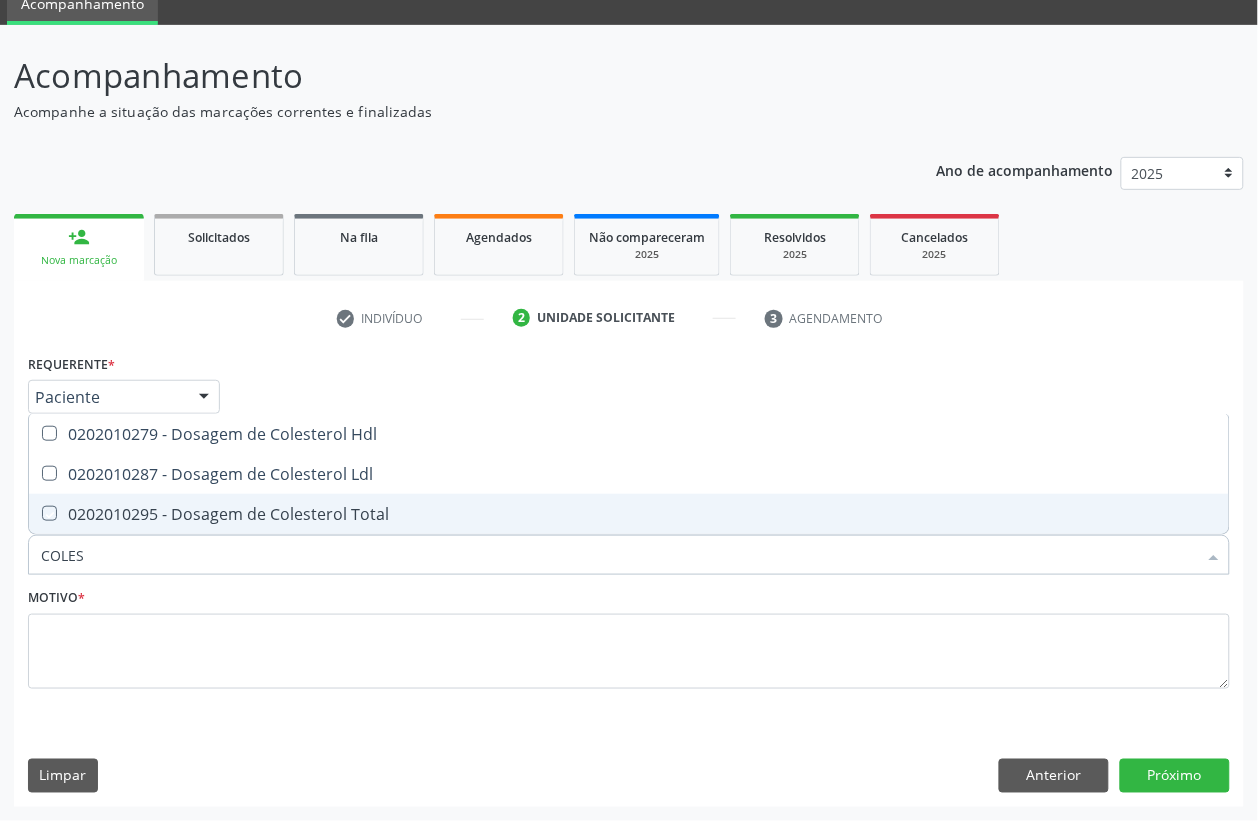 checkbox on "true" 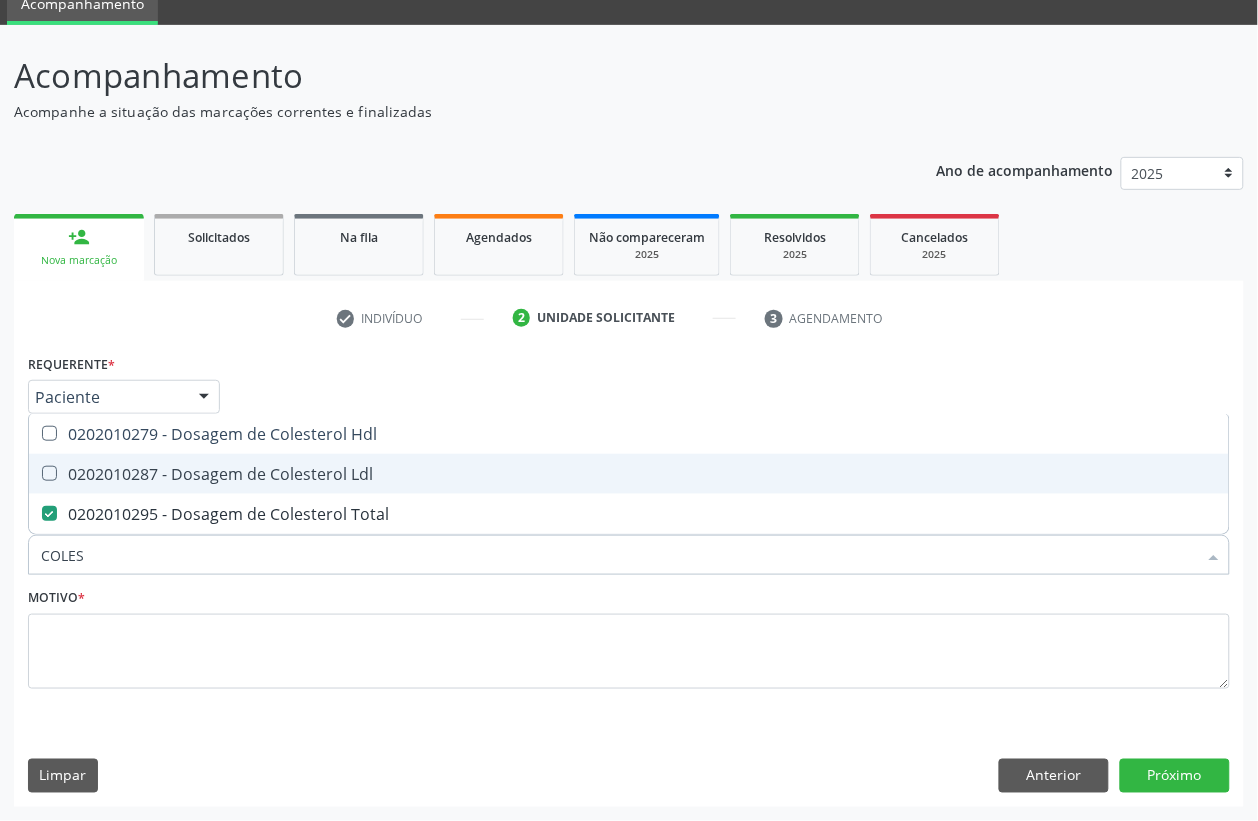 click on "0202010287 - Dosagem de Colesterol Ldl" at bounding box center [629, 474] 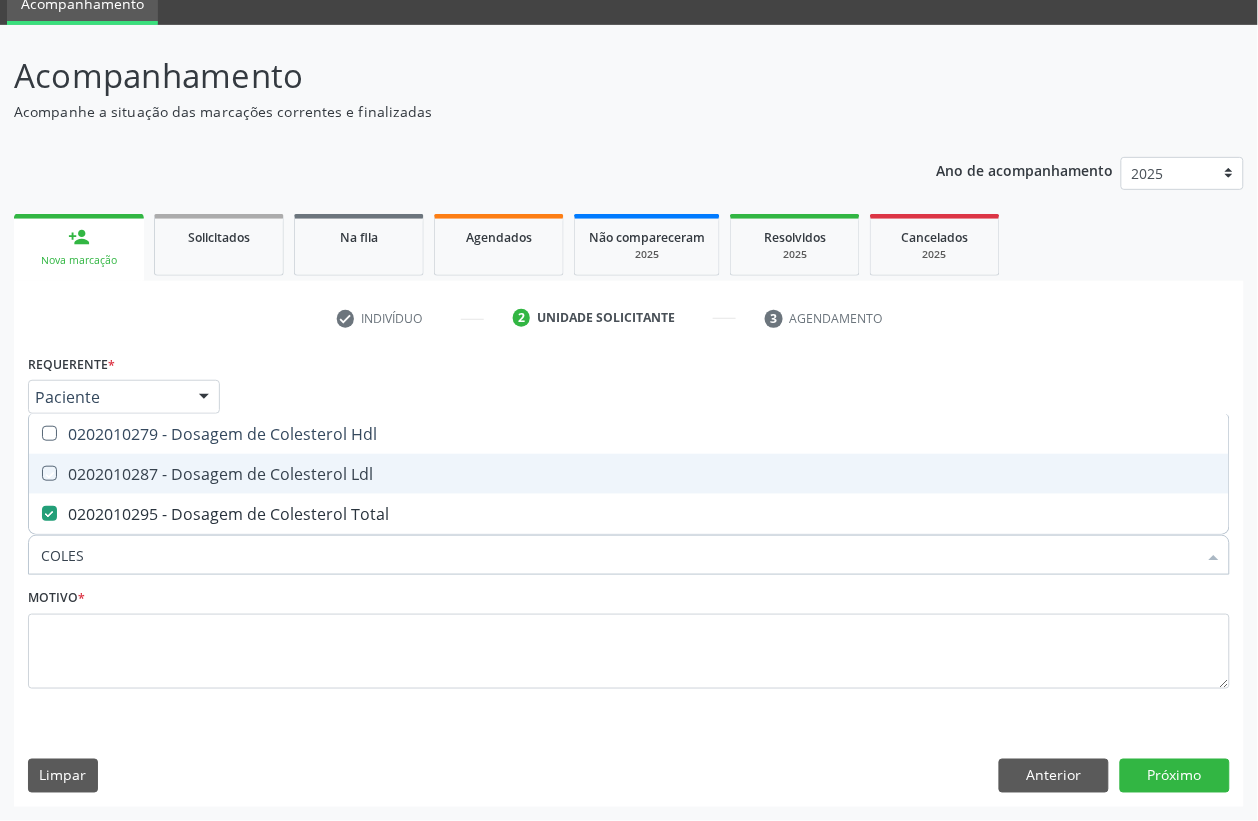 checkbox on "true" 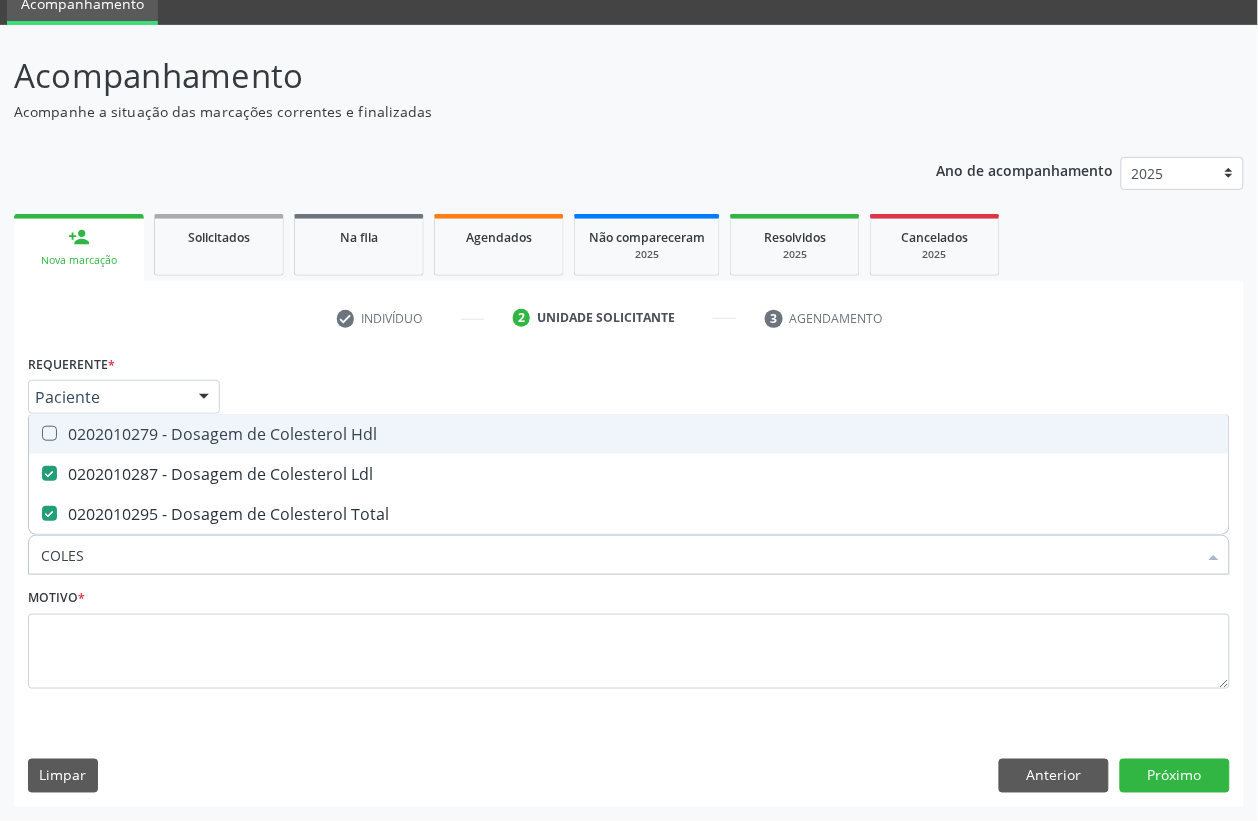 click on "0202010279 - Dosagem de Colesterol Hdl" at bounding box center [629, 434] 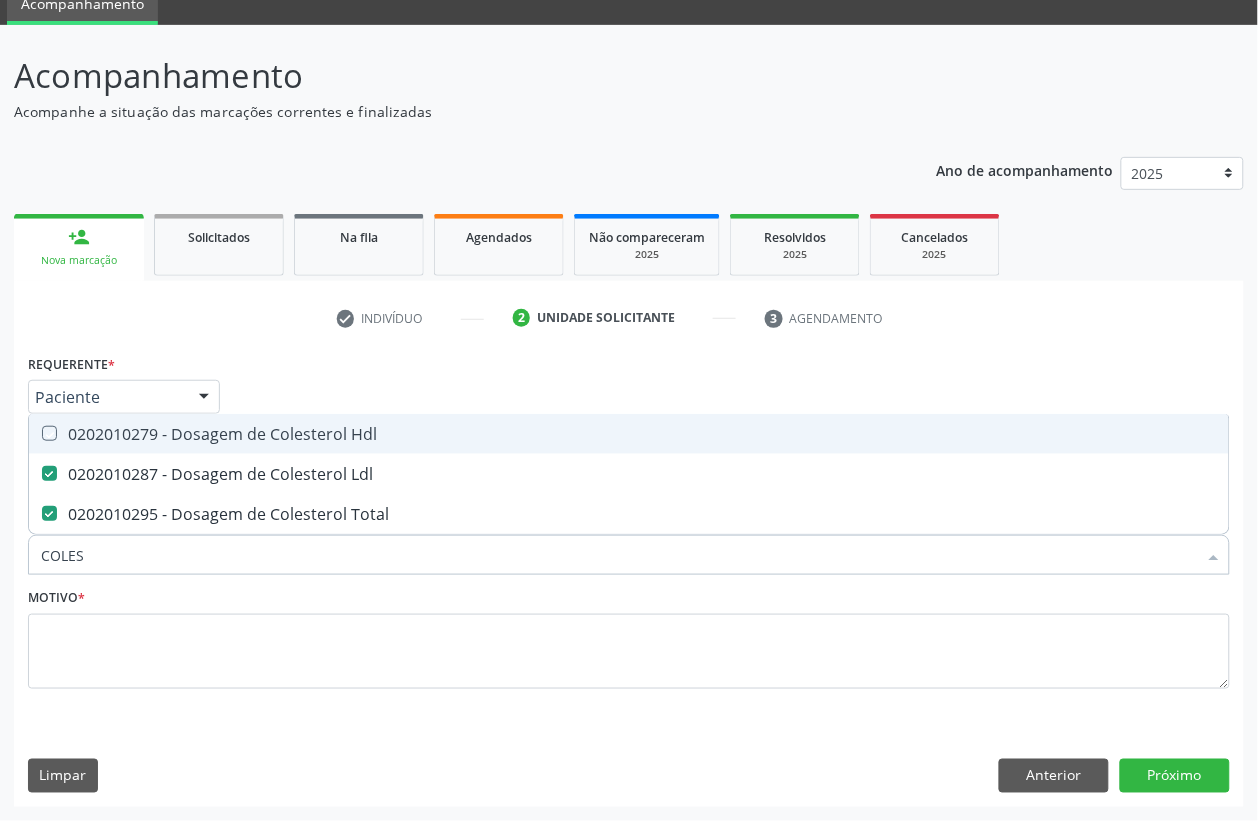 checkbox on "true" 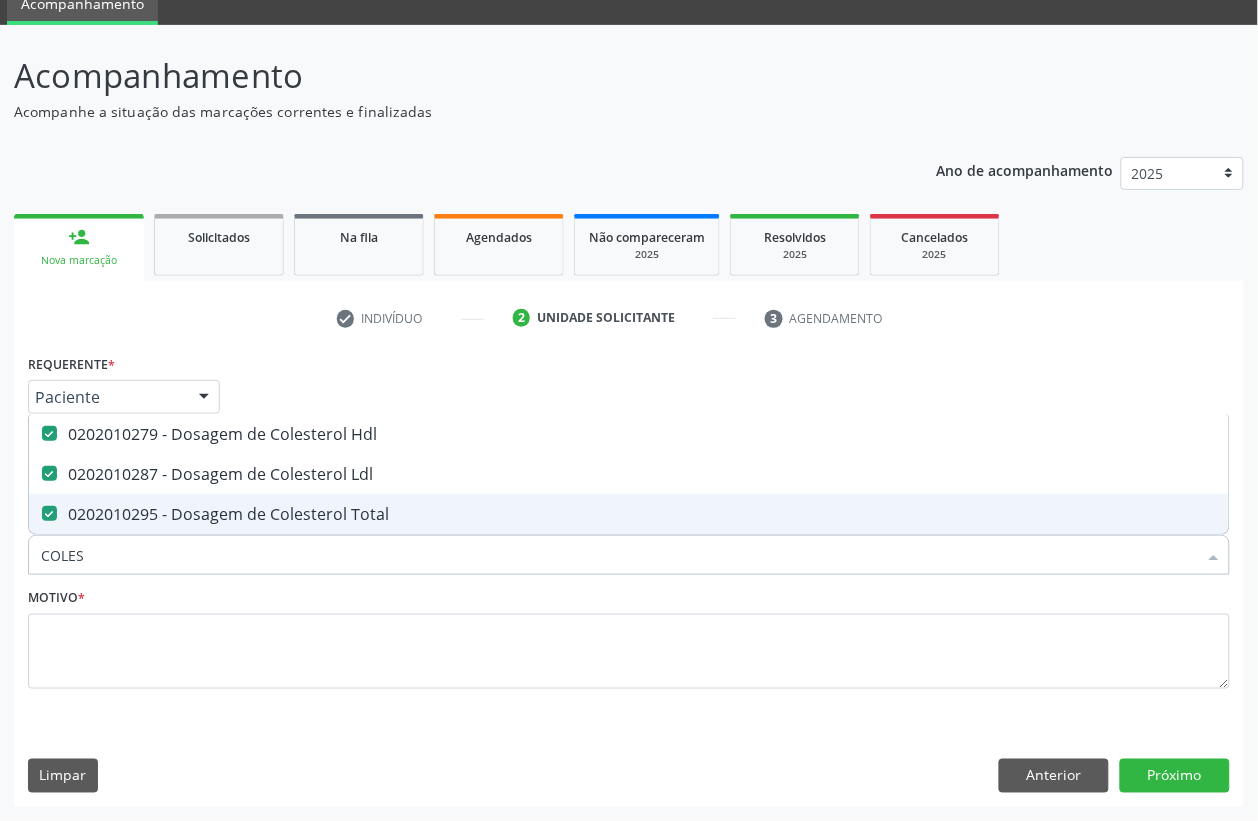 click on "COLES" at bounding box center [619, 555] 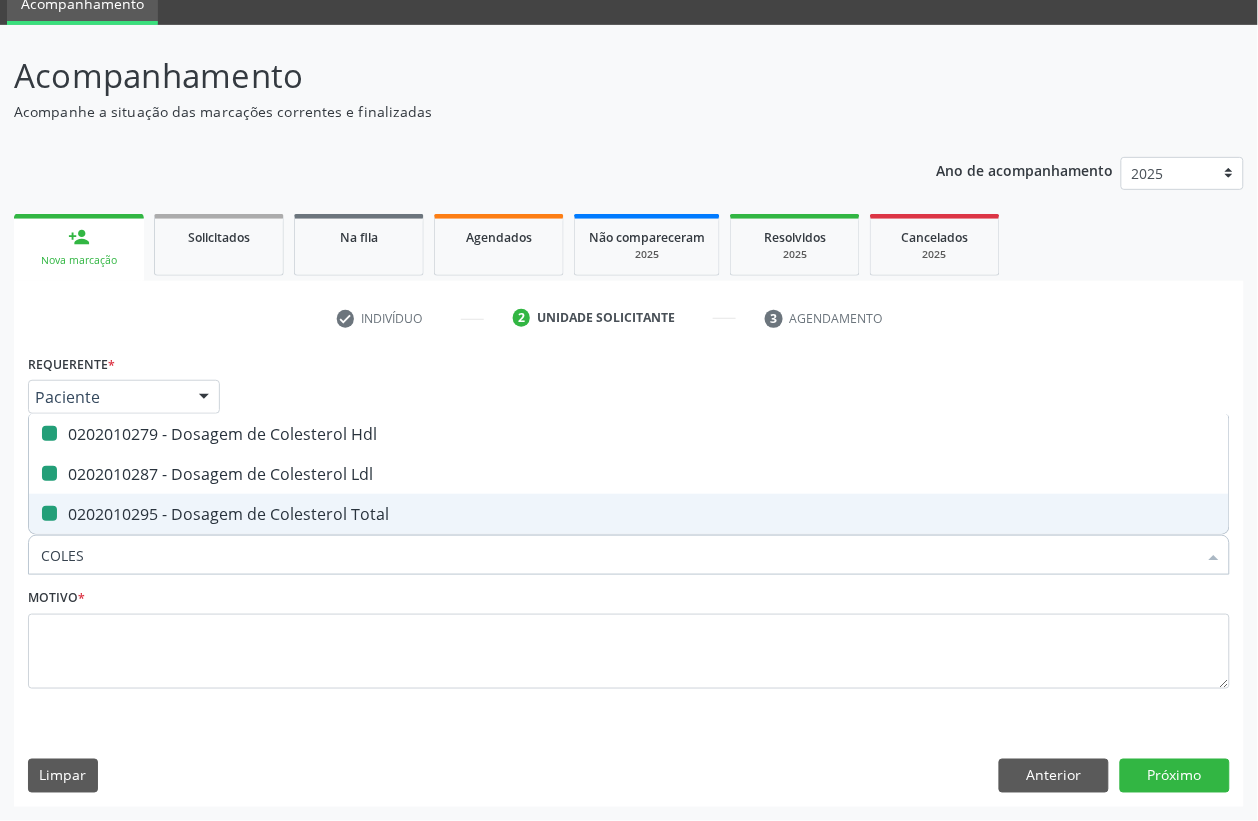 type on "C" 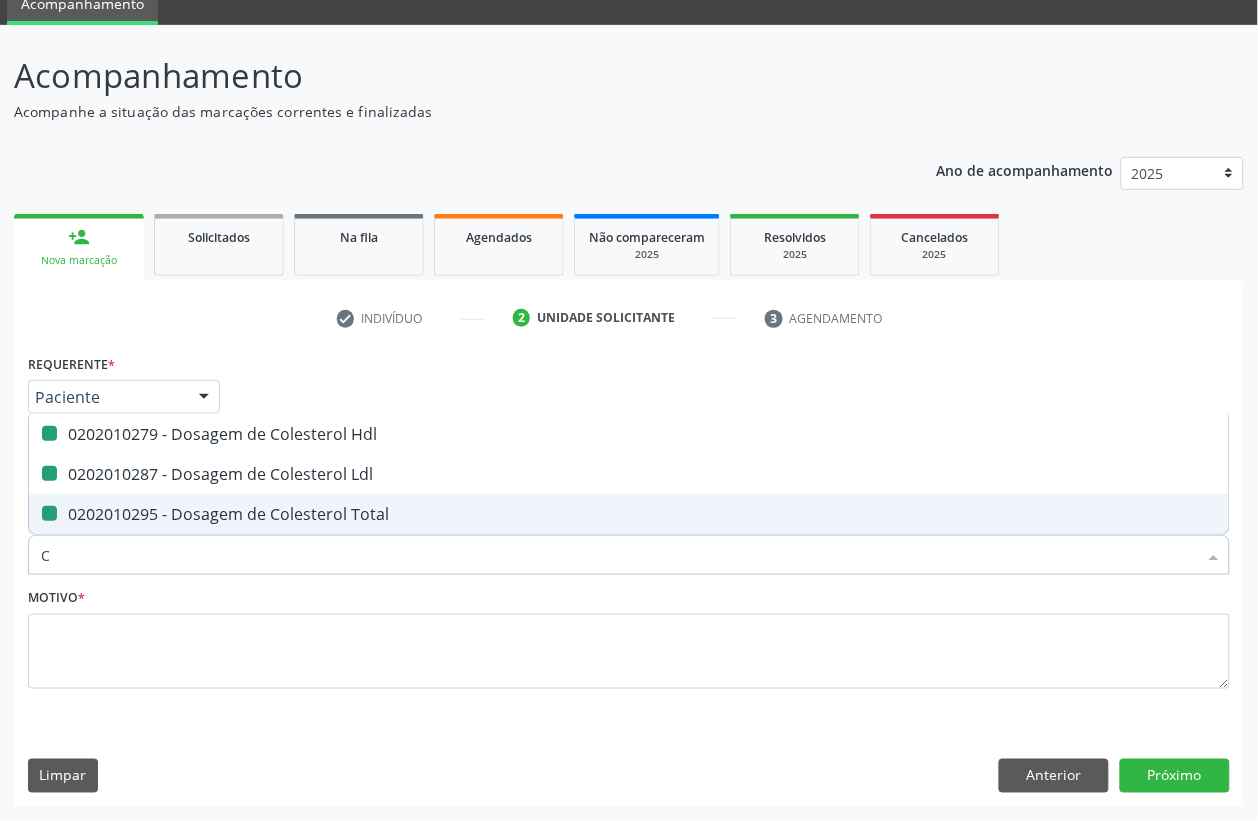 checkbox on "false" 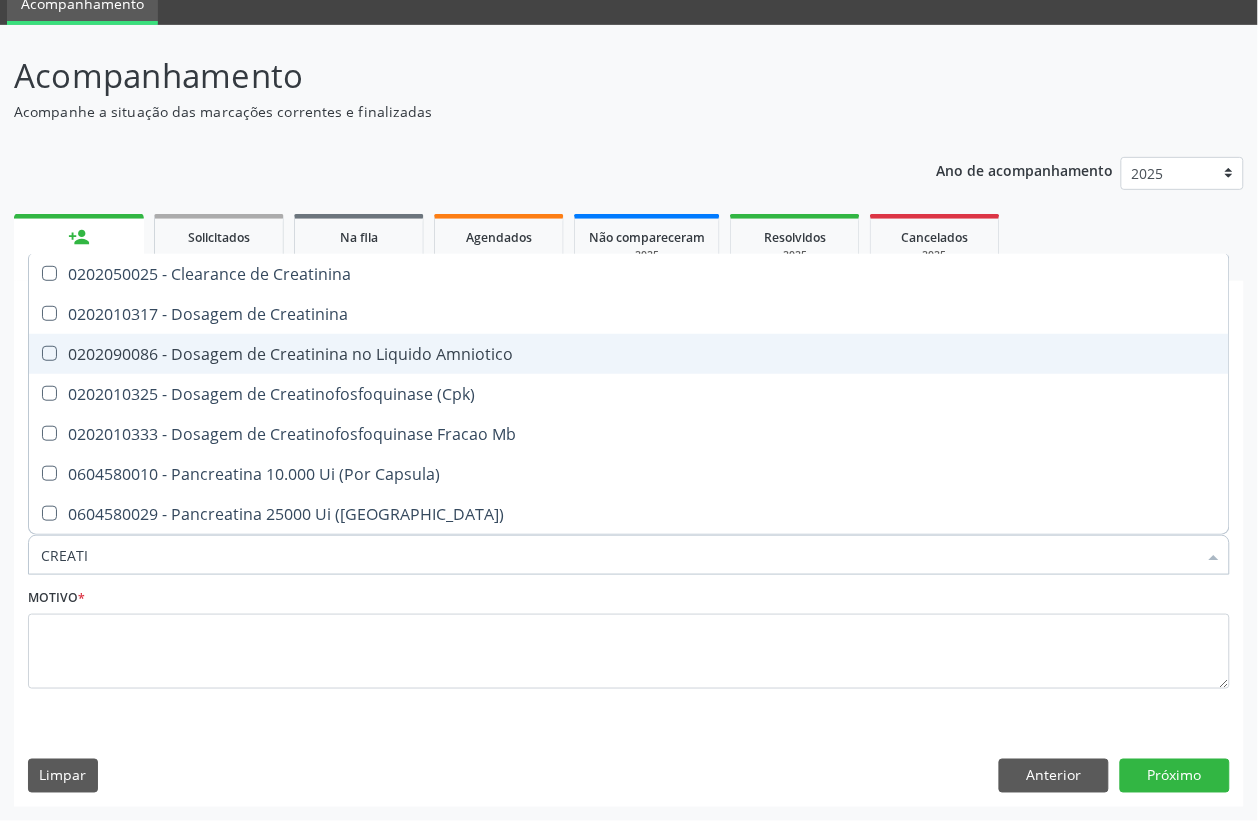 type on "CREATIN" 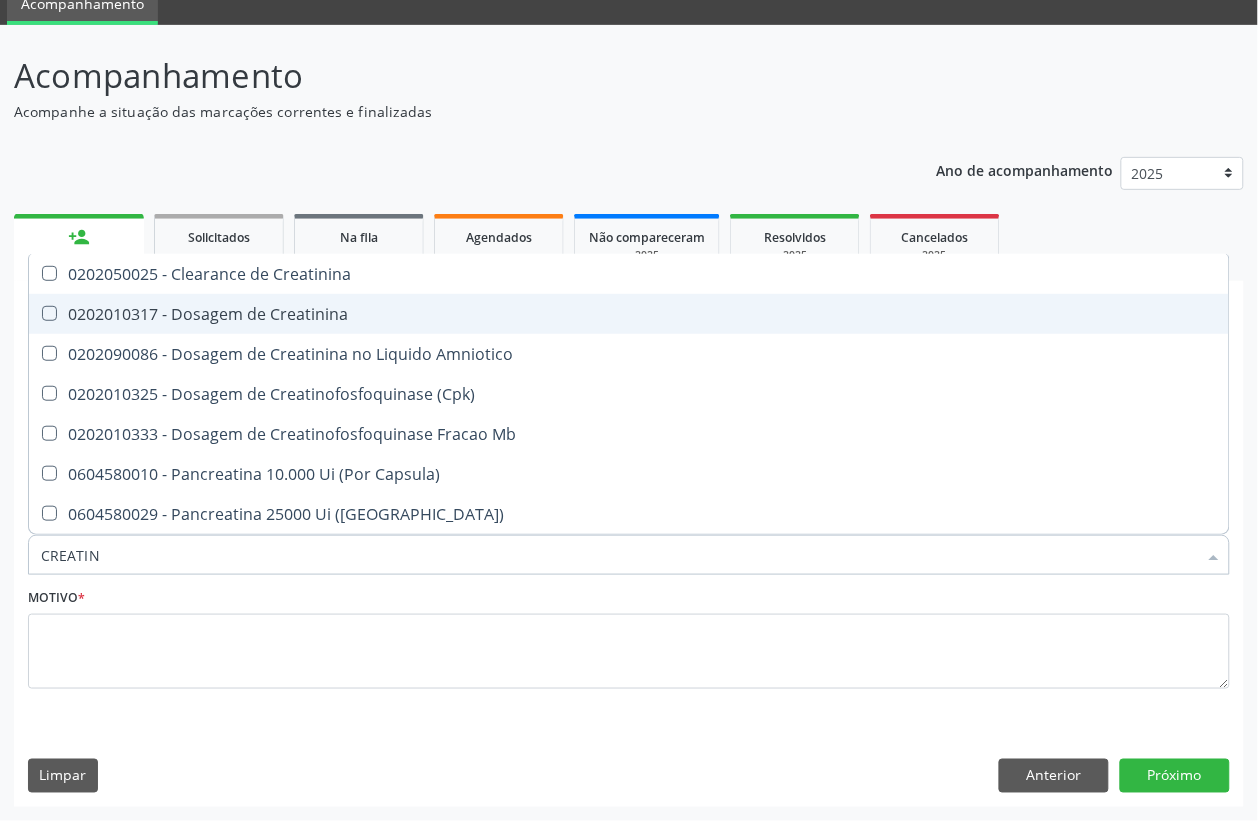 click on "0202010317 - Dosagem de Creatinina" at bounding box center [629, 314] 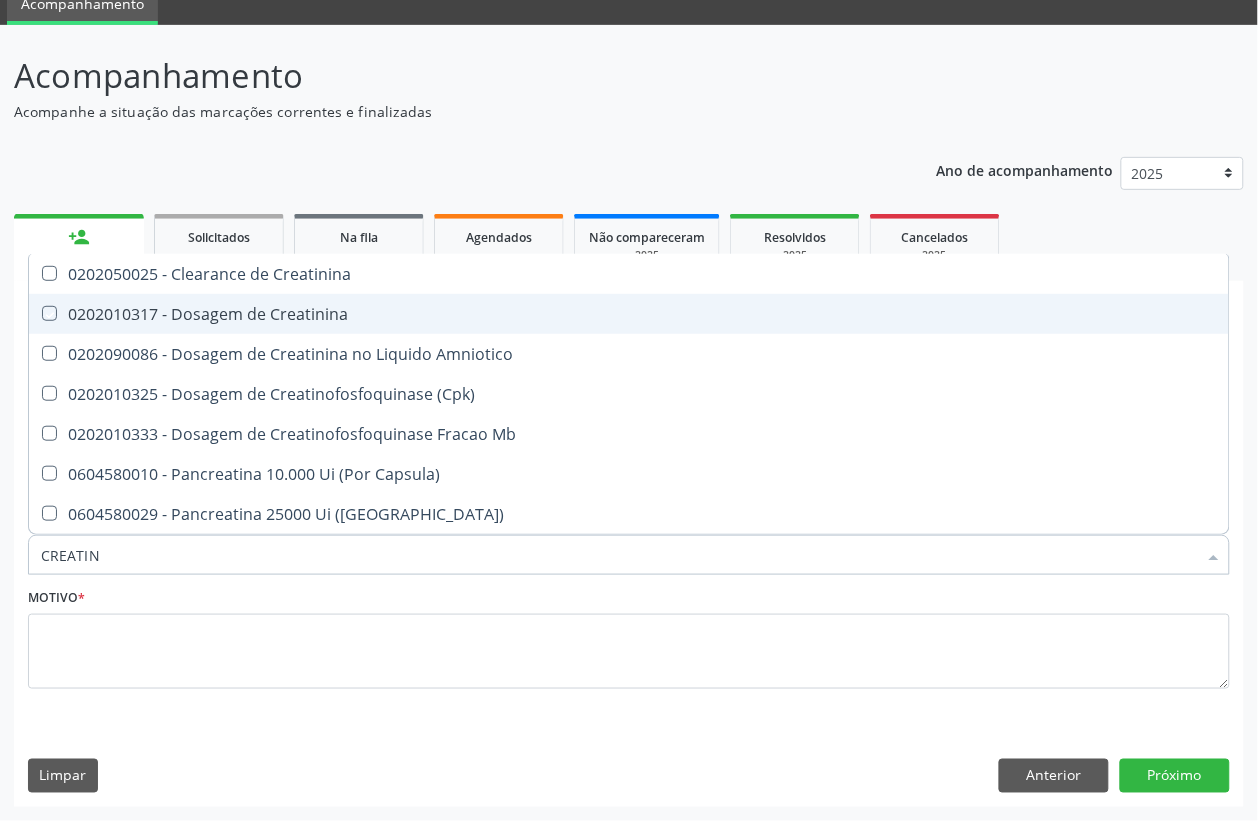 checkbox on "true" 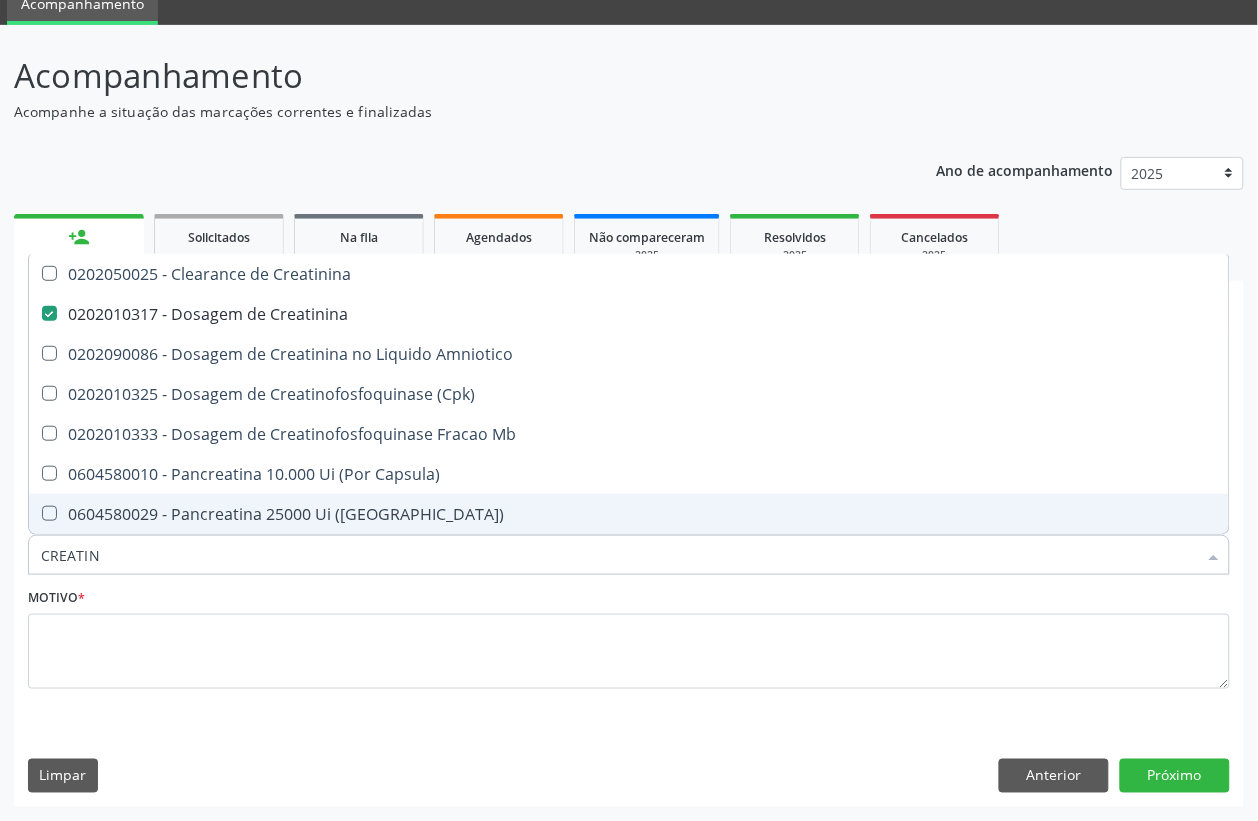 click on "CREATIN" at bounding box center [619, 555] 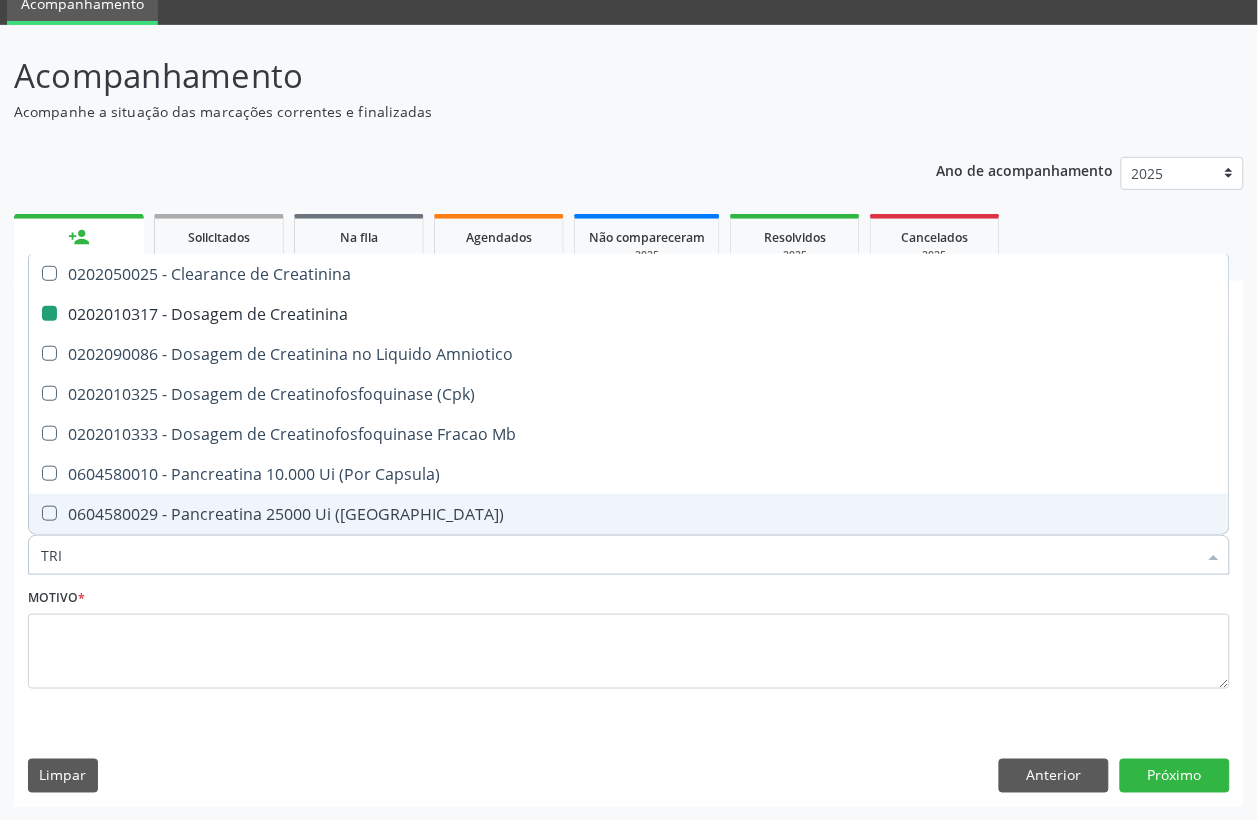 type on "TRIG" 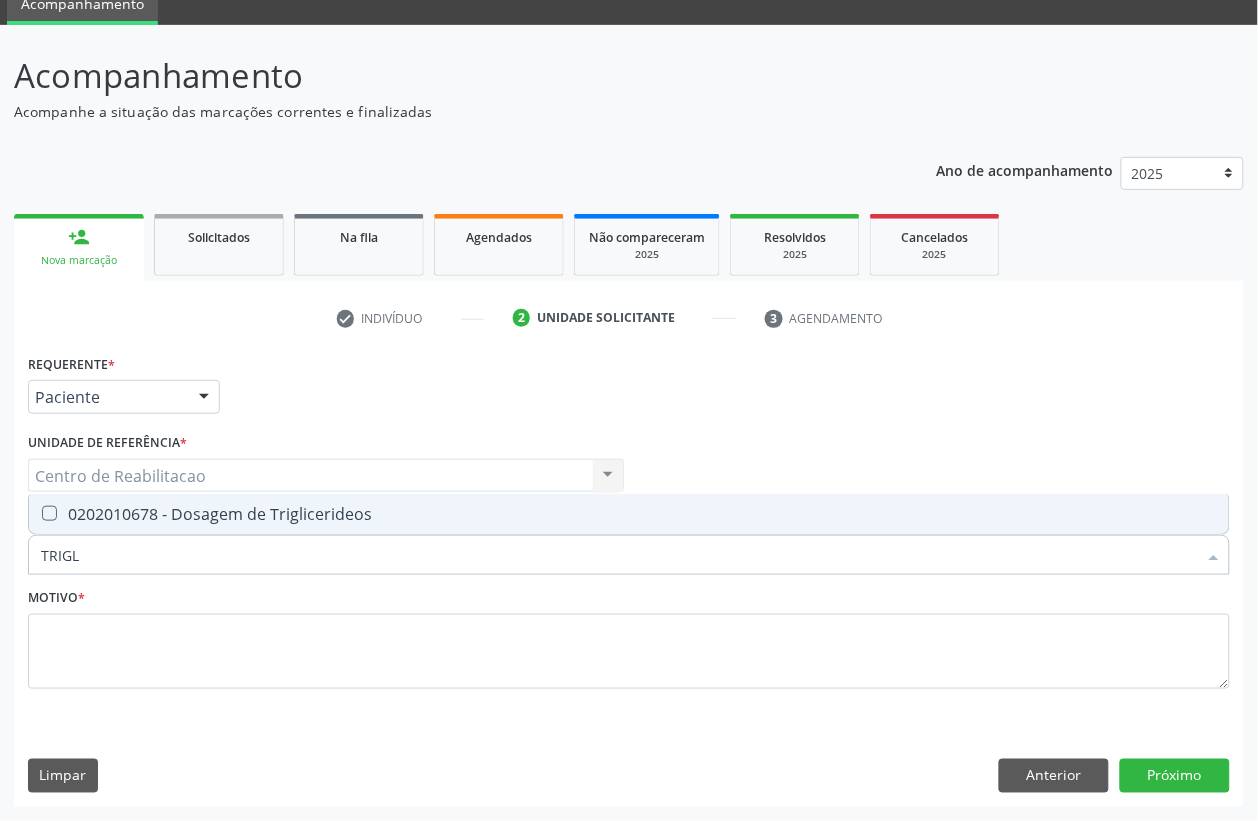 type on "TRIGLI" 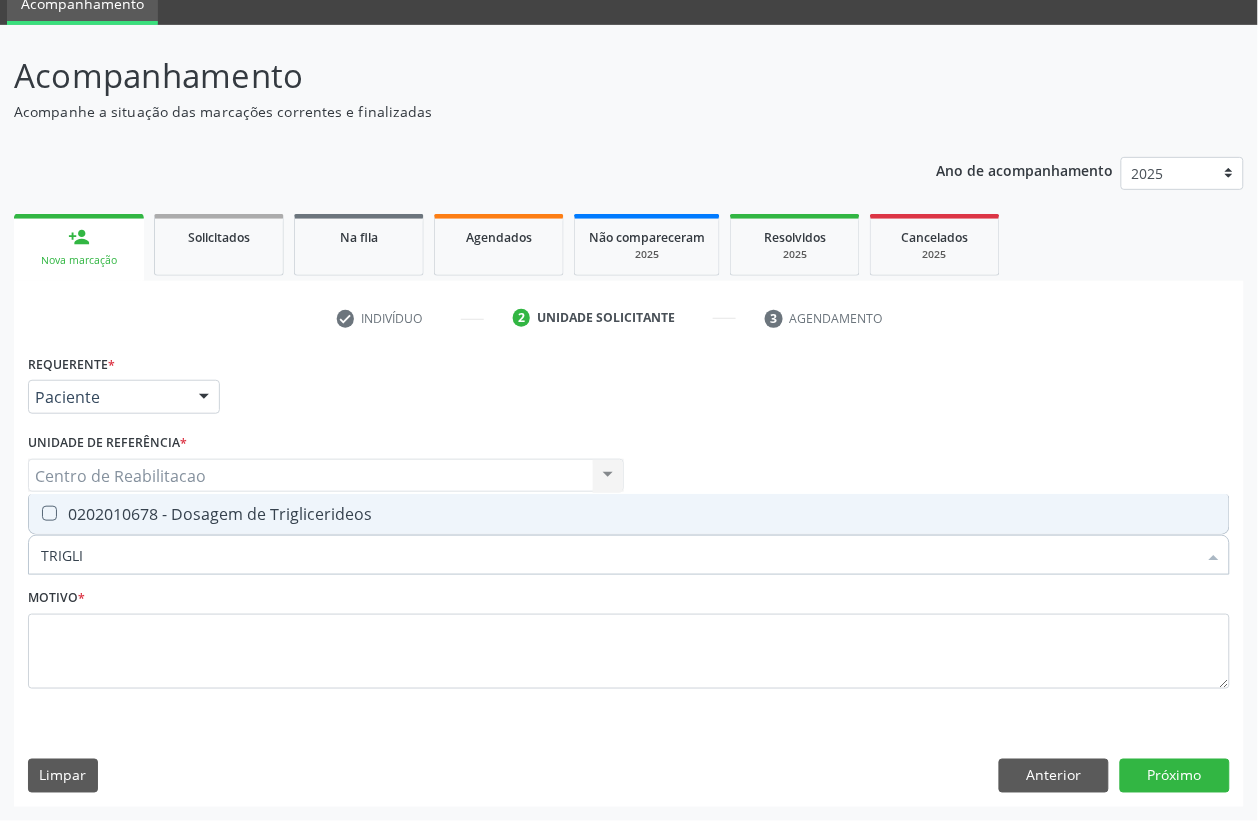 click on "0202010678 - Dosagem de Triglicerideos" at bounding box center (629, 514) 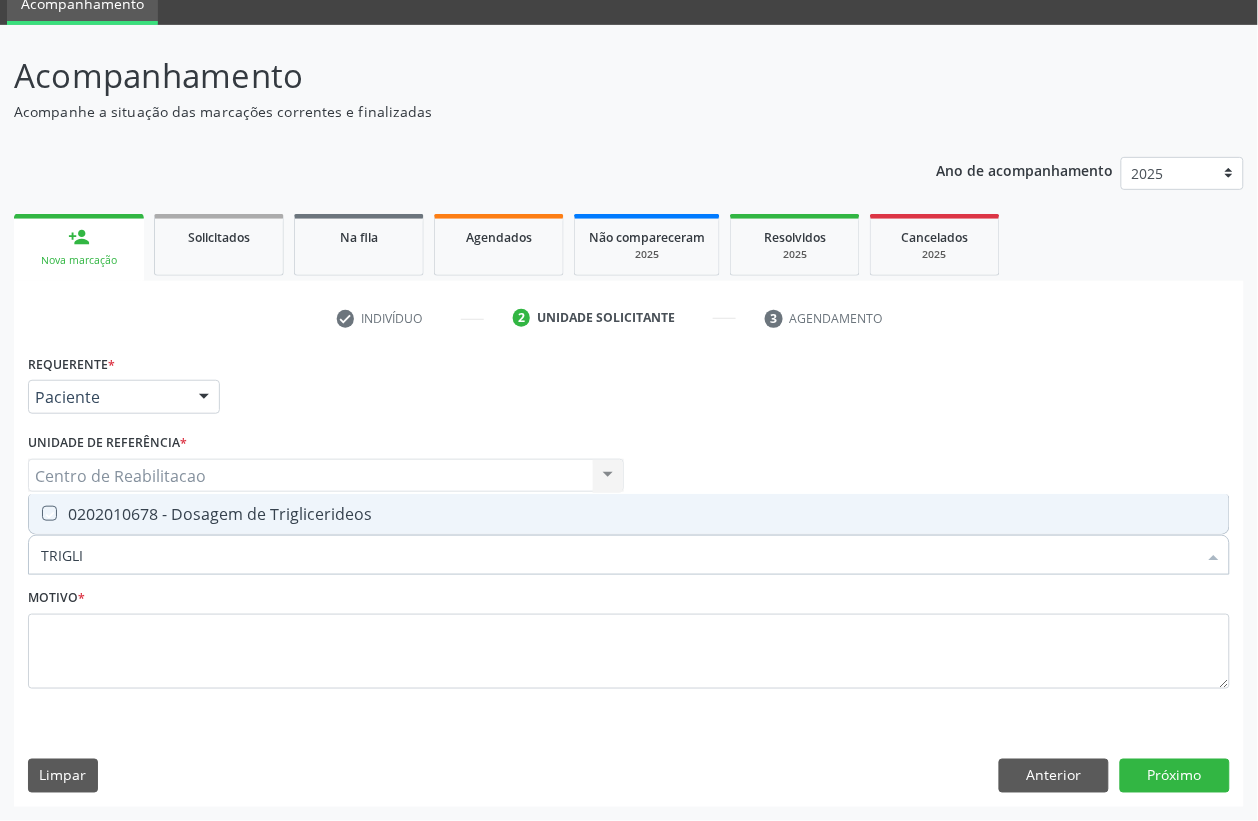 checkbox on "true" 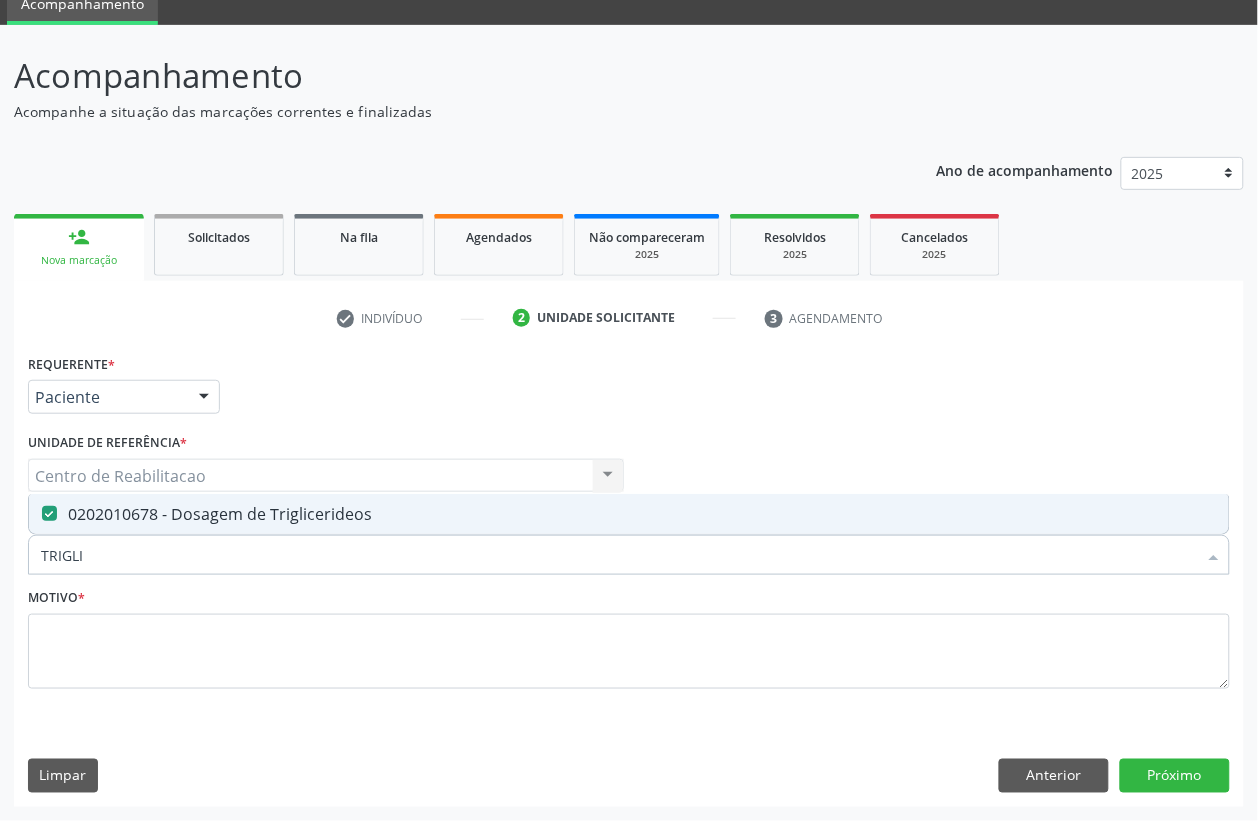 click on "TRIGLI" at bounding box center [619, 555] 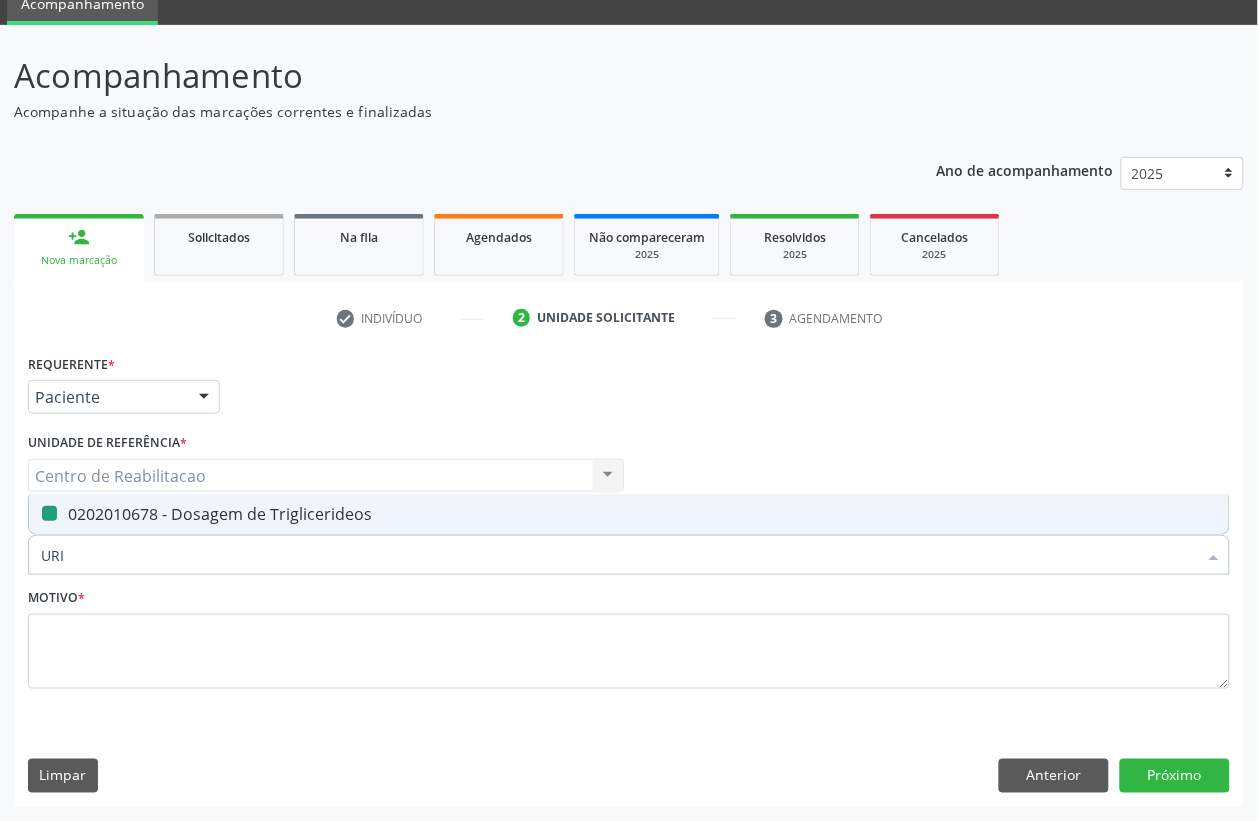 type on "URIN" 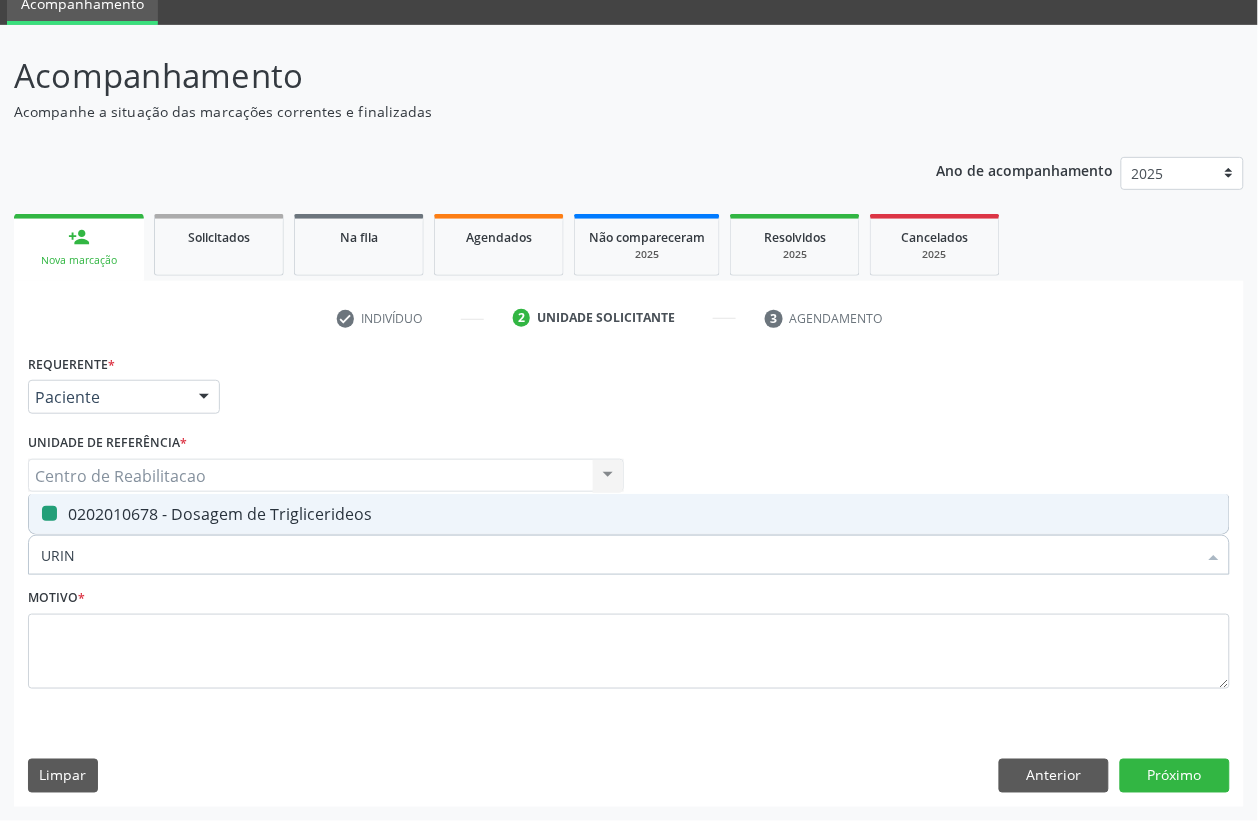 checkbox on "false" 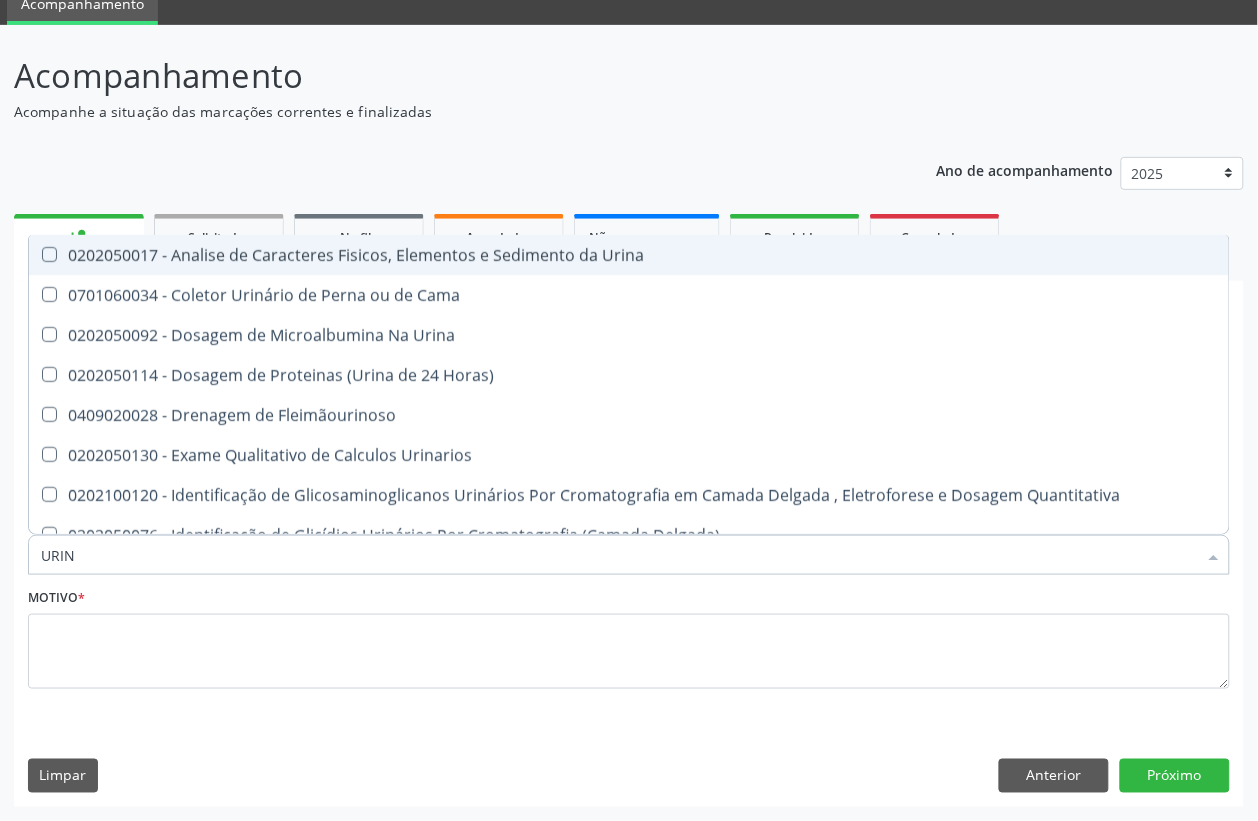 type on "URINA" 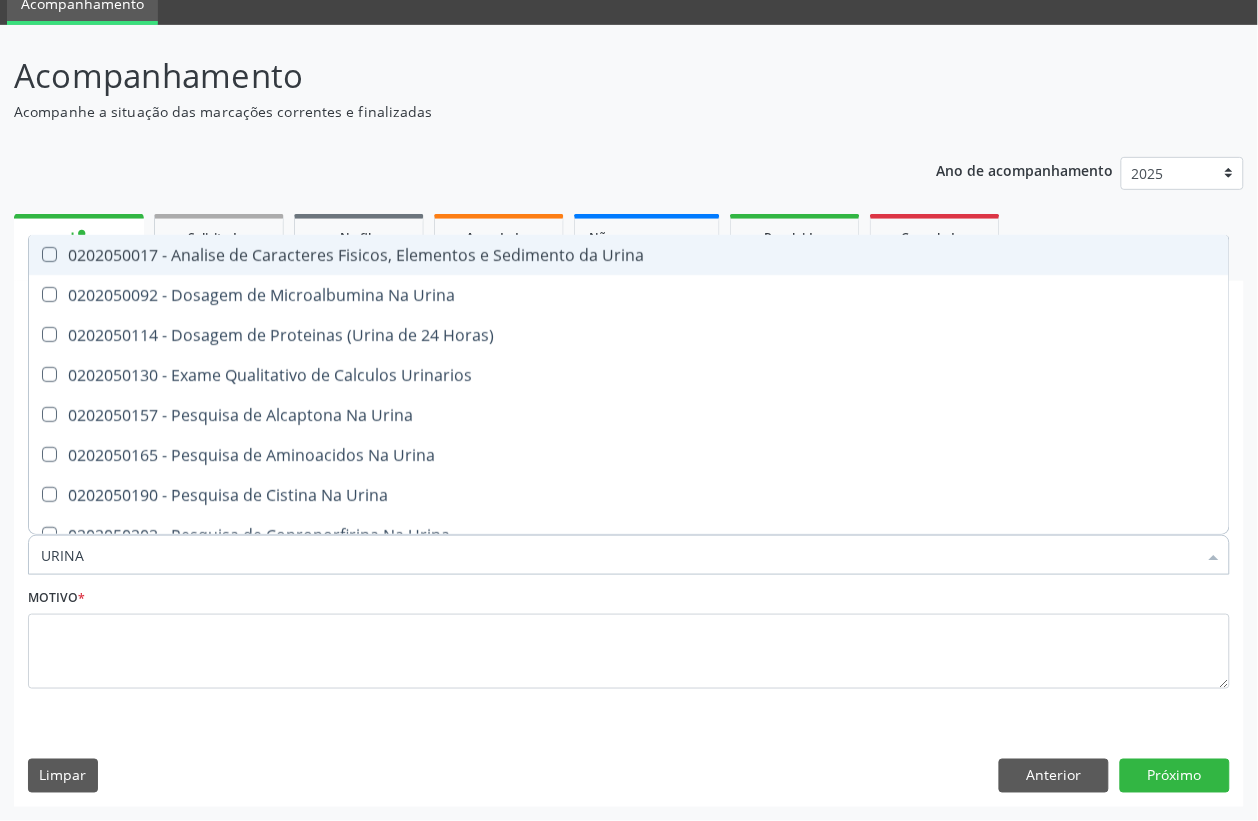 click on "0202050017 - Analise de Caracteres Fisicos, Elementos e Sedimento da Urina" at bounding box center (629, 255) 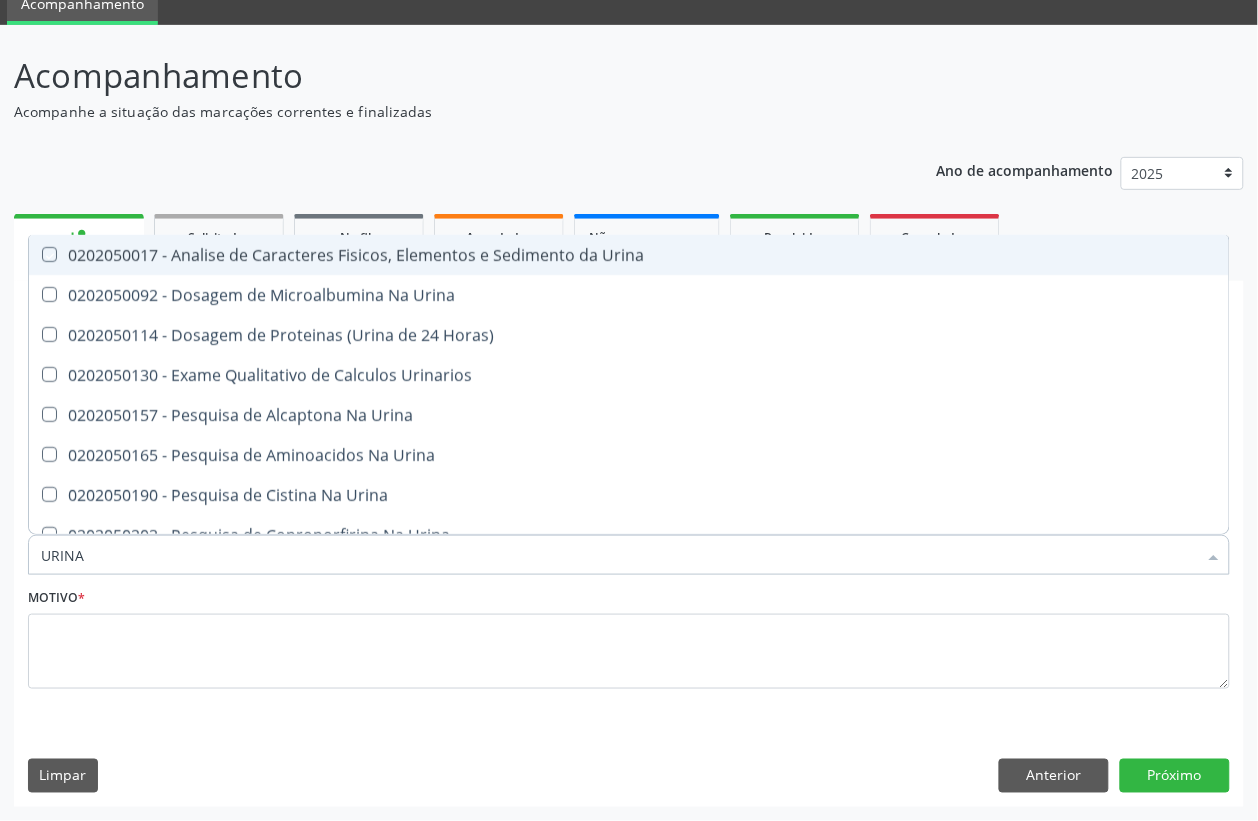 checkbox on "true" 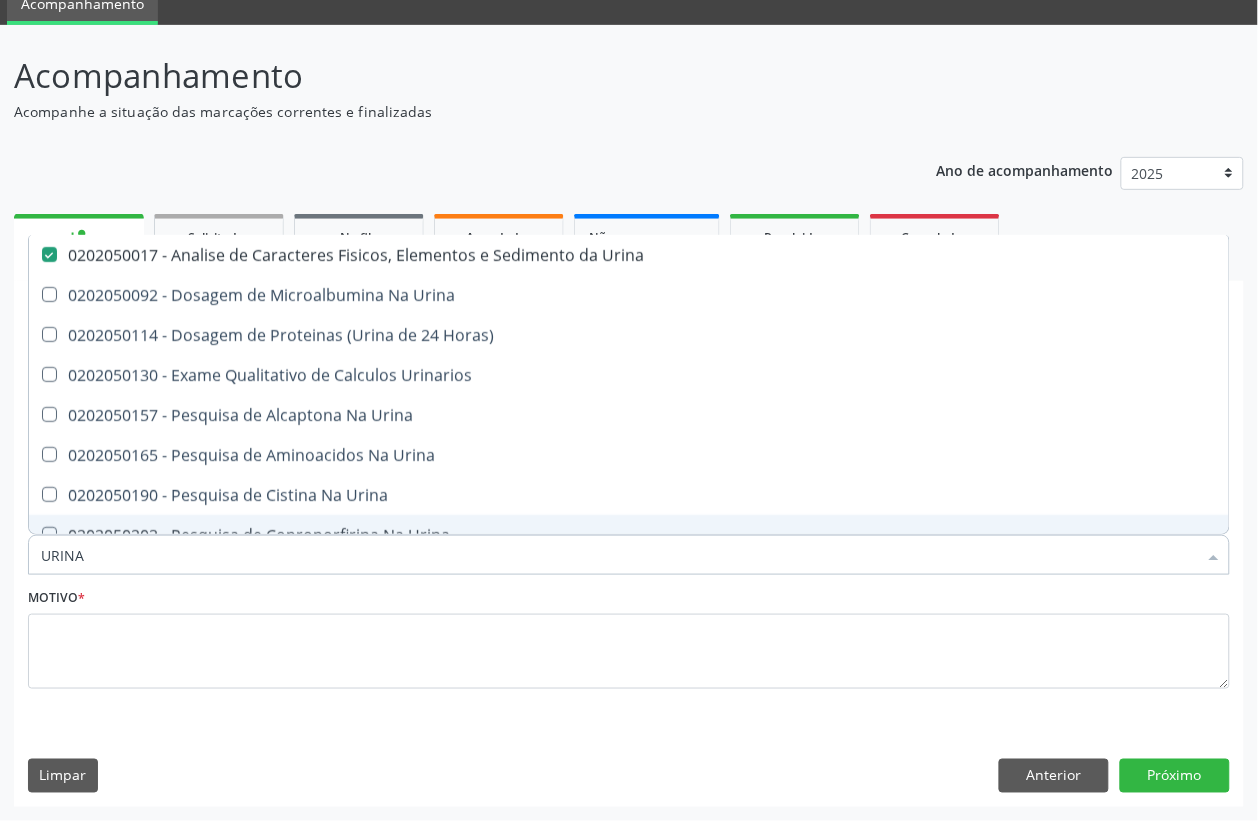 click on "URINA" at bounding box center (619, 555) 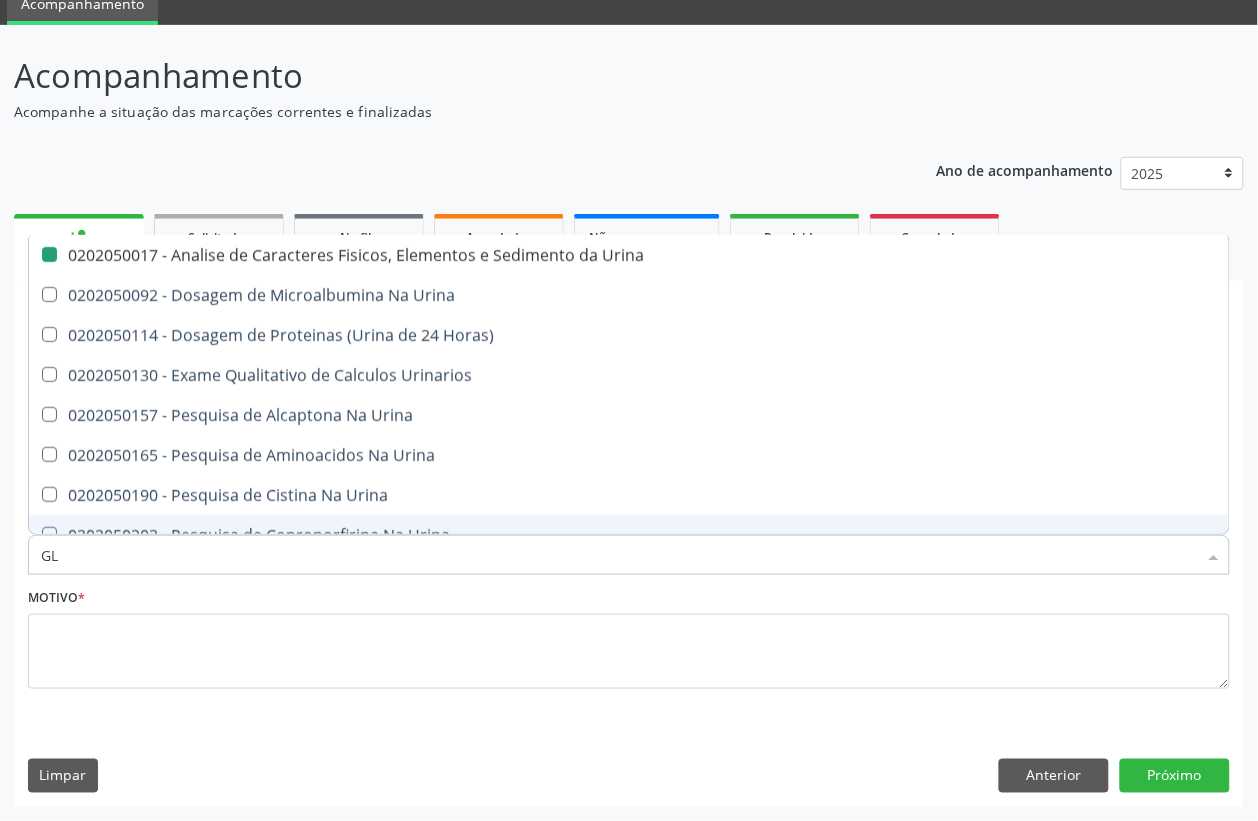 type on "GLI" 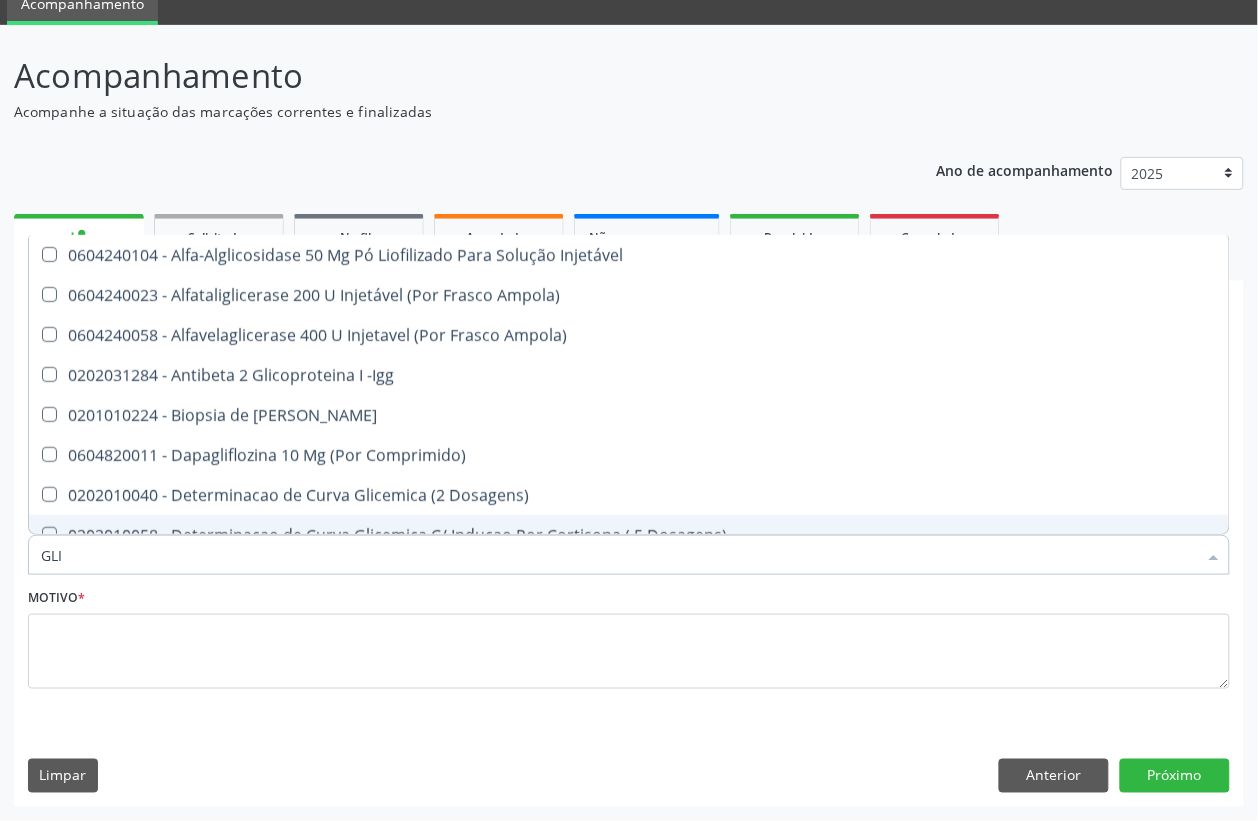 type on "GLIC" 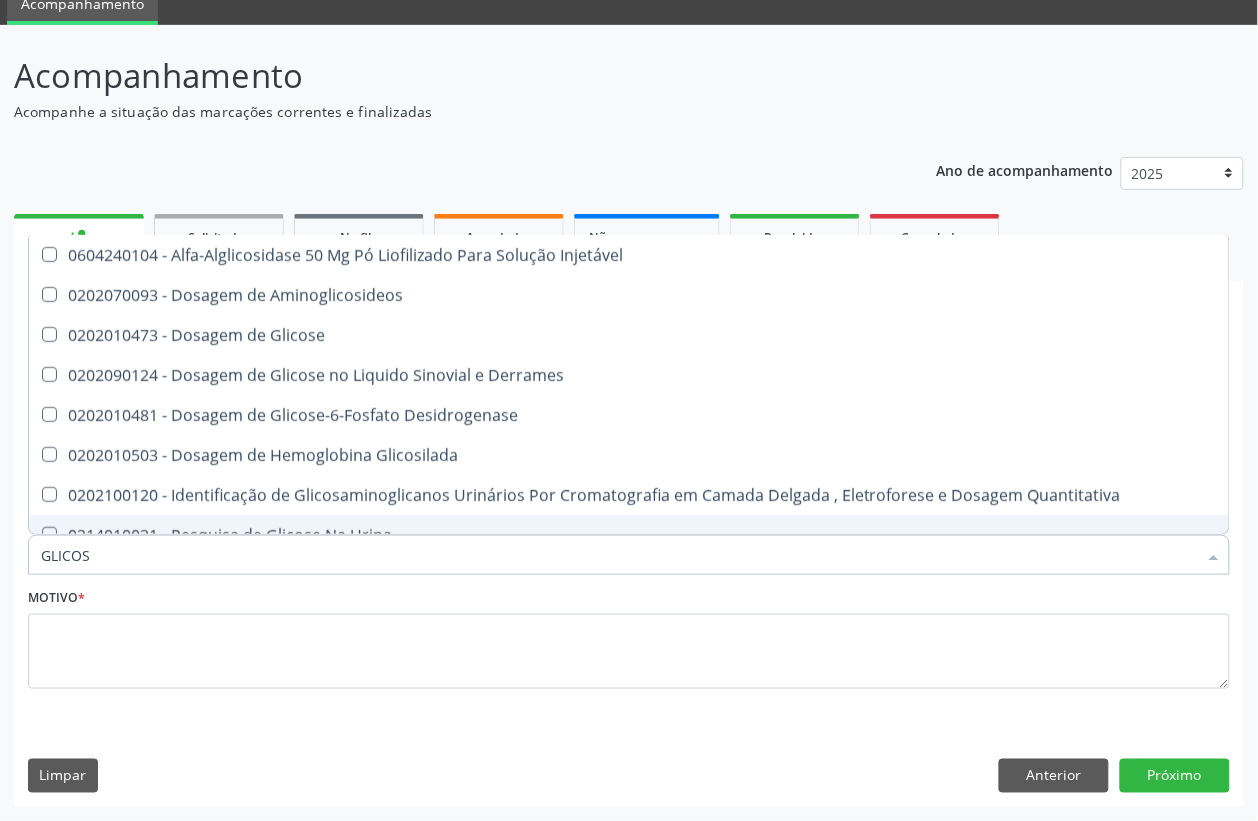 type on "GLICOSE" 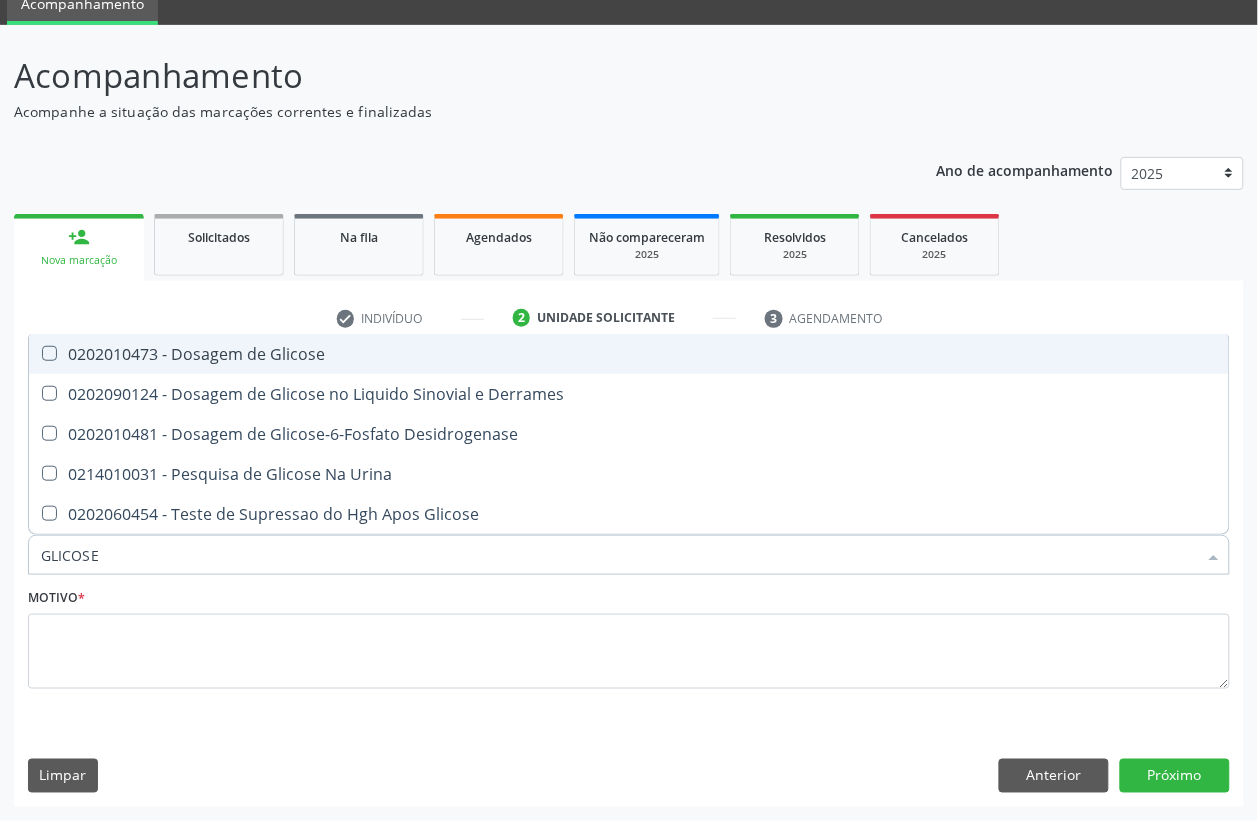 click on "0202010473 - Dosagem de Glicose" at bounding box center (629, 354) 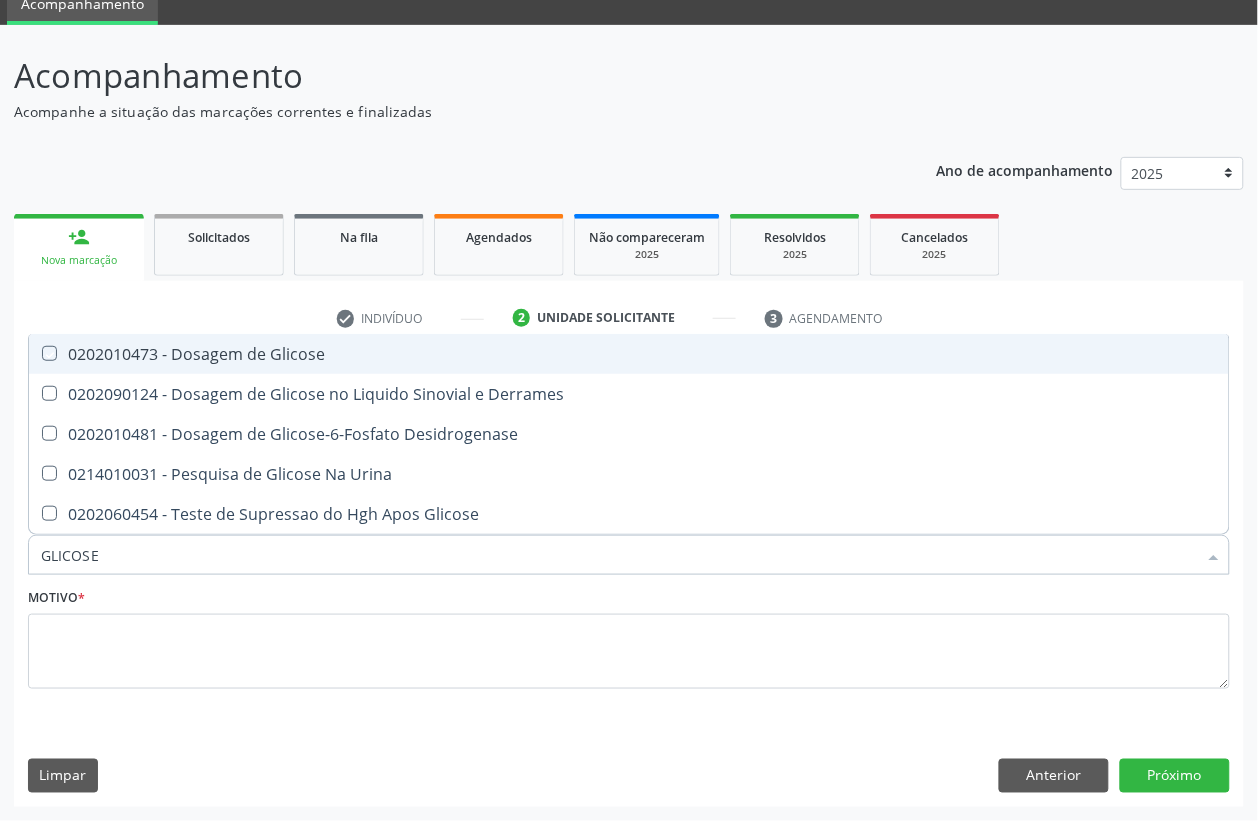 checkbox on "true" 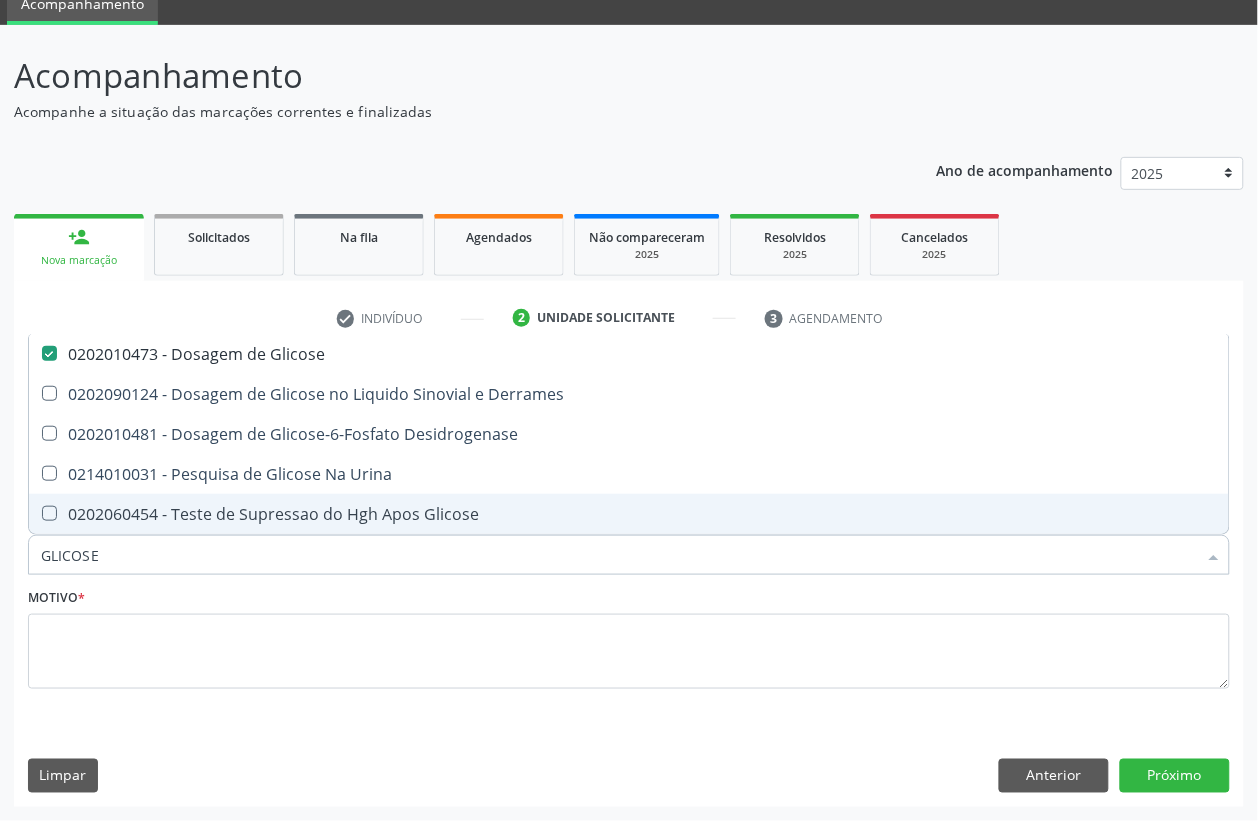click on "GLICOSE" at bounding box center (619, 555) 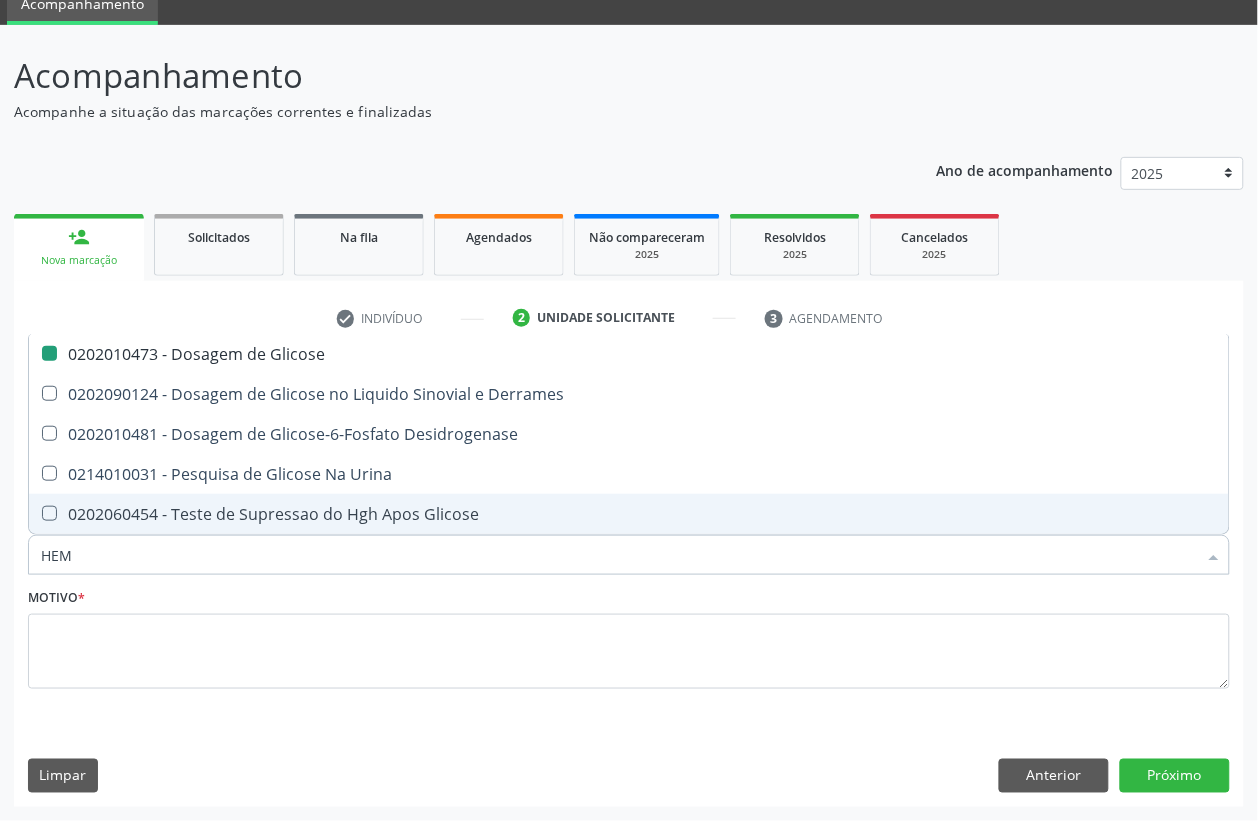 type on "HEMO" 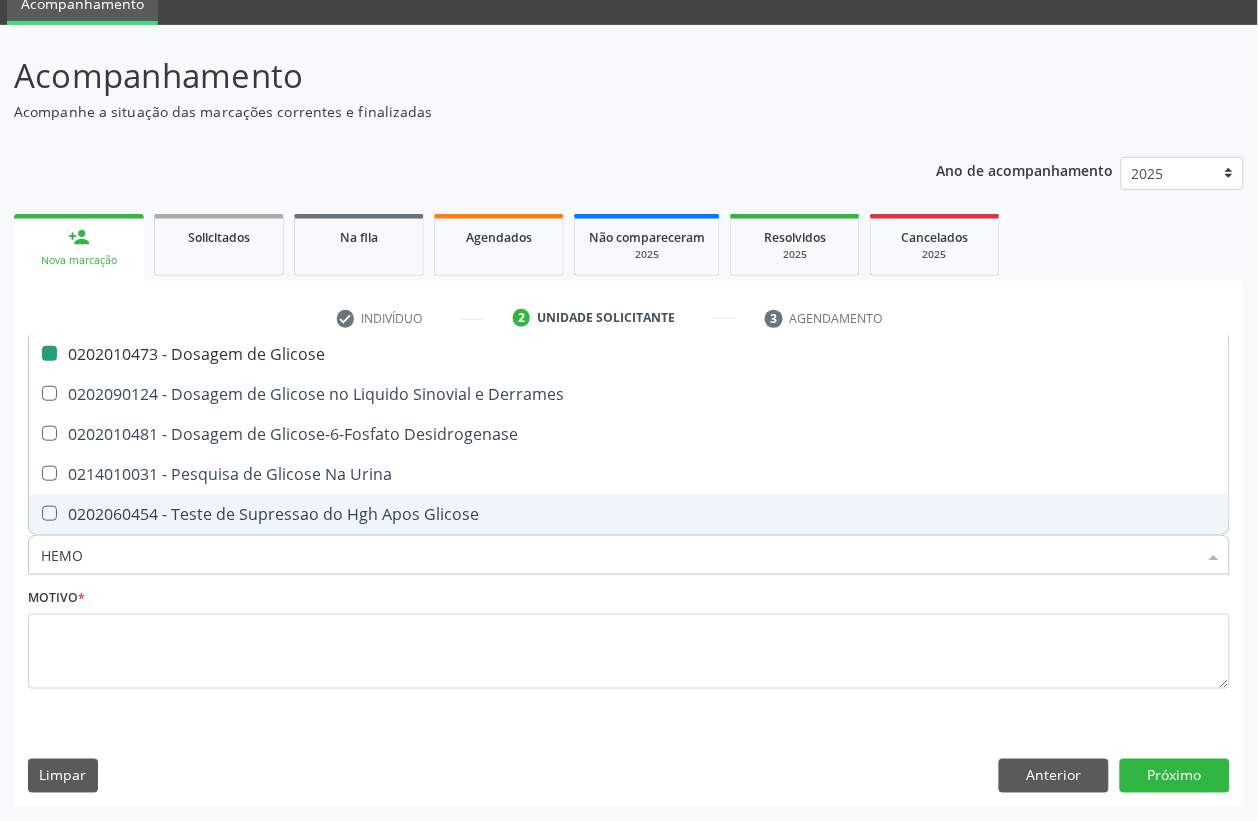 checkbox on "false" 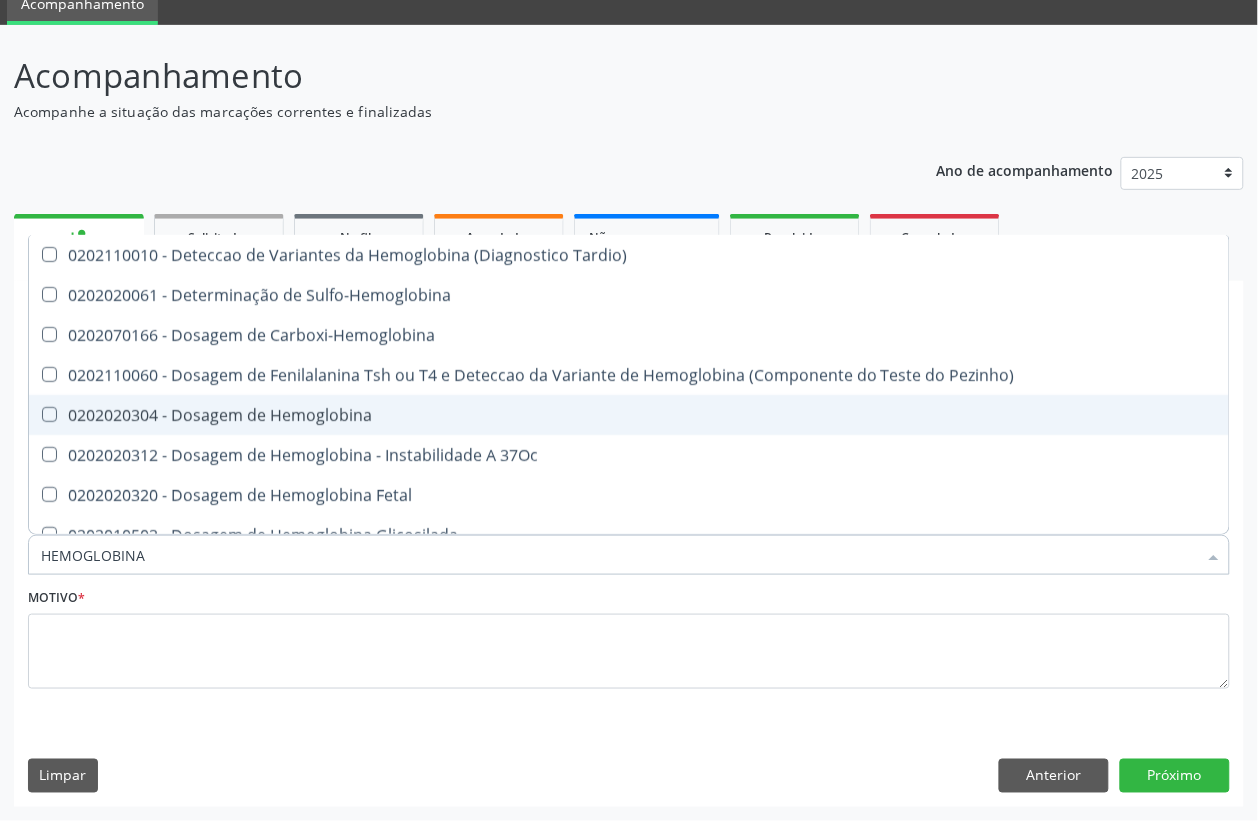 type on "HEMOGLOBINA G" 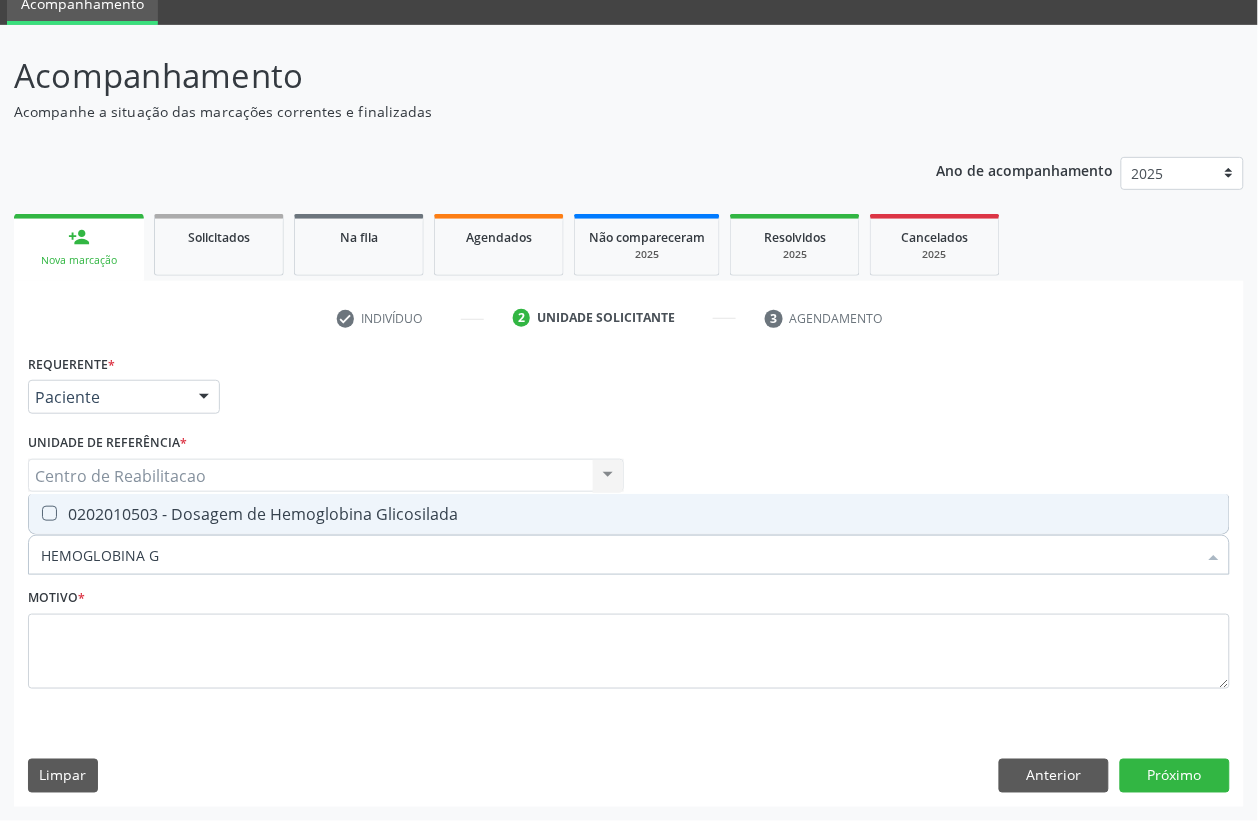 click on "0202010503 - Dosagem de Hemoglobina Glicosilada" at bounding box center (629, 514) 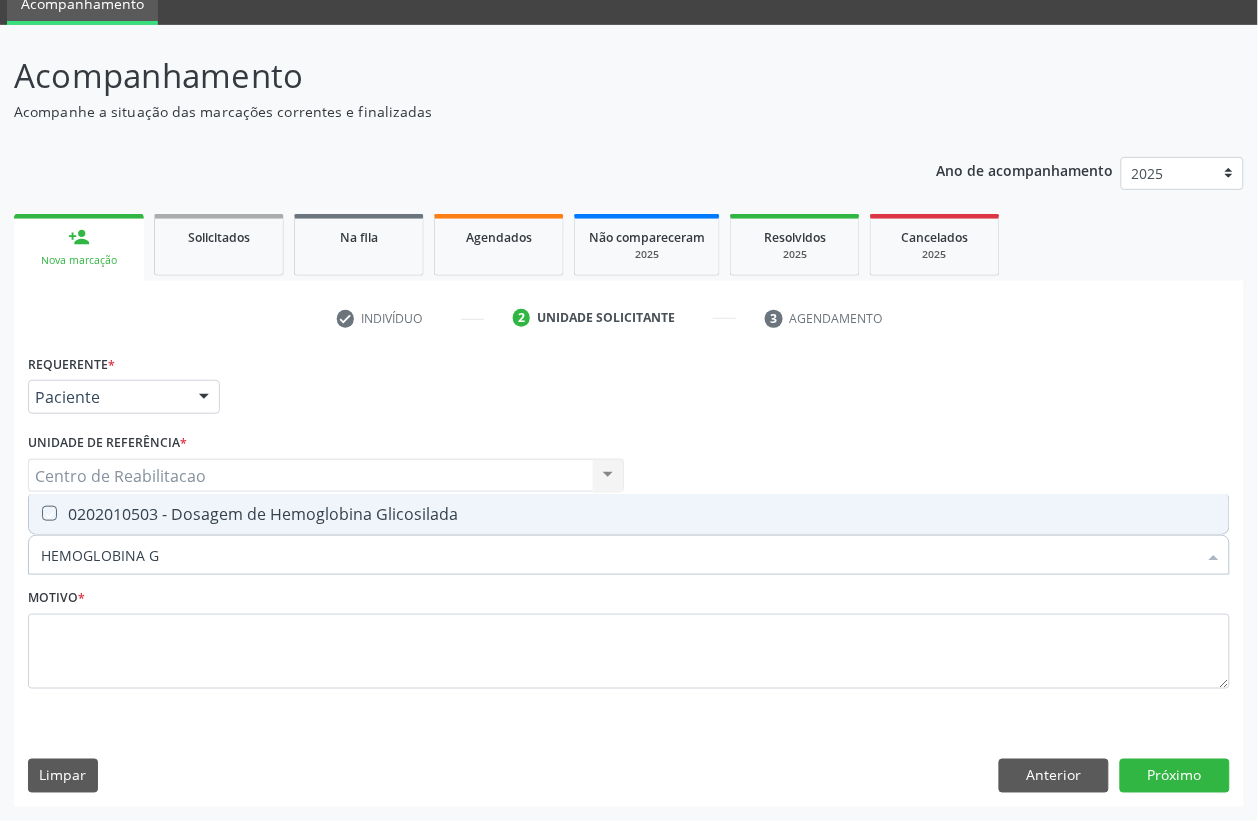 checkbox on "true" 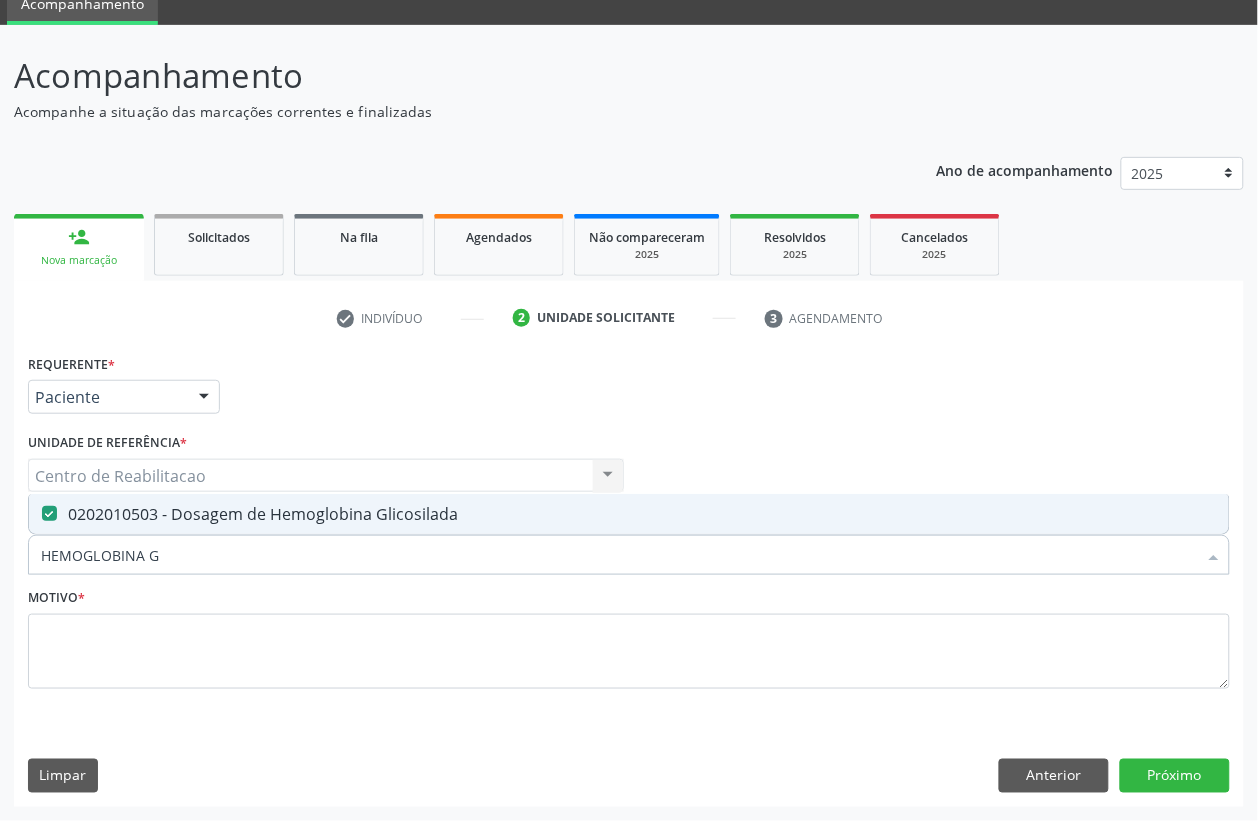click on "HEMOGLOBINA G" at bounding box center [619, 555] 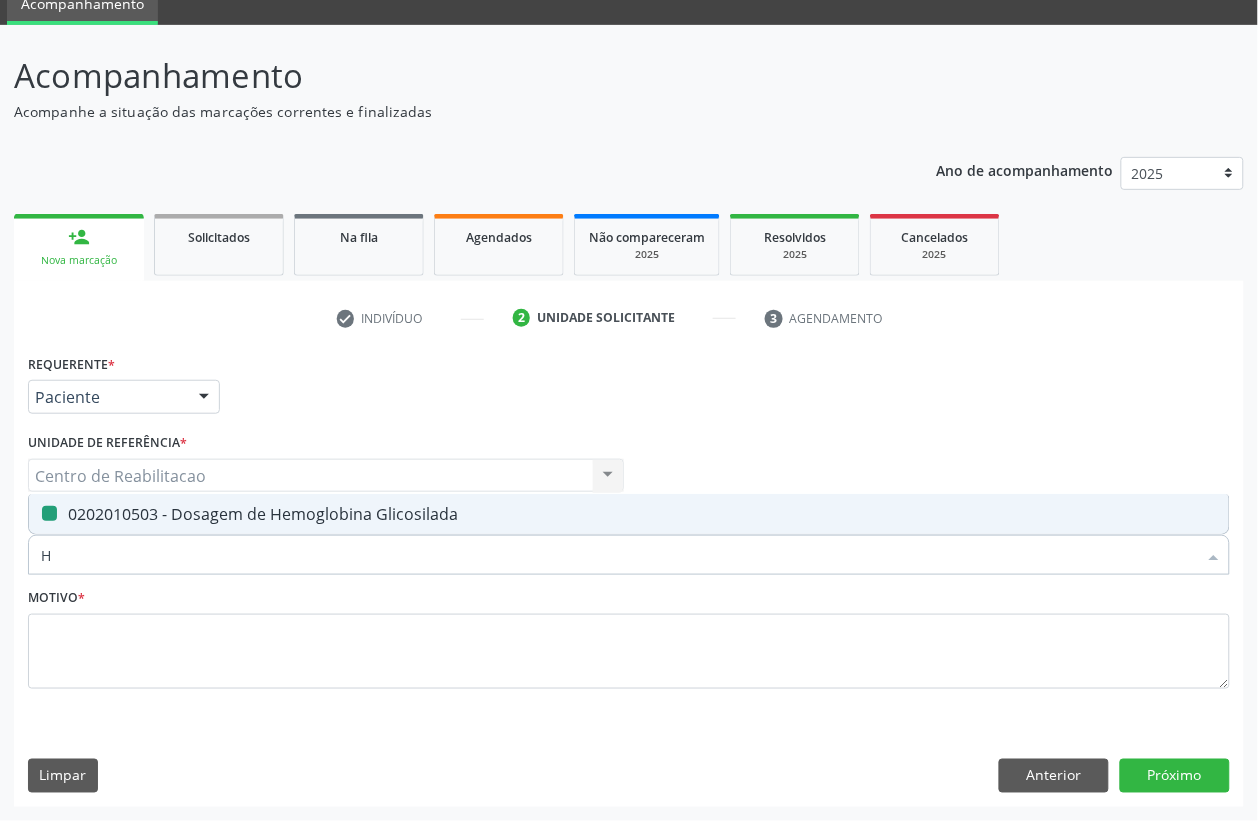type on "HE" 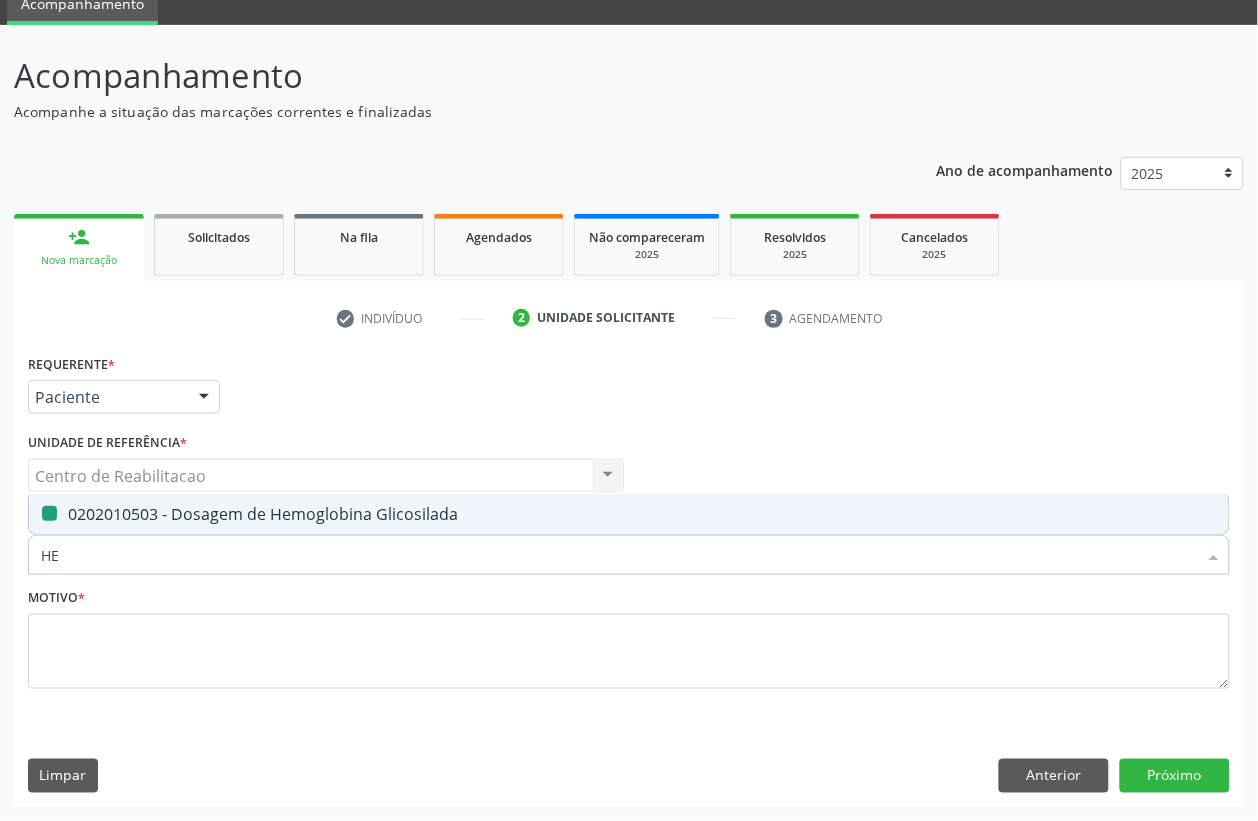 checkbox on "false" 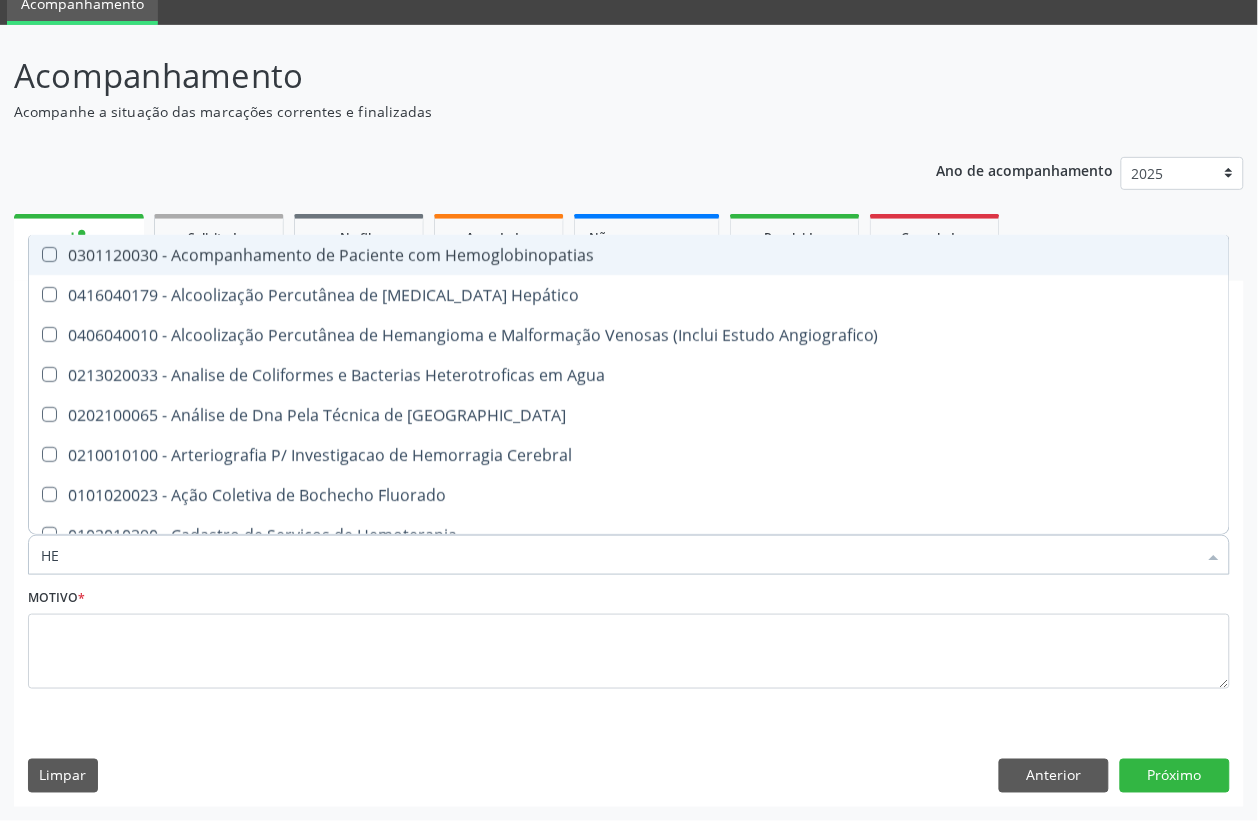 type on "HEM" 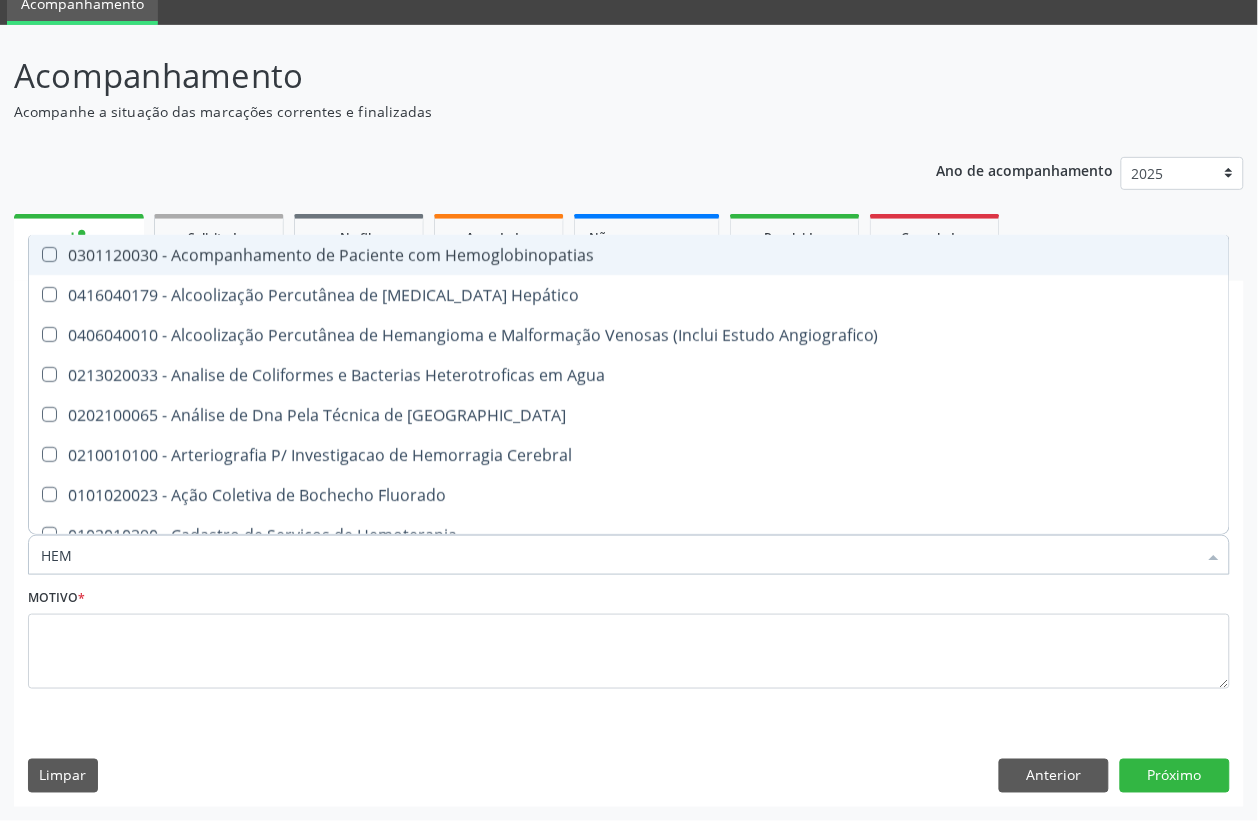 type on "HEMO" 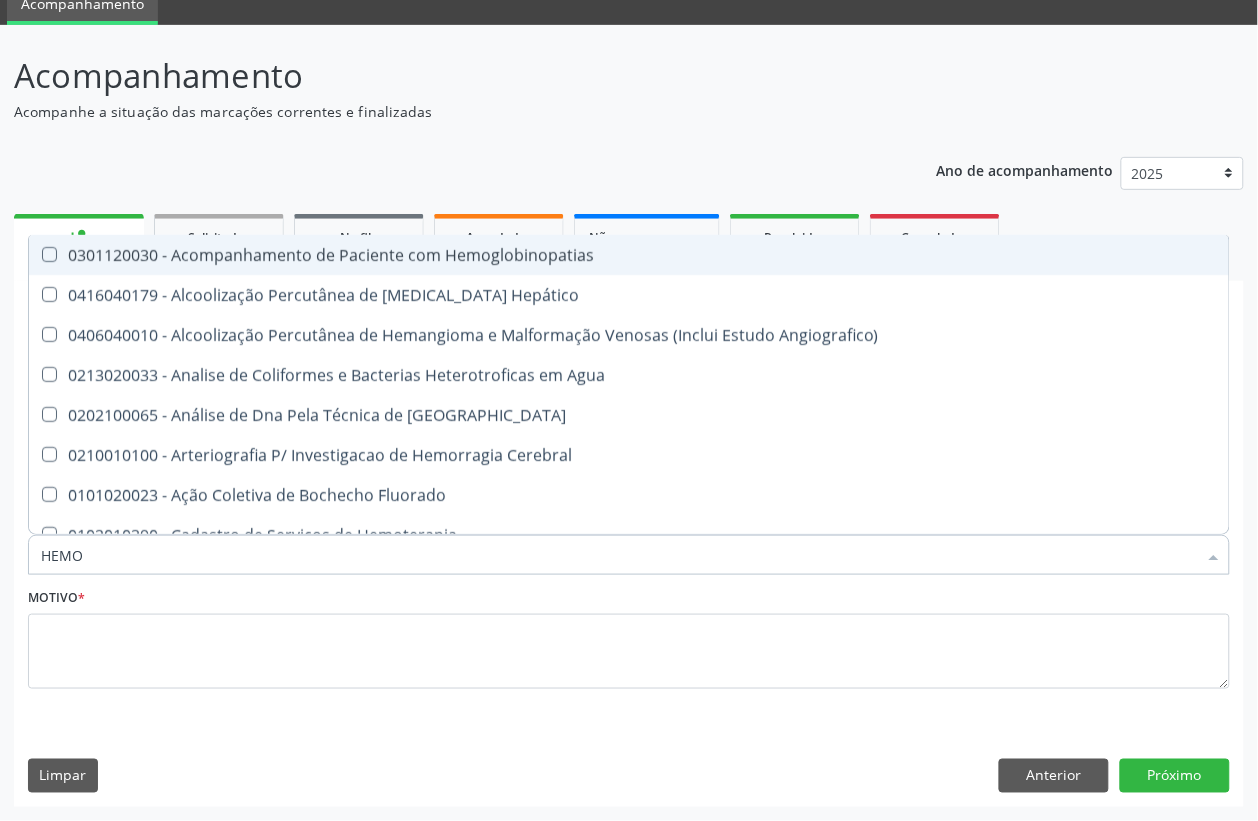 checkbox on "true" 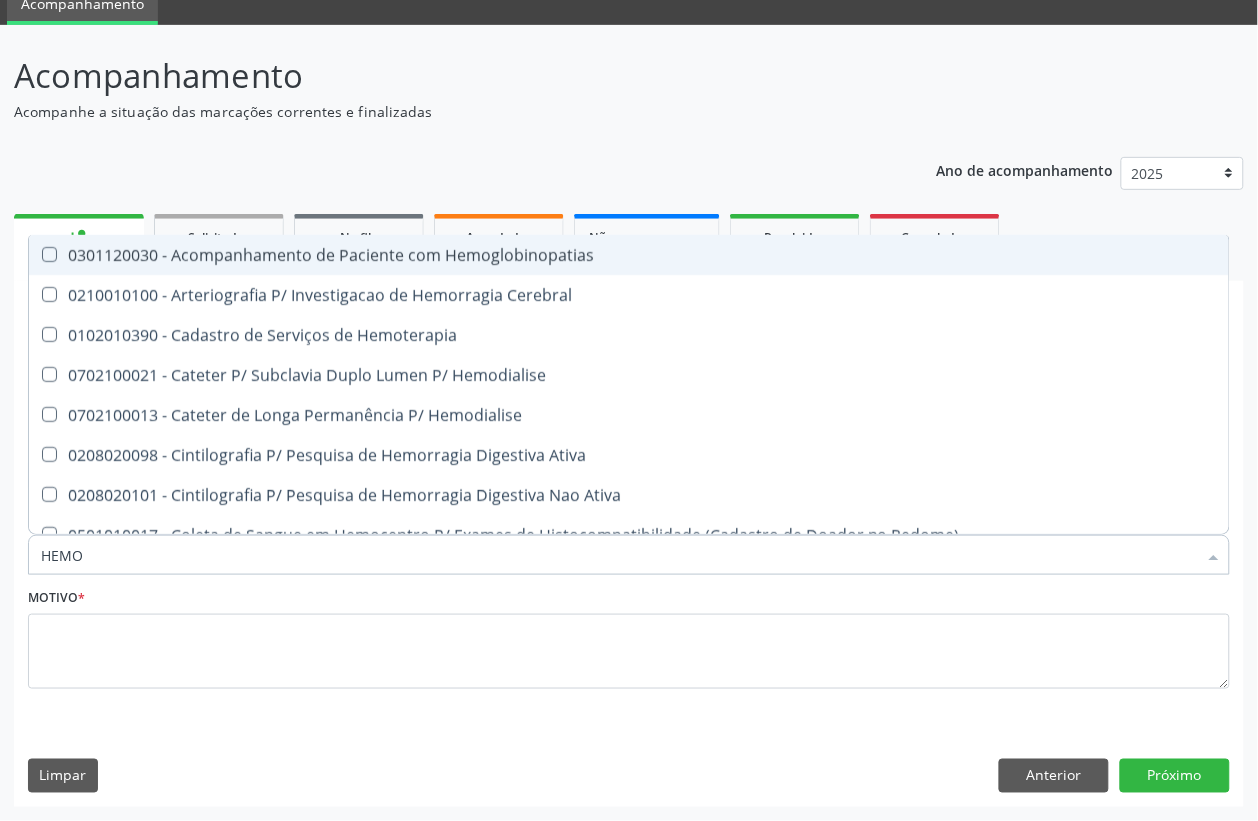 type on "HEMOG" 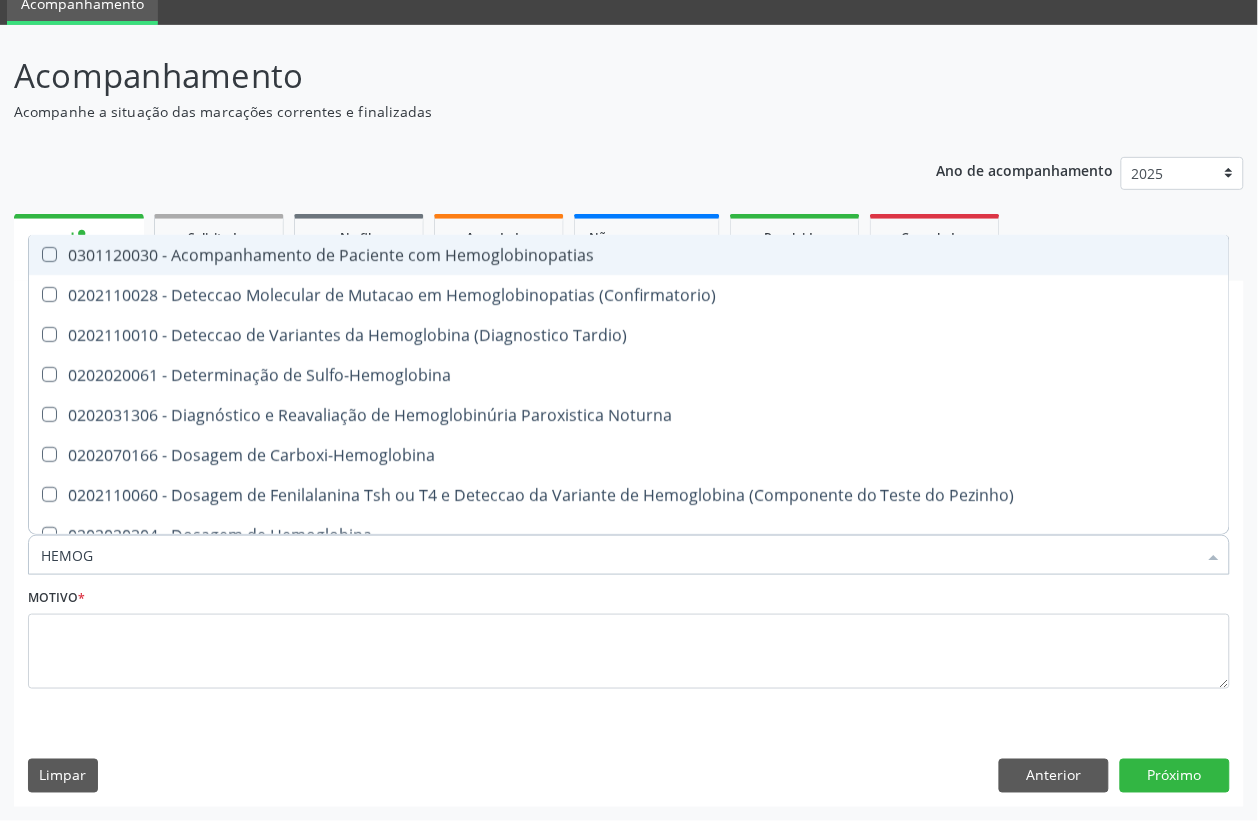 type on "HEMOGR" 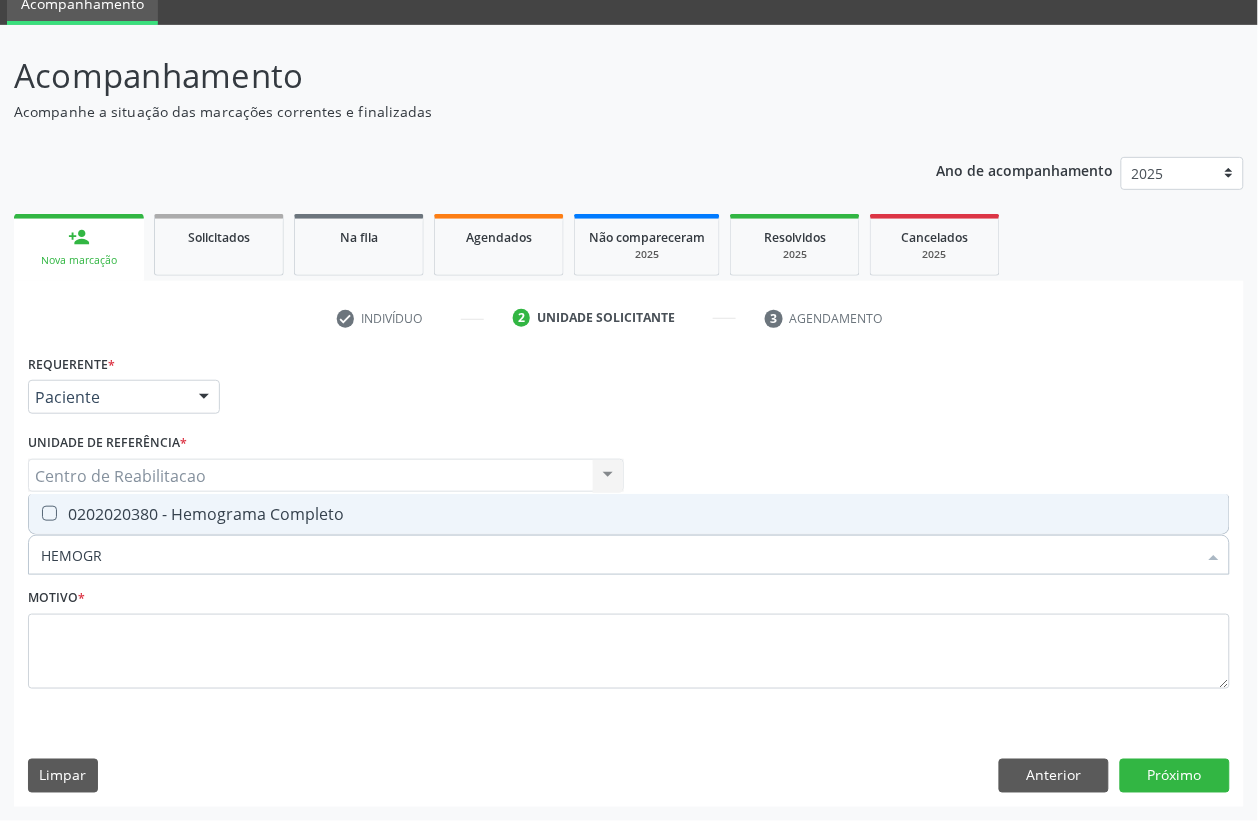 click on "0202020380 - Hemograma Completo" at bounding box center [629, 514] 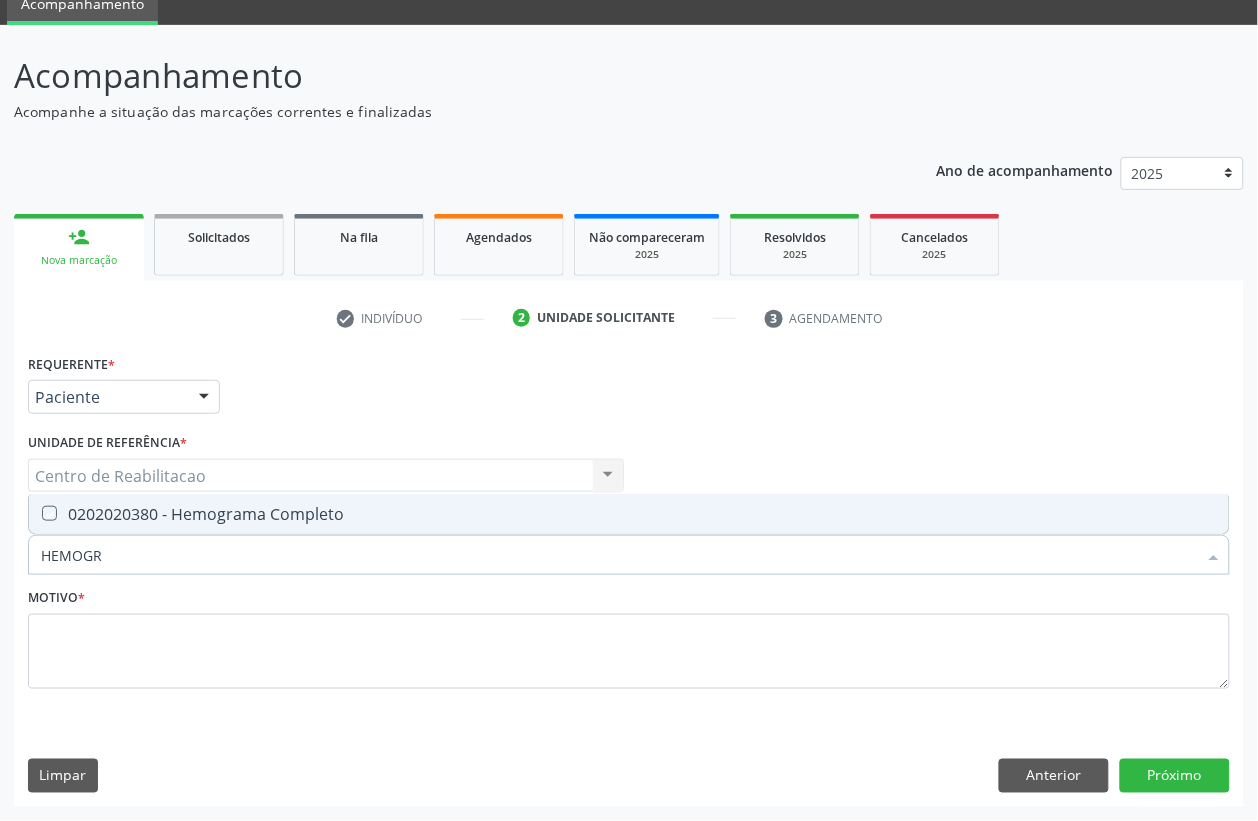 checkbox on "true" 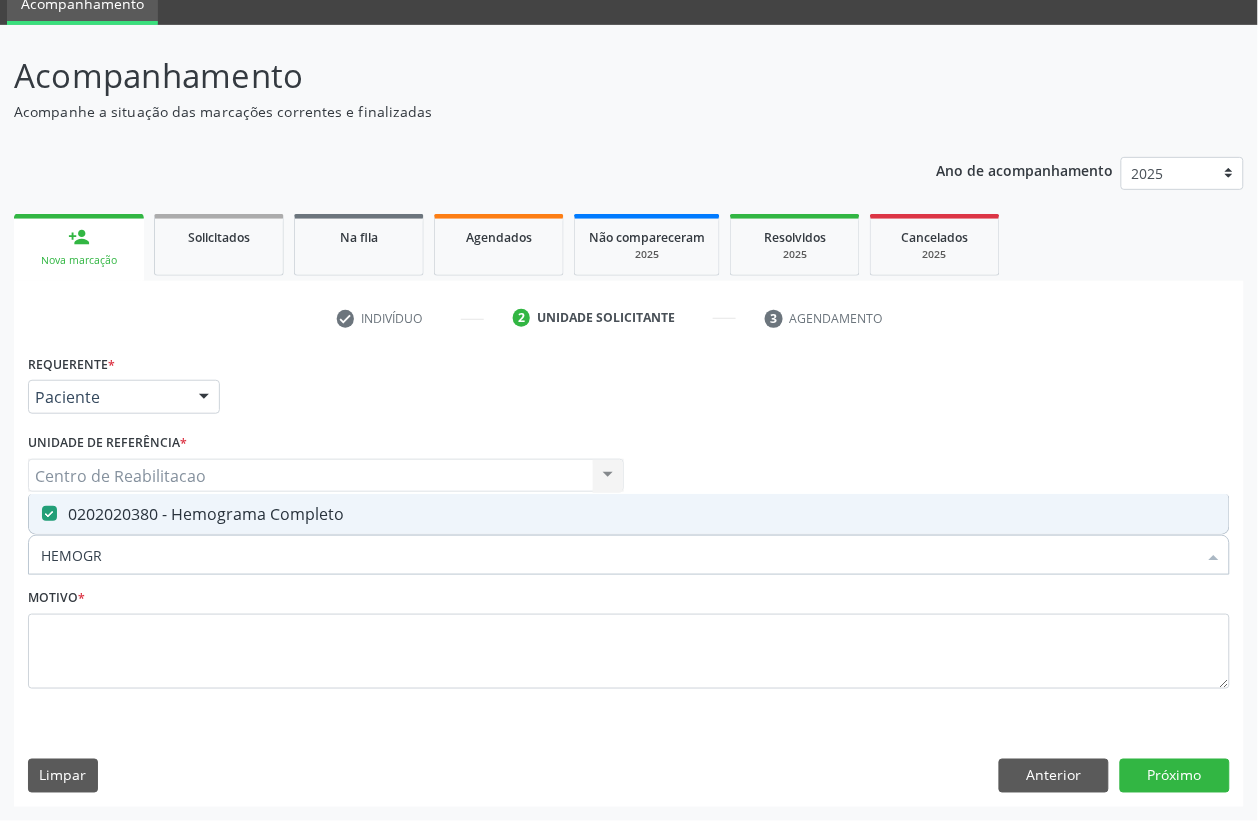 click on "HEMOGR" at bounding box center [619, 555] 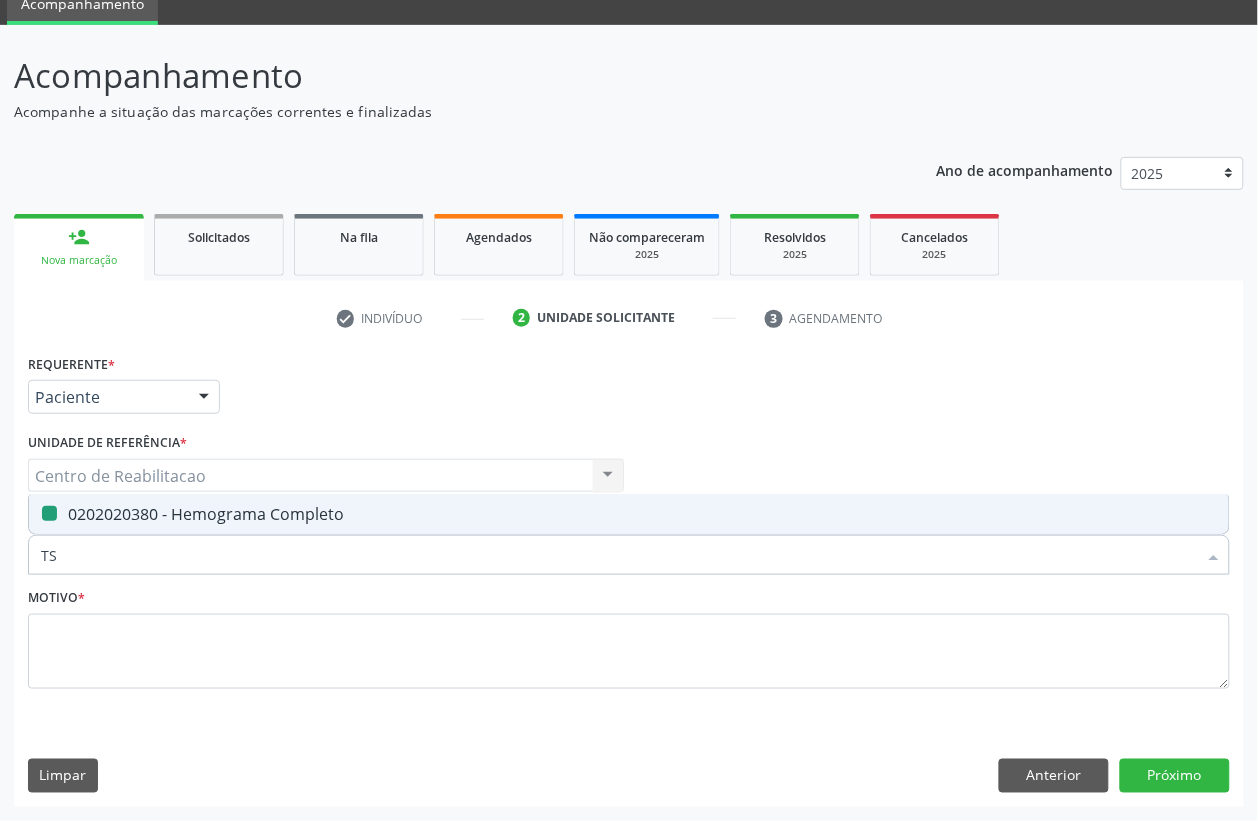 type on "TSH" 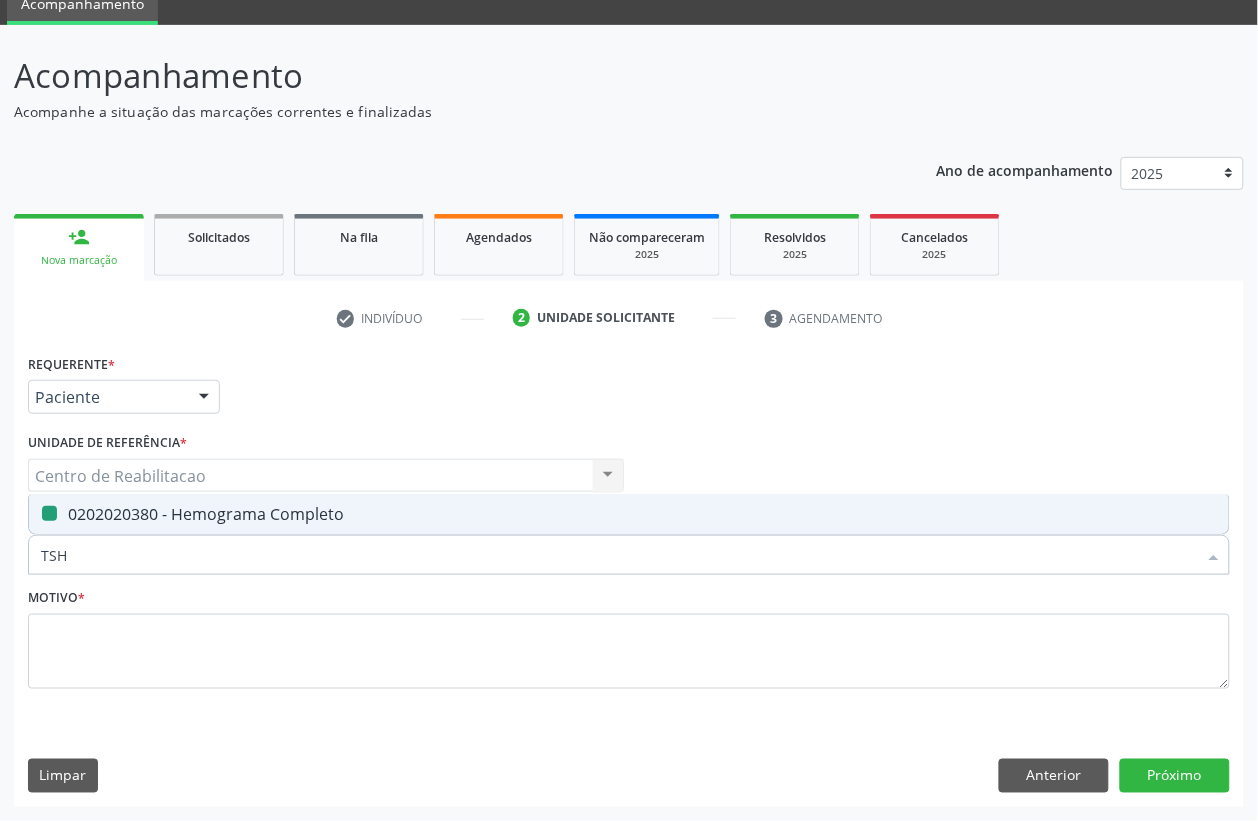 checkbox on "false" 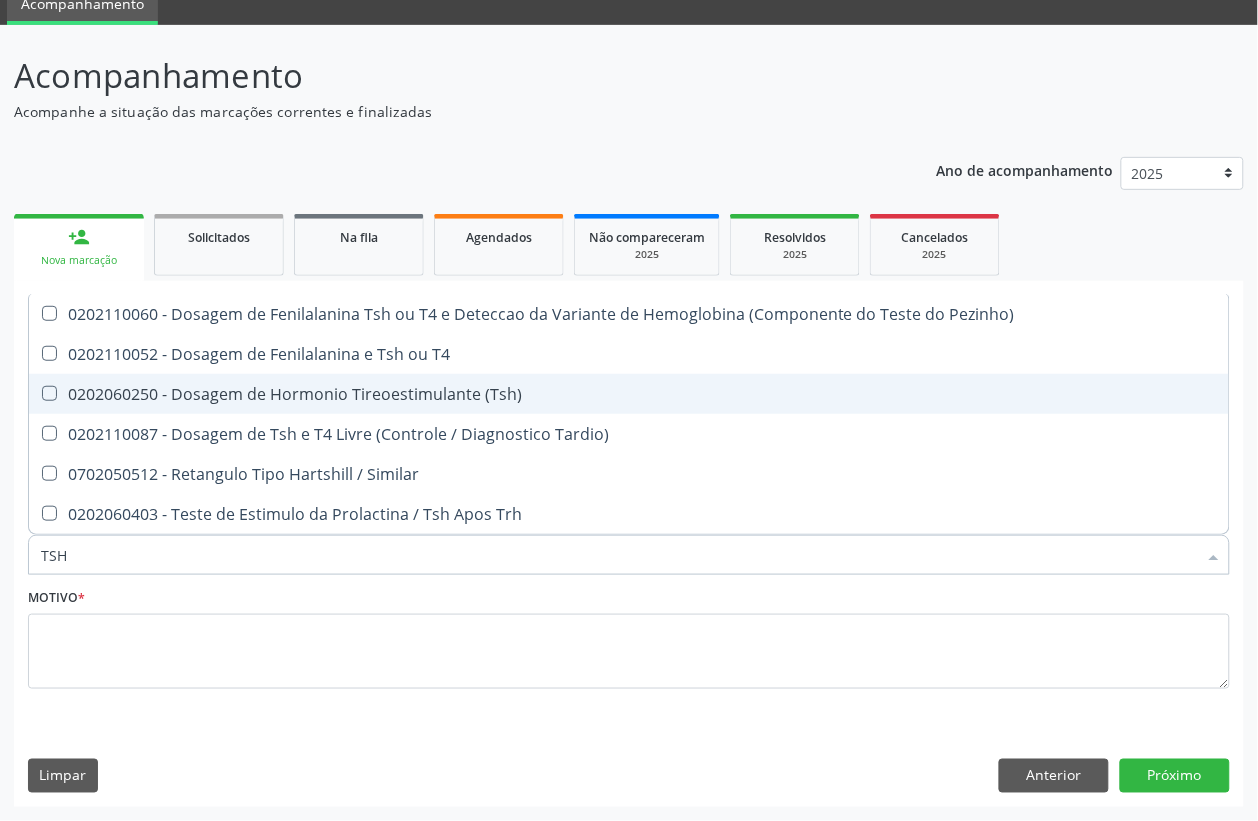 click on "0202060250 - Dosagem de Hormonio Tireoestimulante (Tsh)" at bounding box center [629, 394] 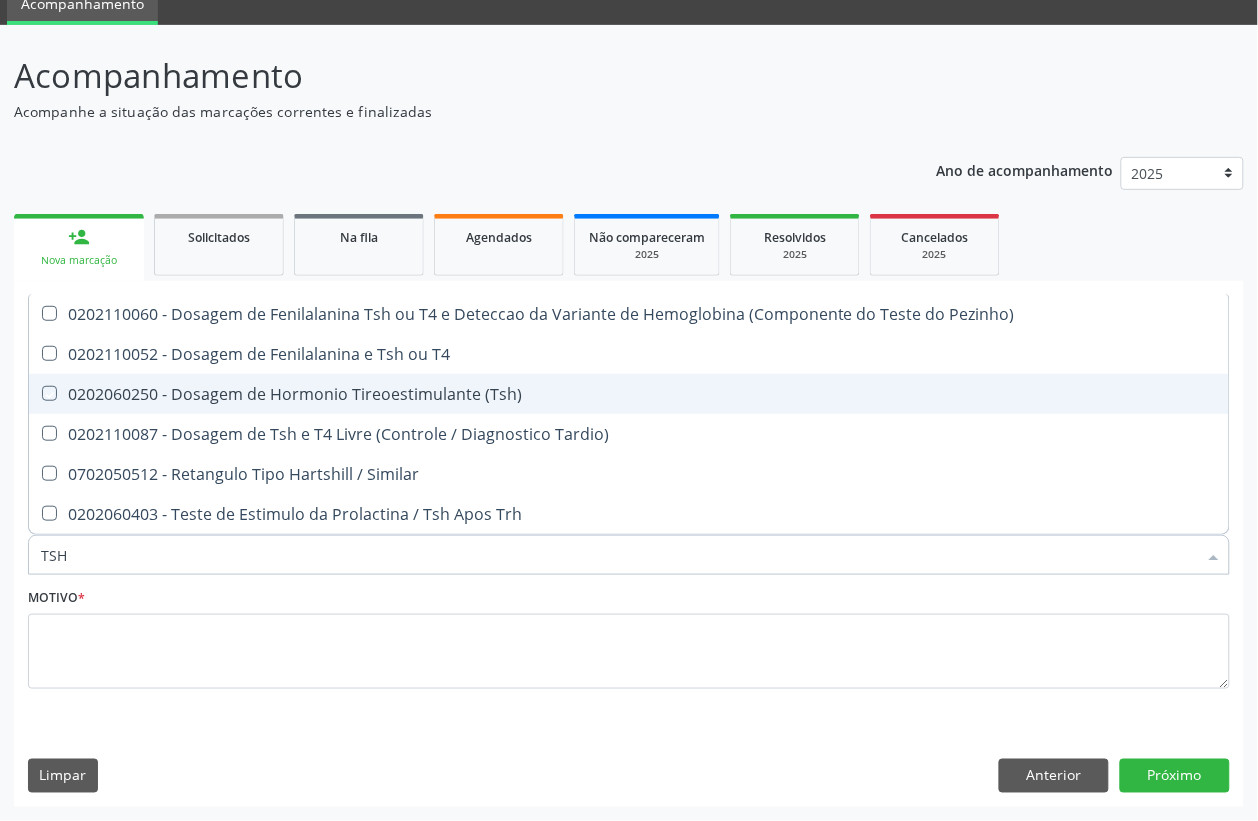 checkbox on "true" 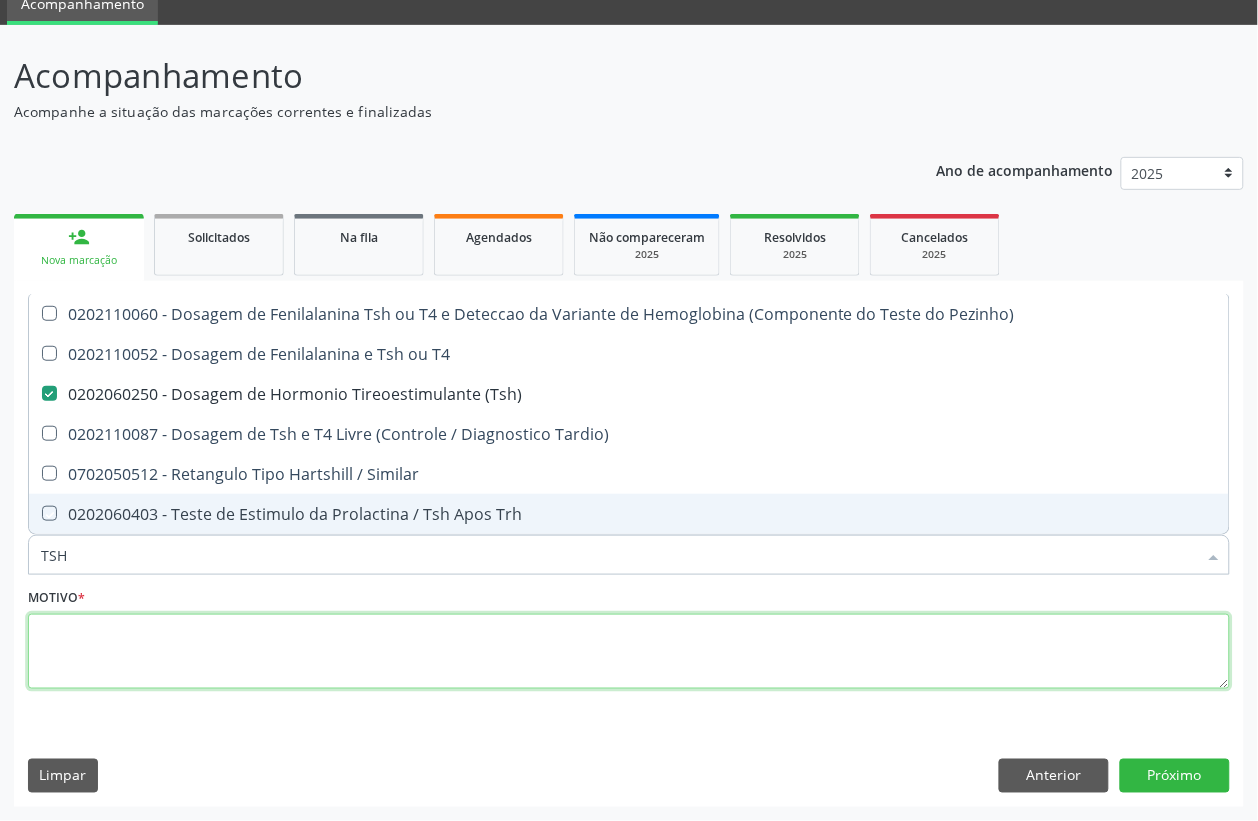 click at bounding box center (629, 652) 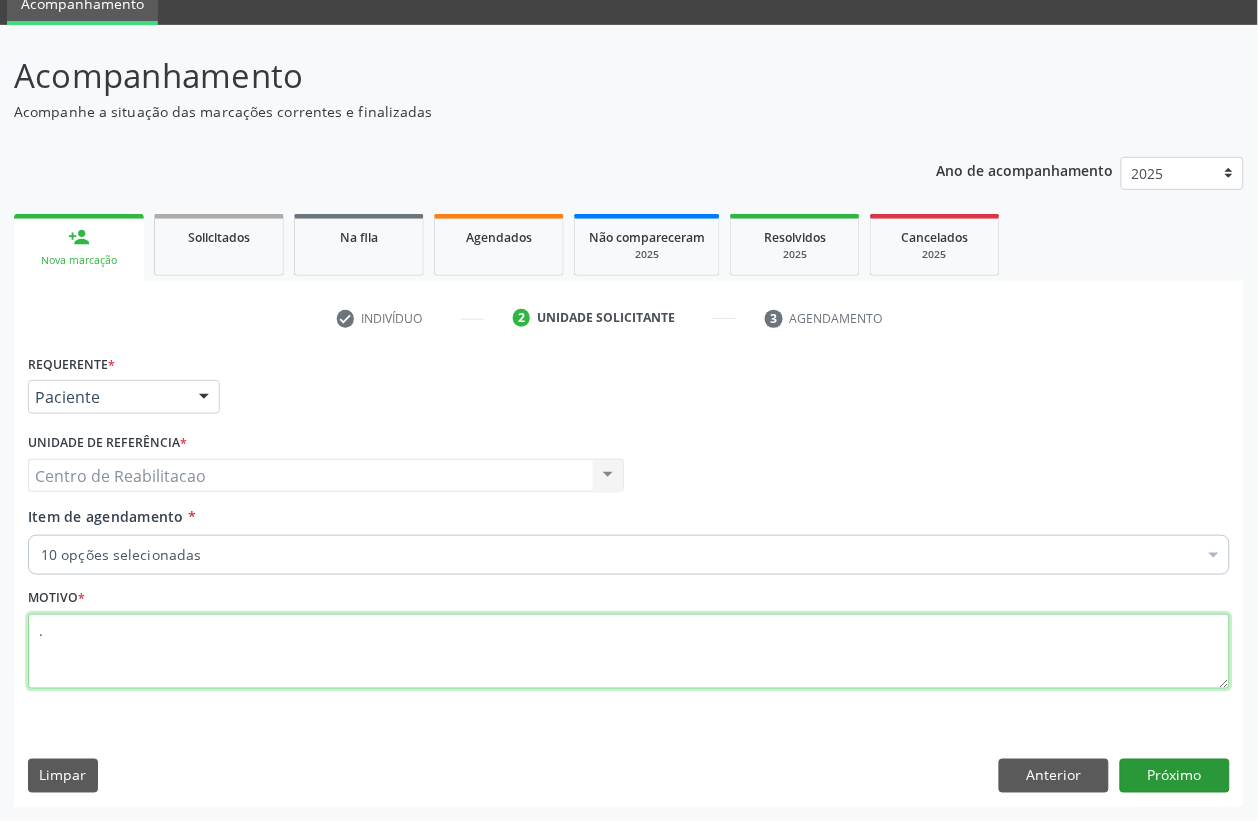type on "." 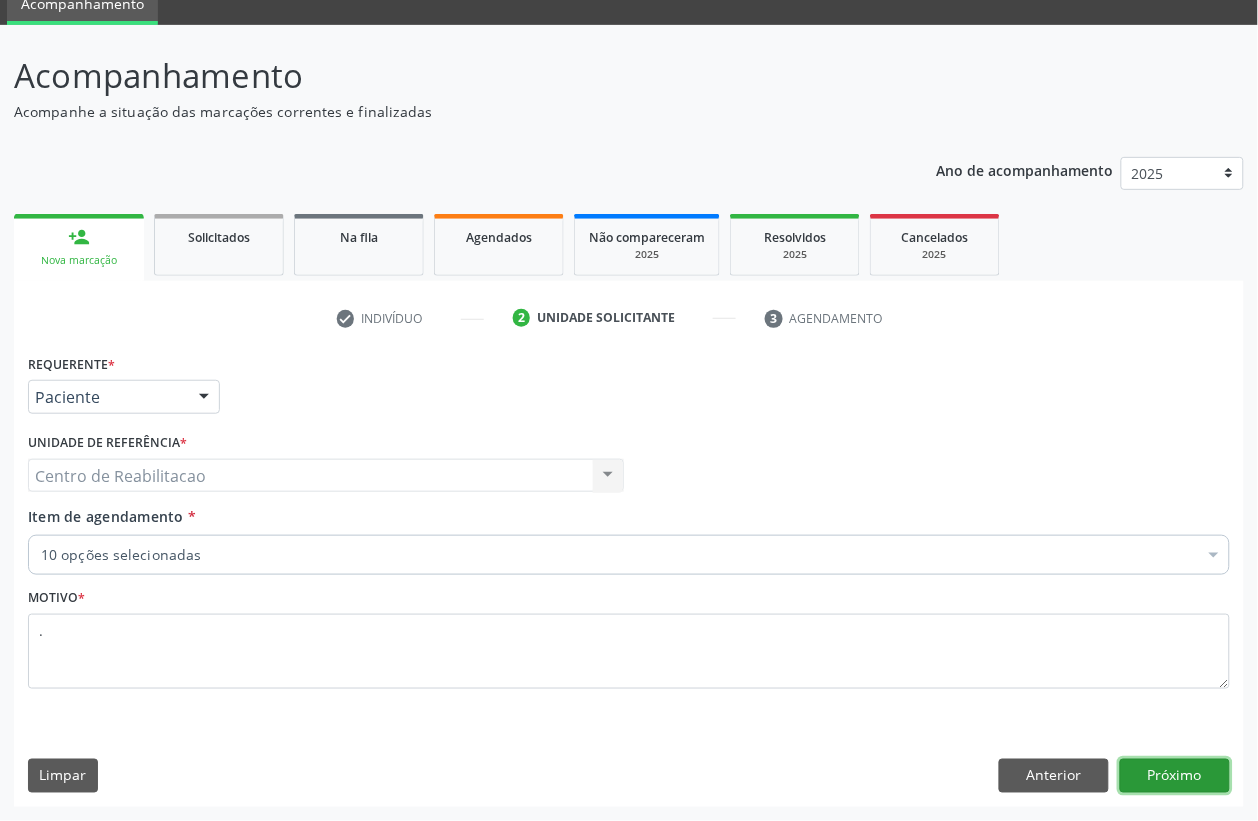 click on "Próximo" at bounding box center (1175, 776) 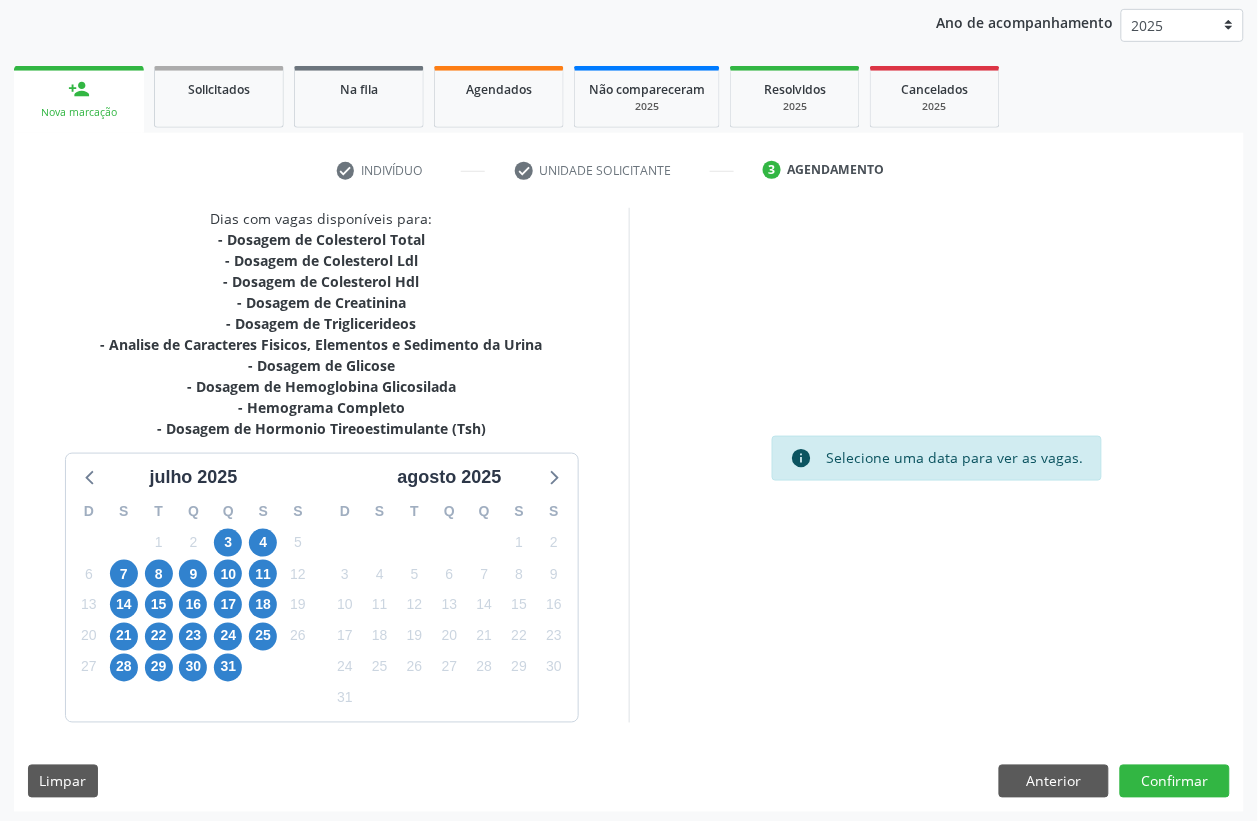 scroll, scrollTop: 238, scrollLeft: 0, axis: vertical 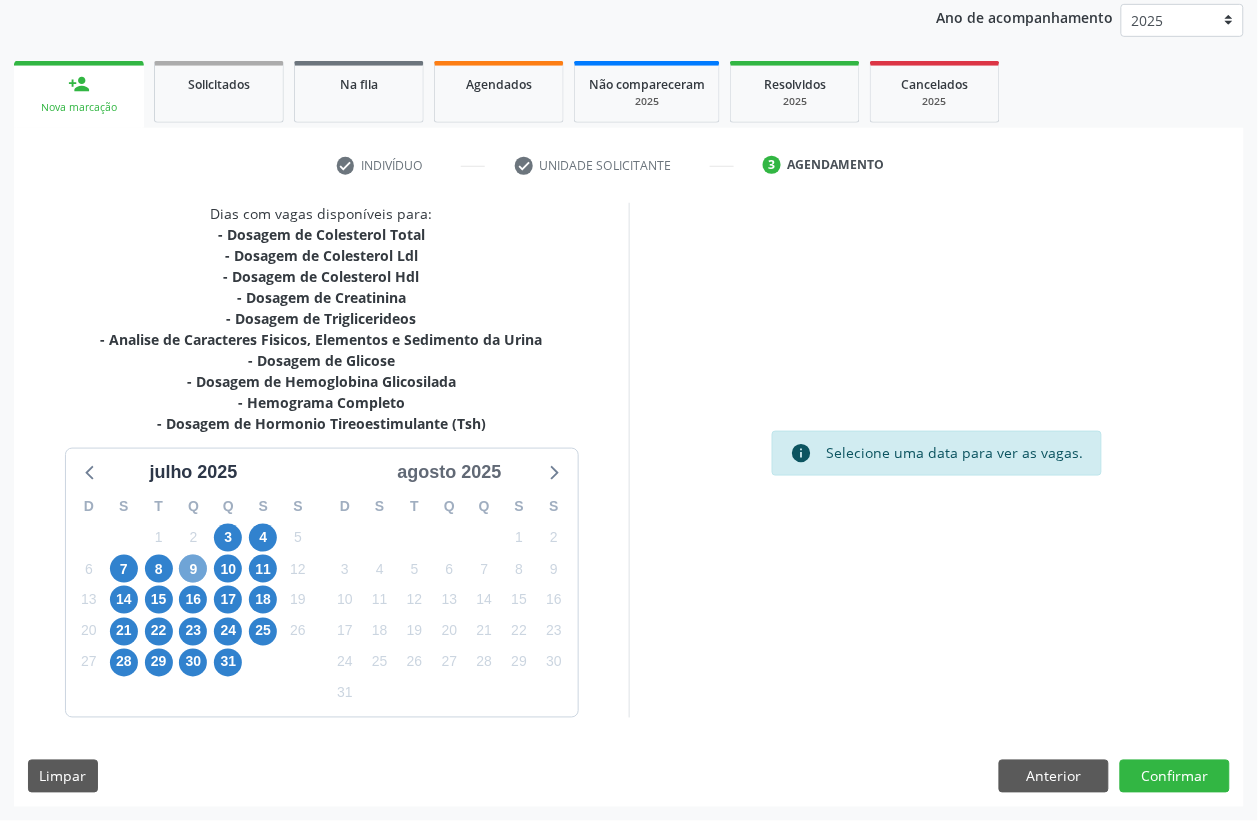 drag, startPoint x: 188, startPoint y: 570, endPoint x: 432, endPoint y: 471, distance: 263.31918 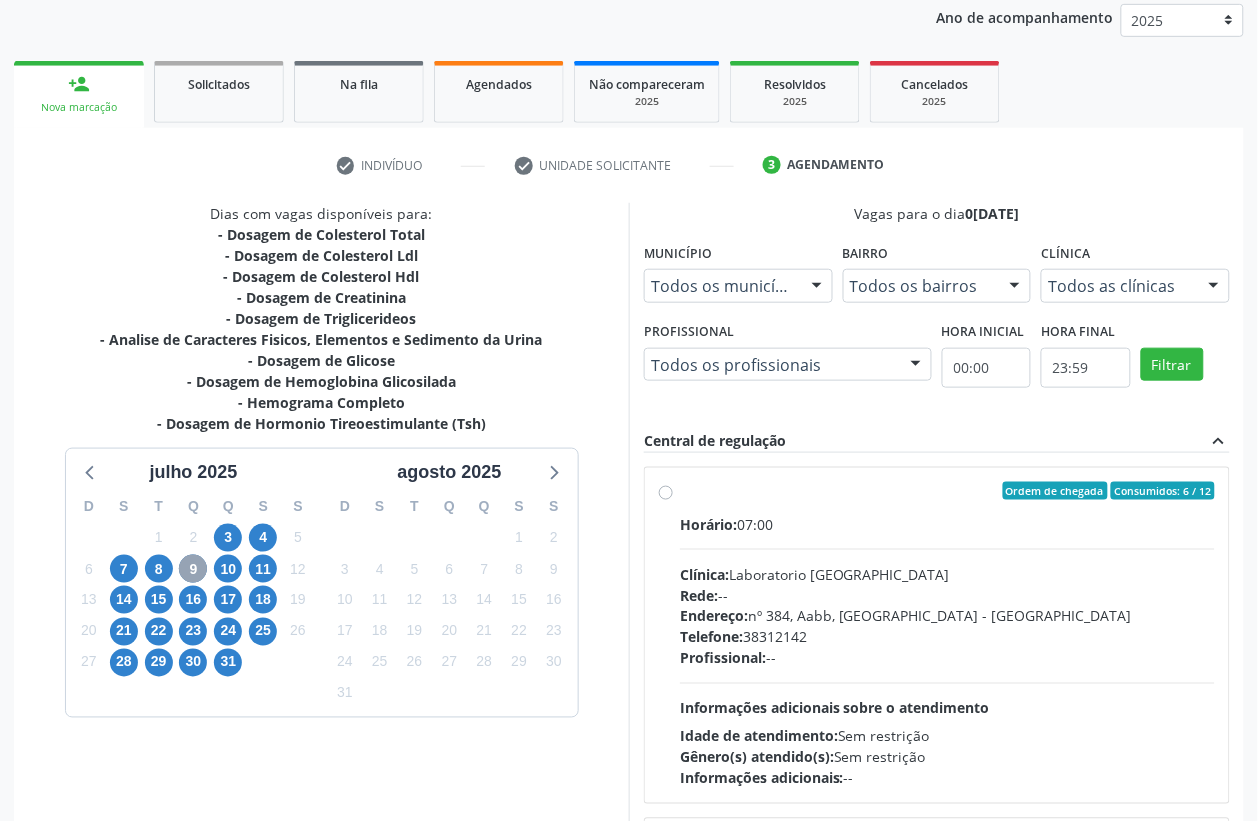 scroll, scrollTop: 373, scrollLeft: 0, axis: vertical 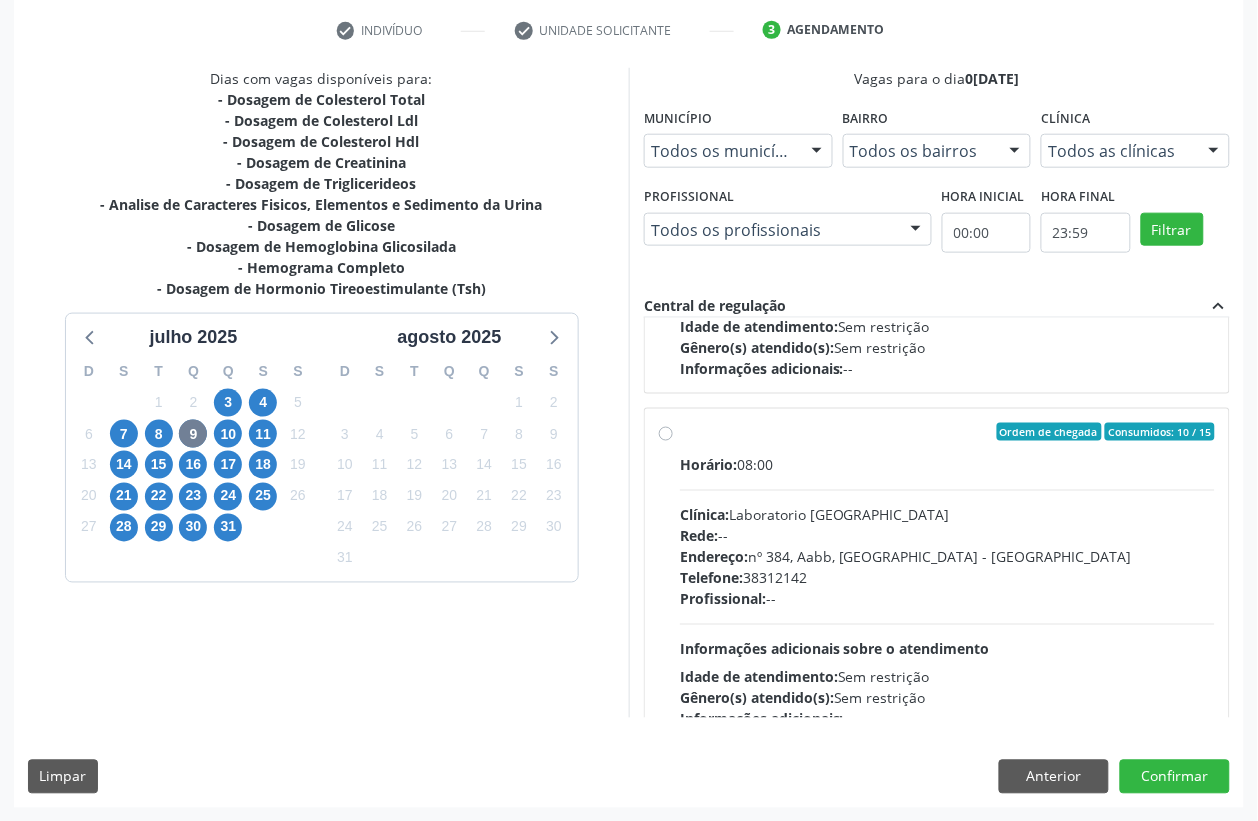 click on "Ordem de chegada
Consumidos: 10 / 15" at bounding box center [947, 432] 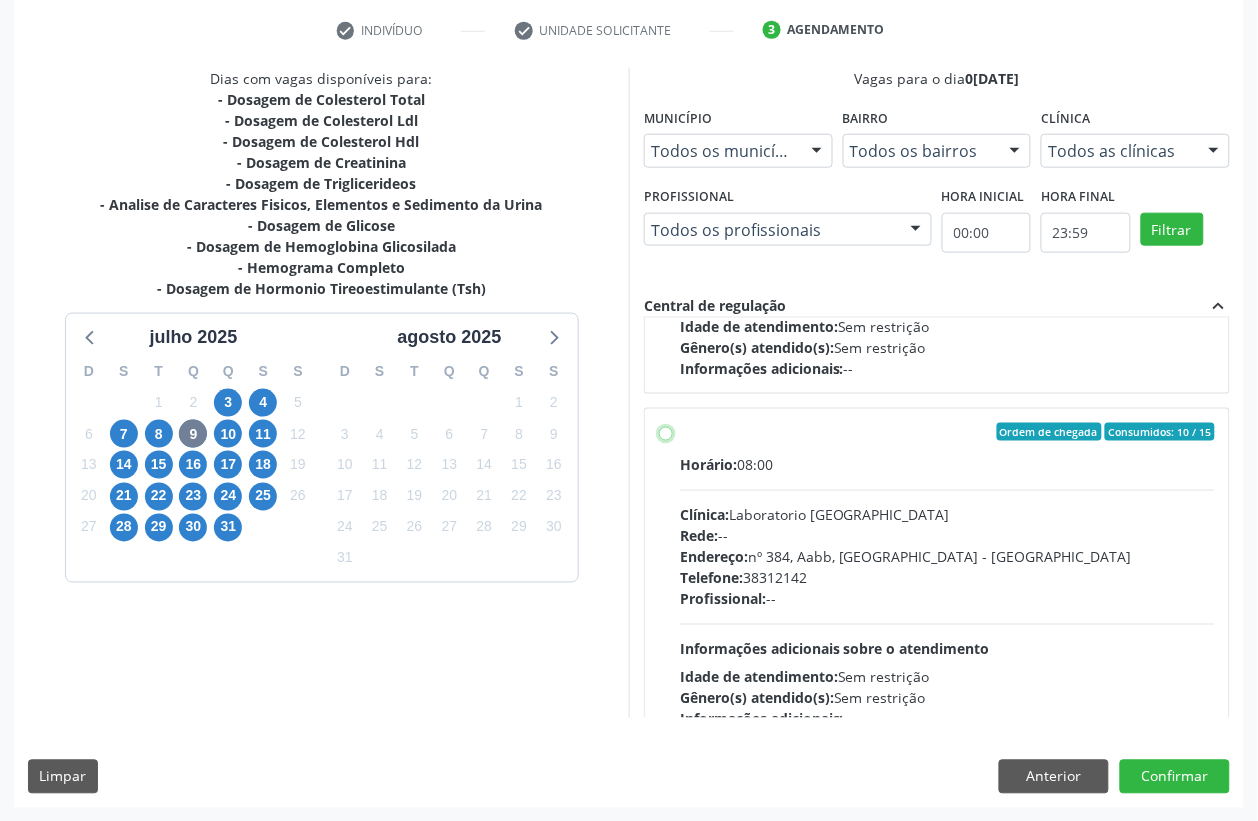 radio on "true" 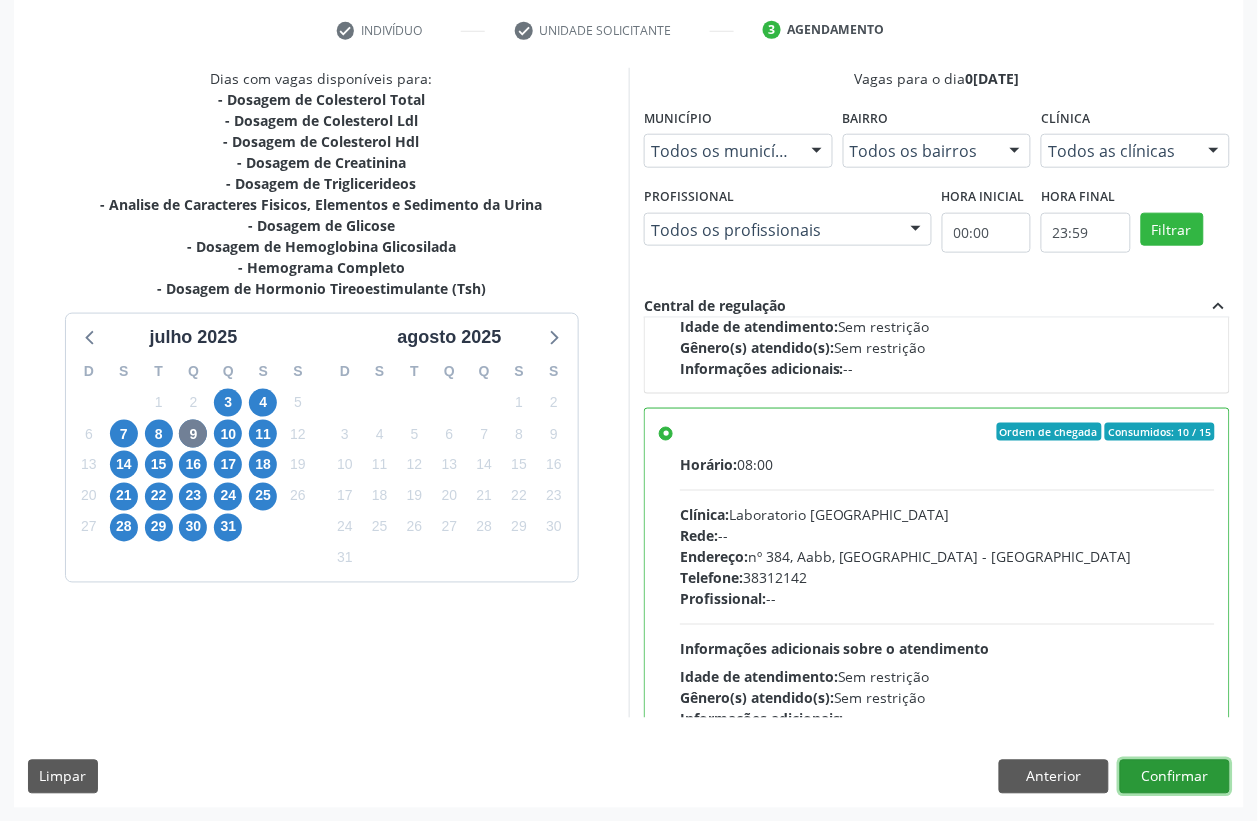 click on "Confirmar" at bounding box center [1175, 777] 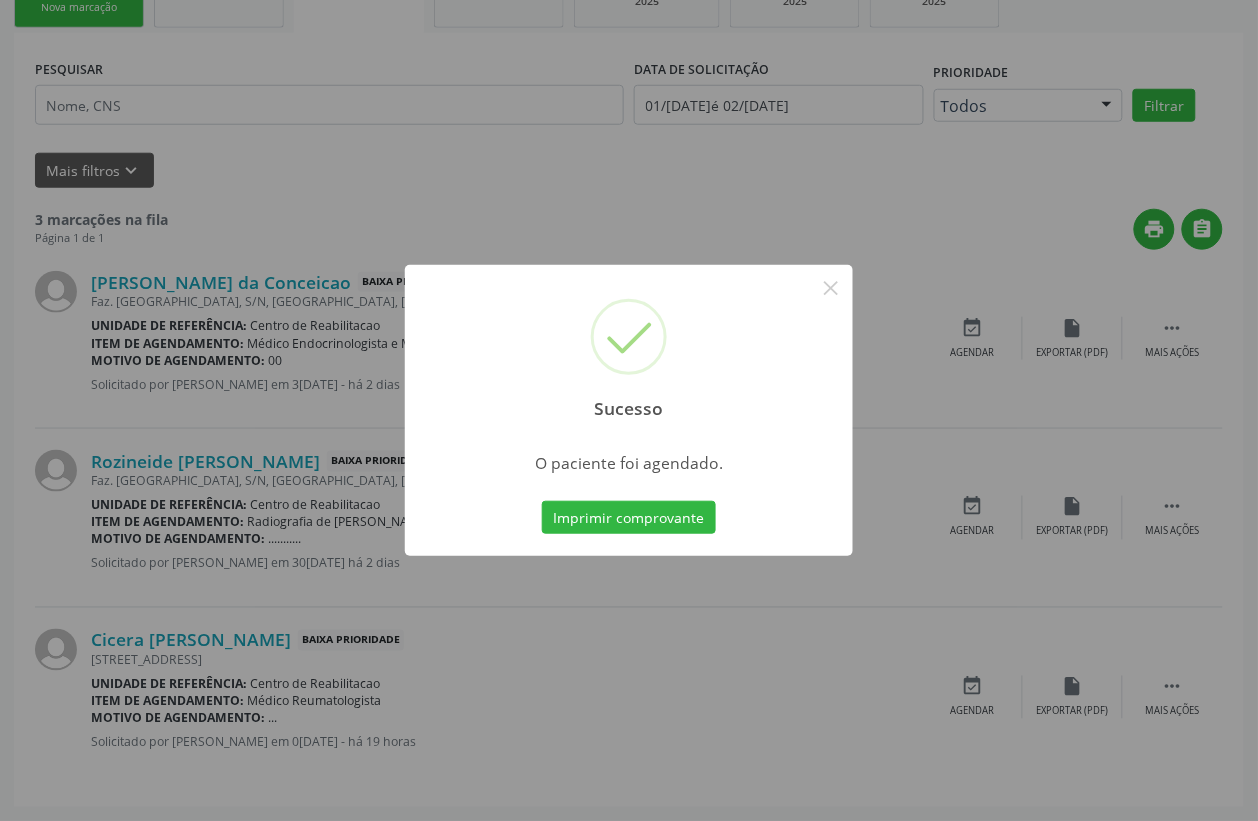 scroll, scrollTop: 0, scrollLeft: 0, axis: both 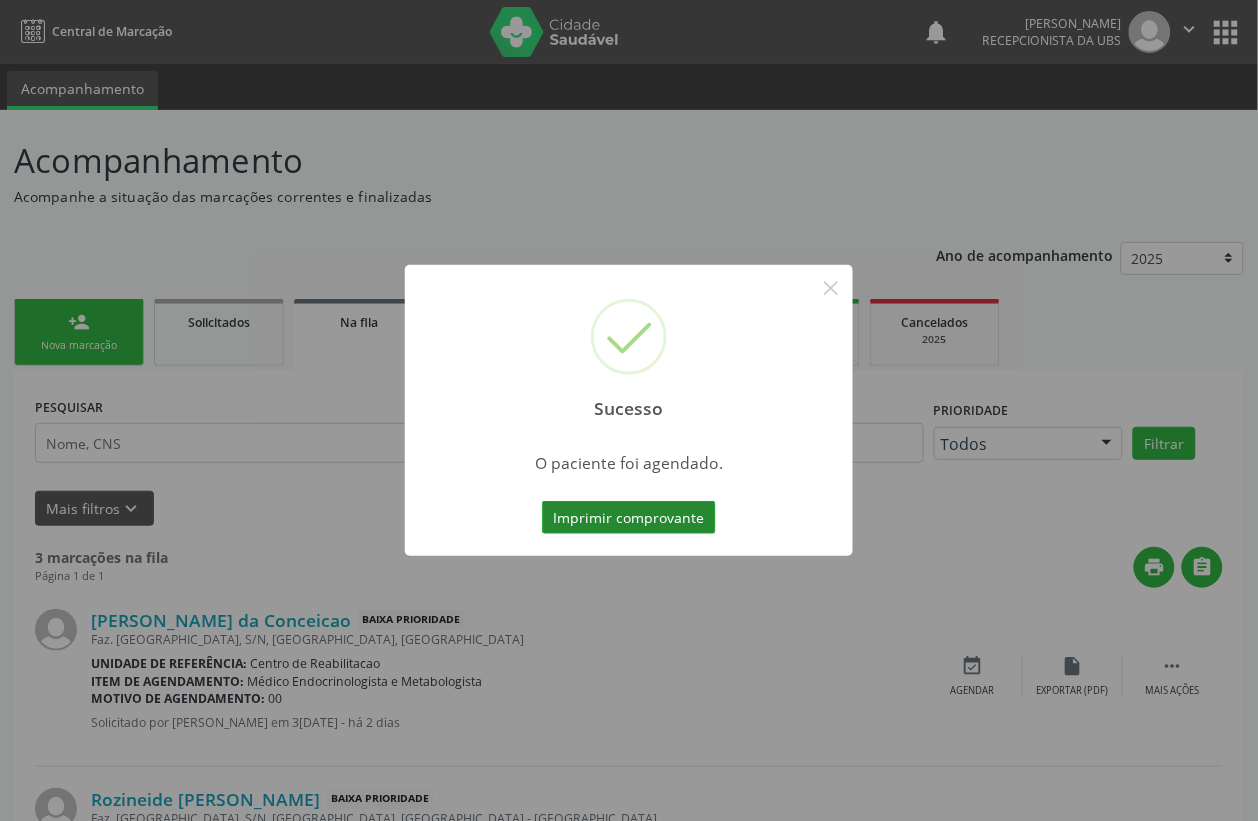 click on "Imprimir comprovante" at bounding box center [629, 518] 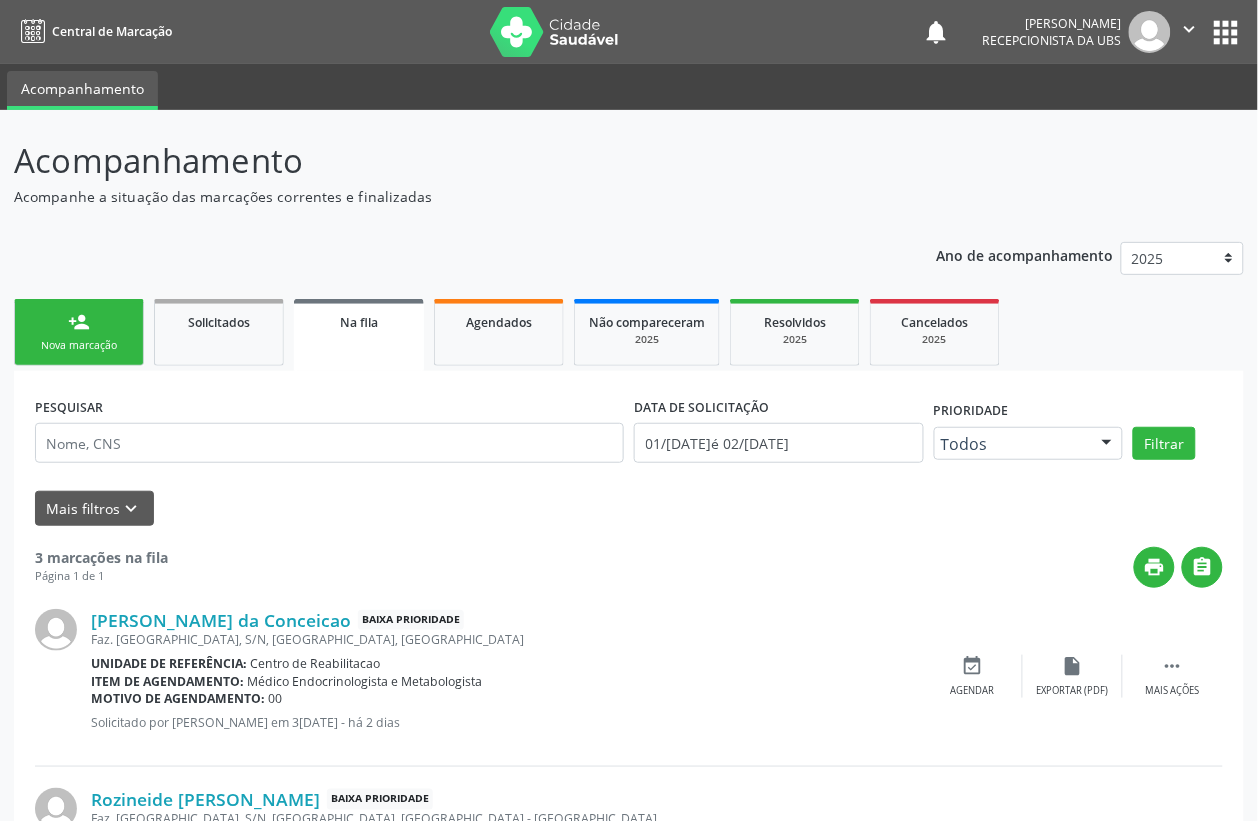 click on "Nova marcação" at bounding box center (79, 345) 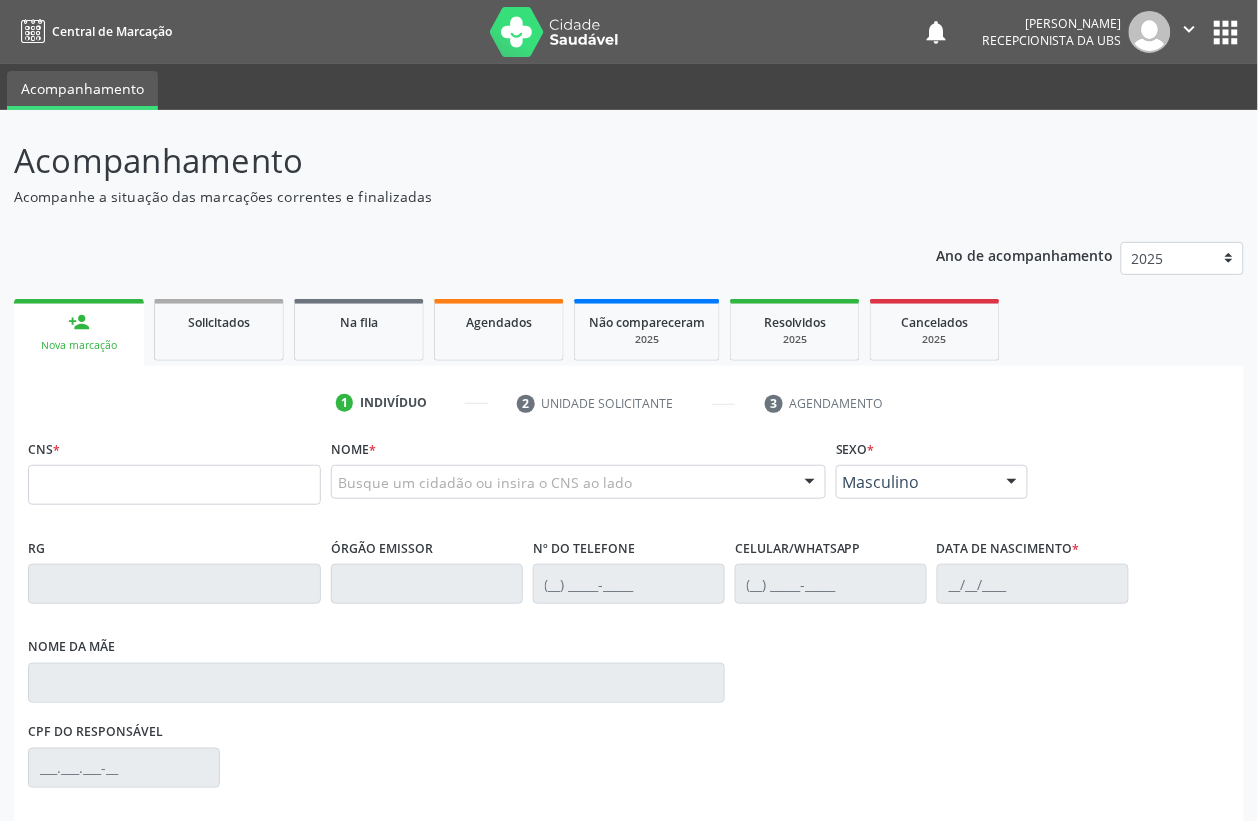 click on "person_add" at bounding box center (79, 322) 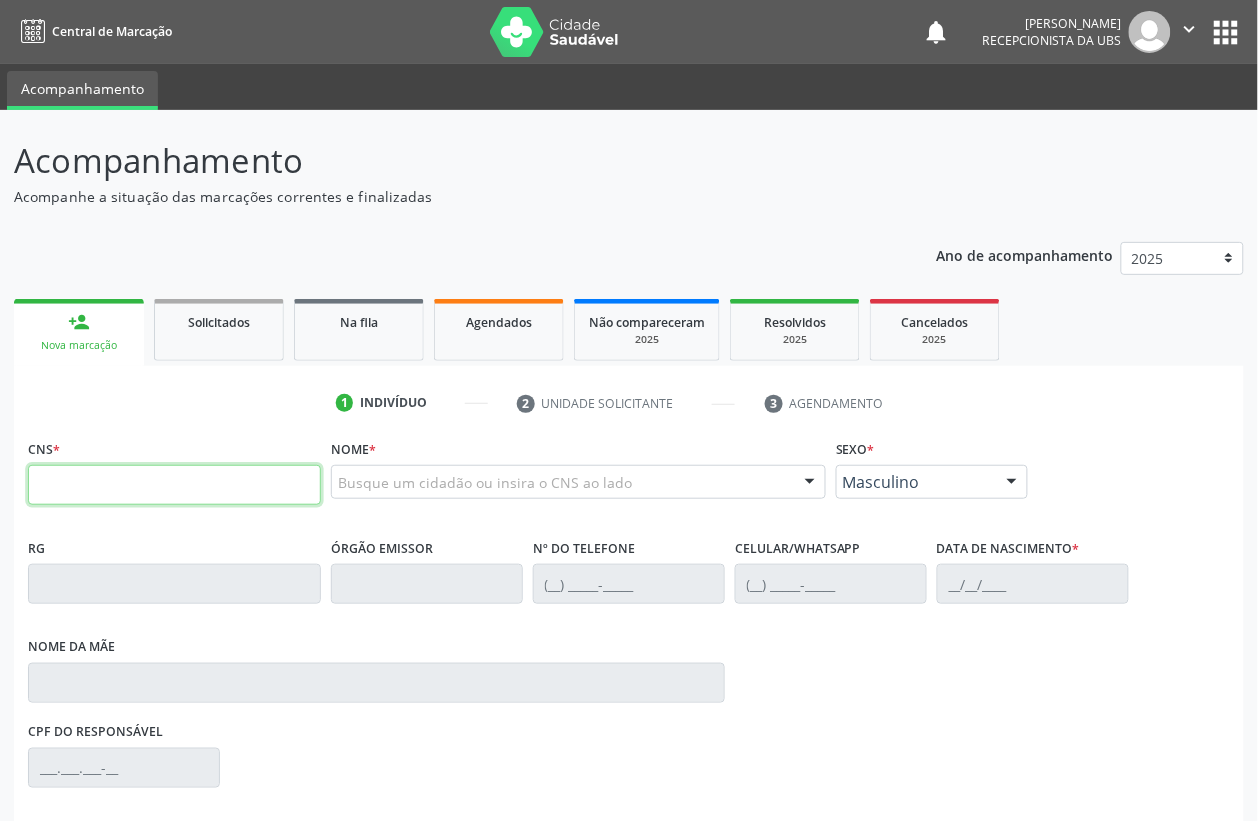 click at bounding box center [174, 485] 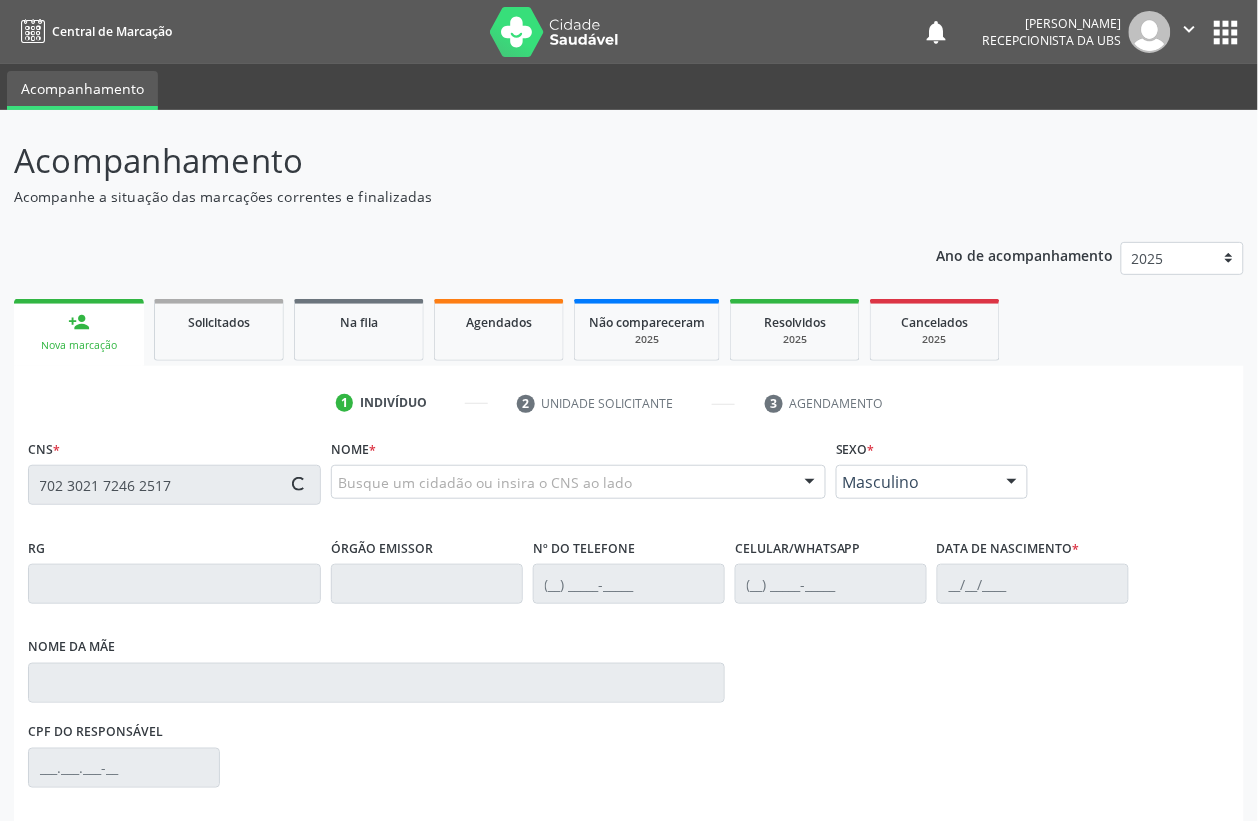 type on "702 3021 7246 2517" 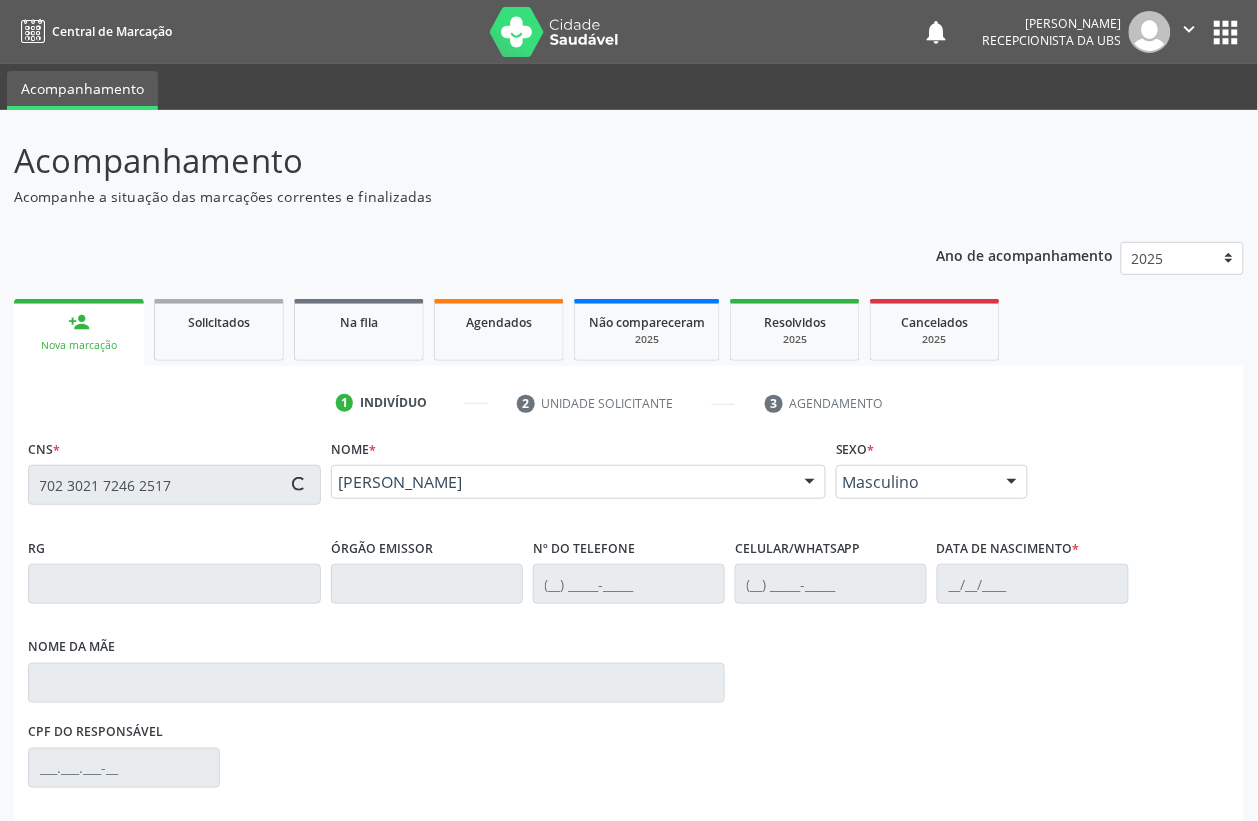 type on "(87) 99966-7080" 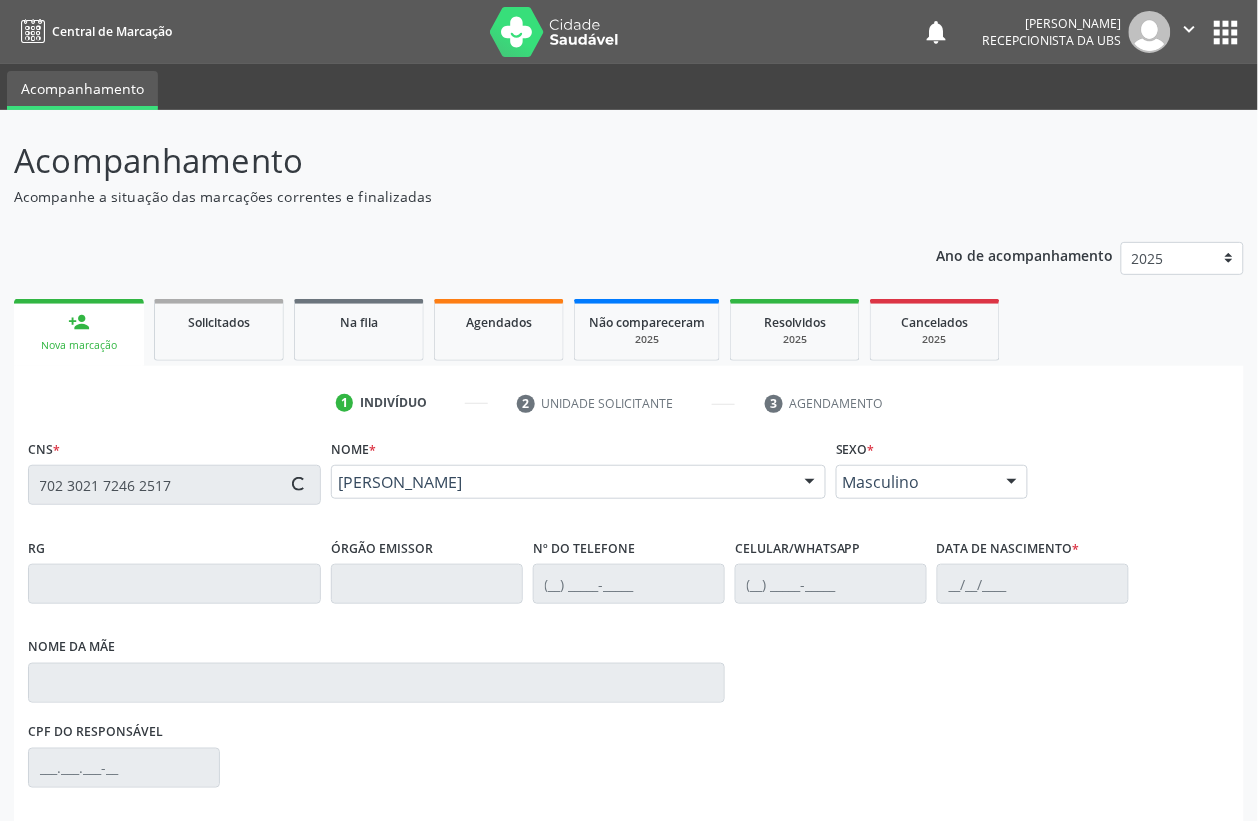 type on "(87) 99966-7080" 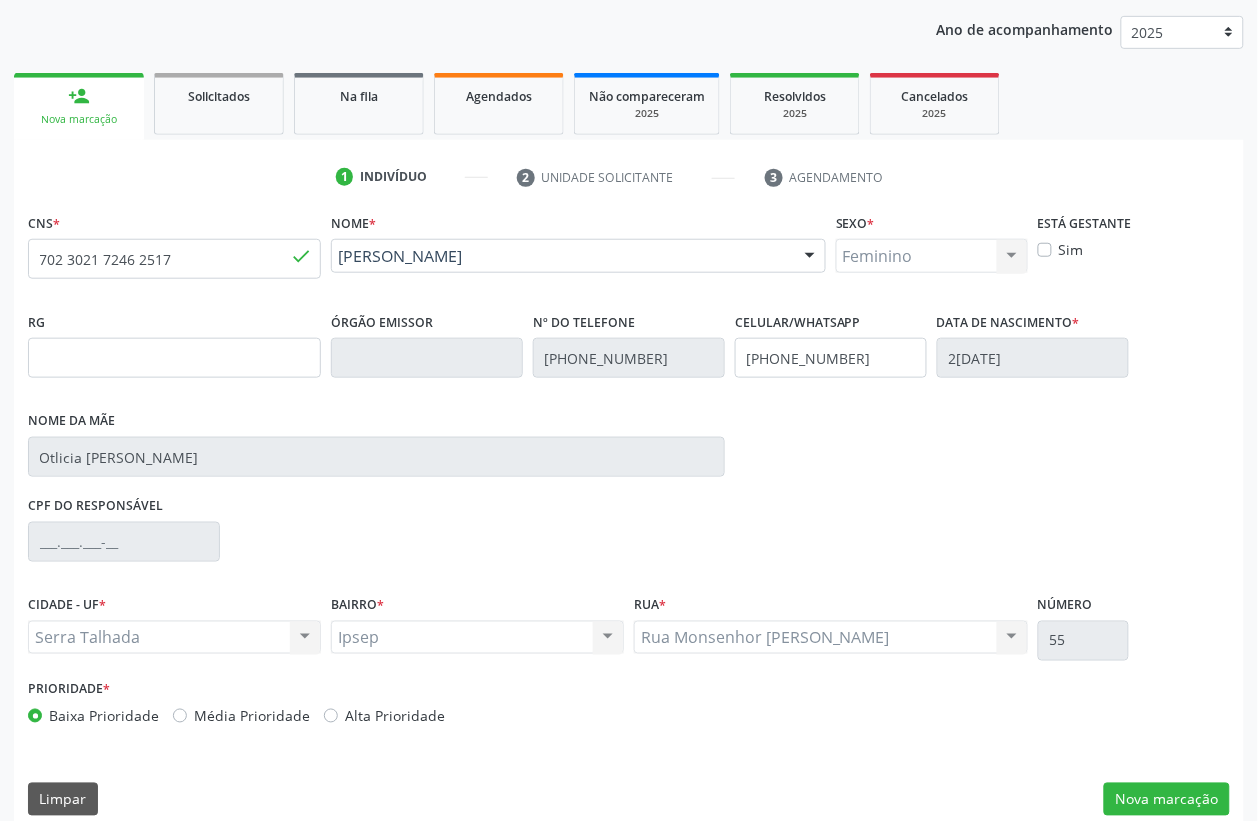 scroll, scrollTop: 248, scrollLeft: 0, axis: vertical 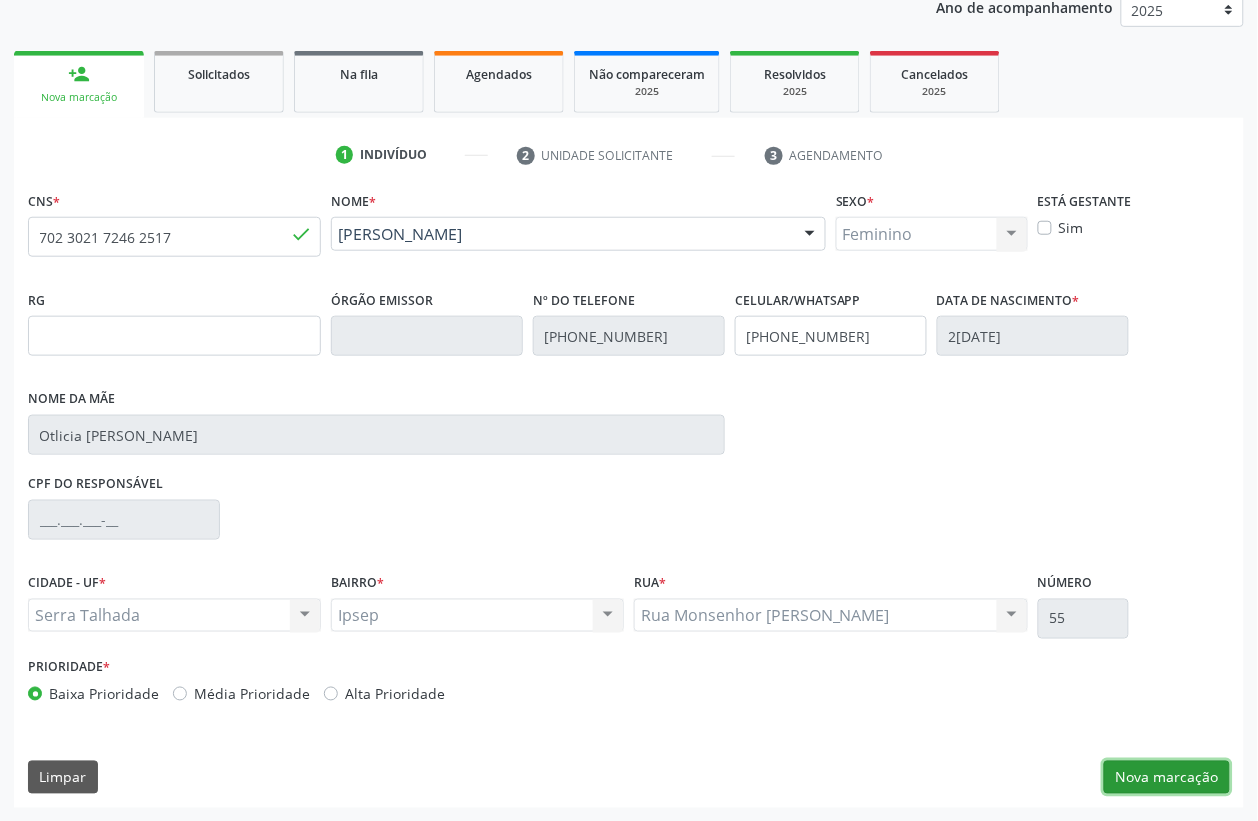 click on "Nova marcação" at bounding box center (1167, 778) 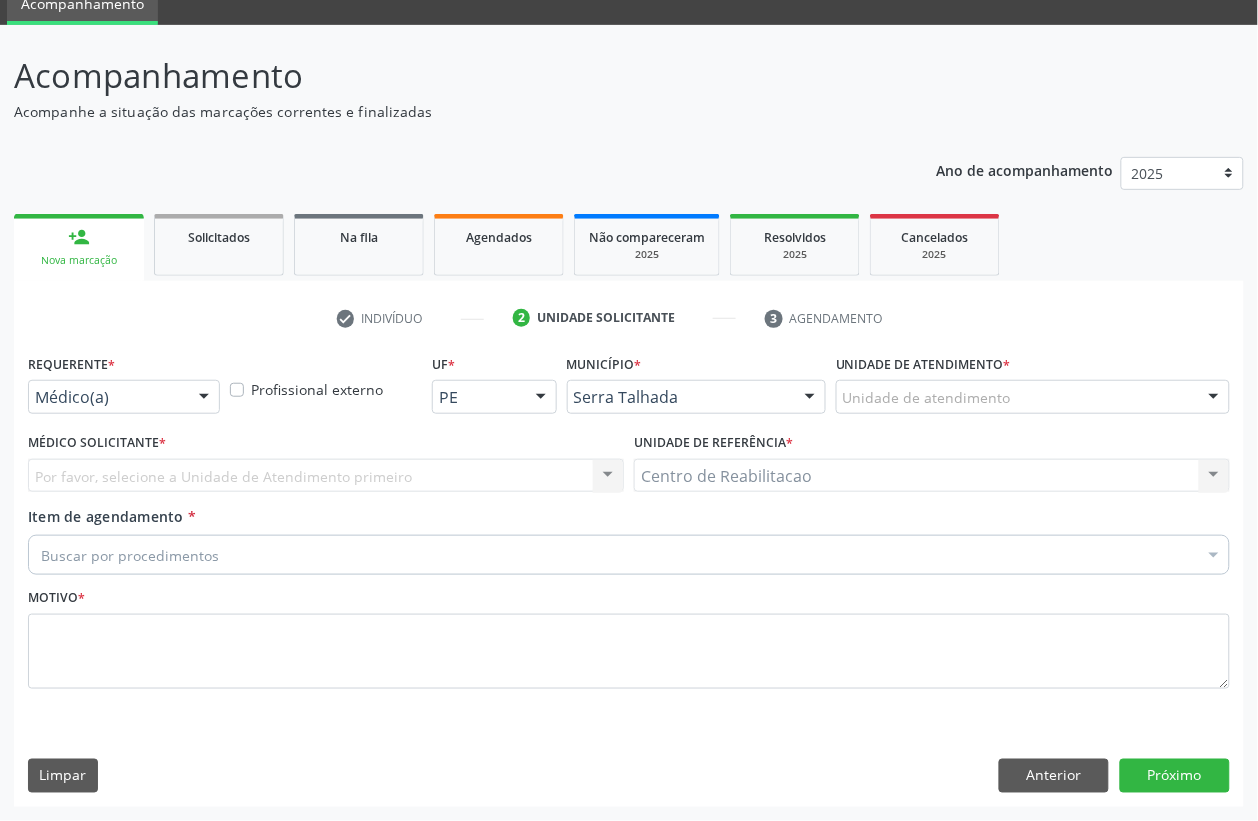 scroll, scrollTop: 85, scrollLeft: 0, axis: vertical 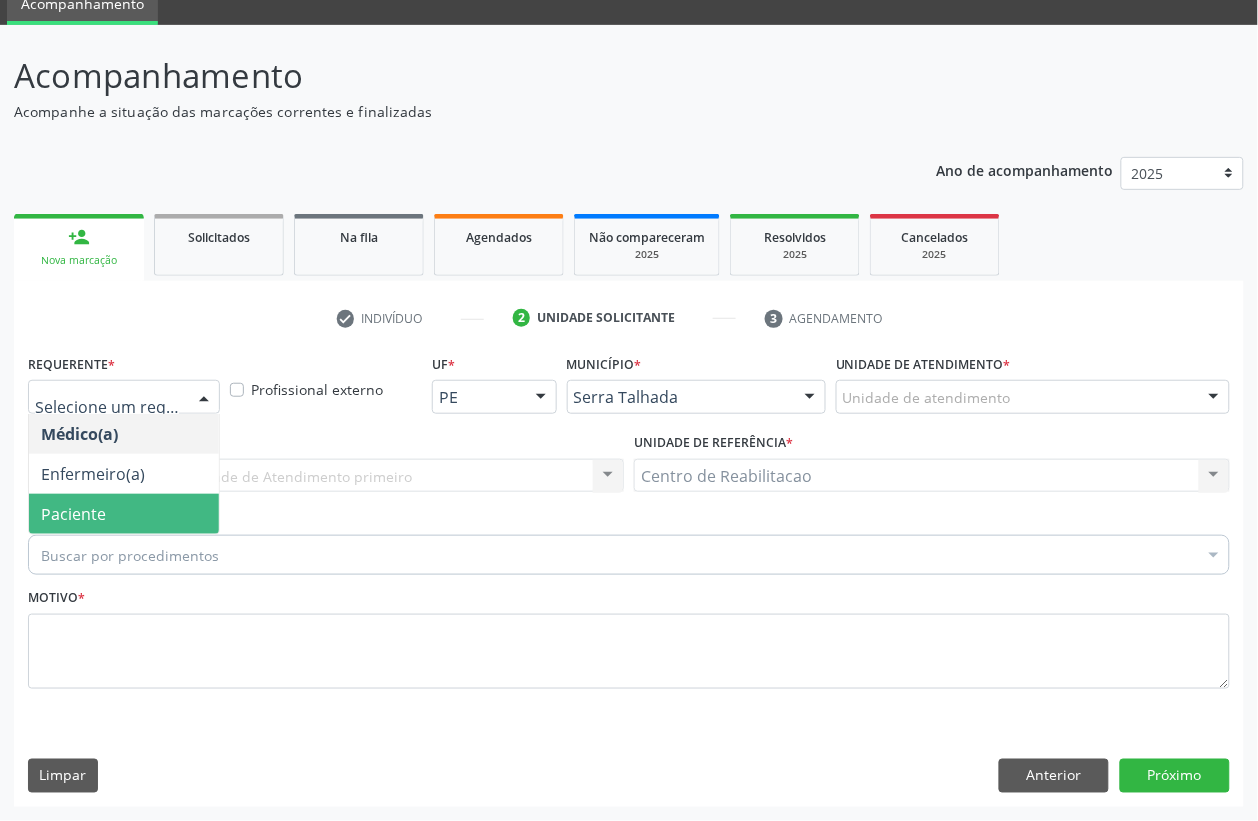 click on "Paciente" at bounding box center (124, 514) 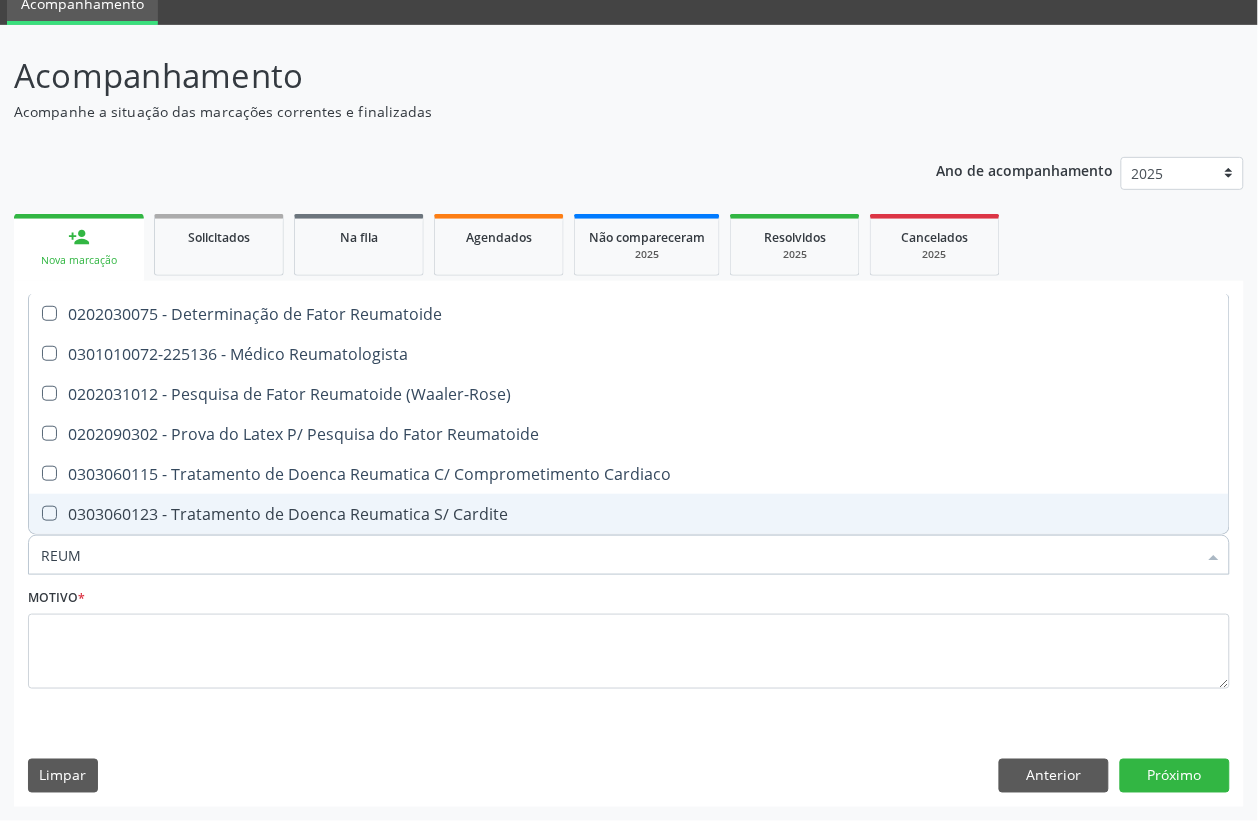 type on "REUMA" 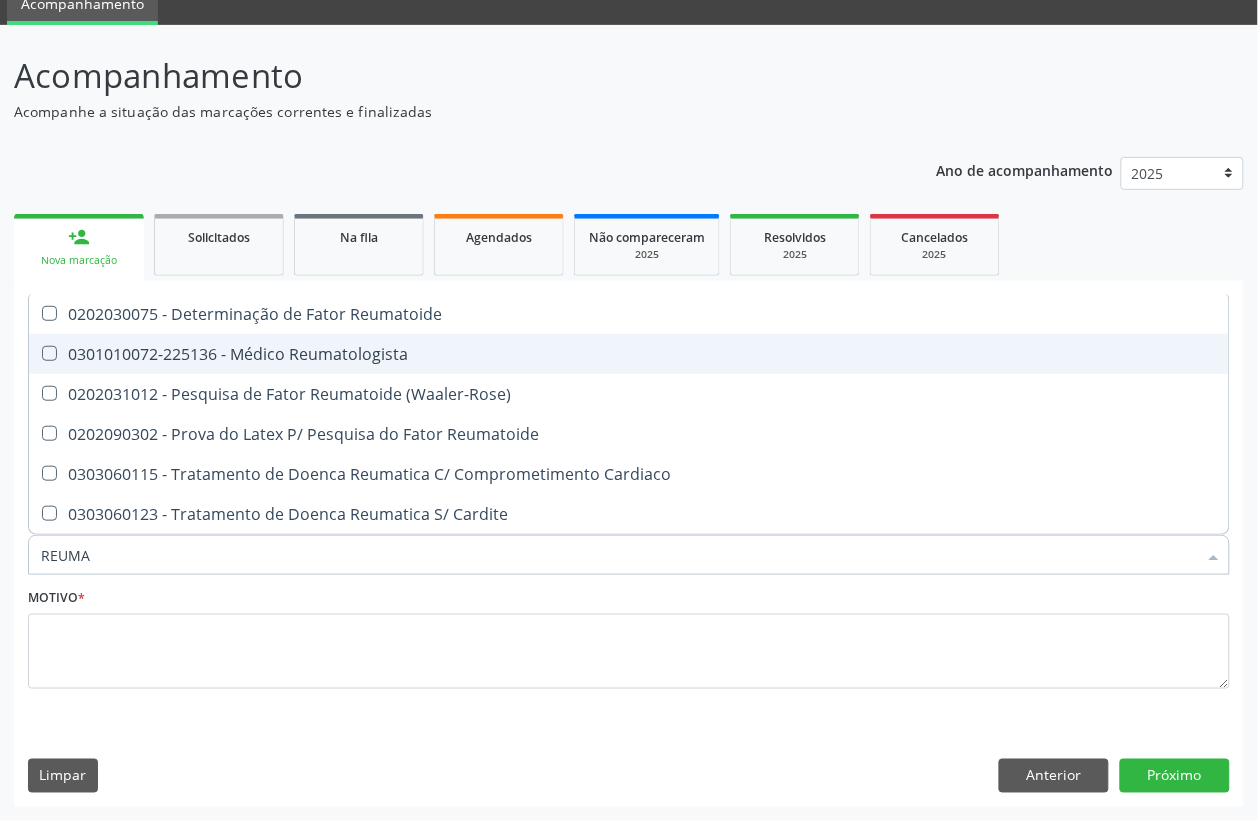 click on "0301010072-225136 - Médico Reumatologista" at bounding box center (629, 354) 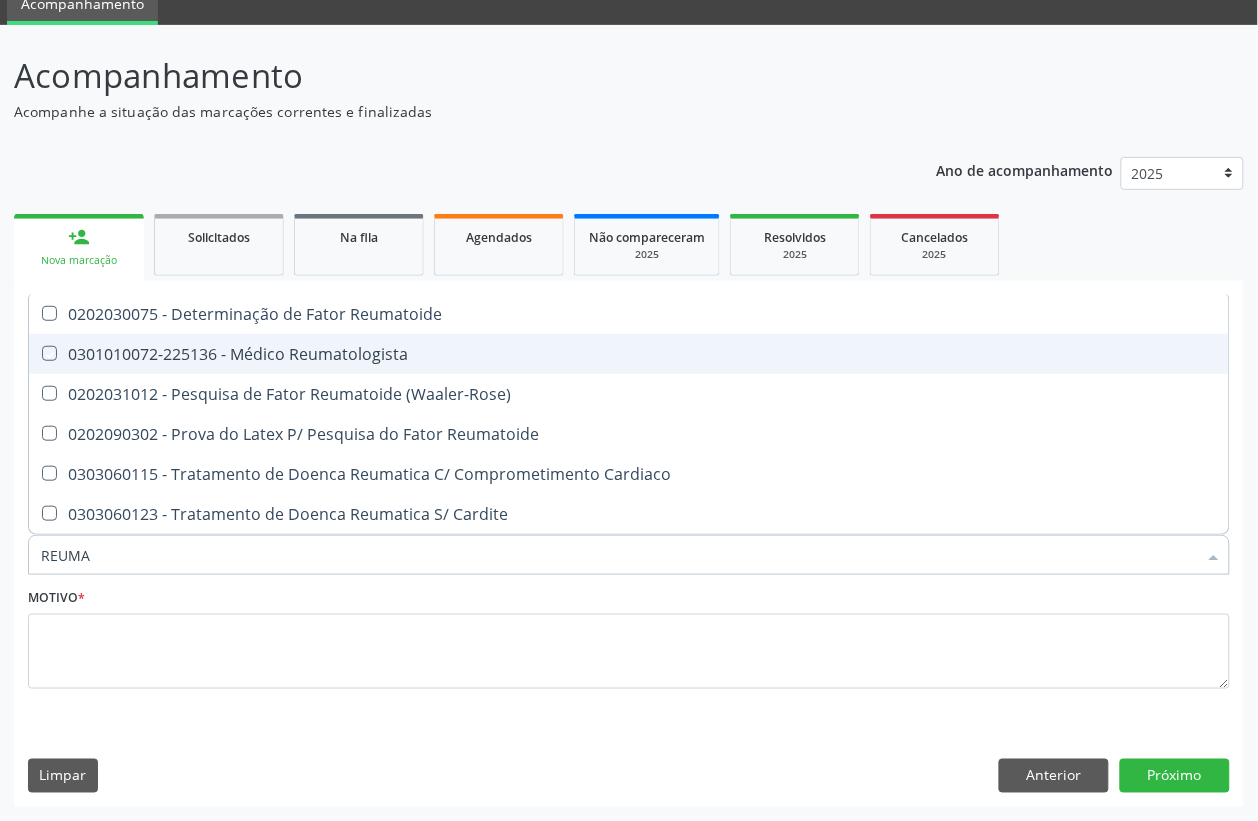 checkbox on "true" 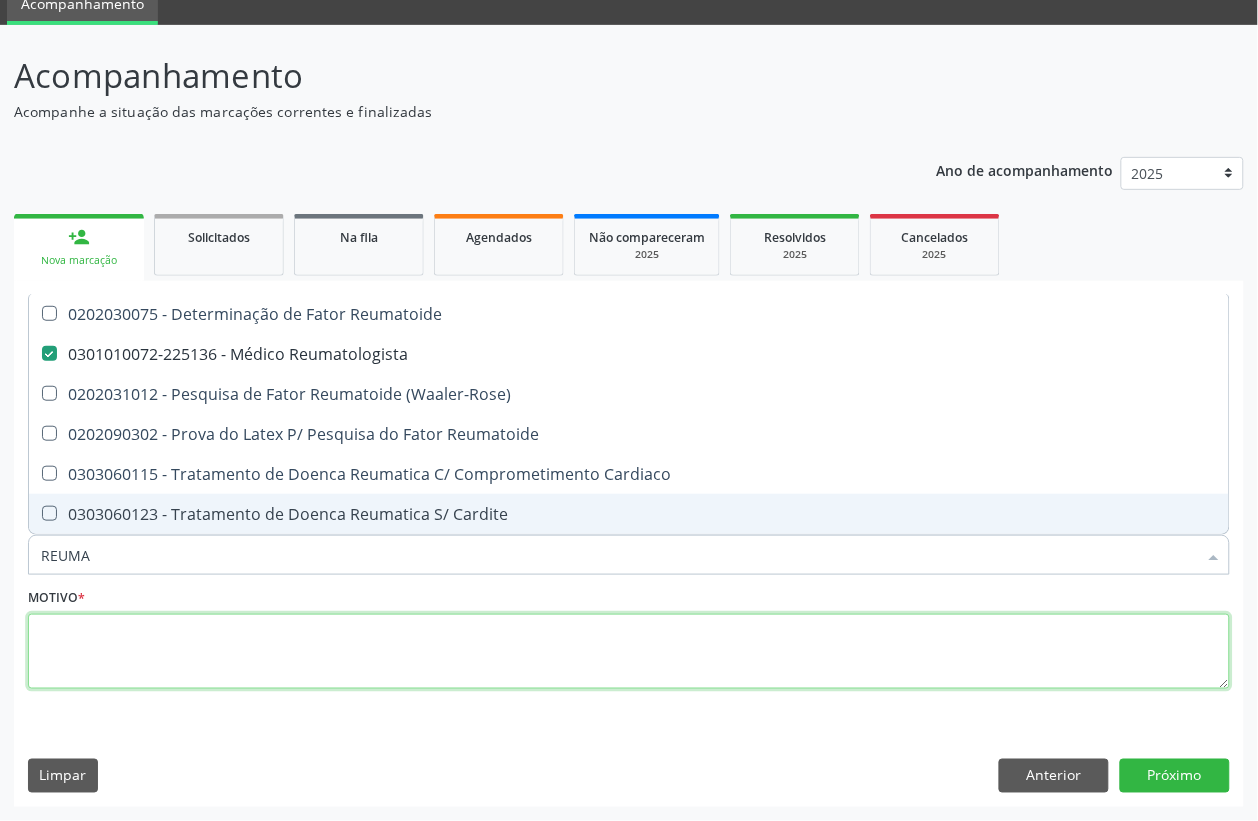 click at bounding box center [629, 652] 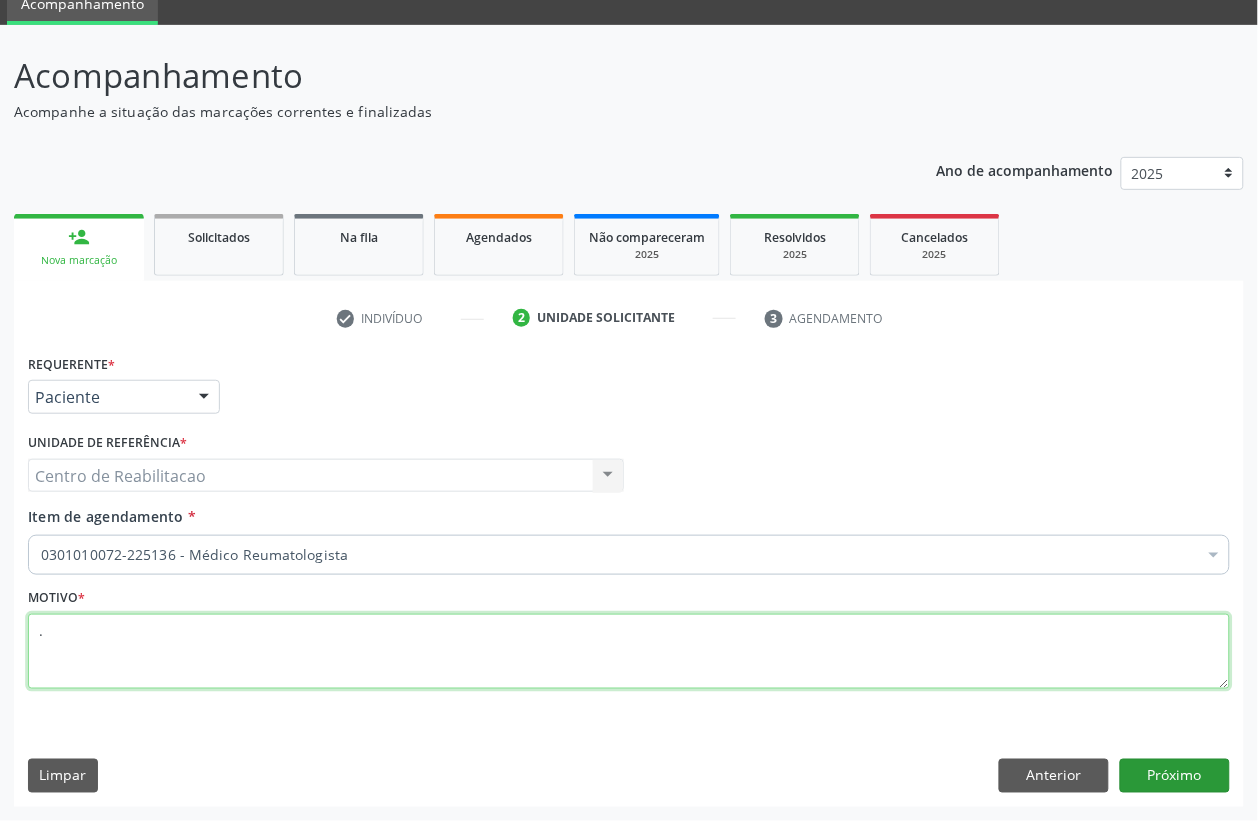 type on "." 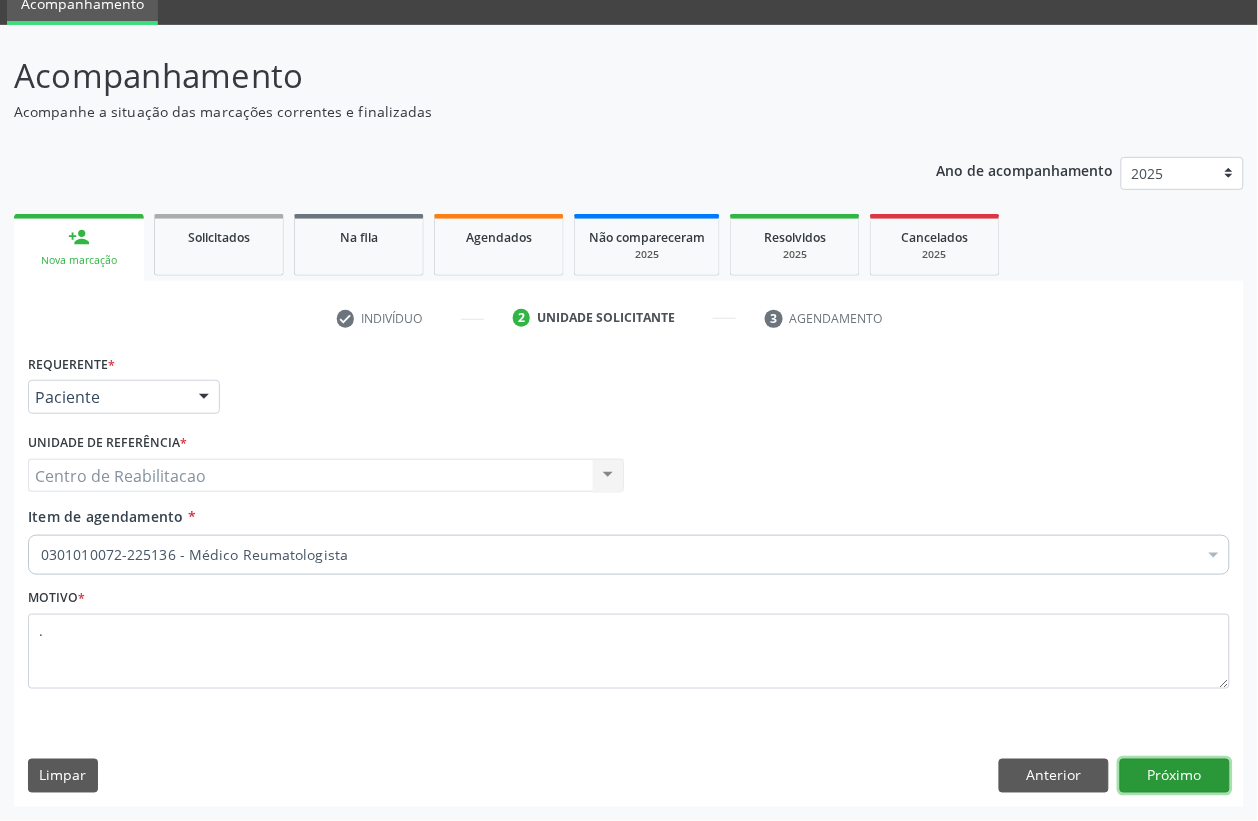 click on "Próximo" at bounding box center [1175, 776] 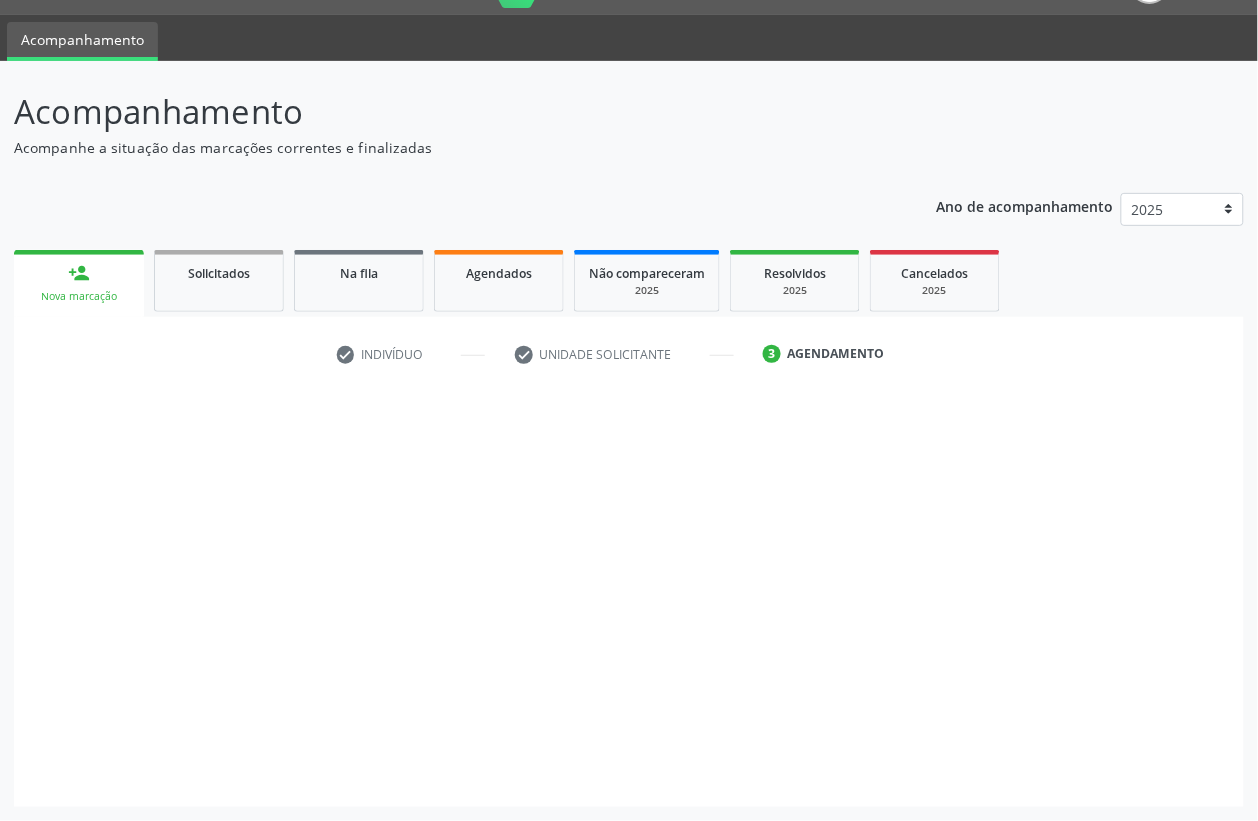 scroll, scrollTop: 50, scrollLeft: 0, axis: vertical 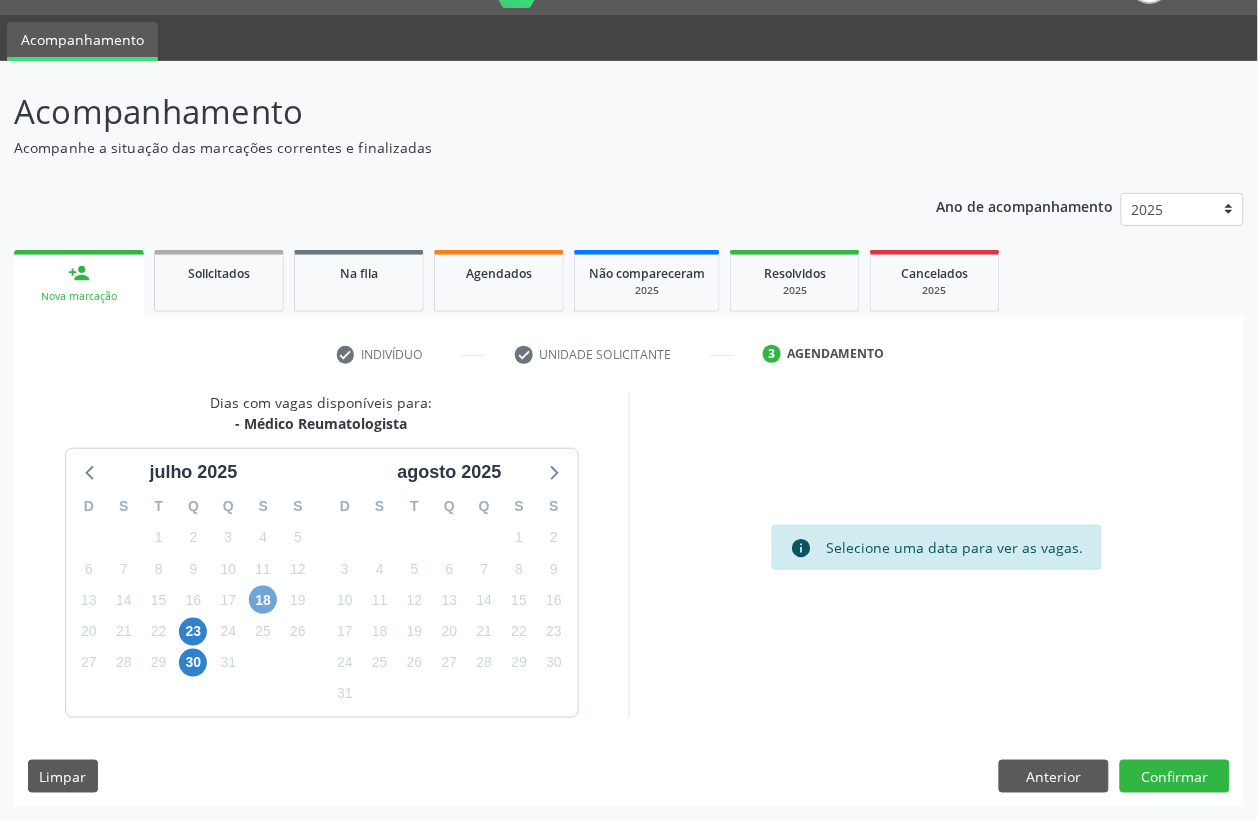 click on "18" at bounding box center (263, 600) 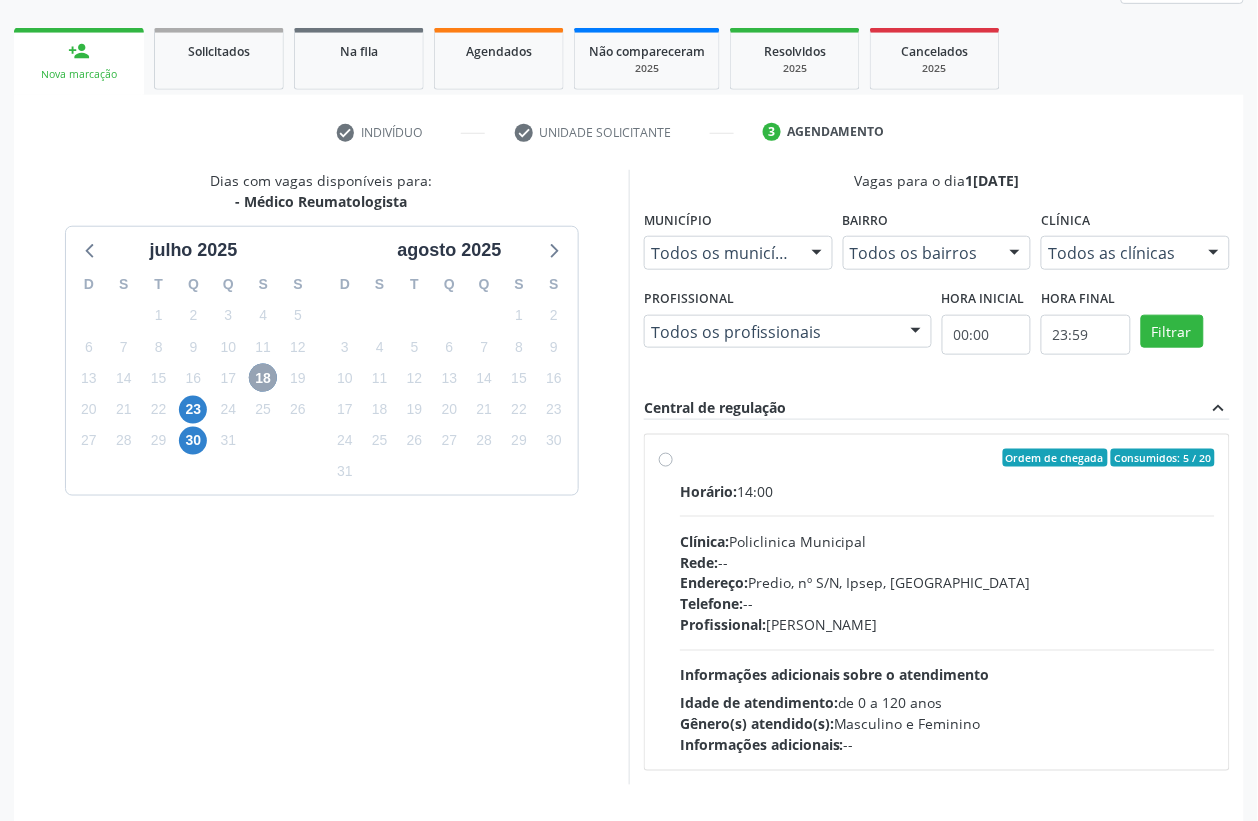 scroll, scrollTop: 300, scrollLeft: 0, axis: vertical 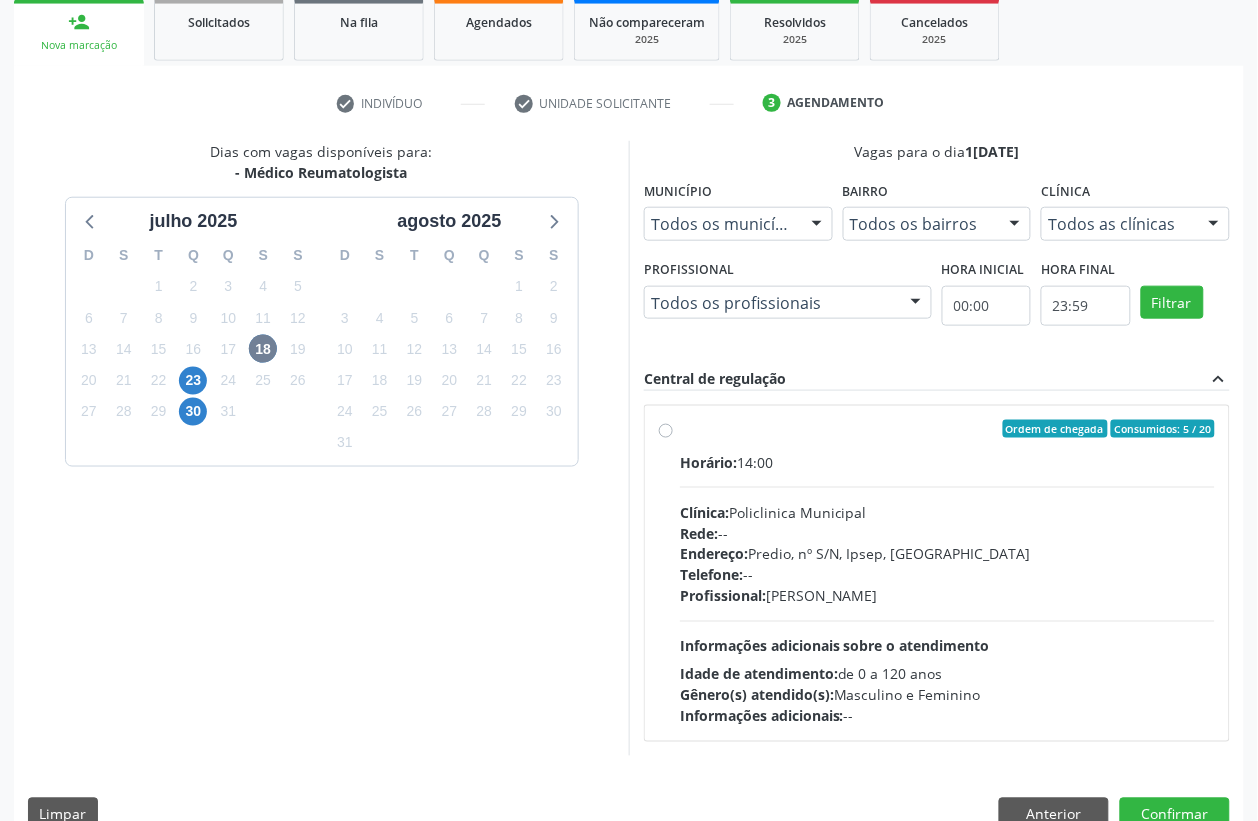 click on "Ordem de chegada
Consumidos: 5 / 20
Horário:   14:00
Clínica:  Policlinica Municipal
Rede:
--
Endereço:   Predio, nº S/N, Ipsep, Serra Talhada - PE
Telefone:   --
Profissional:
Felipe Pereira Guimaraes
Informações adicionais sobre o atendimento
Idade de atendimento:
de 0 a 120 anos
Gênero(s) atendido(s):
Masculino e Feminino
Informações adicionais:
--" at bounding box center (947, 573) 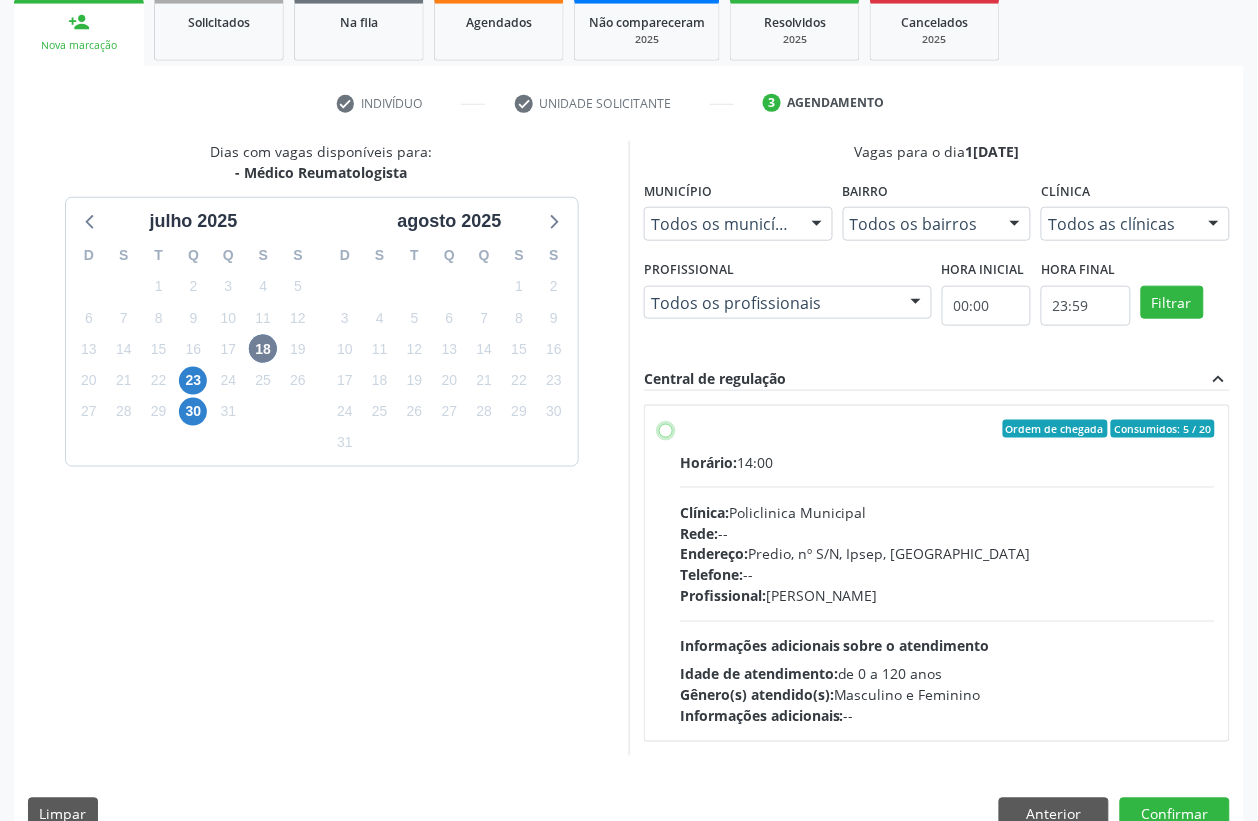 radio on "true" 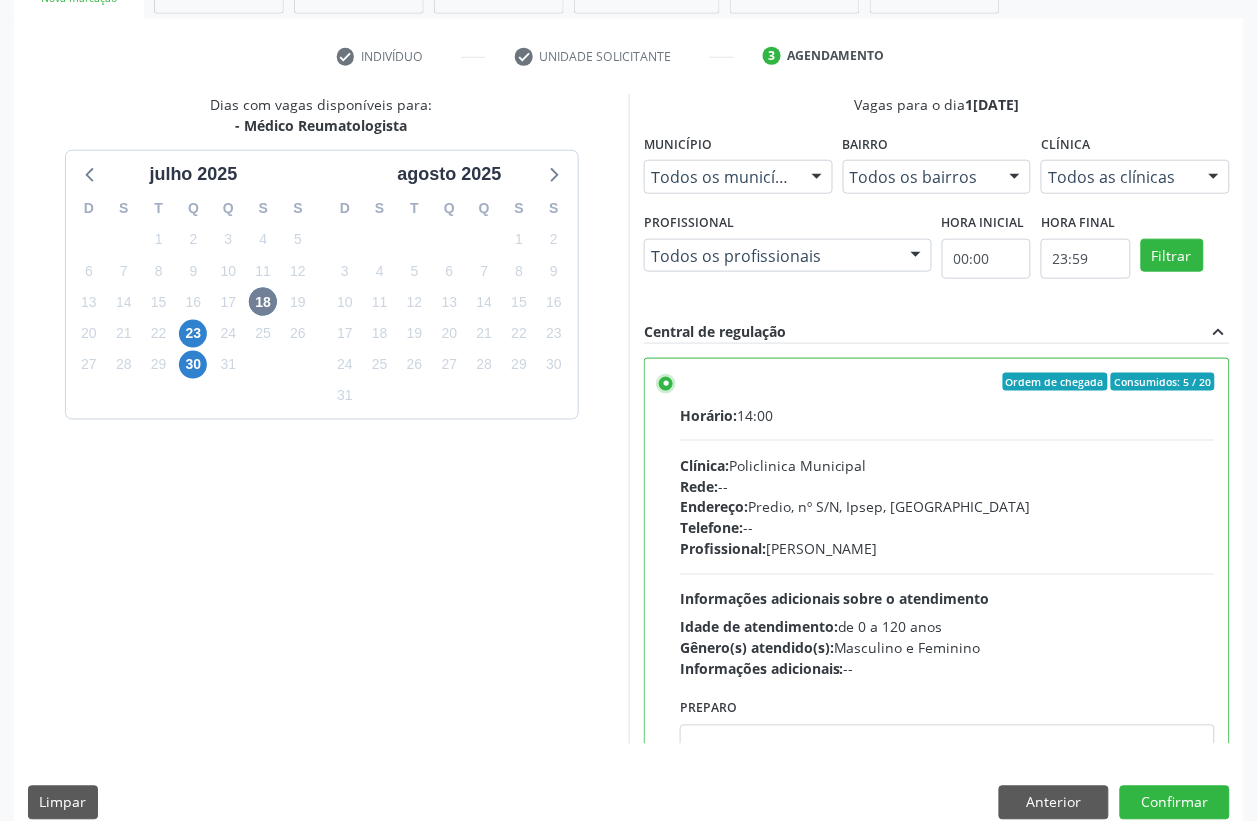 scroll, scrollTop: 373, scrollLeft: 0, axis: vertical 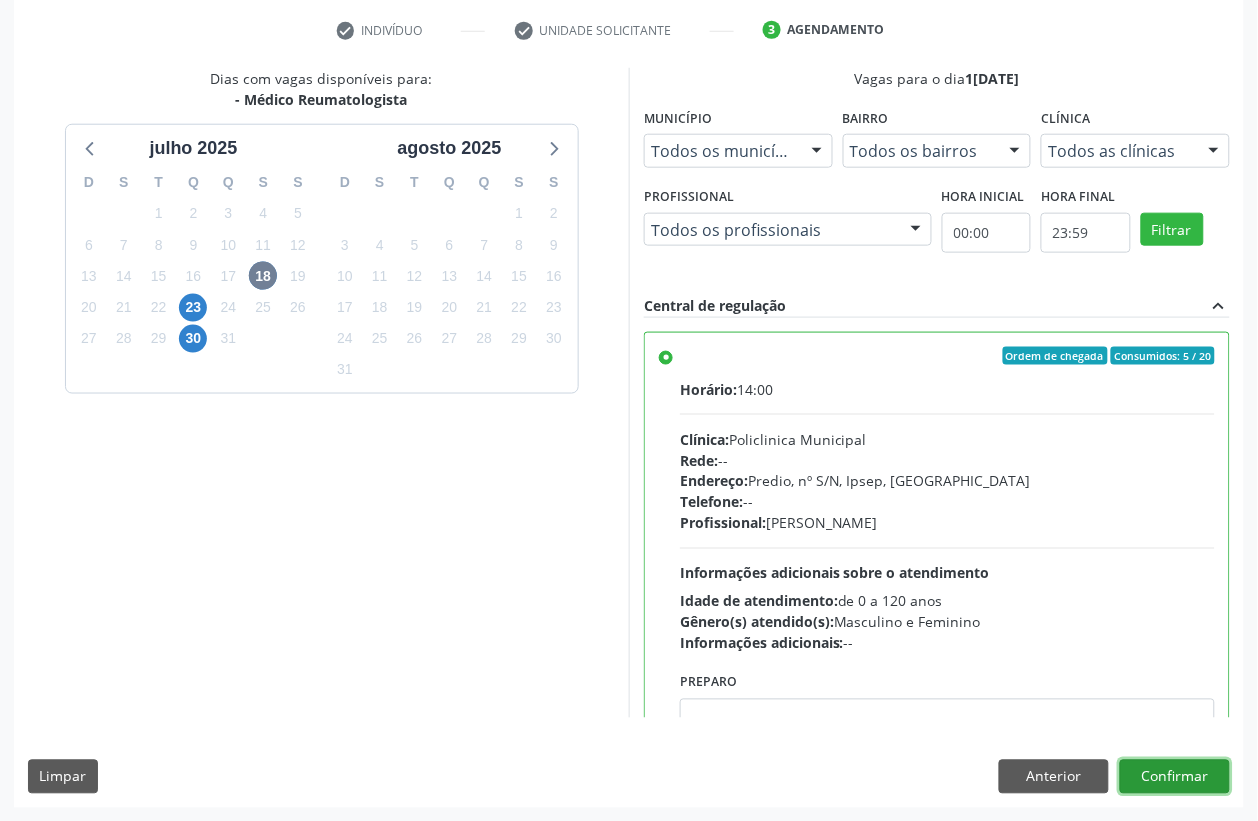 click on "Confirmar" at bounding box center (1175, 777) 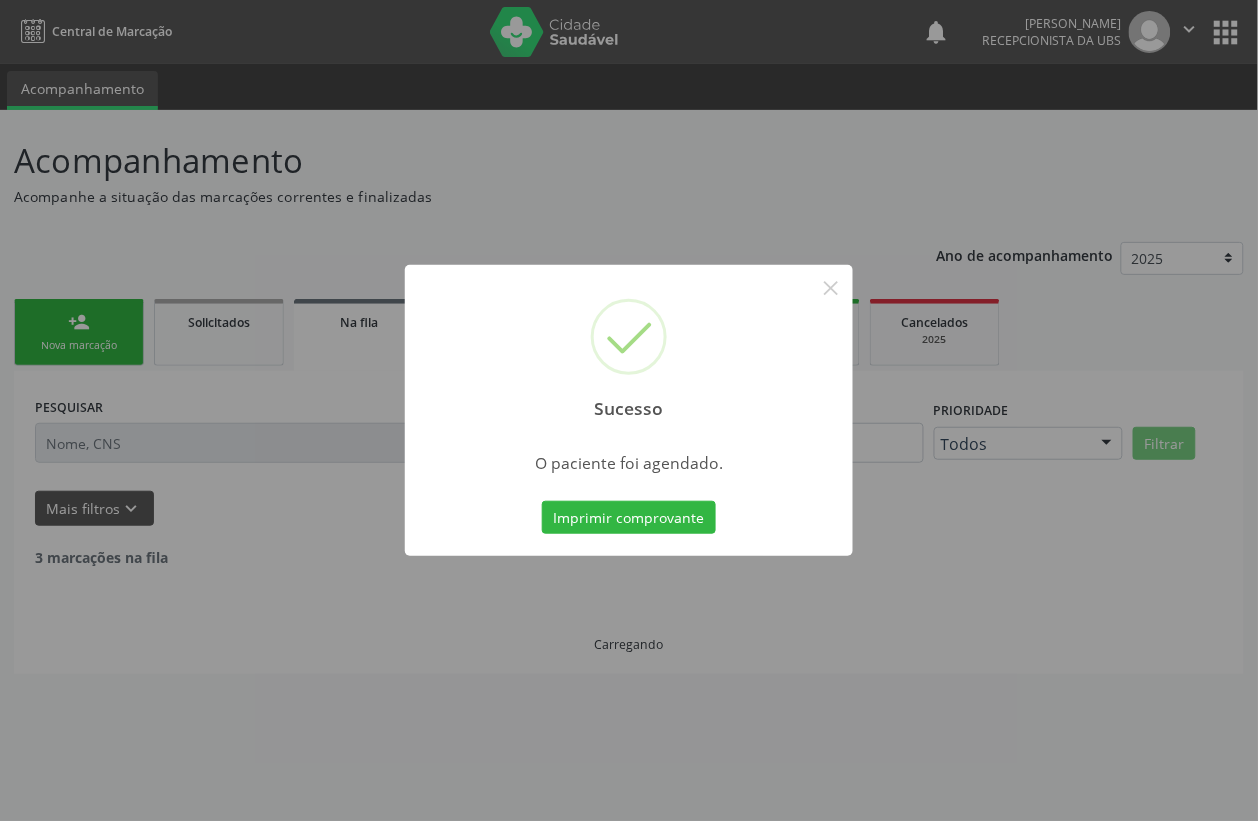 scroll, scrollTop: 0, scrollLeft: 0, axis: both 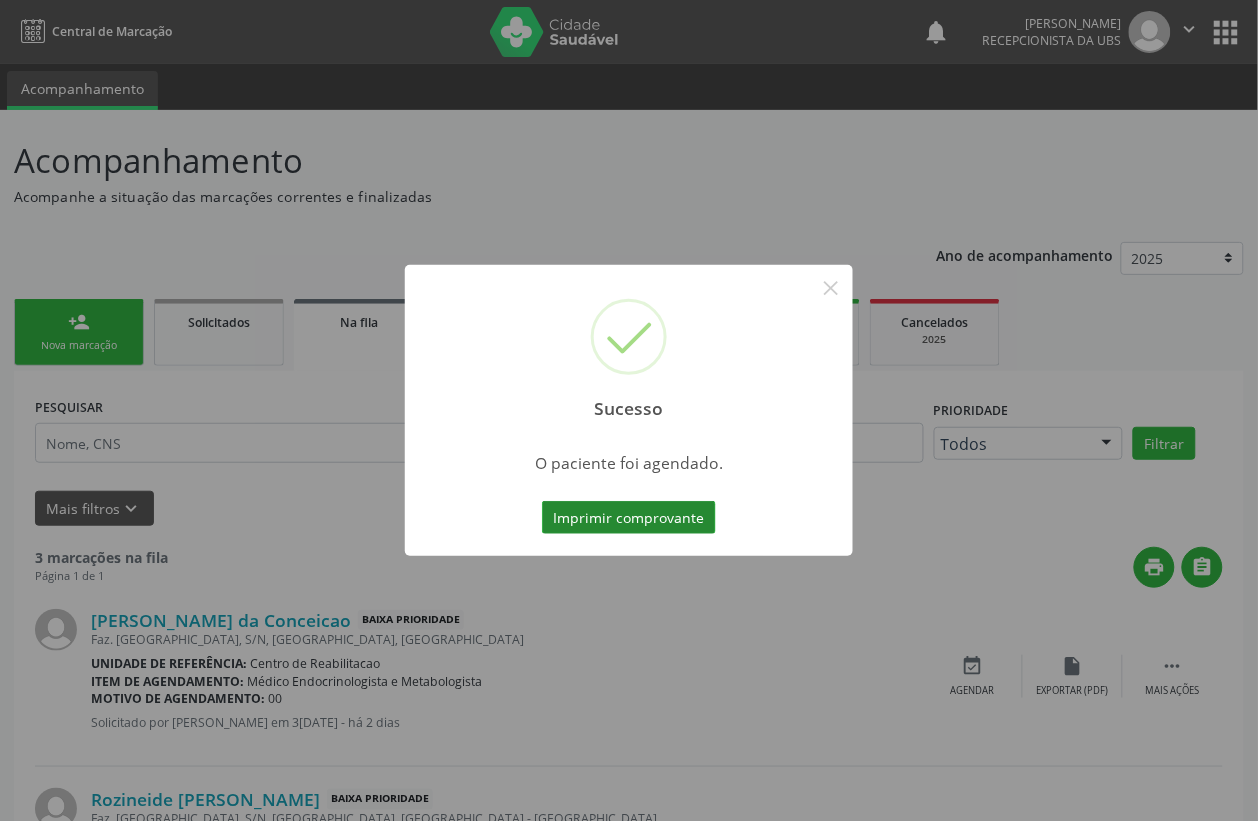 click on "Imprimir comprovante" at bounding box center [629, 518] 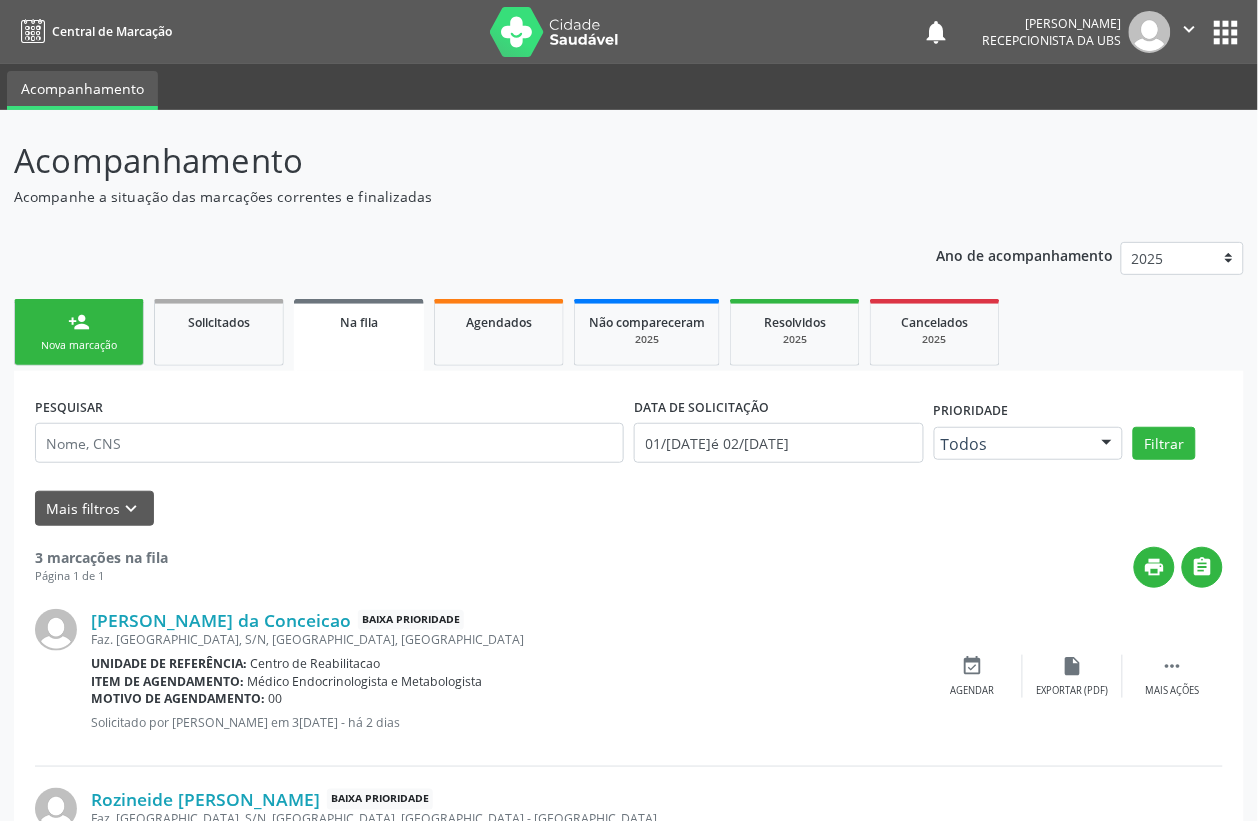 click on "Nova marcação" at bounding box center [79, 345] 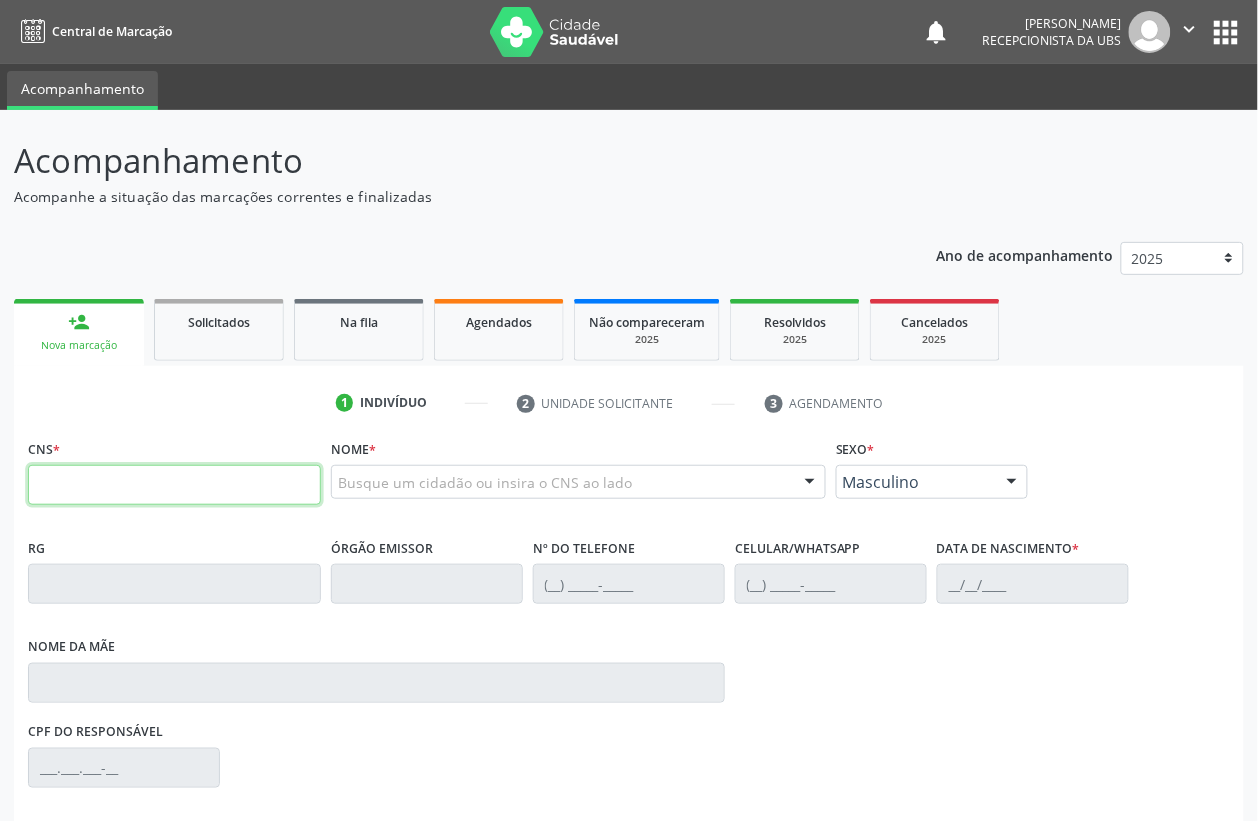 click at bounding box center (174, 485) 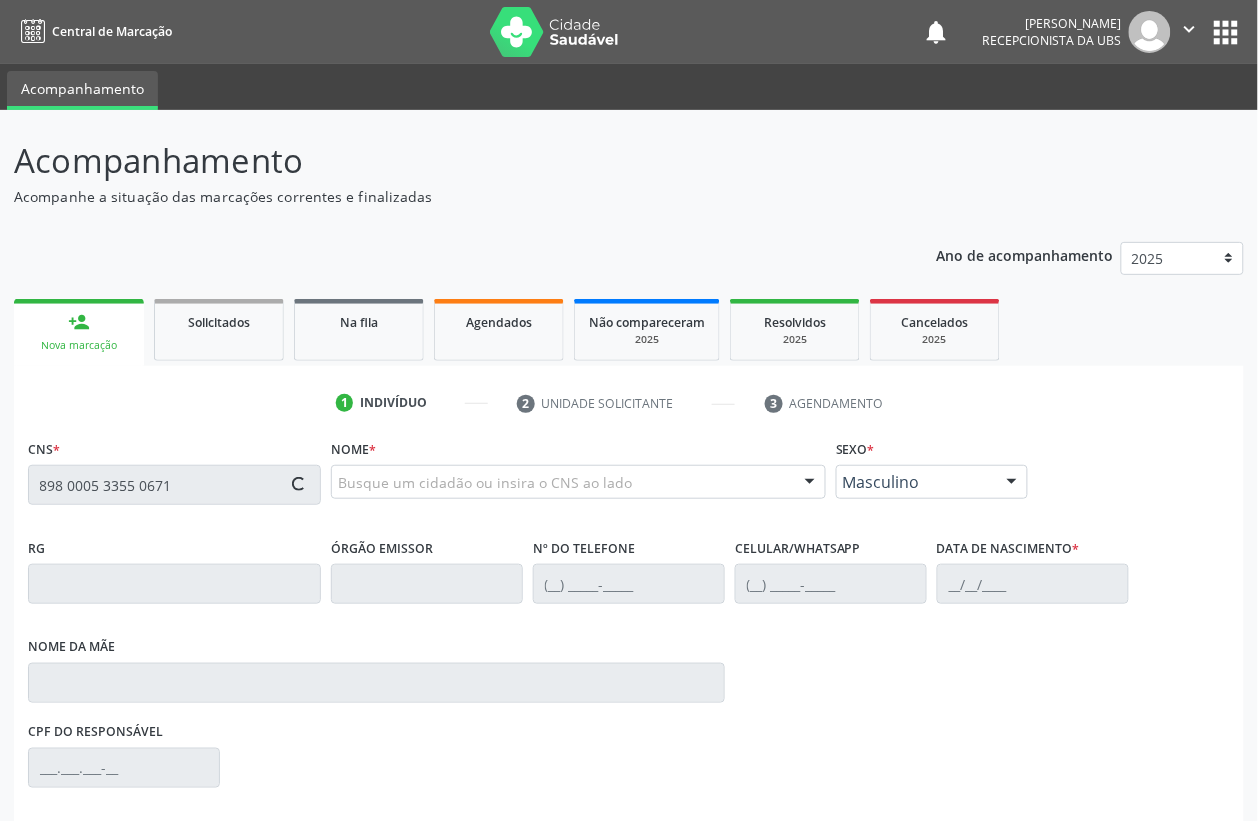 type on "898 0005 3355 0671" 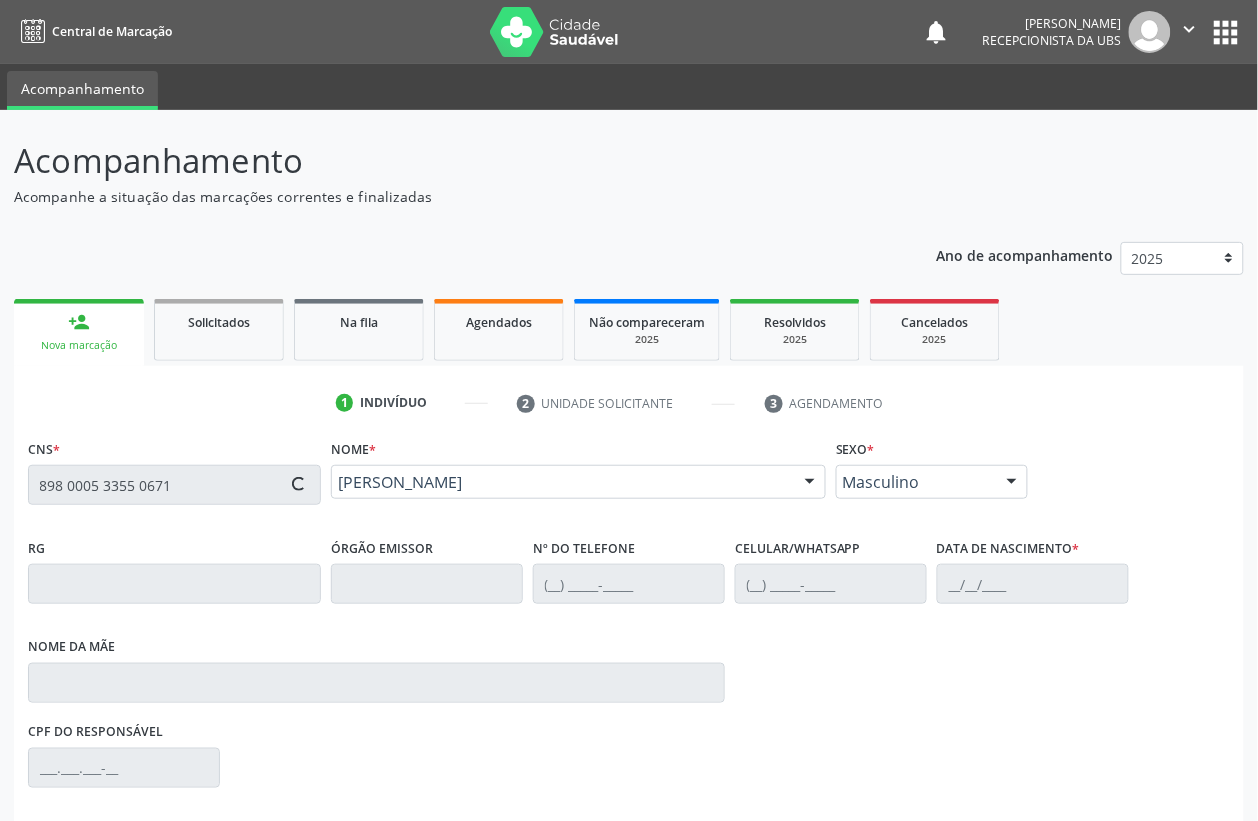 type on "(87) 99816-5098" 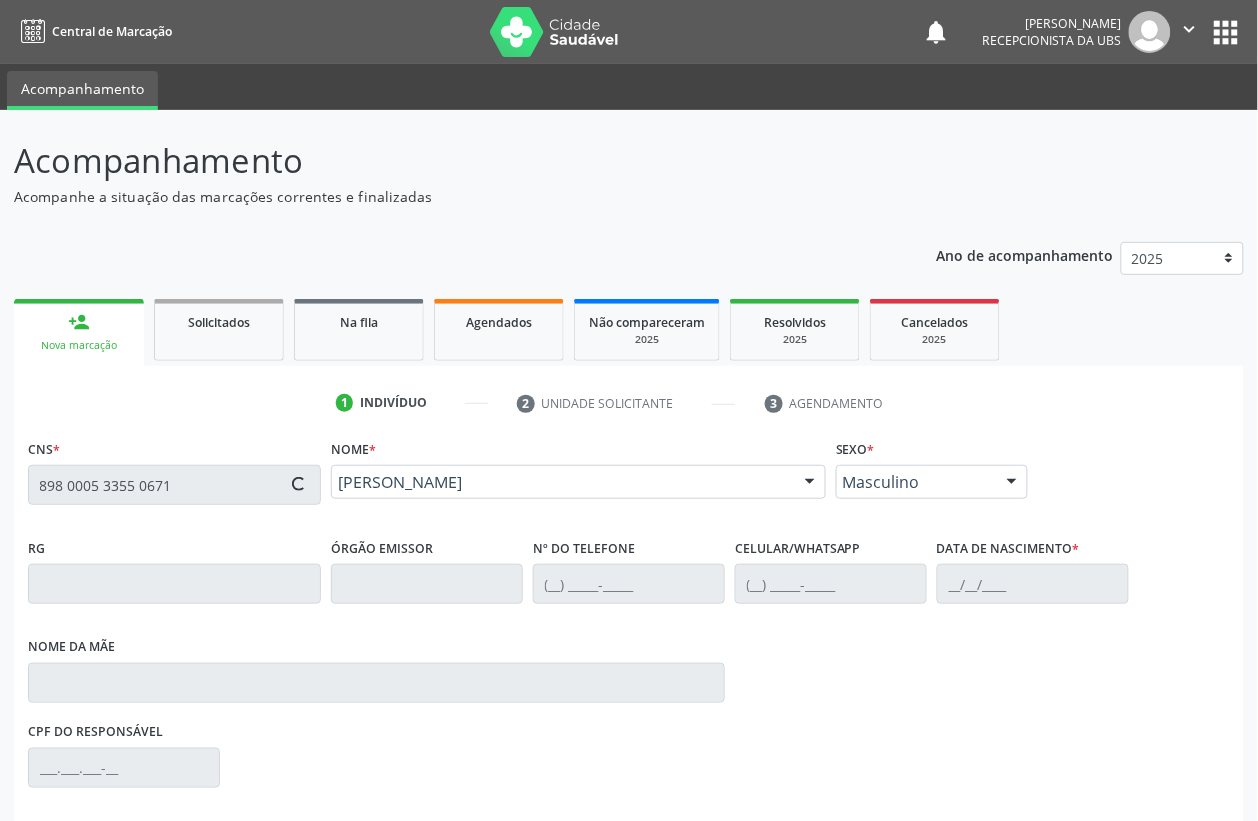 type on "26/04/1963" 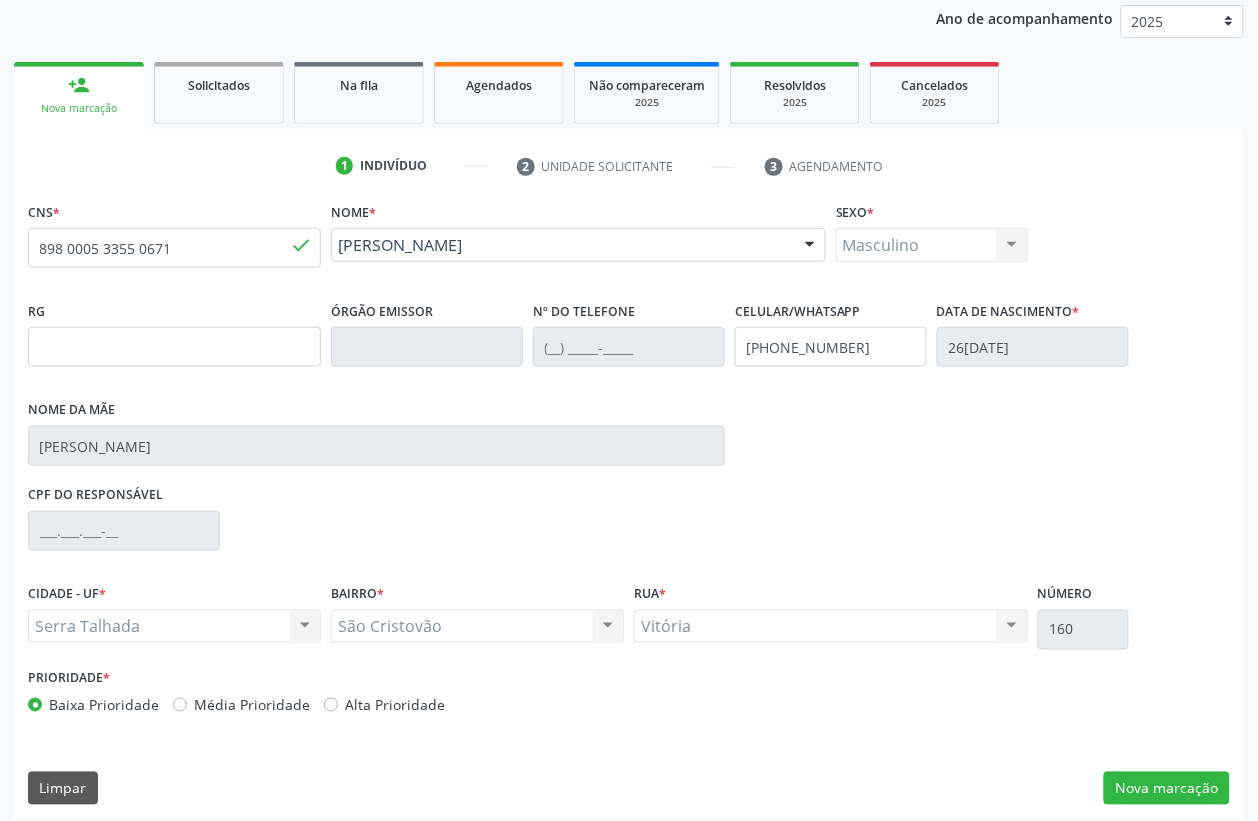 scroll, scrollTop: 248, scrollLeft: 0, axis: vertical 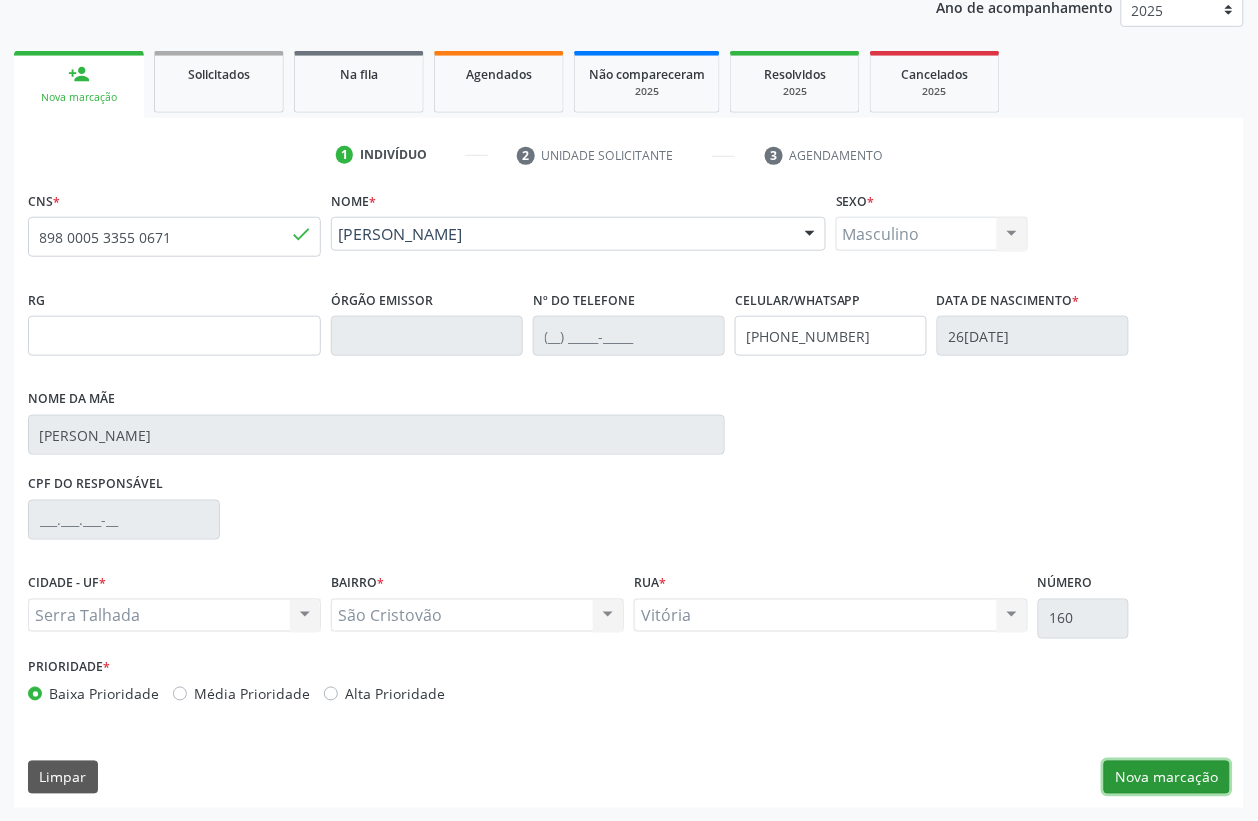 click on "Nova marcação" at bounding box center [1167, 778] 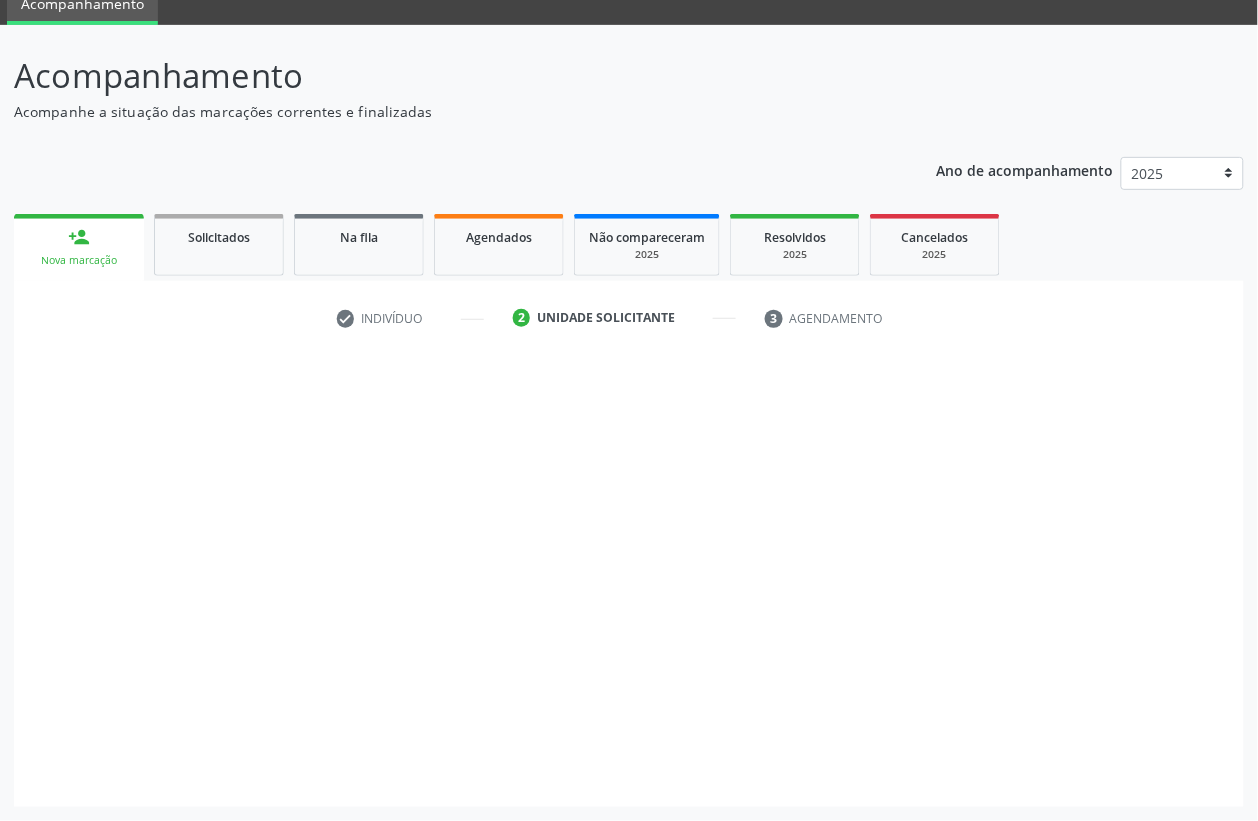 scroll, scrollTop: 85, scrollLeft: 0, axis: vertical 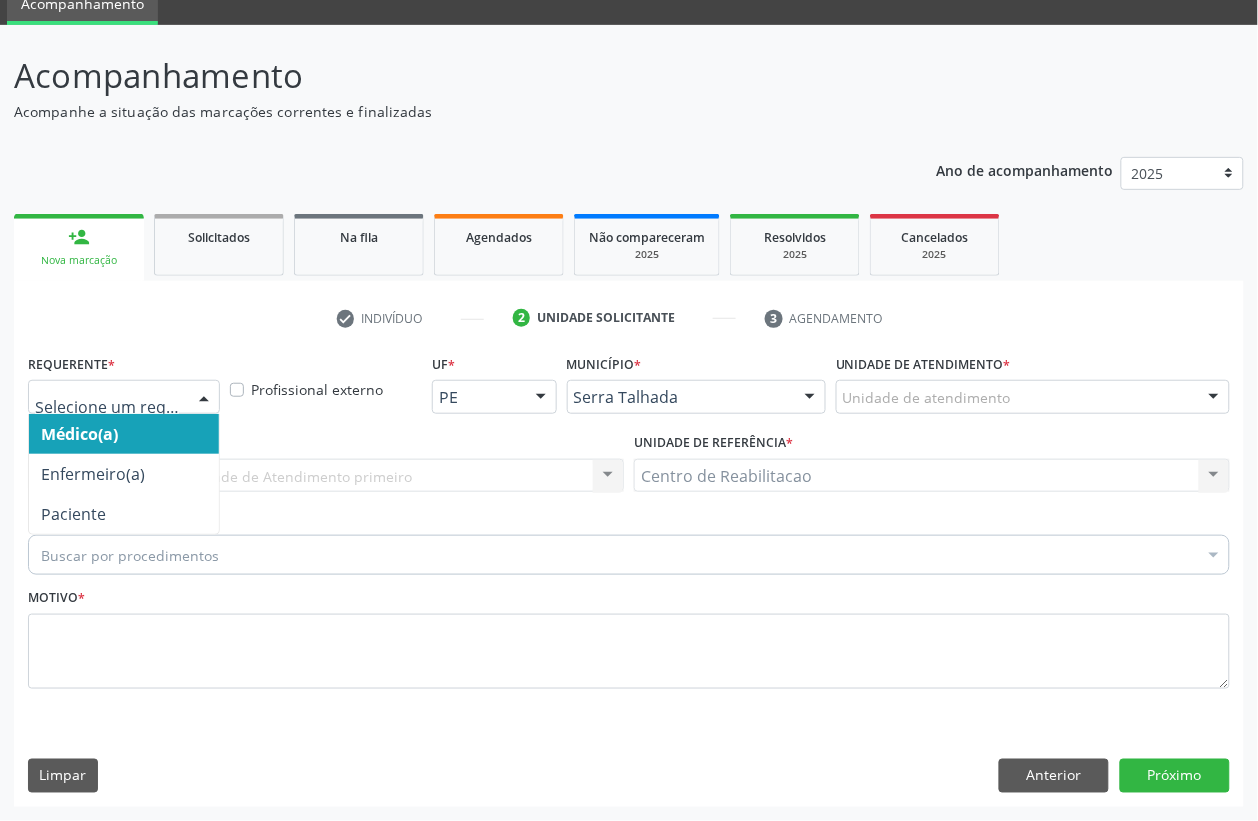 click at bounding box center [124, 397] 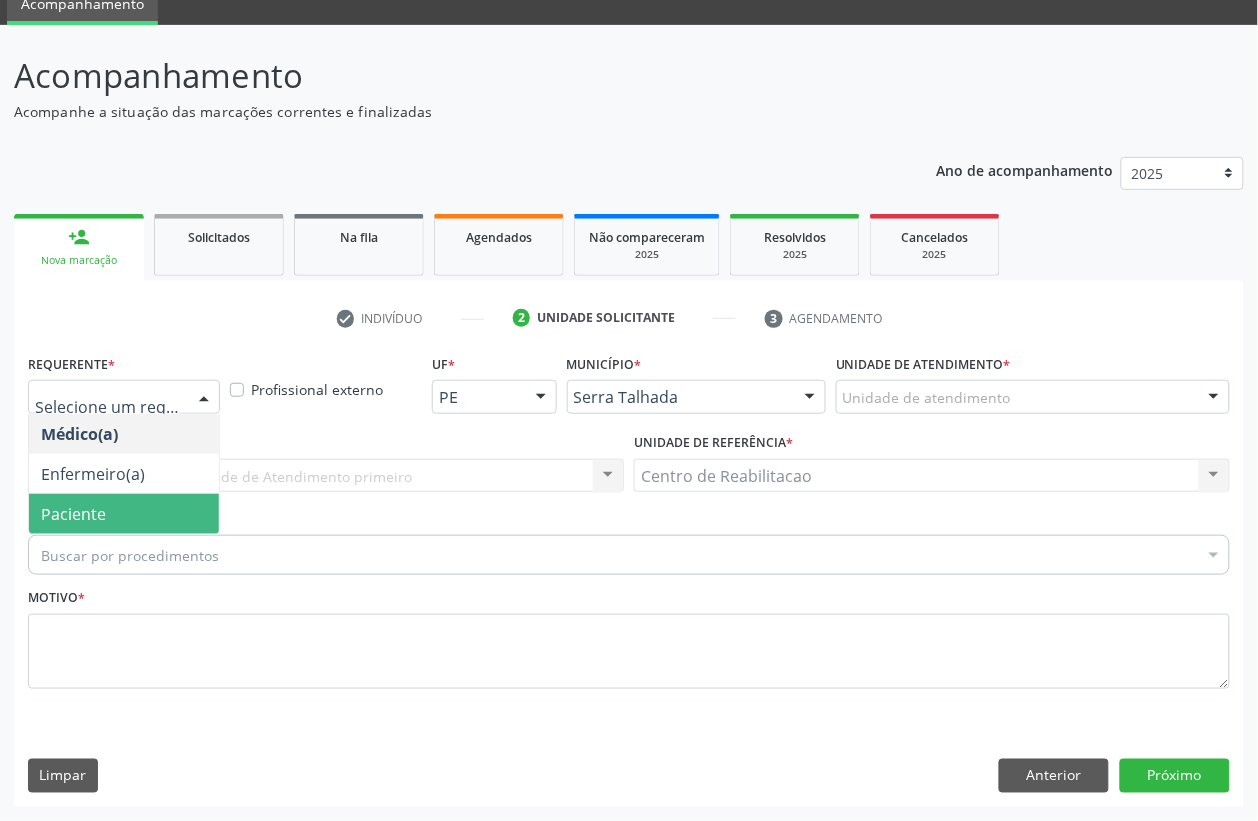 click on "Paciente" at bounding box center (124, 514) 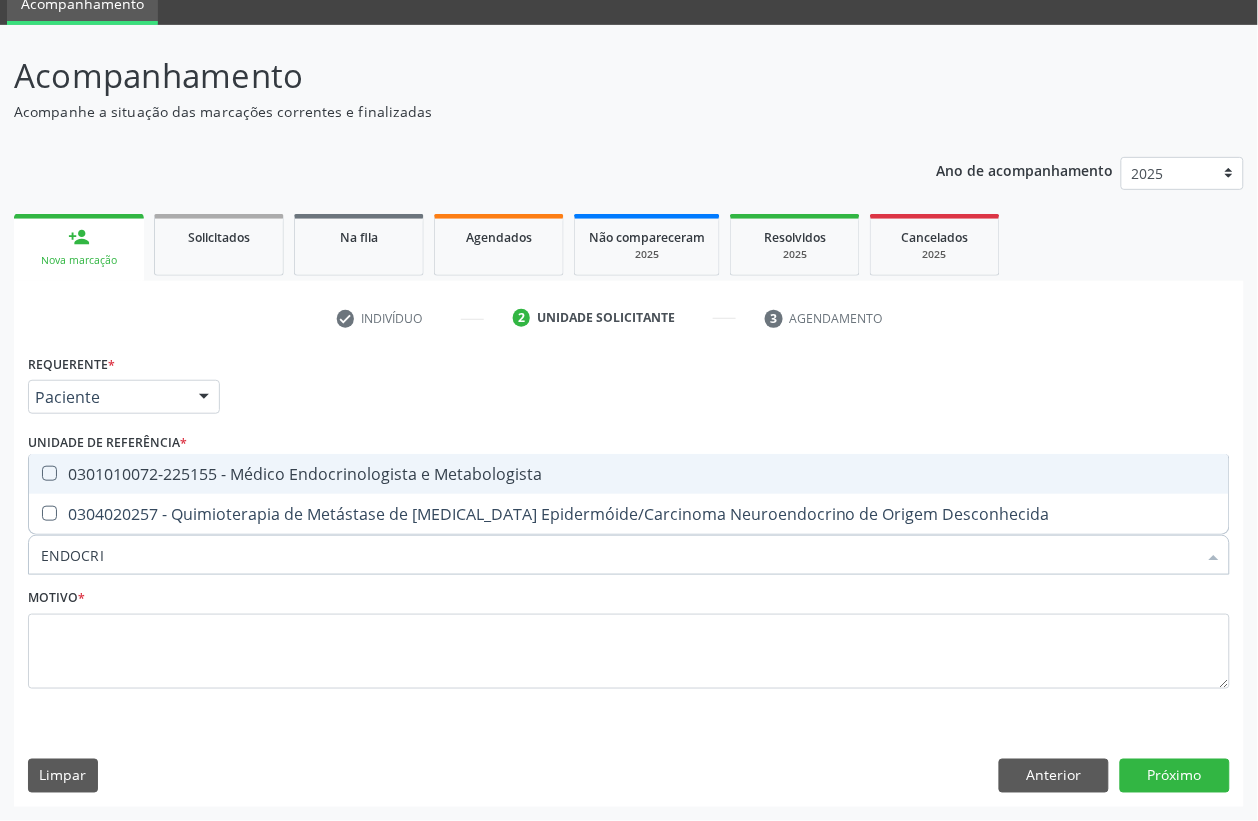 type on "ENDOCRIN" 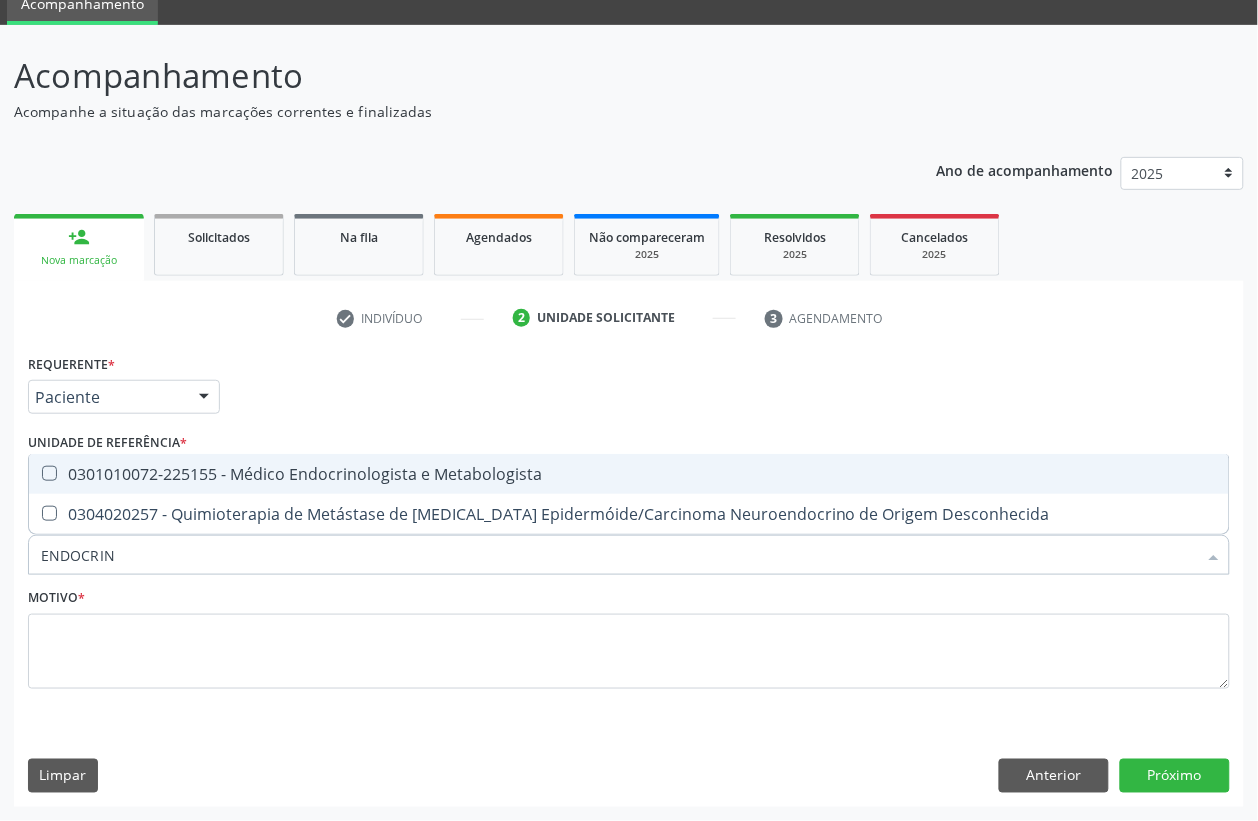 click on "0301010072-225155 - Médico Endocrinologista e Metabologista" at bounding box center [629, 474] 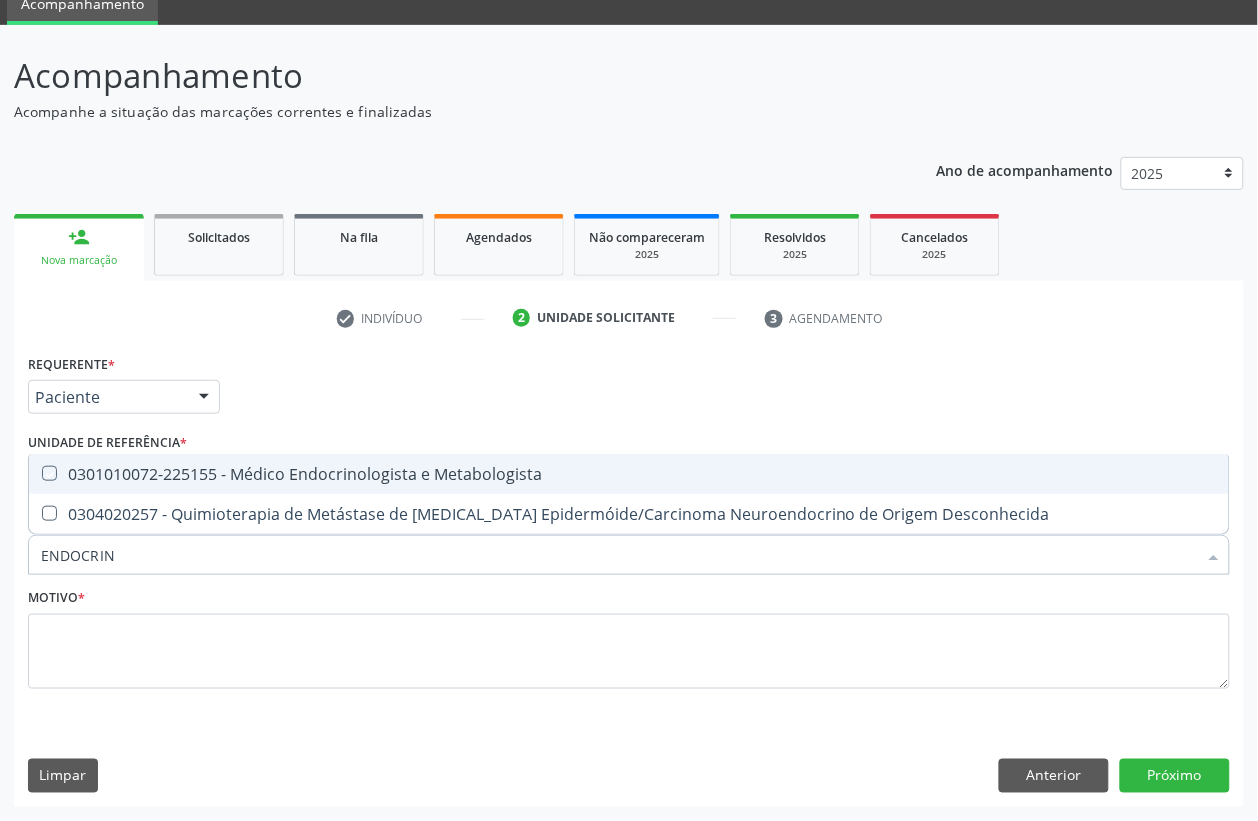 checkbox on "true" 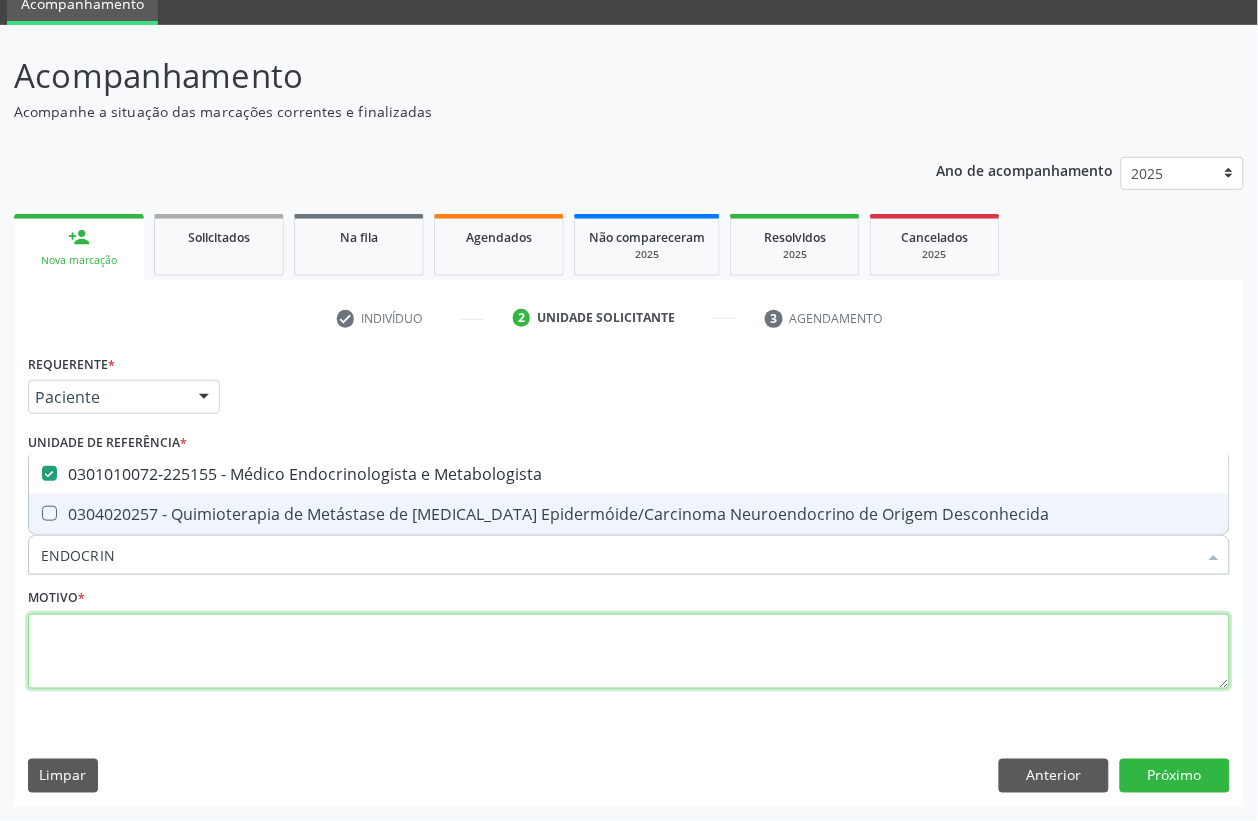 click at bounding box center (629, 652) 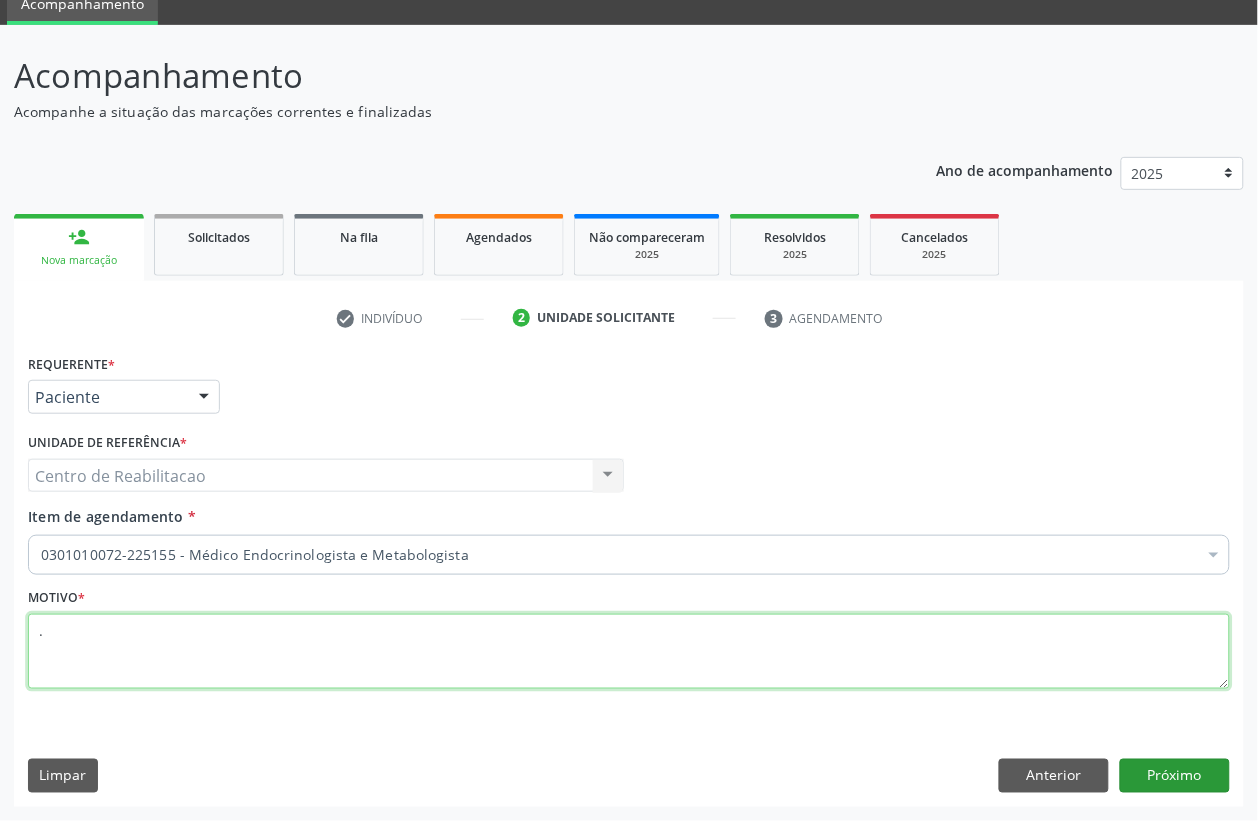 type on "." 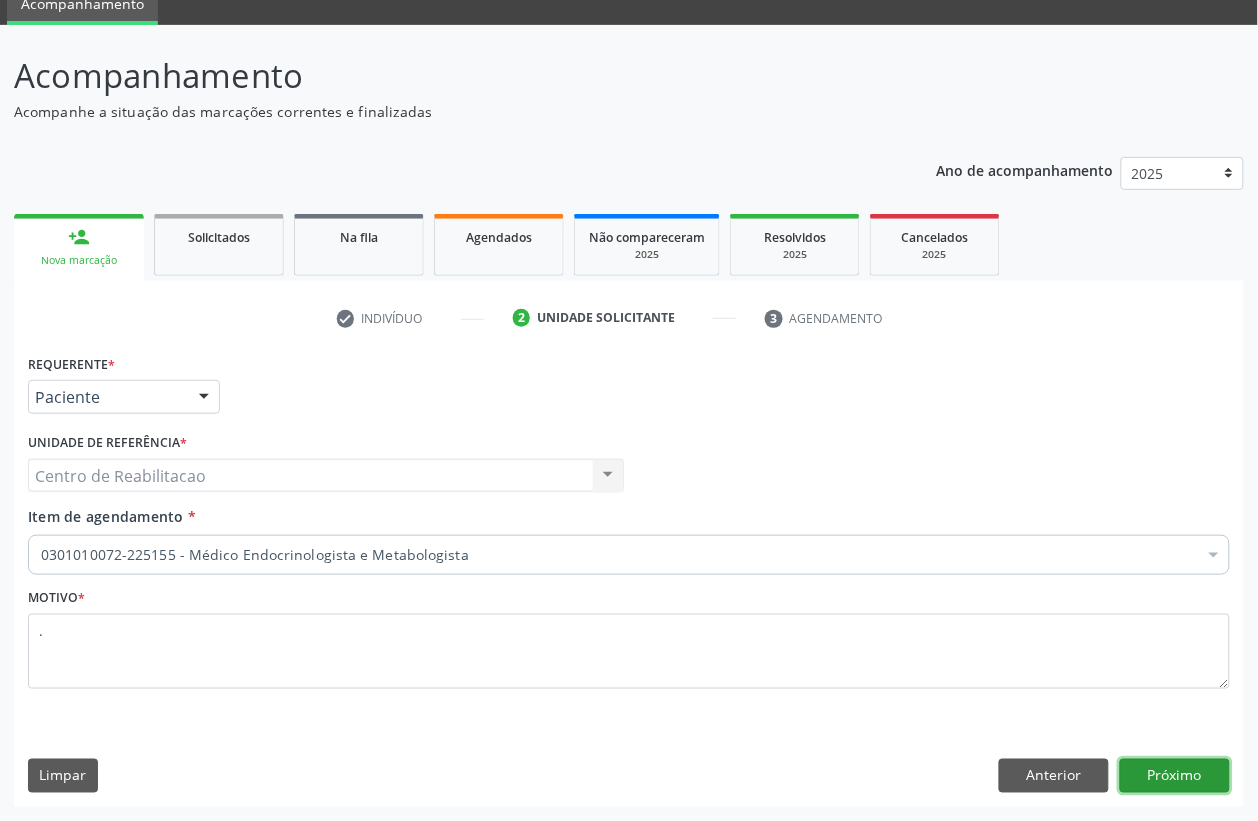 click on "Próximo" at bounding box center (1175, 776) 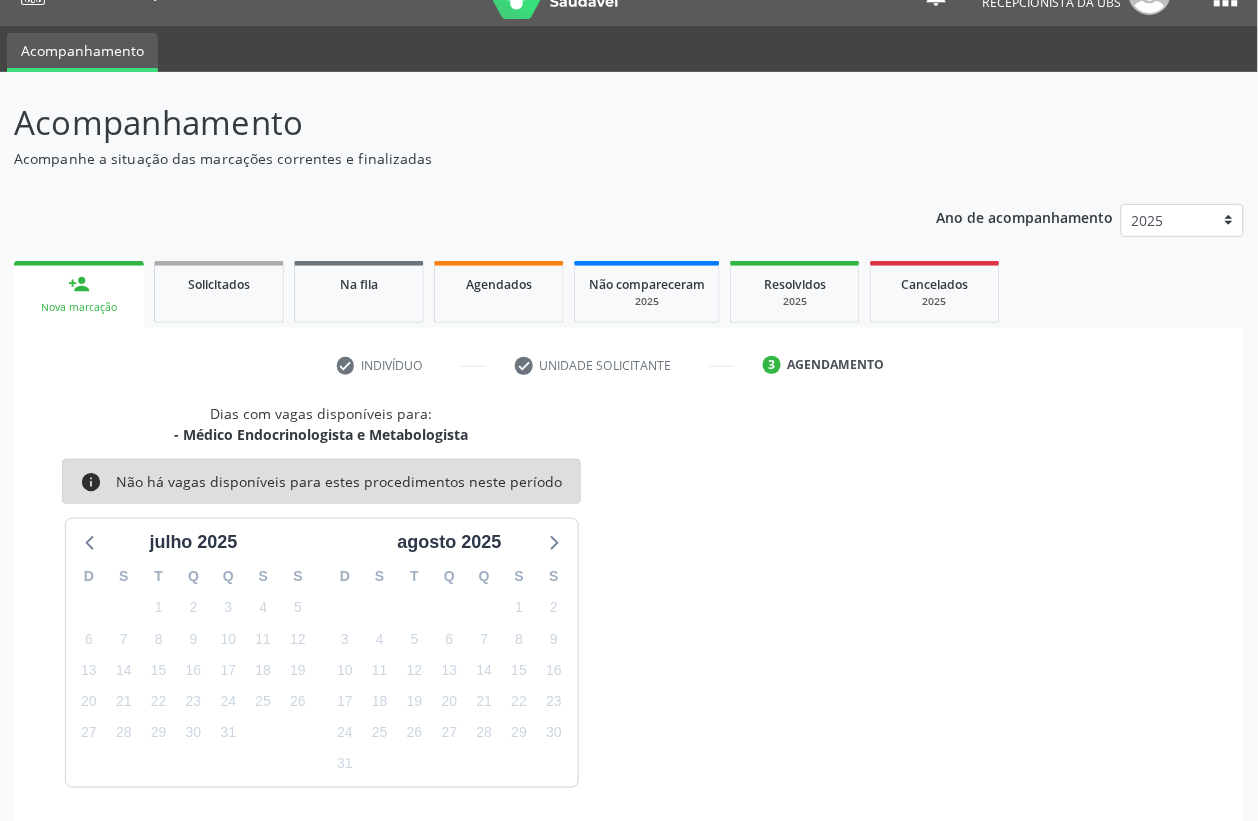 scroll, scrollTop: 0, scrollLeft: 0, axis: both 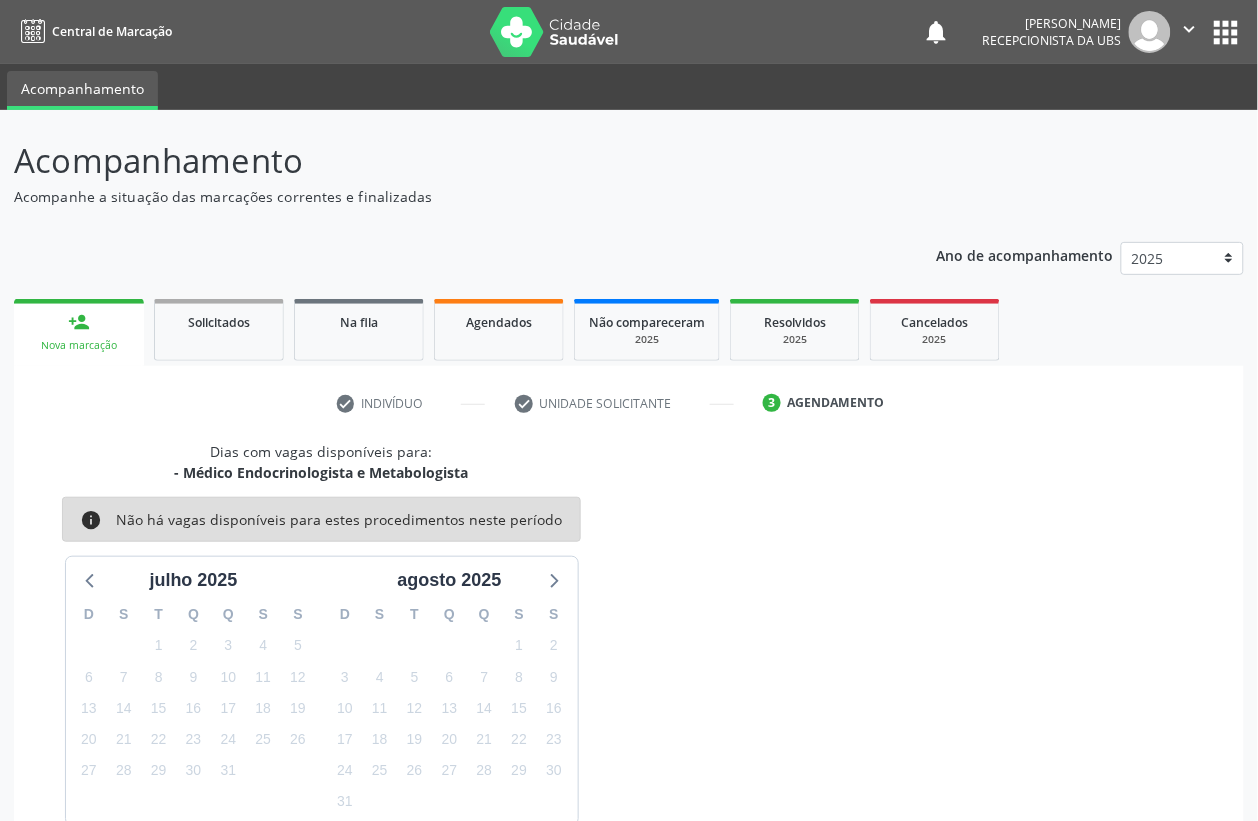 click on "person_add
Nova marcação" at bounding box center (79, 332) 